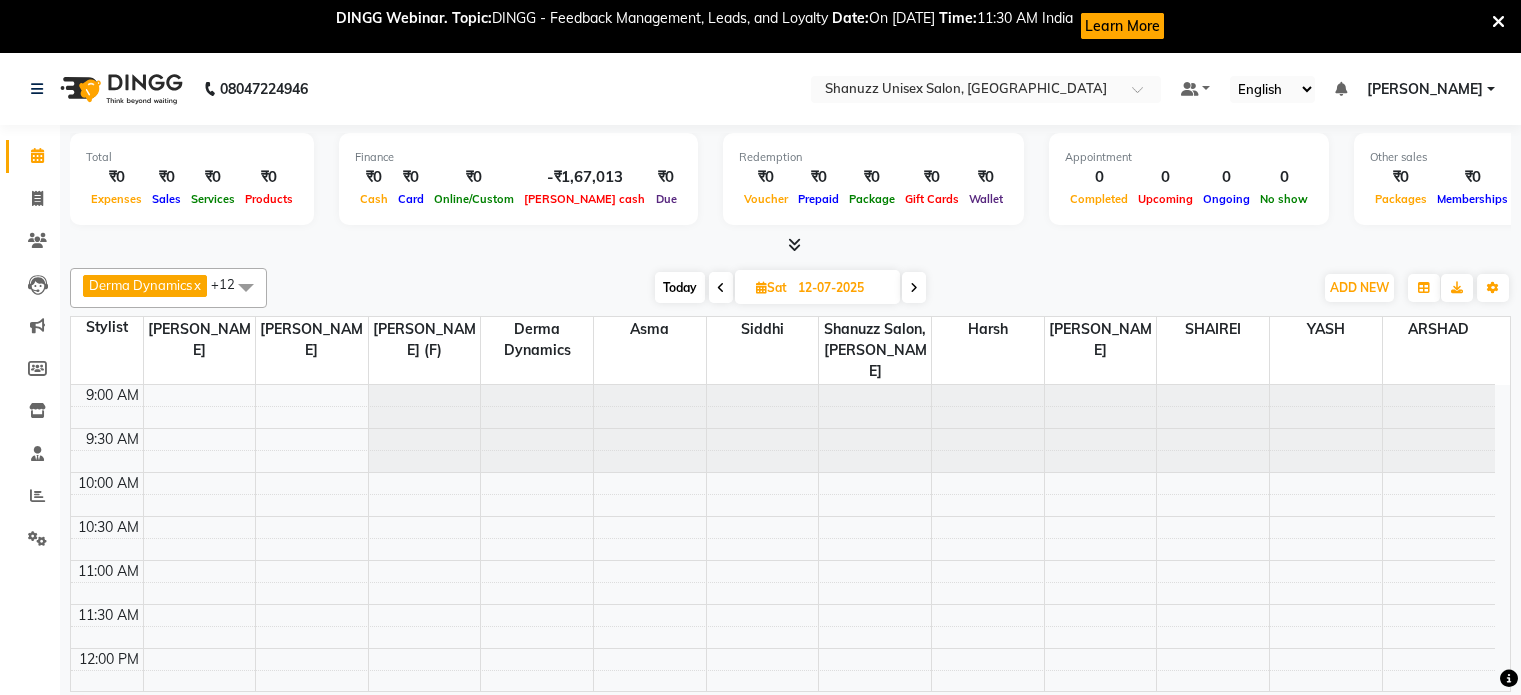 scroll, scrollTop: 53, scrollLeft: 0, axis: vertical 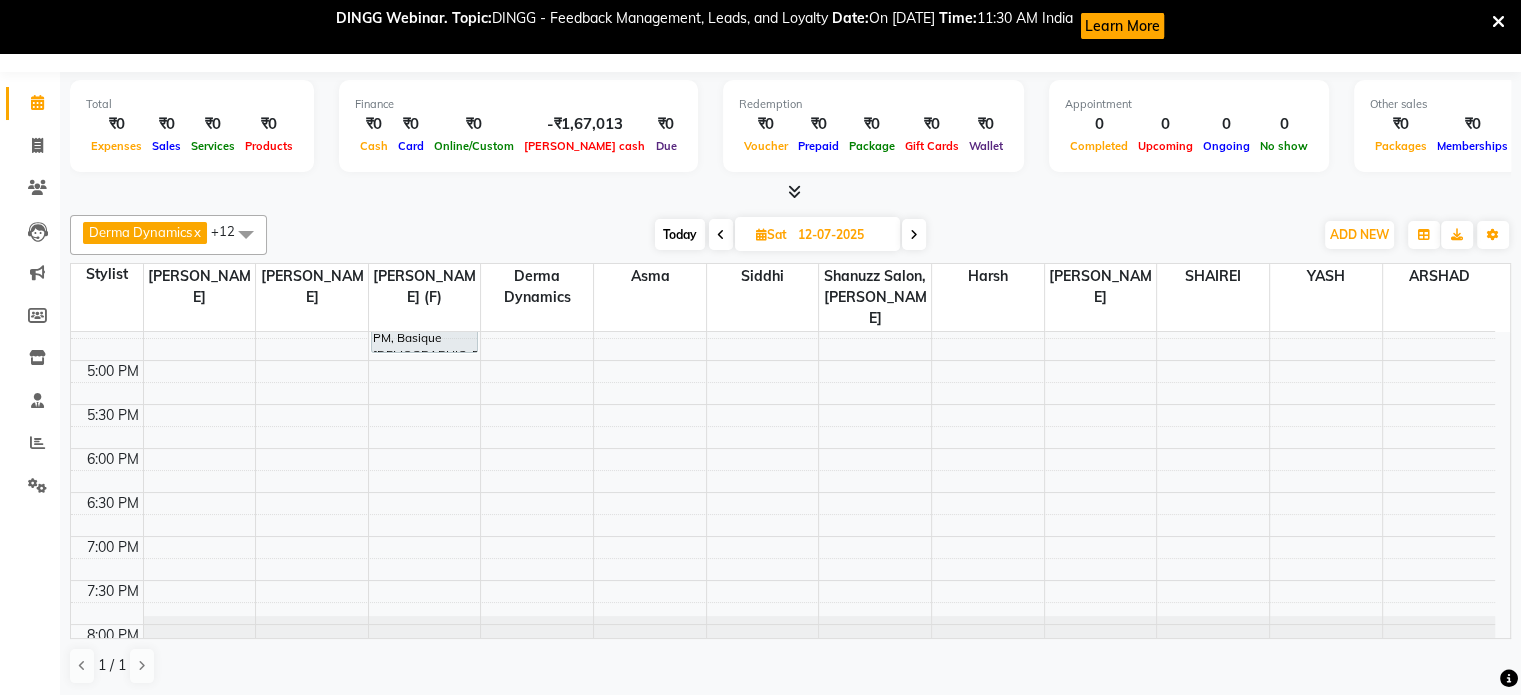 click on "Today" at bounding box center [680, 234] 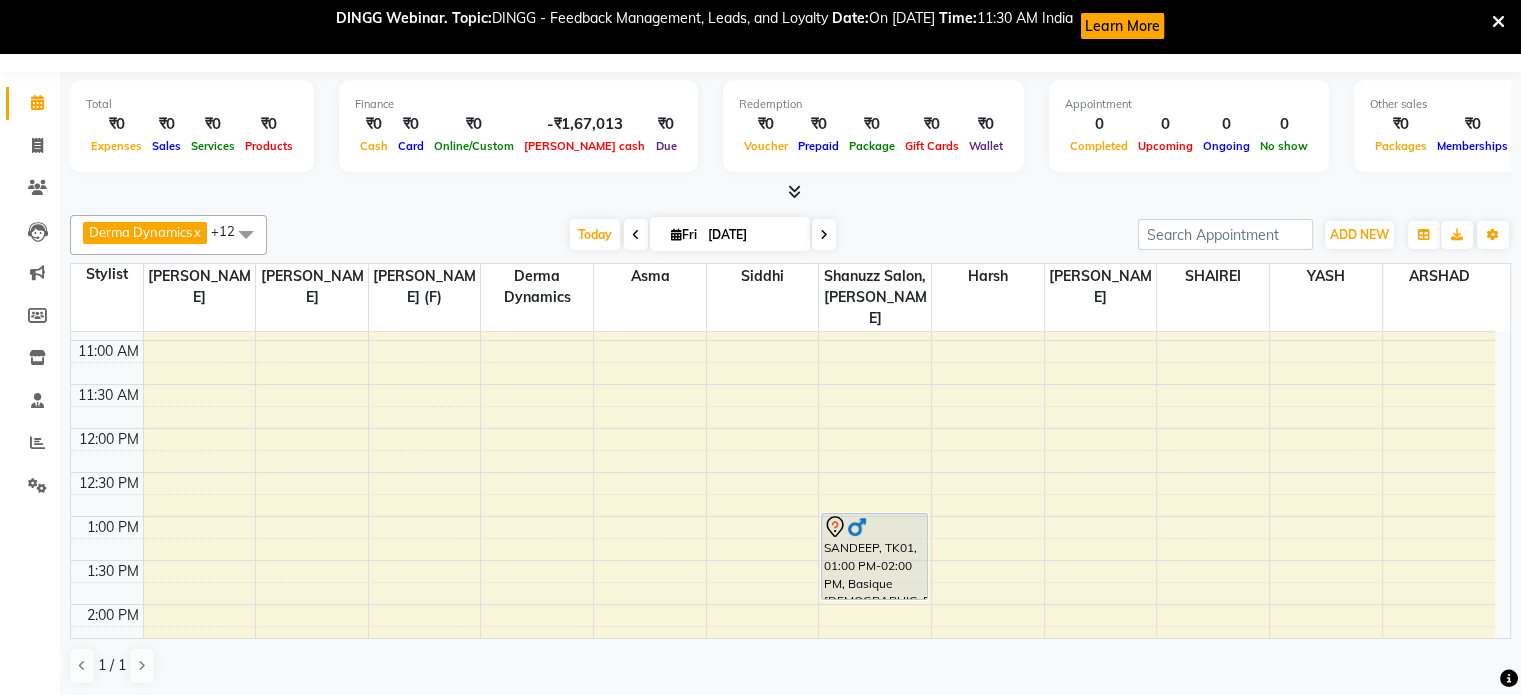 scroll, scrollTop: 166, scrollLeft: 0, axis: vertical 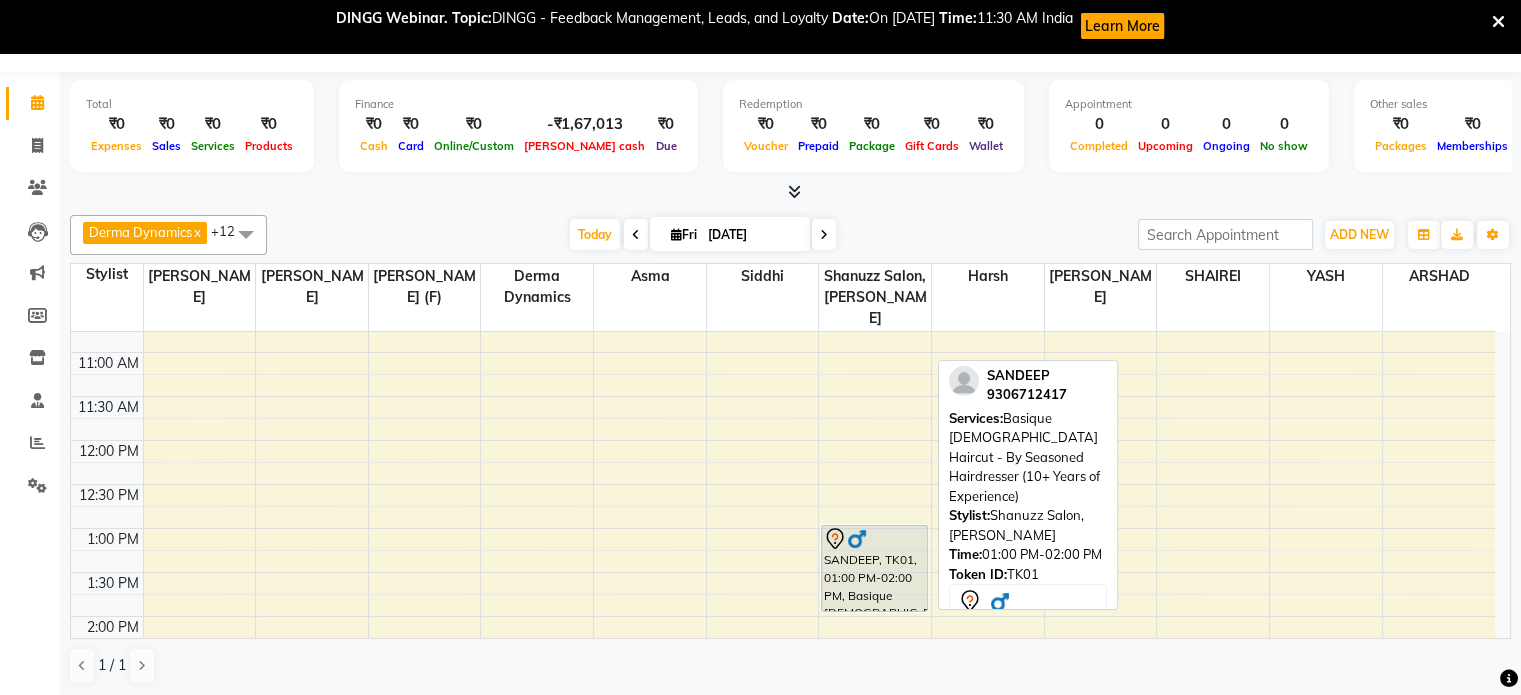 click on "SANDEEP, TK01, 01:00 PM-02:00 PM, Basique [DEMOGRAPHIC_DATA] Haircut - By Seasoned Hairdresser (10+ Years of Experience)" at bounding box center (874, 568) 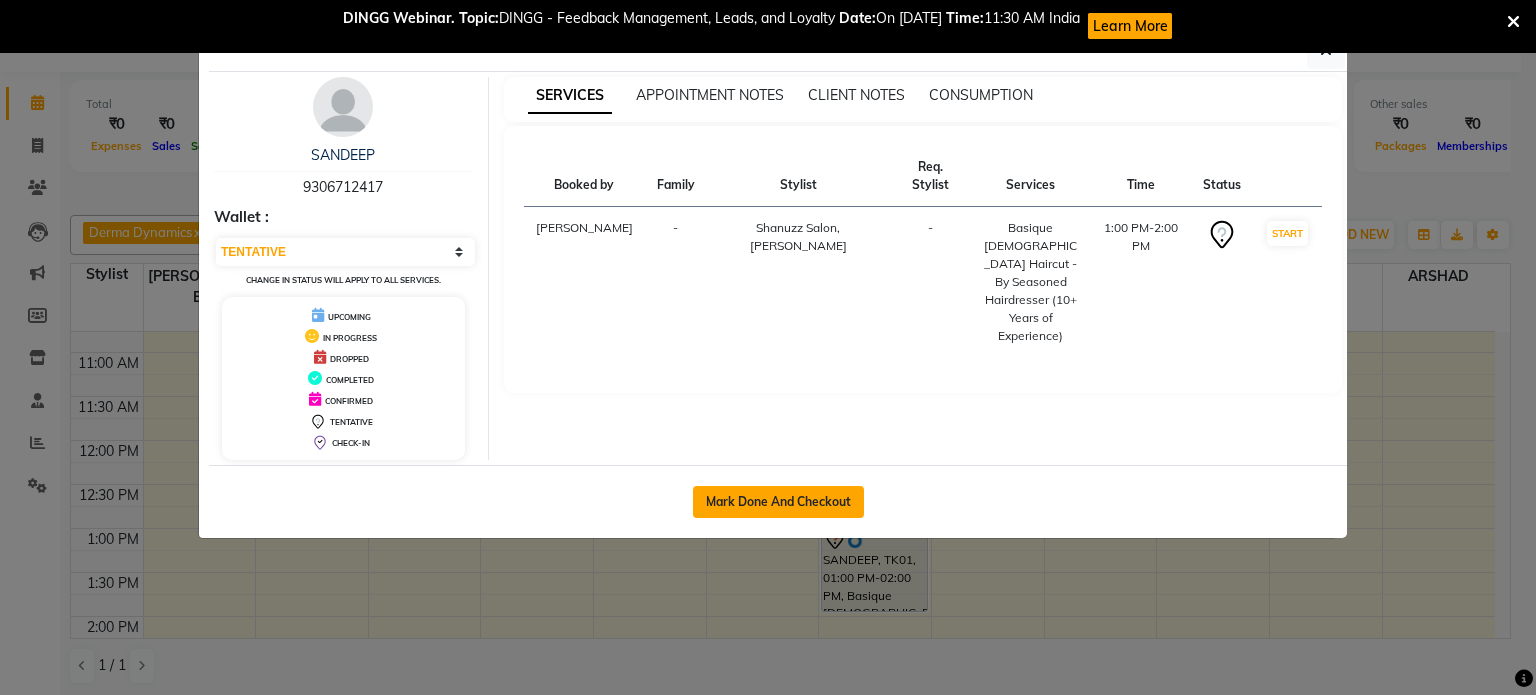 click on "Mark Done And Checkout" 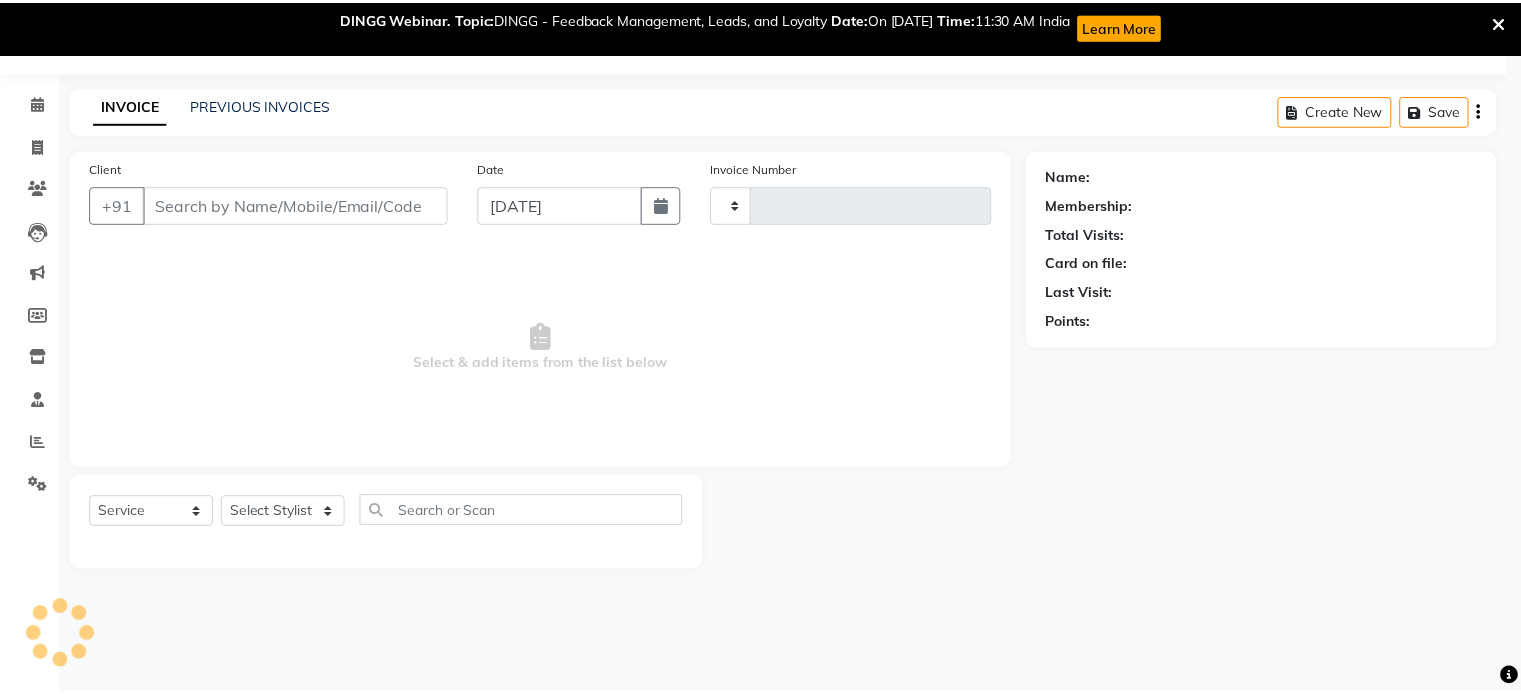 scroll, scrollTop: 52, scrollLeft: 0, axis: vertical 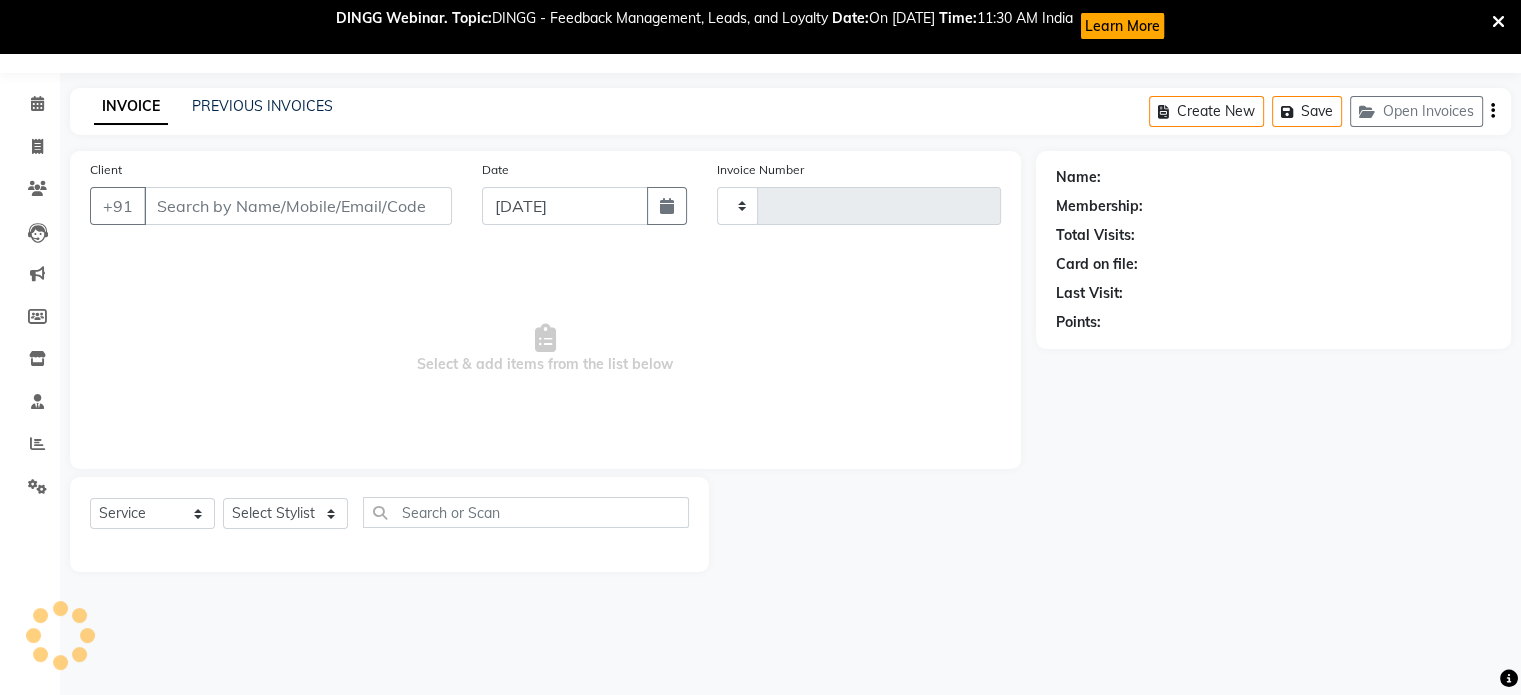 type on "0958" 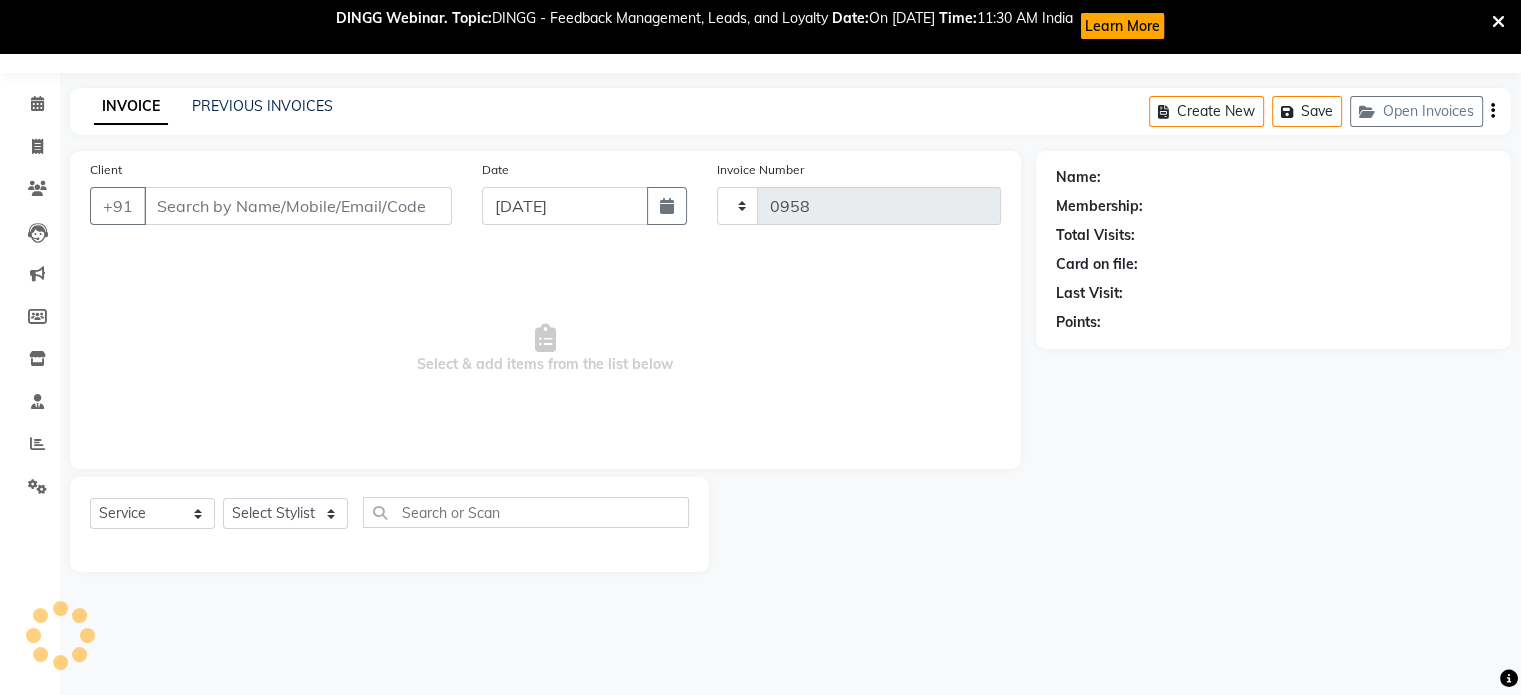 select on "7102" 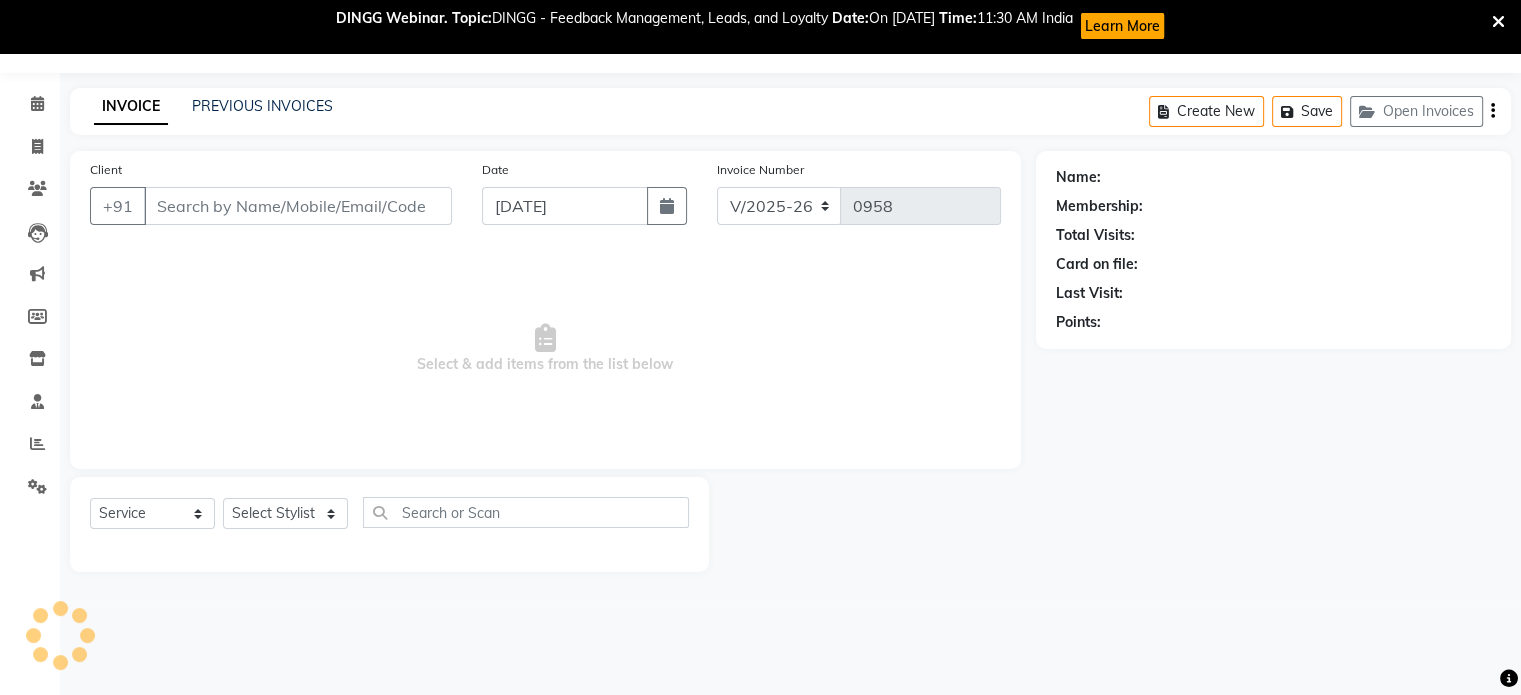 type on "9306712417" 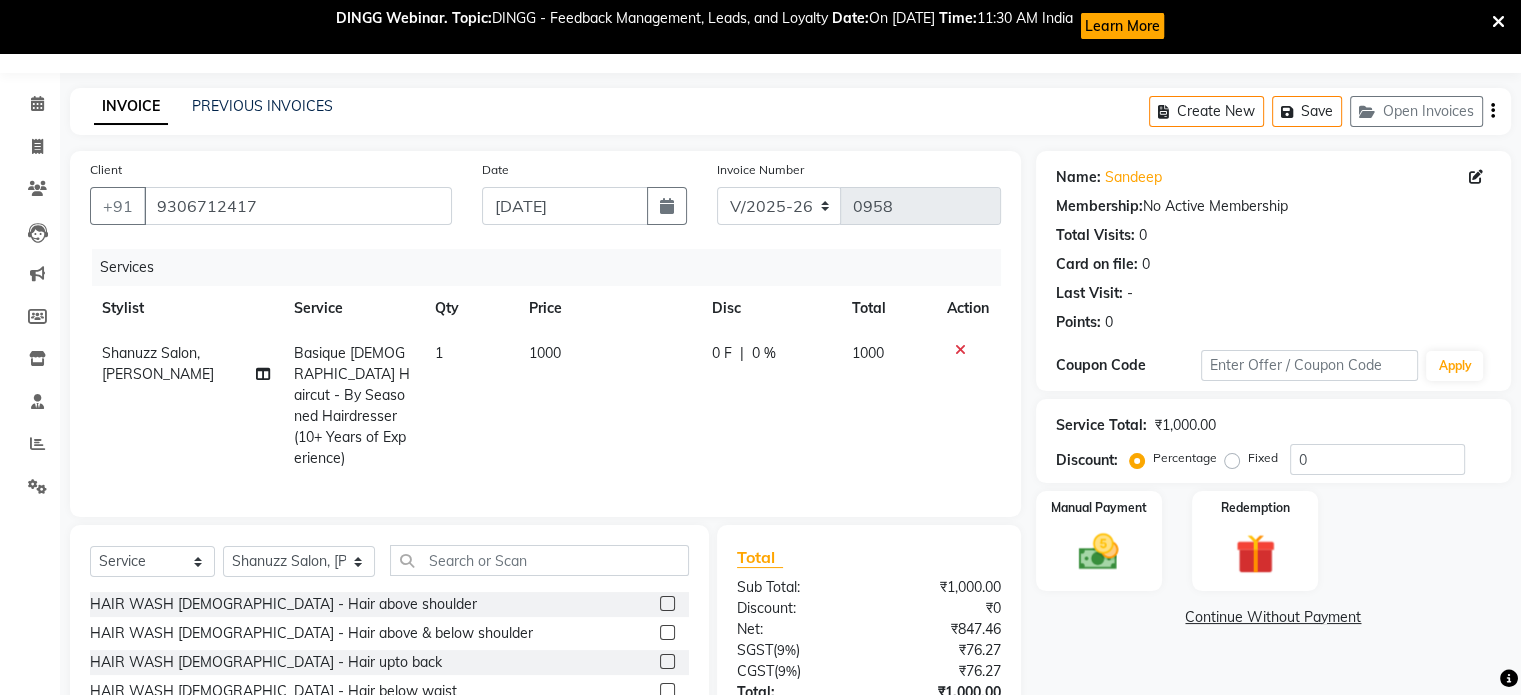 click on "Shanuzz Salon, [PERSON_NAME]" 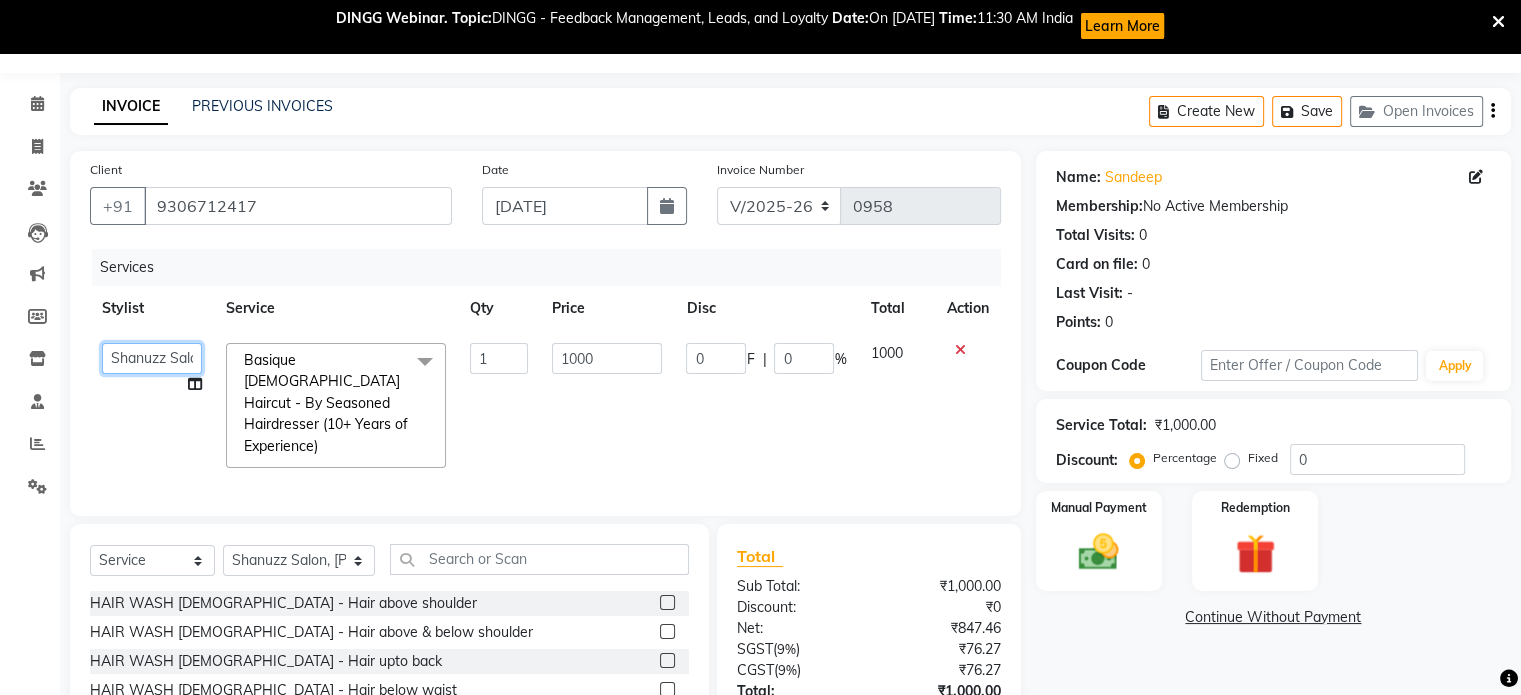 click on "[PERSON_NAME] Dynamics   [PERSON_NAME] (MO)   [PERSON_NAME]   Harsh   [PERSON_NAME]   Mohd [PERSON_NAME]   [PERSON_NAME]   Rohan    [PERSON_NAME] Motha   [PERSON_NAME] (D)   [PERSON_NAME]   SHAIREI   [PERSON_NAME] Sir (F)   Shanuzz (Oshiwara)   [PERSON_NAME], Andheri   Siddhi    [PERSON_NAME]    [PERSON_NAME]   [PERSON_NAME]   YASH" 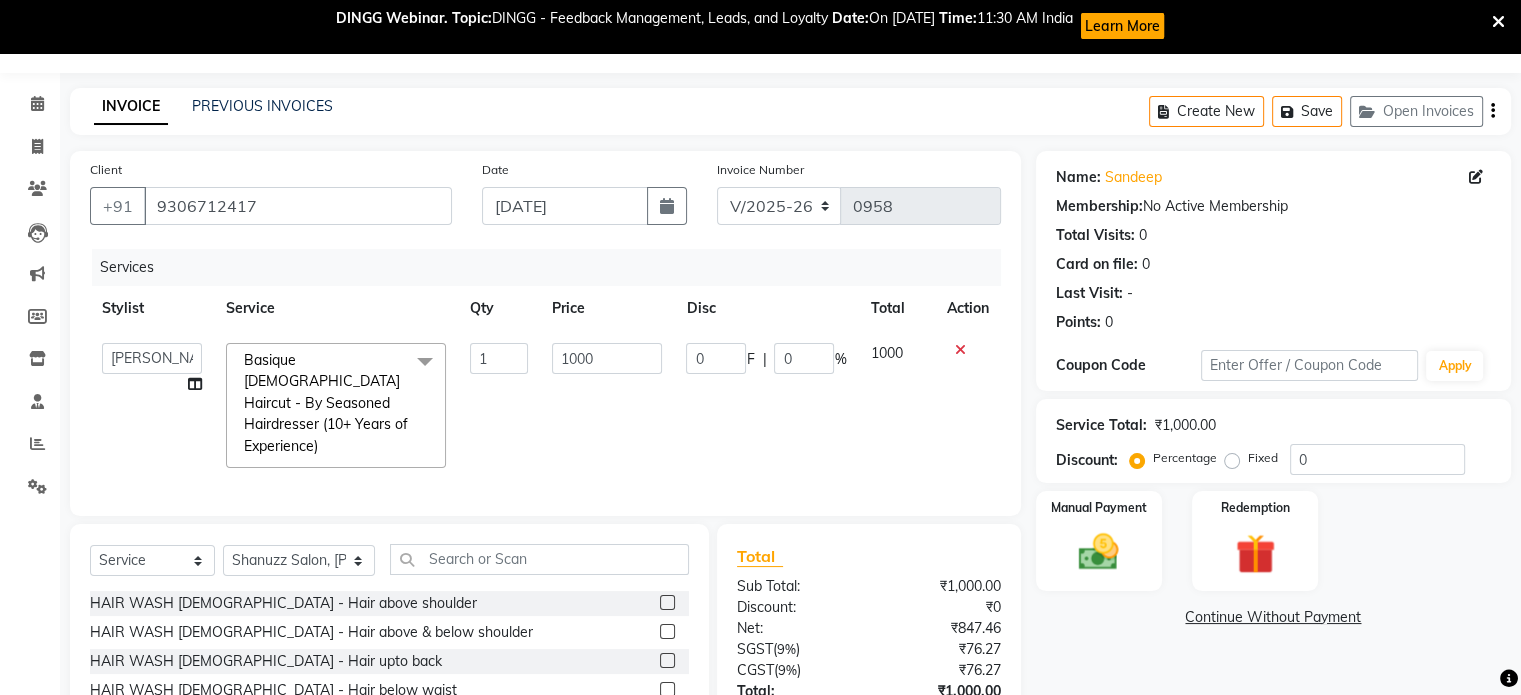 scroll, scrollTop: 200, scrollLeft: 0, axis: vertical 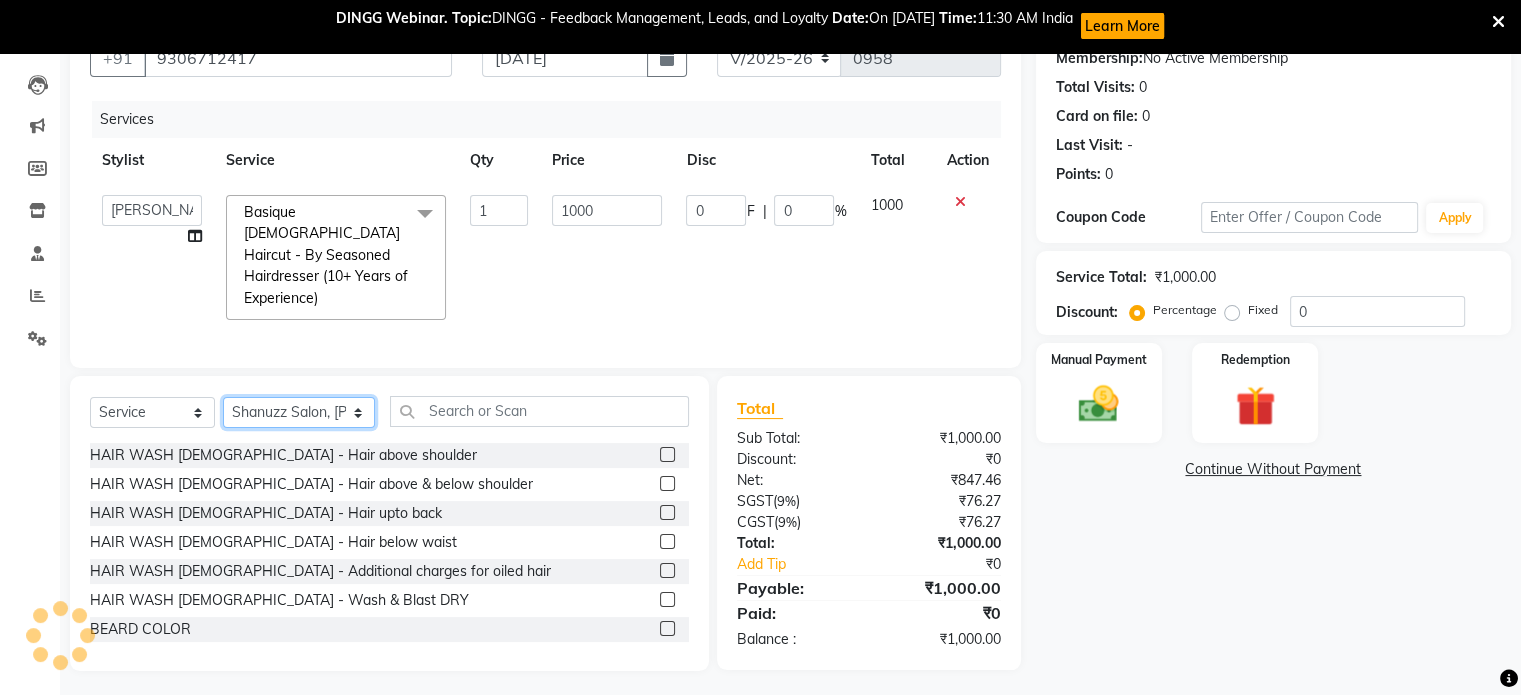 click on "Select Stylist [PERSON_NAME] Dynamics [PERSON_NAME] ([GEOGRAPHIC_DATA]) [PERSON_NAME] Harsh [PERSON_NAME] Mohd [PERSON_NAME] [PERSON_NAME] Rohan  [PERSON_NAME] Motha [PERSON_NAME] (D) [PERSON_NAME] SHAIREI [PERSON_NAME] Sir (F) [PERSON_NAME] ([PERSON_NAME] Salon, Andheri Siddhi  [PERSON_NAME]  [PERSON_NAME] [PERSON_NAME] YASH" 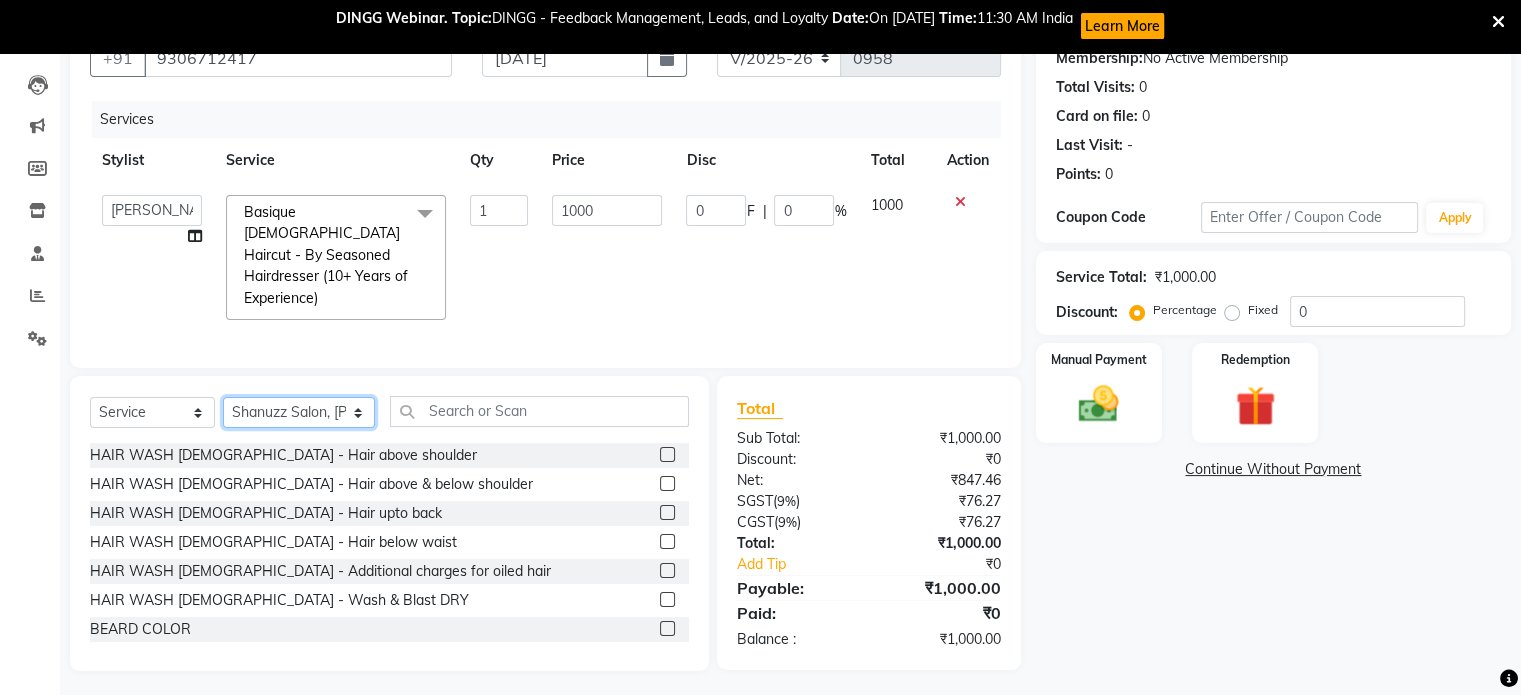 select on "59236" 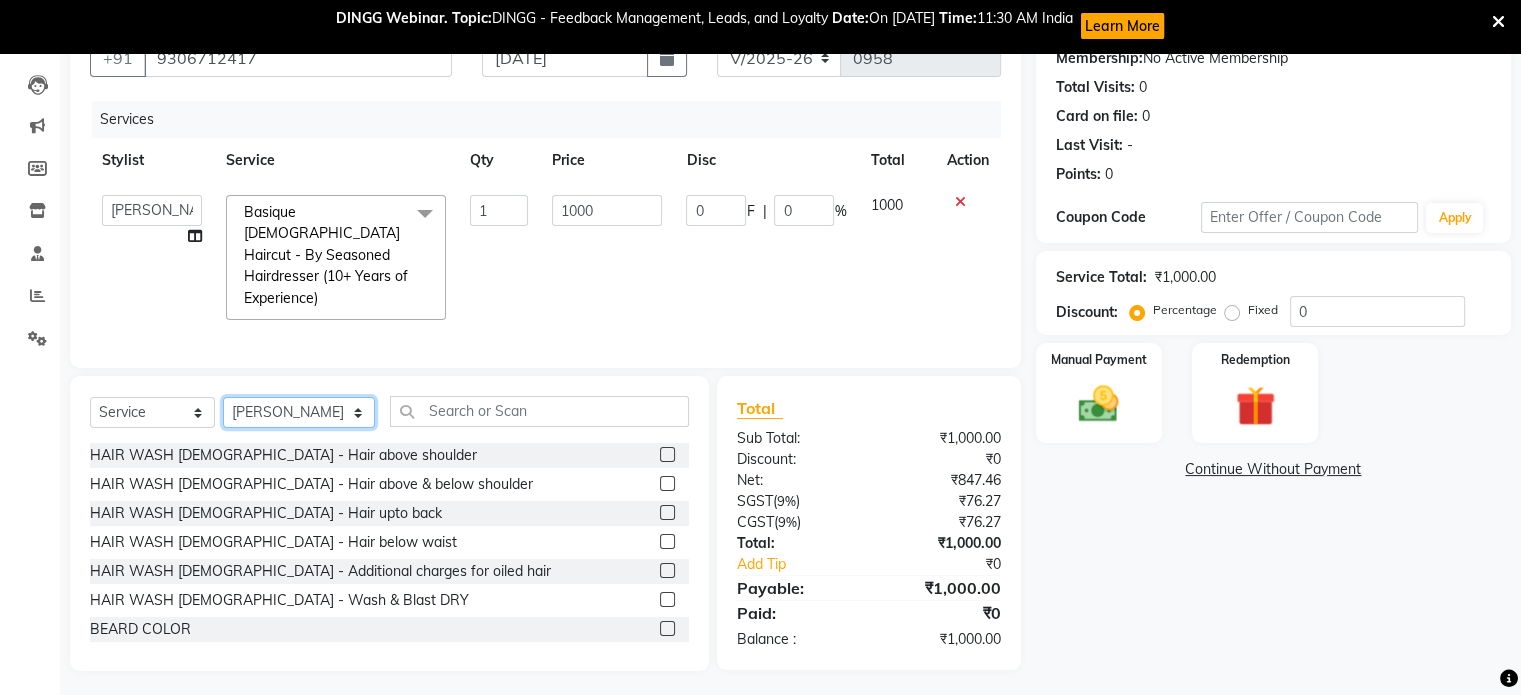 click on "Select Stylist [PERSON_NAME] Dynamics [PERSON_NAME] ([GEOGRAPHIC_DATA]) [PERSON_NAME] Harsh [PERSON_NAME] Mohd [PERSON_NAME] [PERSON_NAME] Rohan  [PERSON_NAME] Motha [PERSON_NAME] (D) [PERSON_NAME] SHAIREI [PERSON_NAME] Sir (F) [PERSON_NAME] ([PERSON_NAME] Salon, Andheri Siddhi  [PERSON_NAME]  [PERSON_NAME] [PERSON_NAME] YASH" 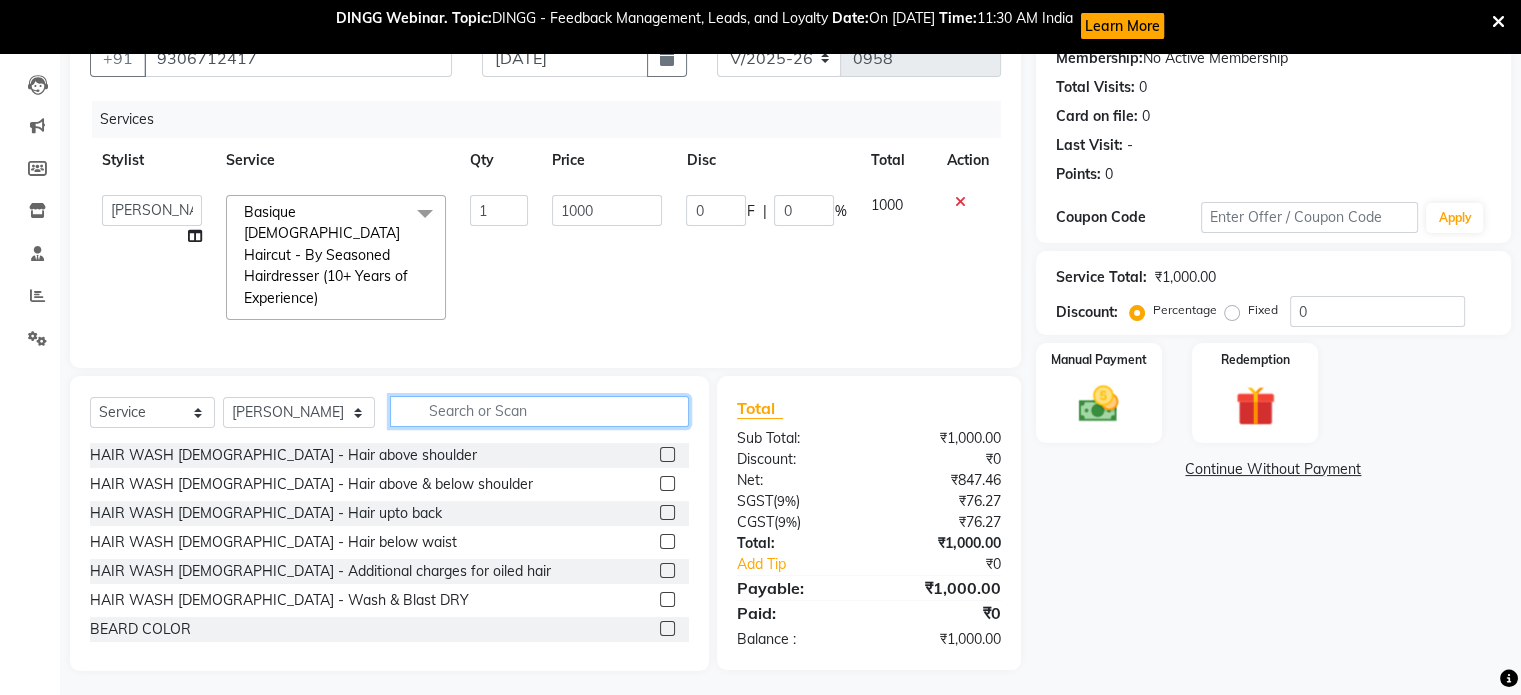 click 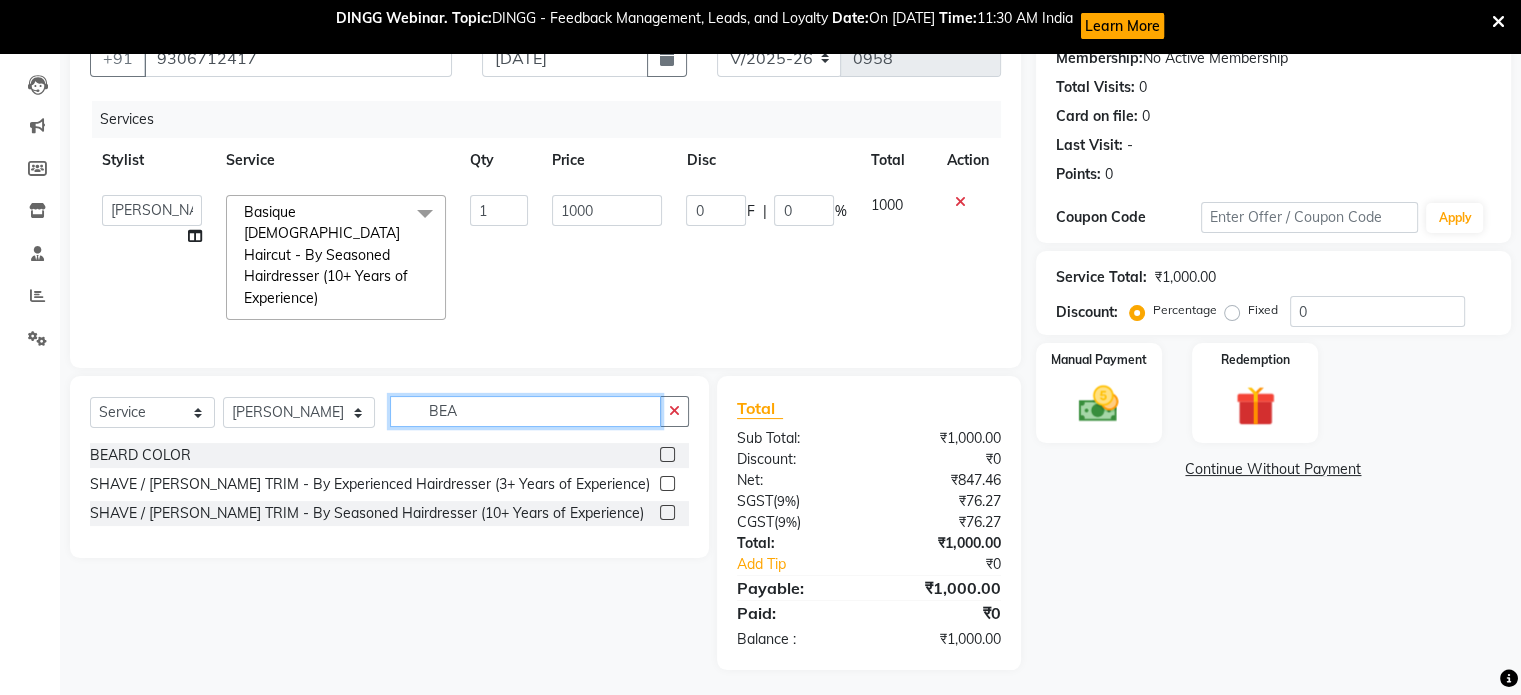 scroll, scrollTop: 199, scrollLeft: 0, axis: vertical 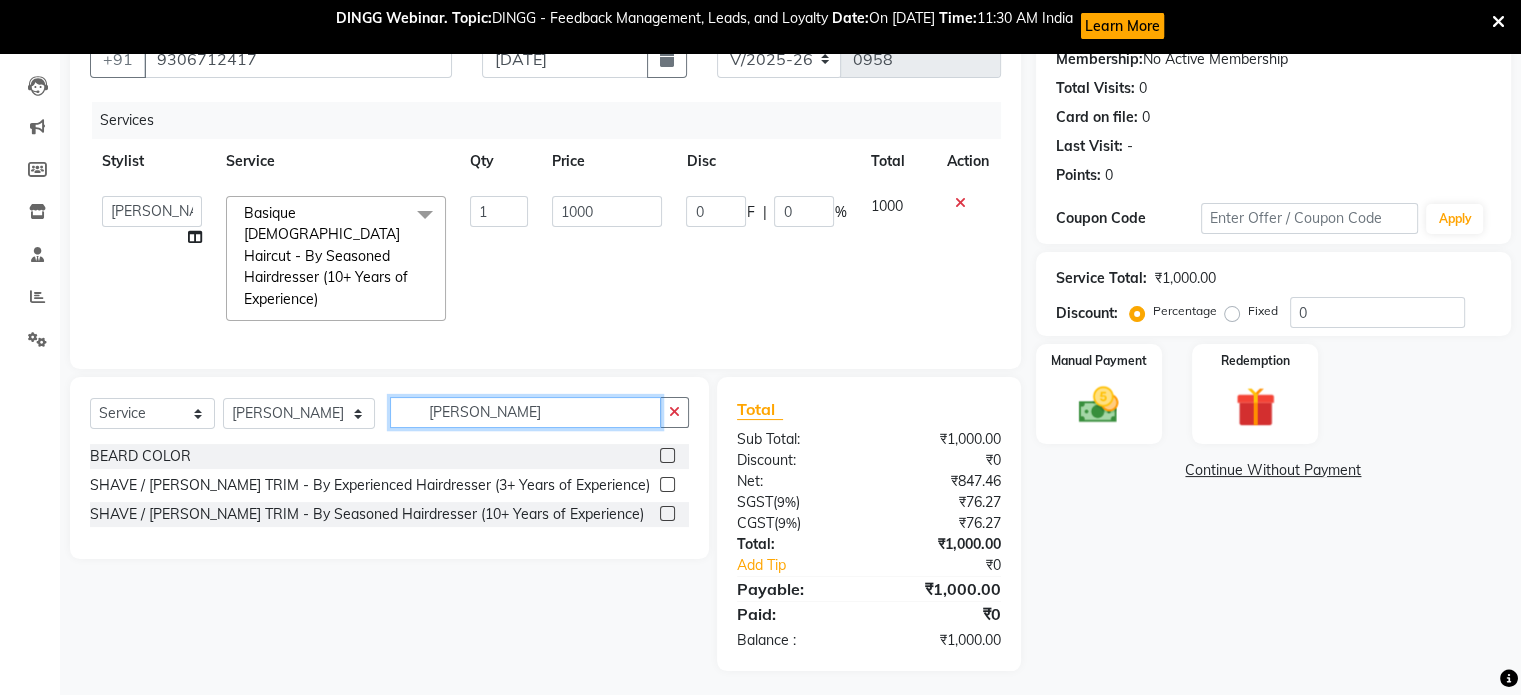 type on "[PERSON_NAME]" 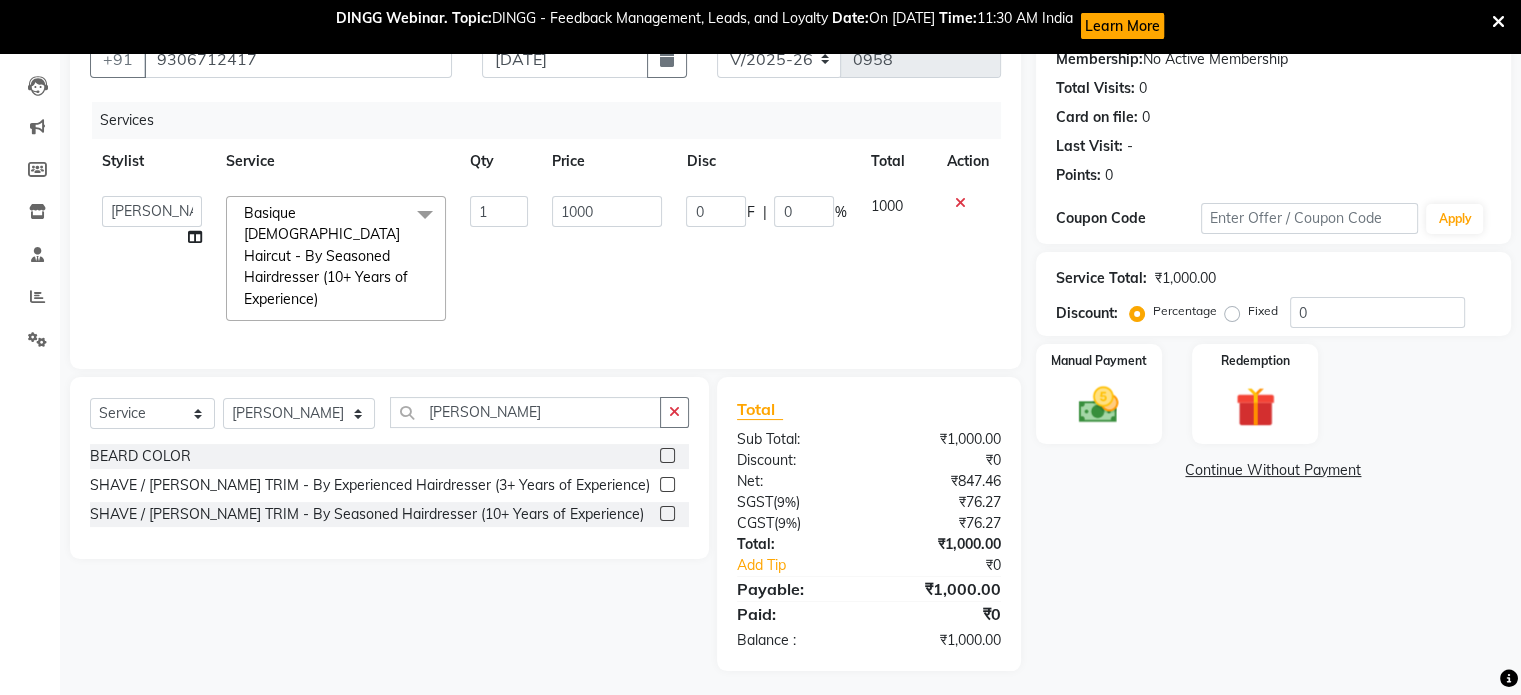 click 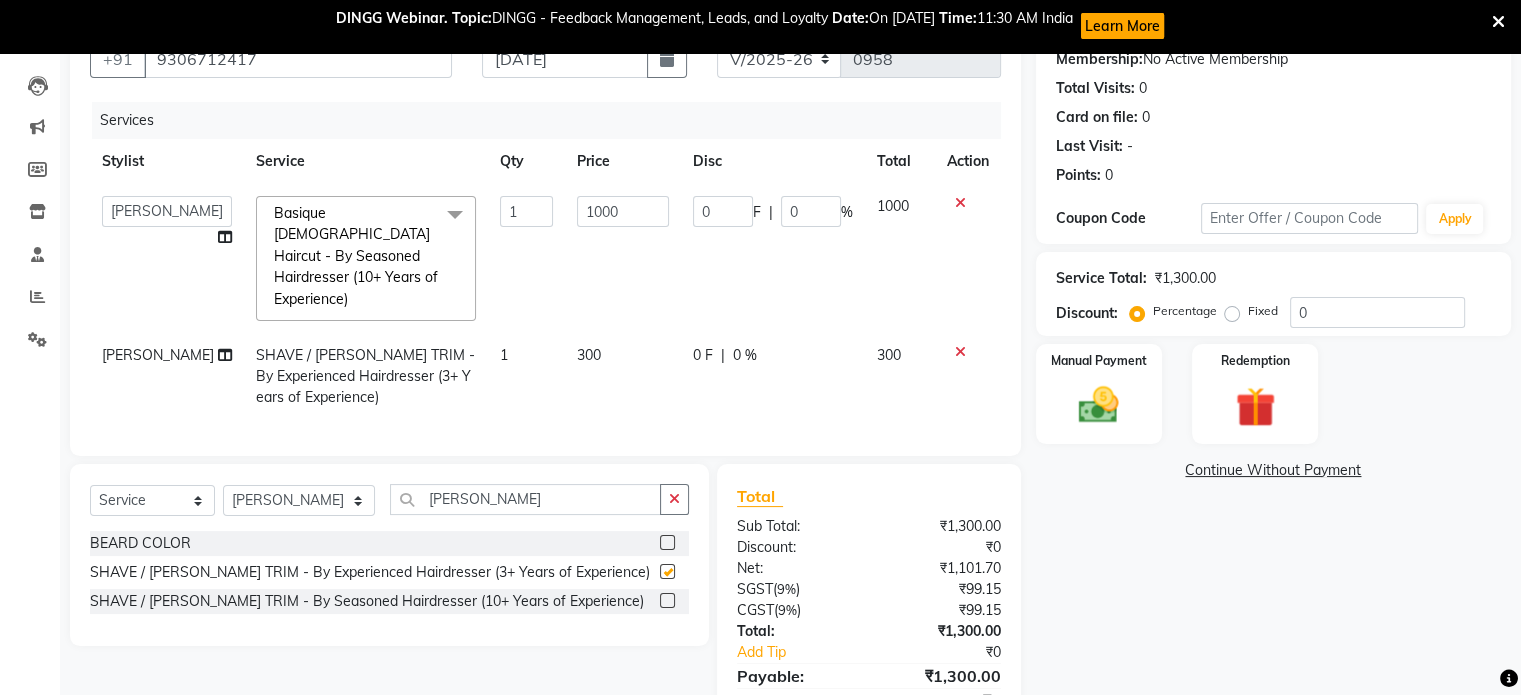 checkbox on "false" 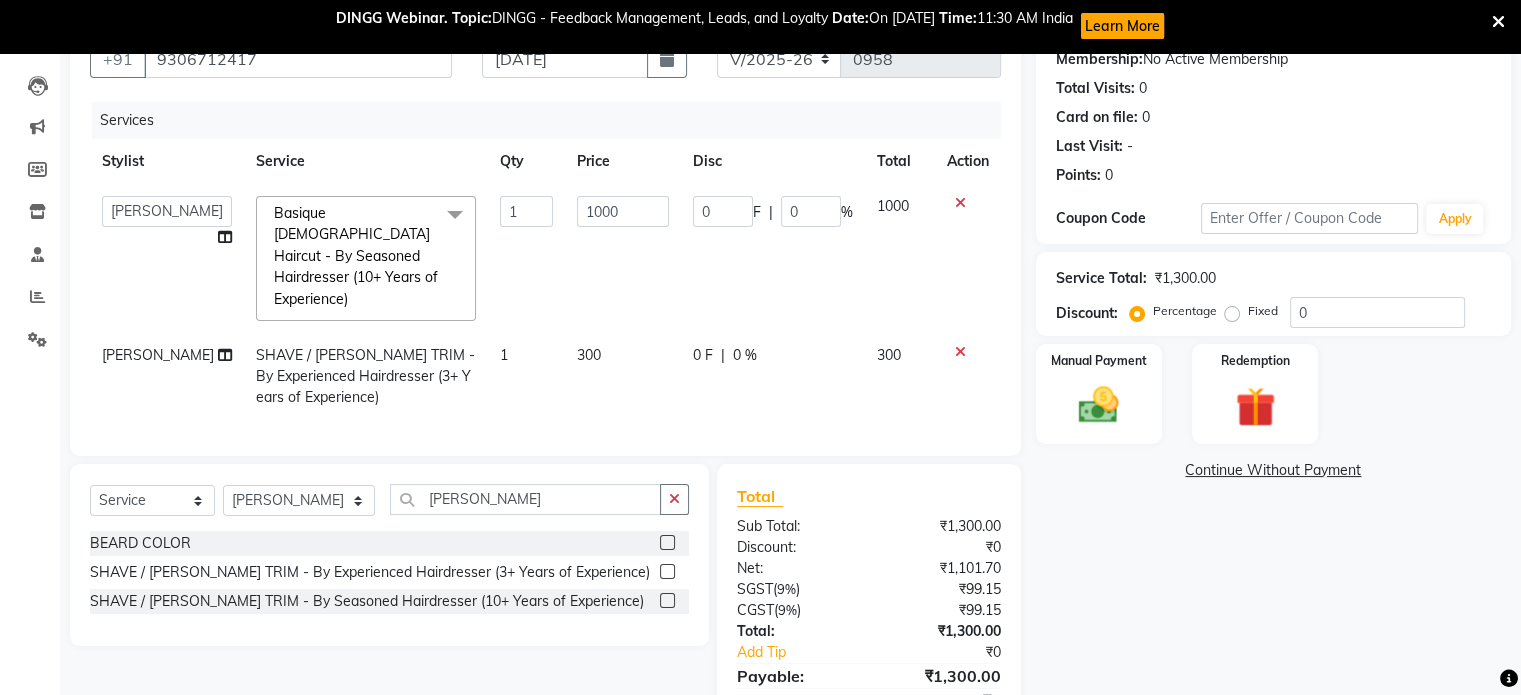 click 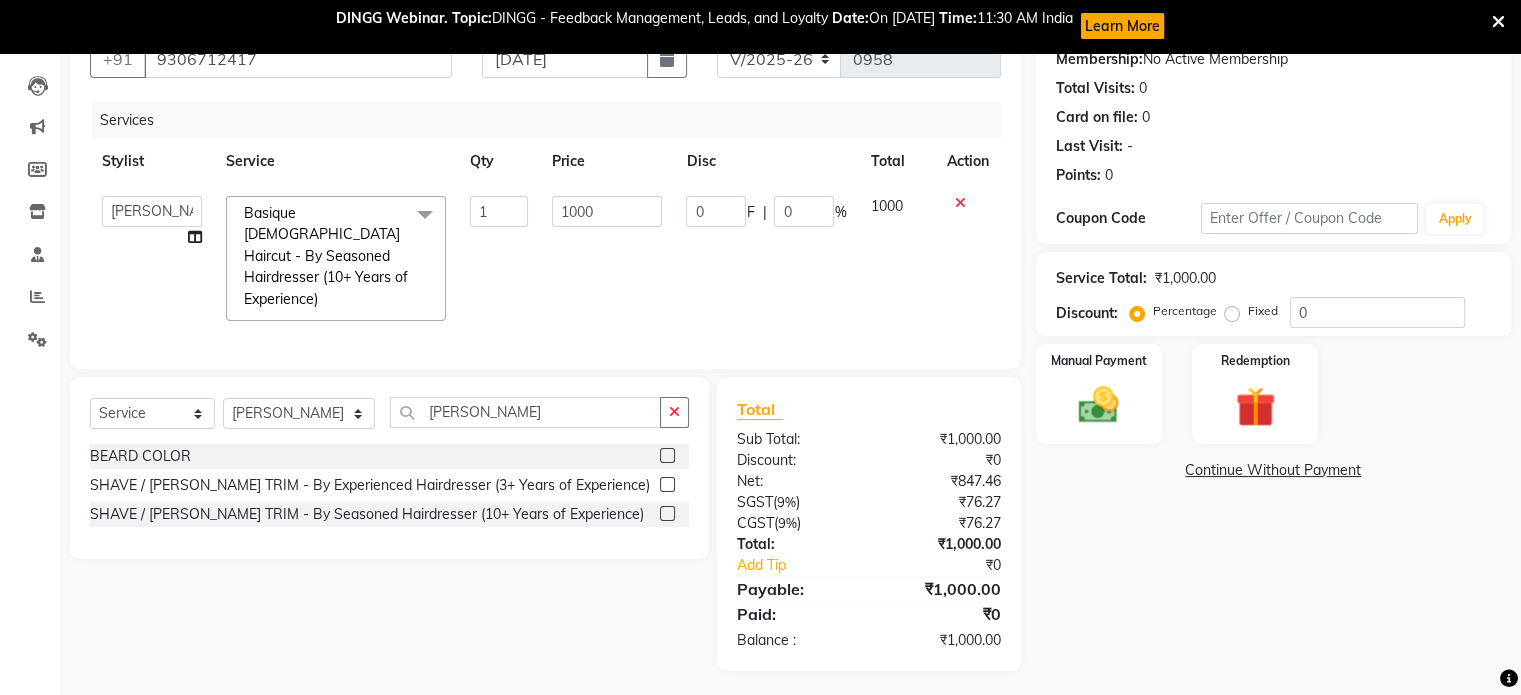 click 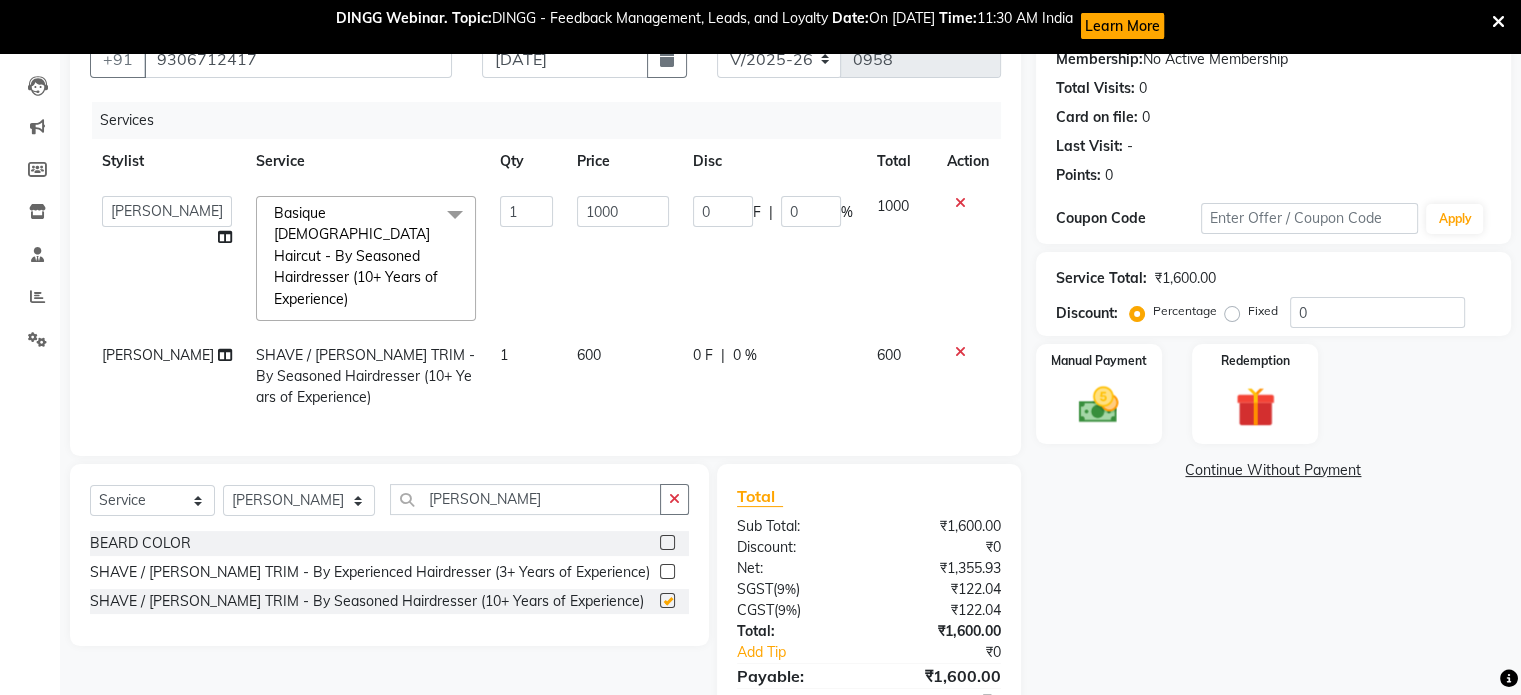 checkbox on "false" 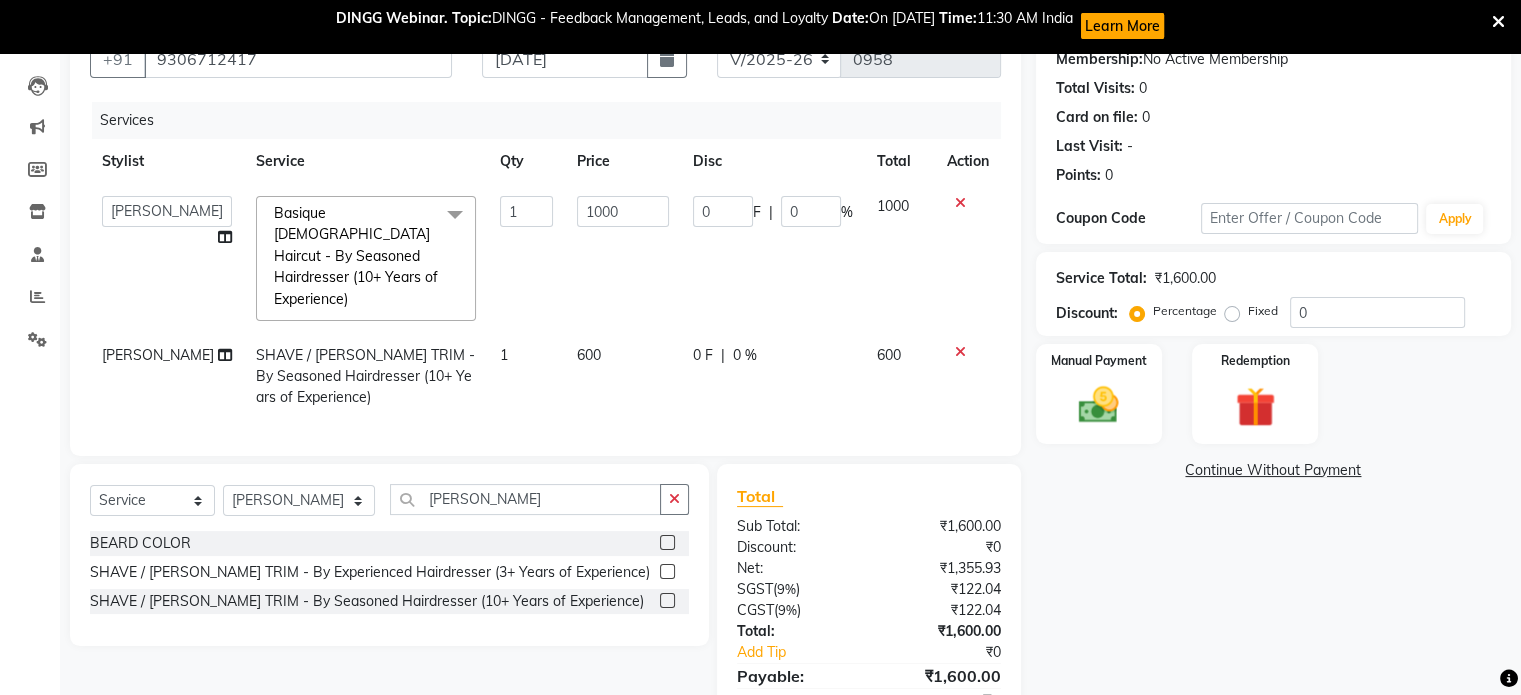 scroll, scrollTop: 285, scrollLeft: 0, axis: vertical 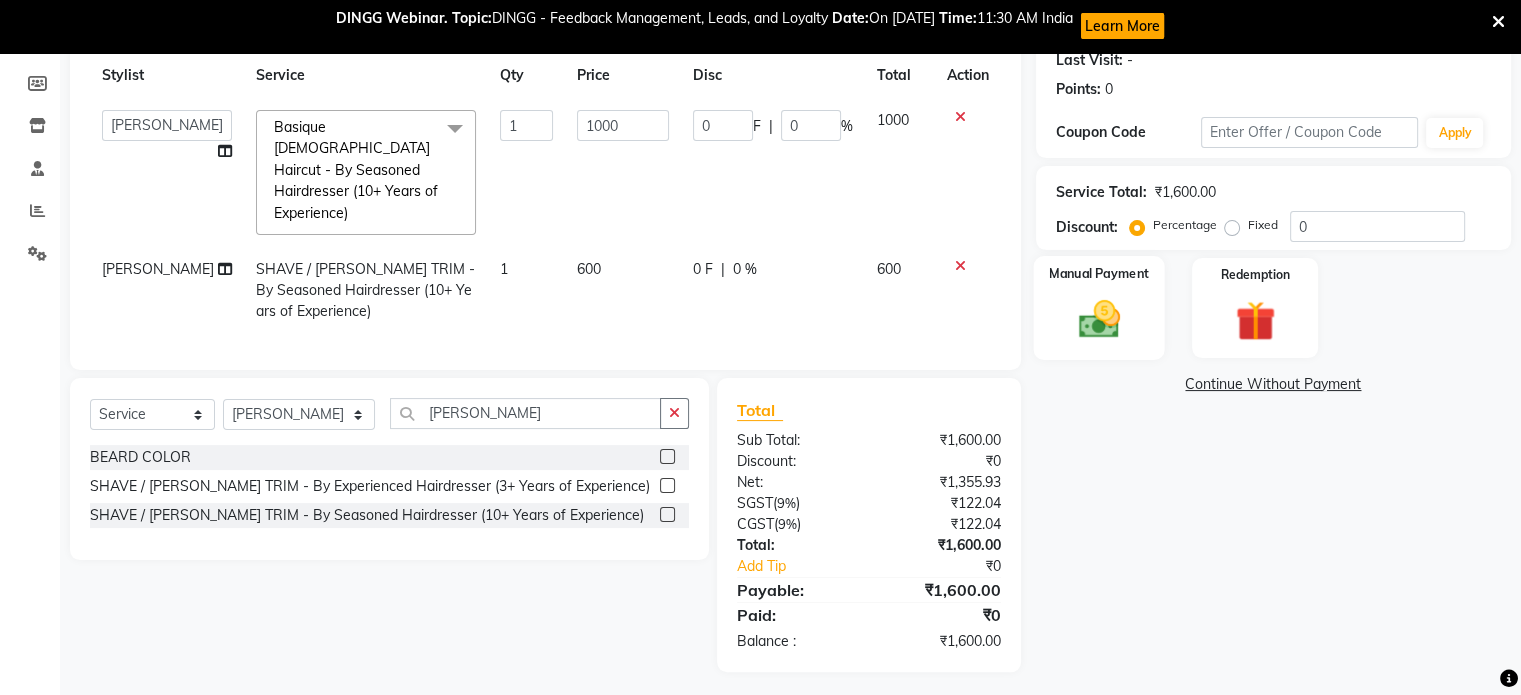 click 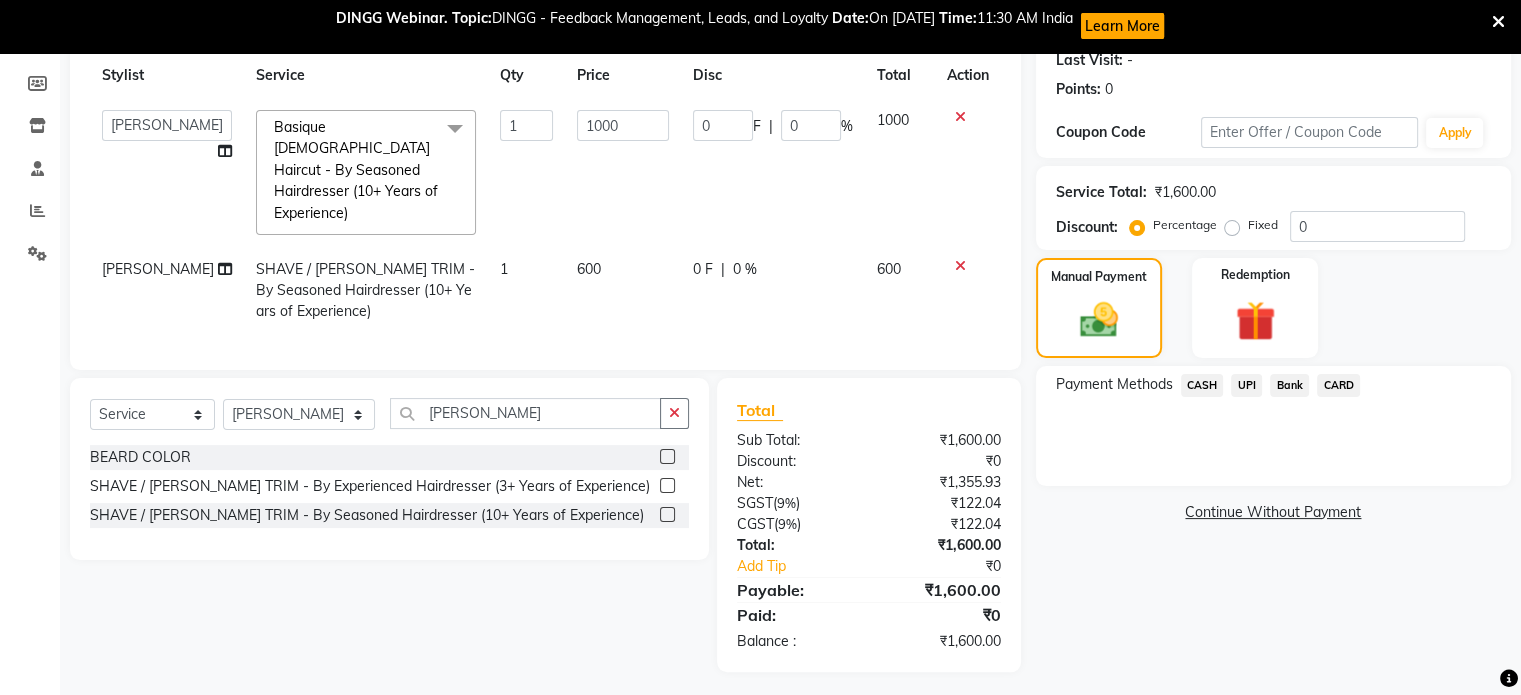 click on "UPI" 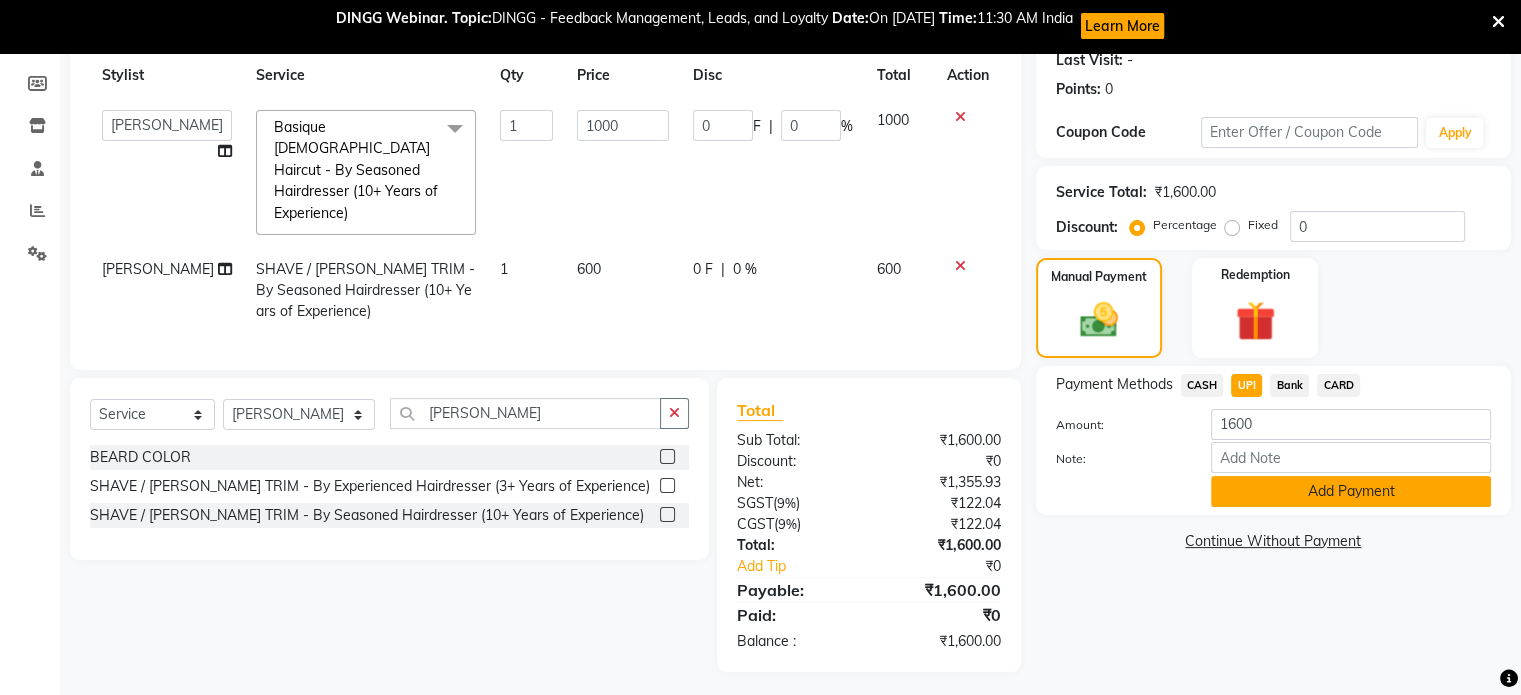 click on "Add Payment" 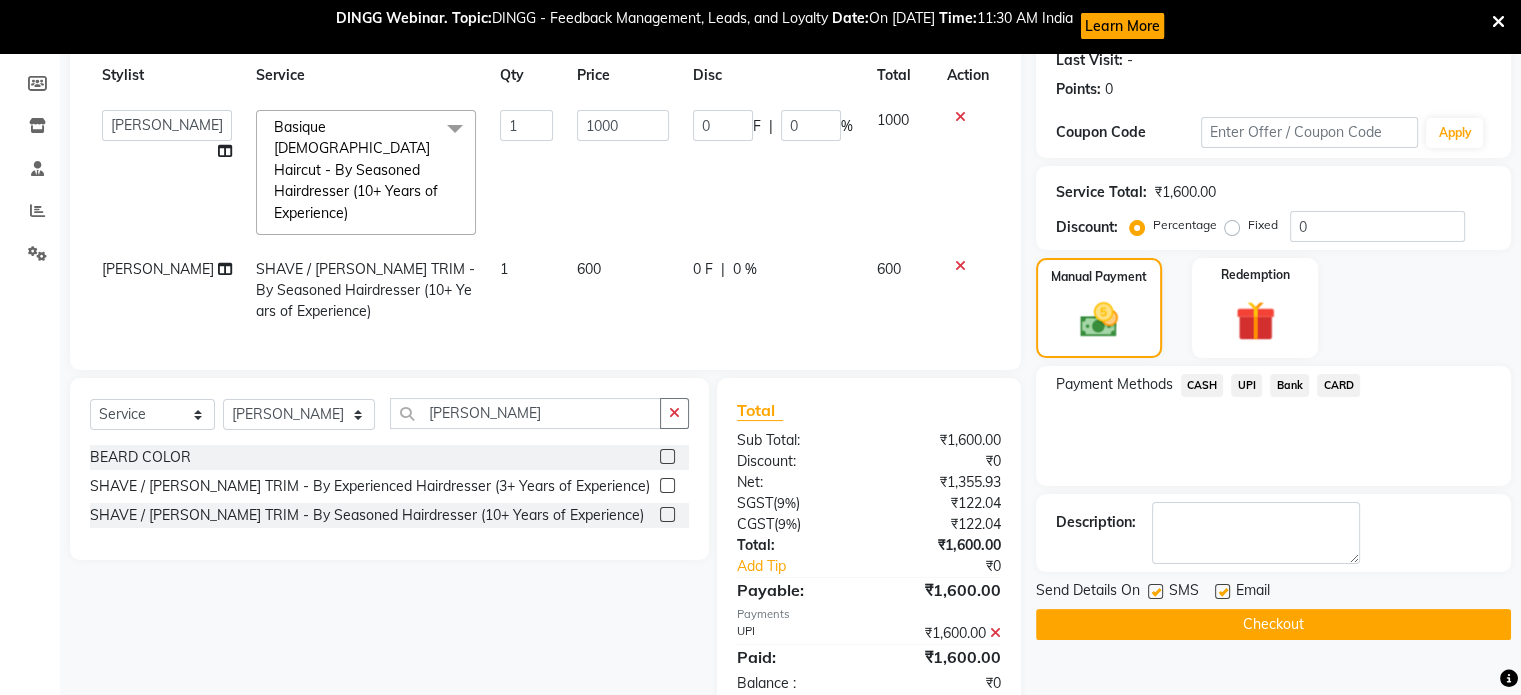 scroll, scrollTop: 328, scrollLeft: 0, axis: vertical 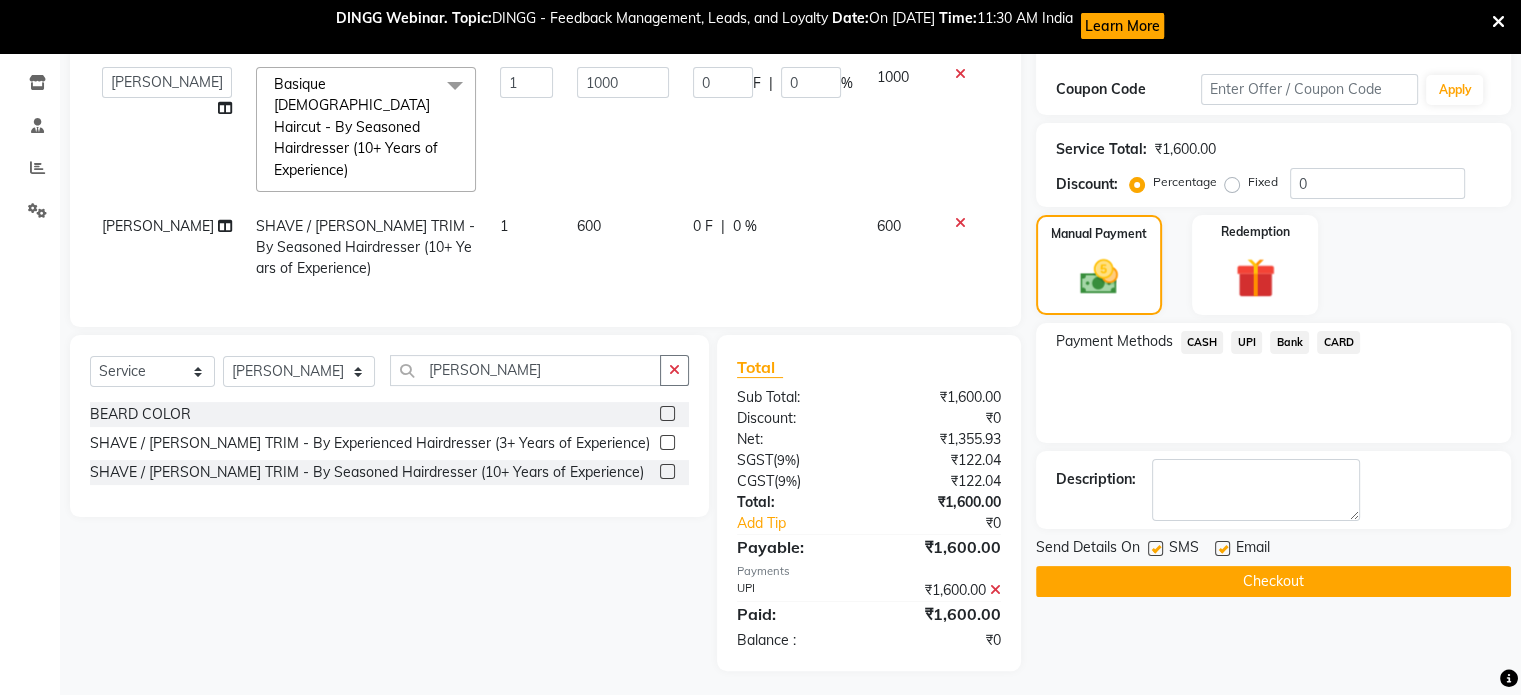 click 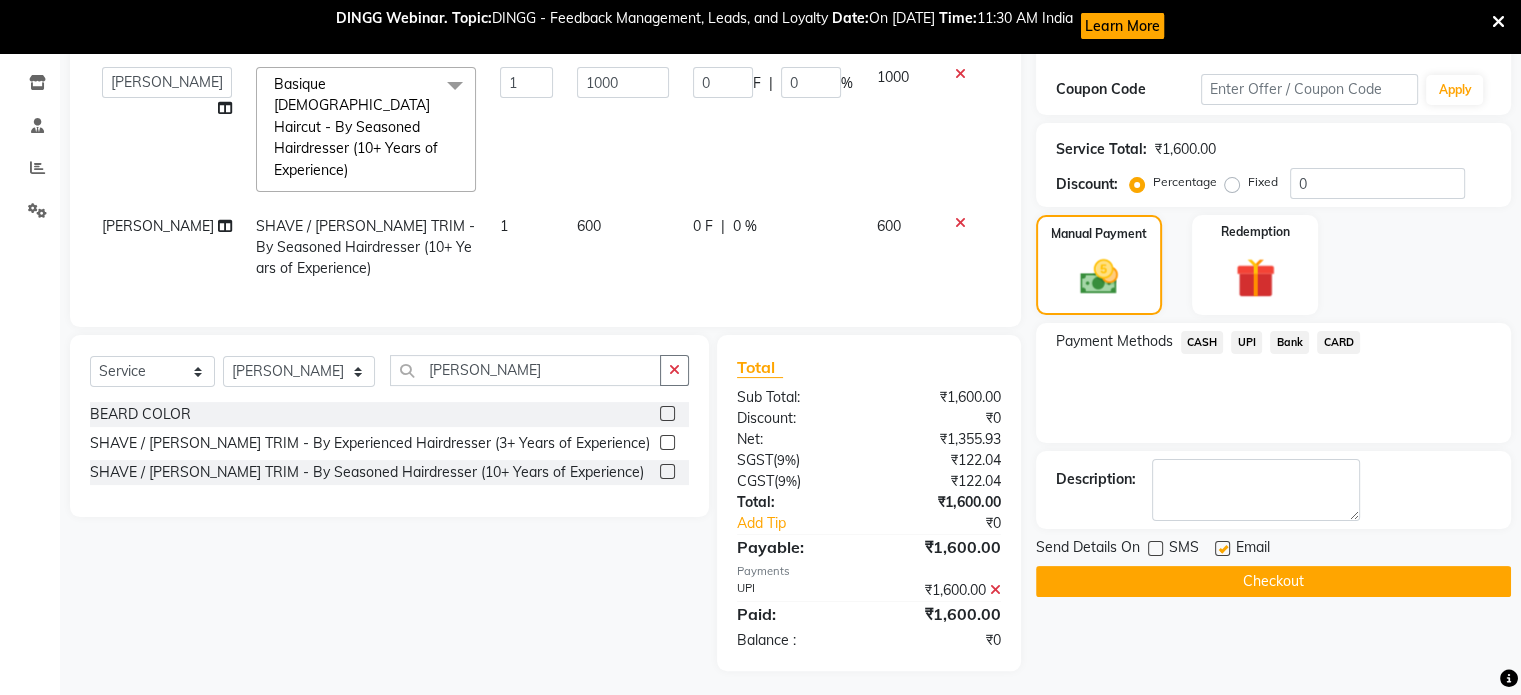 click on "Checkout" 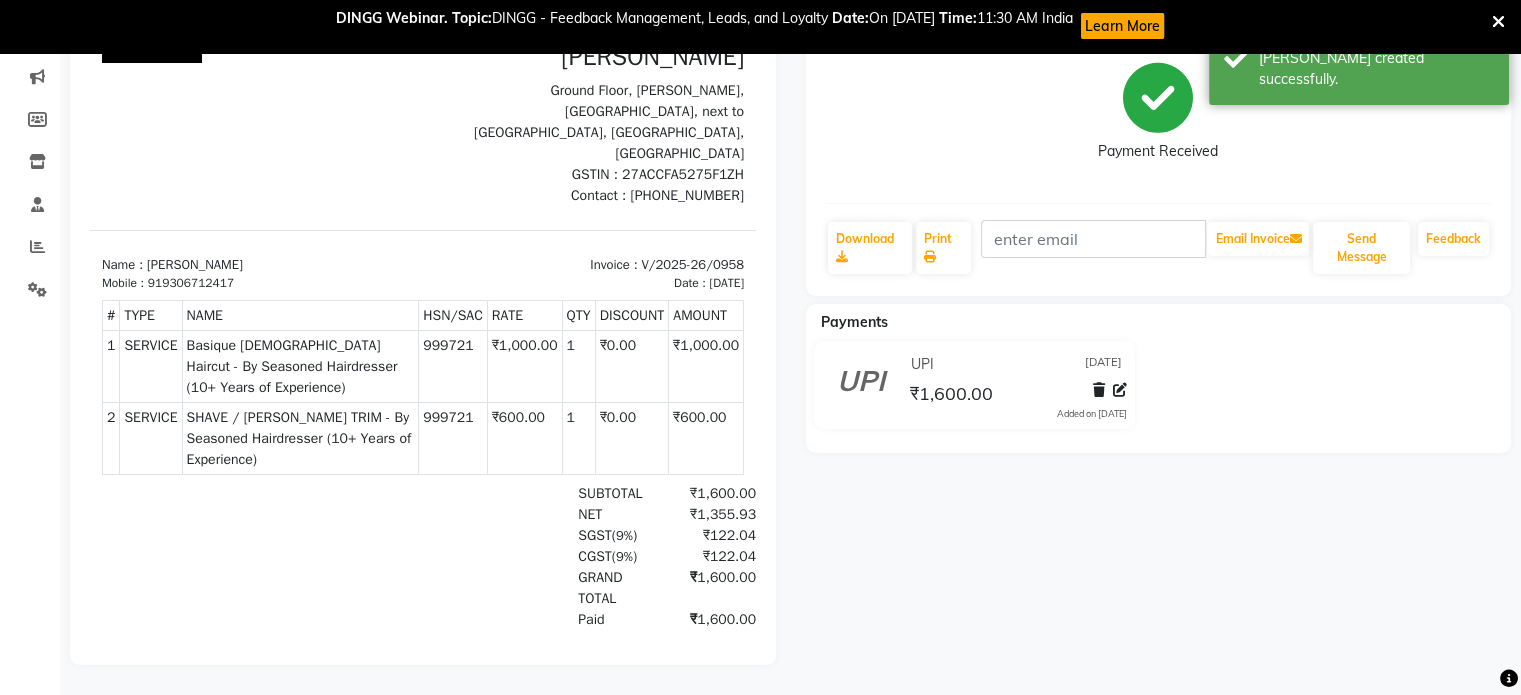 scroll, scrollTop: 0, scrollLeft: 0, axis: both 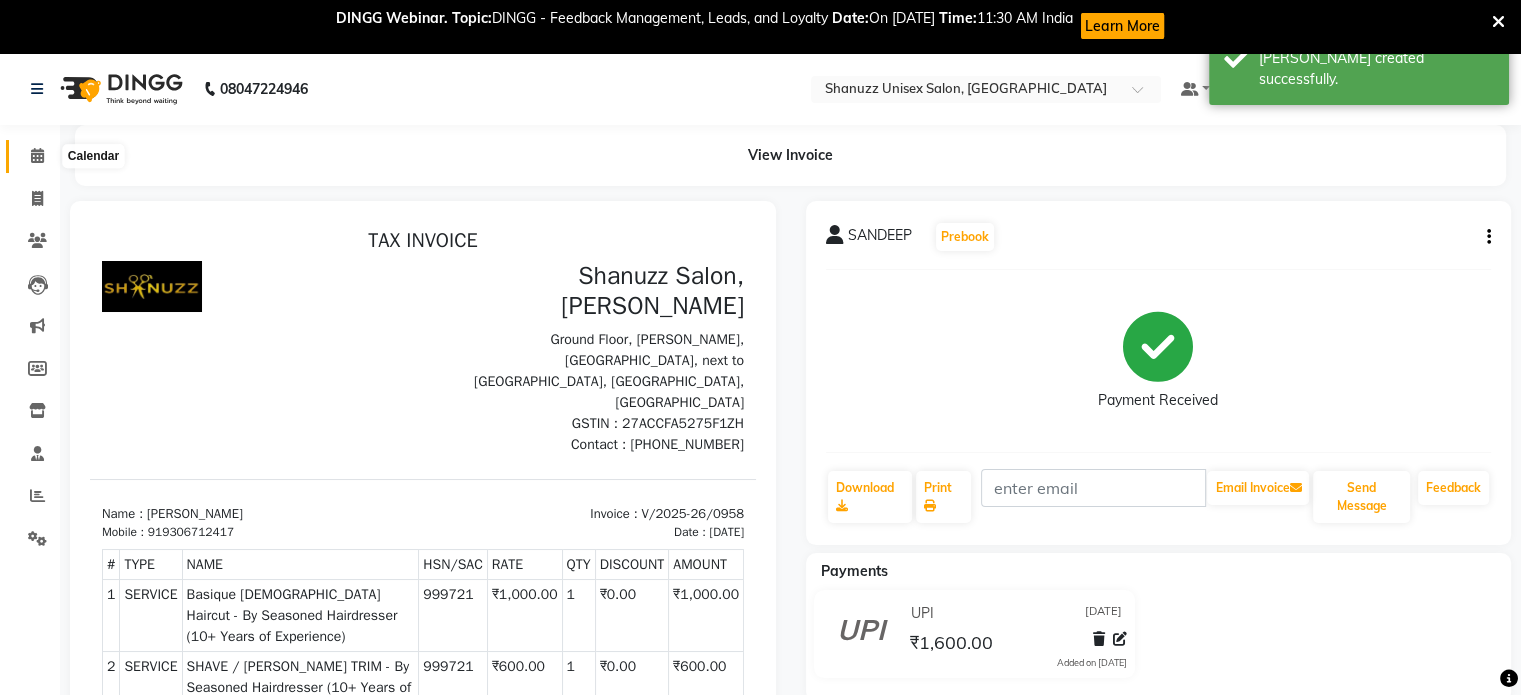click 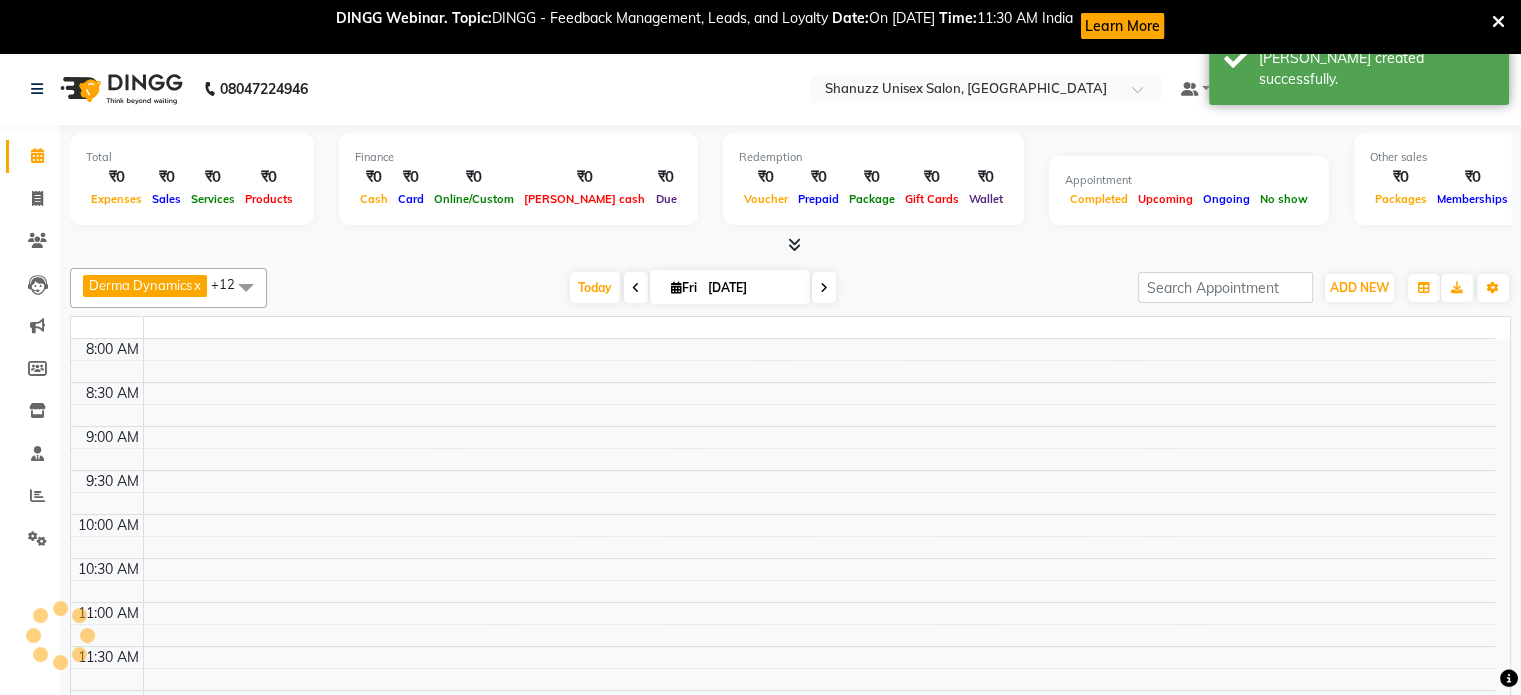 scroll, scrollTop: 0, scrollLeft: 0, axis: both 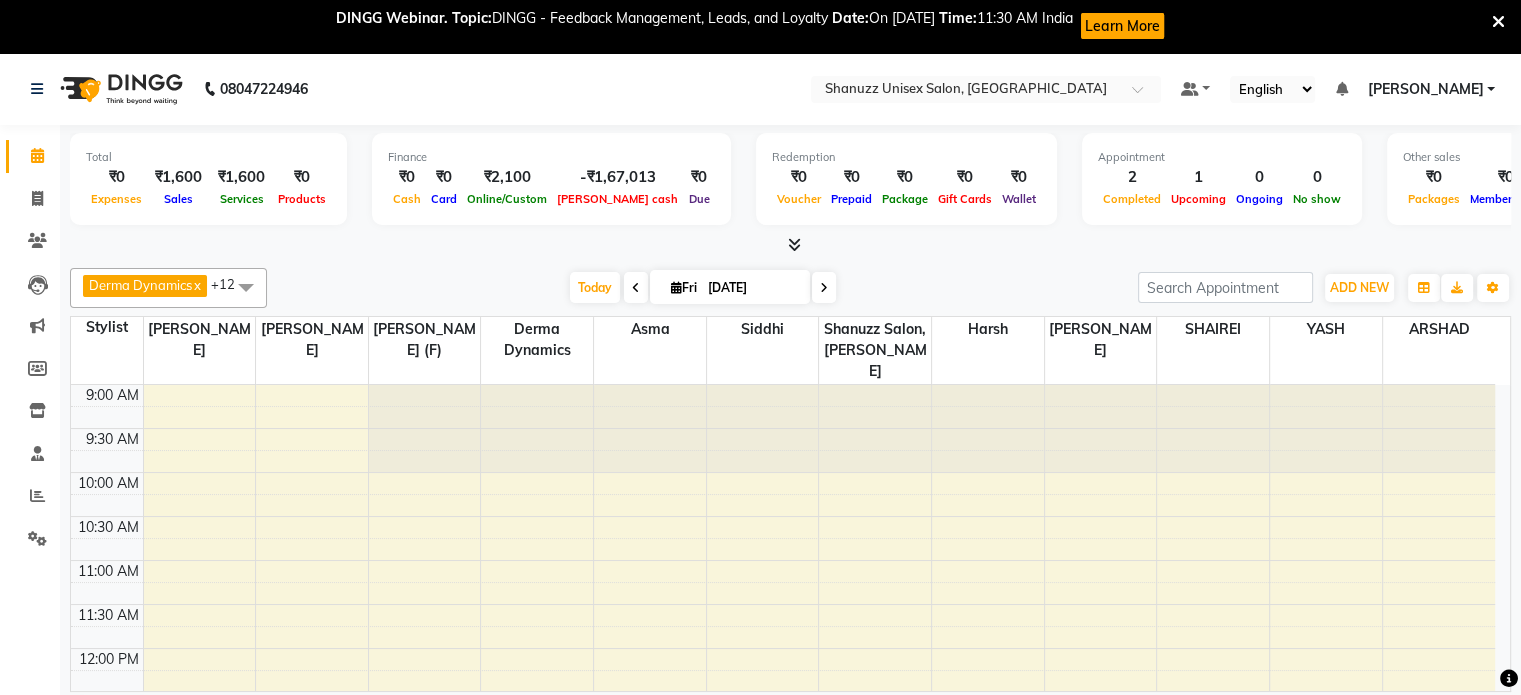 click at bounding box center [636, 287] 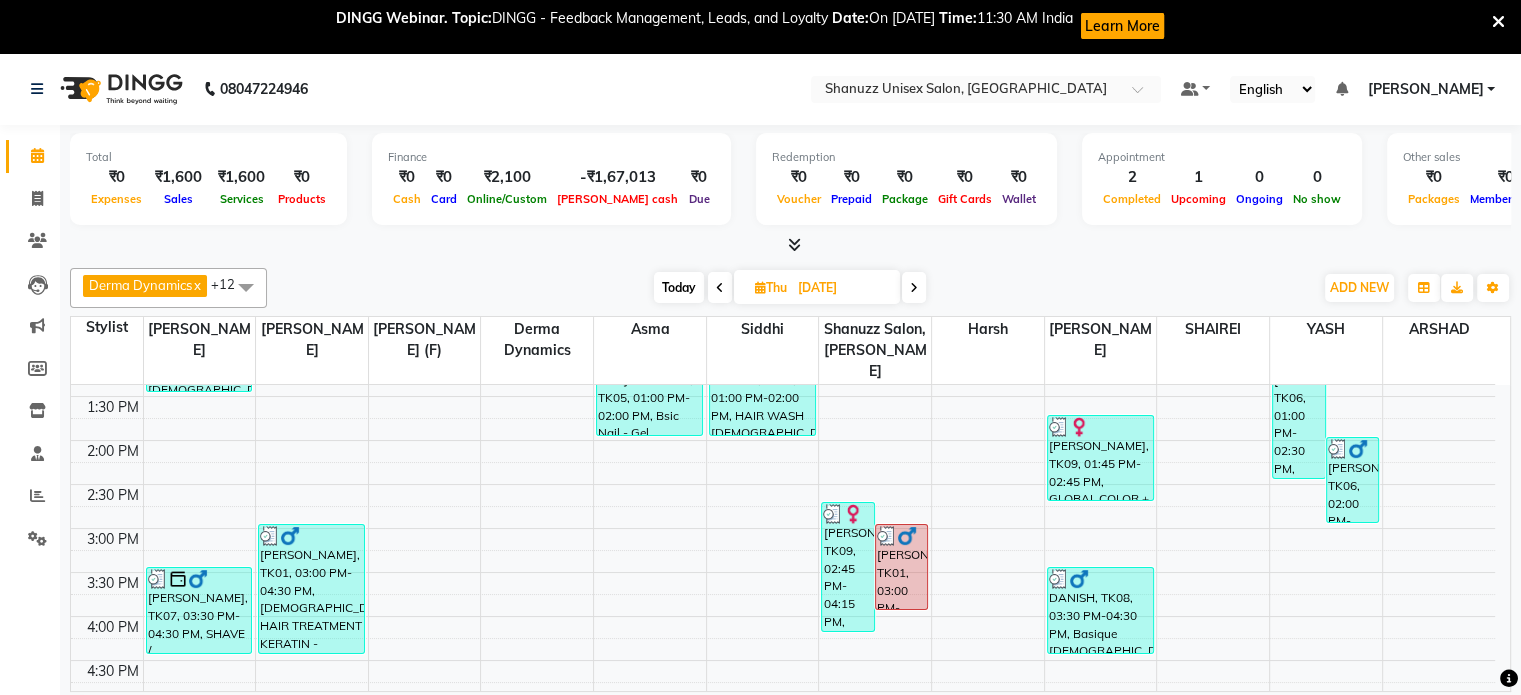 scroll, scrollTop: 384, scrollLeft: 0, axis: vertical 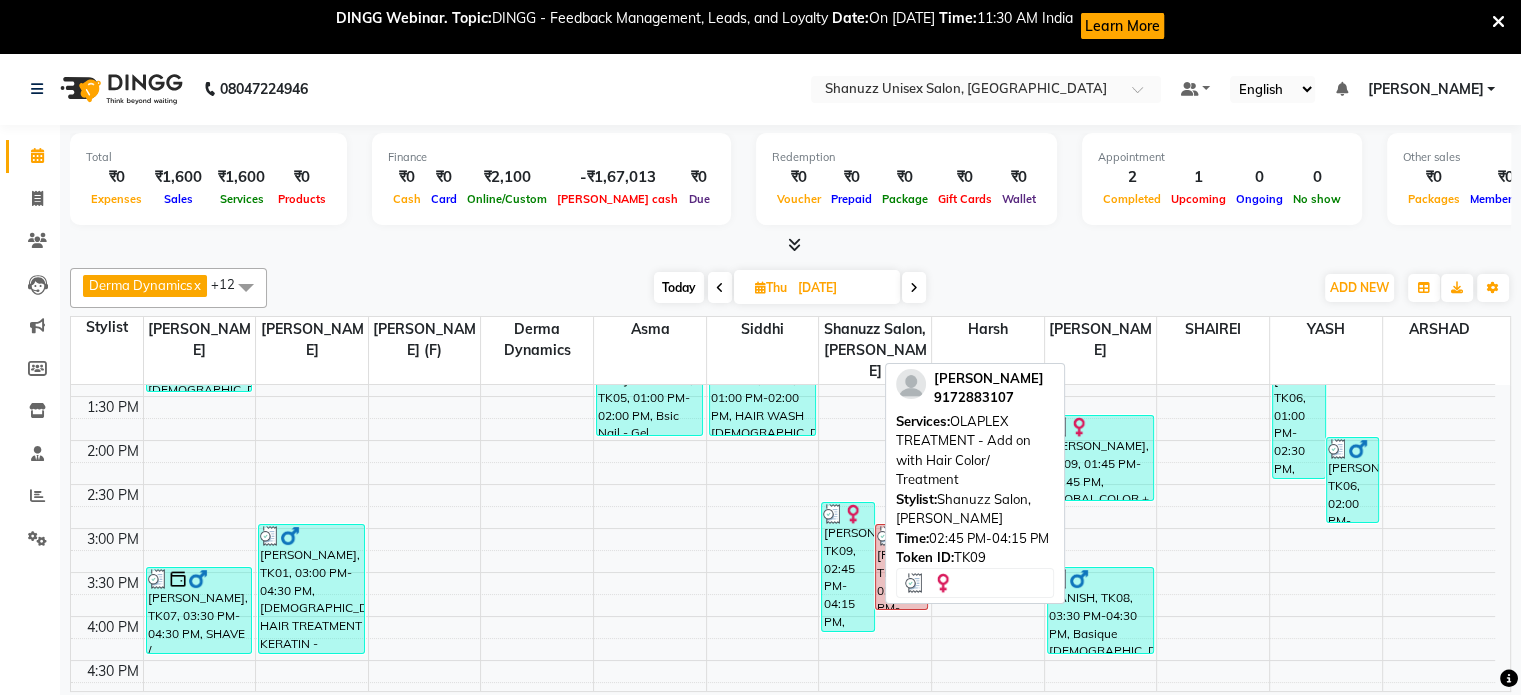 click on "[PERSON_NAME], TK09, 02:45 PM-04:15 PM, OLAPLEX TREATMENT - Add on with Hair Color/ Treatment" at bounding box center [847, 567] 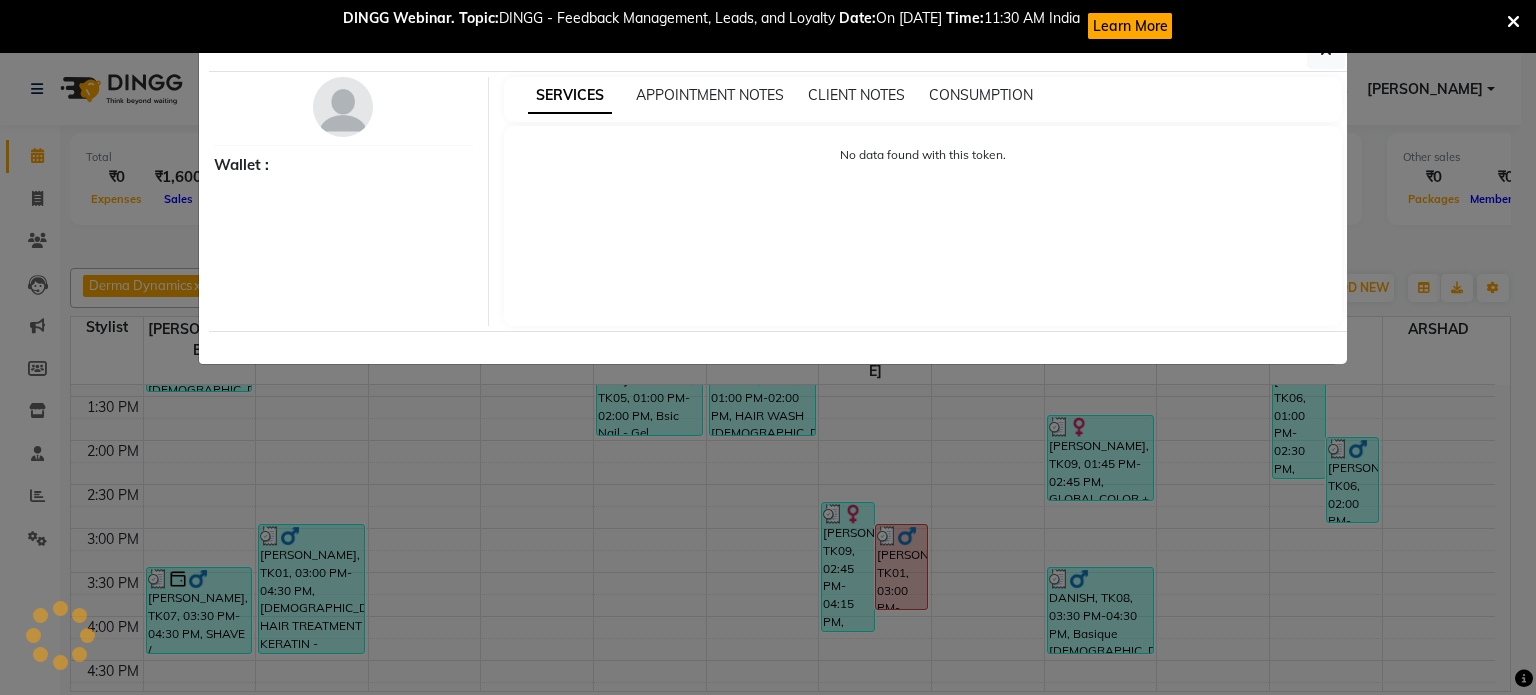 select on "3" 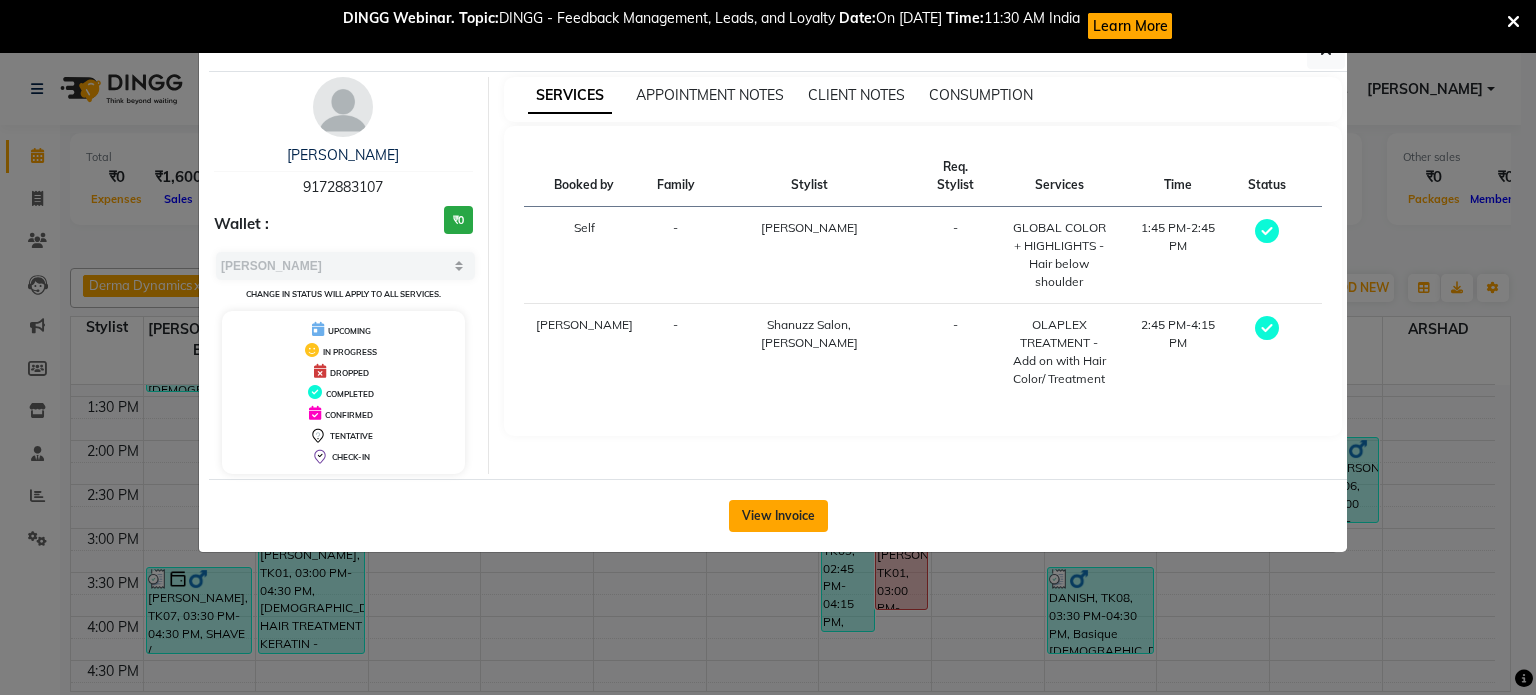 click on "View Invoice" 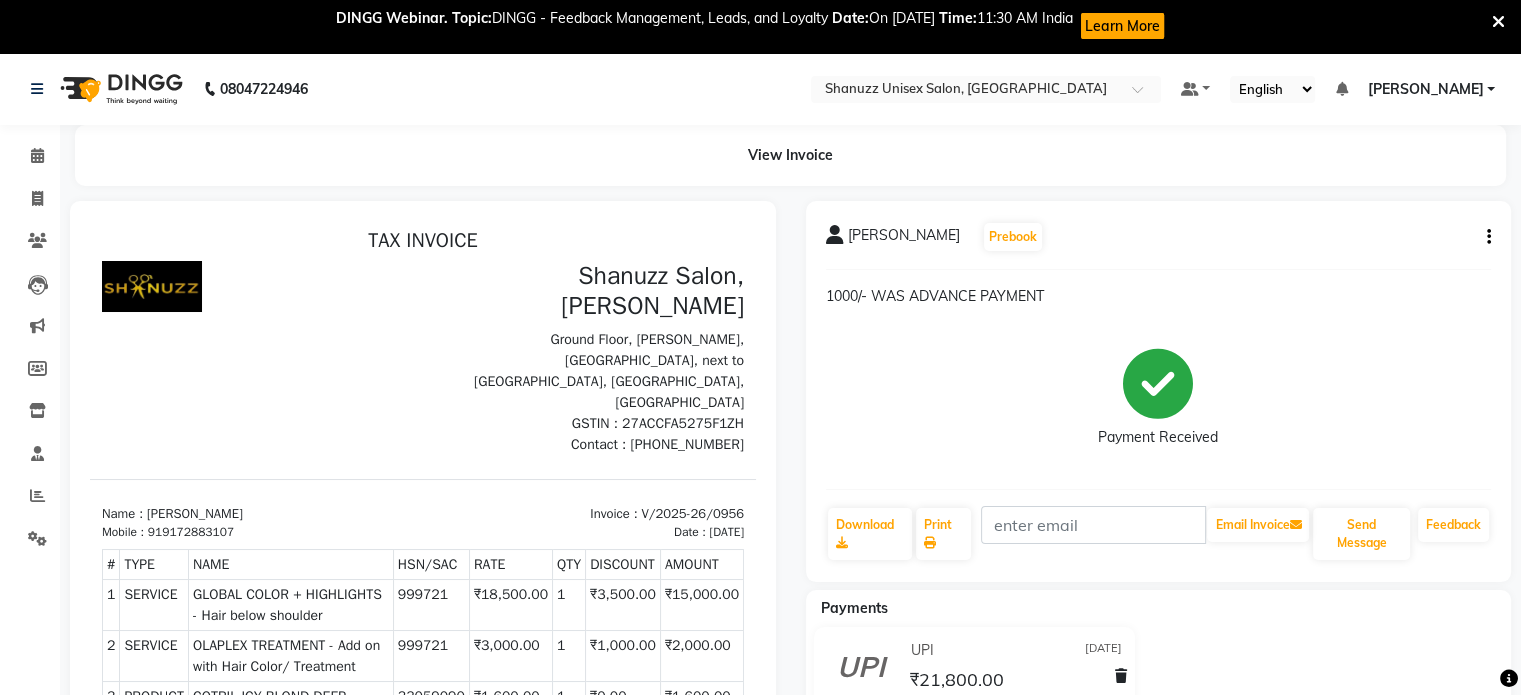 scroll, scrollTop: 0, scrollLeft: 0, axis: both 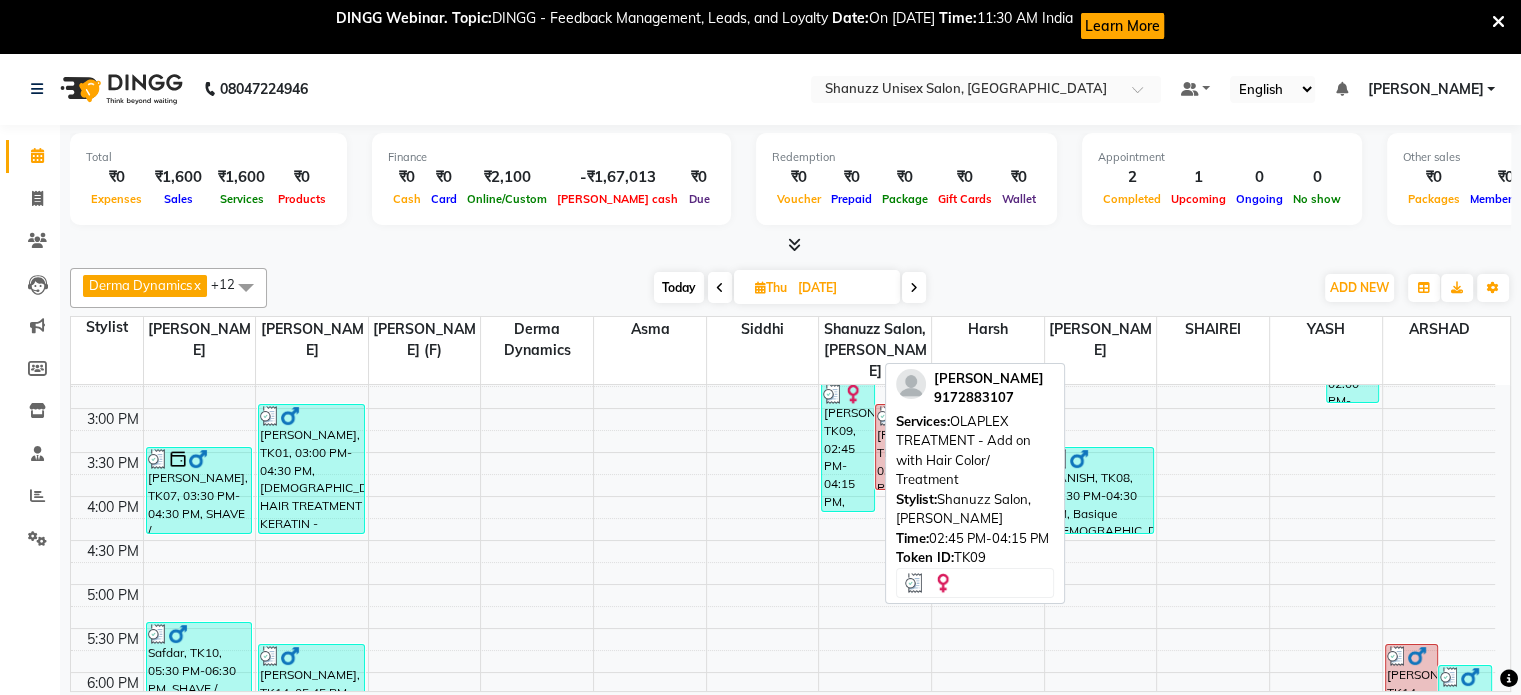 click on "[PERSON_NAME], TK09, 02:45 PM-04:15 PM, OLAPLEX TREATMENT - Add on with Hair Color/ Treatment" at bounding box center (847, 447) 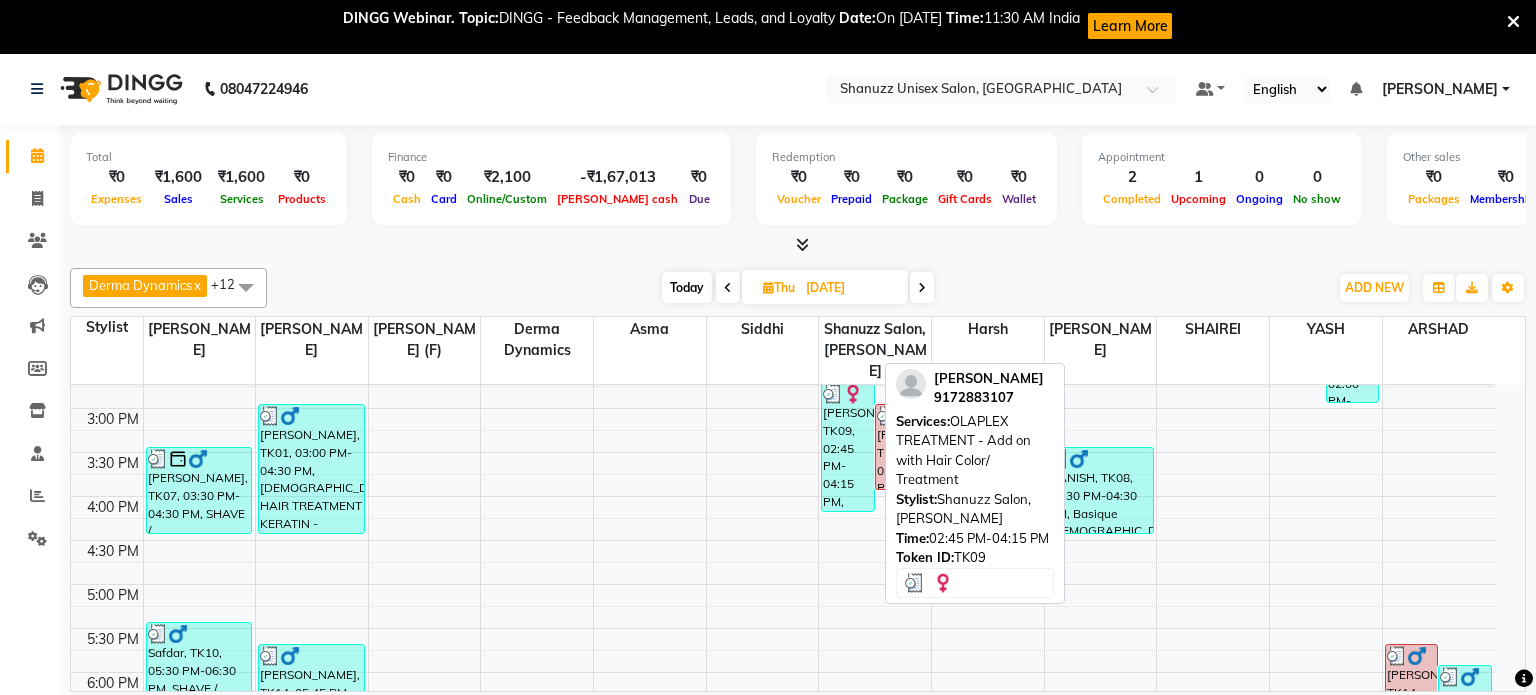 select on "3" 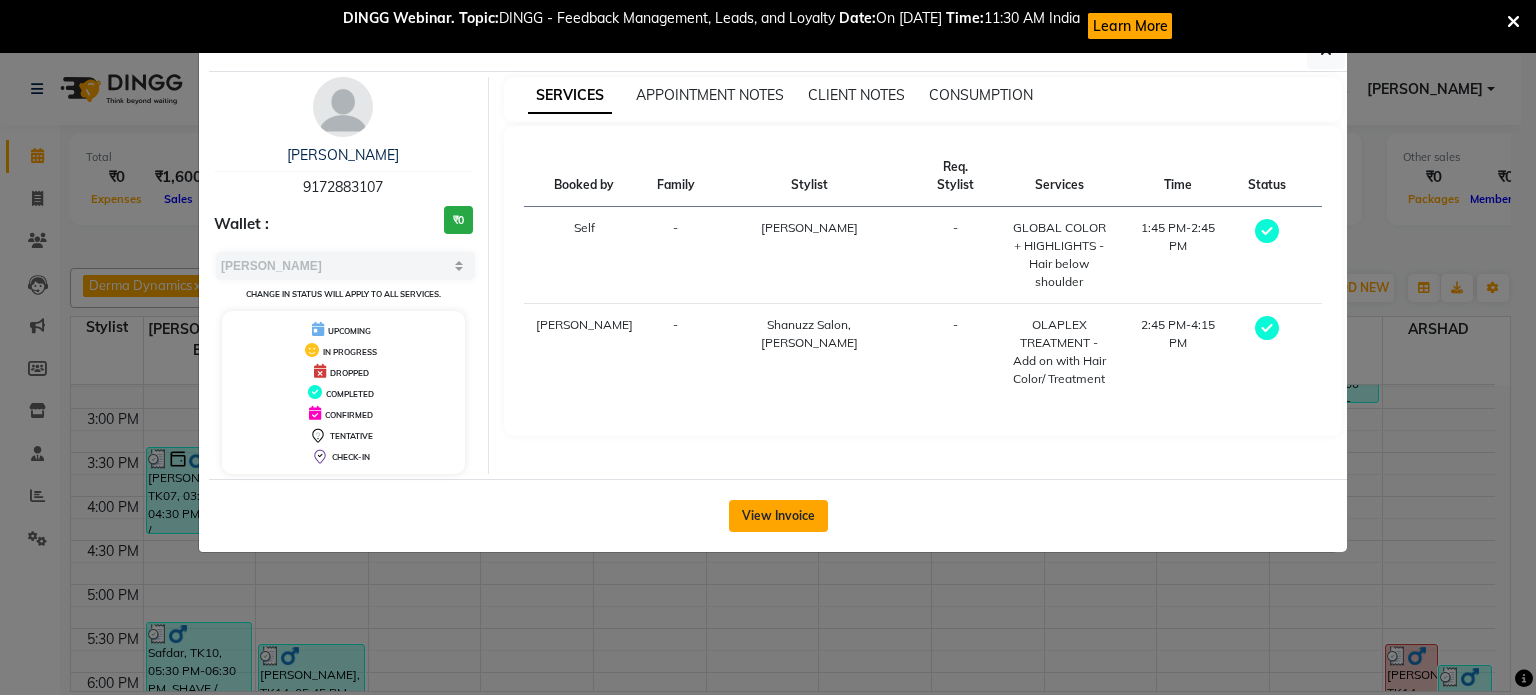 click on "View Invoice" 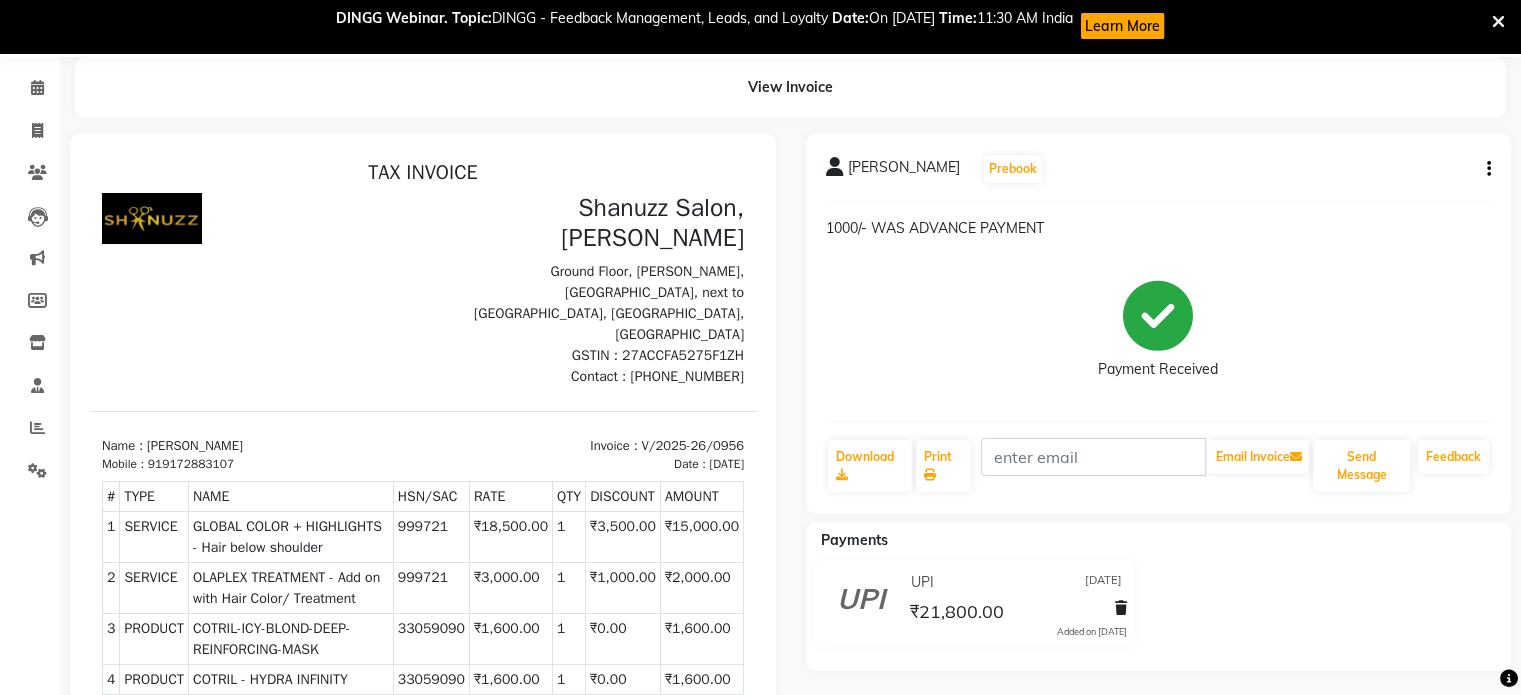 scroll, scrollTop: 68, scrollLeft: 0, axis: vertical 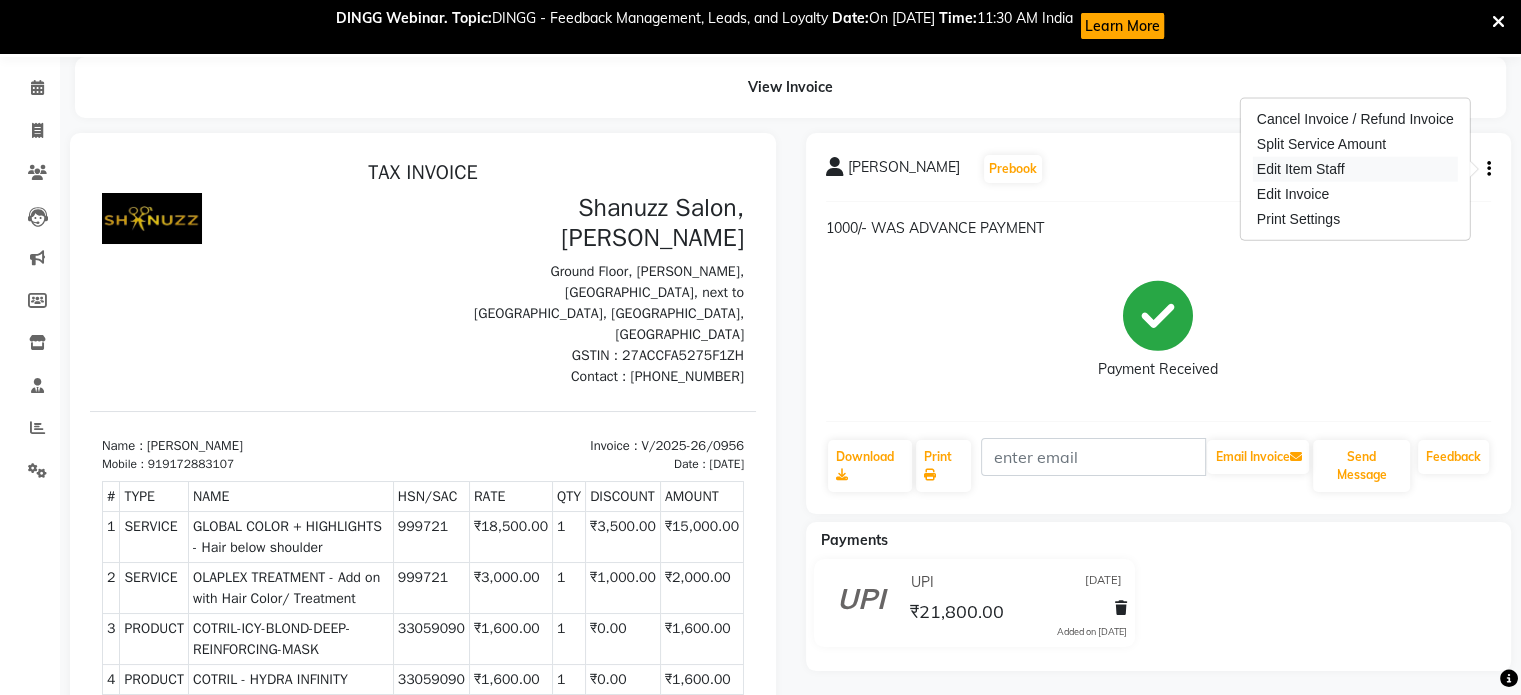 click on "Edit Item Staff" at bounding box center (1355, 169) 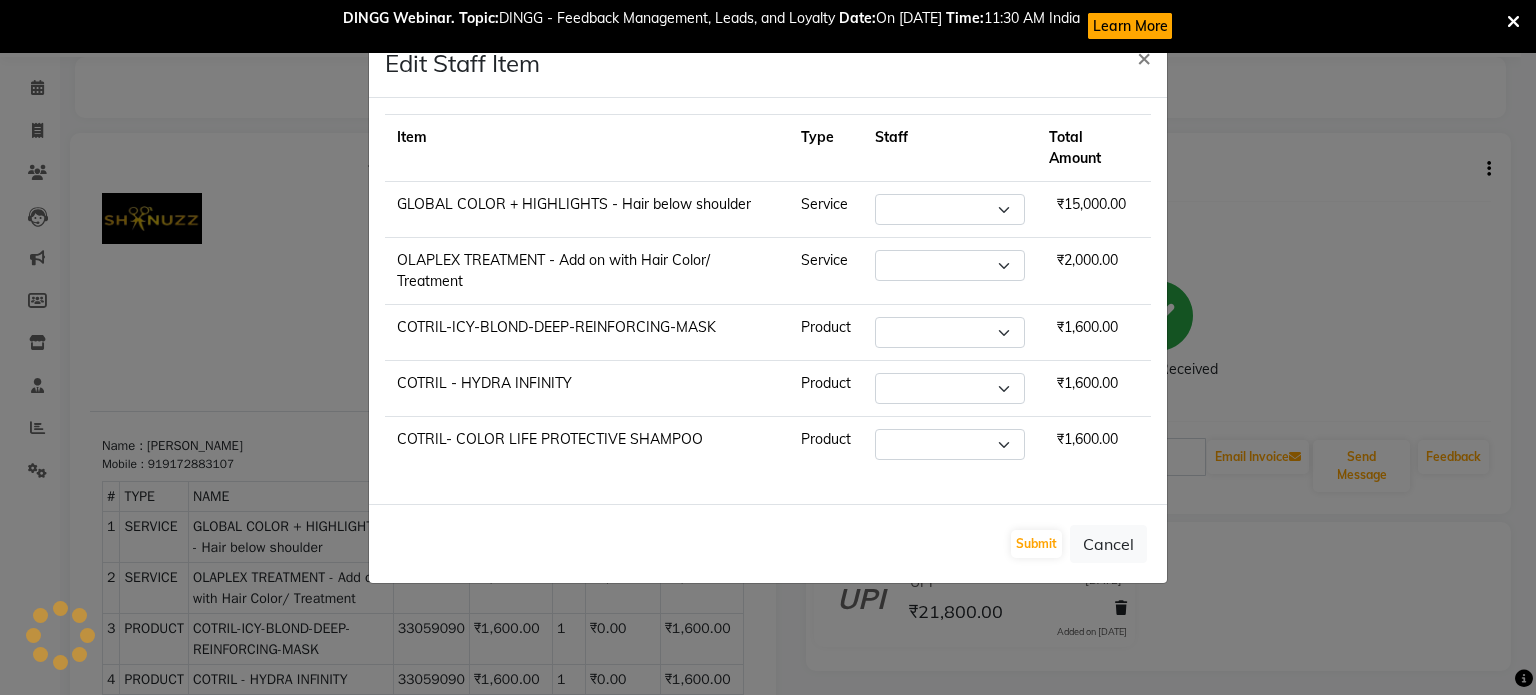 select on "78152" 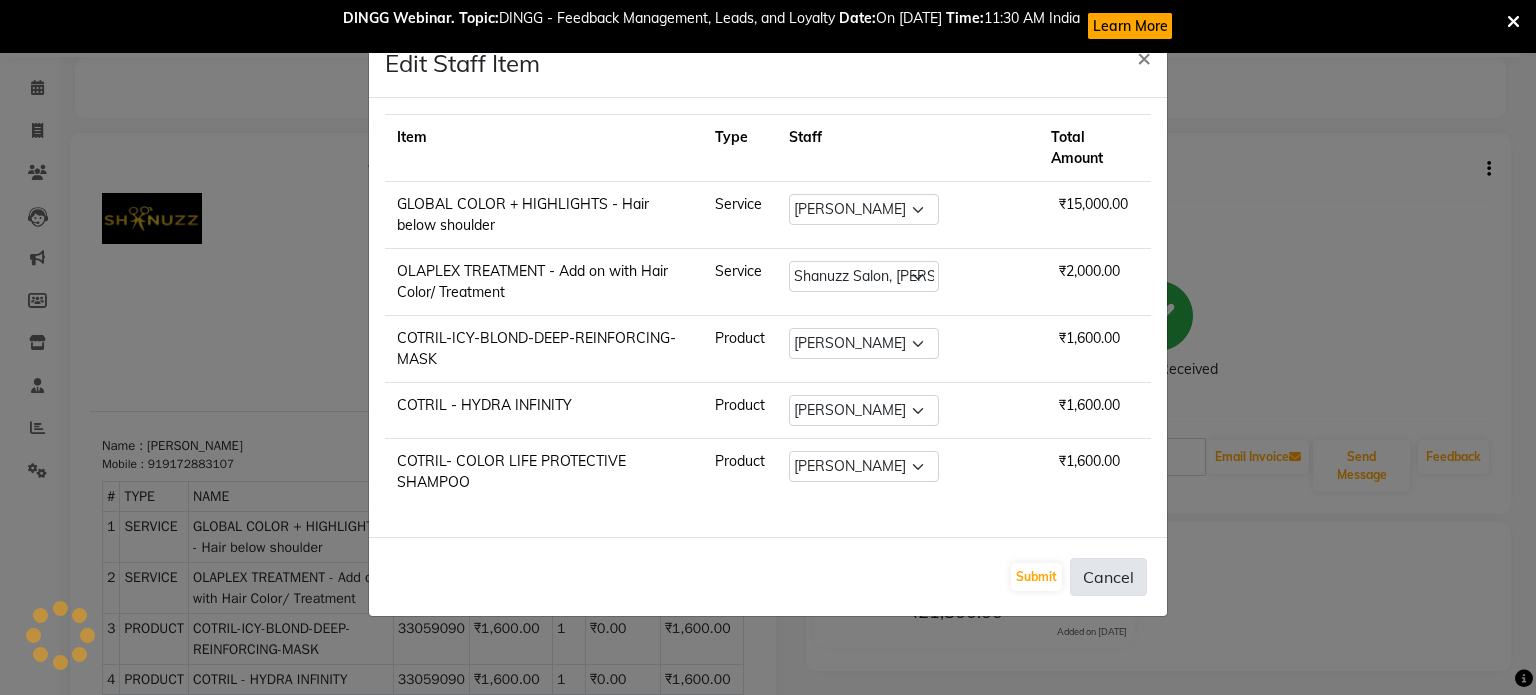 click on "Cancel" 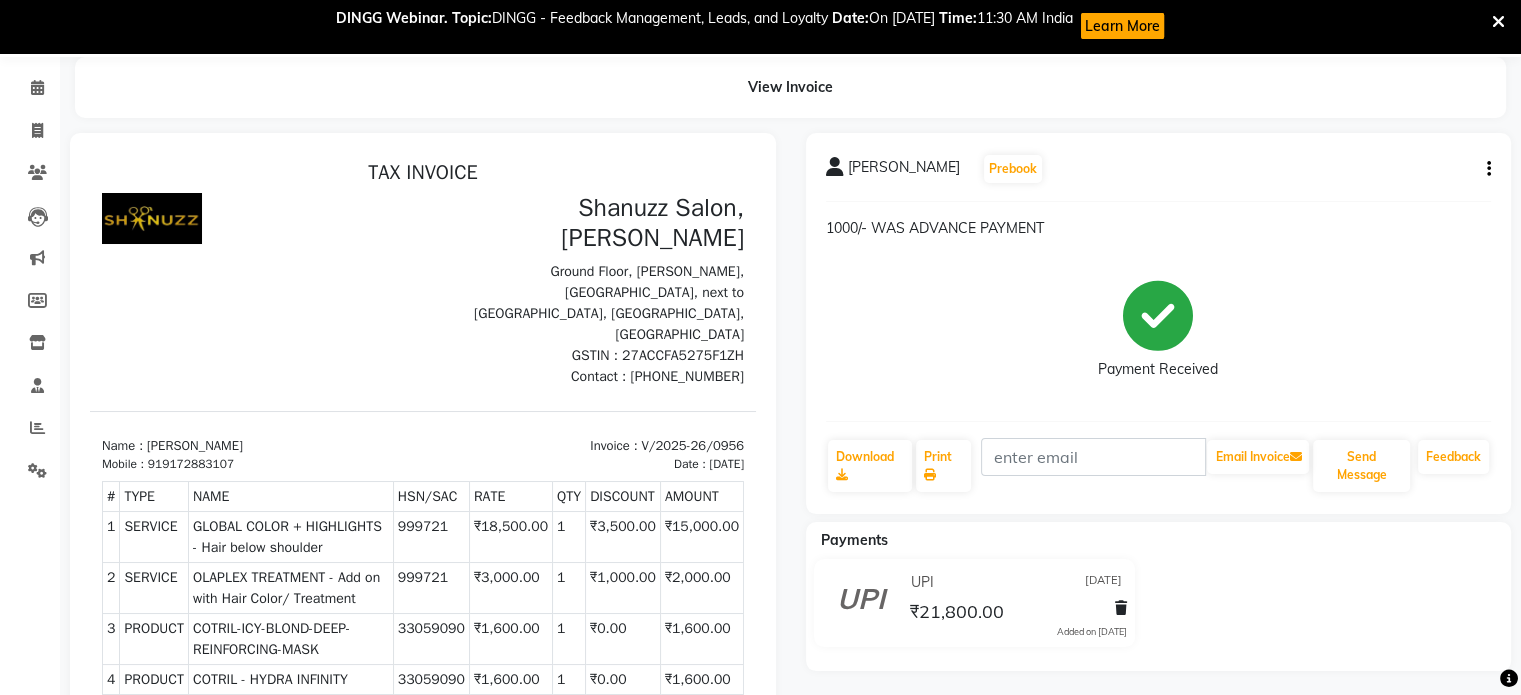 click 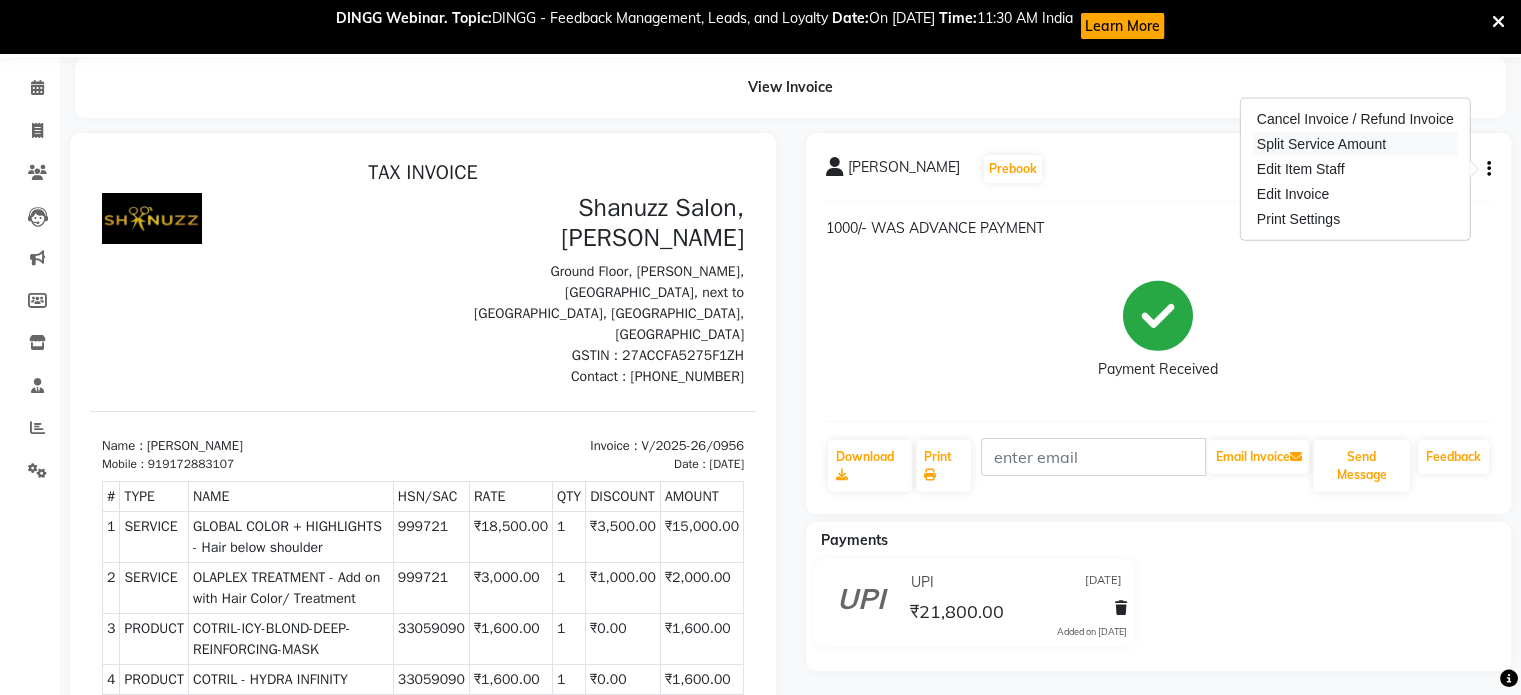 click on "Split Service Amount" at bounding box center (1355, 144) 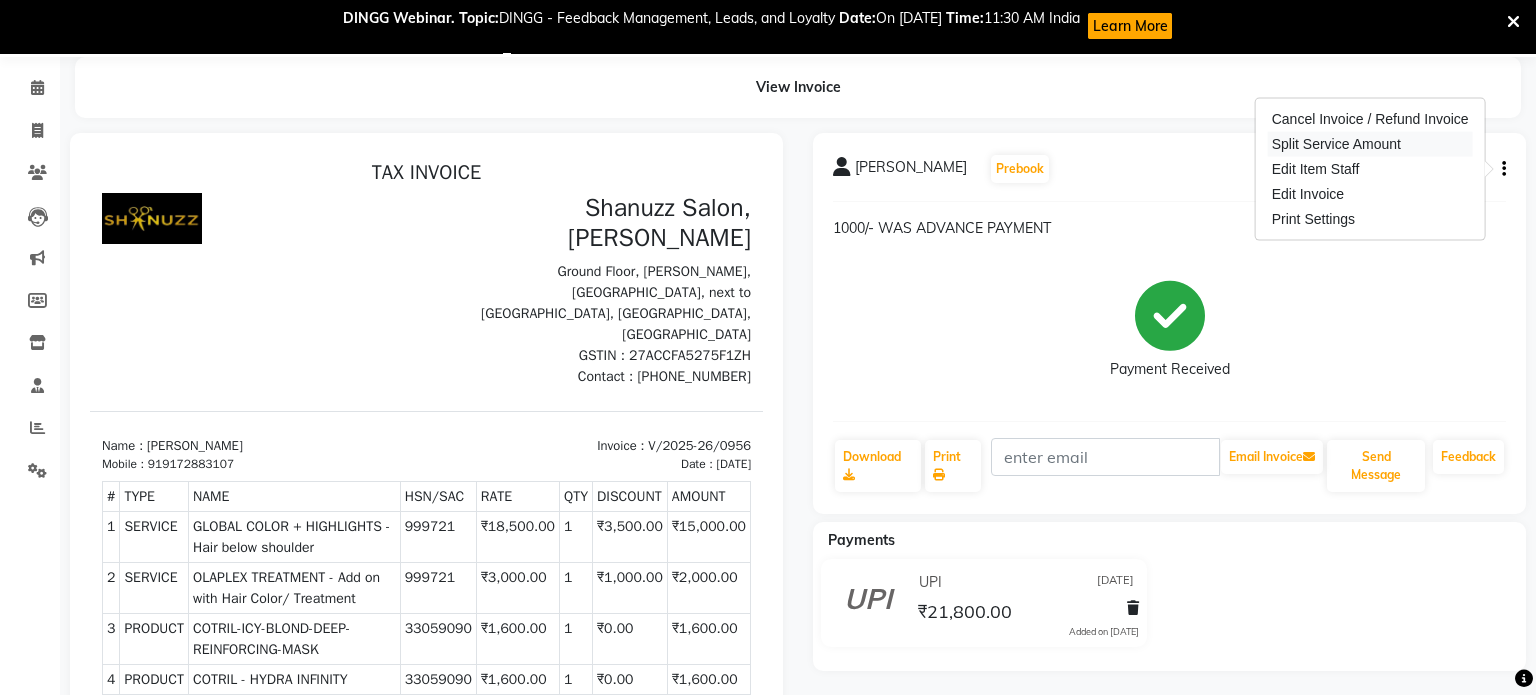select on "78152" 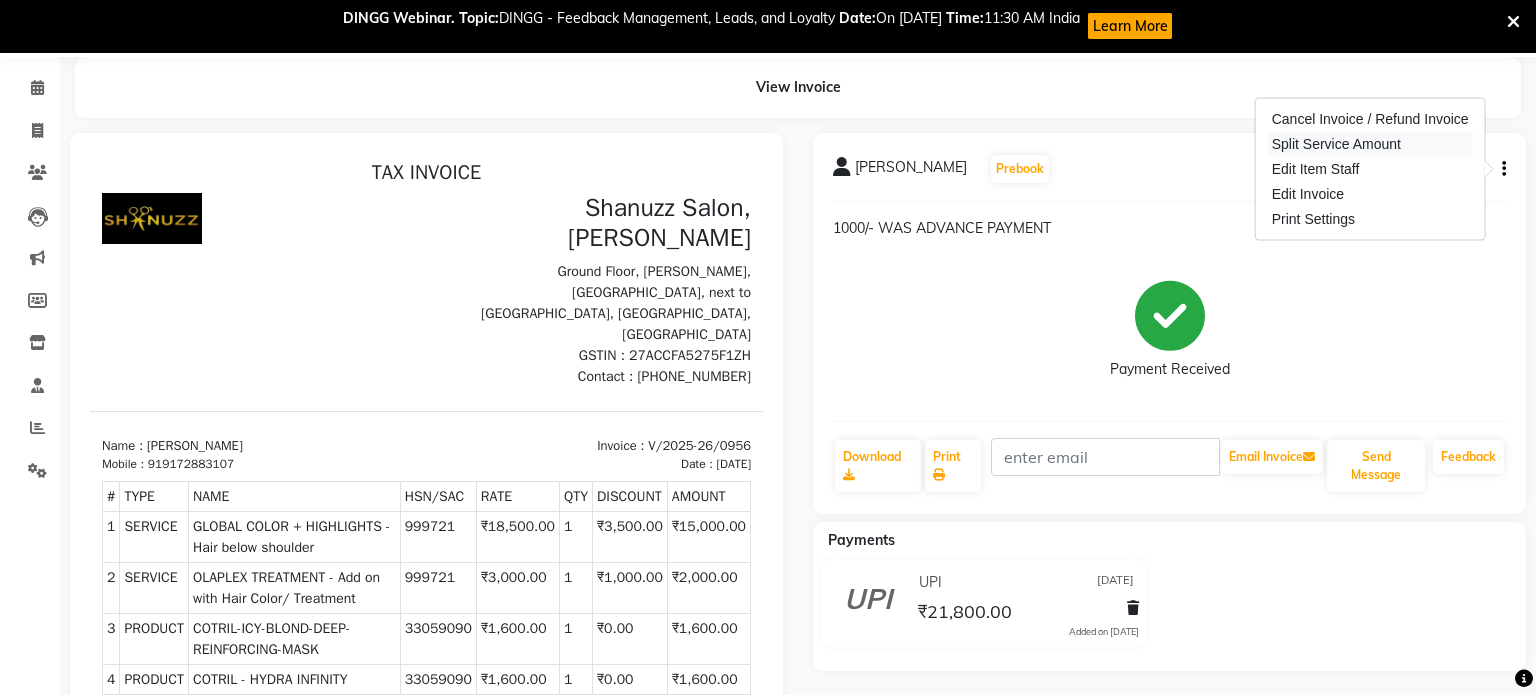 select on "70702" 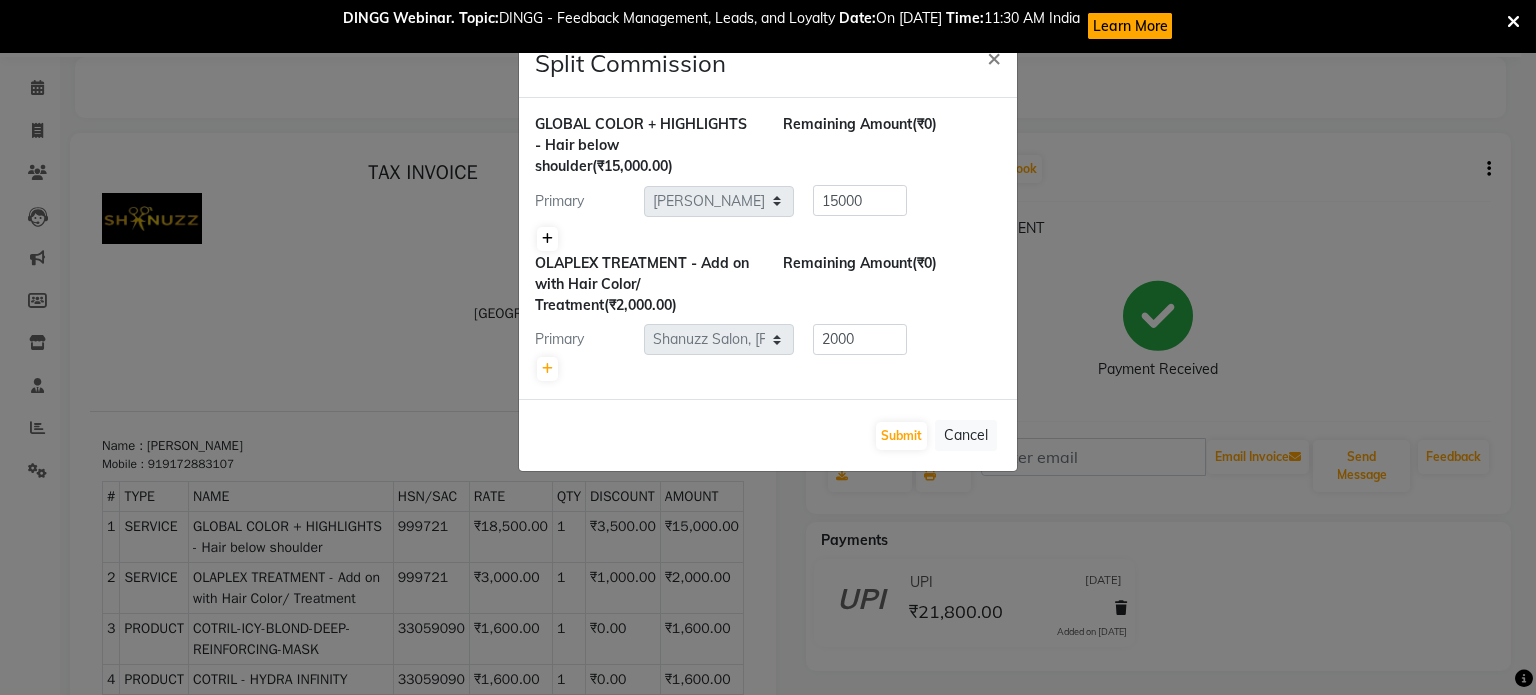 click 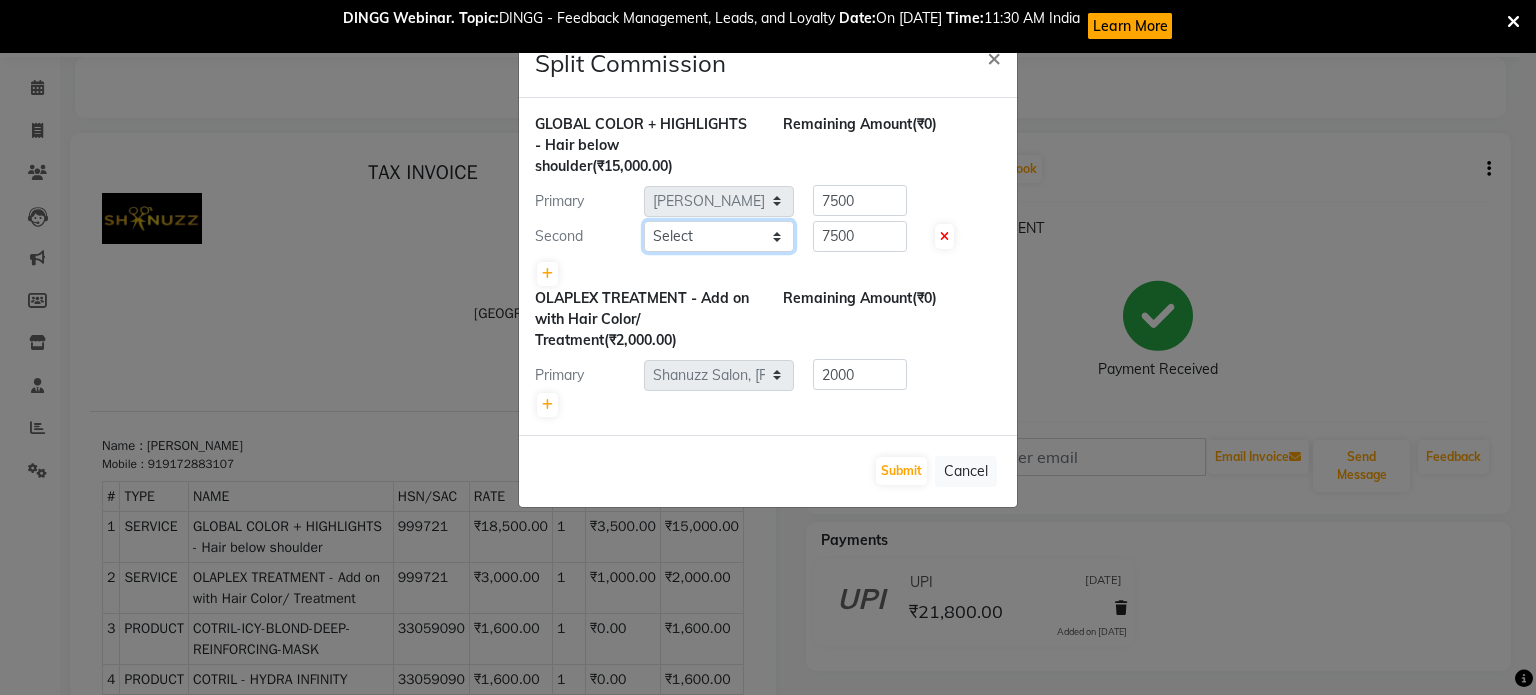 click on "Select  [PERSON_NAME] Dynamics   [PERSON_NAME] ([GEOGRAPHIC_DATA])   [PERSON_NAME]   Harsh   [PERSON_NAME]   Mohd [PERSON_NAME]   [PERSON_NAME]   Rohan    [PERSON_NAME] Motha   [PERSON_NAME] (D)   [PERSON_NAME]   SHAIREI   [PERSON_NAME] Sir (F)   [PERSON_NAME] (Oshiwara)   [PERSON_NAME], Andheri   Siddhi    [PERSON_NAME]    [PERSON_NAME]   [PERSON_NAME]   YASH" 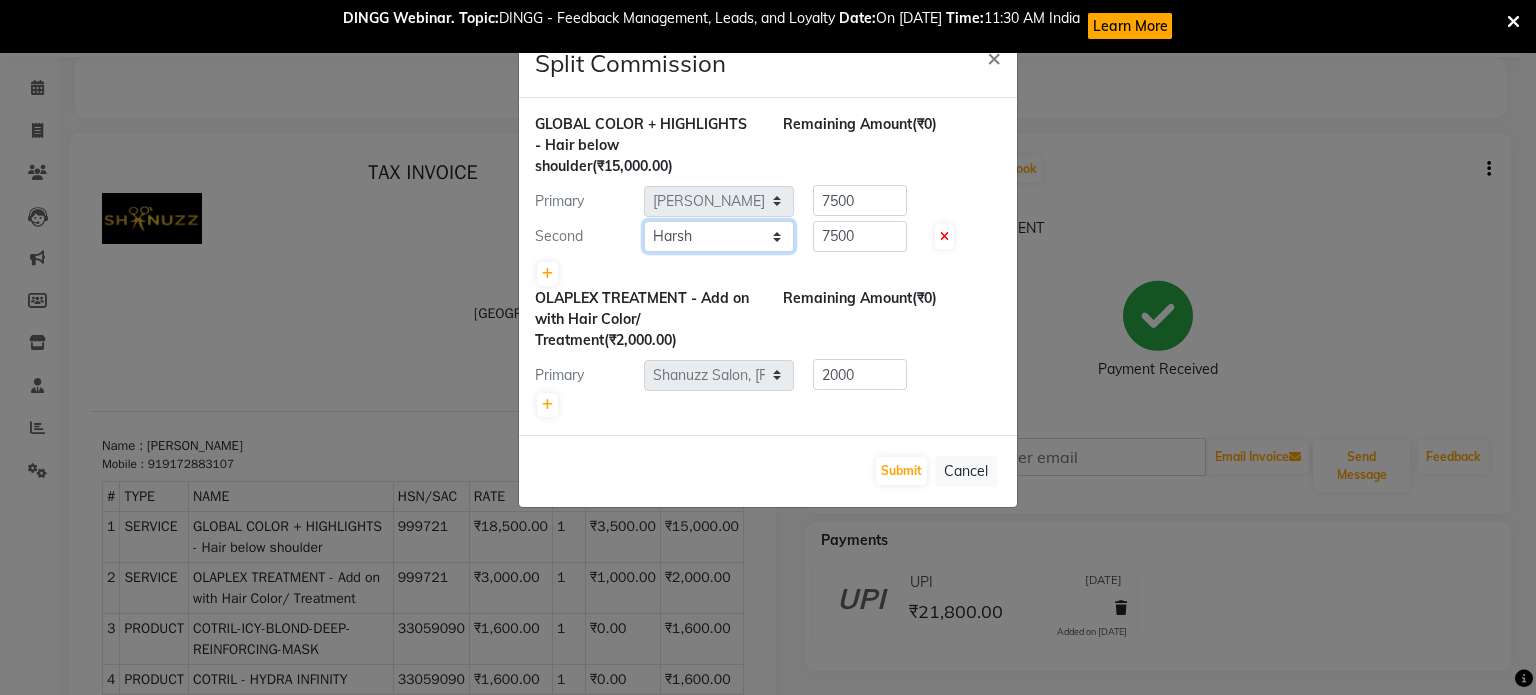 click on "Select  [PERSON_NAME] Dynamics   [PERSON_NAME] ([GEOGRAPHIC_DATA])   [PERSON_NAME]   Harsh   [PERSON_NAME]   Mohd [PERSON_NAME]   [PERSON_NAME]   Rohan    [PERSON_NAME] Motha   [PERSON_NAME] (D)   [PERSON_NAME]   SHAIREI   [PERSON_NAME] Sir (F)   [PERSON_NAME] (Oshiwara)   [PERSON_NAME], Andheri   Siddhi    [PERSON_NAME]    [PERSON_NAME]   [PERSON_NAME]   YASH" 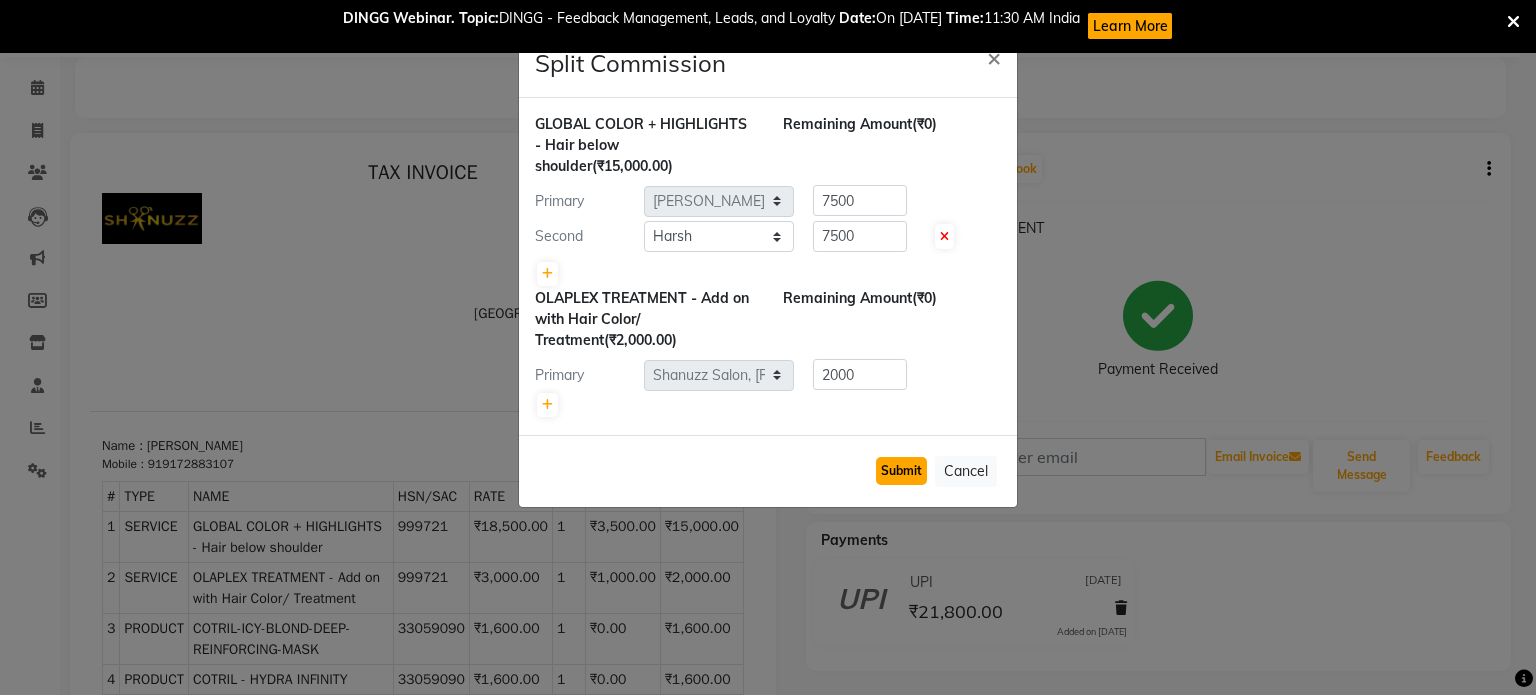 click on "Submit" 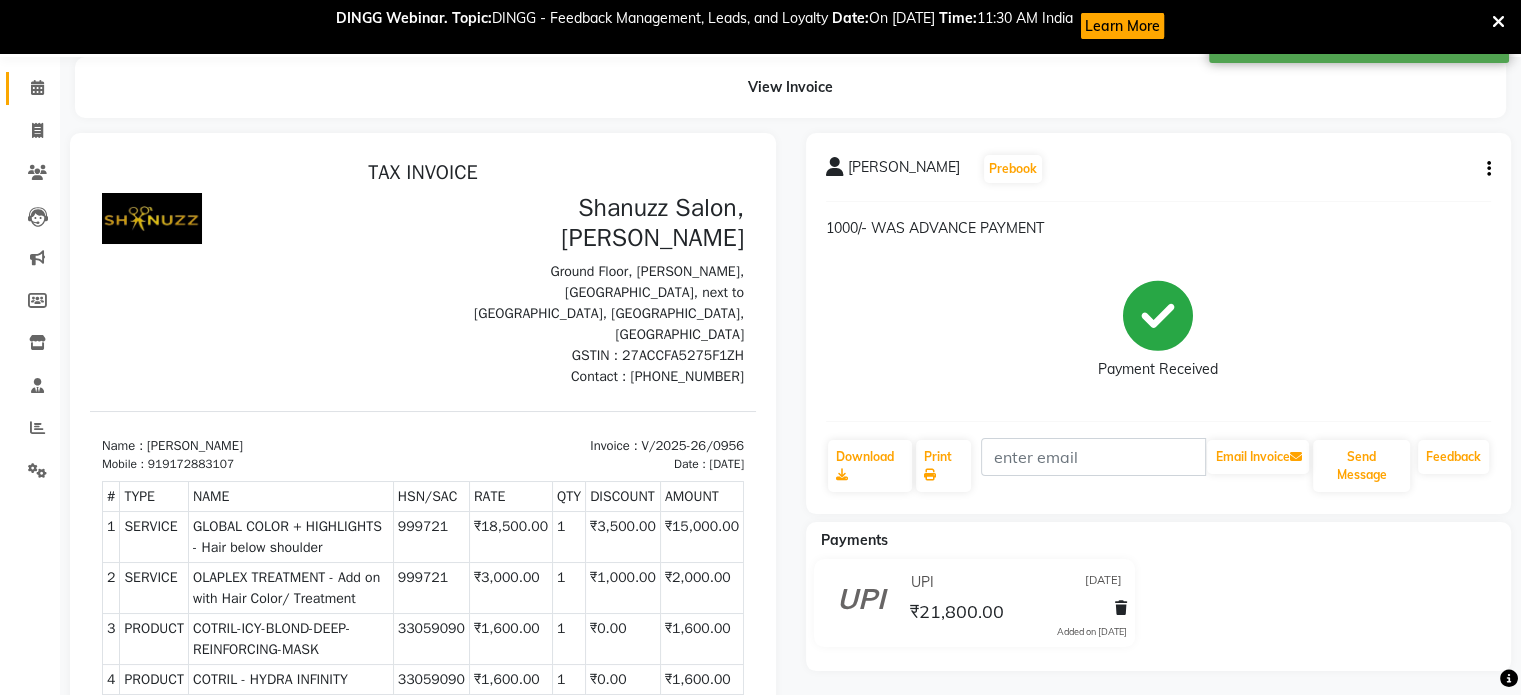 click 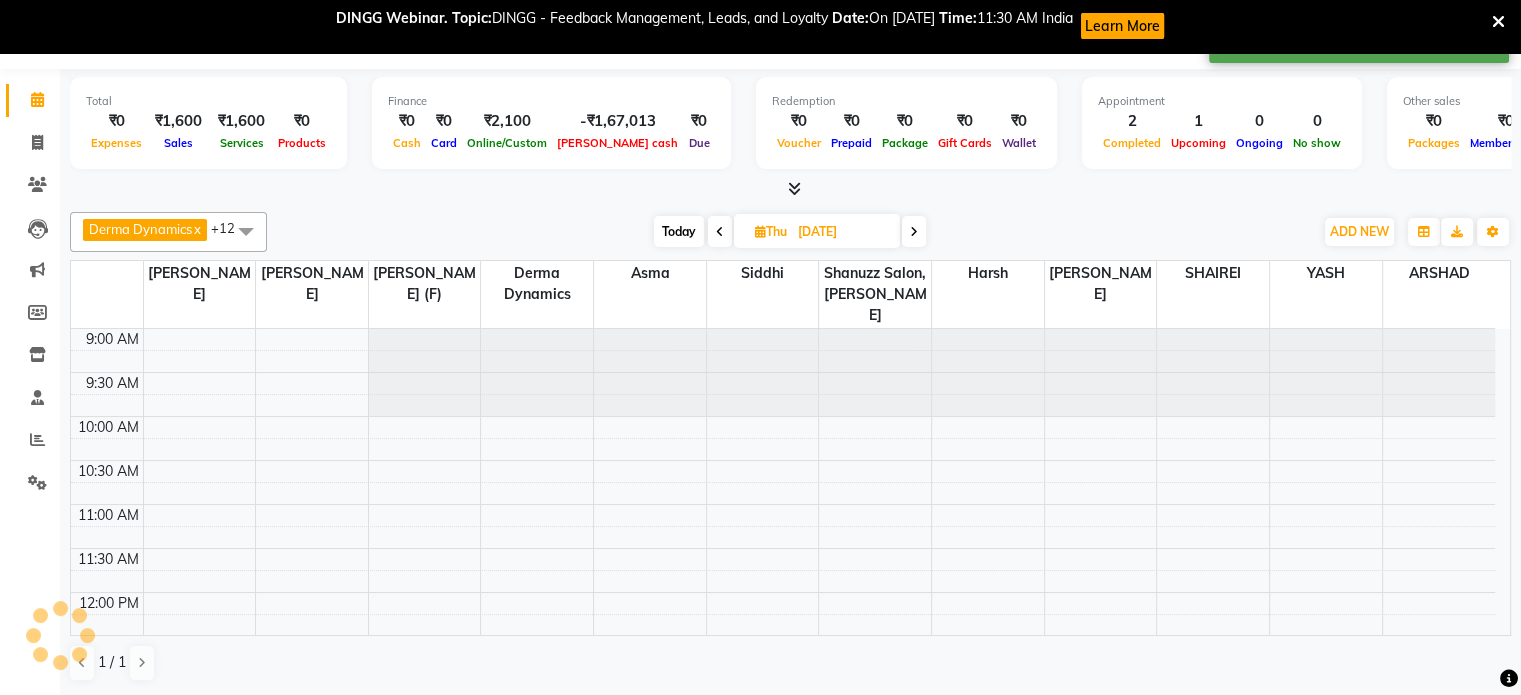 scroll, scrollTop: 52, scrollLeft: 0, axis: vertical 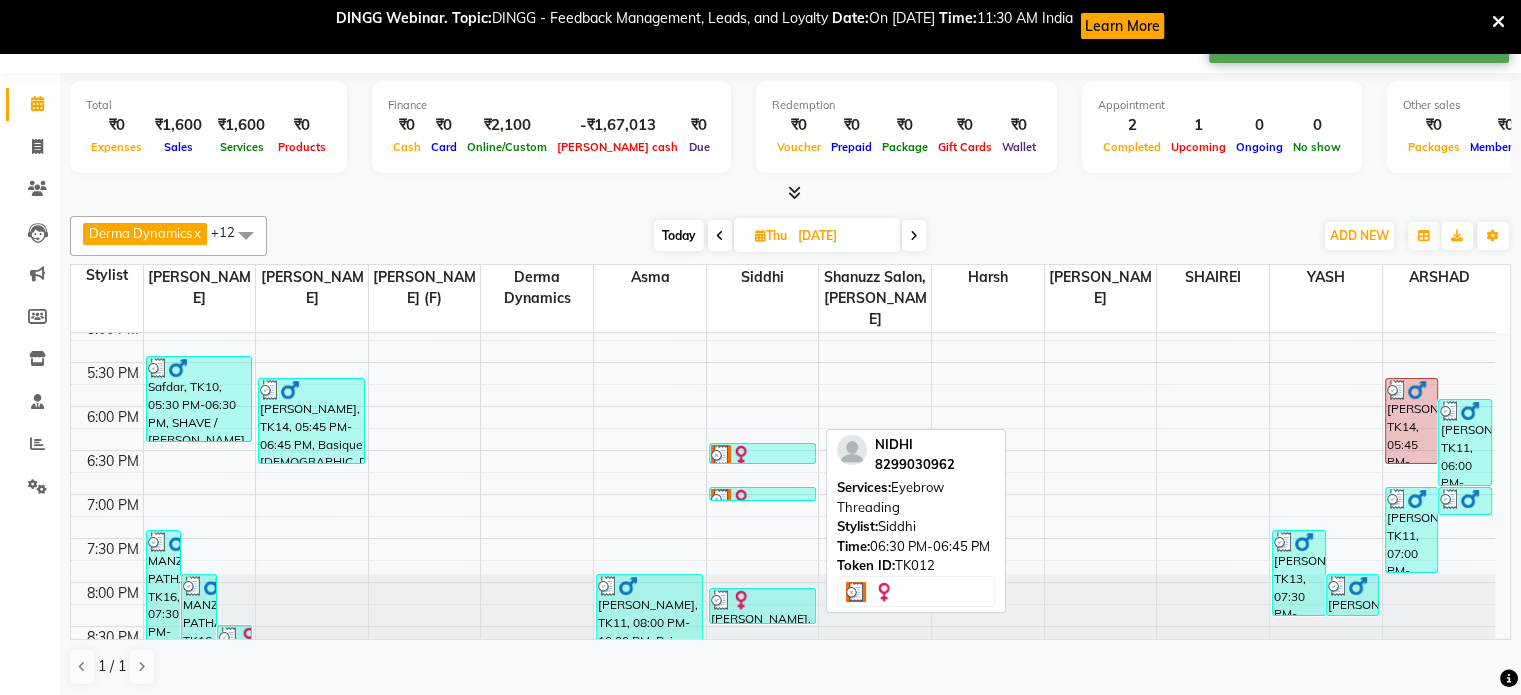 click at bounding box center [741, 455] 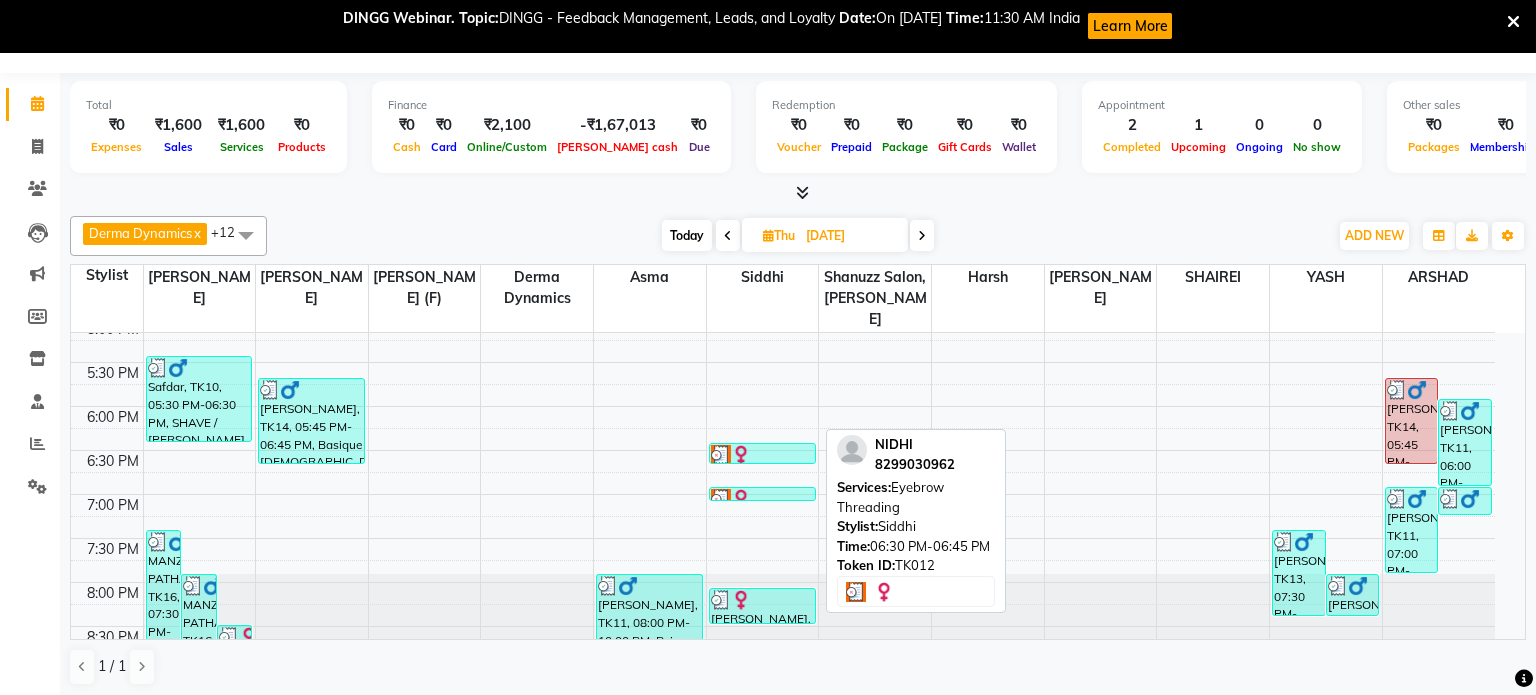 select on "3" 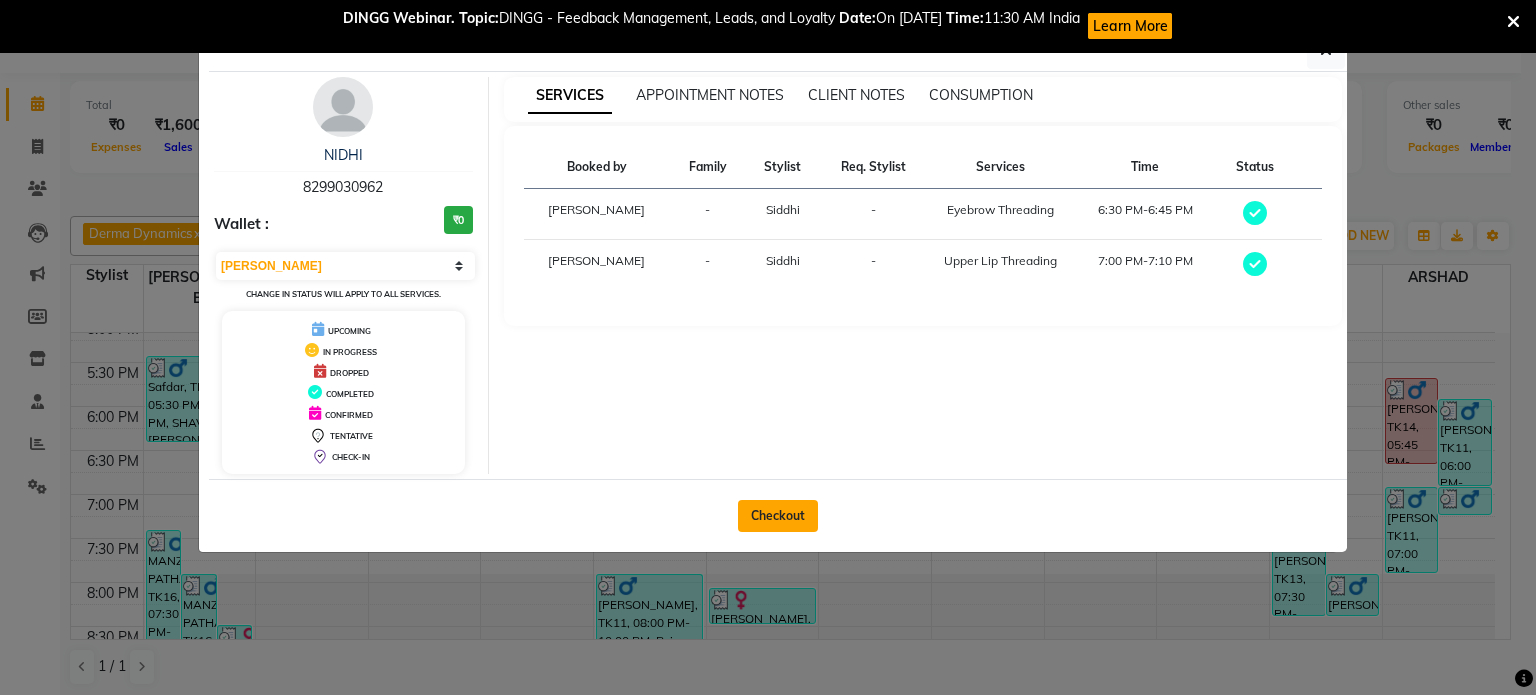 click on "Checkout" 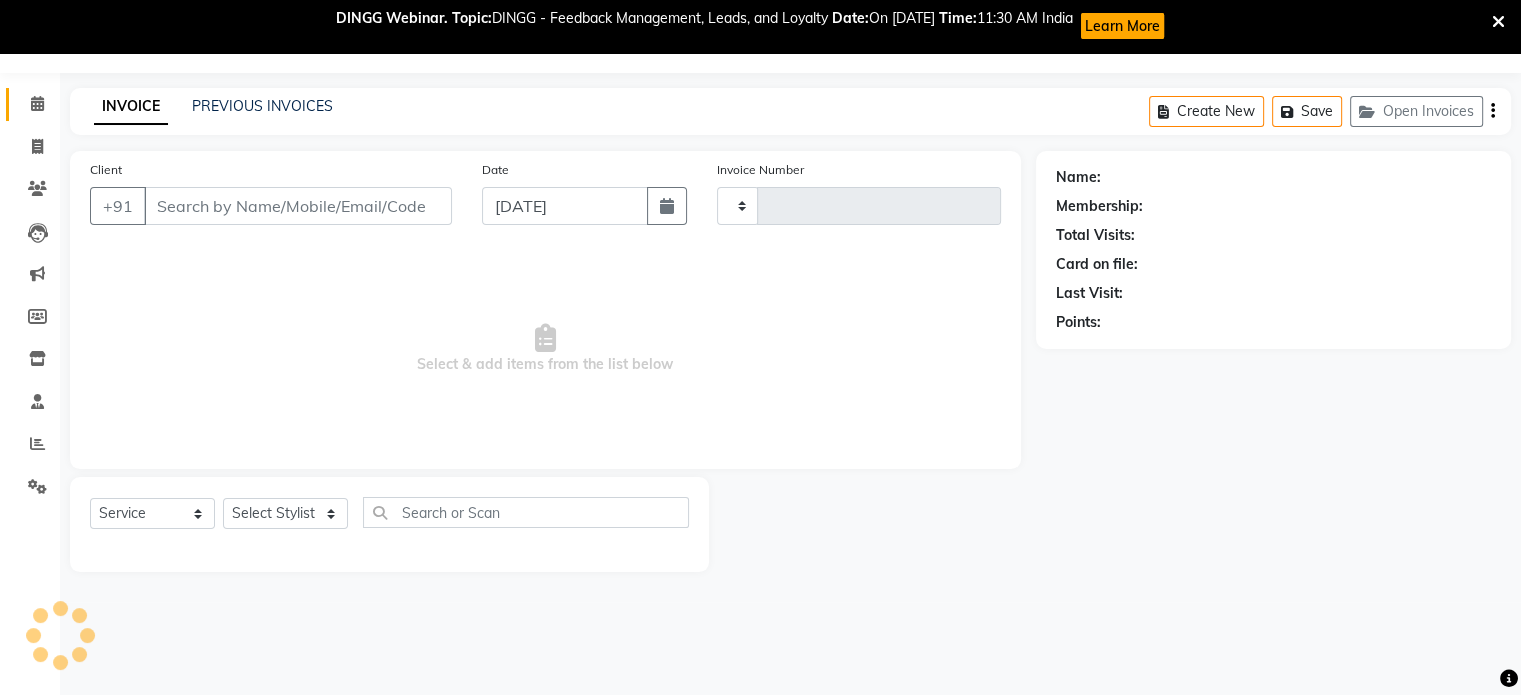 type on "0959" 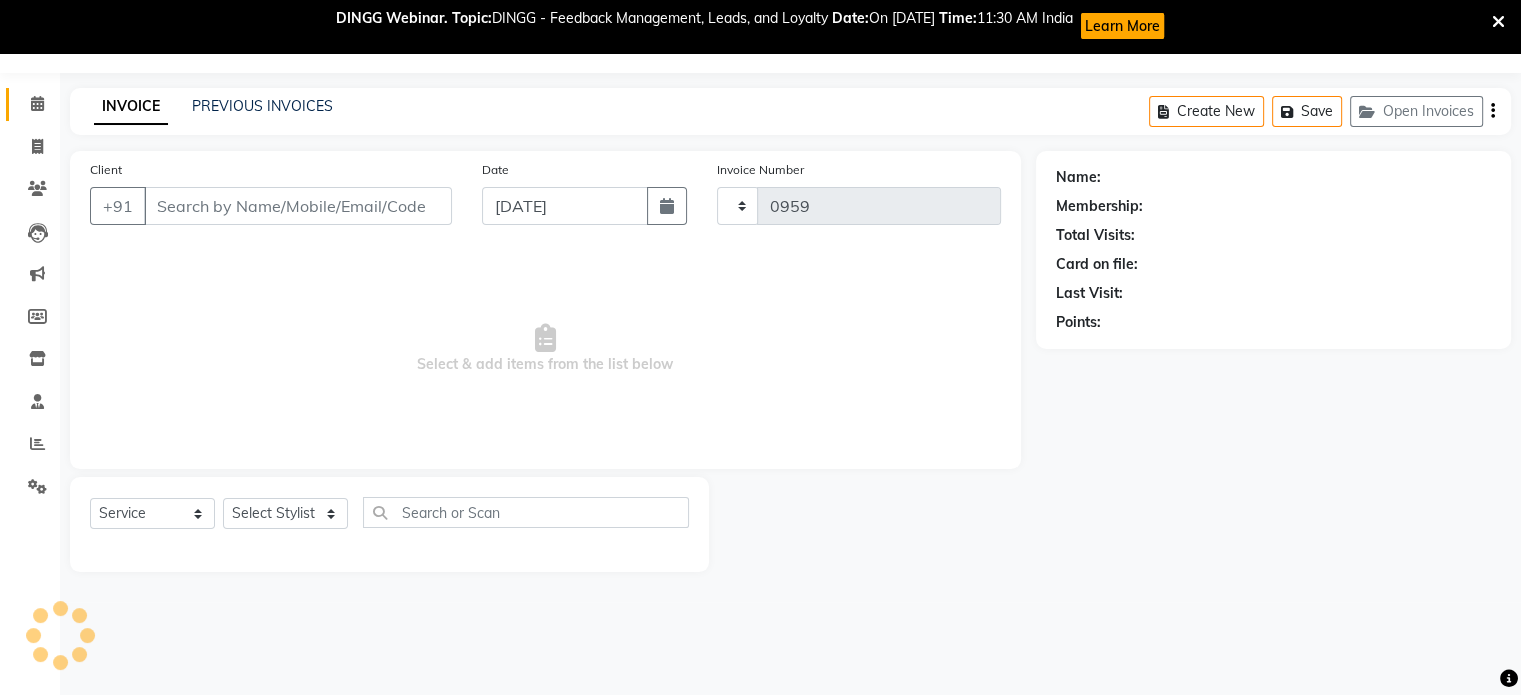 select on "7102" 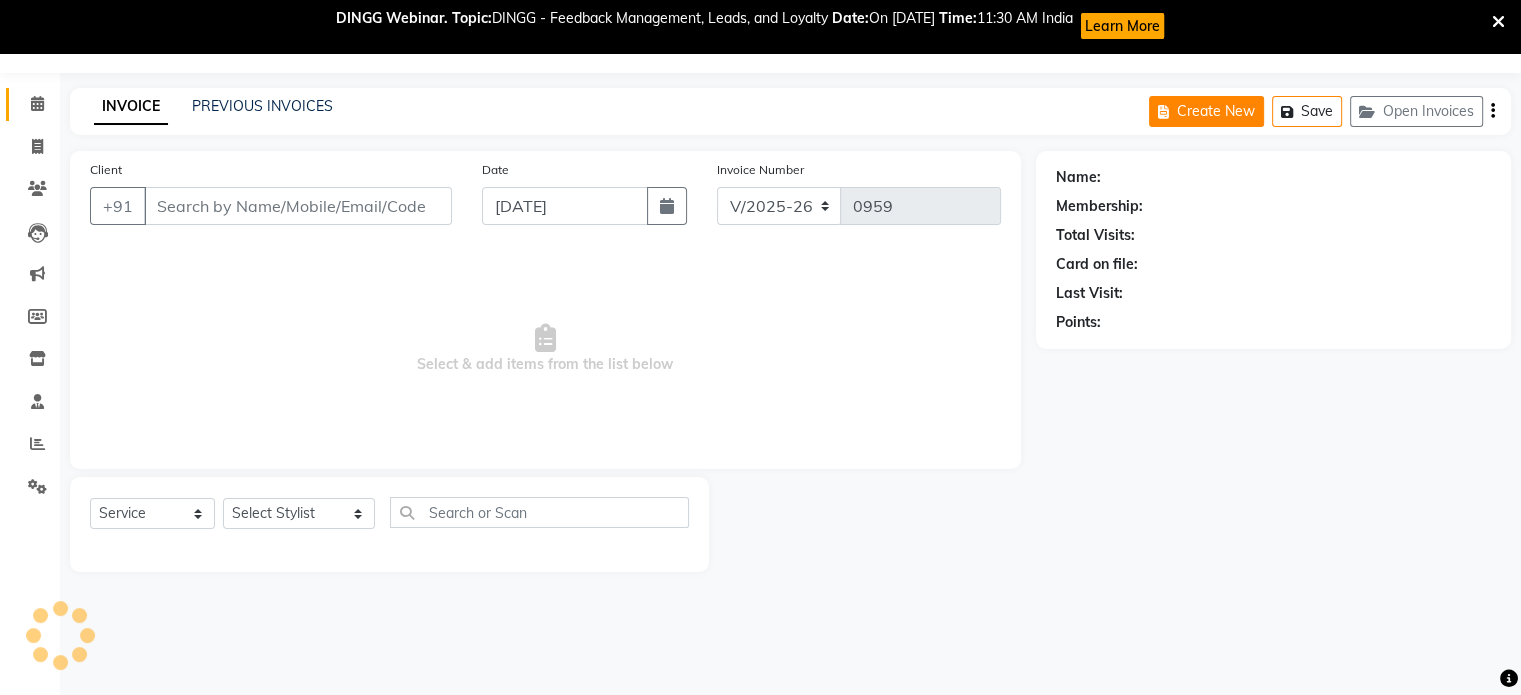 type on "8299030962" 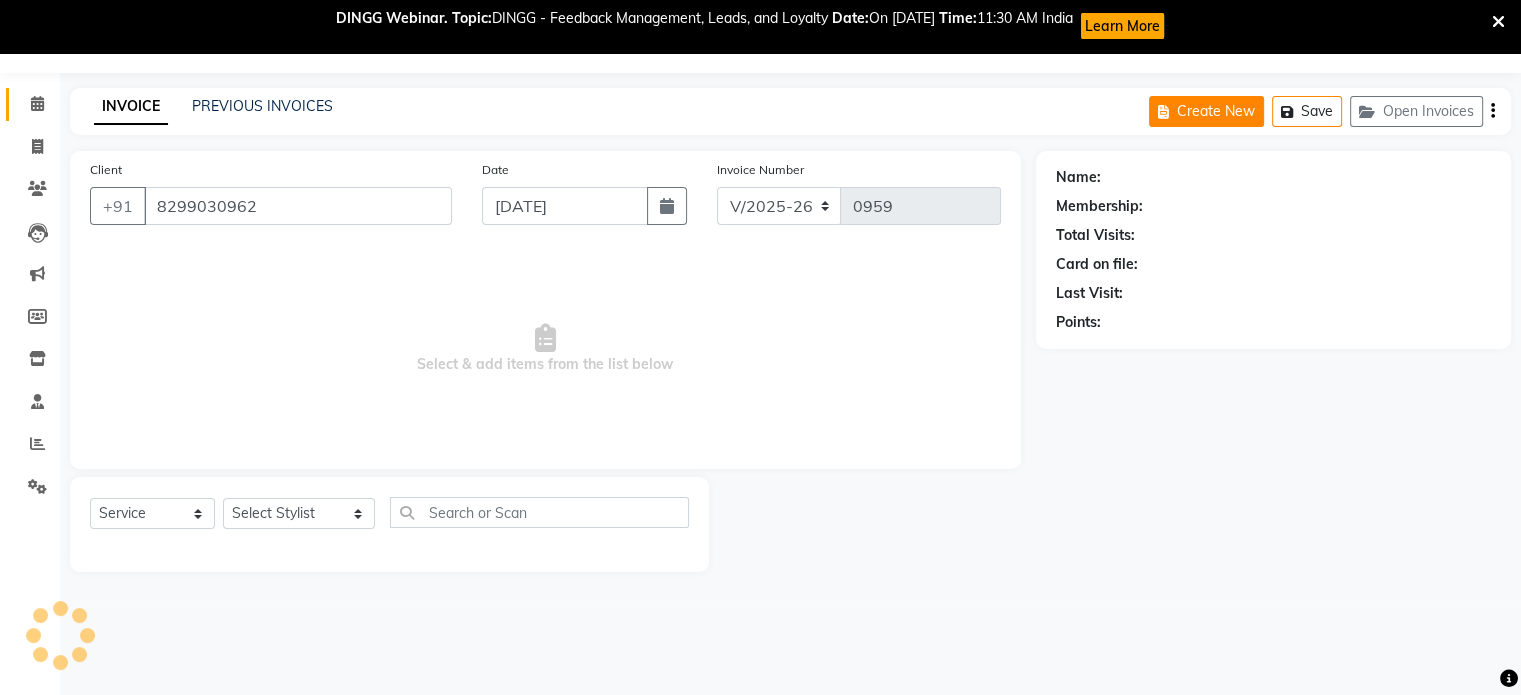 select on "61243" 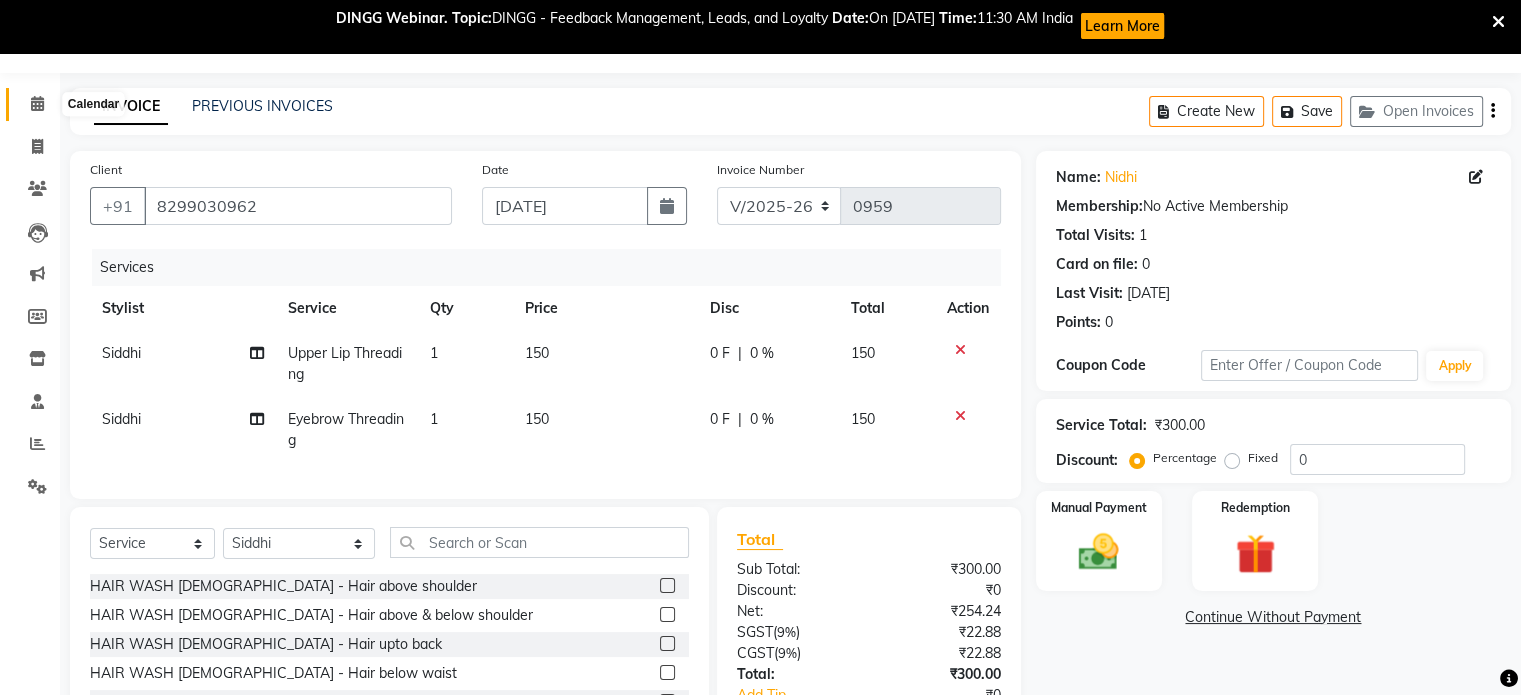click 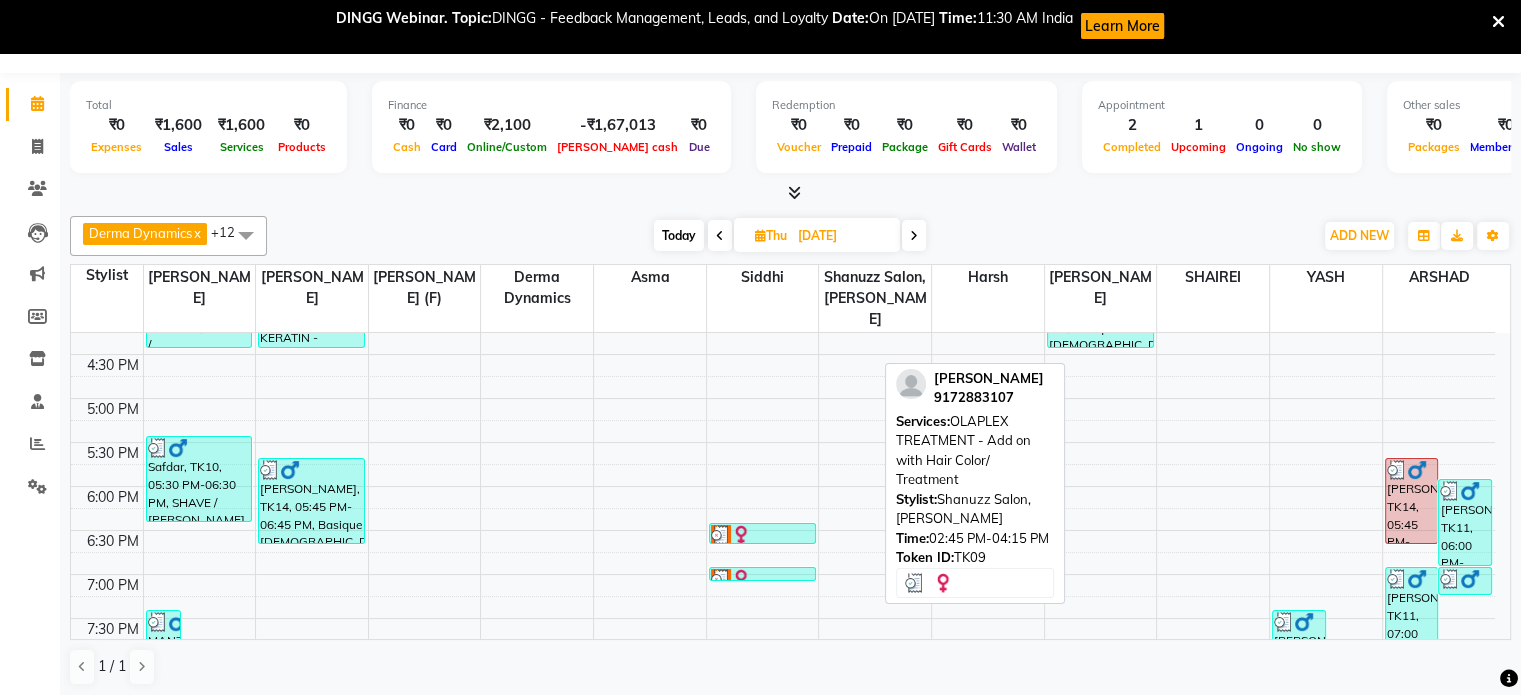 scroll, scrollTop: 718, scrollLeft: 0, axis: vertical 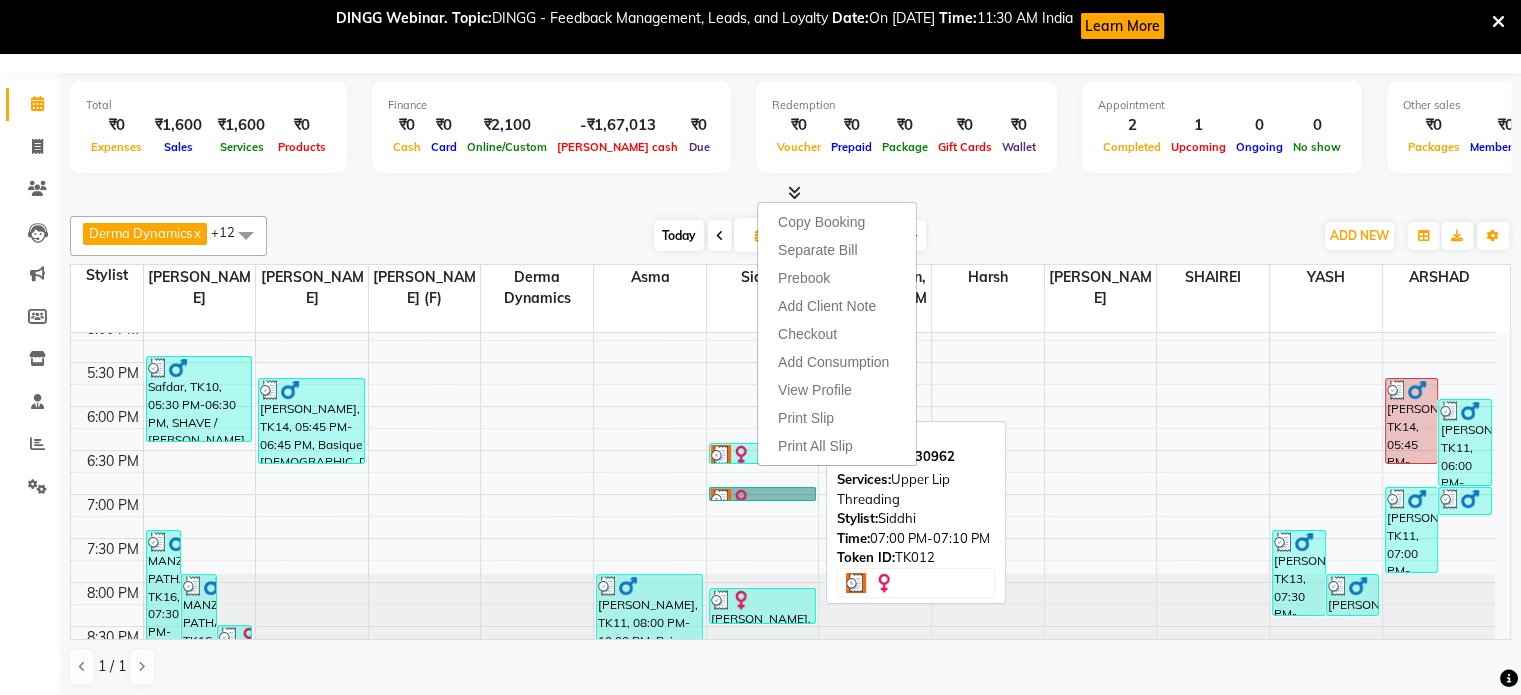 click on "[PERSON_NAME], TK12, 07:00 PM-07:10 PM, [GEOGRAPHIC_DATA] Threading" at bounding box center [762, 494] 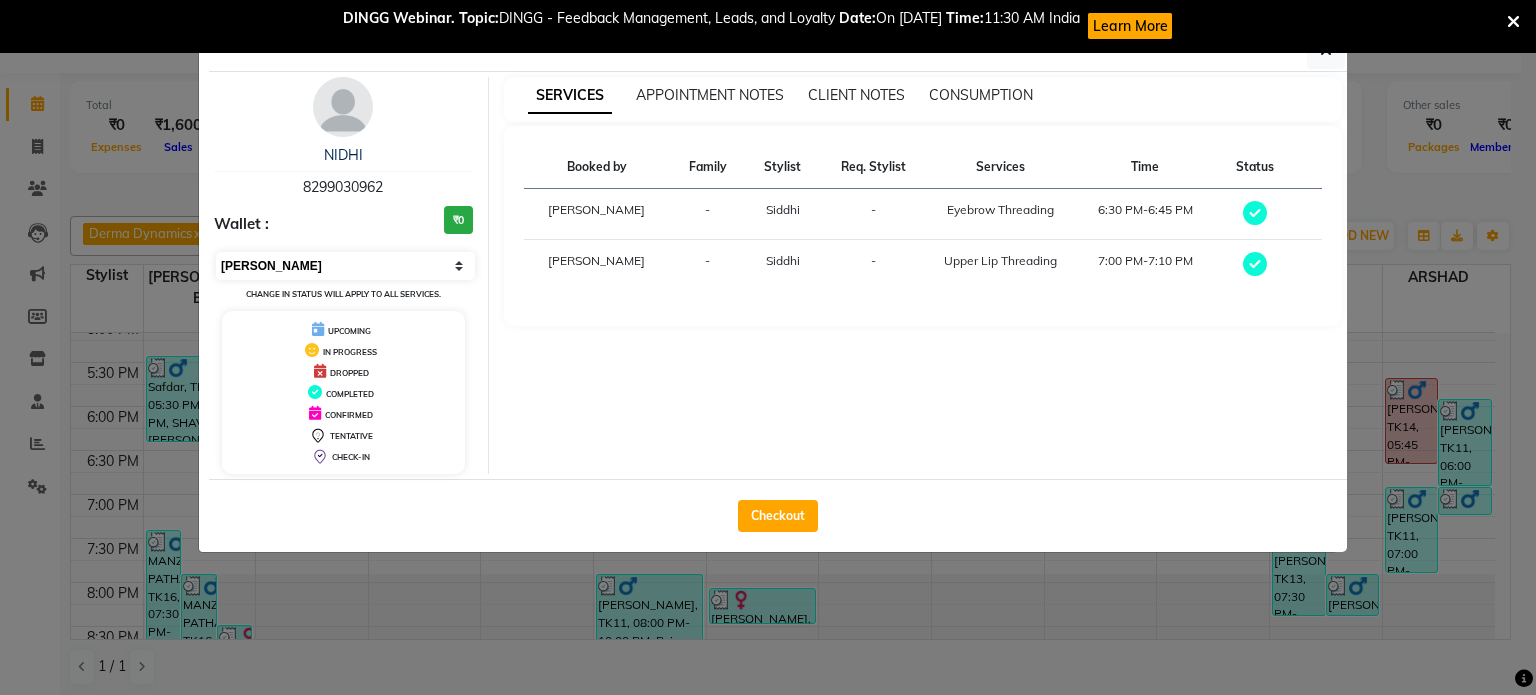 click on "Select MARK DONE UPCOMING" at bounding box center (345, 266) 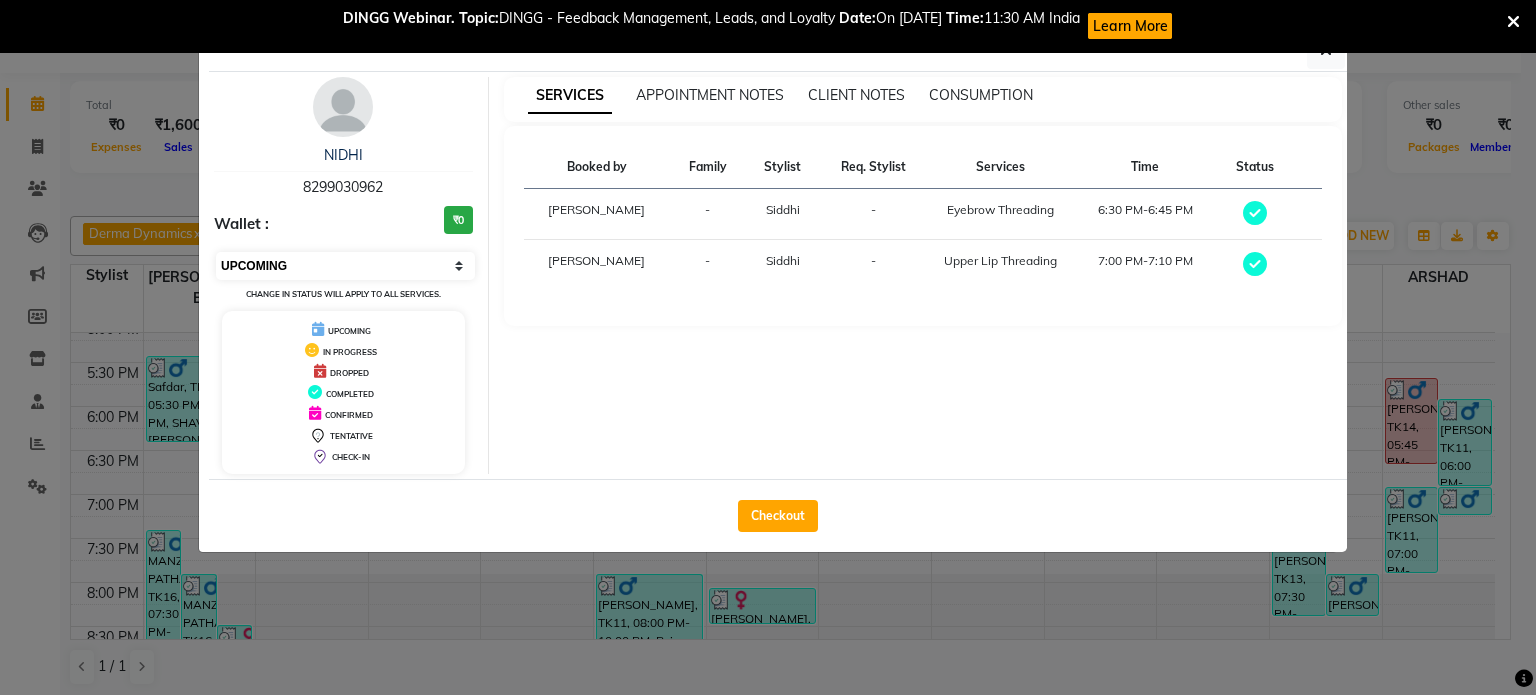 click on "Select MARK DONE UPCOMING" at bounding box center [345, 266] 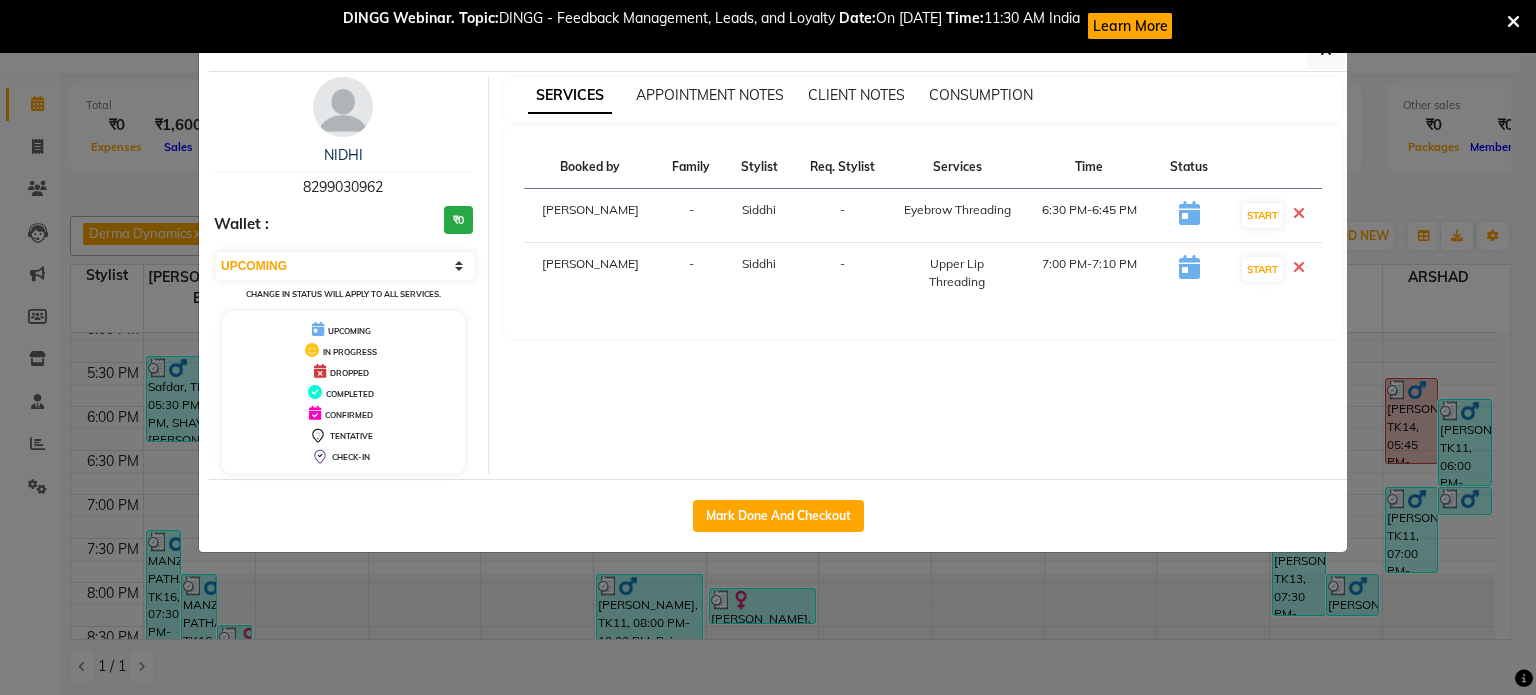 click on "Client Detail  [PERSON_NAME]    8299030962 Wallet : ₹0 Select IN SERVICE CONFIRMED TENTATIVE CHECK IN MARK DONE DROPPED UPCOMING Change in status will apply to all services. UPCOMING IN PROGRESS DROPPED COMPLETED CONFIRMED TENTATIVE CHECK-IN SERVICES APPOINTMENT NOTES CLIENT NOTES CONSUMPTION Booked by Family Stylist Req. Stylist Services Time Status  Salvana Motha  - Siddhi  -  Eyebrow Threading   6:30 PM-6:45 PM   START   Salvana Motha  - Siddhi  -  Upper Lip Threading   7:00 PM-7:10 PM   START   Mark Done And Checkout" 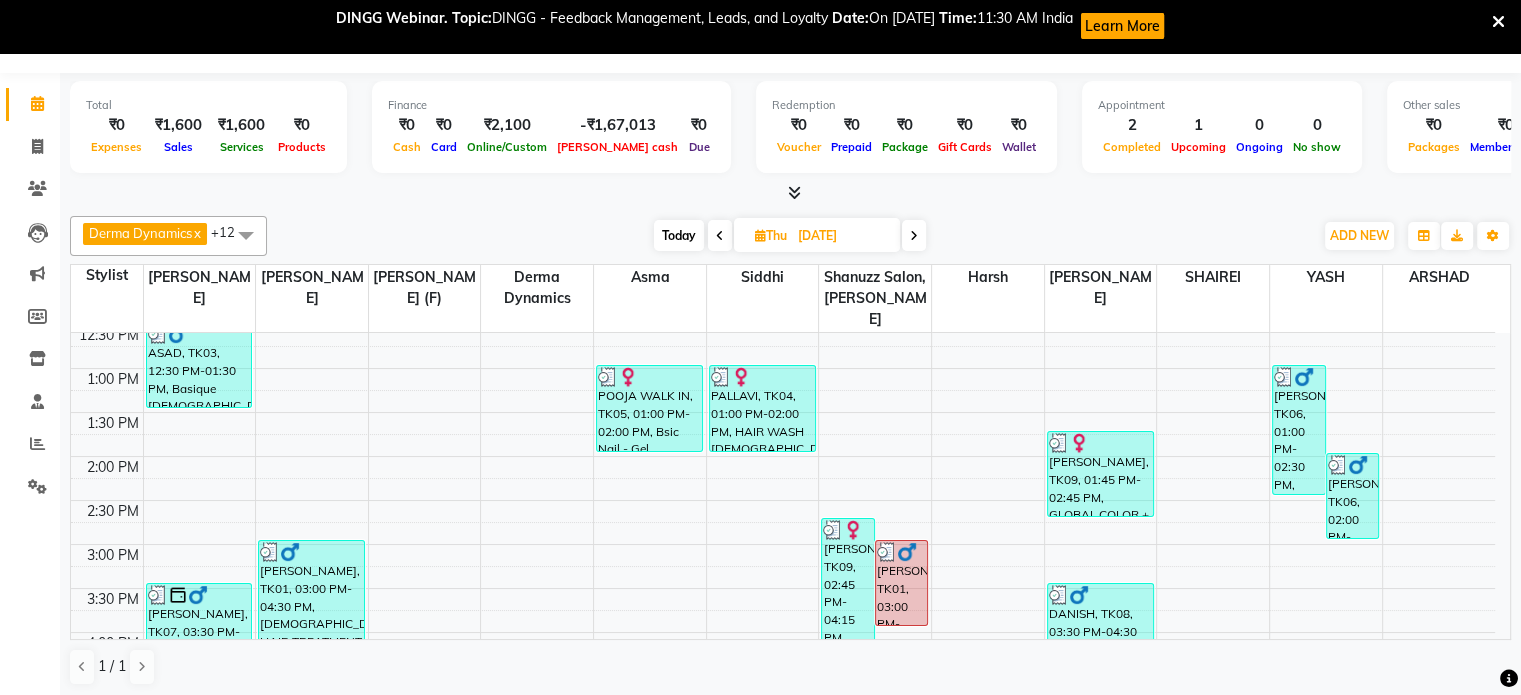 scroll, scrollTop: 315, scrollLeft: 0, axis: vertical 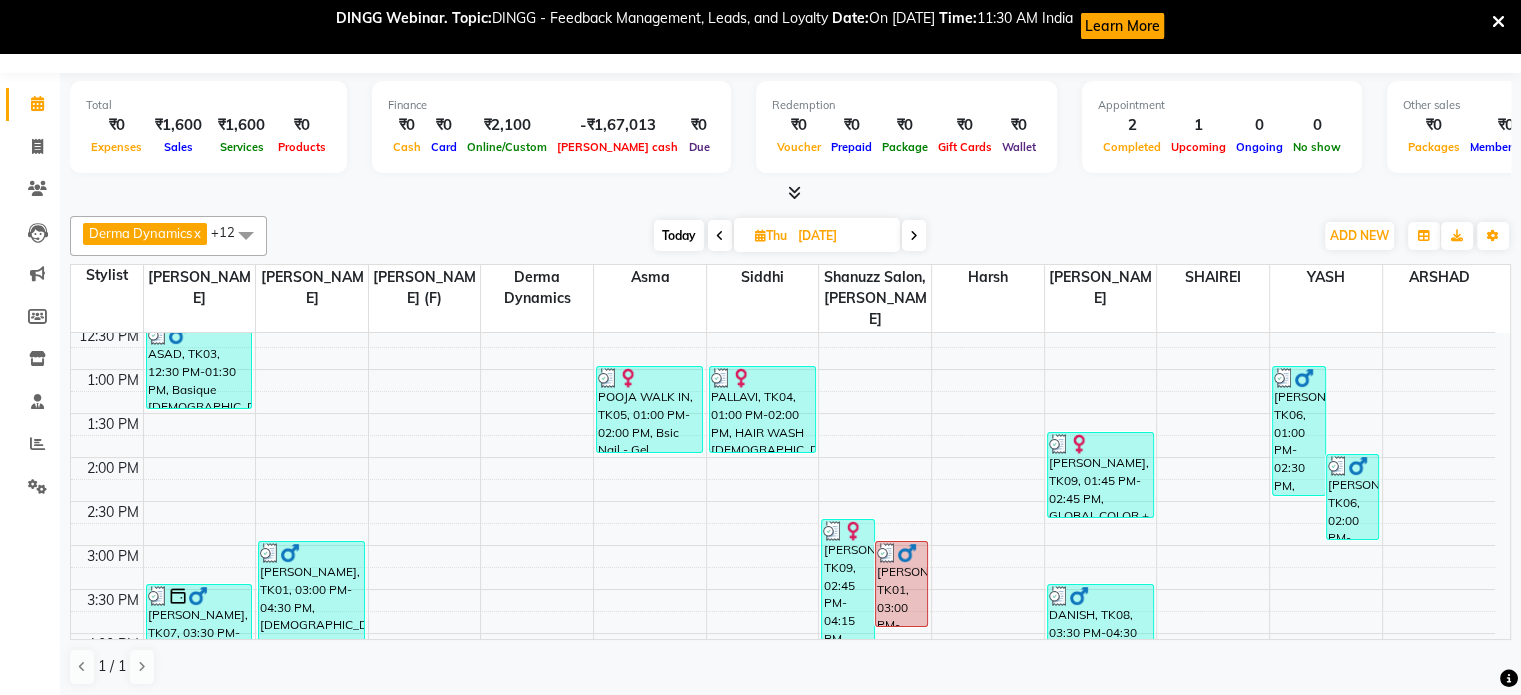 click at bounding box center [914, 236] 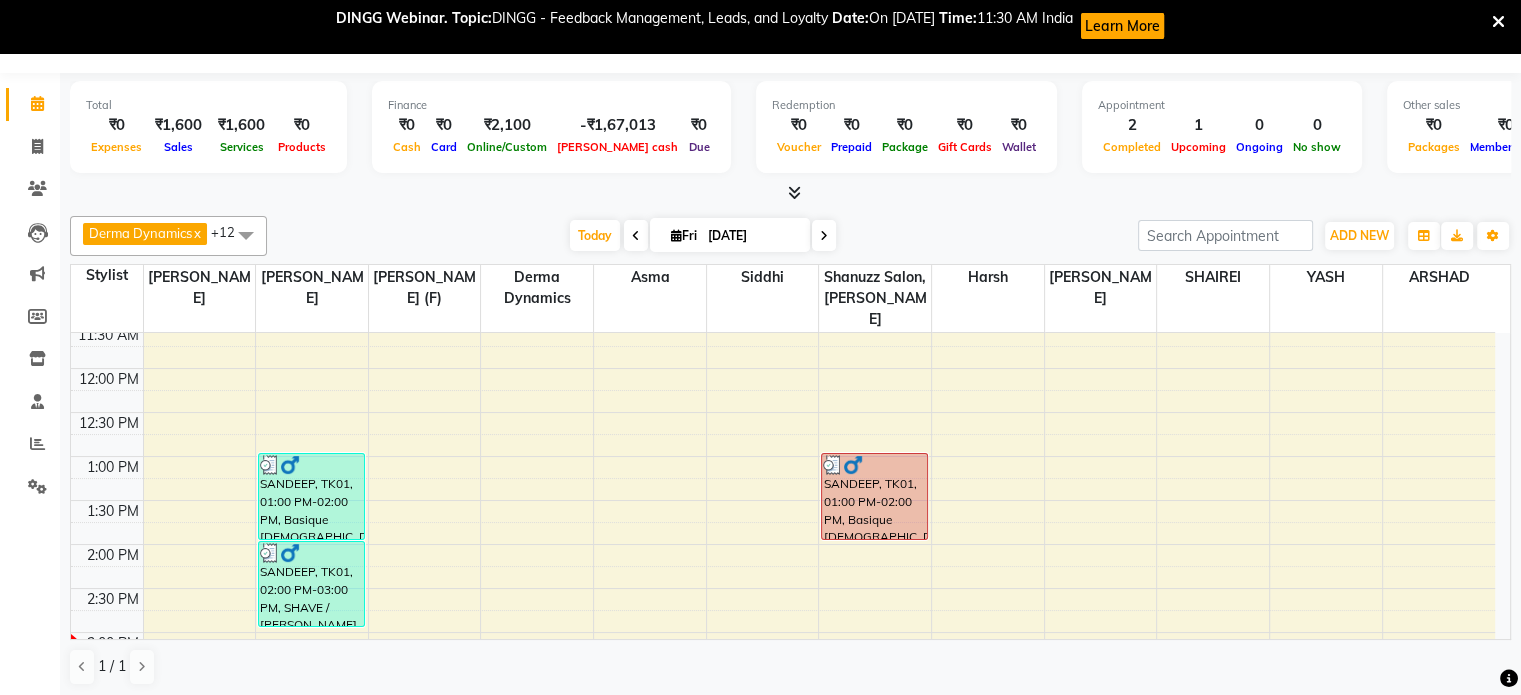 scroll, scrollTop: 228, scrollLeft: 0, axis: vertical 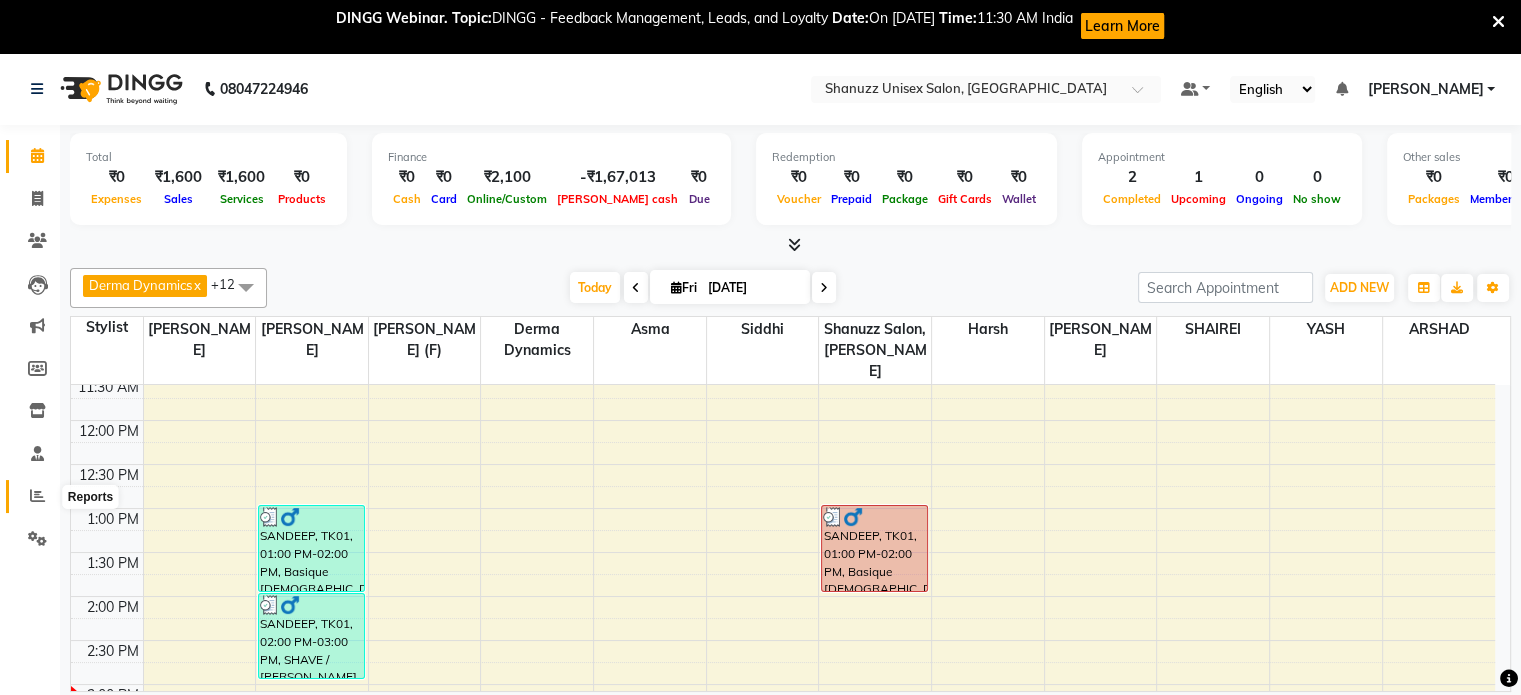 click 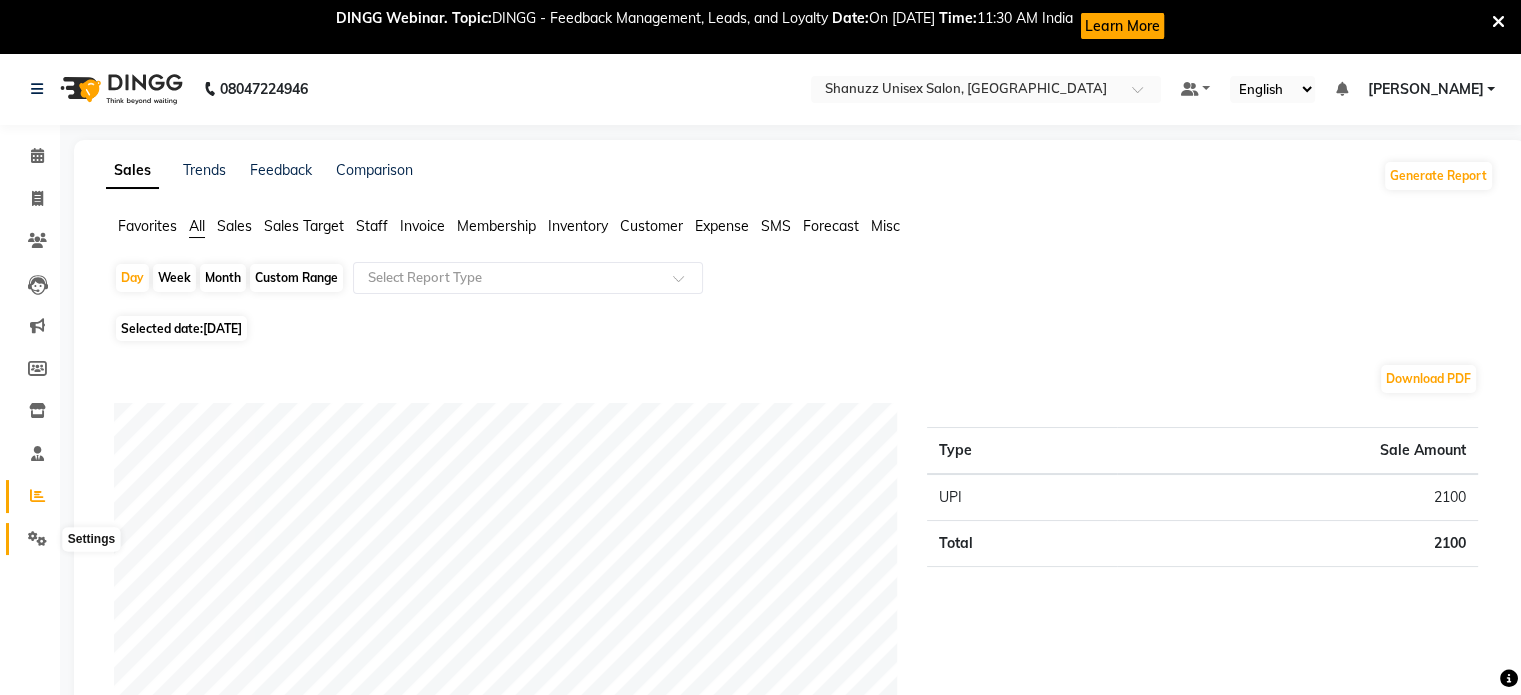 click 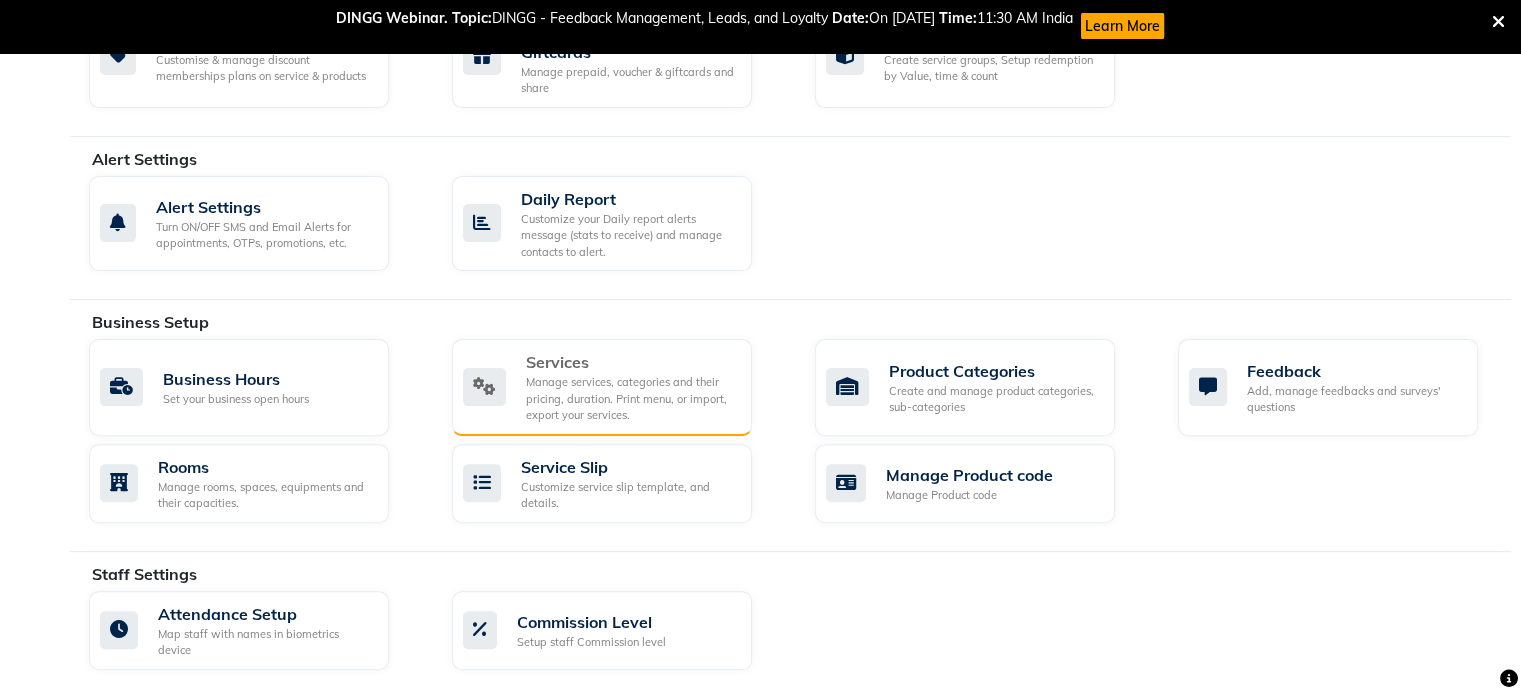 scroll, scrollTop: 540, scrollLeft: 0, axis: vertical 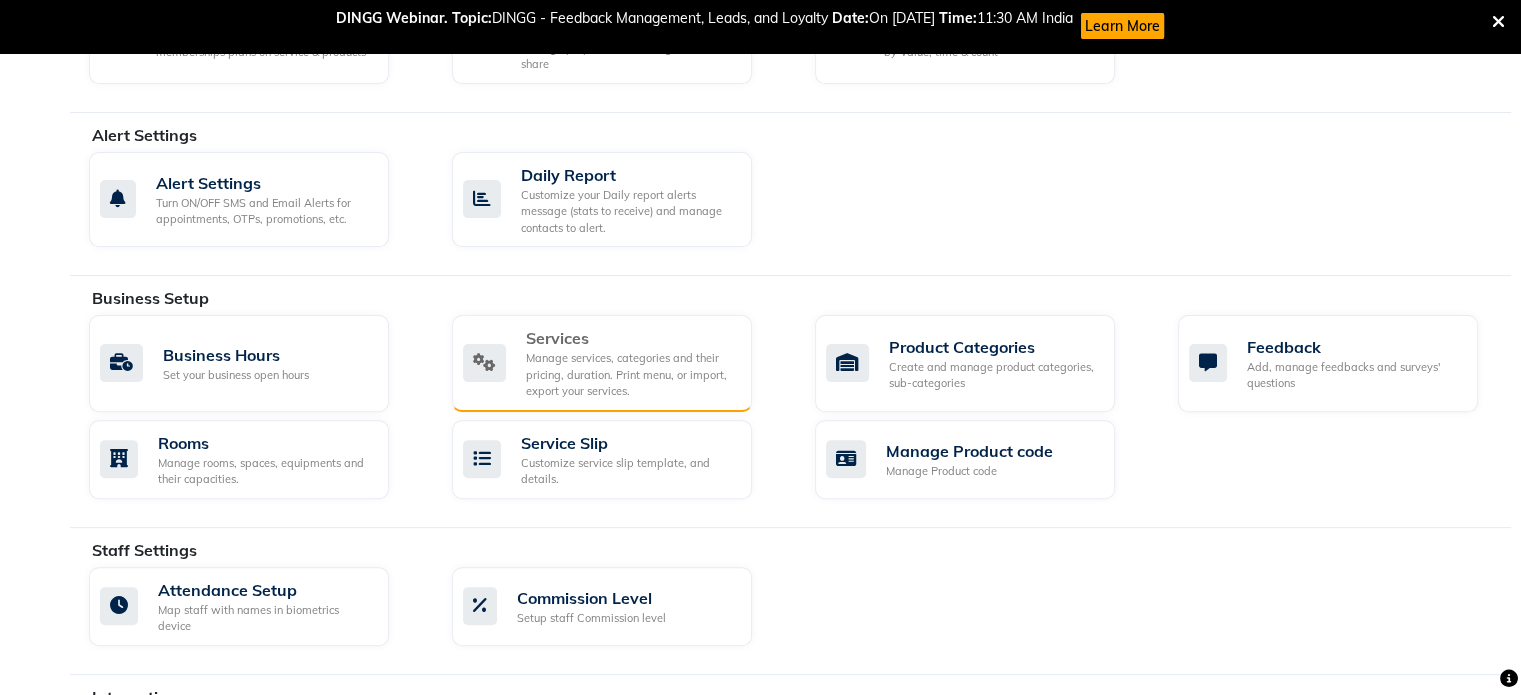 click on "Manage services, categories and their pricing, duration. Print menu, or import, export your services." 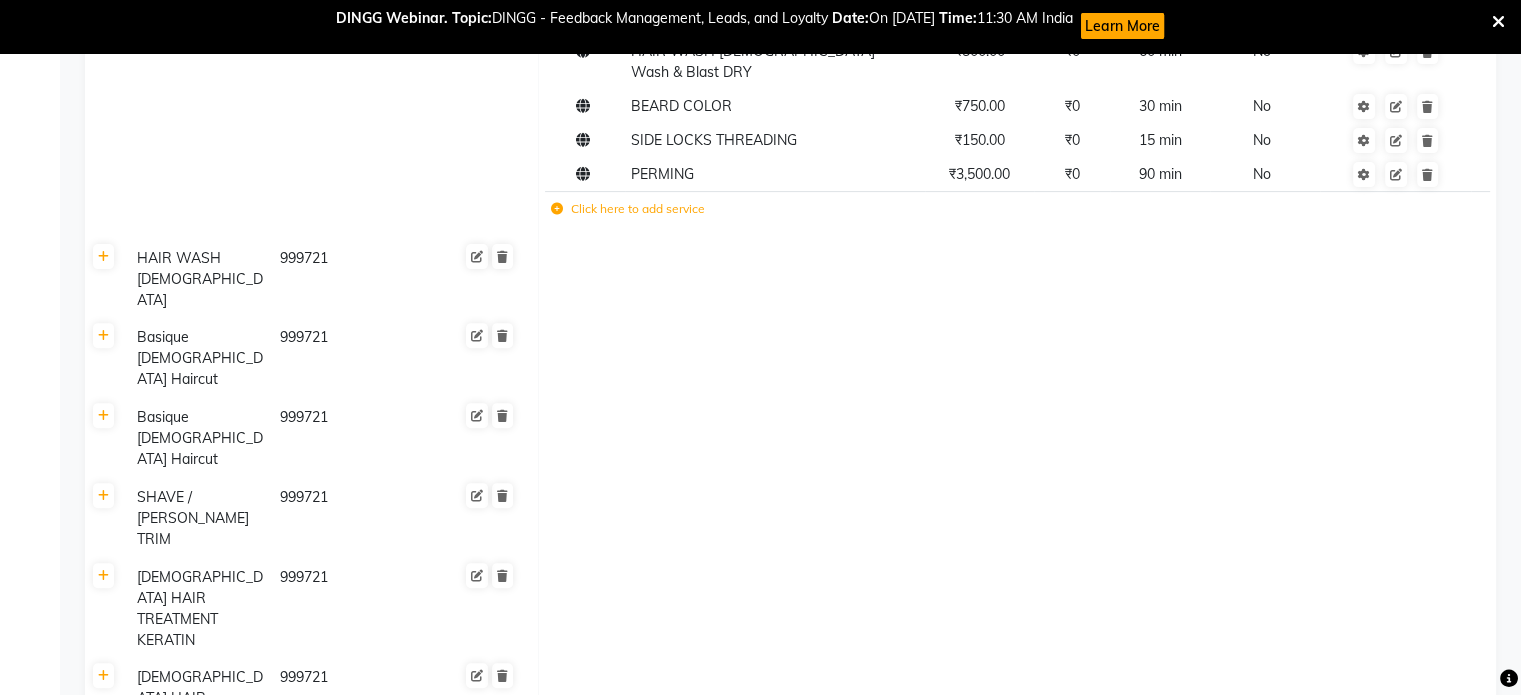 scroll, scrollTop: 658, scrollLeft: 0, axis: vertical 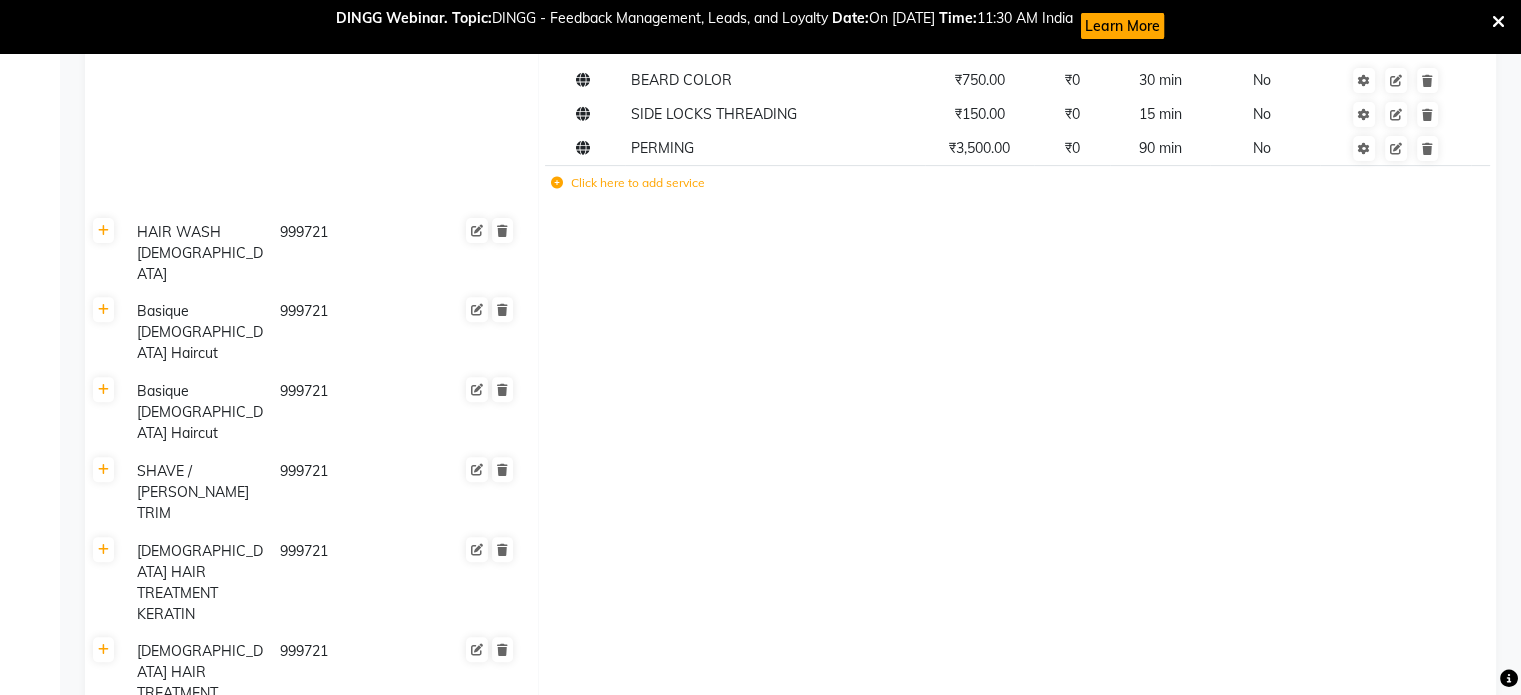 click on "Click here to add service" 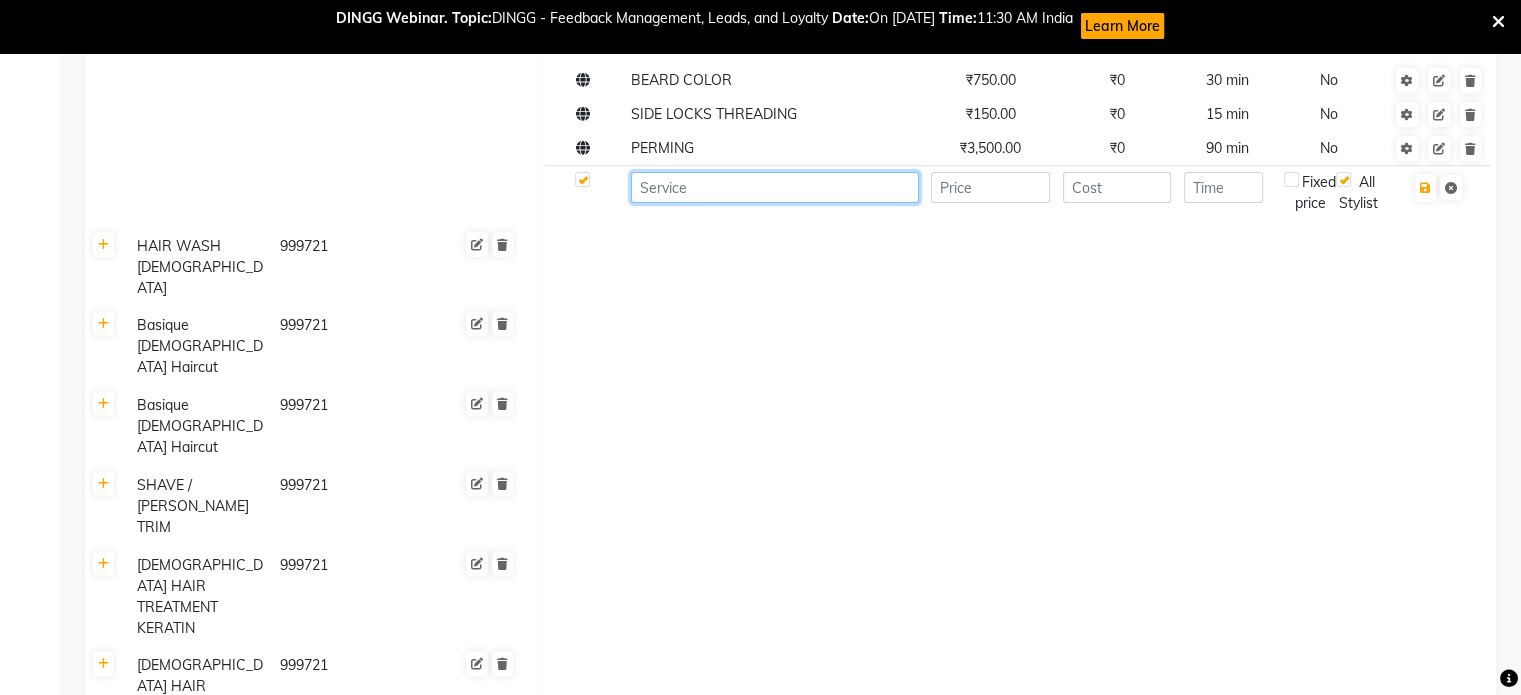 click 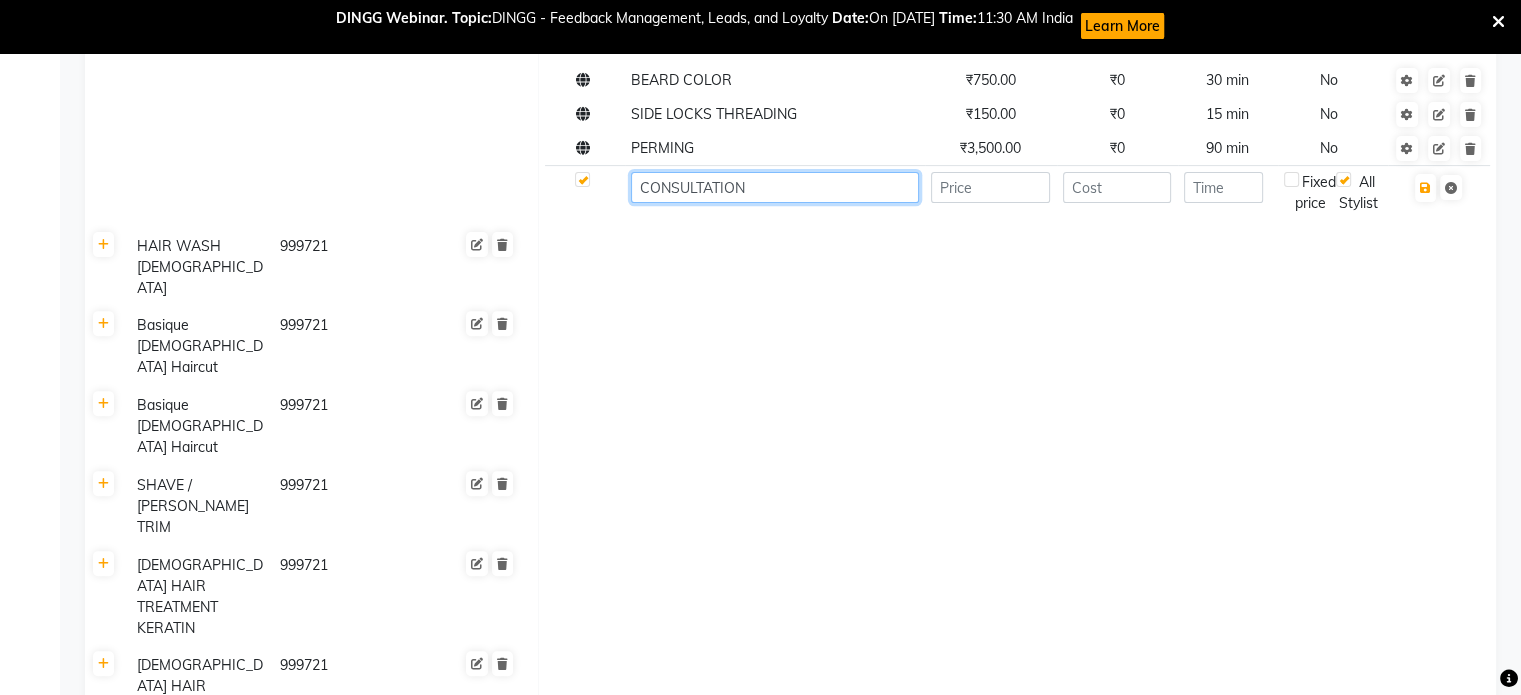 type on "CONSULTATION" 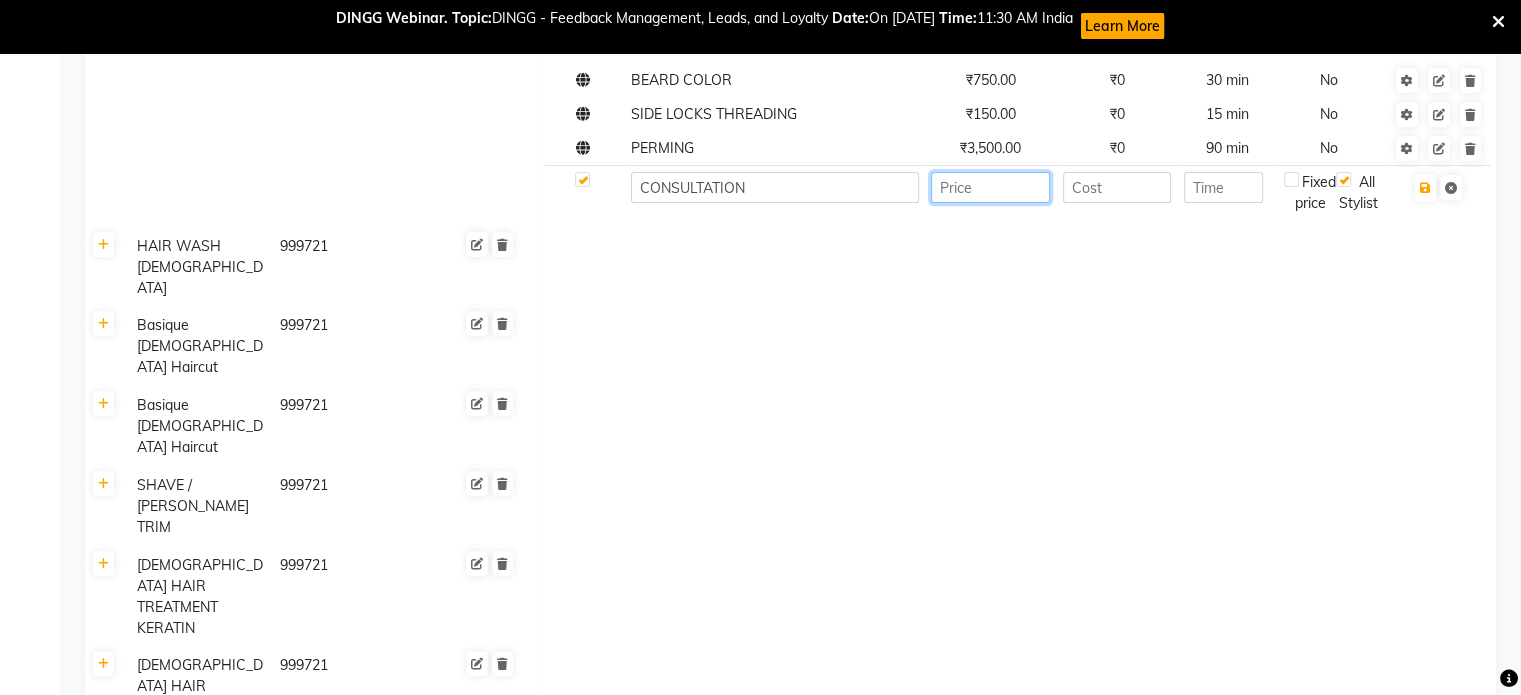 click 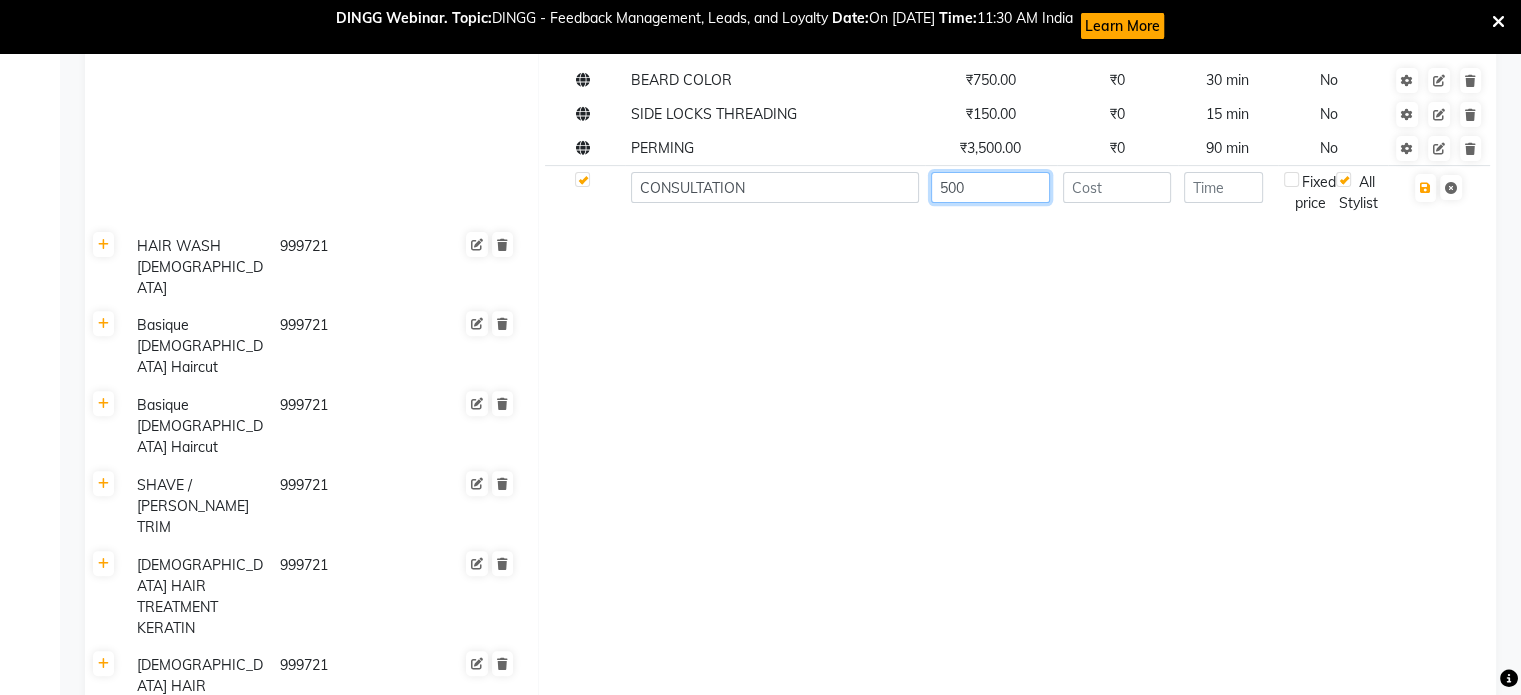 type on "500" 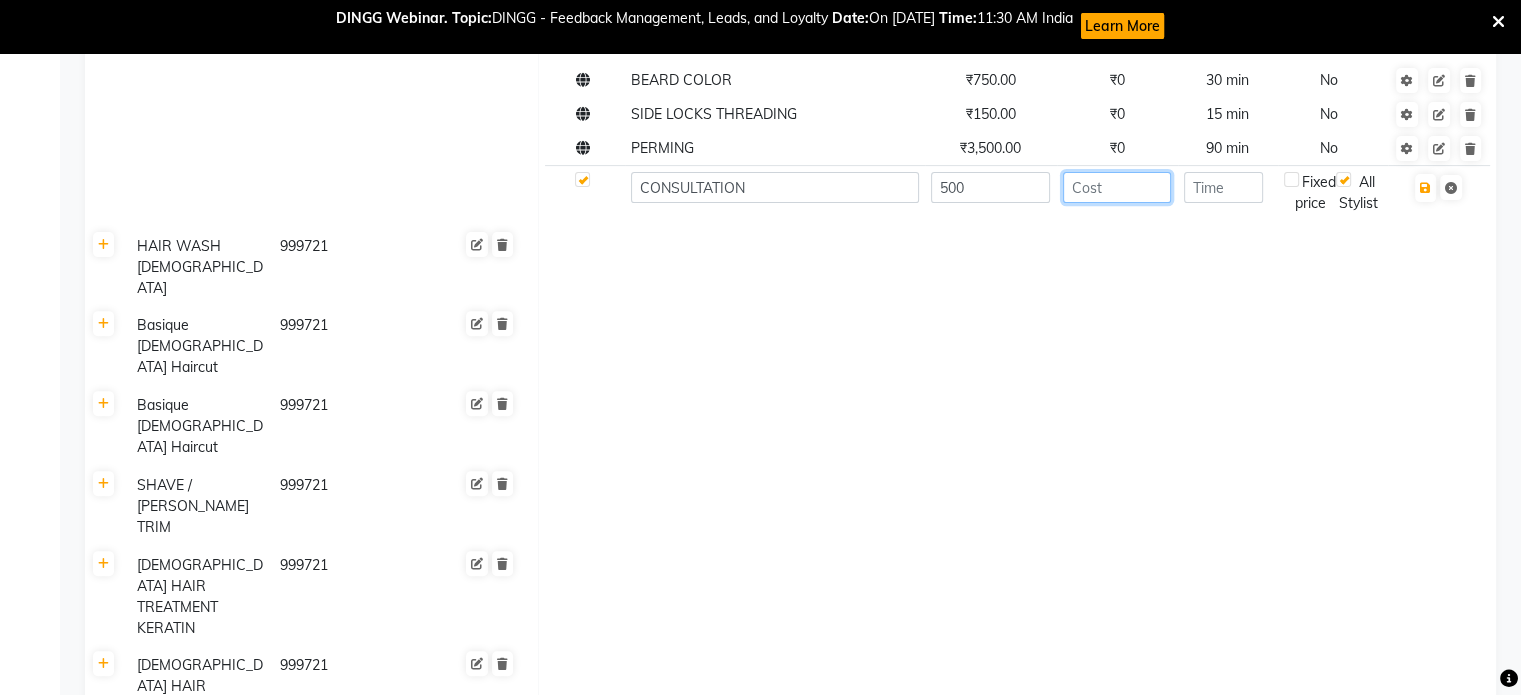 click 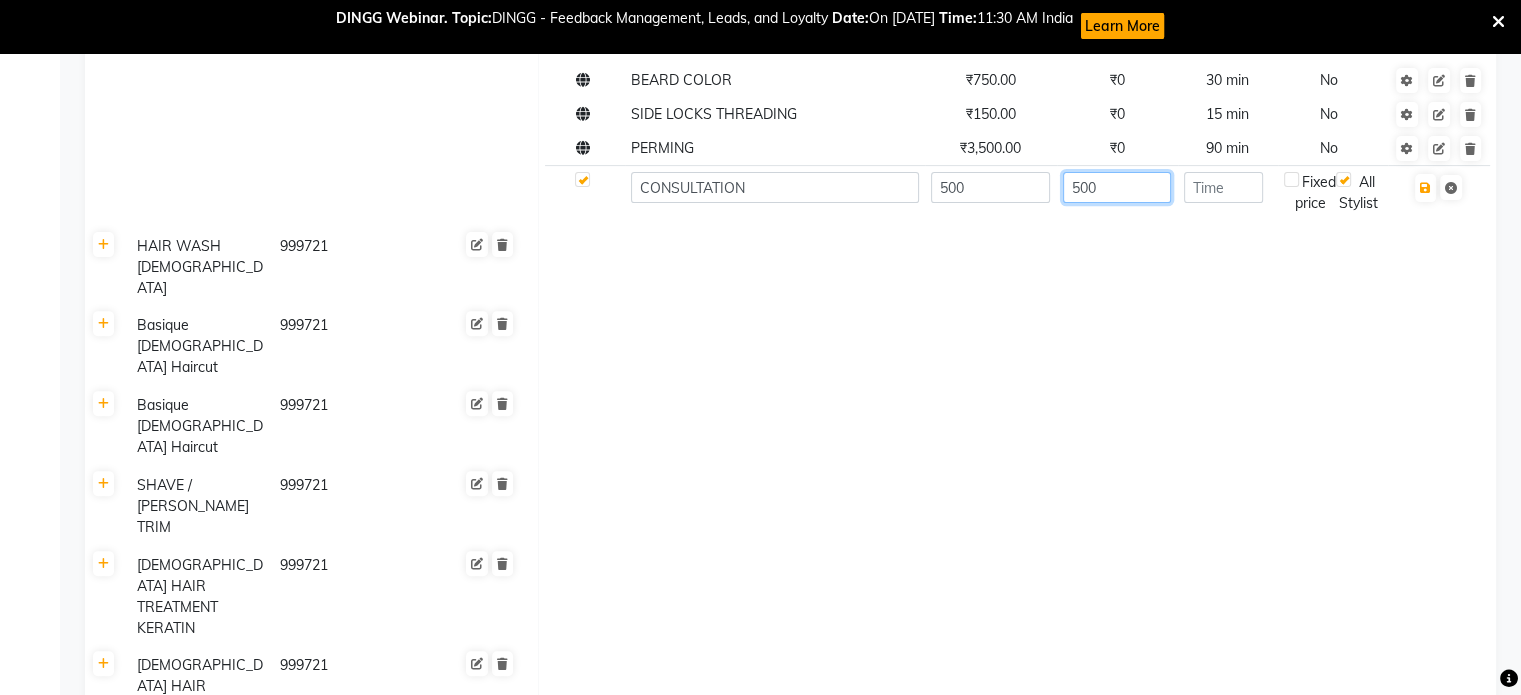 type on "500" 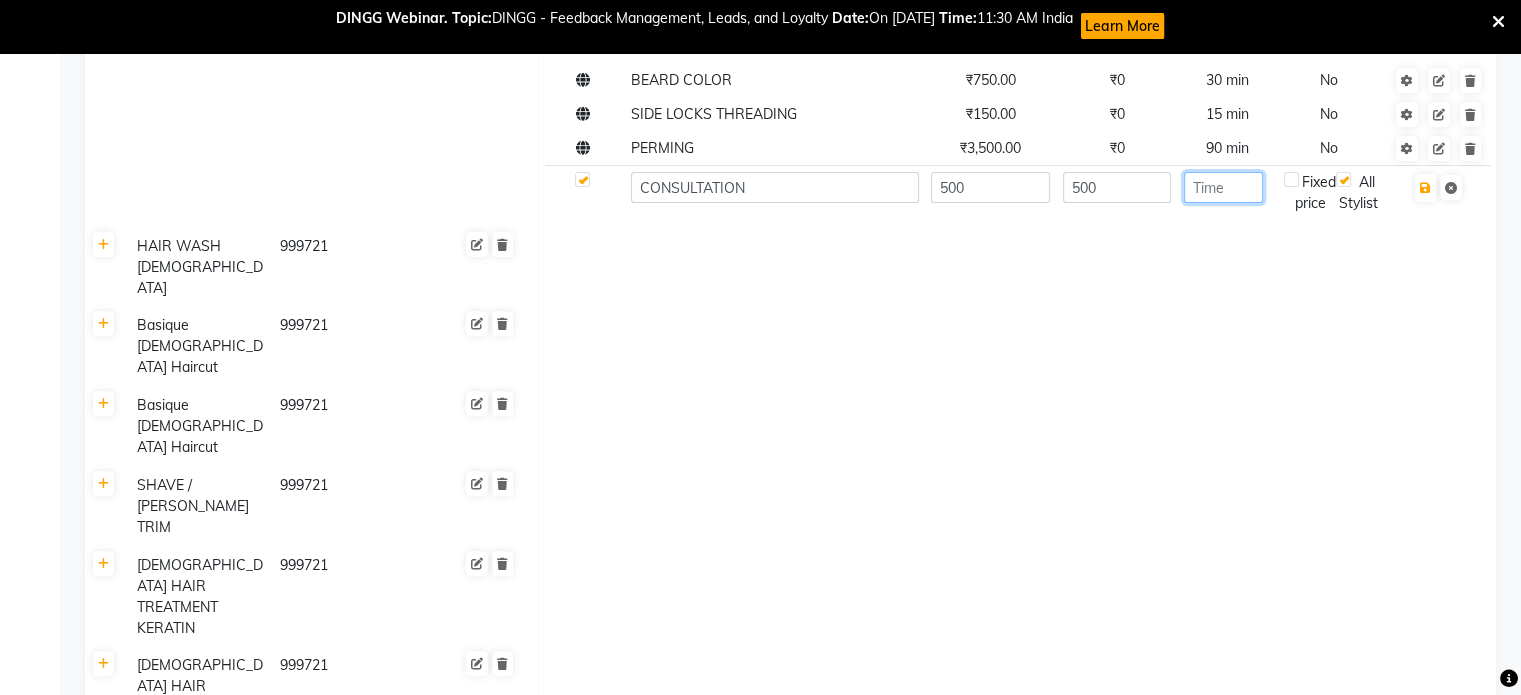 click 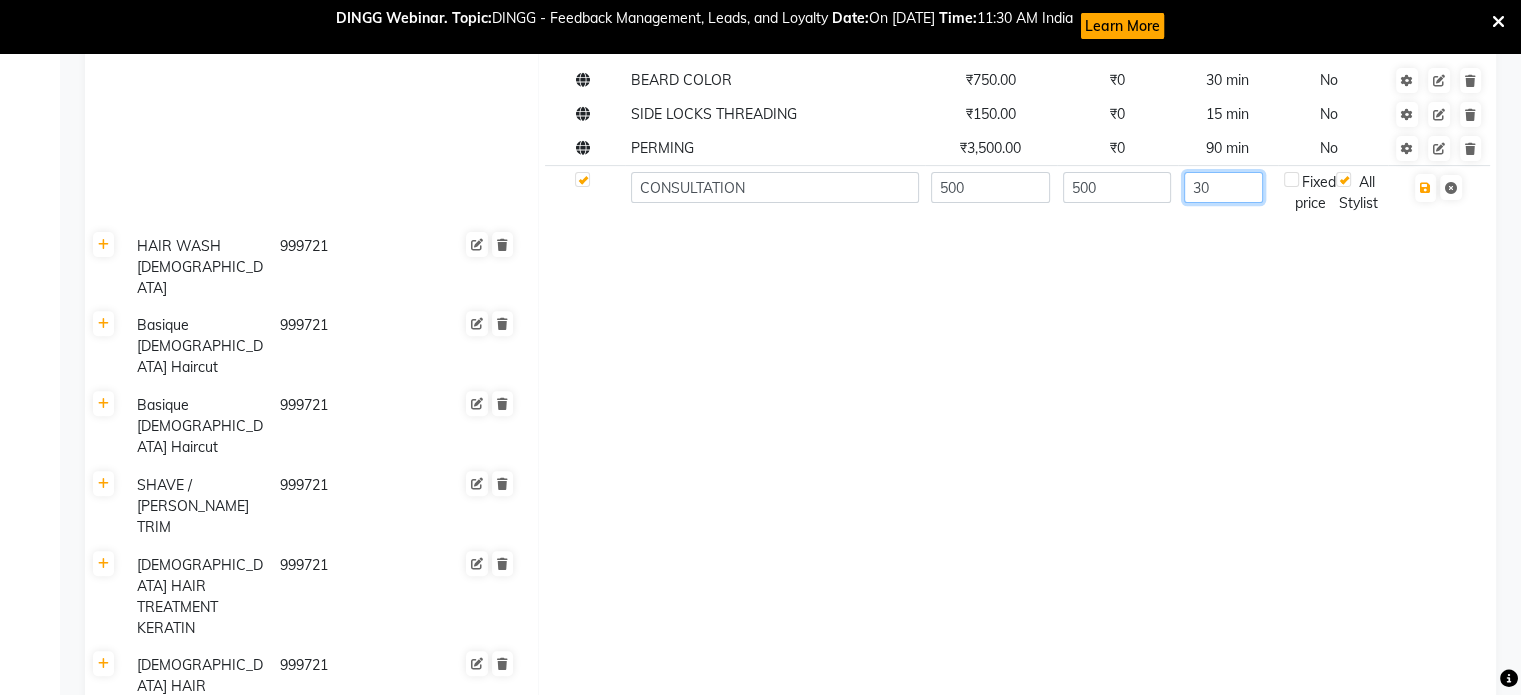 scroll, scrollTop: 292, scrollLeft: 0, axis: vertical 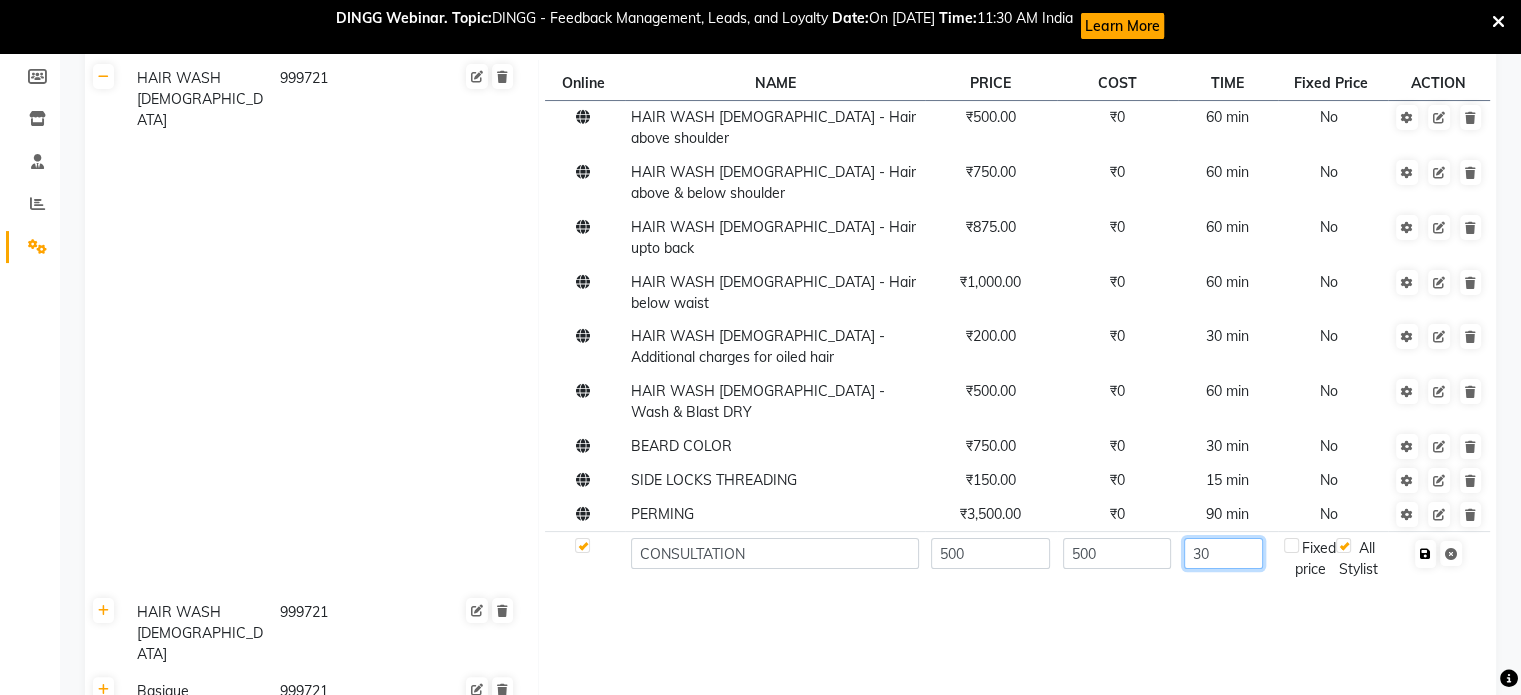 type on "30" 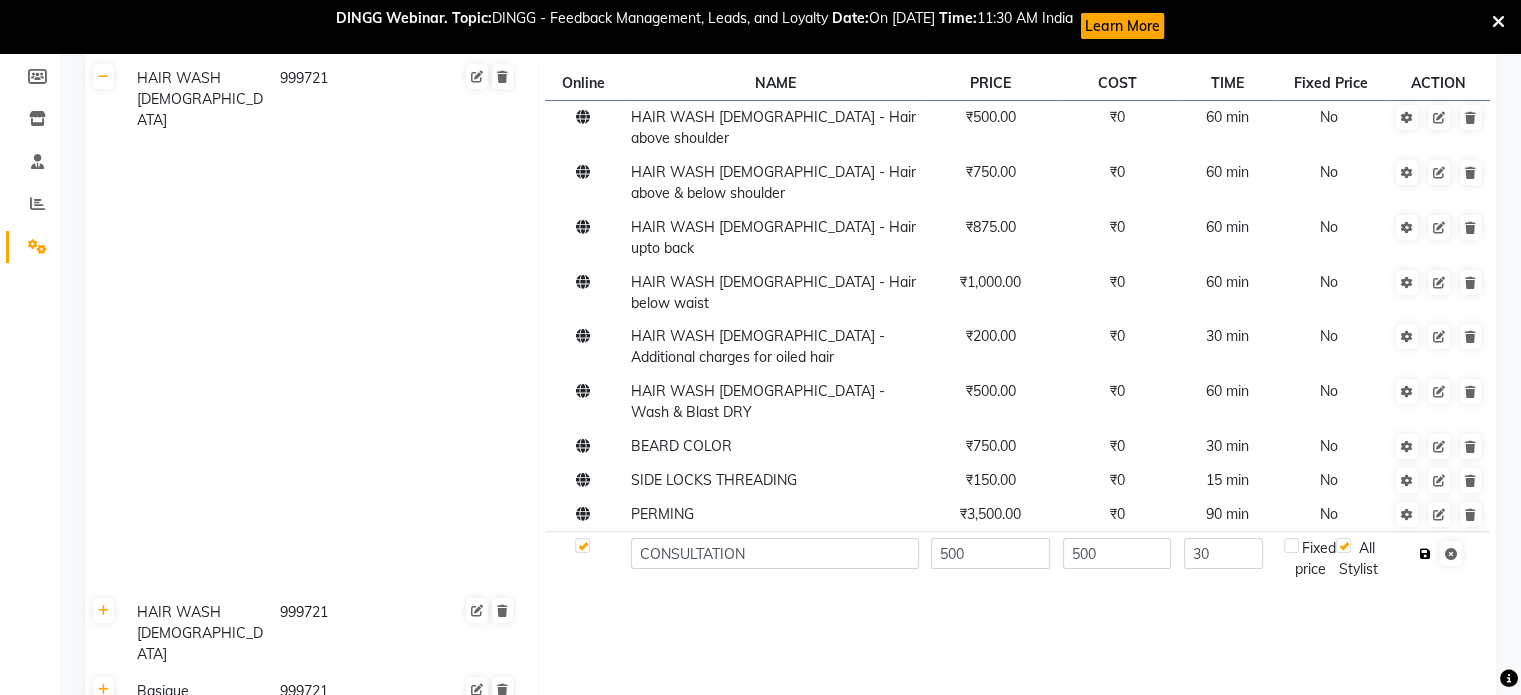 click at bounding box center (1425, 554) 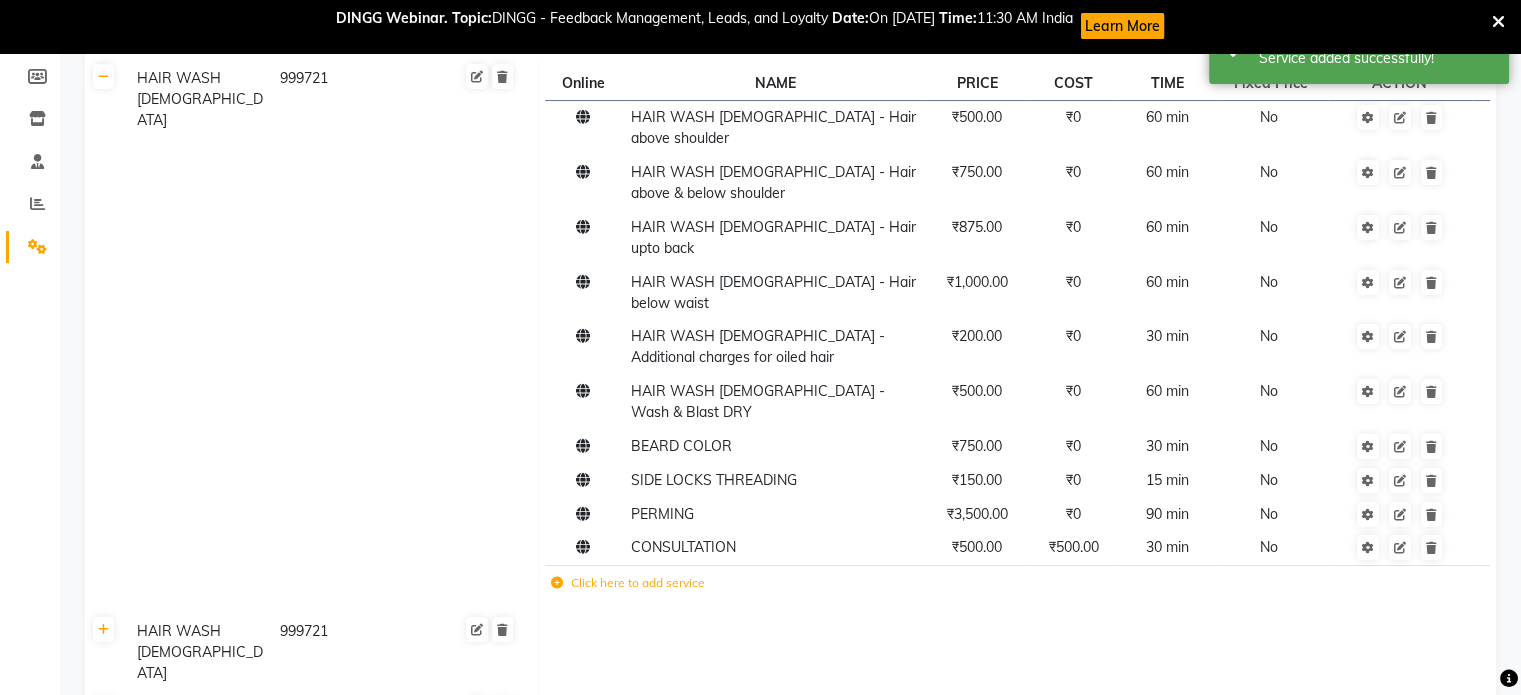 scroll, scrollTop: 0, scrollLeft: 0, axis: both 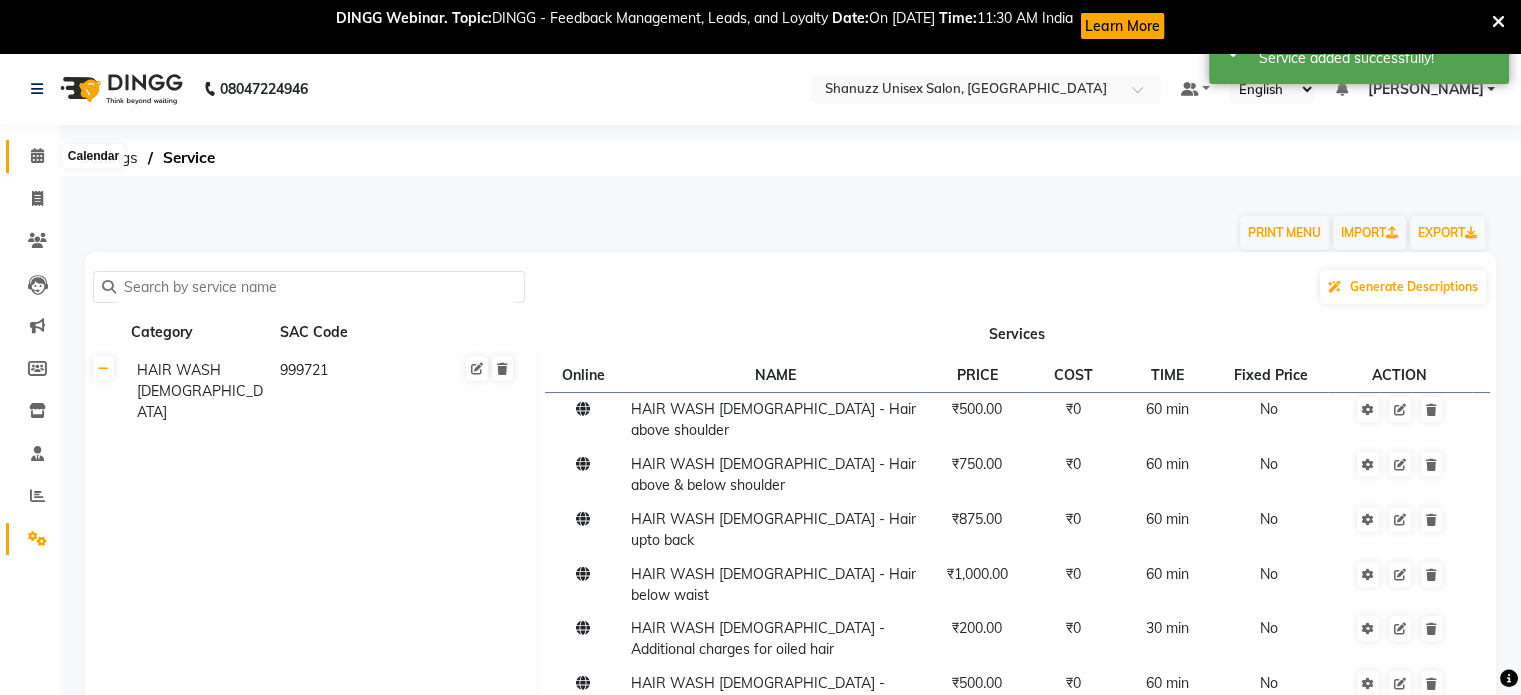 click 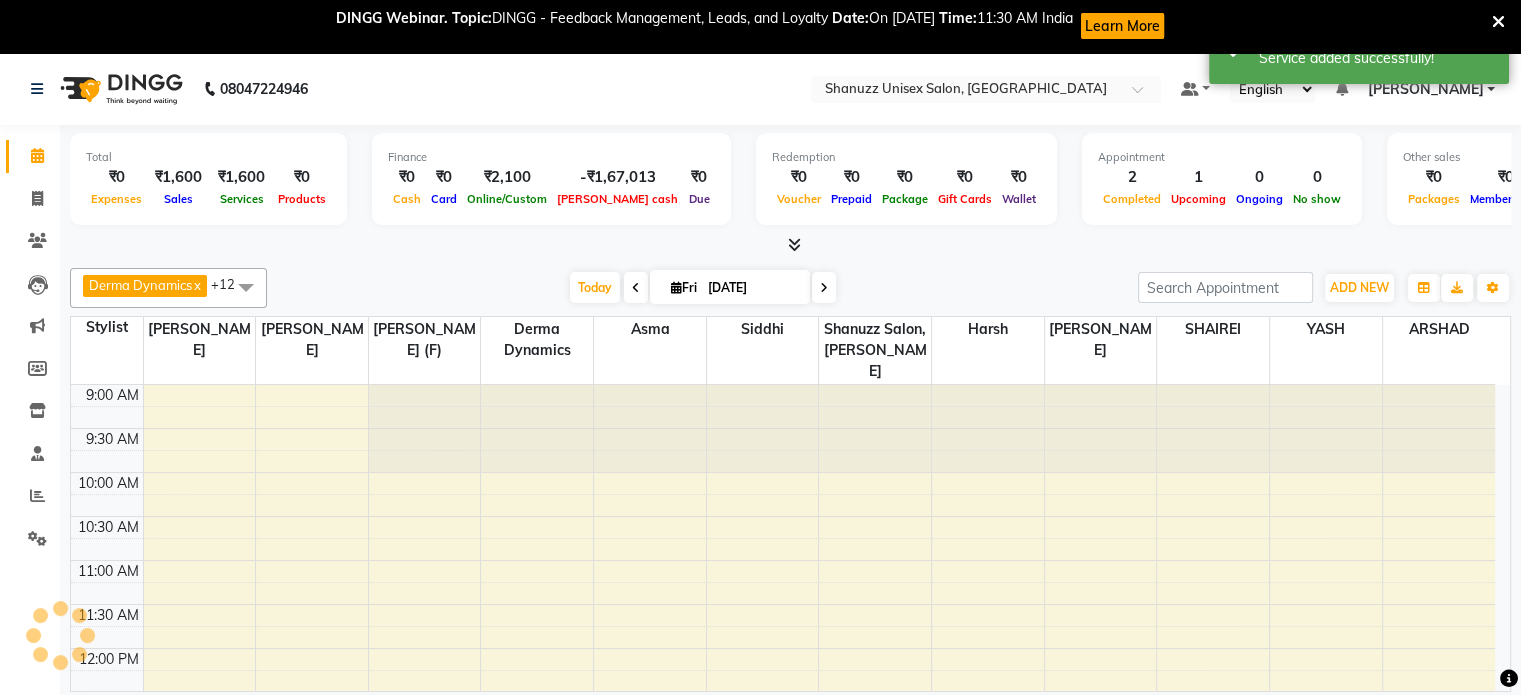 scroll, scrollTop: 0, scrollLeft: 0, axis: both 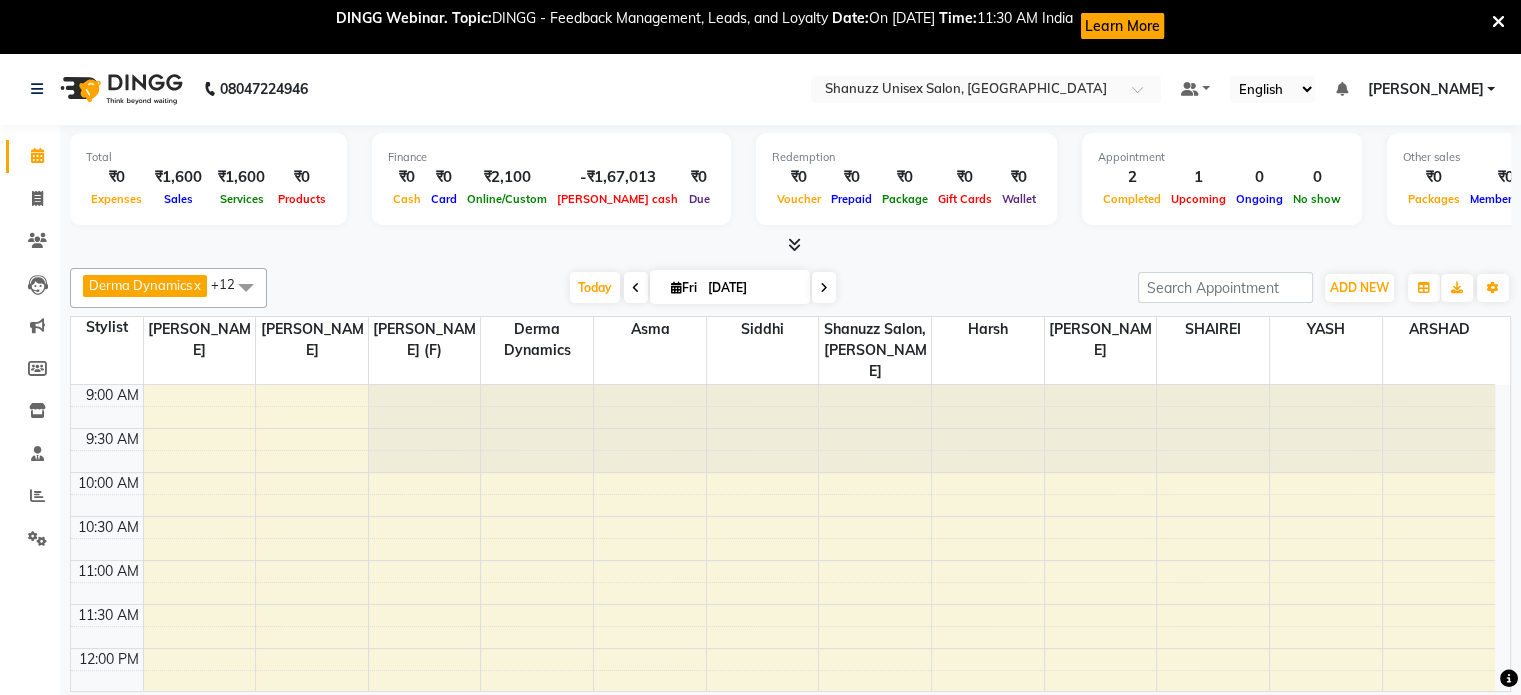 click at bounding box center [824, 288] 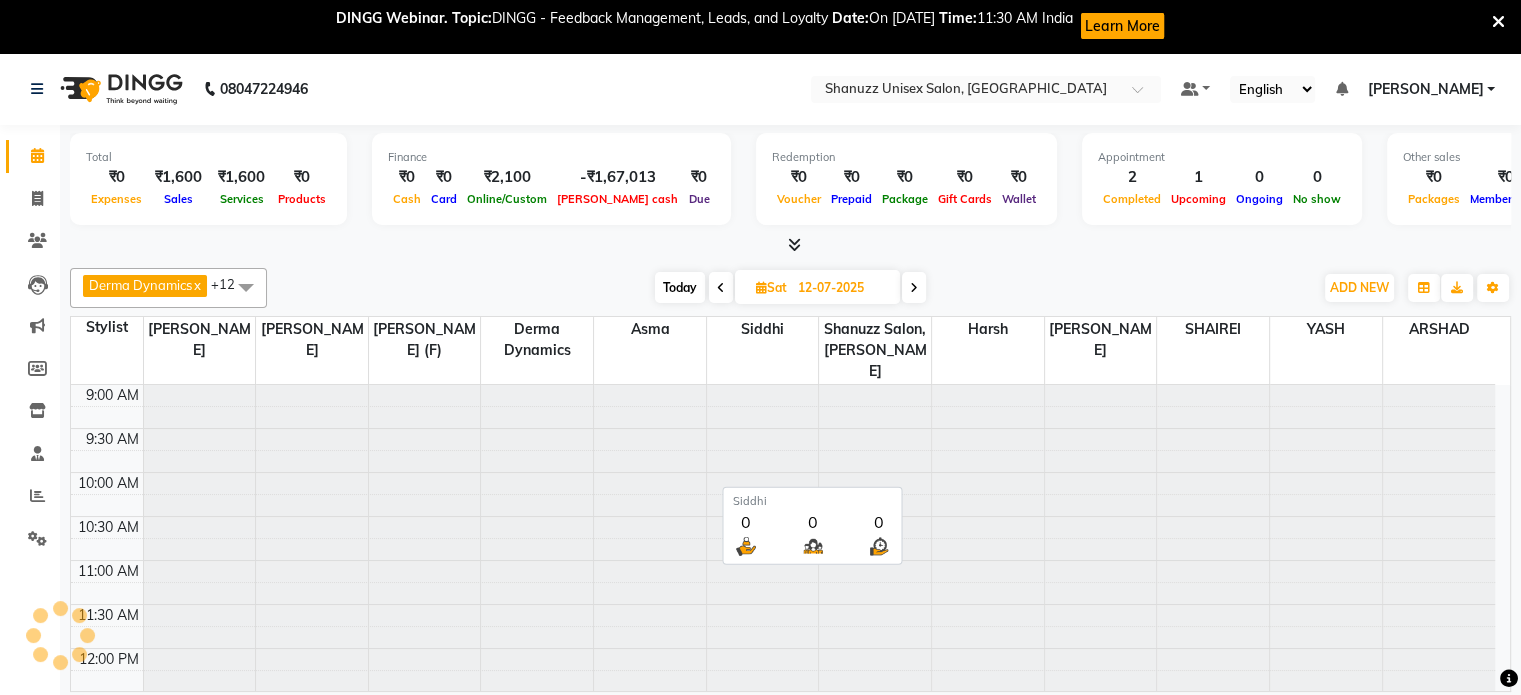 scroll, scrollTop: 524, scrollLeft: 0, axis: vertical 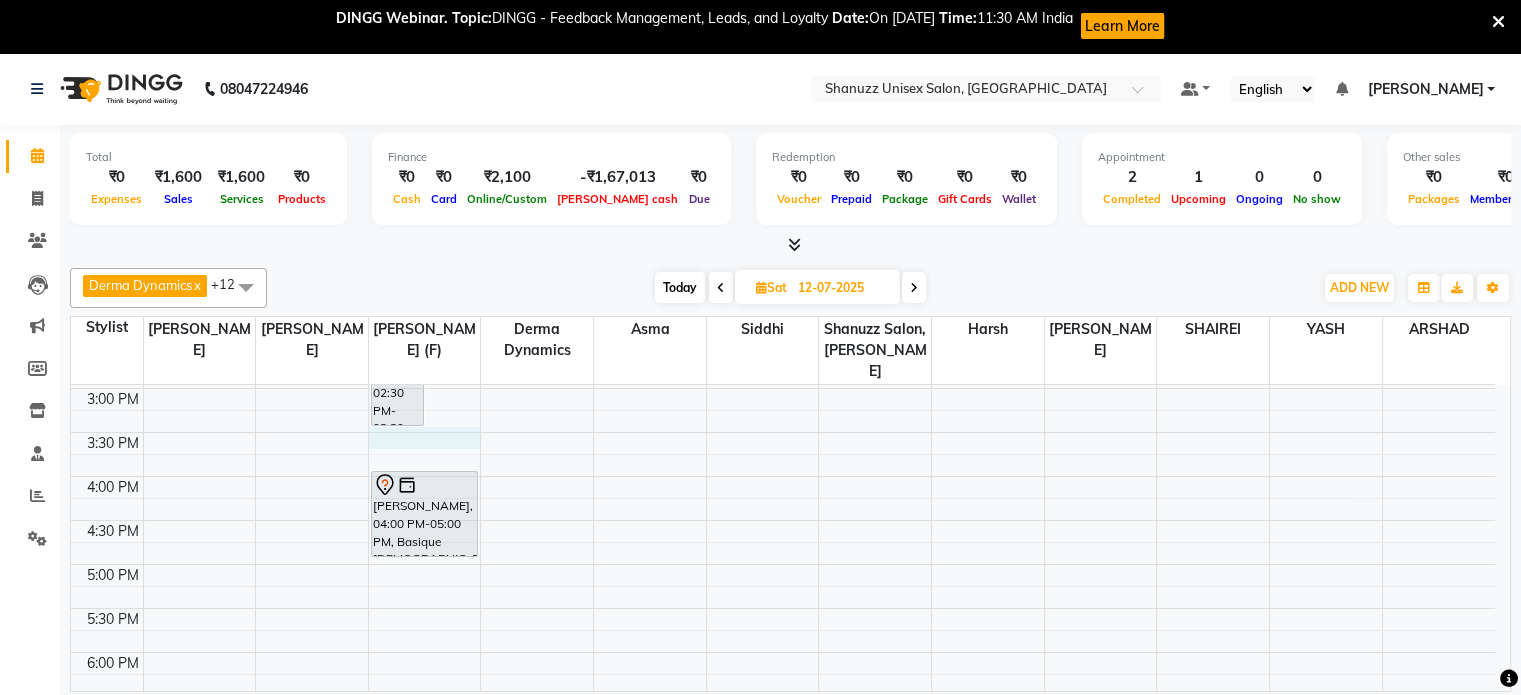 click on "9:00 AM 9:30 AM 10:00 AM 10:30 AM 11:00 AM 11:30 AM 12:00 PM 12:30 PM 1:00 PM 1:30 PM 2:00 PM 2:30 PM 3:00 PM 3:30 PM 4:00 PM 4:30 PM 5:00 PM 5:30 PM 6:00 PM 6:30 PM 7:00 PM 7:30 PM 8:00 PM 8:30 PM             [PERSON_NAME] [PERSON_NAME], 01:00 PM-02:30 PM, Basique [DEMOGRAPHIC_DATA] Haircut - By [PERSON_NAME] (18+ Years of Experience)             [PERSON_NAME] HODAVADEKAR, 02:00 PM-03:00 PM, Basique [DEMOGRAPHIC_DATA] Haircut - By [PERSON_NAME] (18+ Years of Experience)             [PERSON_NAME], 02:30 PM-03:30 PM, GLOBAL COLOR + HIGHLIGHTS  - Hair upto back             [PERSON_NAME], 04:00 PM-05:00 PM, Basique [DEMOGRAPHIC_DATA] Haircut - By [PERSON_NAME] (18+ Years of Experience)" at bounding box center [783, 388] 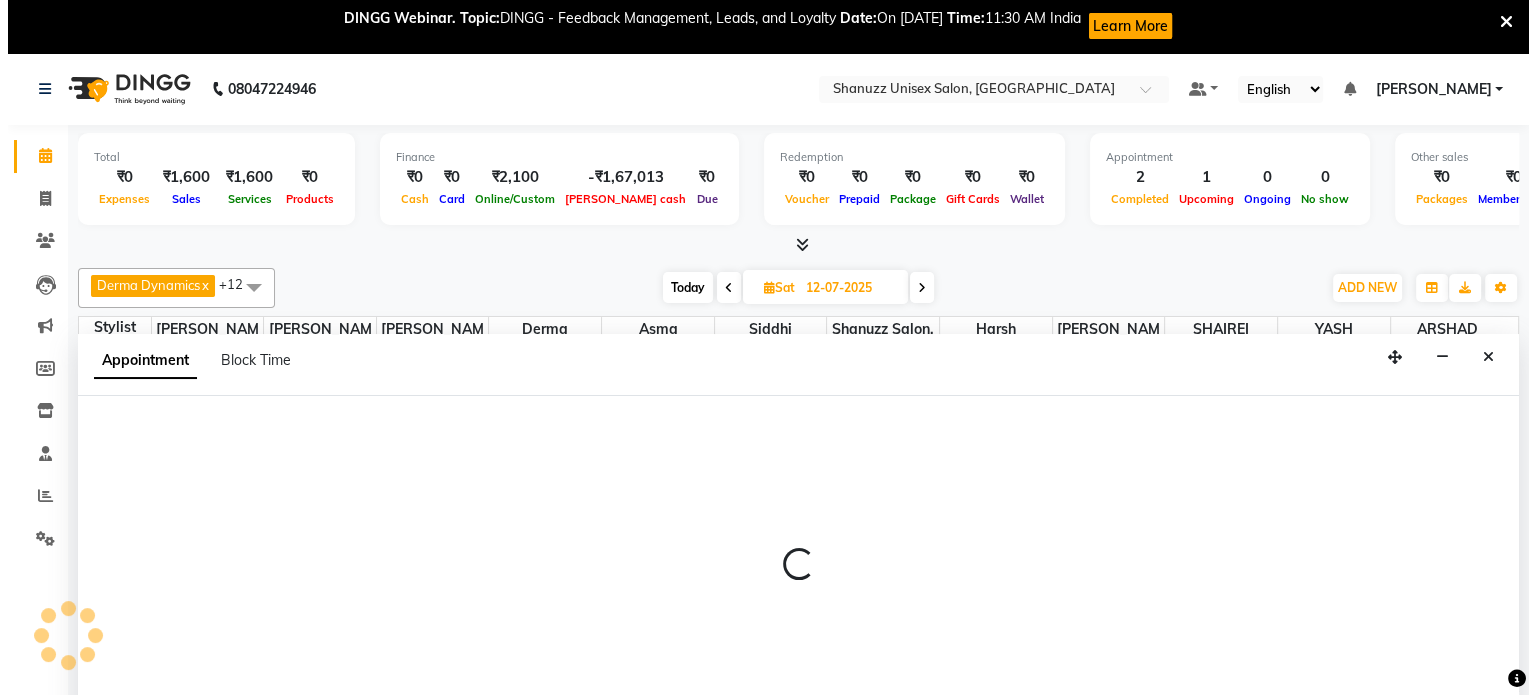 scroll, scrollTop: 53, scrollLeft: 0, axis: vertical 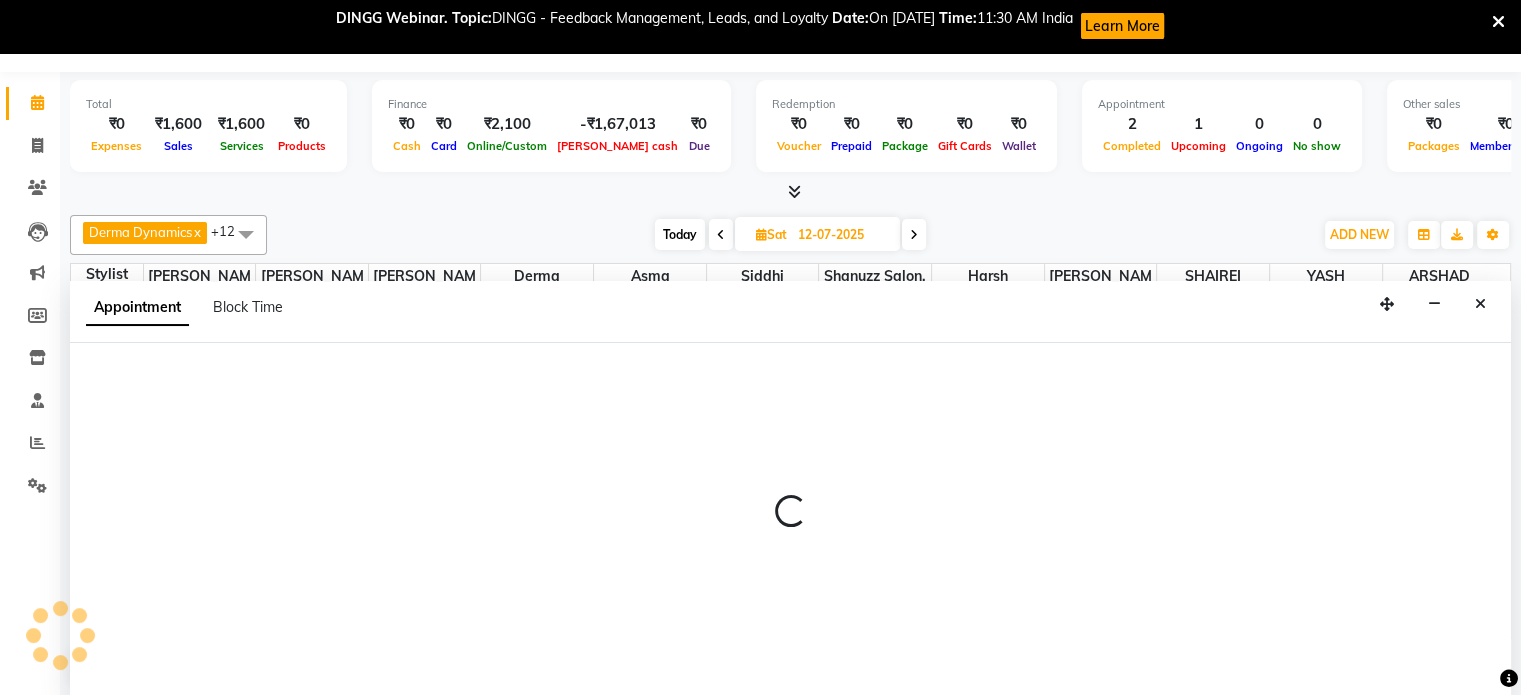 select on "59304" 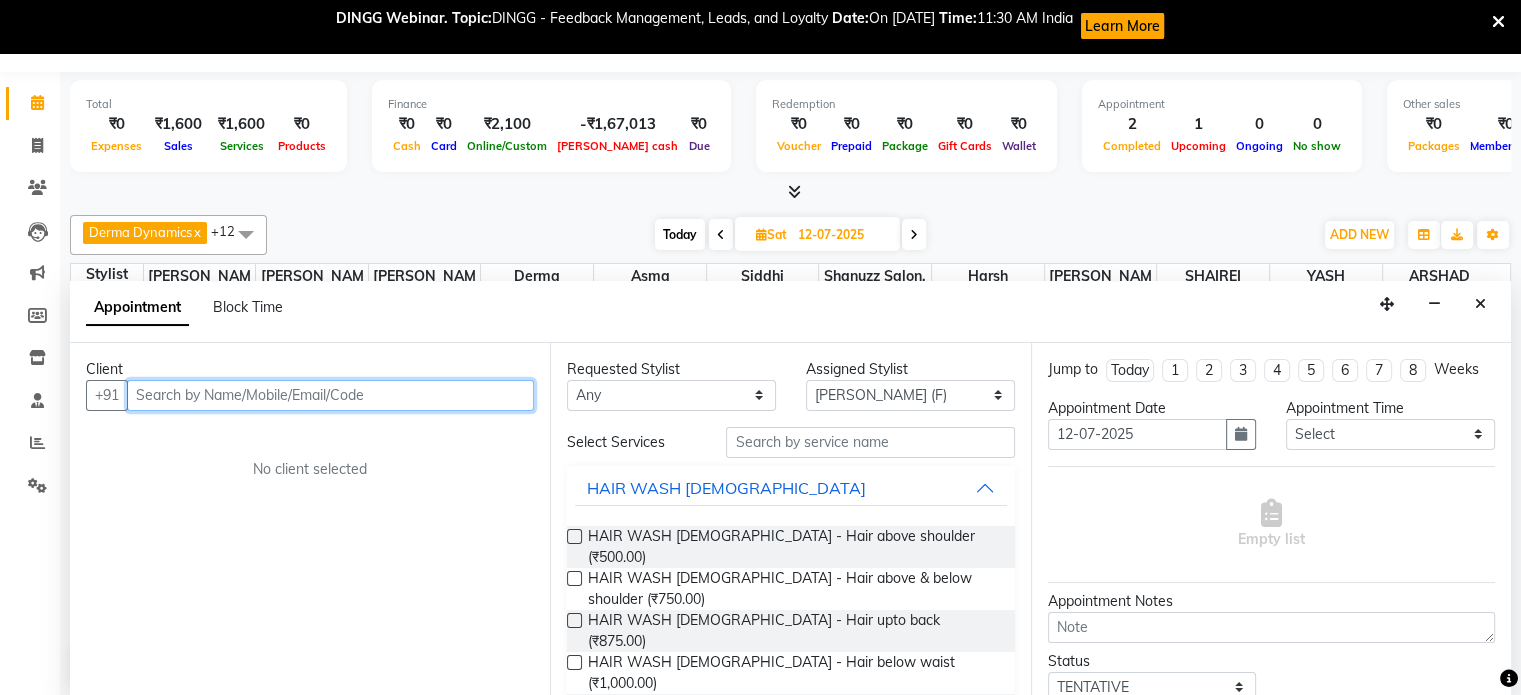 click at bounding box center (330, 395) 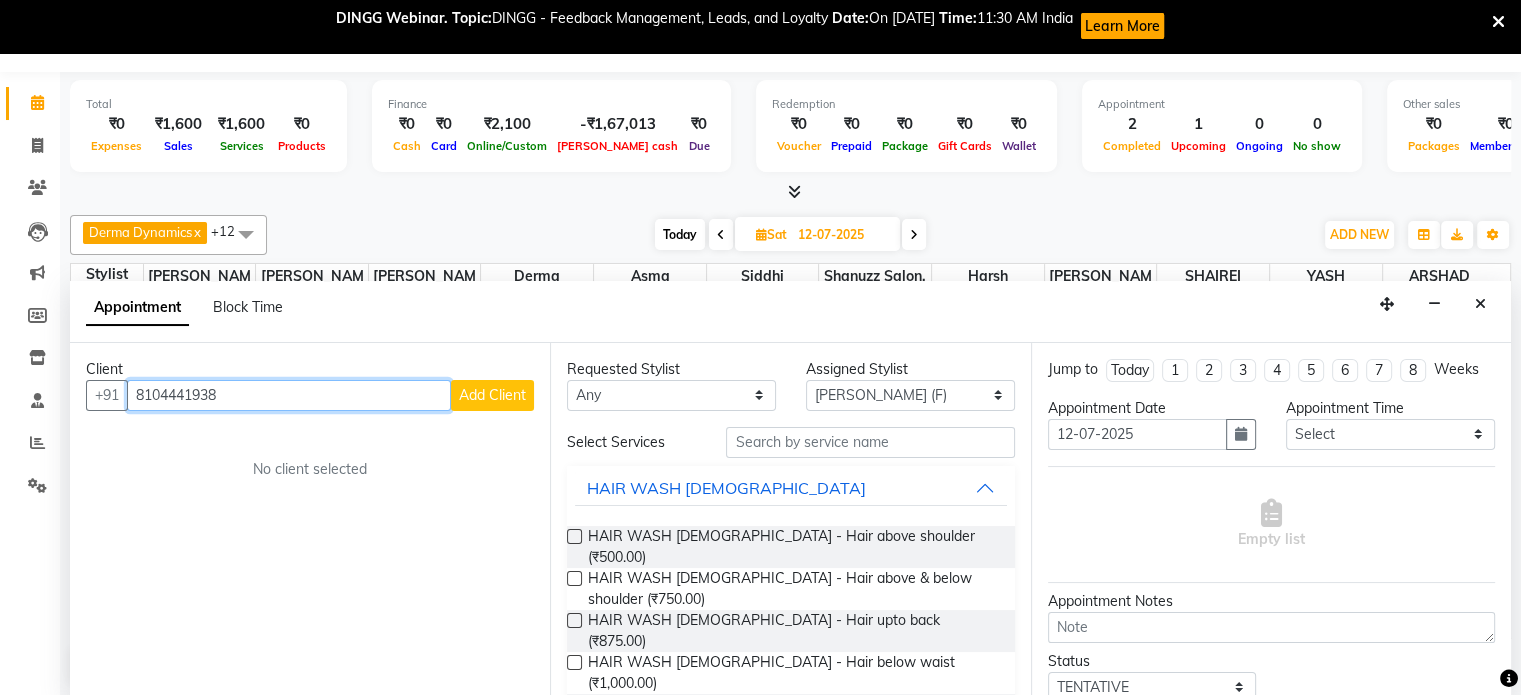 type on "8104441938" 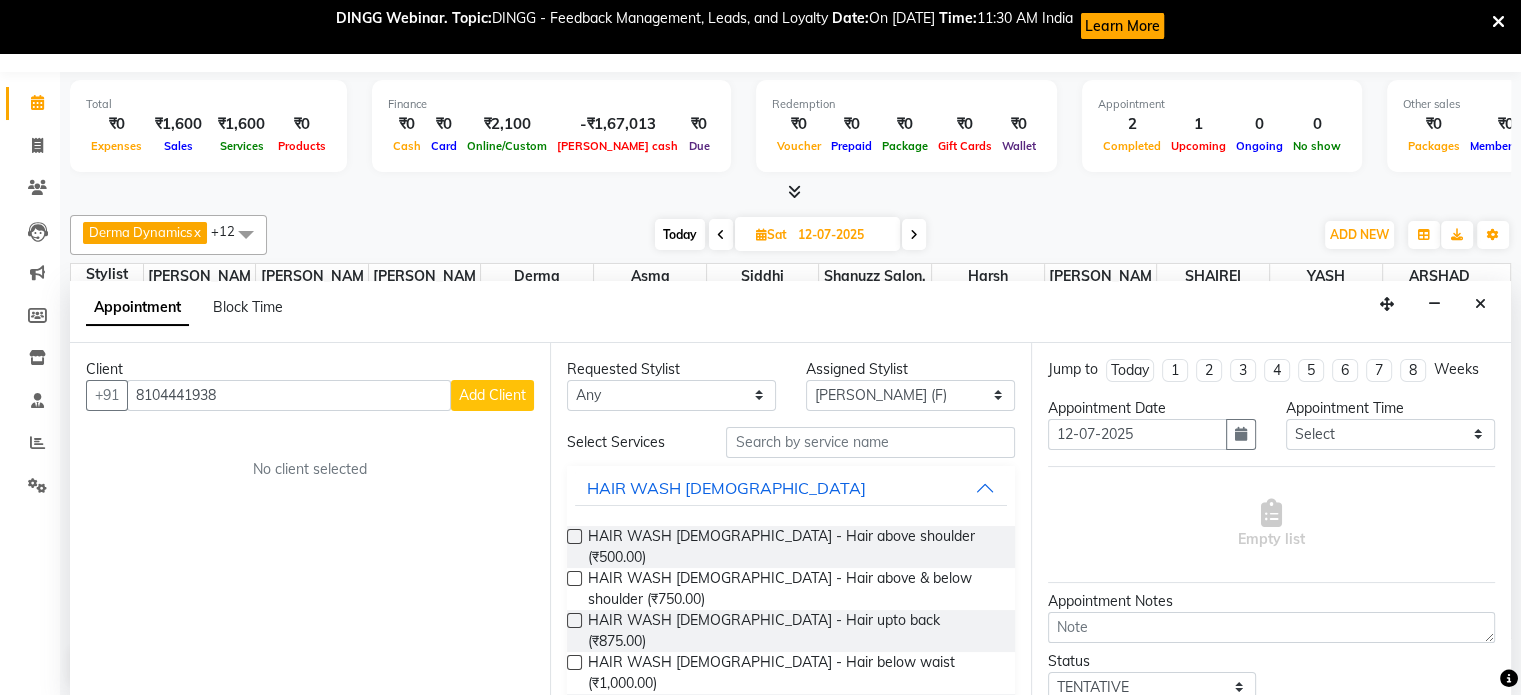 click on "Add Client" at bounding box center (492, 395) 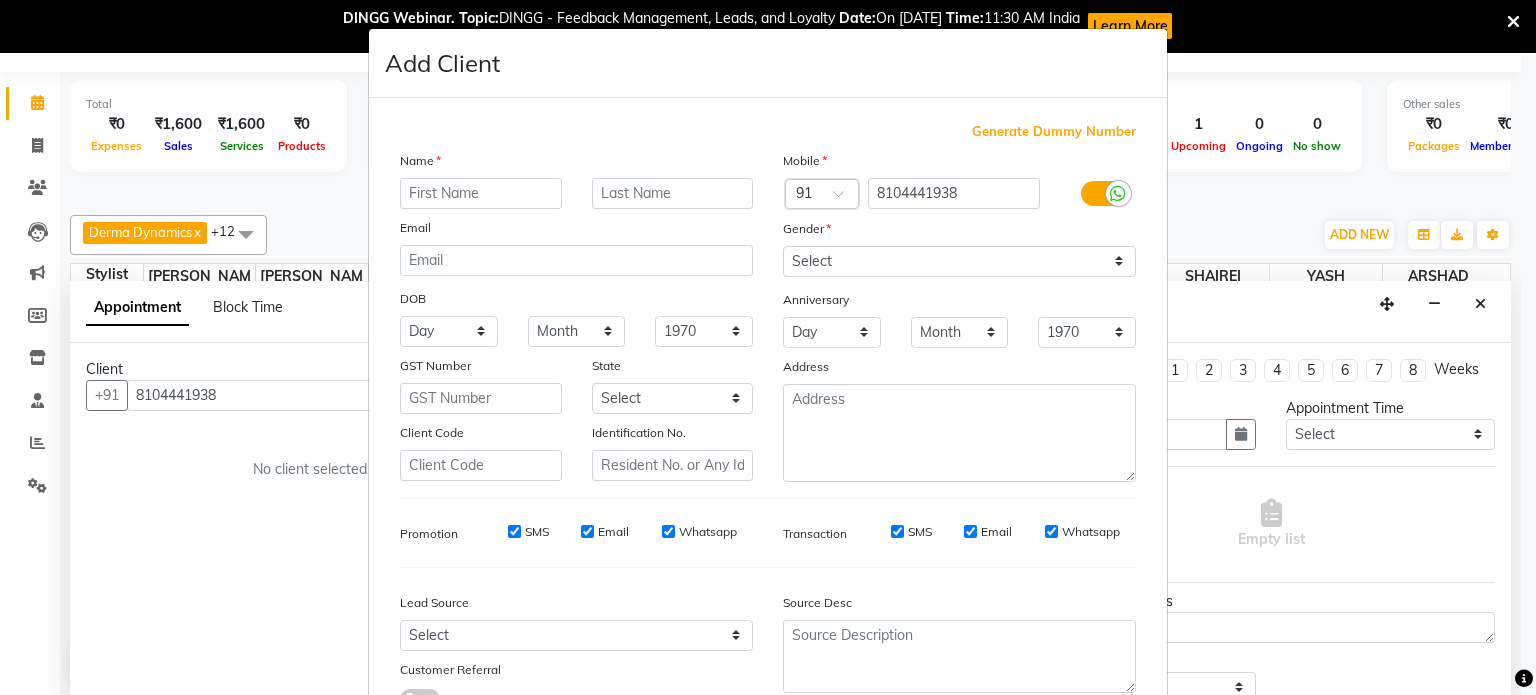 click at bounding box center (481, 193) 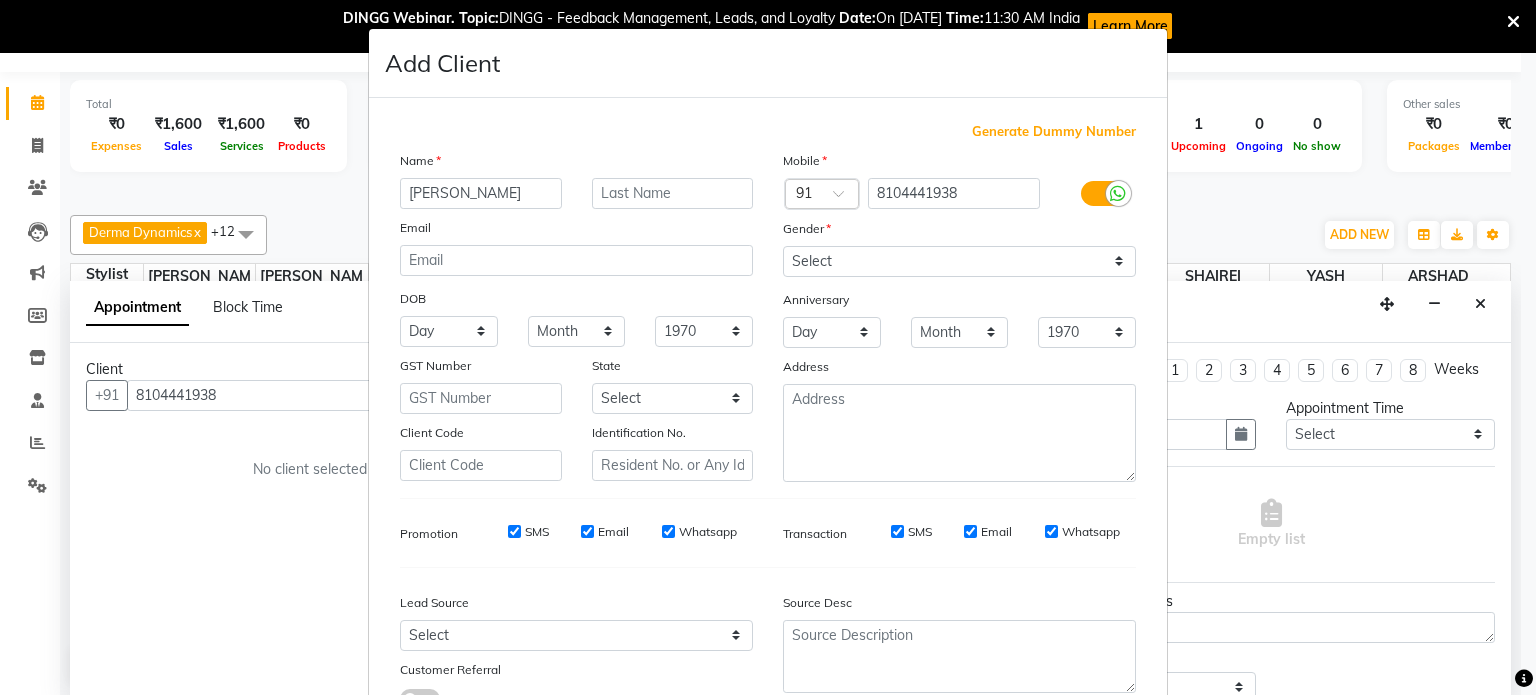 type on "[PERSON_NAME]" 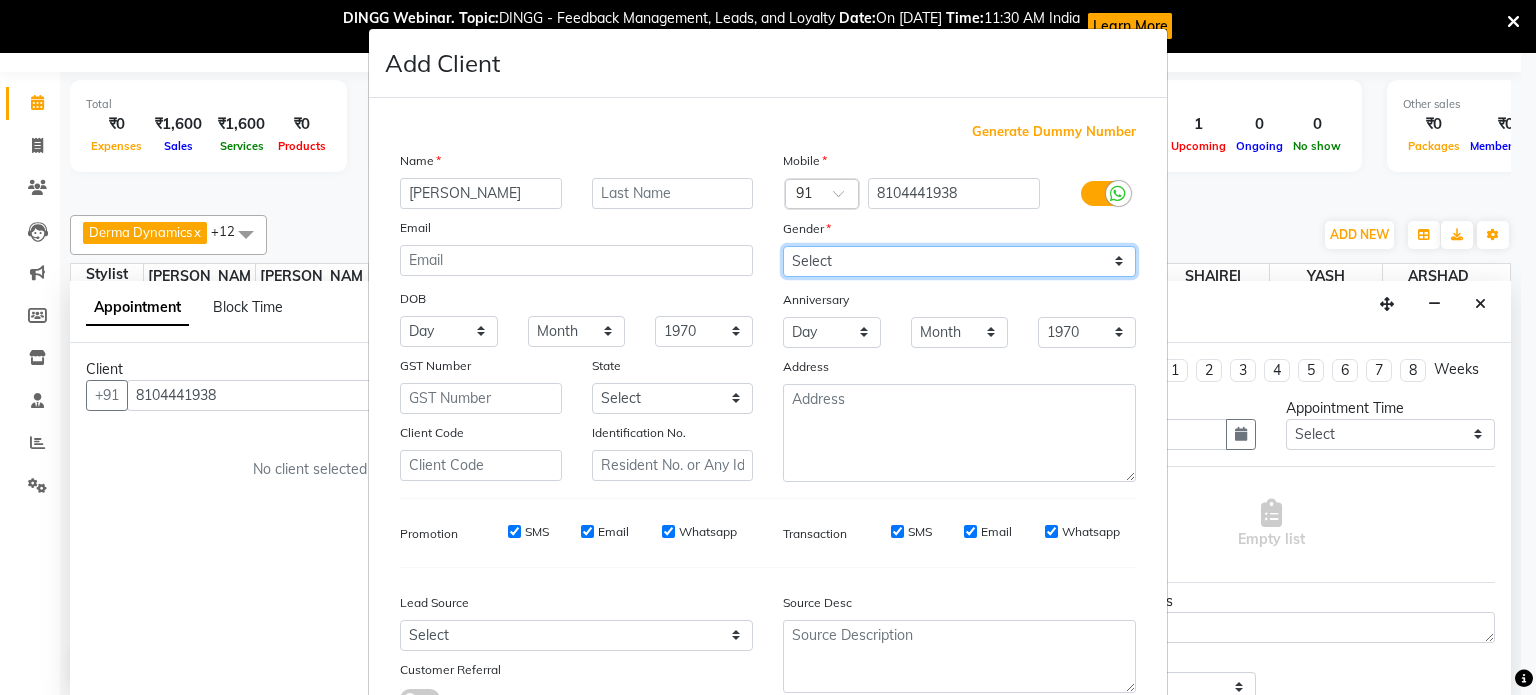click on "Select [DEMOGRAPHIC_DATA] [DEMOGRAPHIC_DATA] Other Prefer Not To Say" at bounding box center (959, 261) 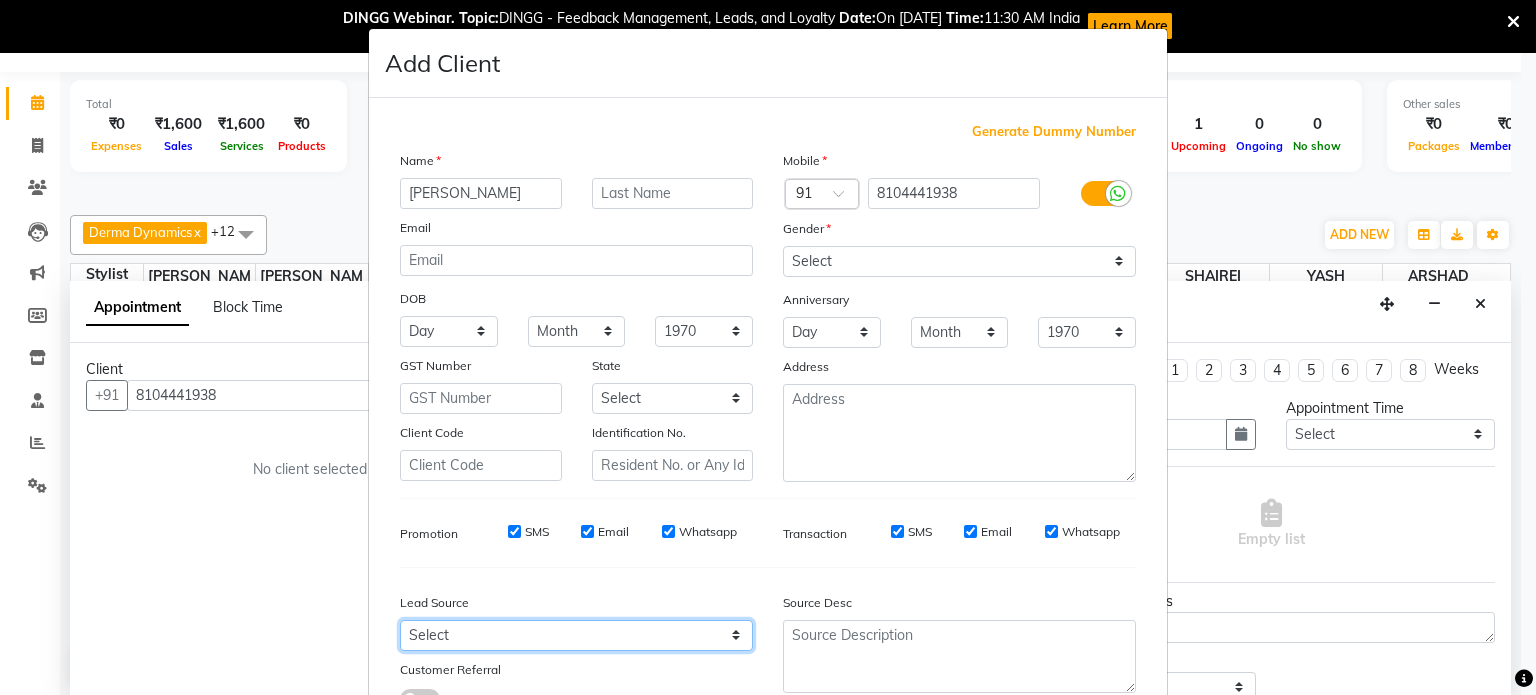 click on "Select Walk-in Referral Internet Friend Word of Mouth Advertisement Facebook JustDial Google Other" at bounding box center (576, 635) 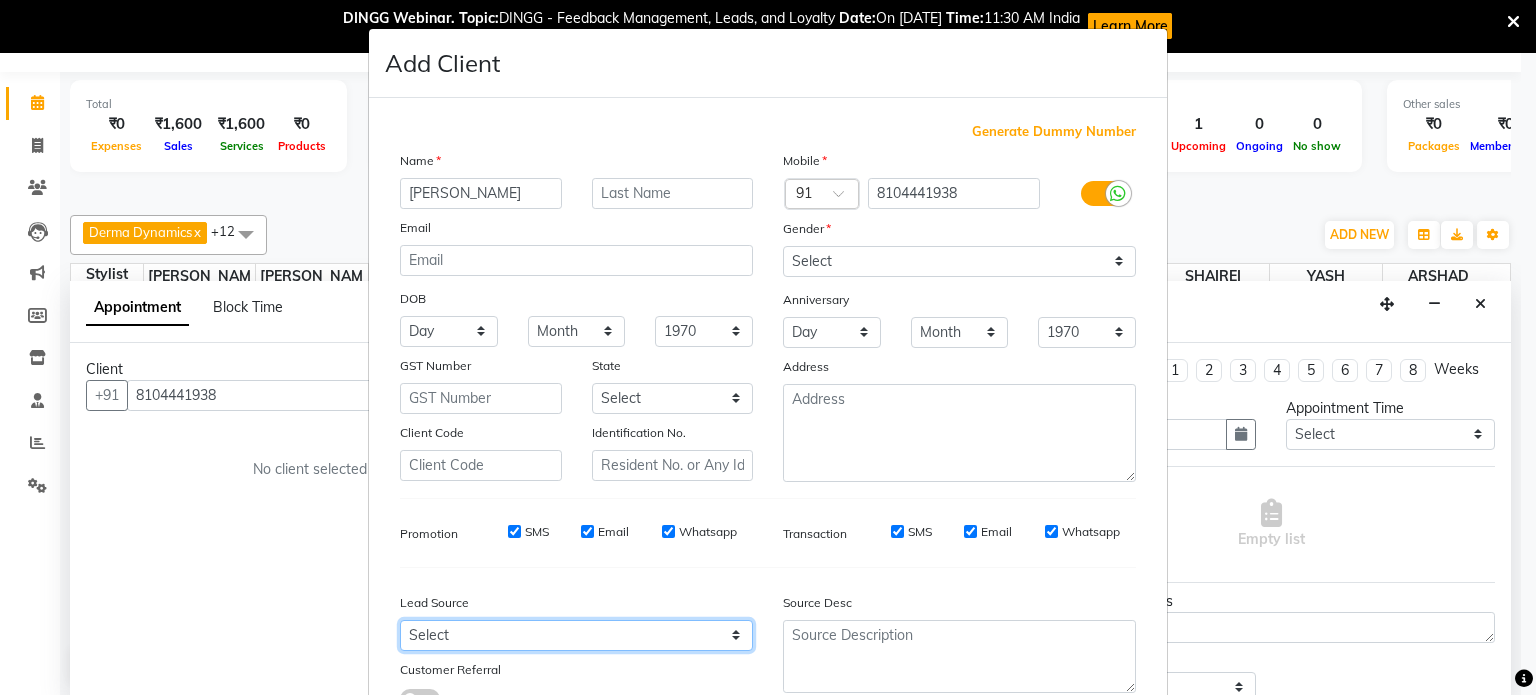 select on "49174" 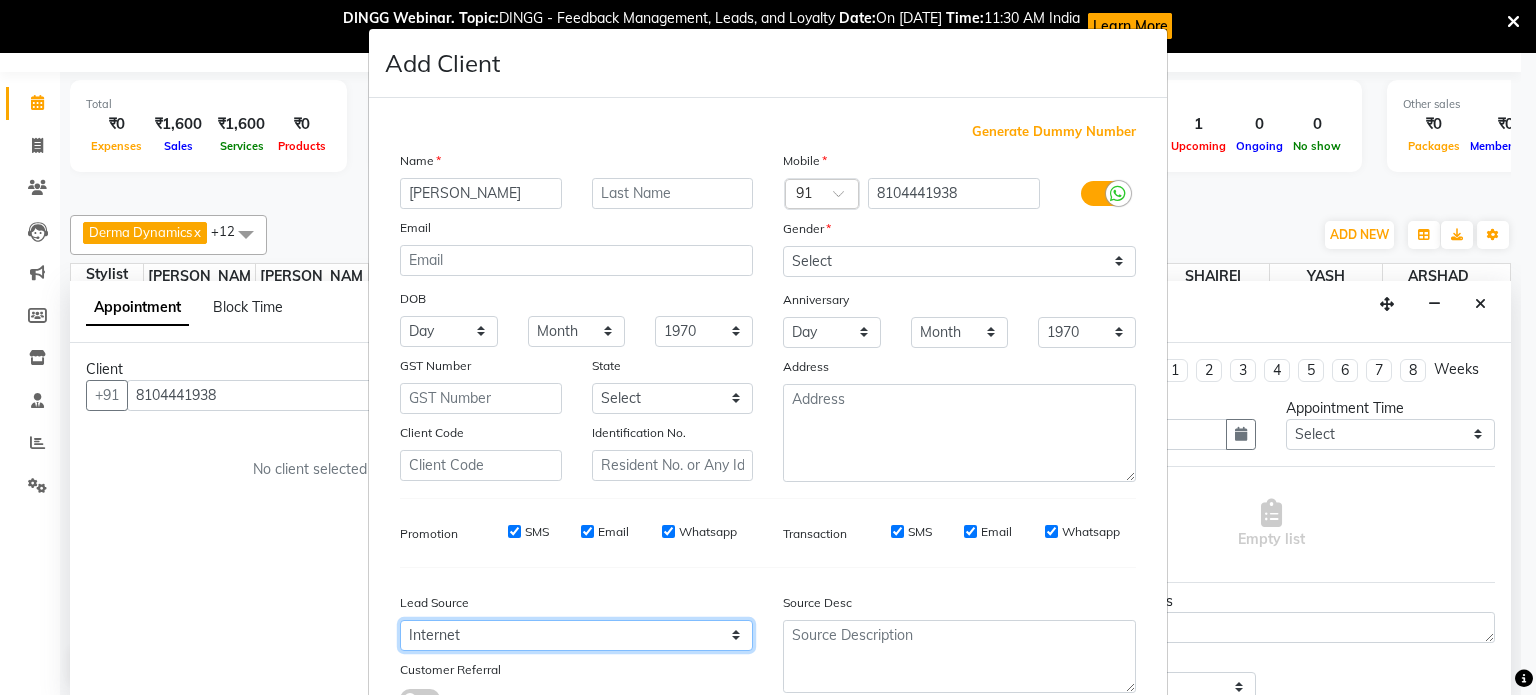 click on "Select Walk-in Referral Internet Friend Word of Mouth Advertisement Facebook JustDial Google Other" at bounding box center (576, 635) 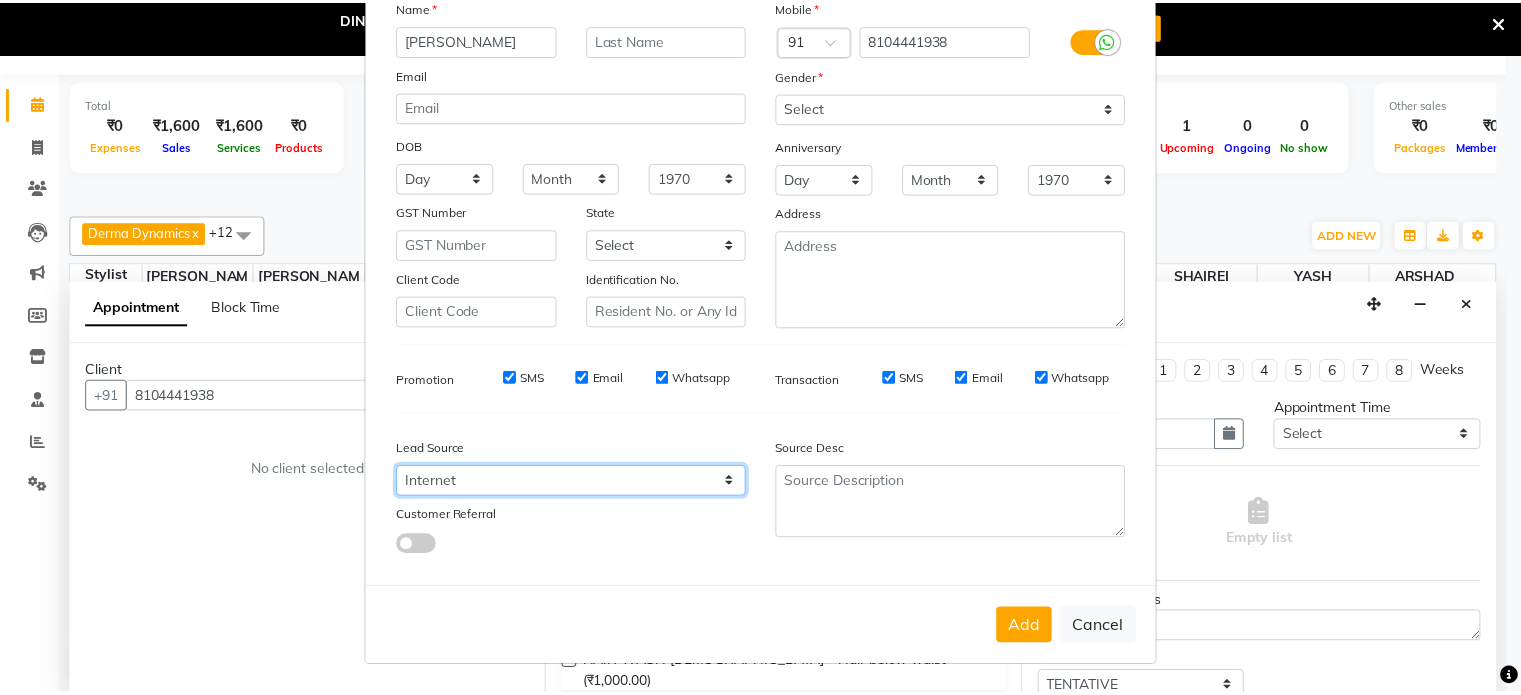 scroll, scrollTop: 160, scrollLeft: 0, axis: vertical 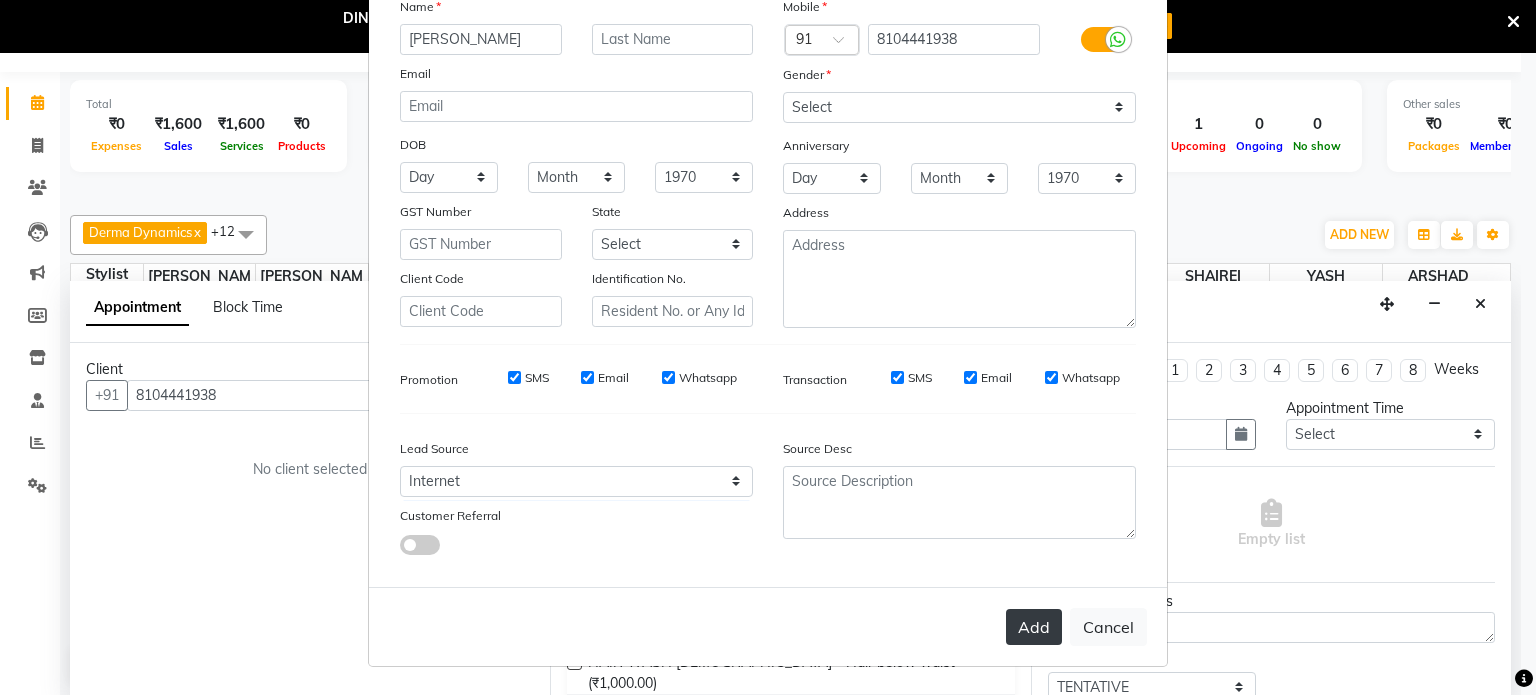 click on "Add" at bounding box center [1034, 627] 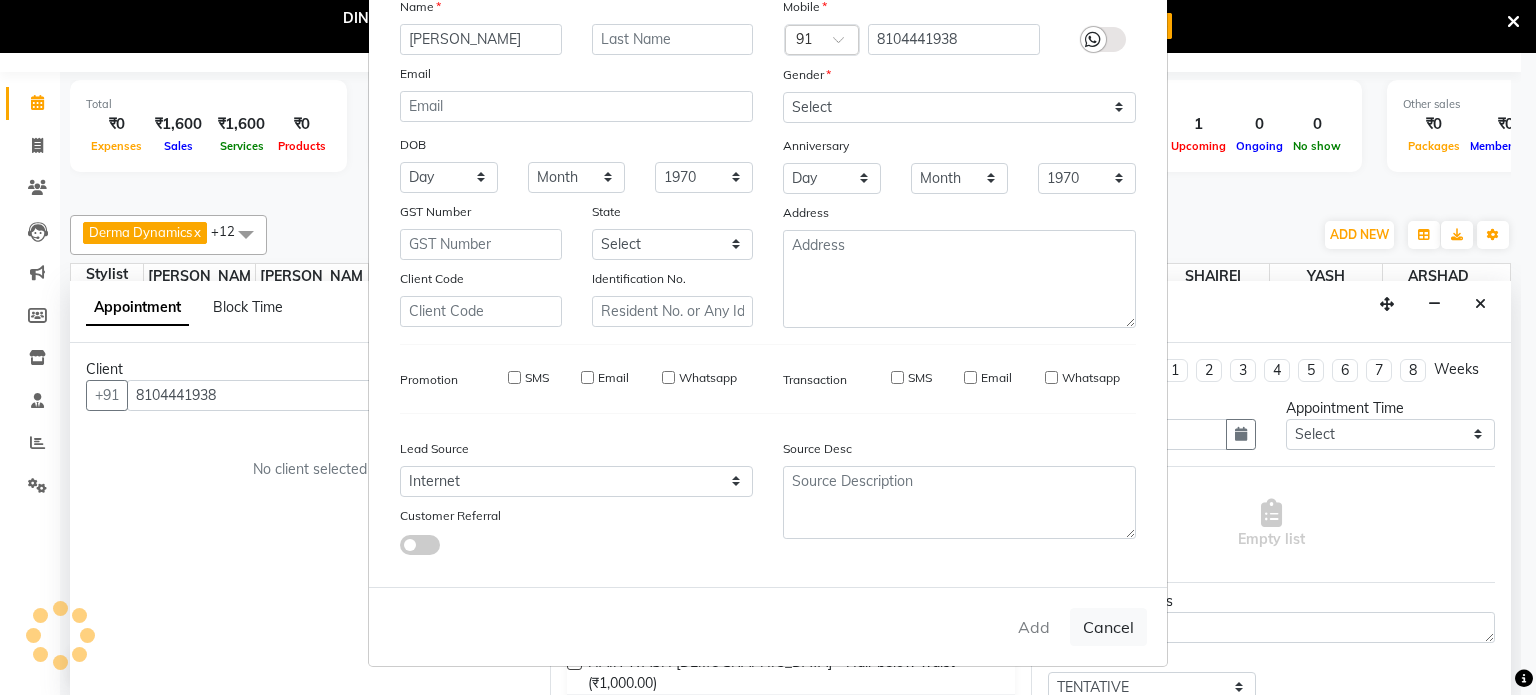 type 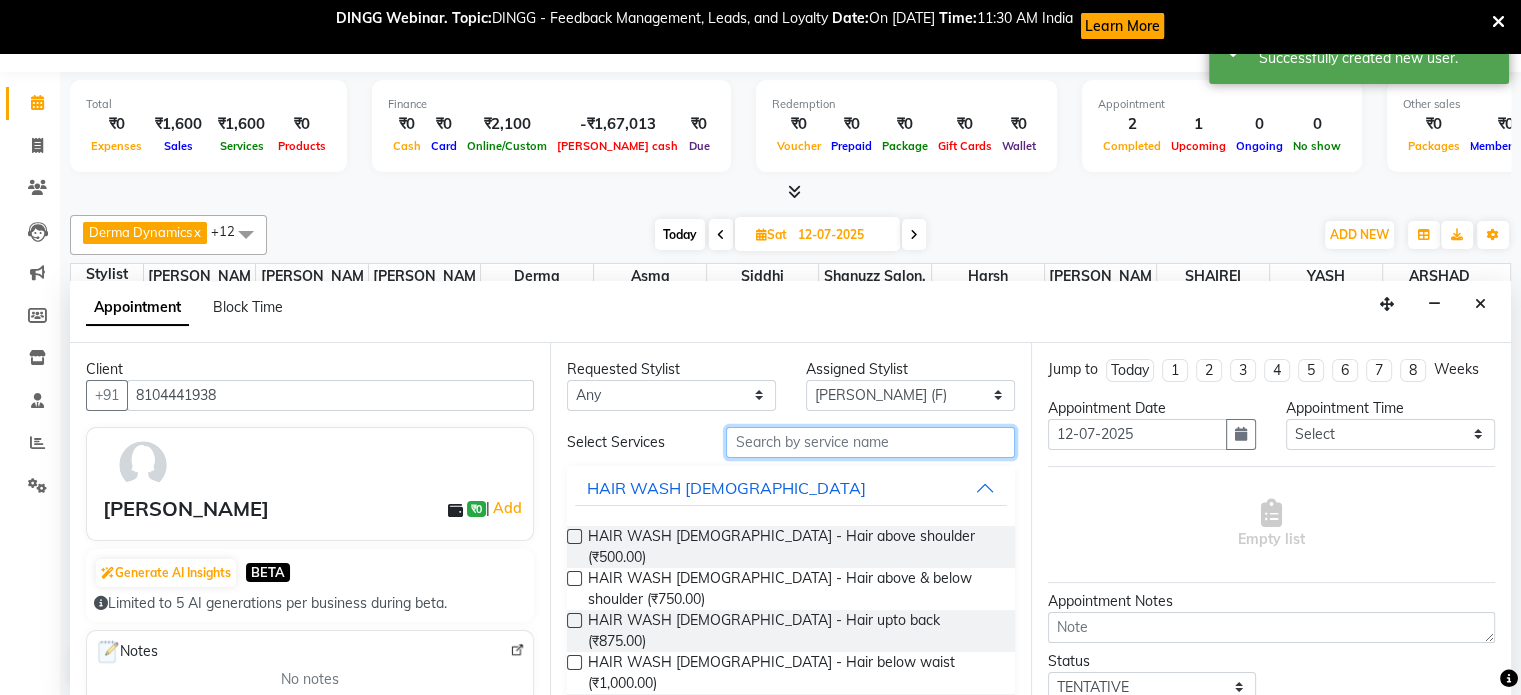 click at bounding box center [870, 442] 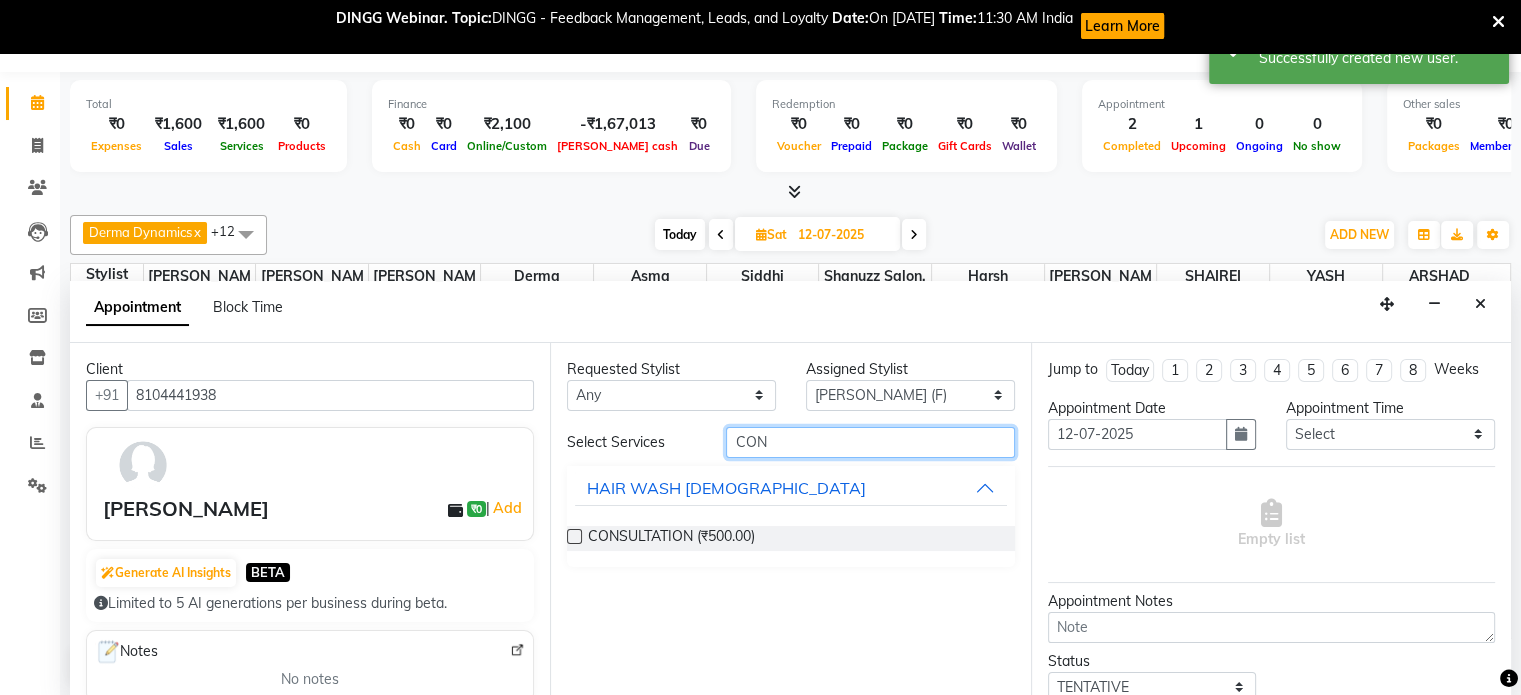 type on "CON" 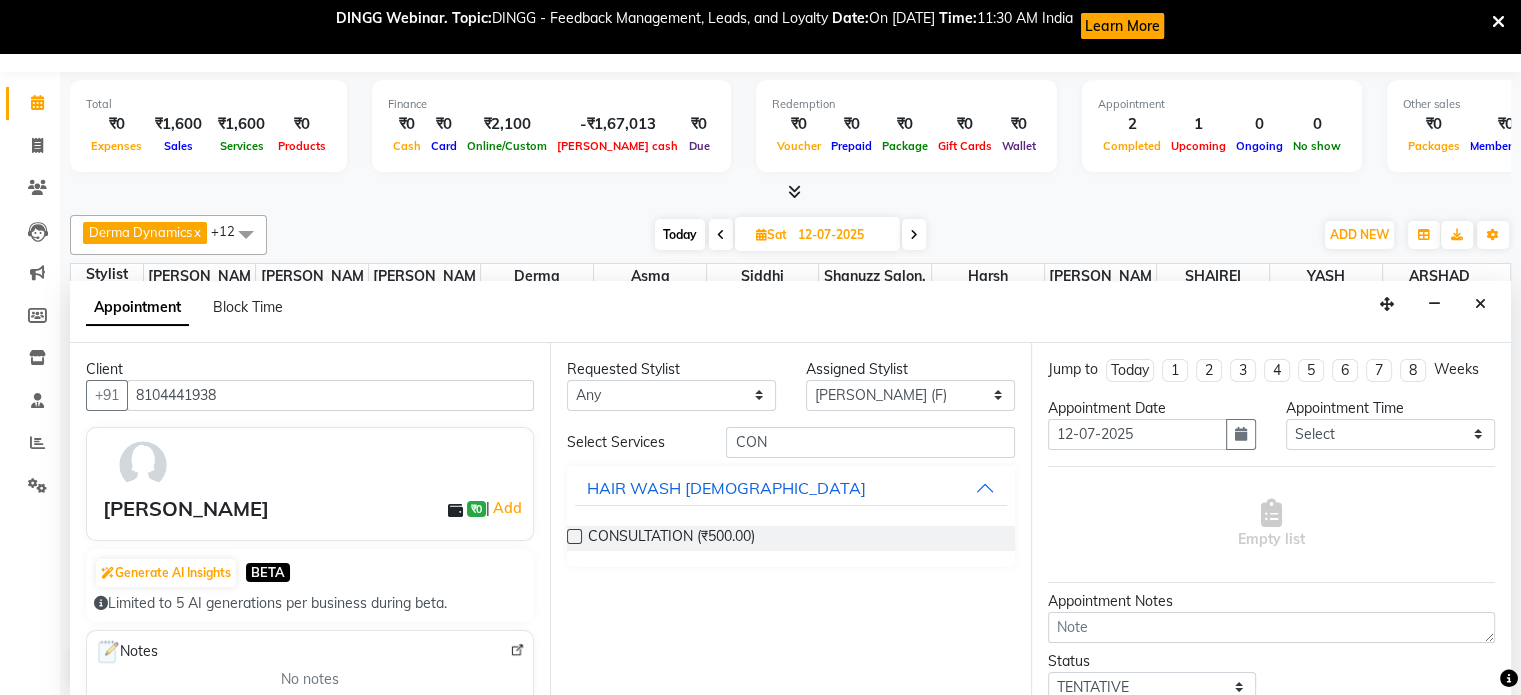 click at bounding box center [574, 536] 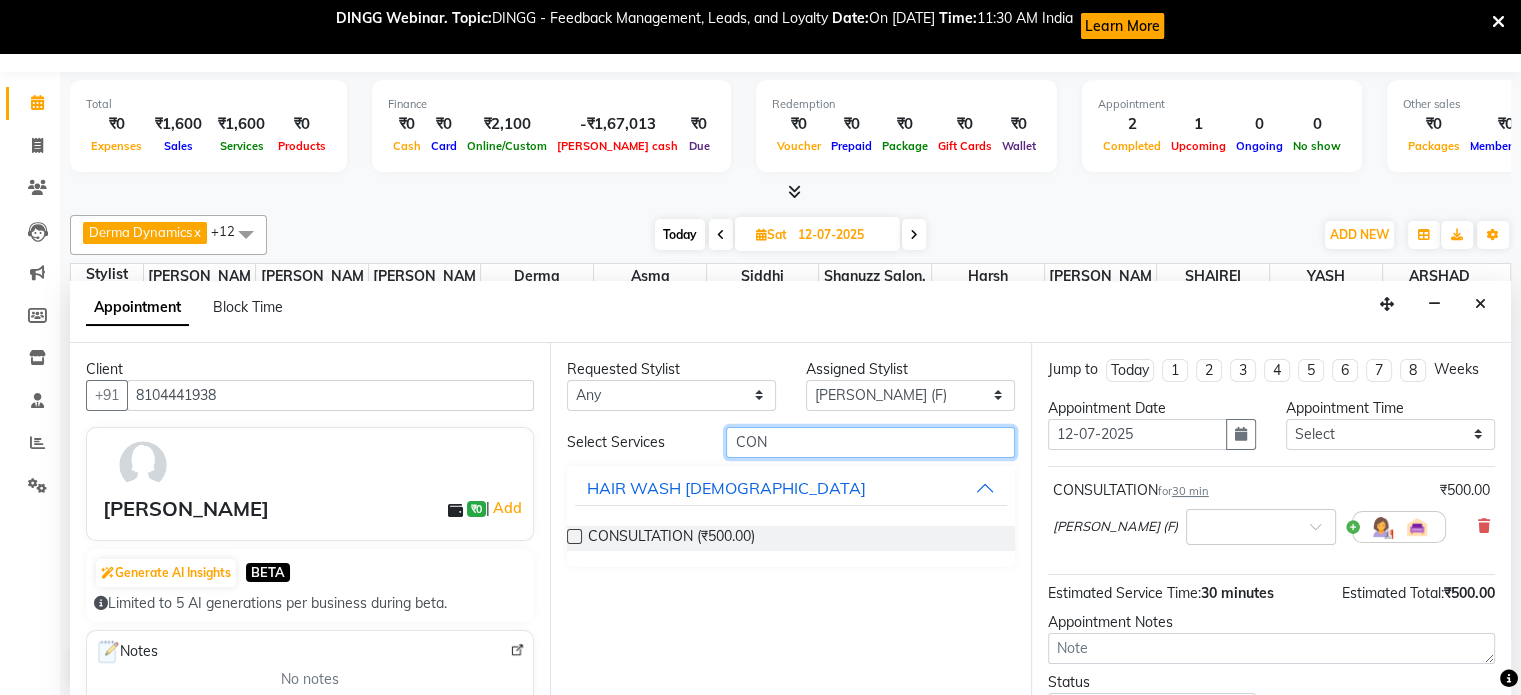 click on "CON" at bounding box center [870, 442] 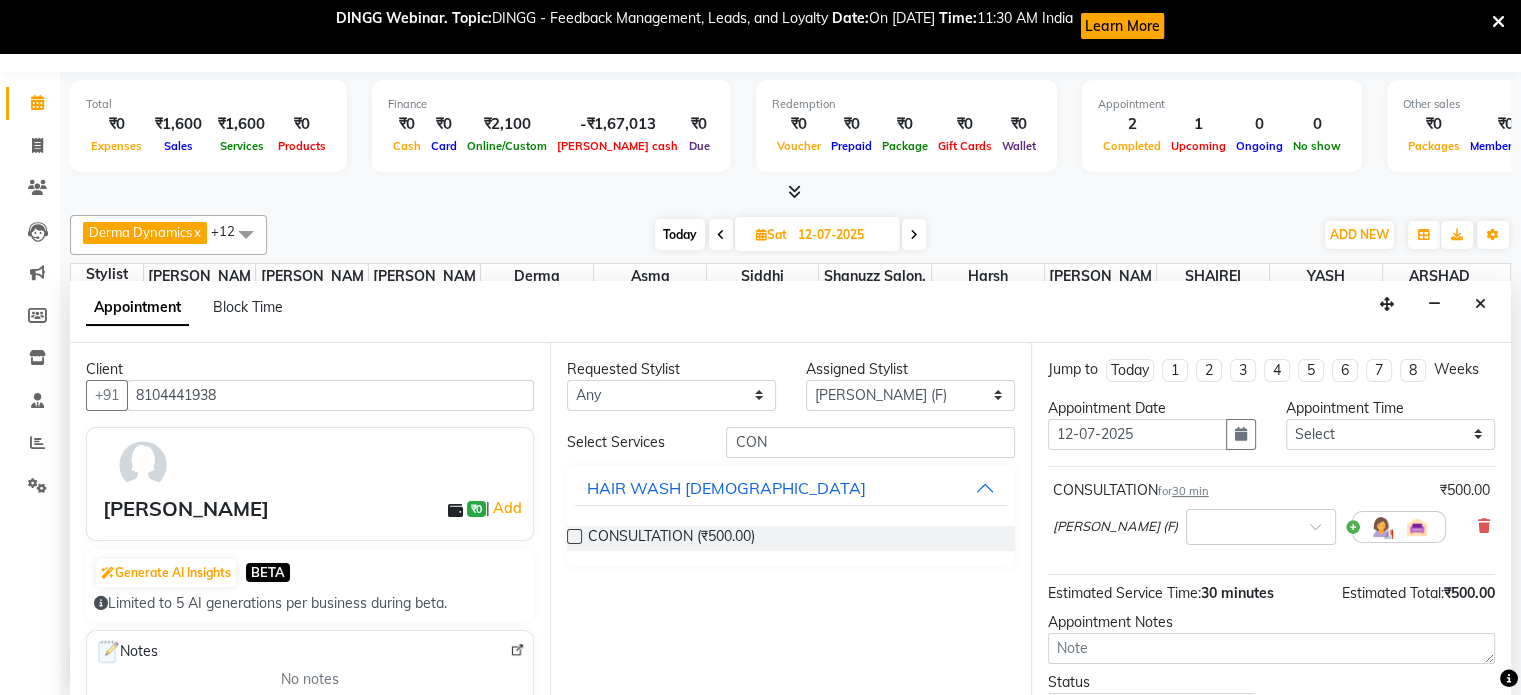 click at bounding box center [574, 536] 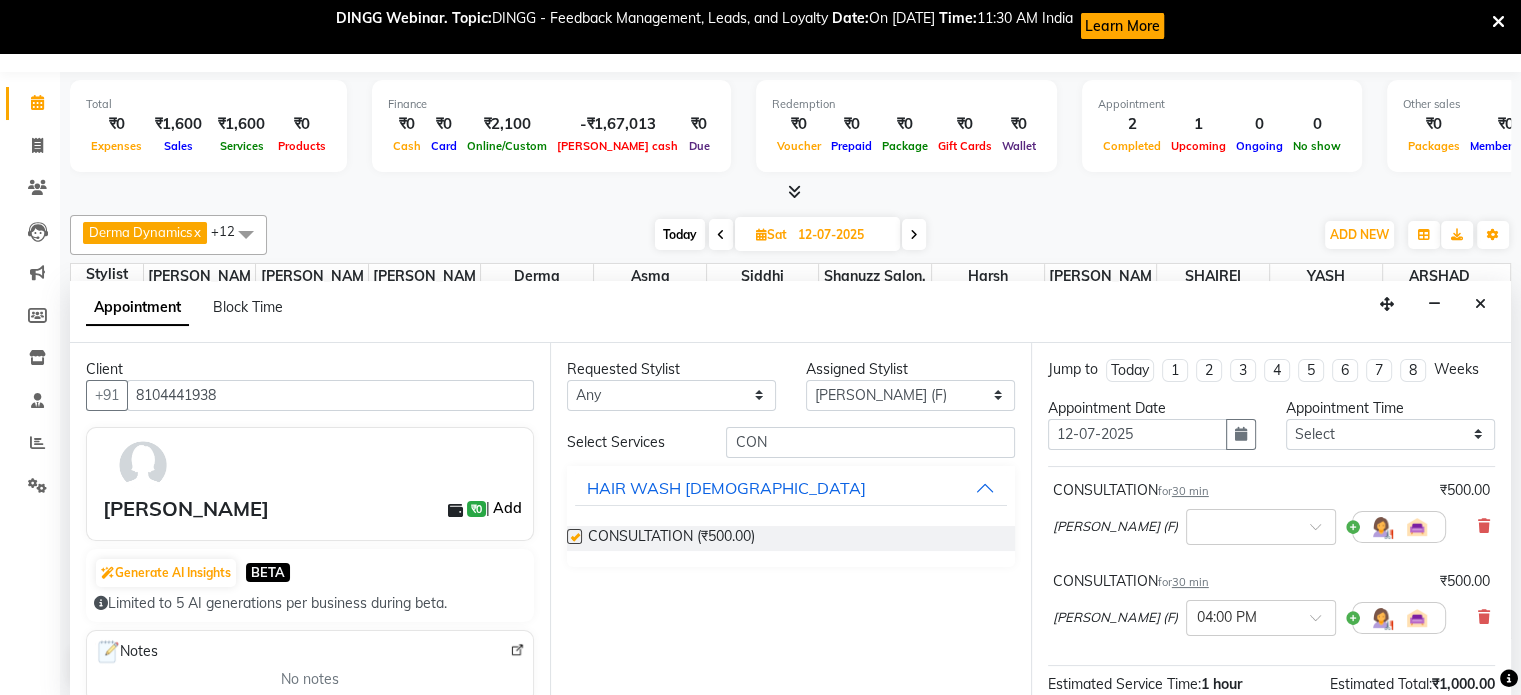 checkbox on "false" 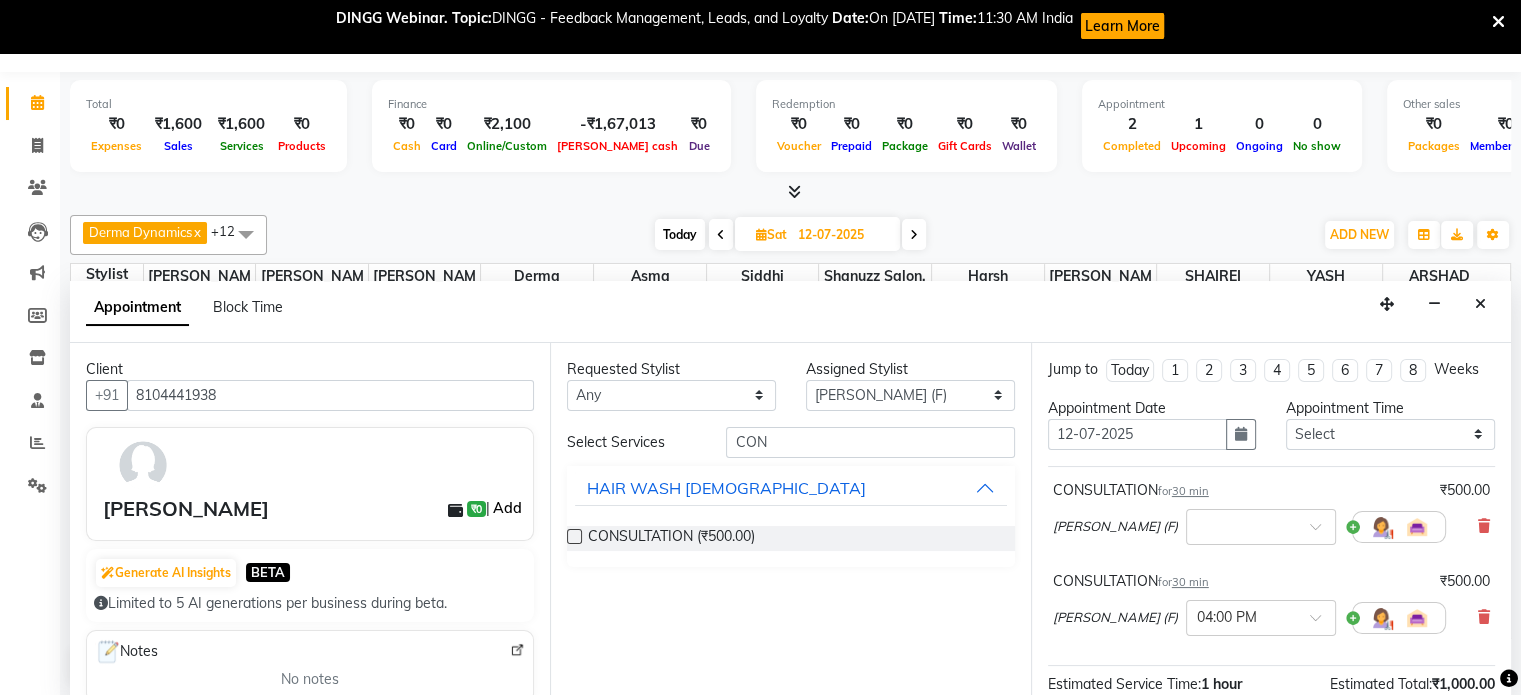 click on "Add" at bounding box center (507, 508) 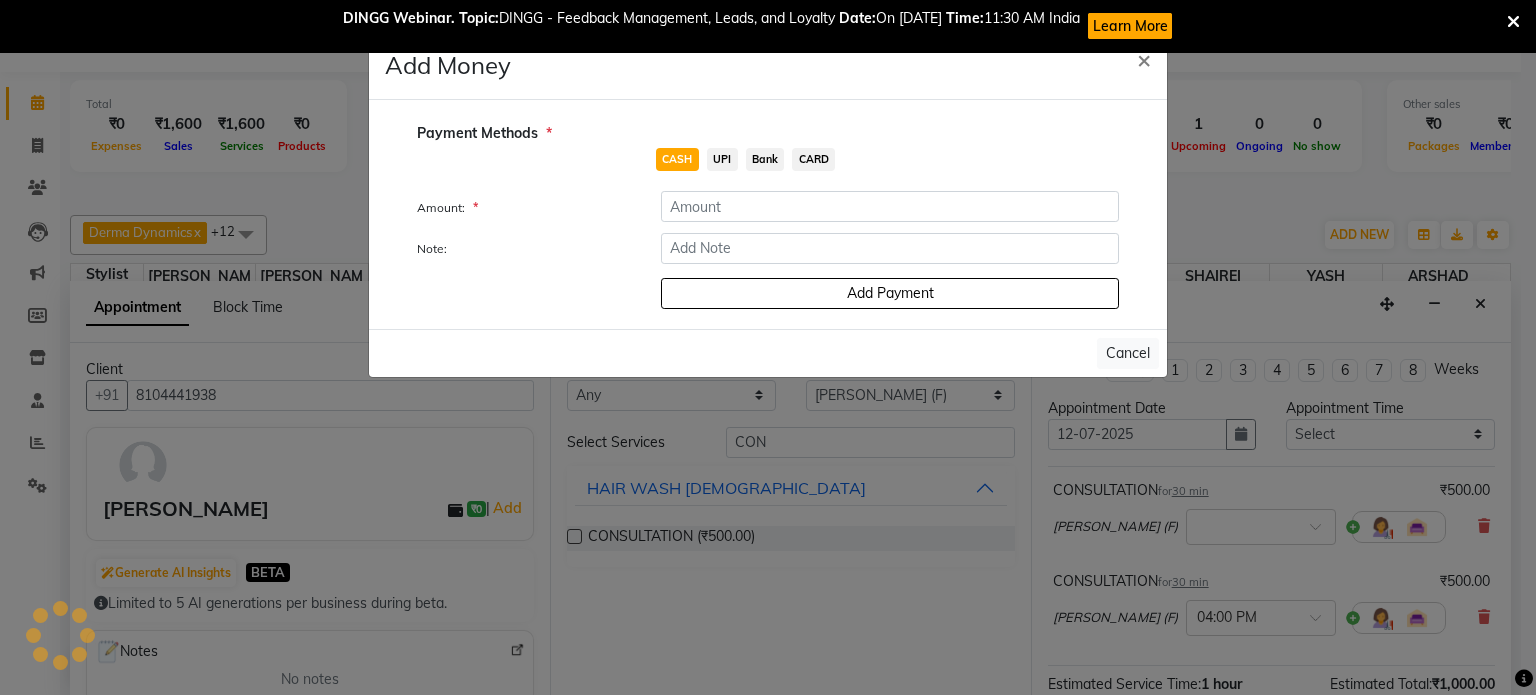click on "UPI" 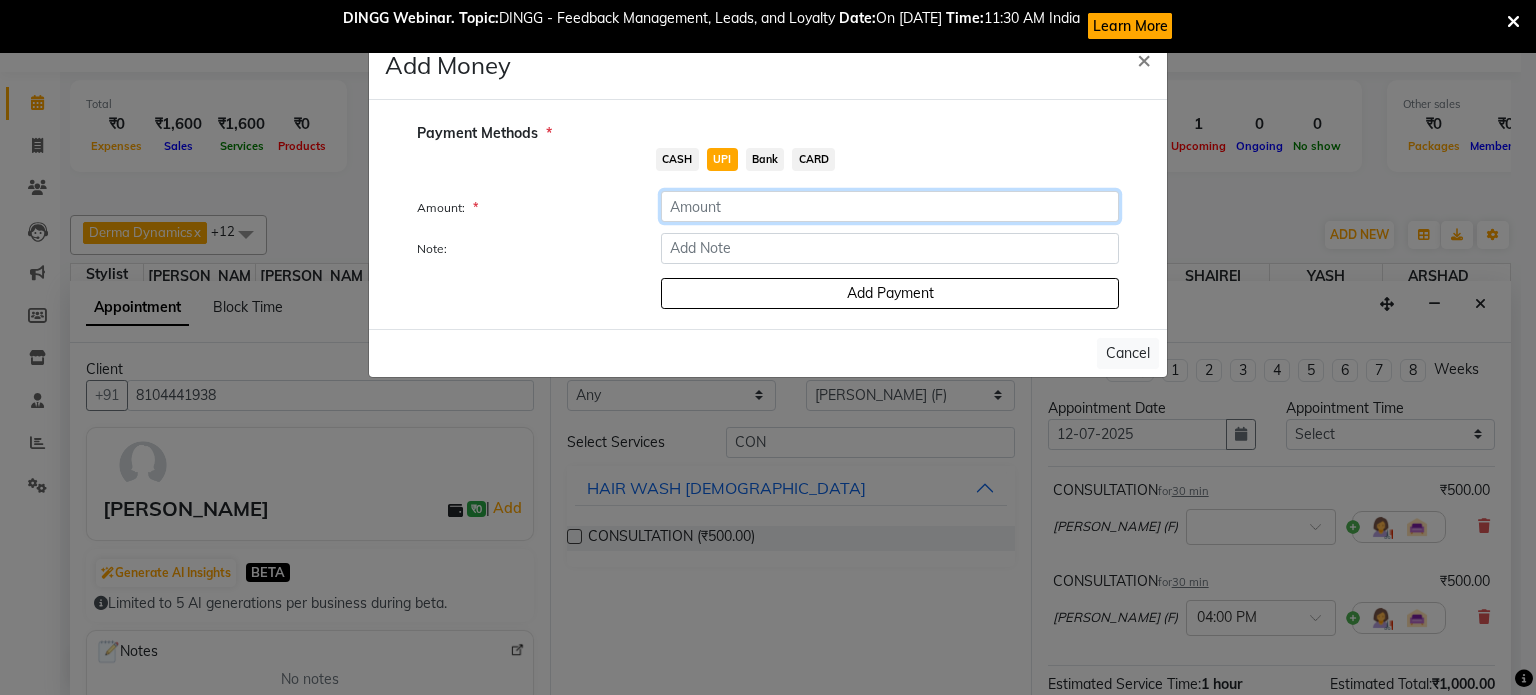 click 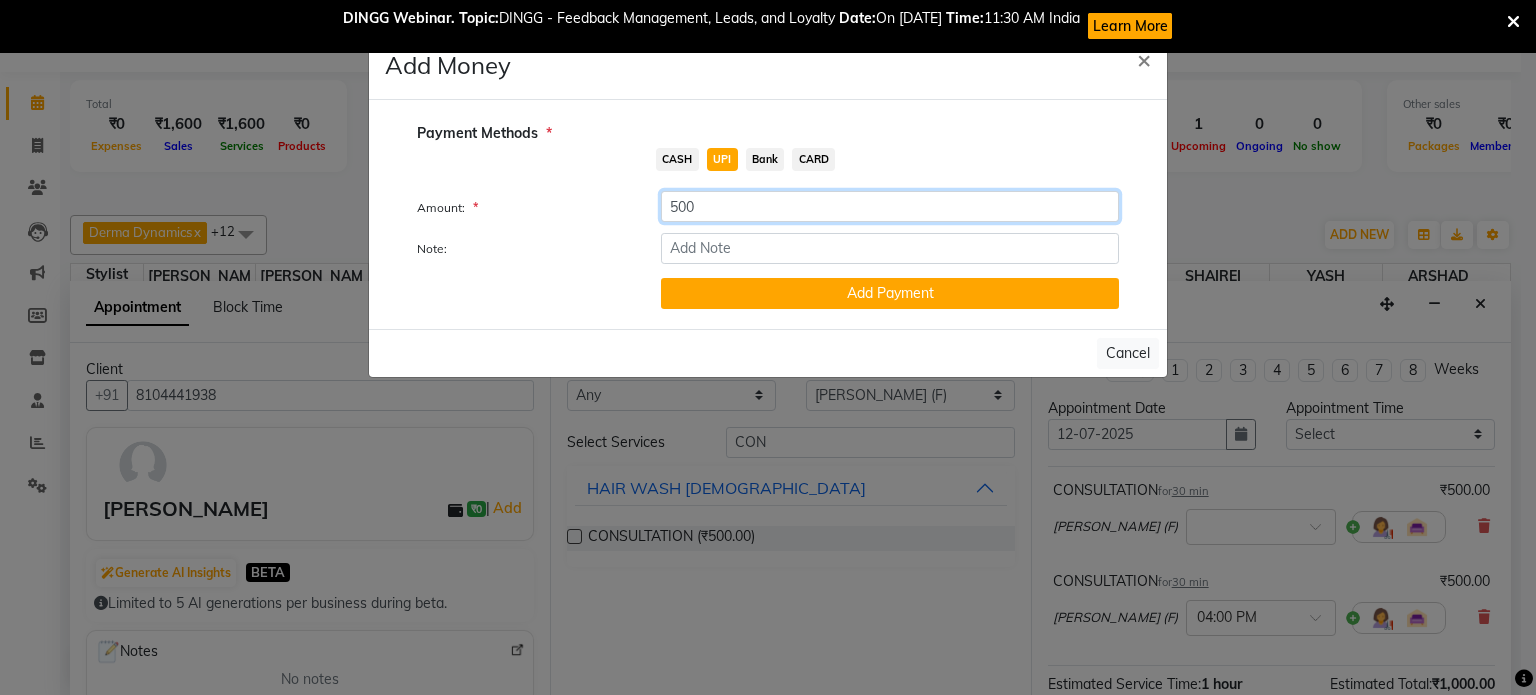 type on "500" 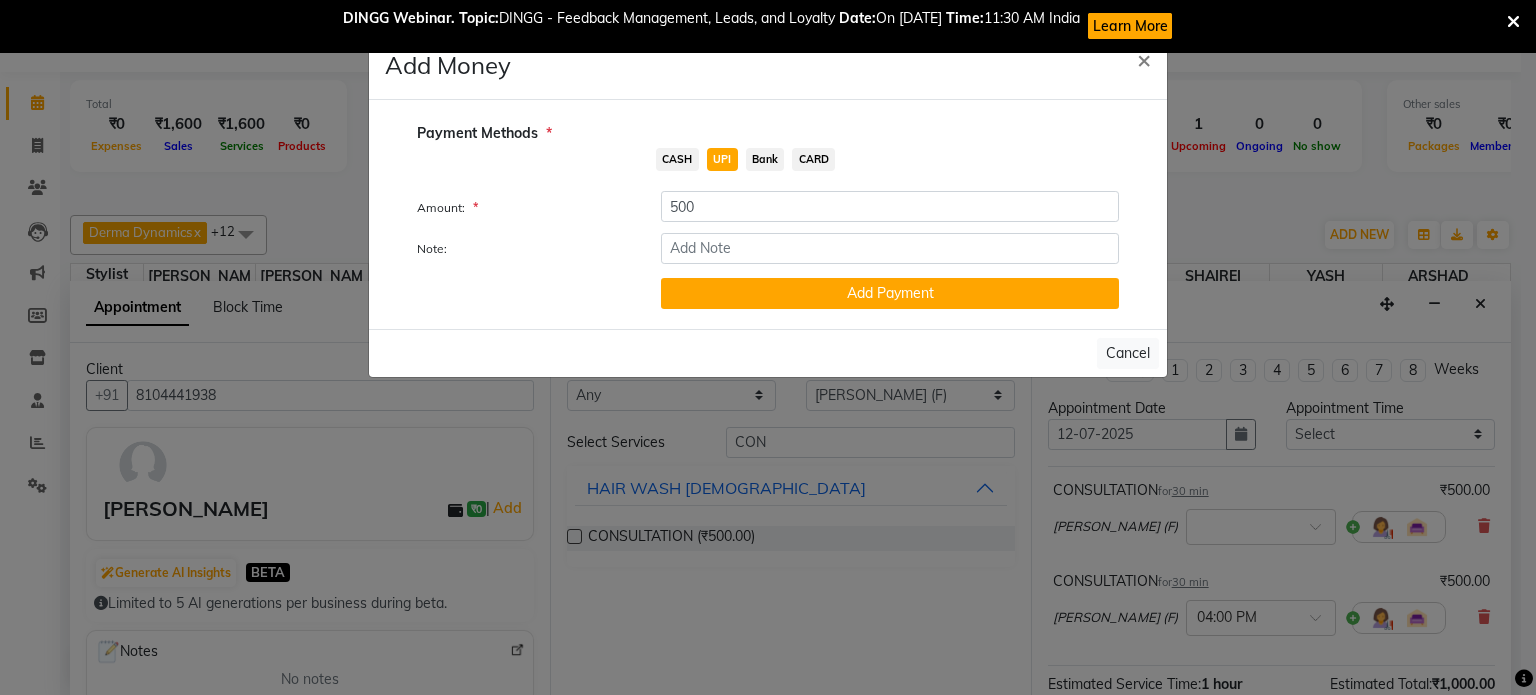 click on "Payment Methods  *  CASH   UPI   Bank   CARD  Amount: * 500 Note: Add Payment" 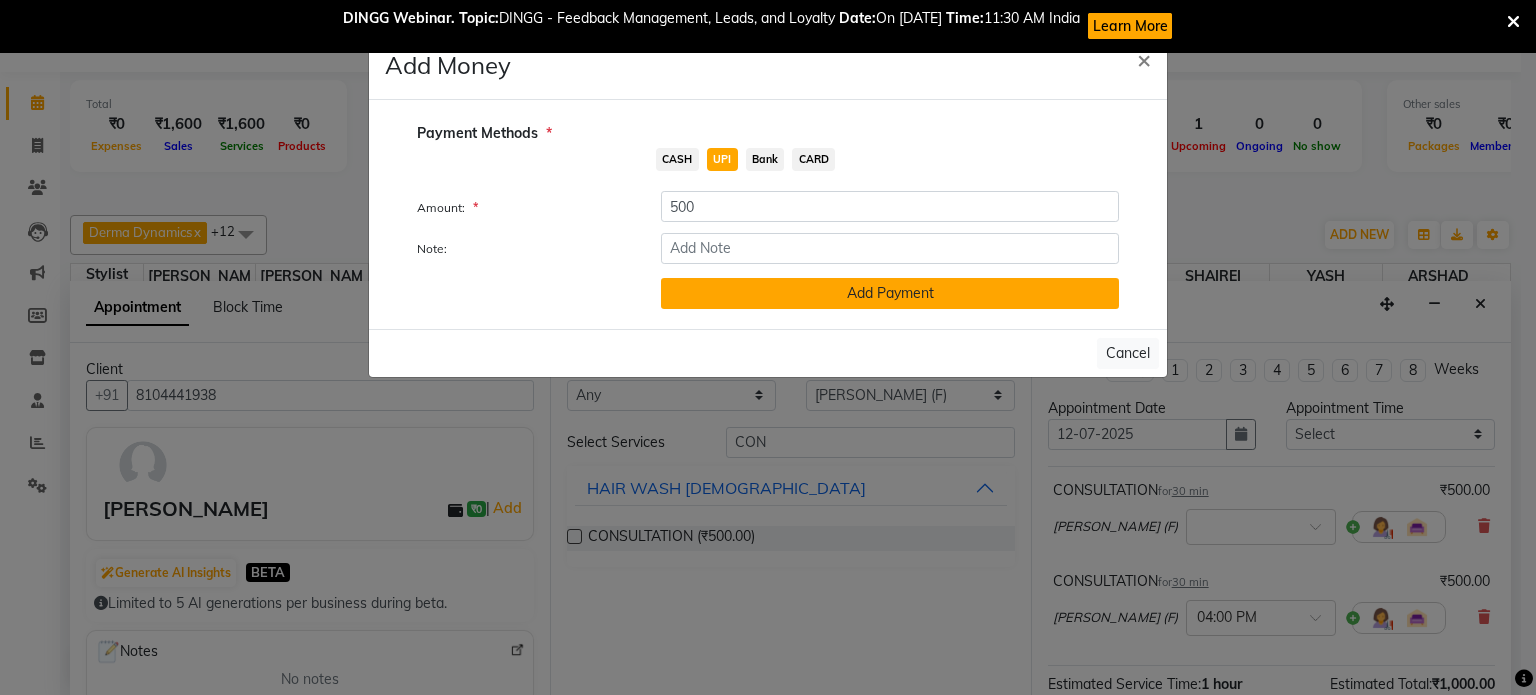 click on "Add Payment" 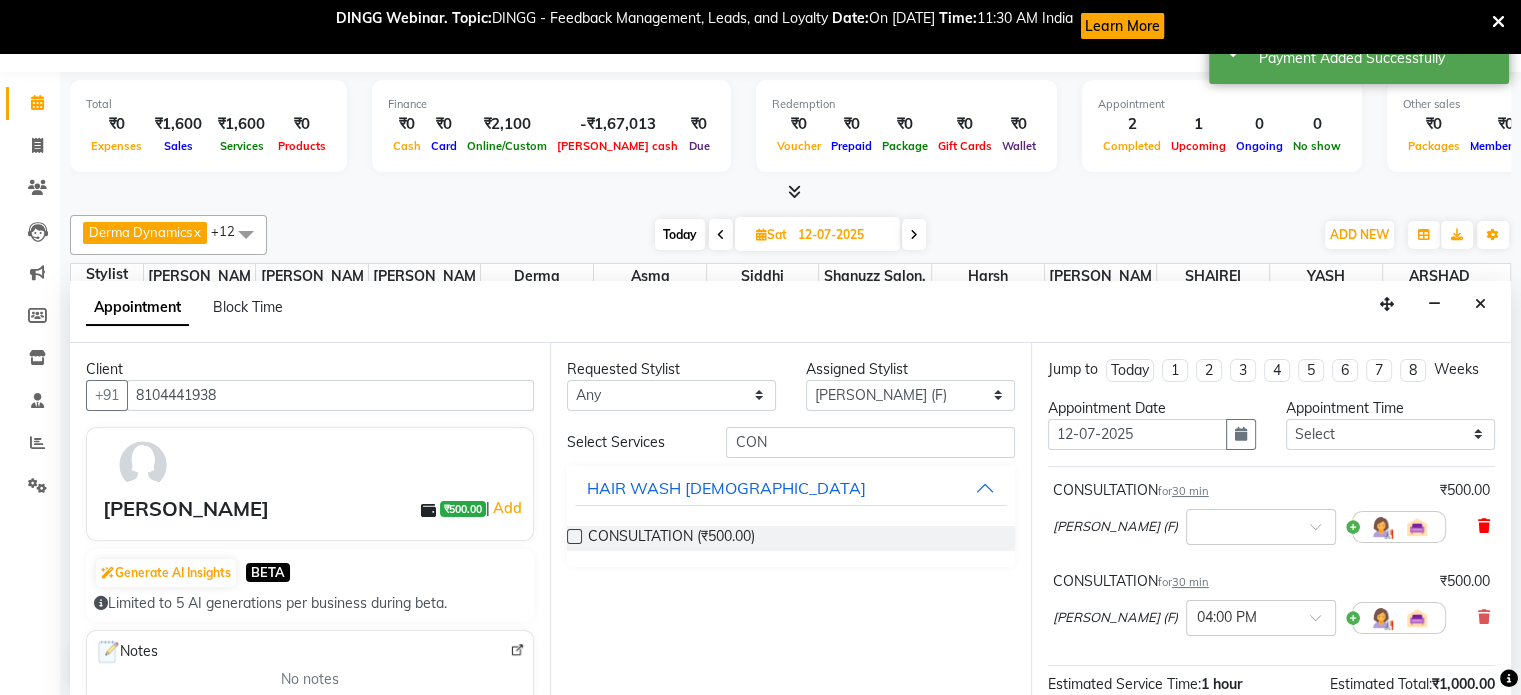 click at bounding box center (1484, 526) 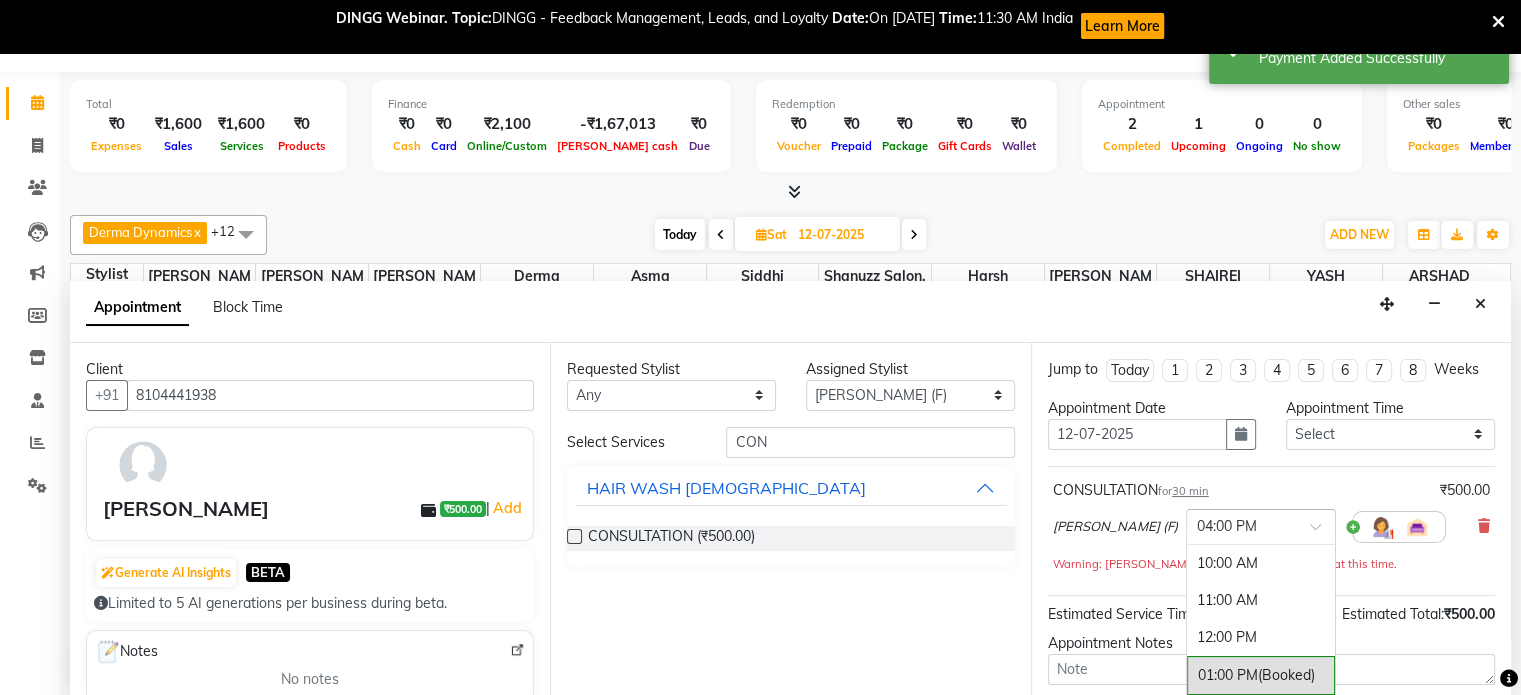 click on "× 04:00 PM" at bounding box center [1261, 527] 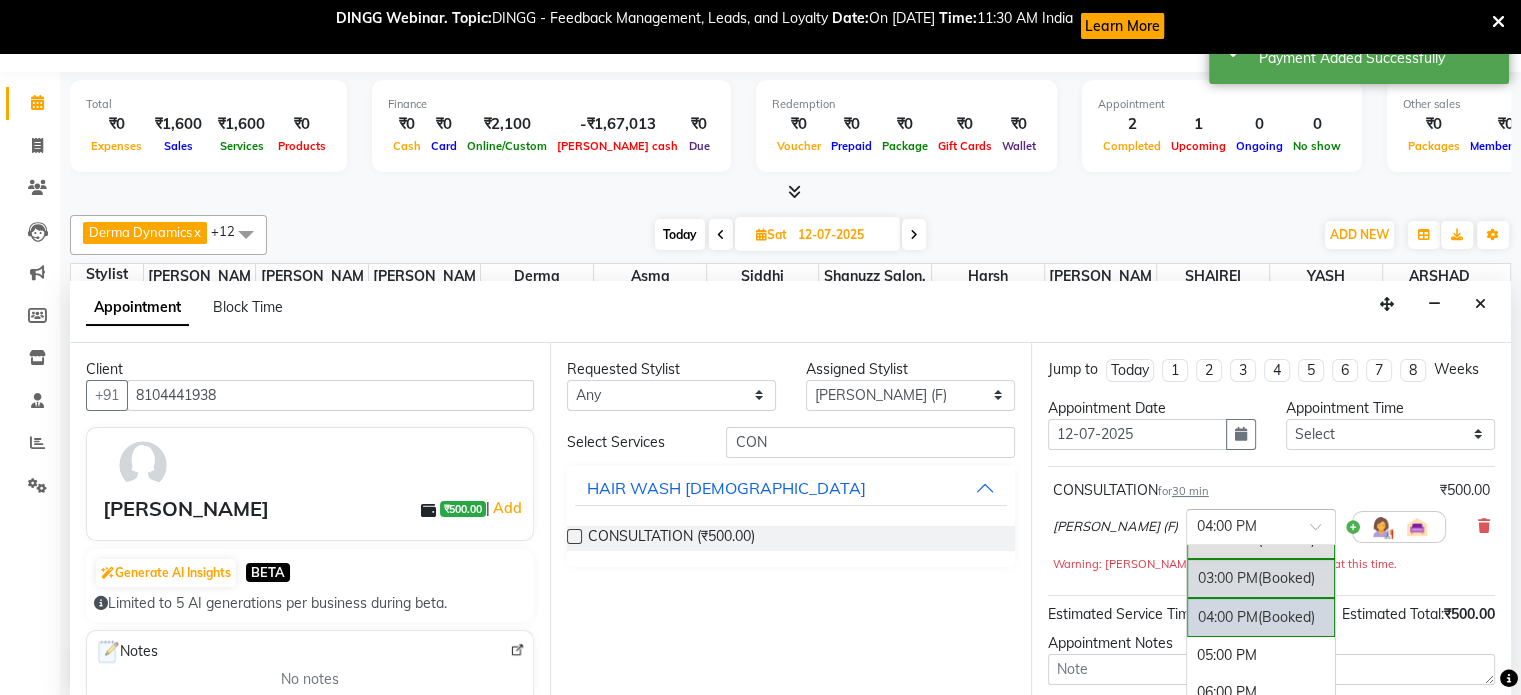 click on "03:00 PM   (Booked)" at bounding box center [1261, 578] 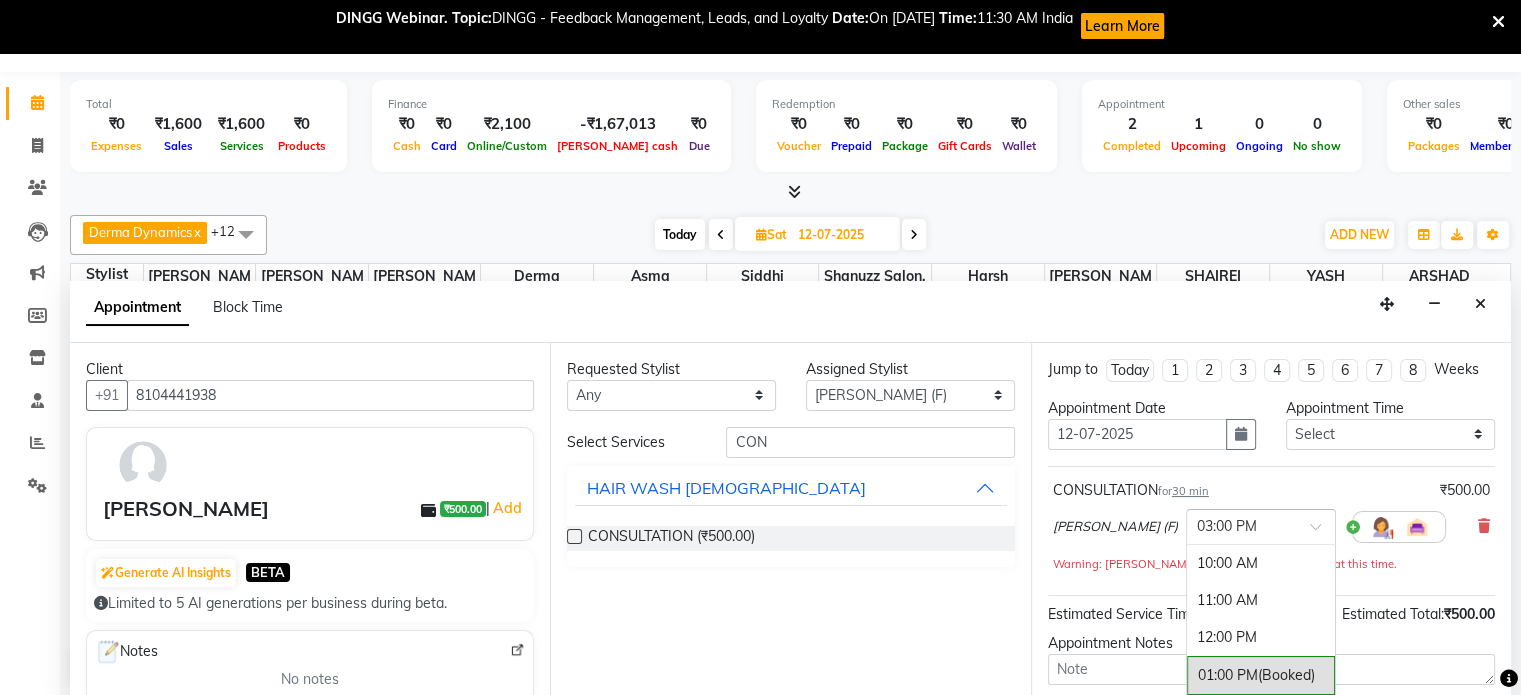 click at bounding box center (1241, 525) 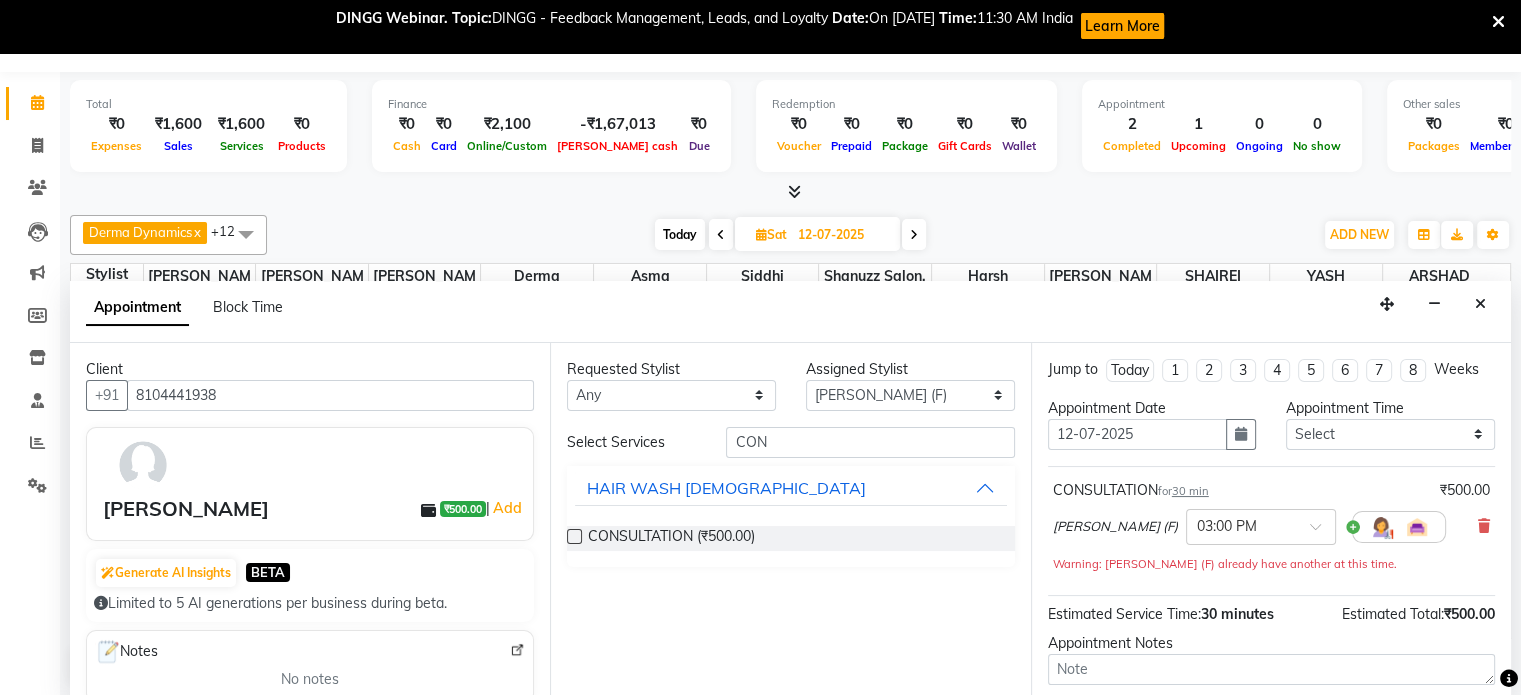 click on "CONSULTATION   for  30 min ₹500.00" at bounding box center (1271, 490) 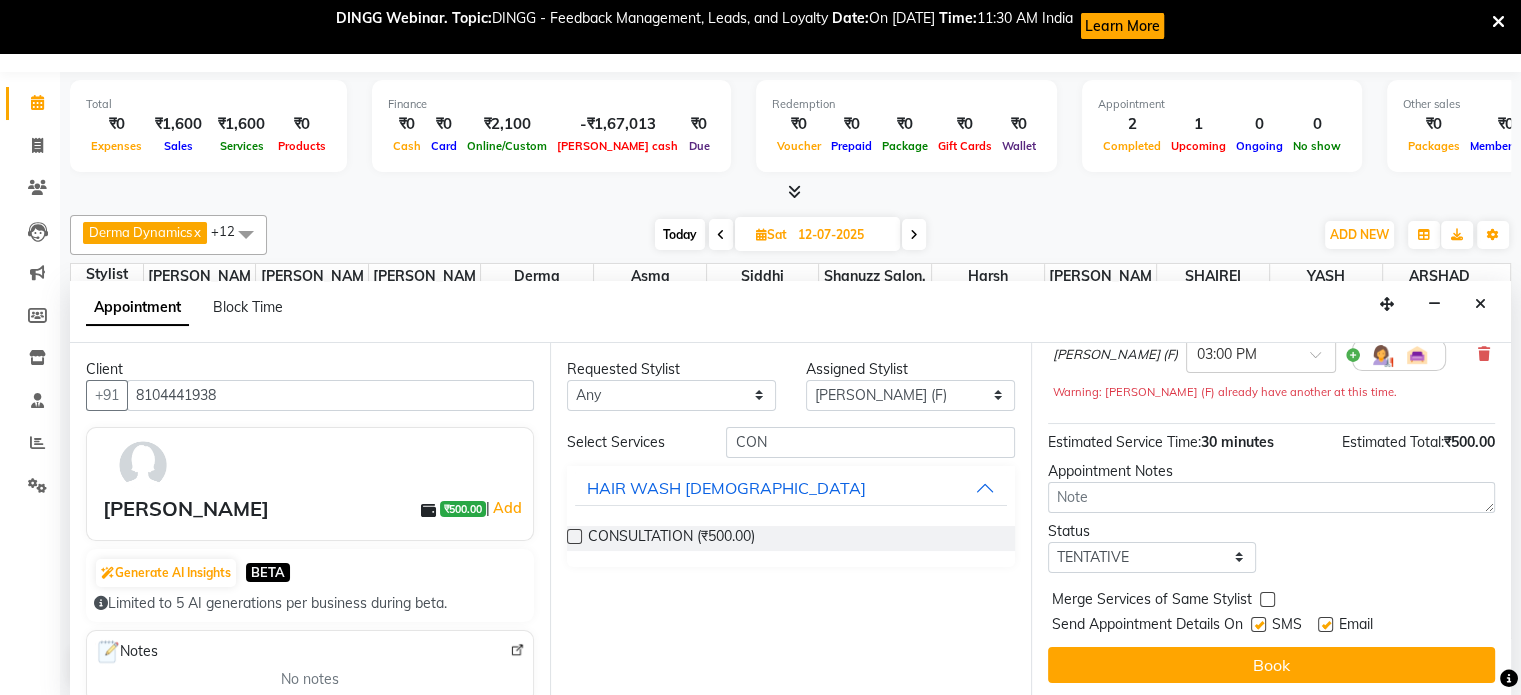 click at bounding box center [1258, 624] 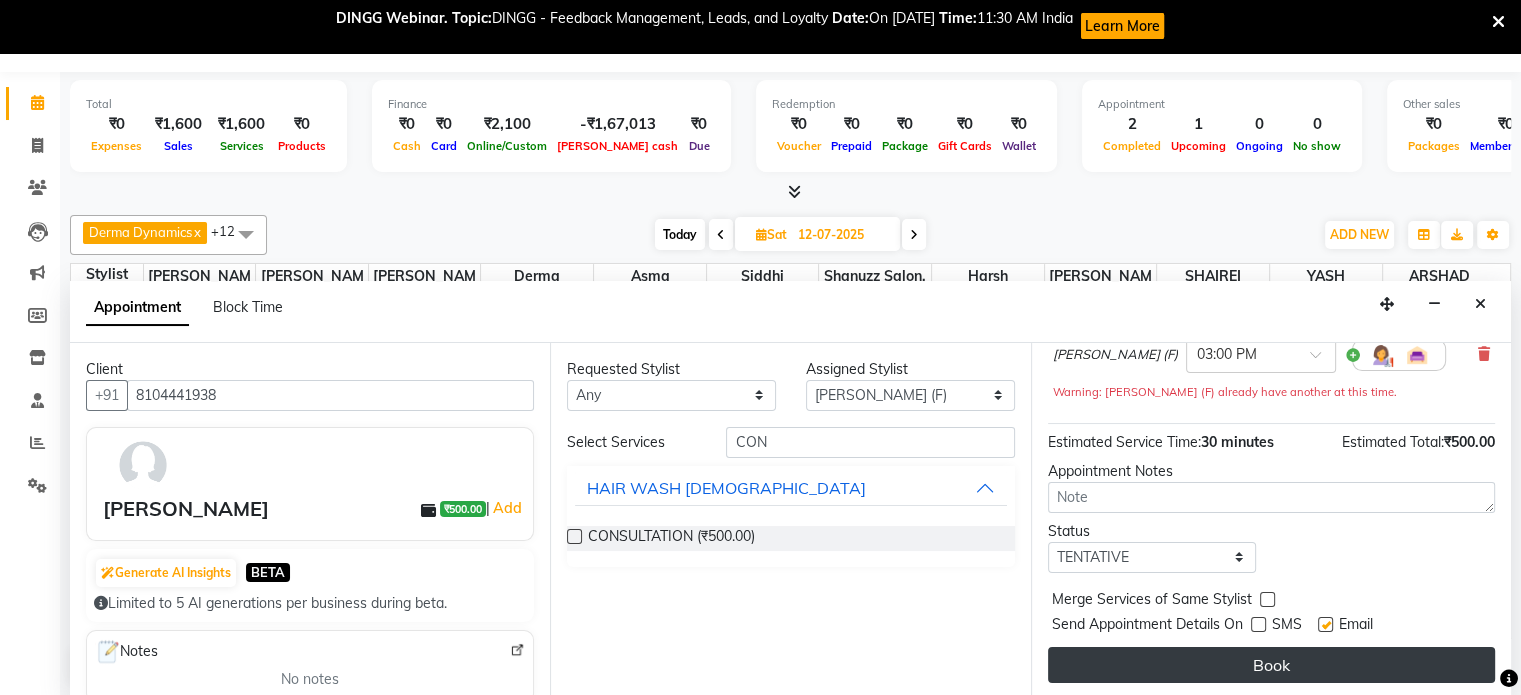 click on "Book" at bounding box center [1271, 665] 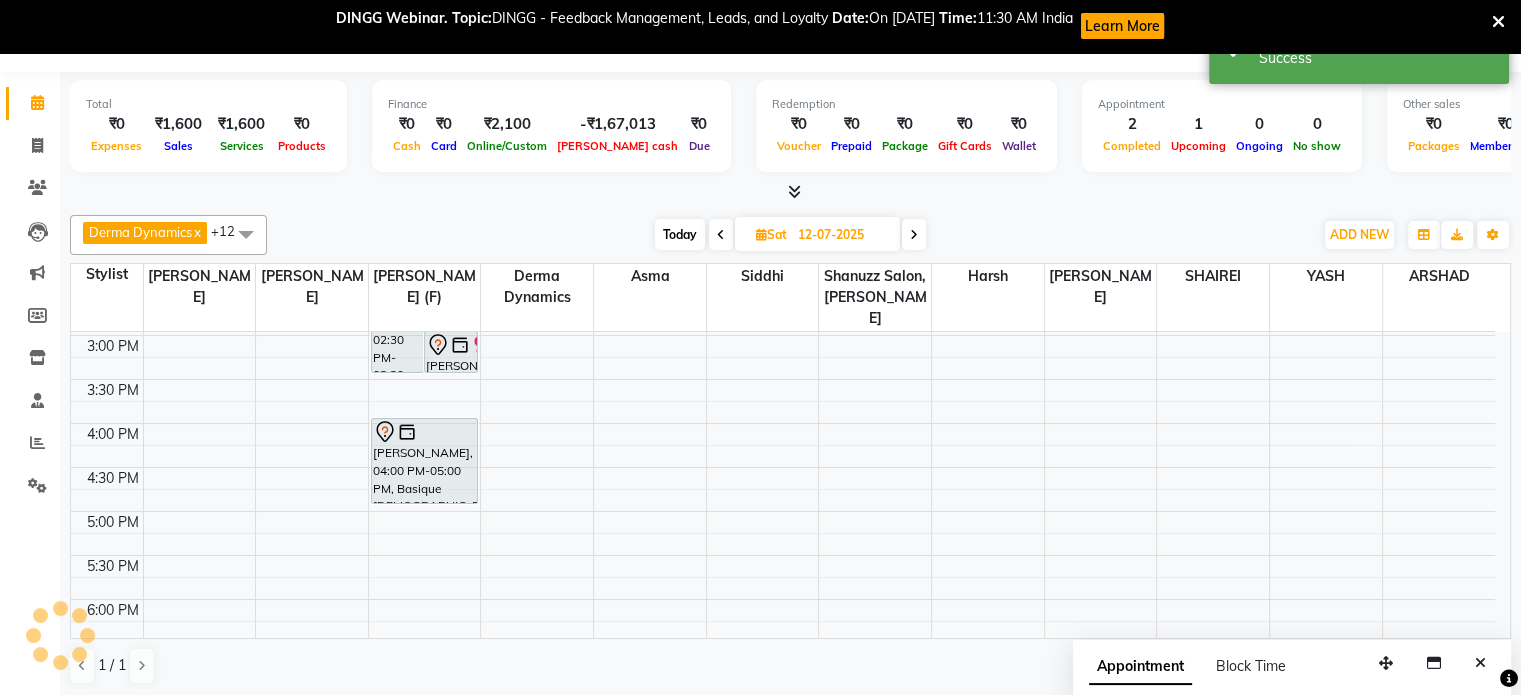scroll, scrollTop: 0, scrollLeft: 0, axis: both 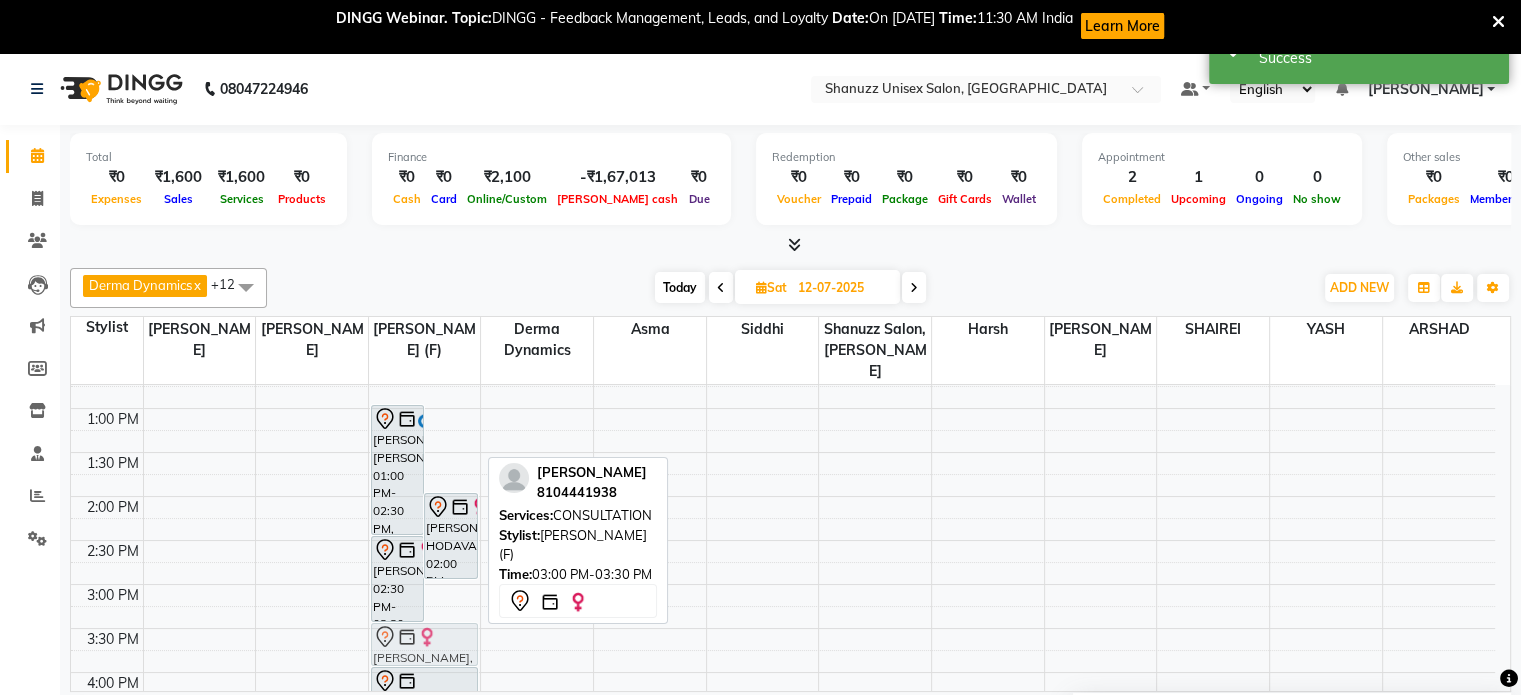 drag, startPoint x: 444, startPoint y: 578, endPoint x: 433, endPoint y: 615, distance: 38.600517 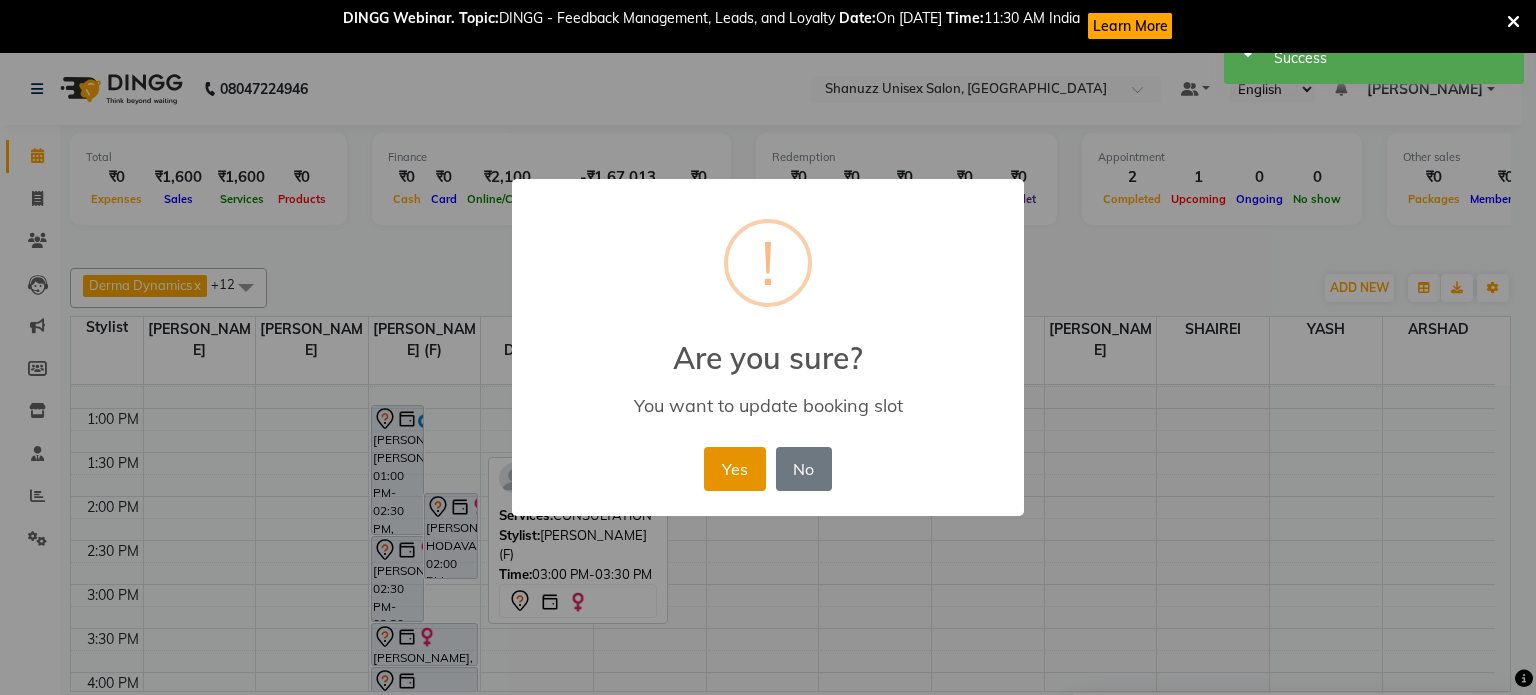 click on "Yes" at bounding box center (734, 469) 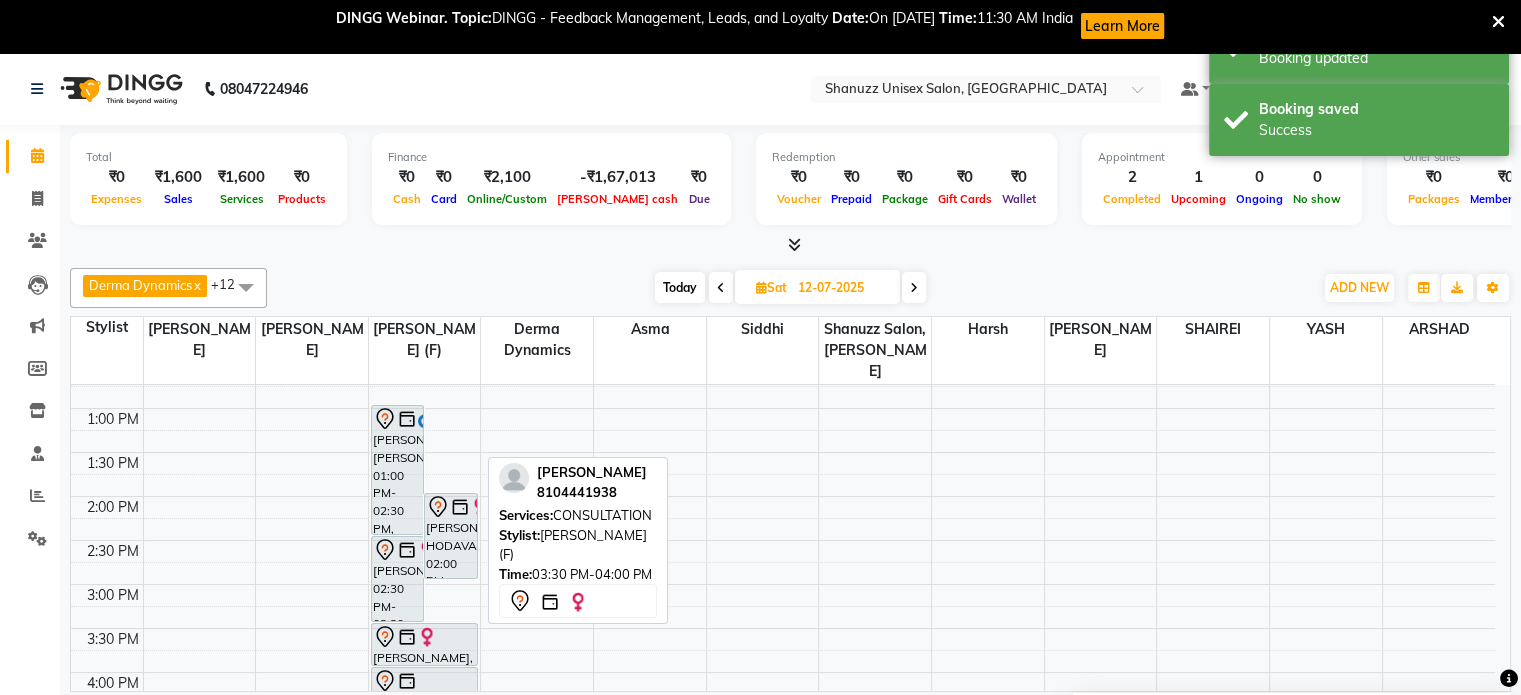 click at bounding box center [424, 637] 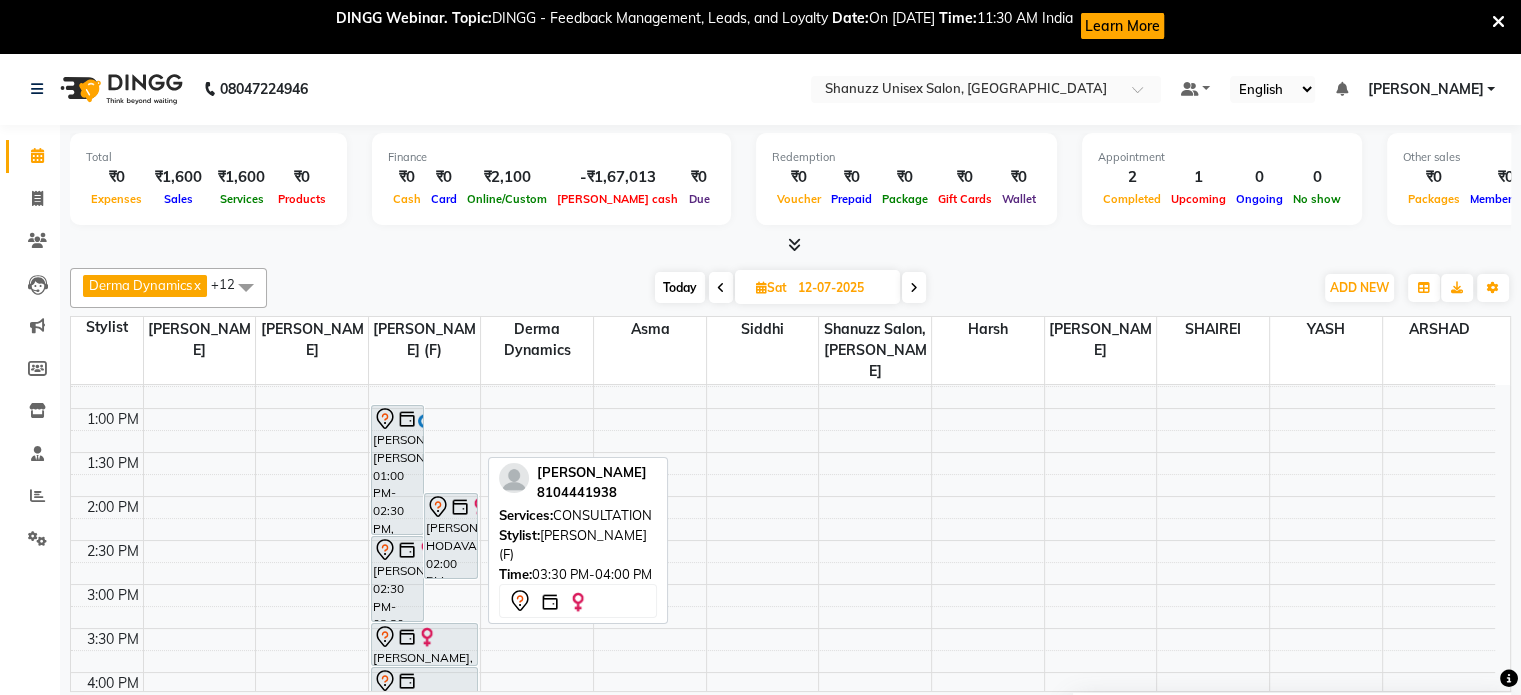 click at bounding box center (424, 637) 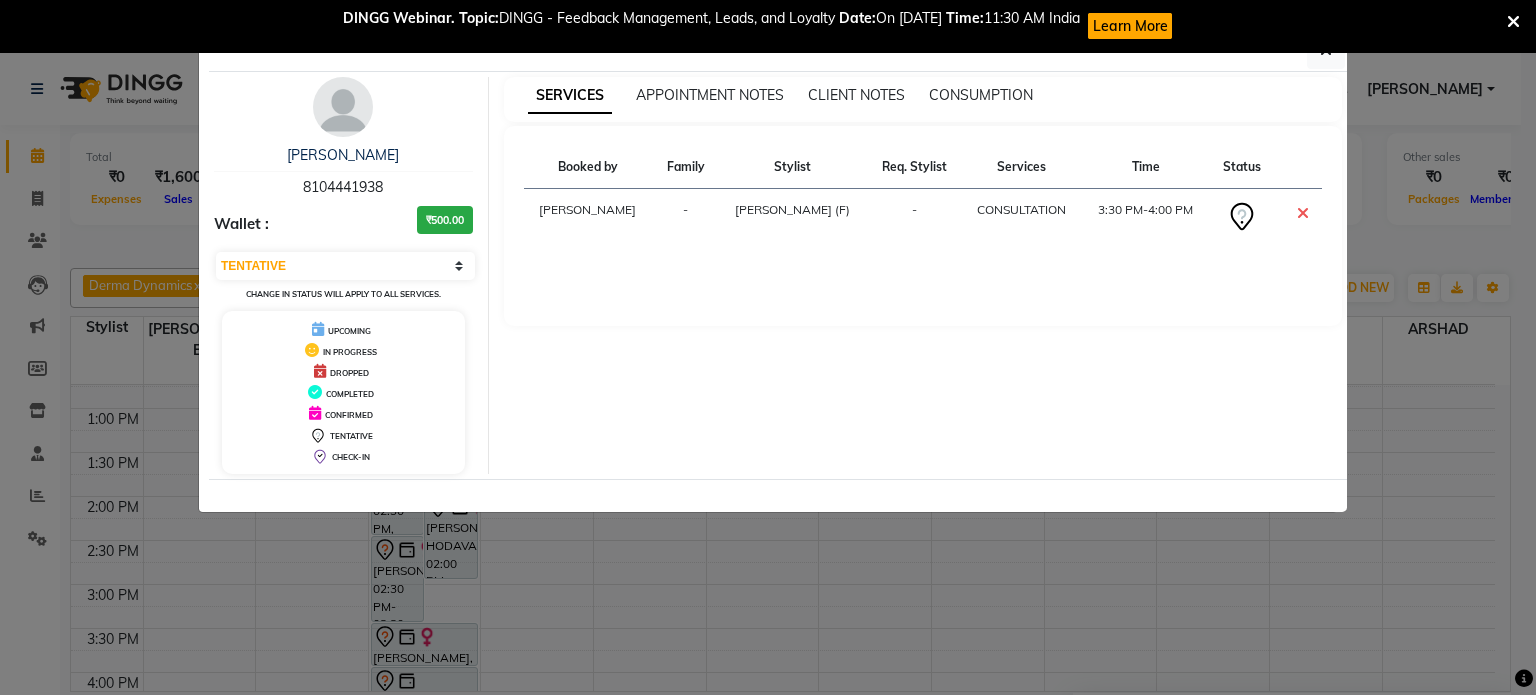 click at bounding box center [1513, 22] 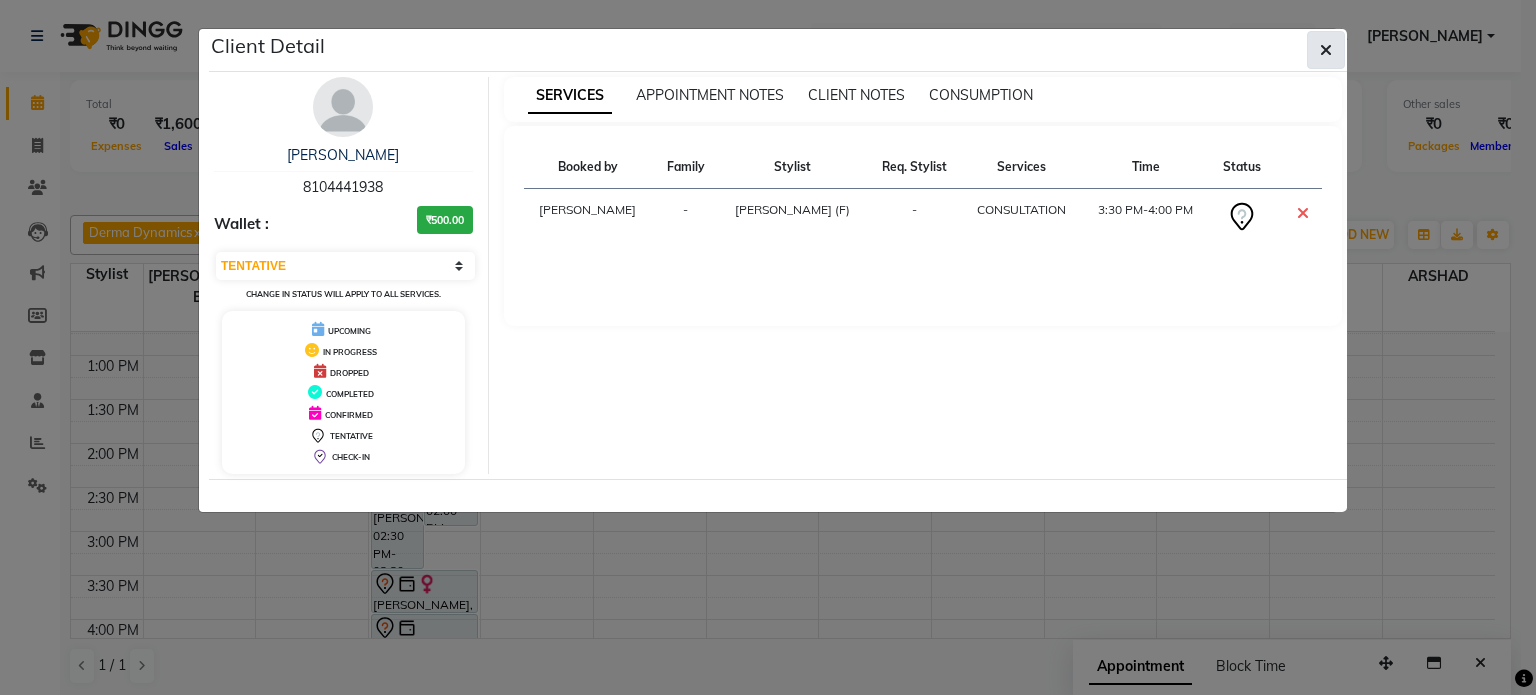 click 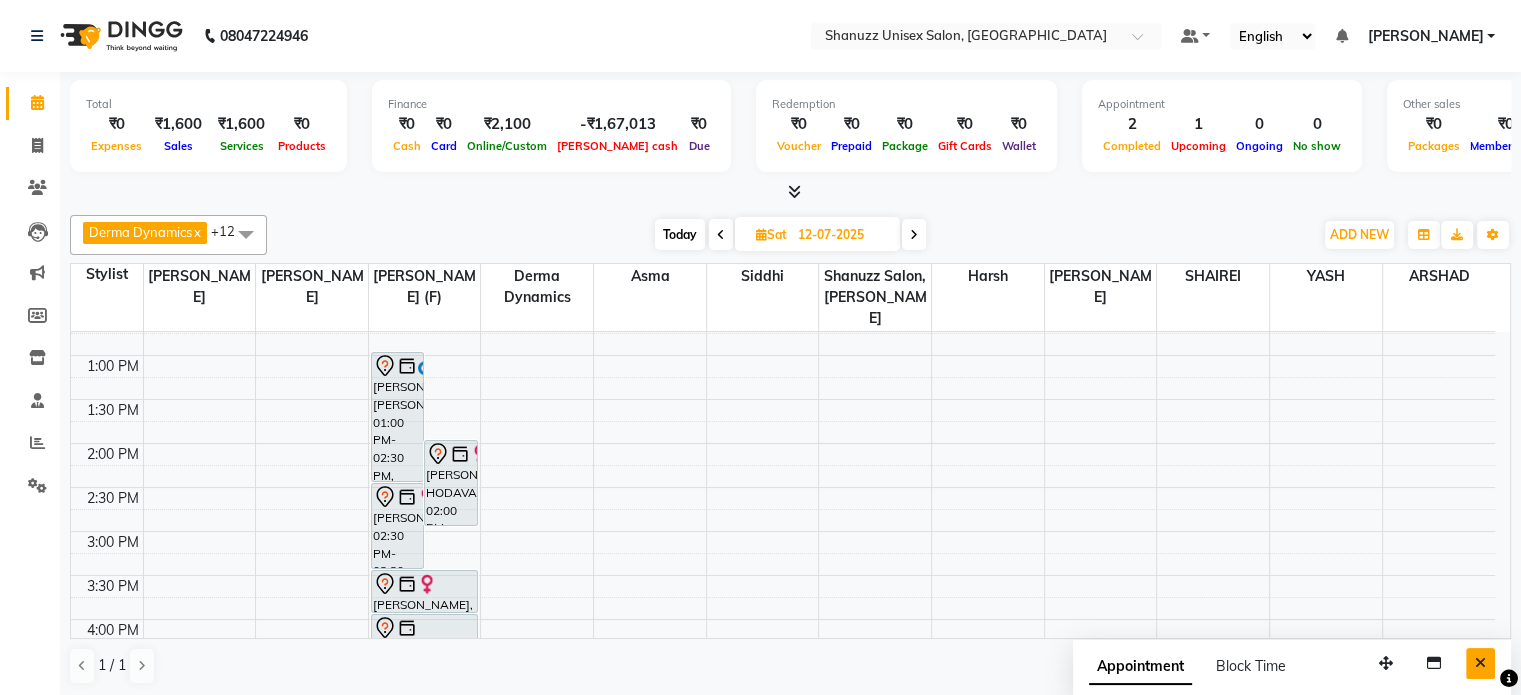 click at bounding box center (1480, 663) 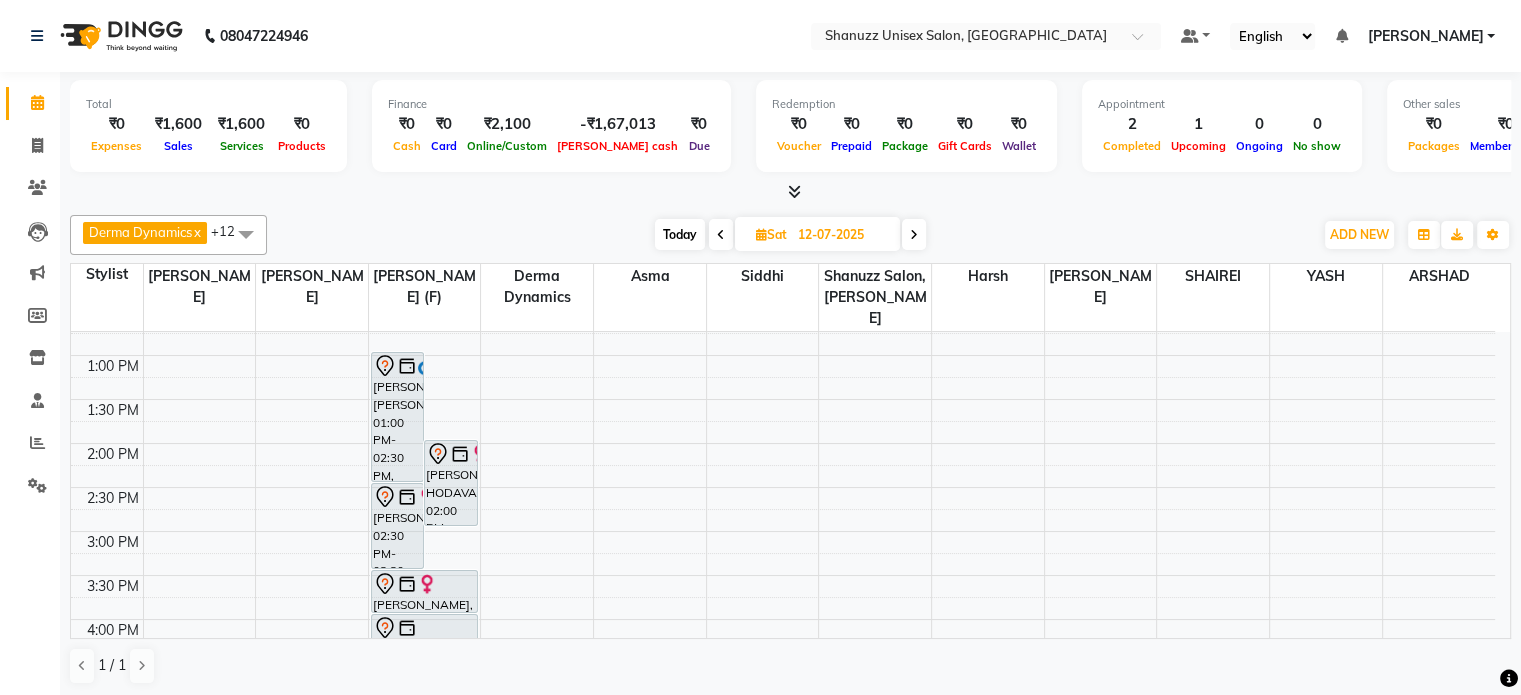 click on "Sat" at bounding box center [771, 234] 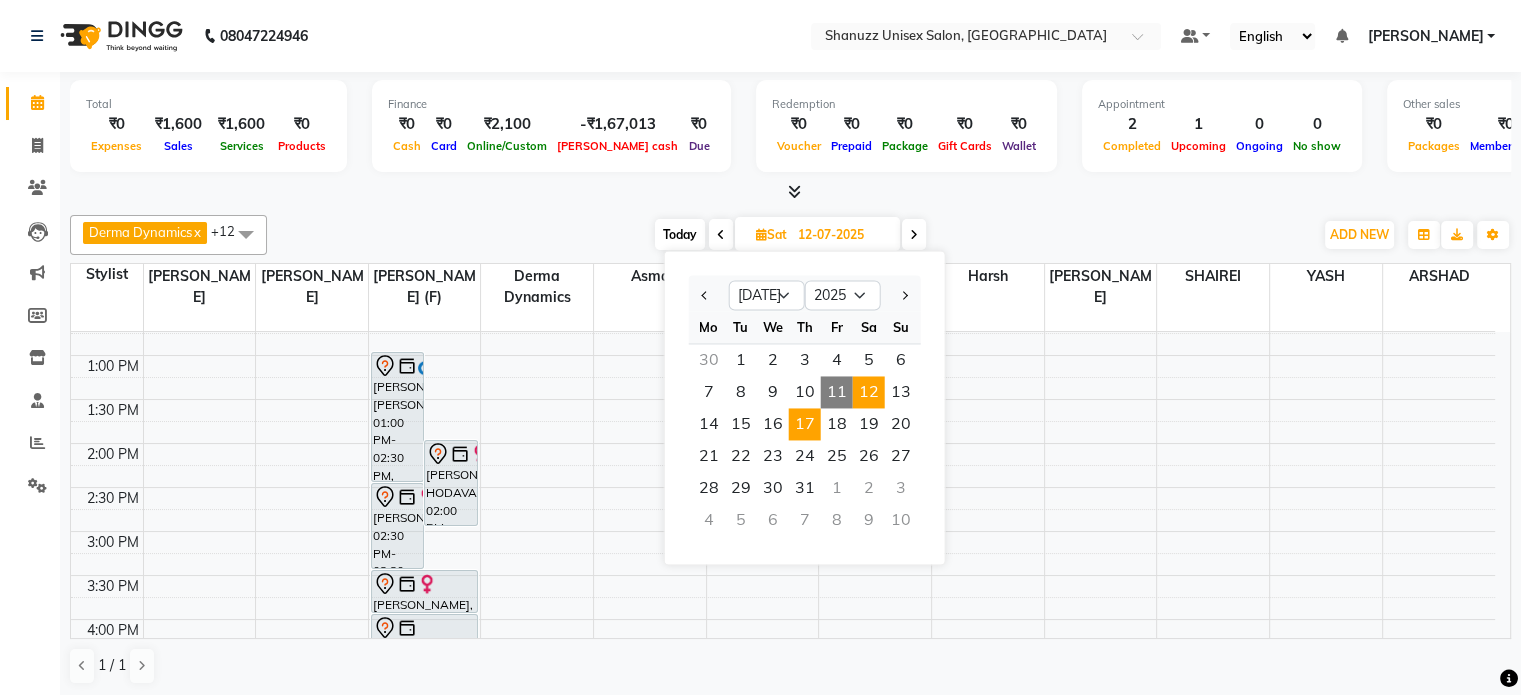 click on "17" at bounding box center [805, 424] 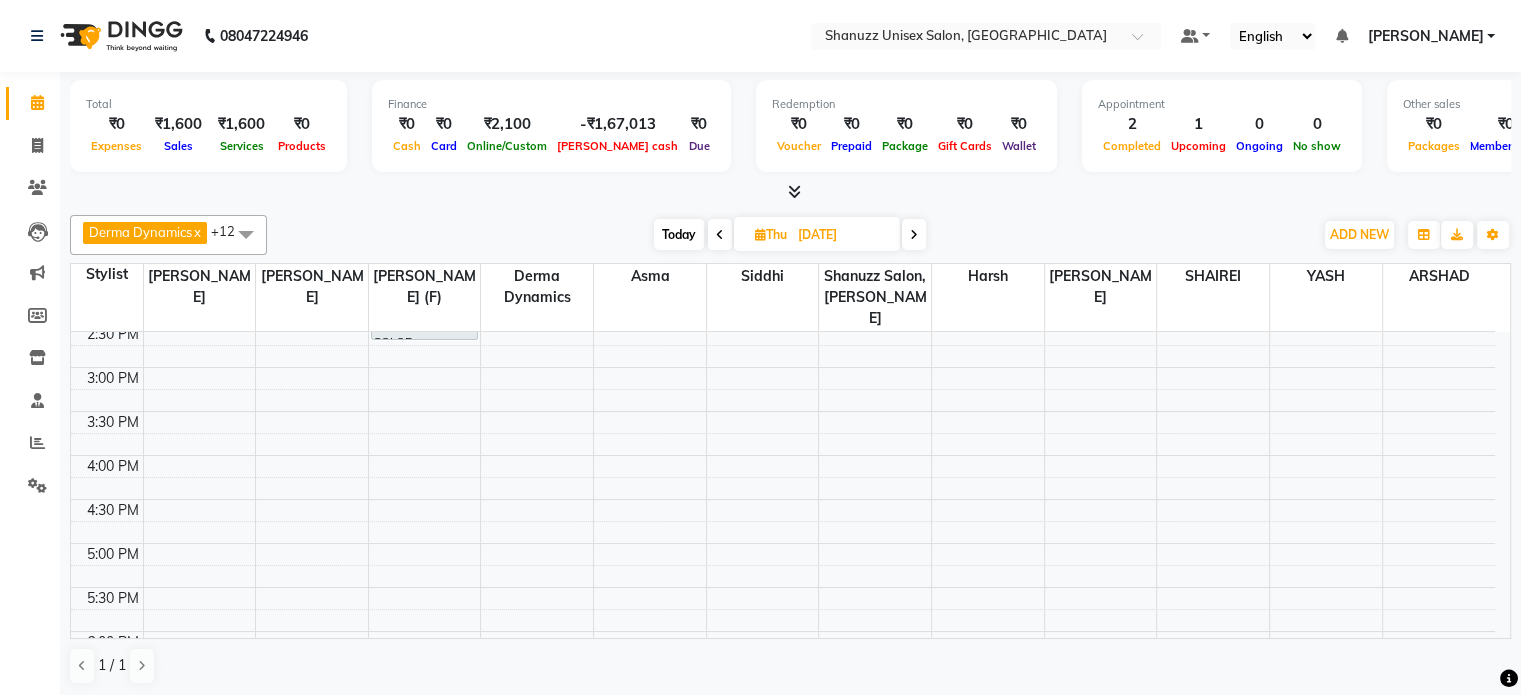 scroll, scrollTop: 492, scrollLeft: 0, axis: vertical 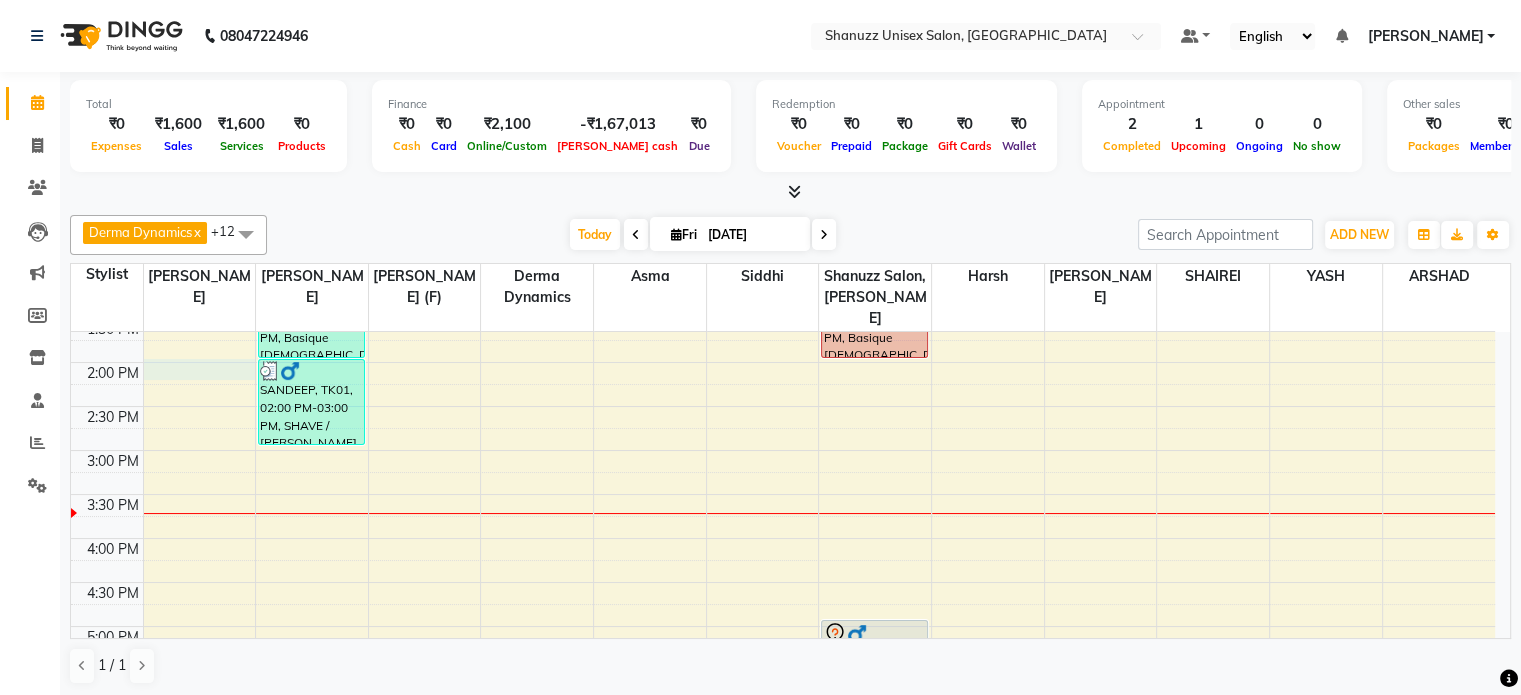 click on "9:00 AM 9:30 AM 10:00 AM 10:30 AM 11:00 AM 11:30 AM 12:00 PM 12:30 PM 1:00 PM 1:30 PM 2:00 PM 2:30 PM 3:00 PM 3:30 PM 4:00 PM 4:30 PM 5:00 PM 5:30 PM 6:00 PM 6:30 PM 7:00 PM 7:30 PM 8:00 PM 8:30 PM     SANDEEP, TK01, 01:00 PM-02:00 PM, Basique [DEMOGRAPHIC_DATA] Haircut - By Seasoned Hairdresser (10+ Years of Experience)     SANDEEP, TK01, 02:00 PM-03:00 PM, SHAVE / [PERSON_NAME] TRIM - By Seasoned Hairdresser (10+ Years of Experience)     SANDEEP, TK01, 01:00 PM-02:00 PM, Basique [DEMOGRAPHIC_DATA] Haircut - By Seasoned Hairdresser (10+ Years of Experience)             [PERSON_NAME], TK02, 05:00 PM-06:00 PM, Basique [DEMOGRAPHIC_DATA] Haircut - By Seasoned Hairdresser (10+ Years of Experience)" at bounding box center [783, 450] 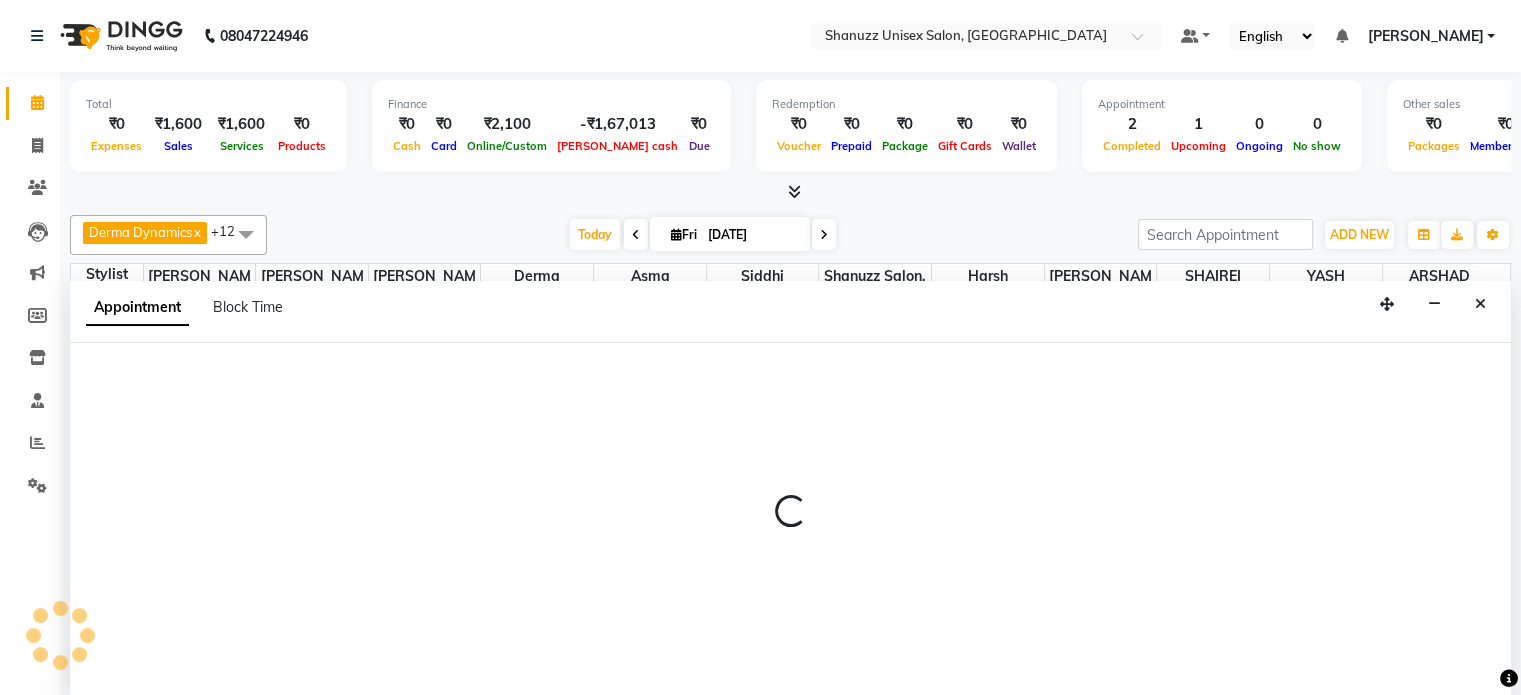 scroll, scrollTop: 0, scrollLeft: 0, axis: both 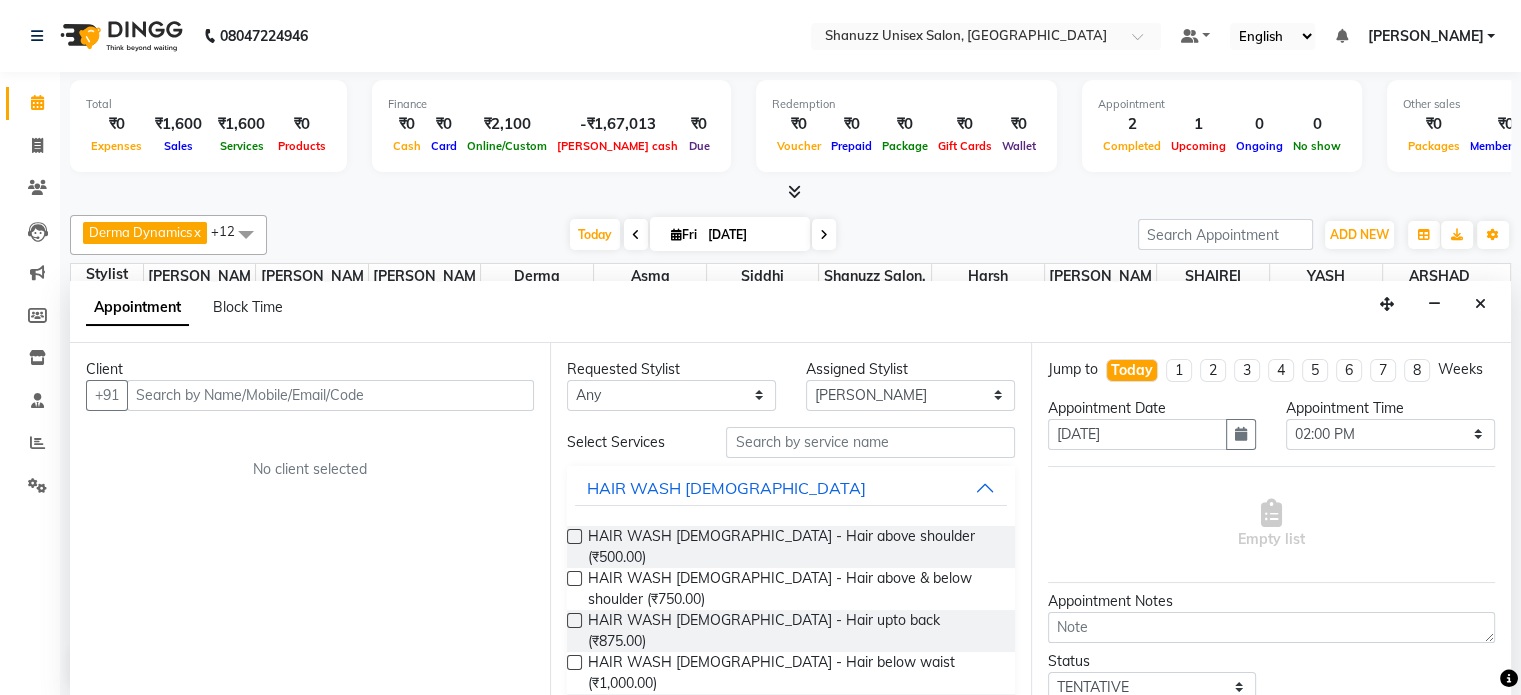 click at bounding box center (330, 395) 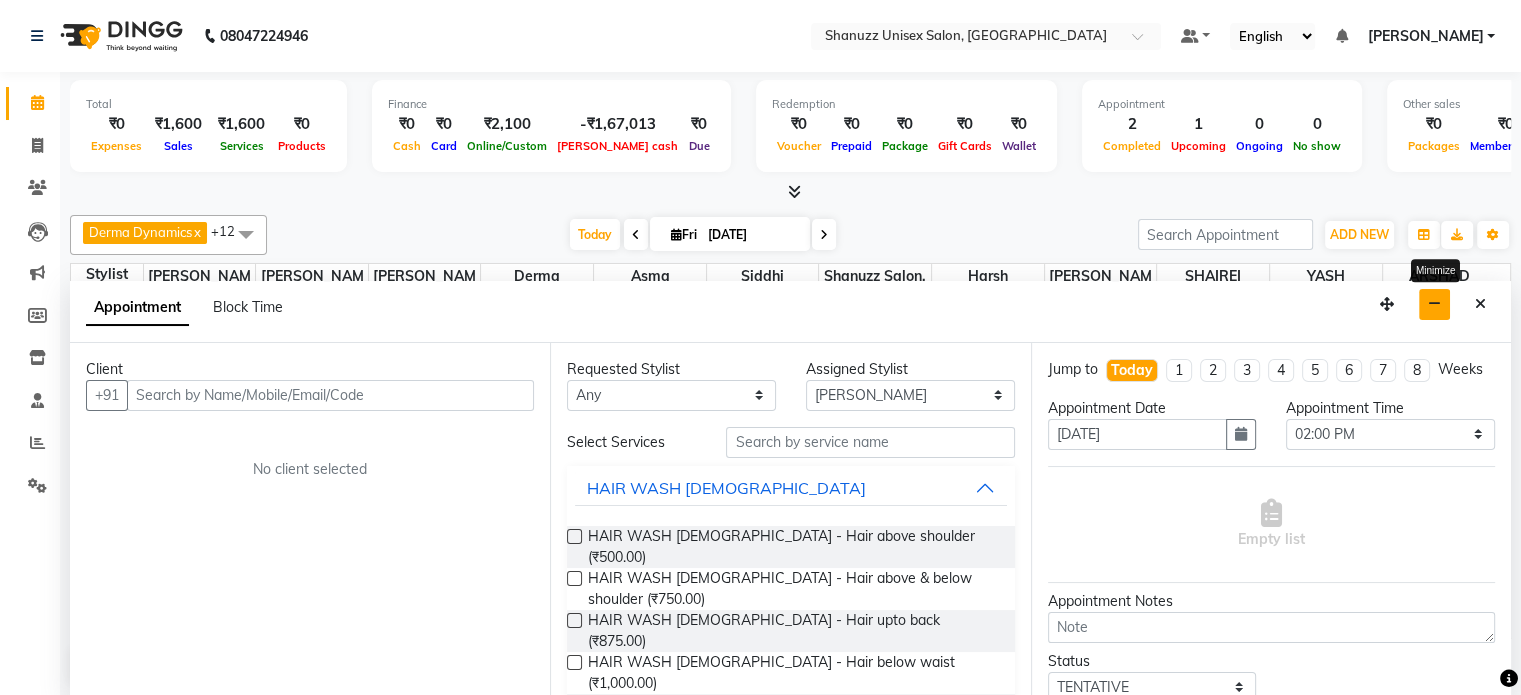 click at bounding box center [1434, 304] 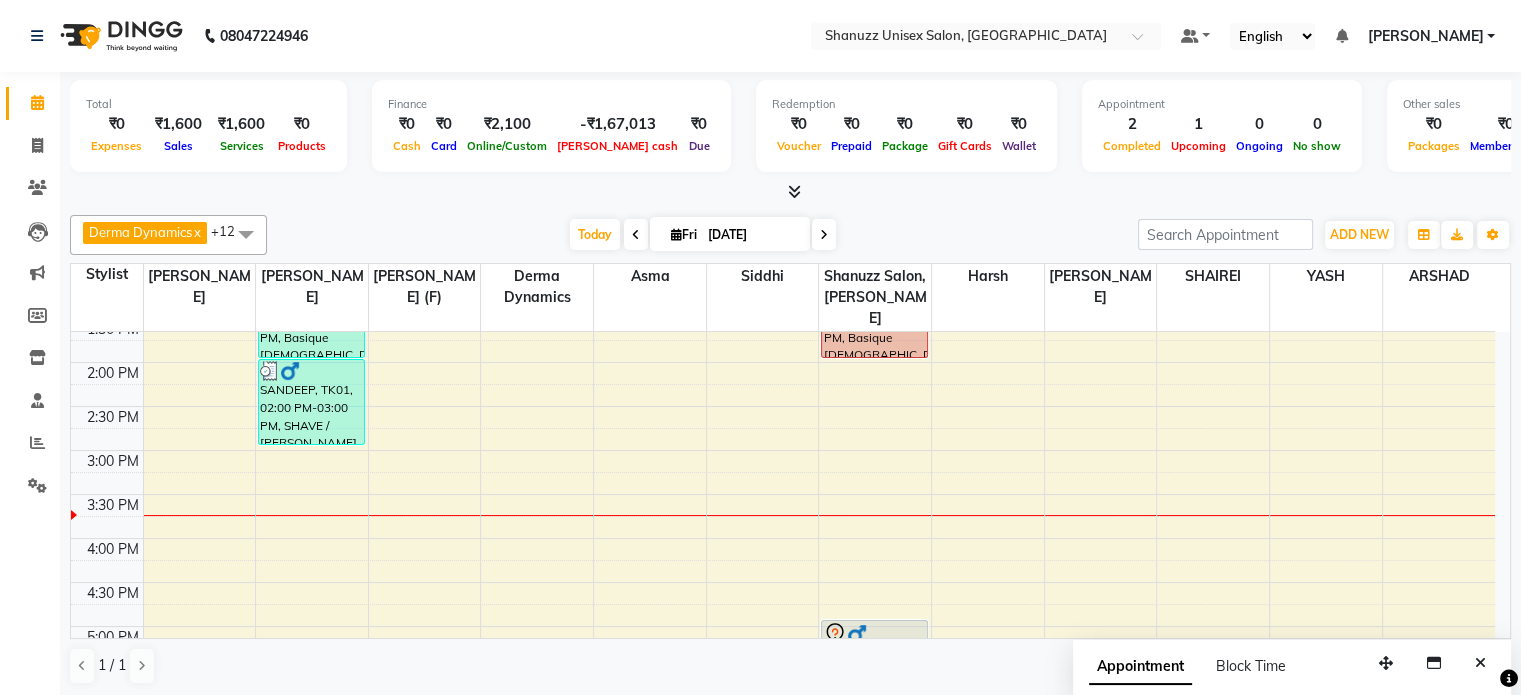 click at bounding box center (824, 234) 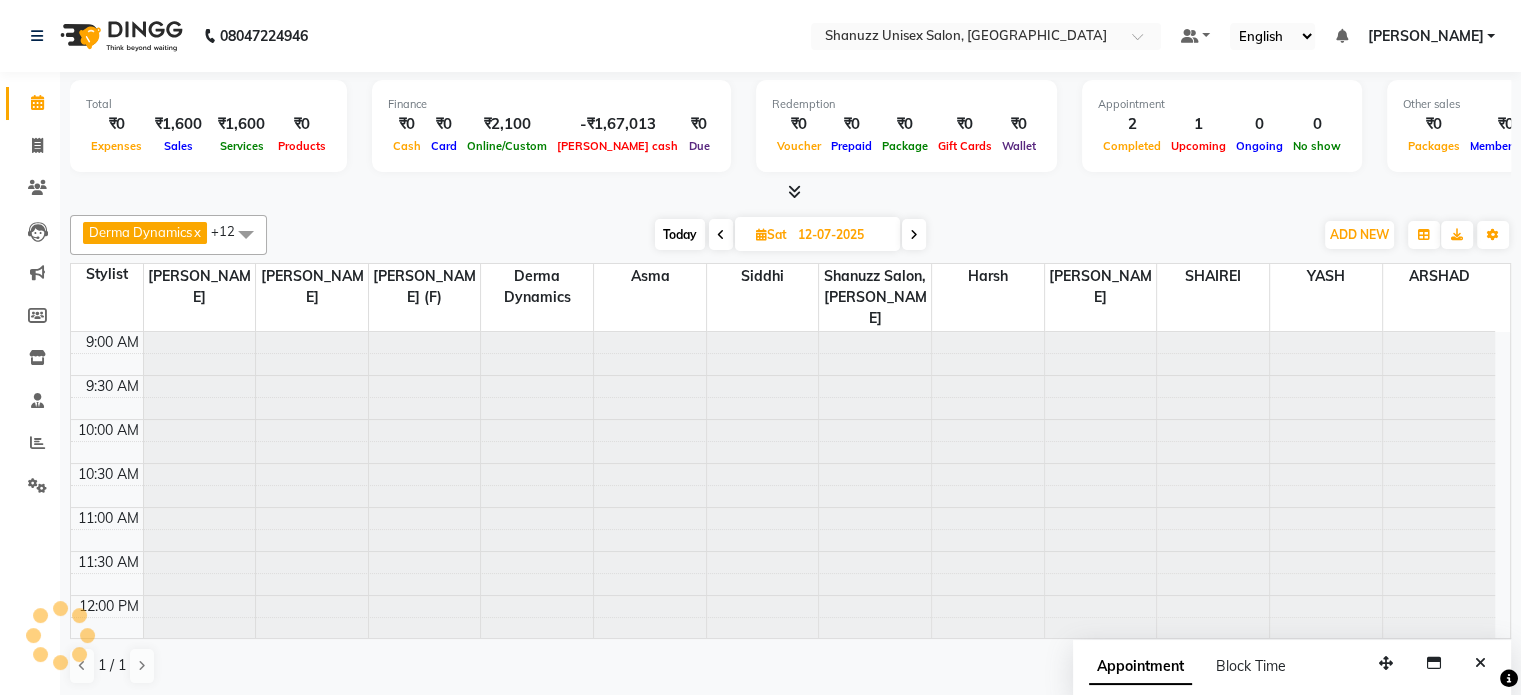 scroll, scrollTop: 524, scrollLeft: 0, axis: vertical 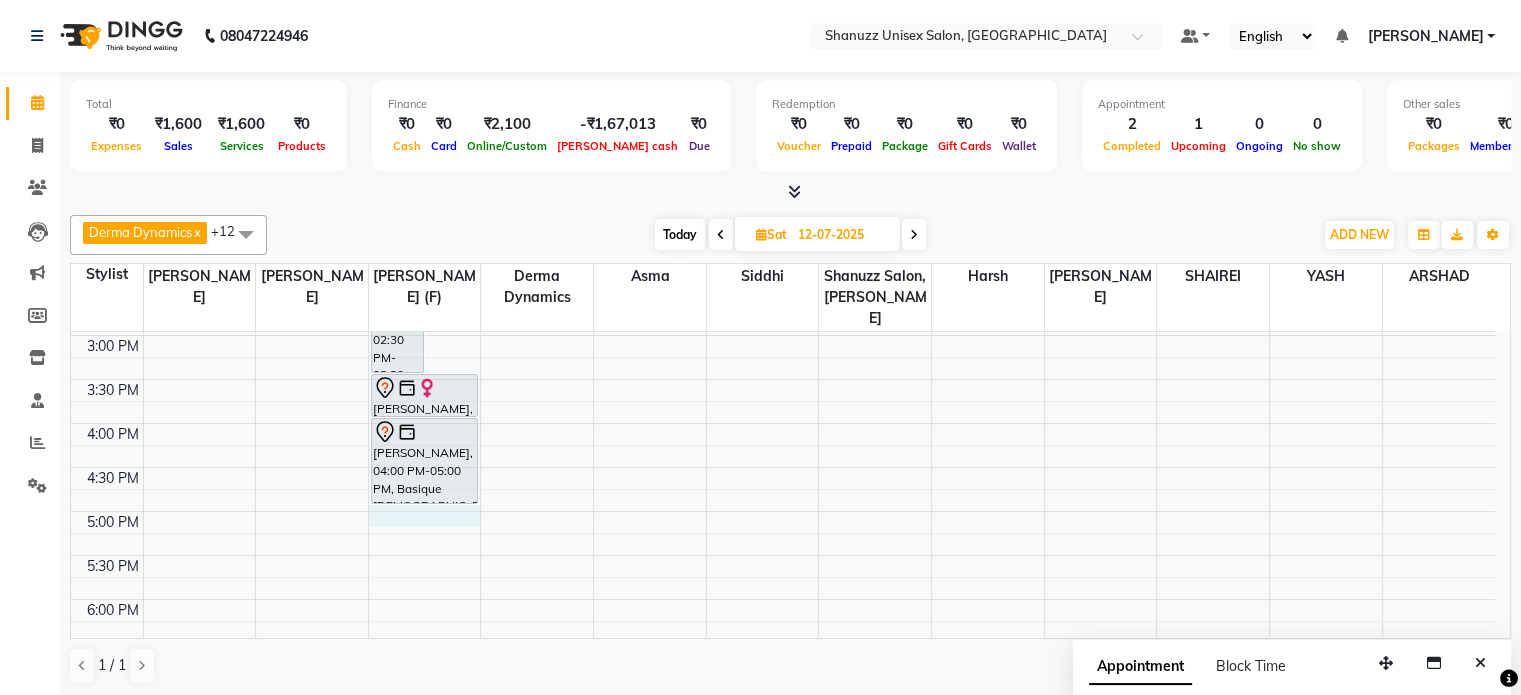 click on "9:00 AM 9:30 AM 10:00 AM 10:30 AM 11:00 AM 11:30 AM 12:00 PM 12:30 PM 1:00 PM 1:30 PM 2:00 PM 2:30 PM 3:00 PM 3:30 PM 4:00 PM 4:30 PM 5:00 PM 5:30 PM 6:00 PM 6:30 PM 7:00 PM 7:30 PM 8:00 PM 8:30 PM             [PERSON_NAME] [PERSON_NAME], 01:00 PM-02:30 PM, Basique [DEMOGRAPHIC_DATA] Haircut - By [PERSON_NAME] (18+ Years of Experience)             [PERSON_NAME] HODAVADEKAR, 02:00 PM-03:00 PM, Basique [DEMOGRAPHIC_DATA] Haircut - By [PERSON_NAME] (18+ Years of Experience)             [PERSON_NAME], 02:30 PM-03:30 PM, GLOBAL COLOR + HIGHLIGHTS  - Hair upto back             [GEOGRAPHIC_DATA], 03:30 PM-04:00 PM, CONSULTATION             [PERSON_NAME], 04:00 PM-05:00 PM, Basique [DEMOGRAPHIC_DATA] Haircut - By [PERSON_NAME] (18+ Years of Experience)" at bounding box center (783, 335) 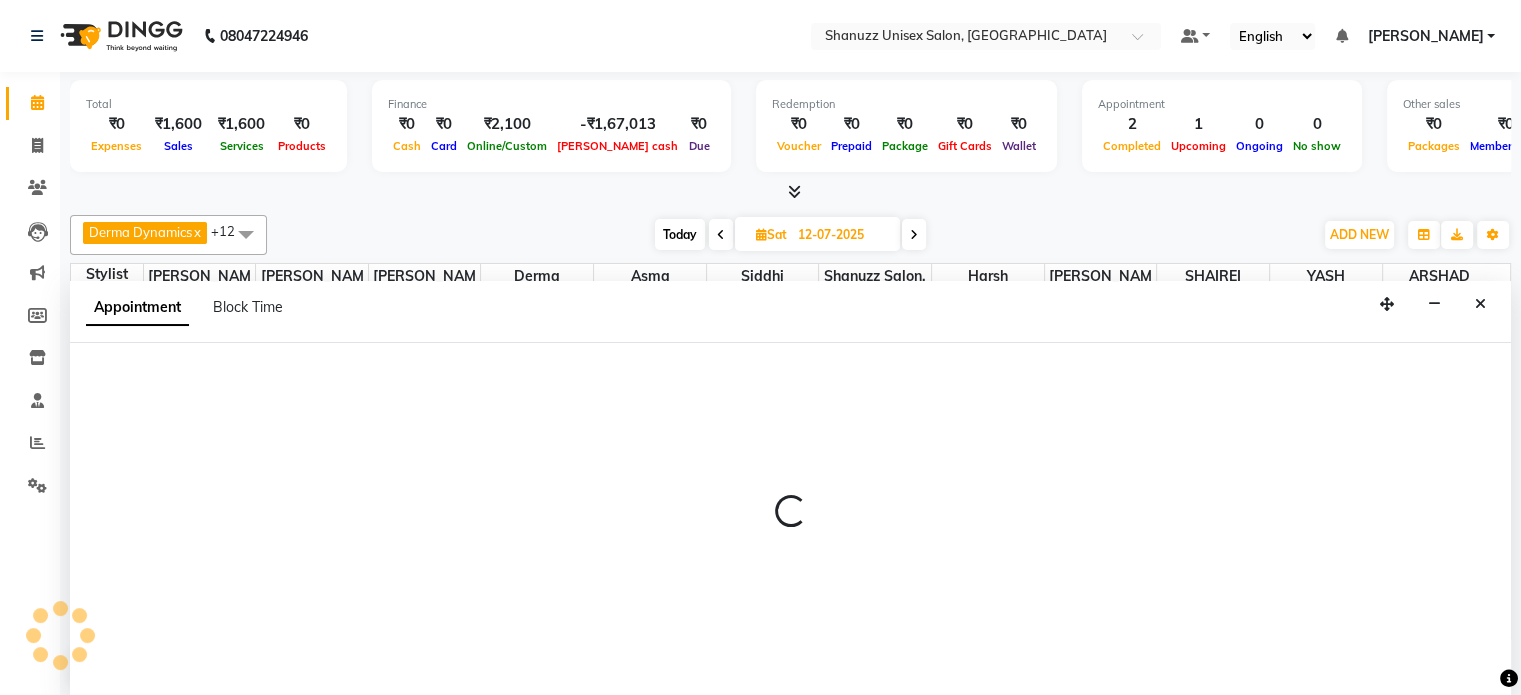 select on "59304" 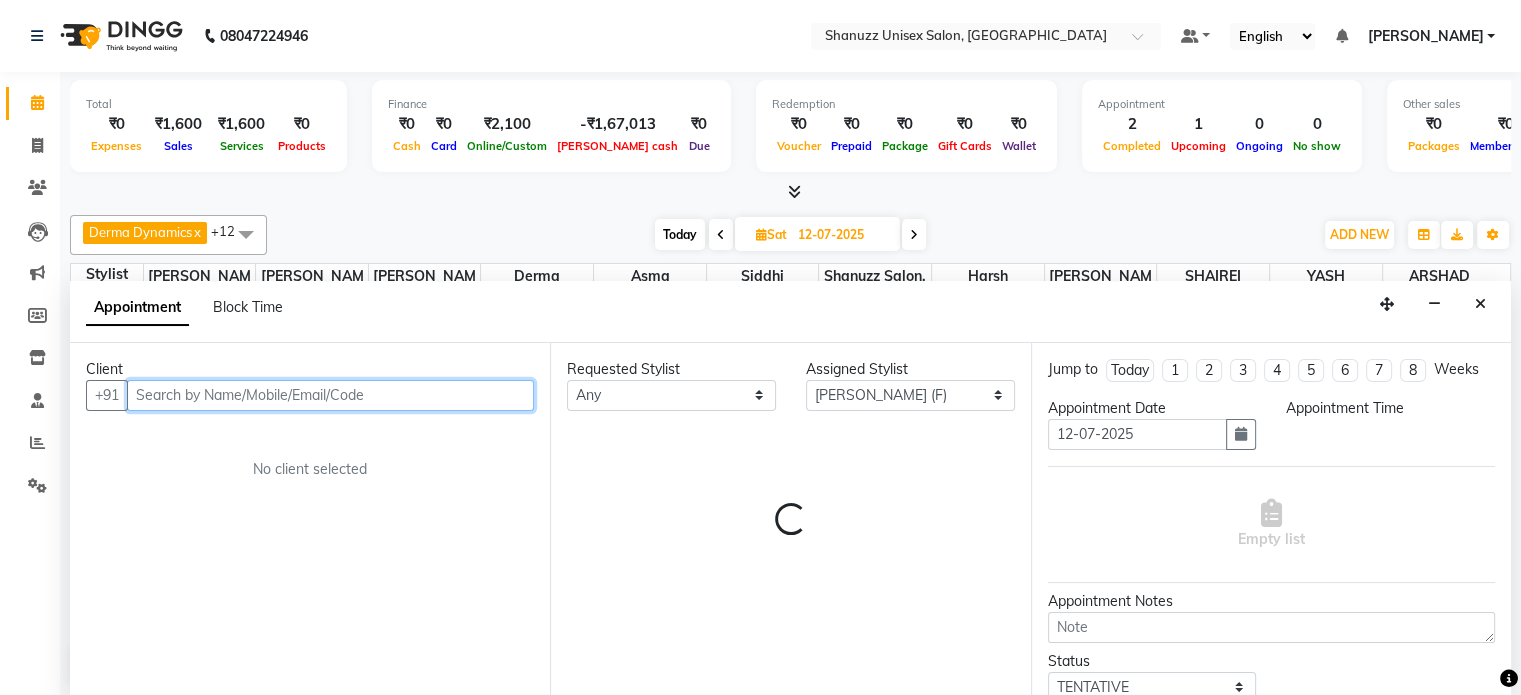 select on "1020" 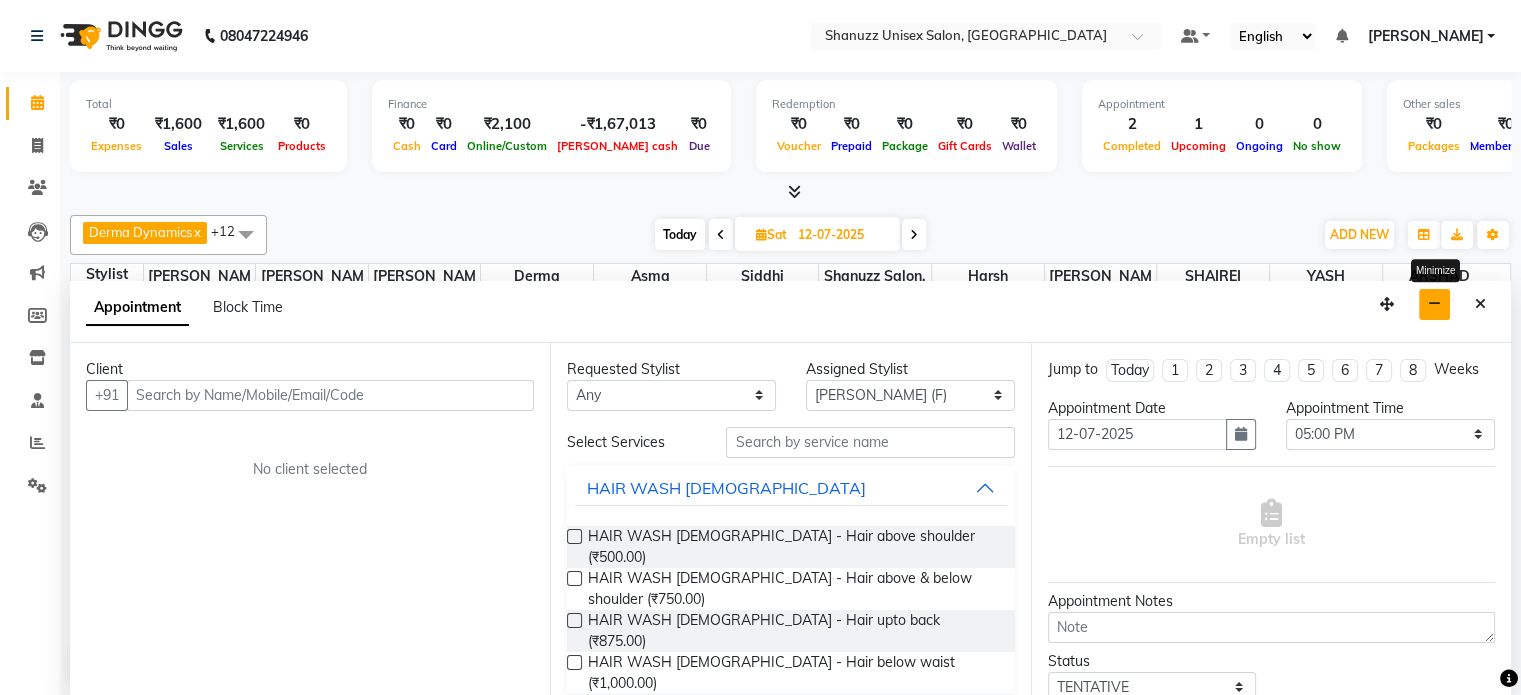click at bounding box center [1434, 304] 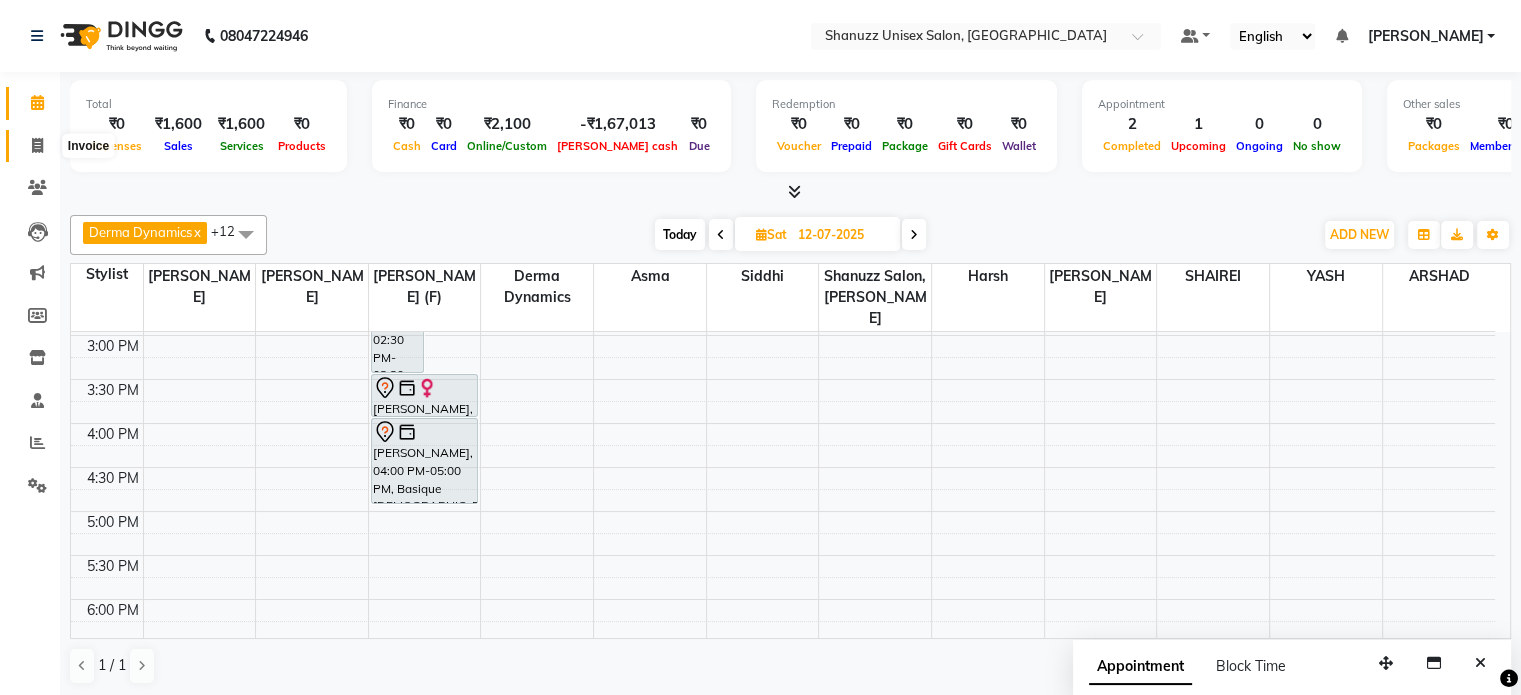click 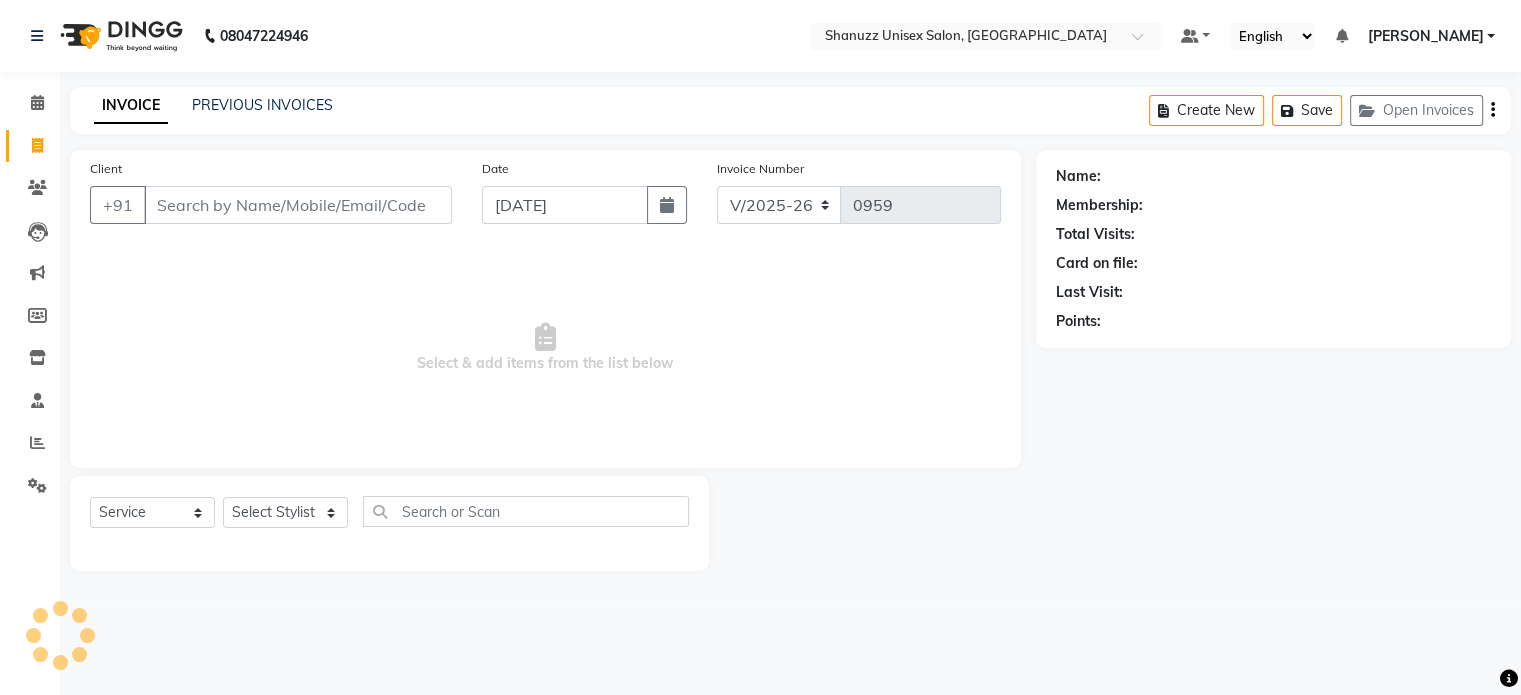 scroll, scrollTop: 0, scrollLeft: 0, axis: both 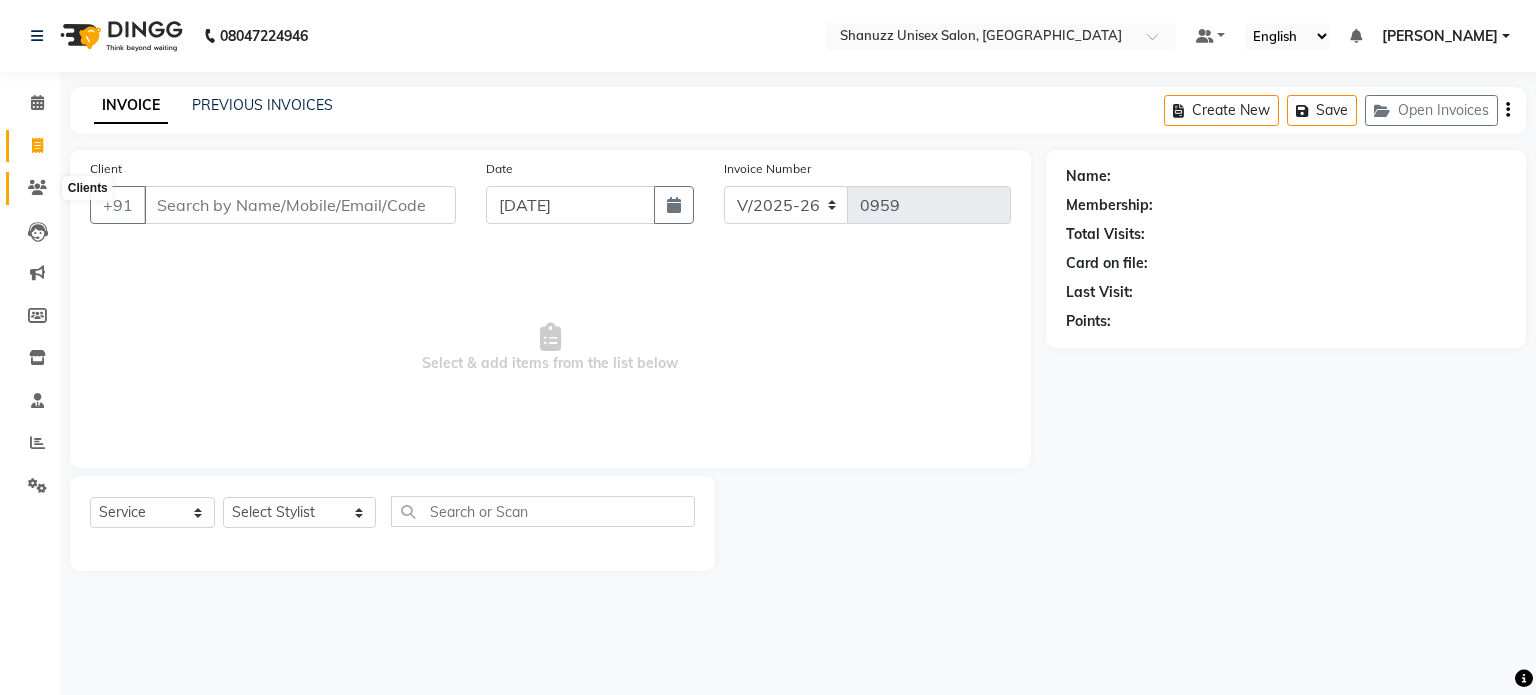 click 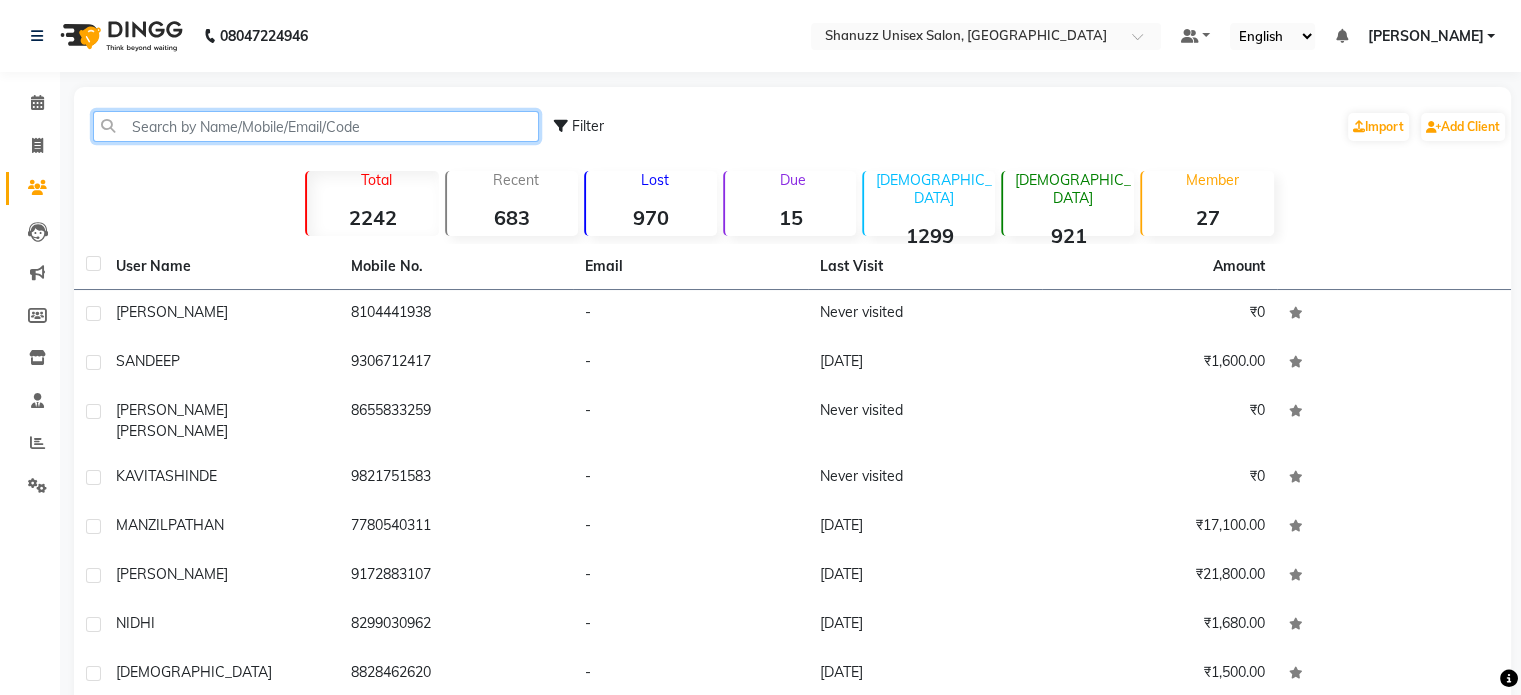 click 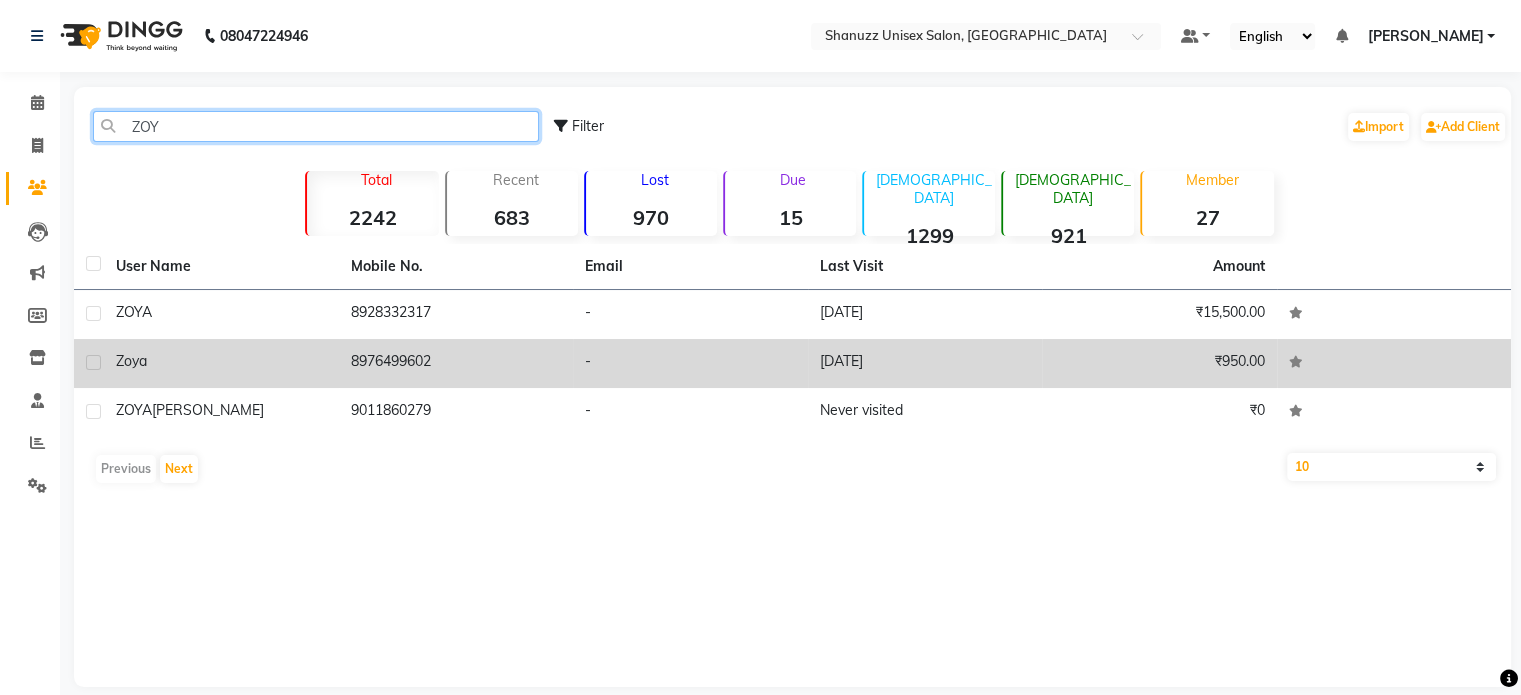 type on "ZOY" 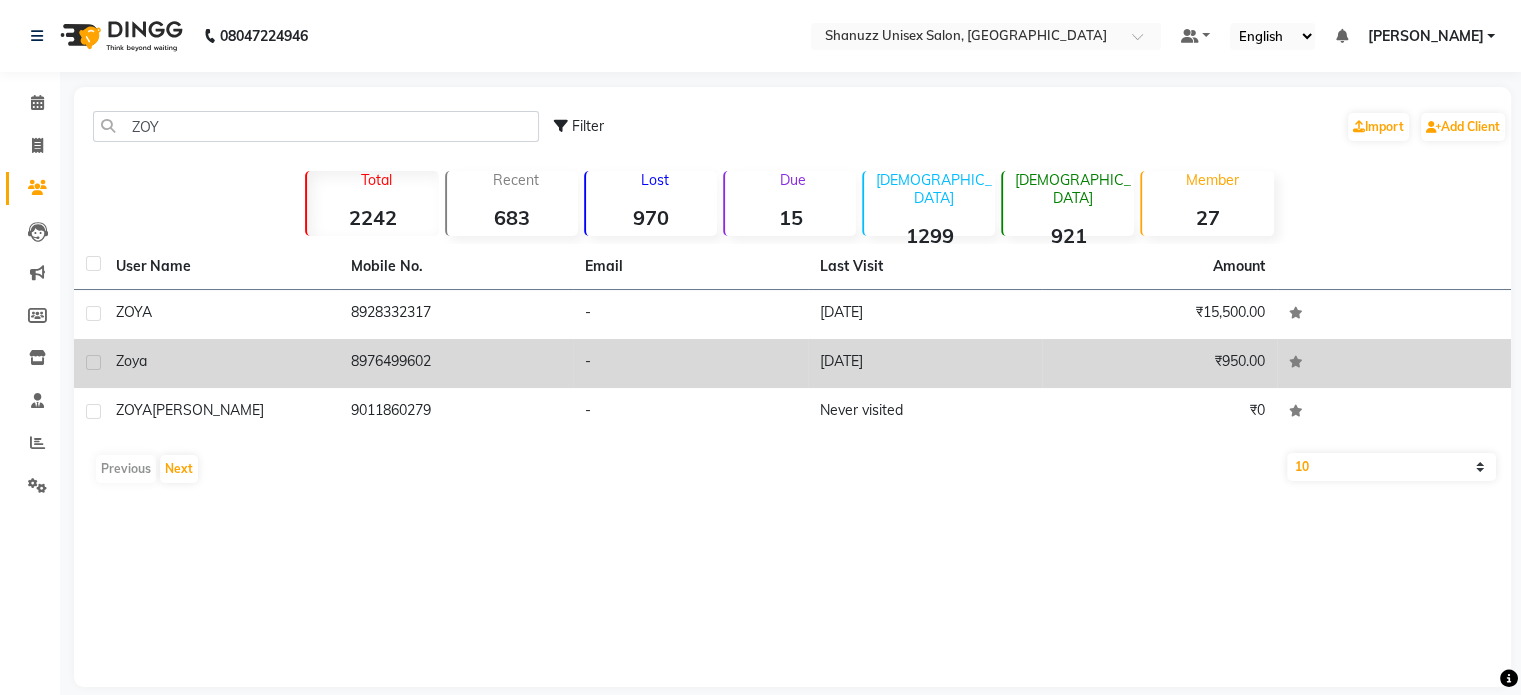 click on "[DATE]" 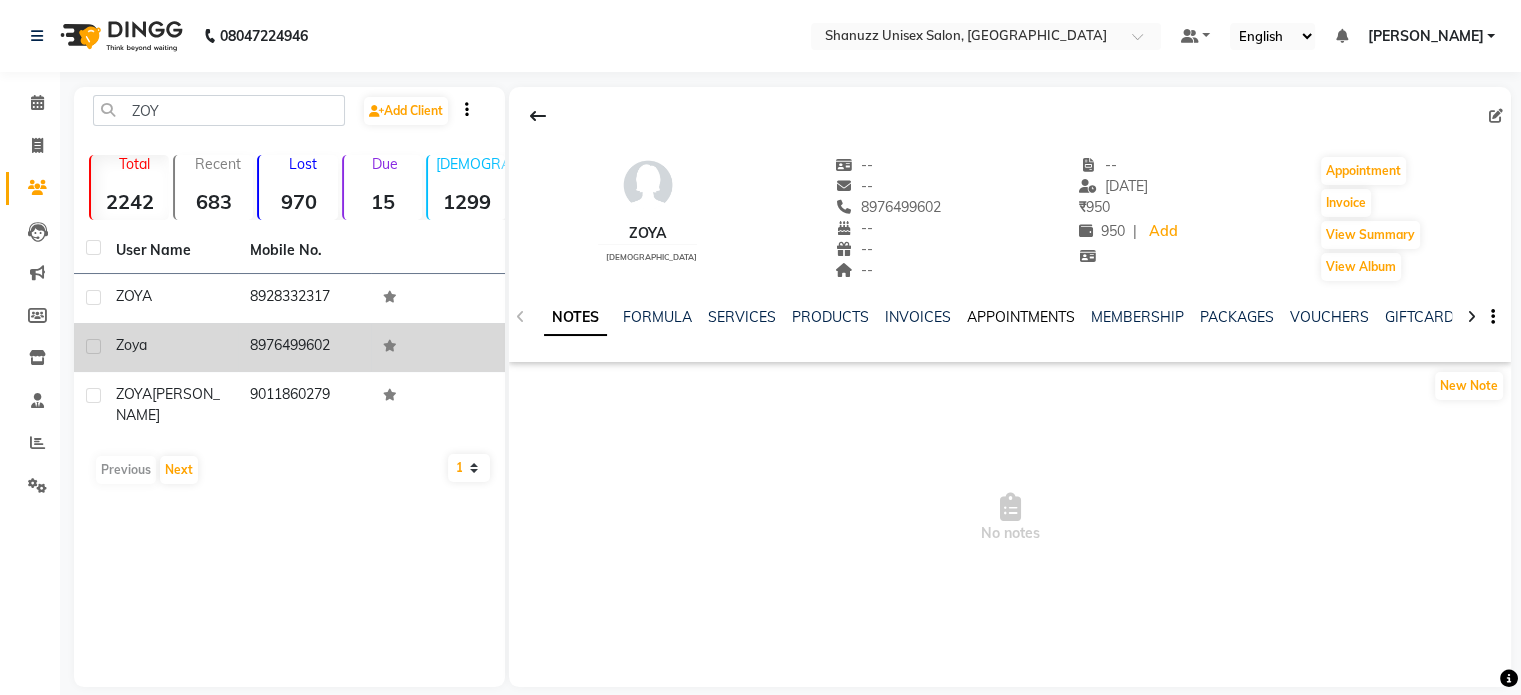 click on "APPOINTMENTS" 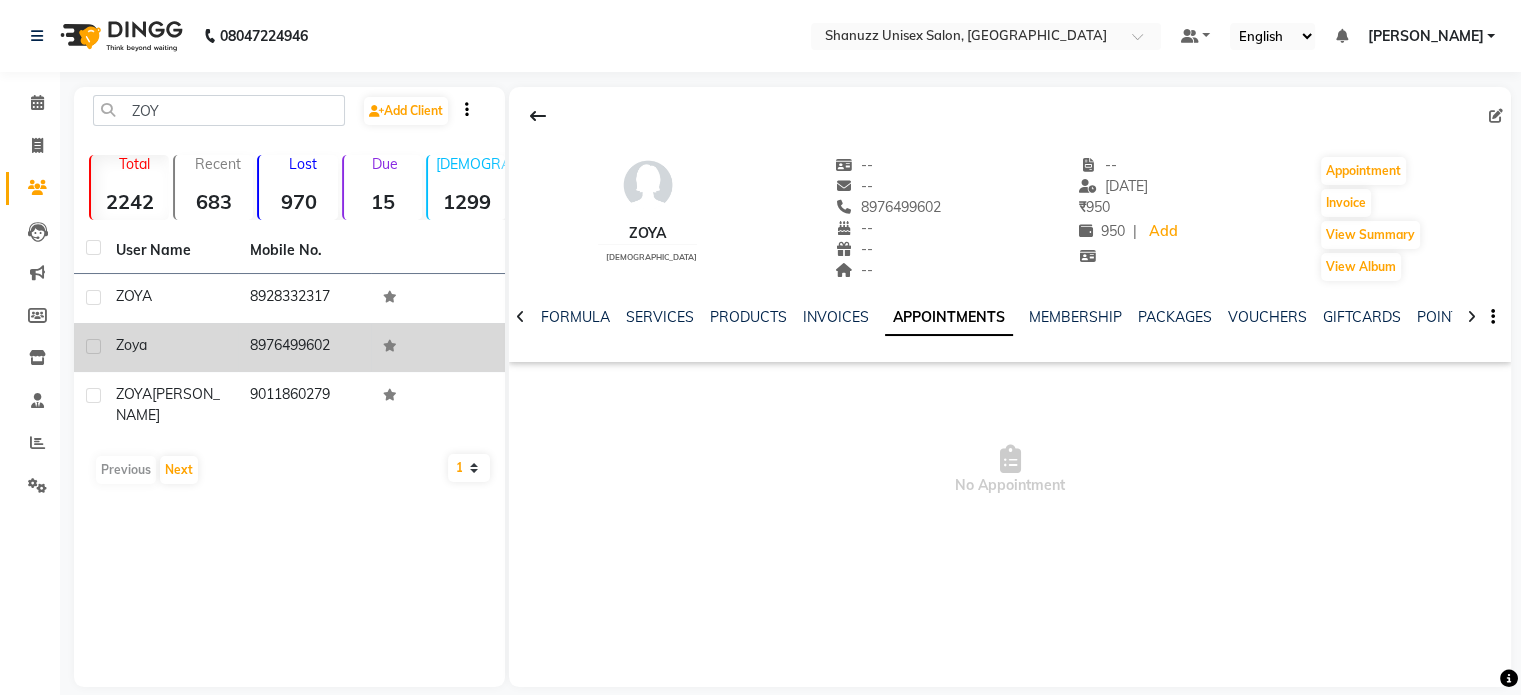 click on "APPOINTMENTS" 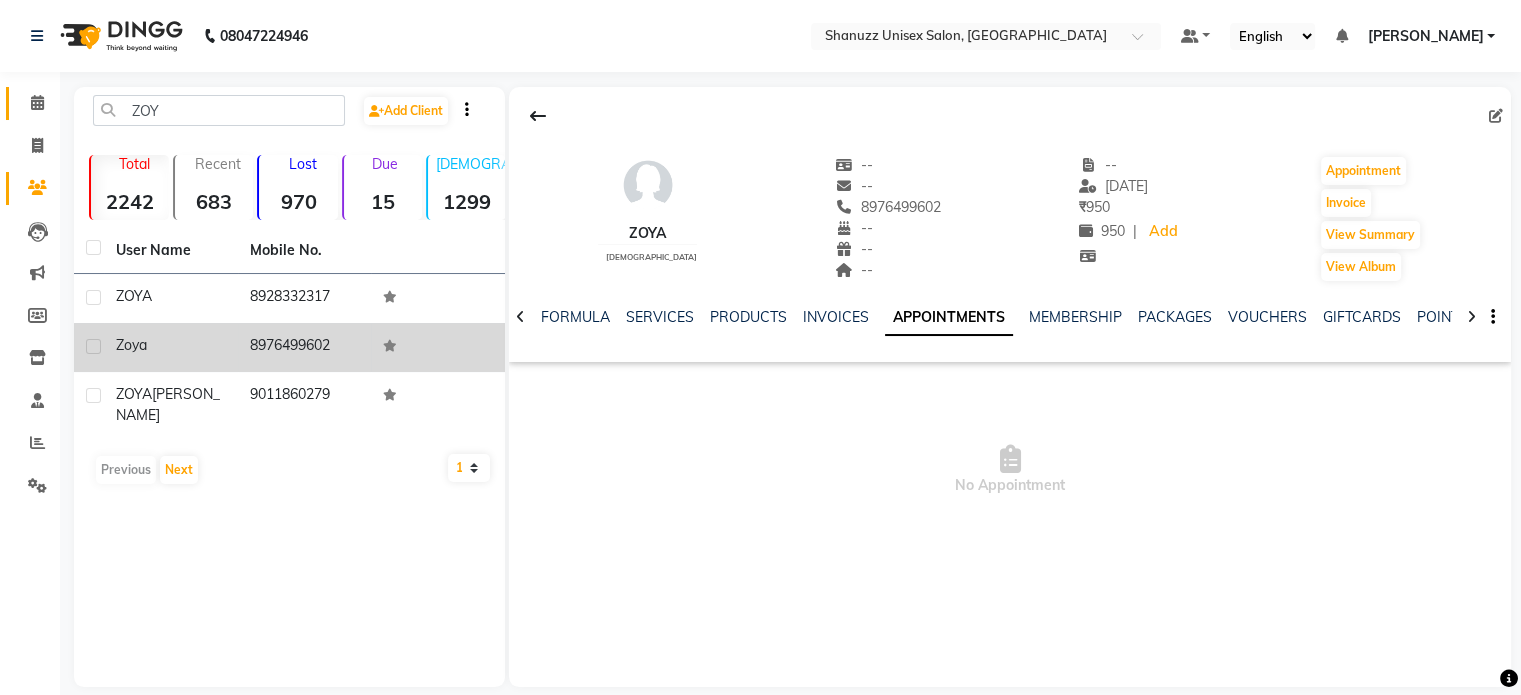 click on "Calendar" 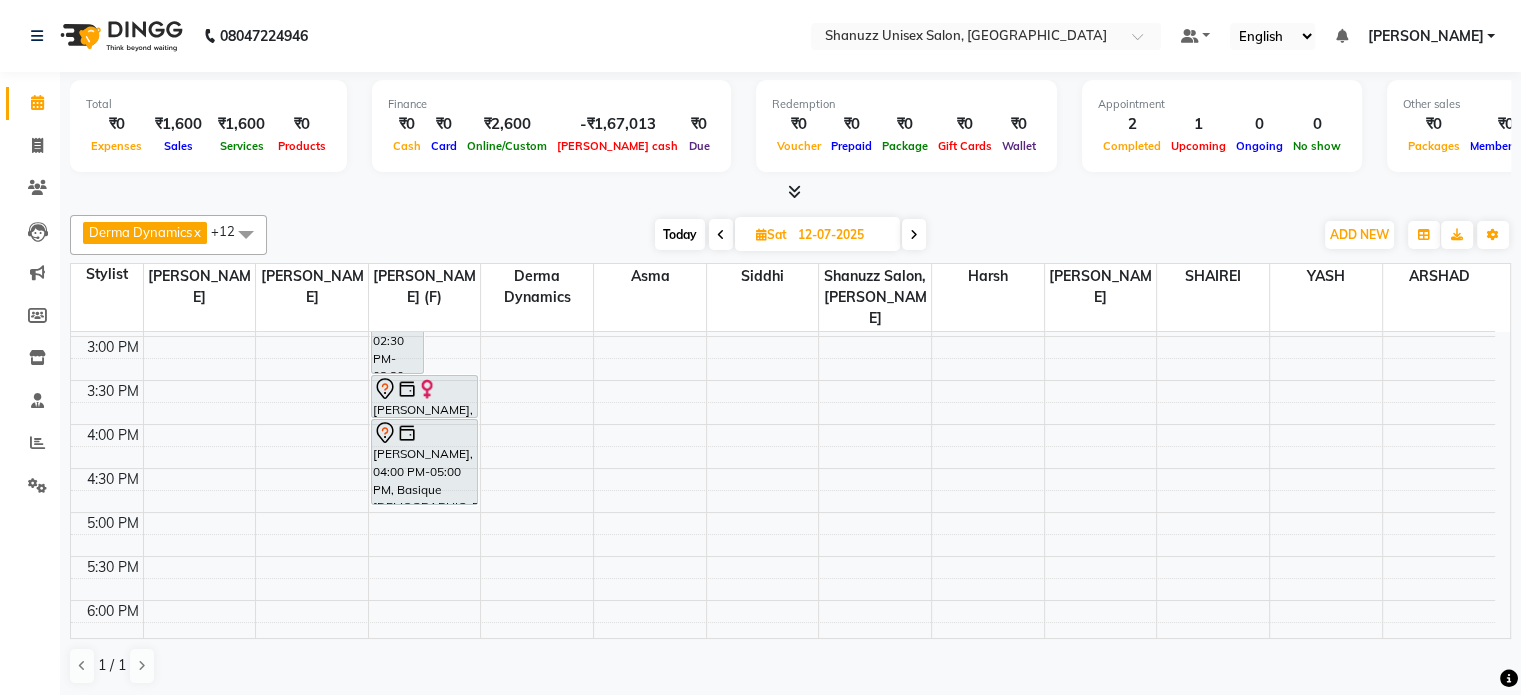 scroll, scrollTop: 524, scrollLeft: 0, axis: vertical 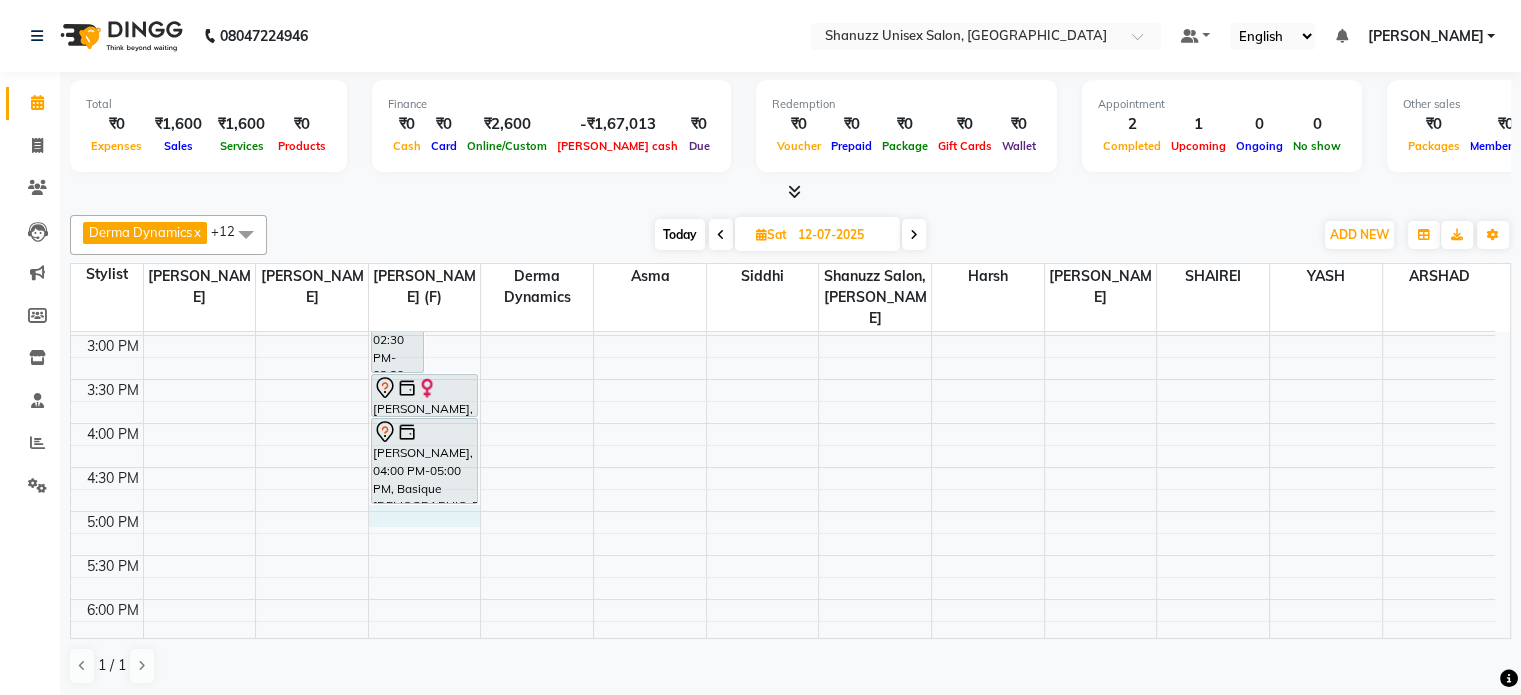 click on "9:00 AM 9:30 AM 10:00 AM 10:30 AM 11:00 AM 11:30 AM 12:00 PM 12:30 PM 1:00 PM 1:30 PM 2:00 PM 2:30 PM 3:00 PM 3:30 PM 4:00 PM 4:30 PM 5:00 PM 5:30 PM 6:00 PM 6:30 PM 7:00 PM 7:30 PM 8:00 PM 8:30 PM             [PERSON_NAME] [PERSON_NAME], 01:00 PM-02:30 PM, Basique [DEMOGRAPHIC_DATA] Haircut - By [PERSON_NAME] (18+ Years of Experience)             [PERSON_NAME] HODAVADEKAR, 02:00 PM-03:00 PM, Basique [DEMOGRAPHIC_DATA] Haircut - By [PERSON_NAME] (18+ Years of Experience)             [PERSON_NAME], 02:30 PM-03:30 PM, GLOBAL COLOR + HIGHLIGHTS  - Hair upto back             [GEOGRAPHIC_DATA], 03:30 PM-04:00 PM, CONSULTATION             [PERSON_NAME], 04:00 PM-05:00 PM, Basique [DEMOGRAPHIC_DATA] Haircut - By [PERSON_NAME] (18+ Years of Experience)" at bounding box center [783, 335] 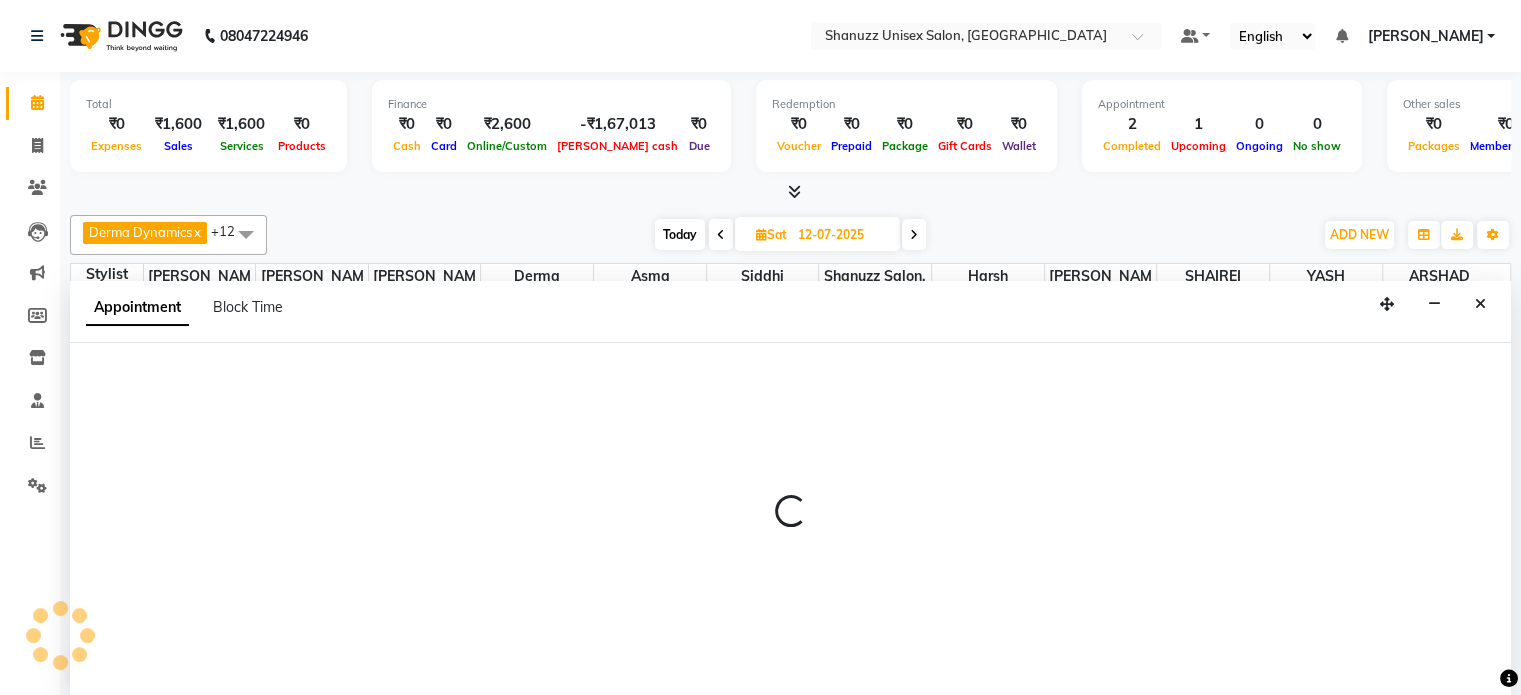 scroll, scrollTop: 0, scrollLeft: 0, axis: both 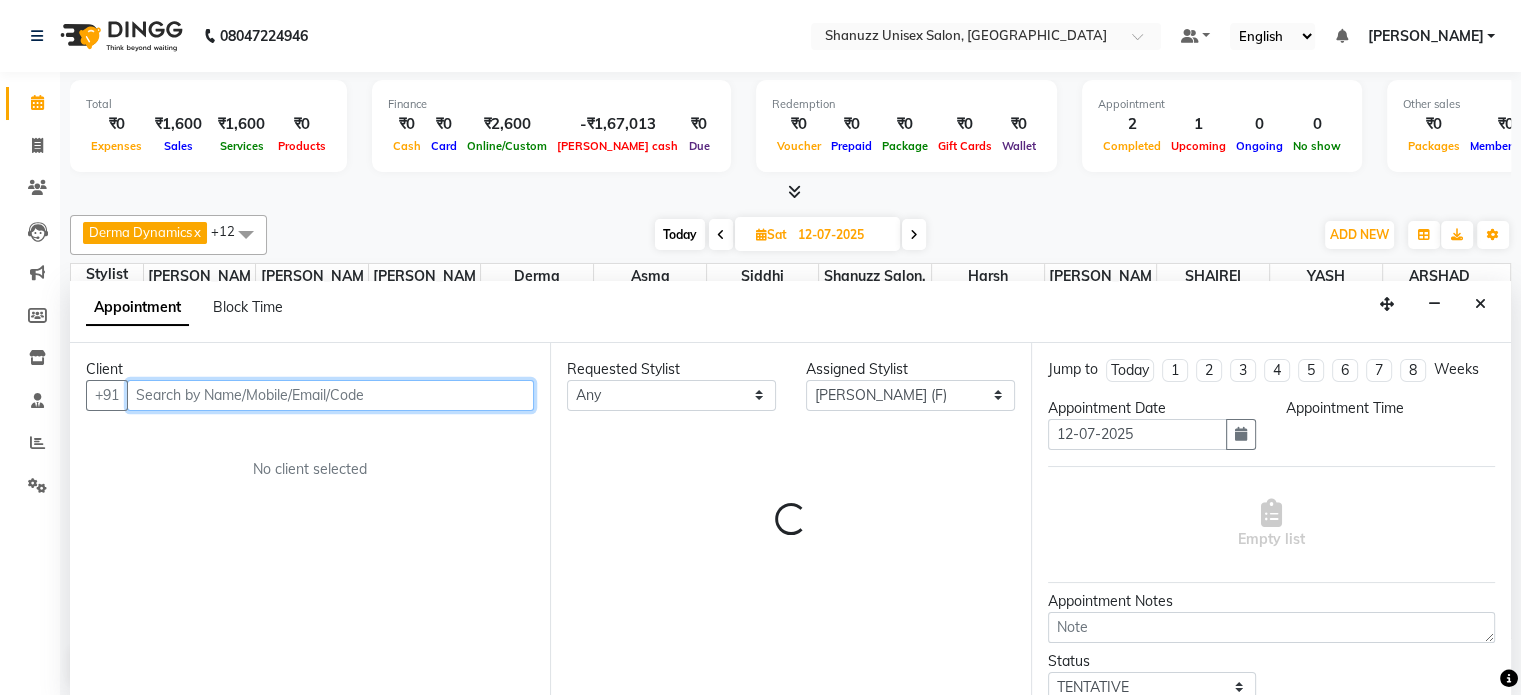 select on "1020" 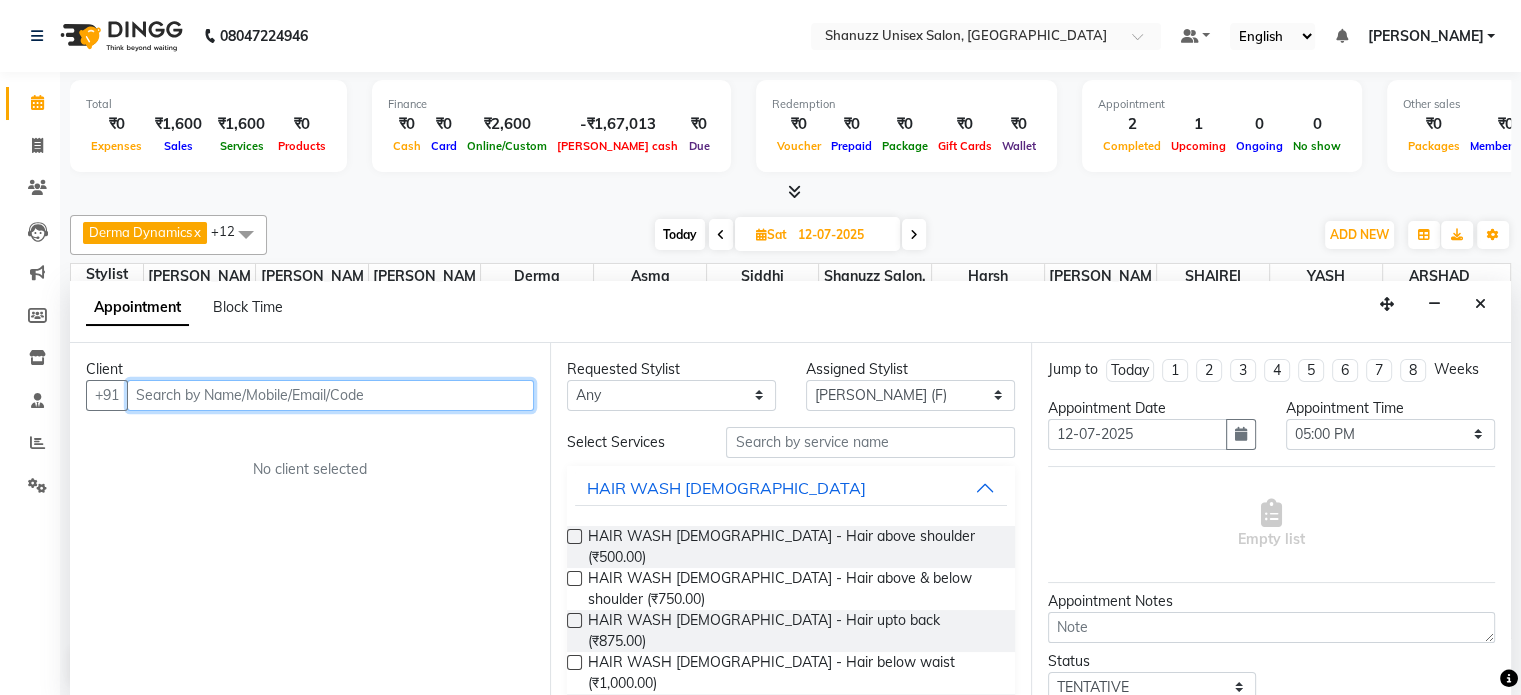 click at bounding box center [330, 395] 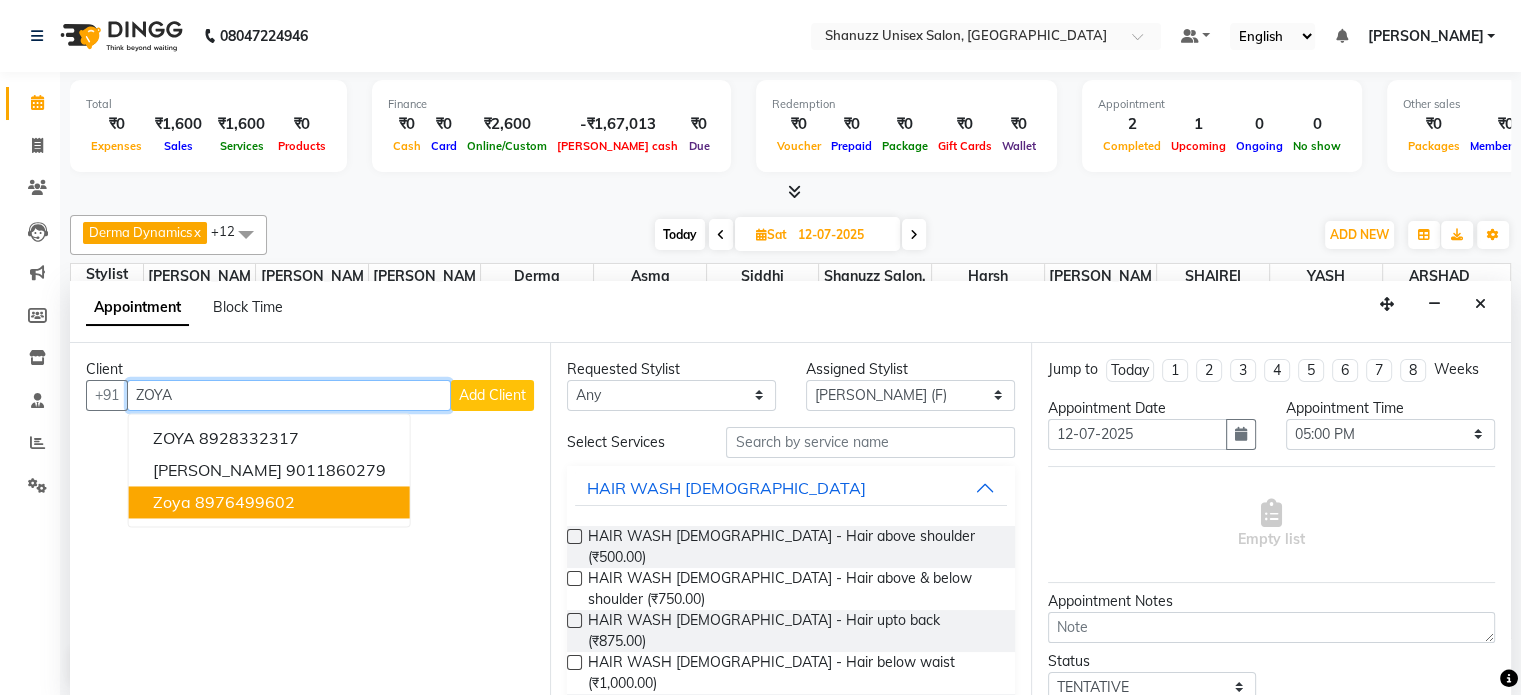 click on "zoya  8976499602" at bounding box center [269, 502] 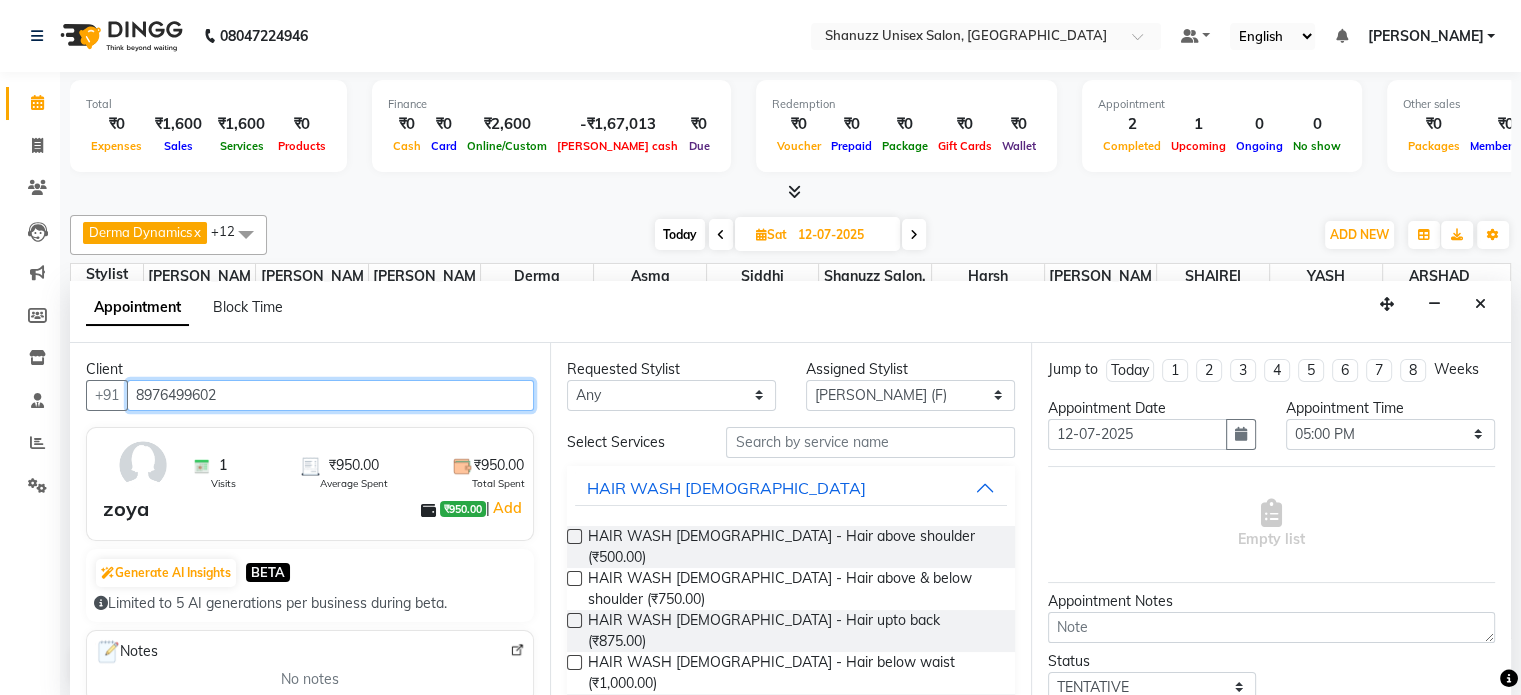 type on "8976499602" 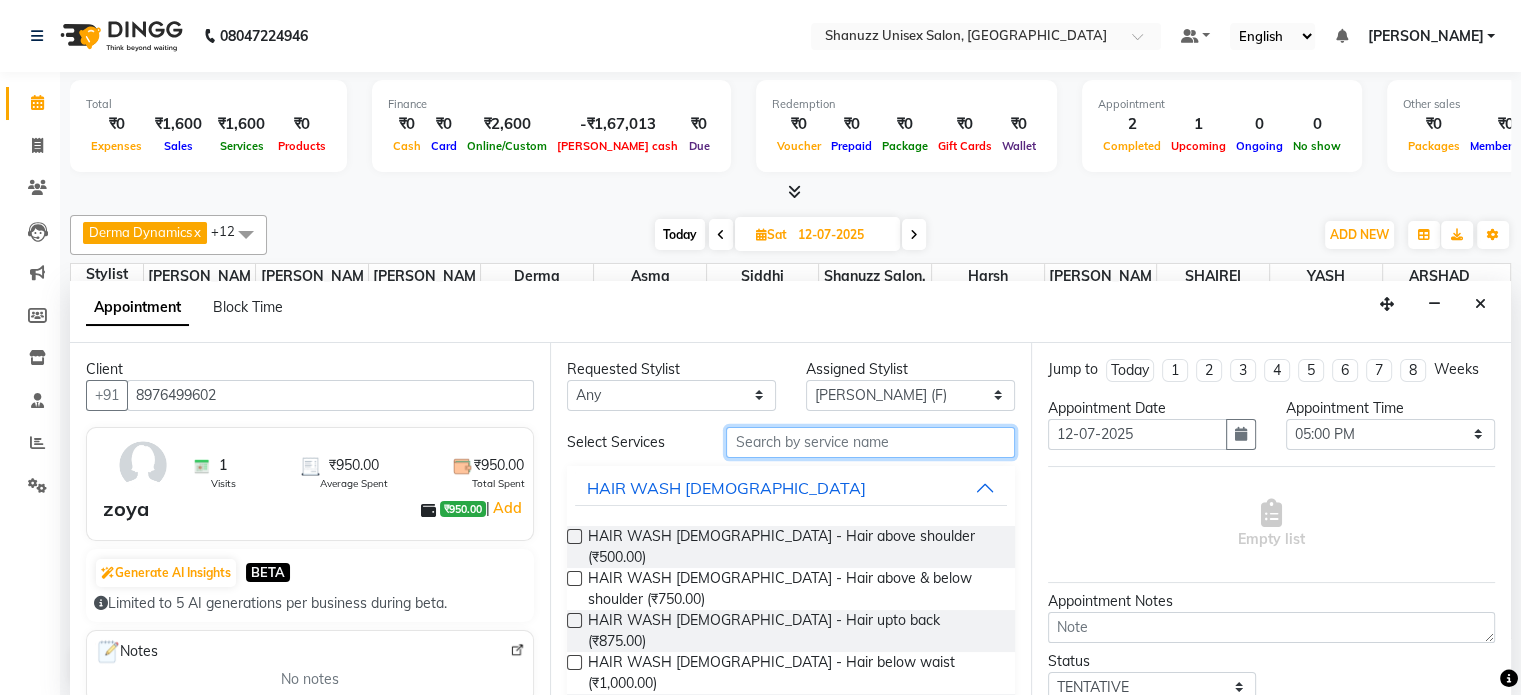click at bounding box center (870, 442) 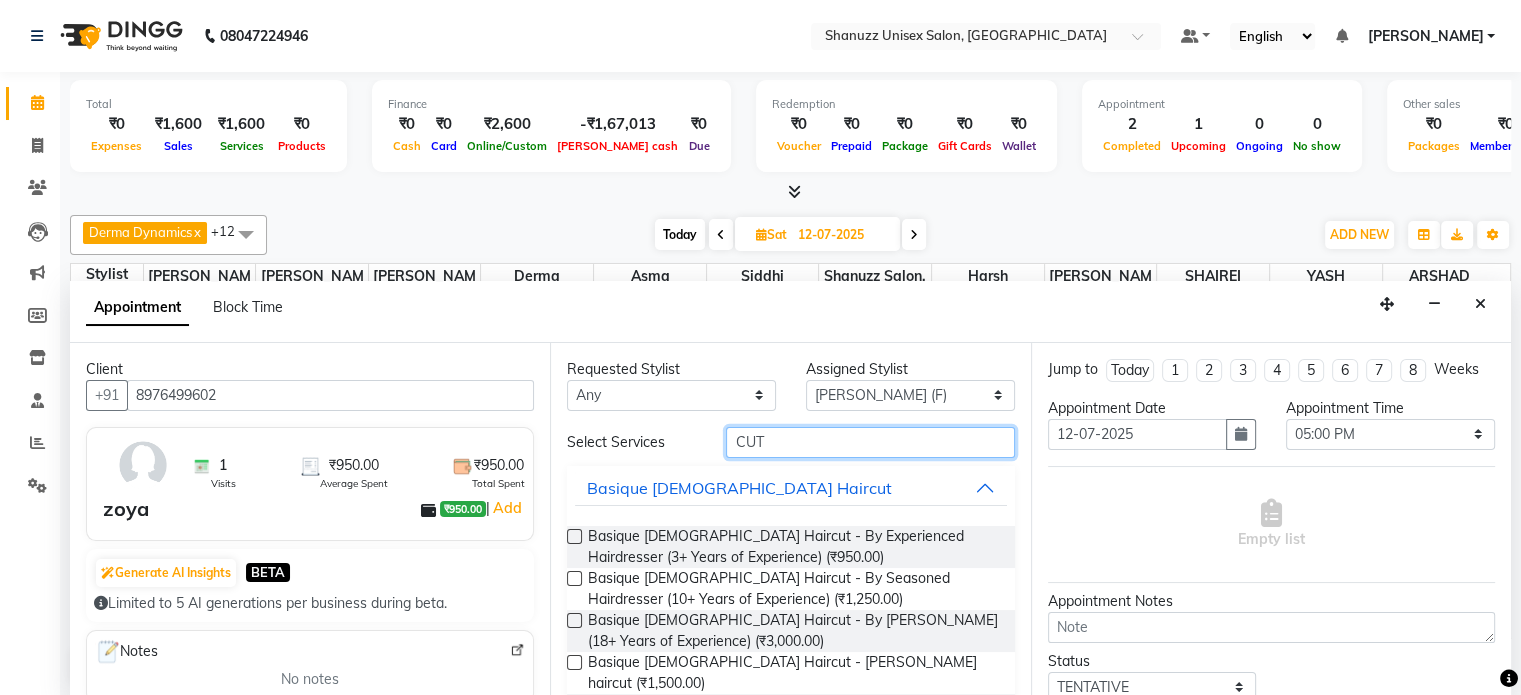 type on "CUT" 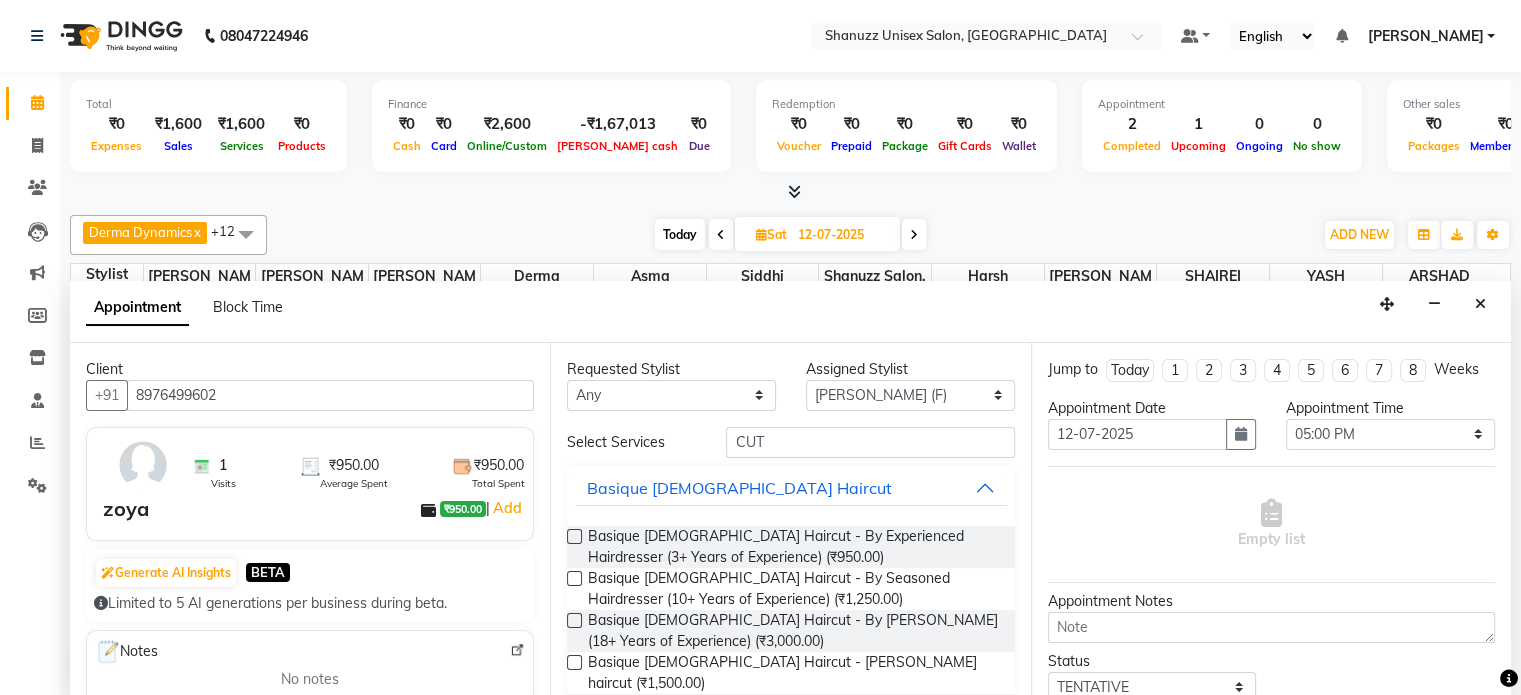 click at bounding box center [574, 620] 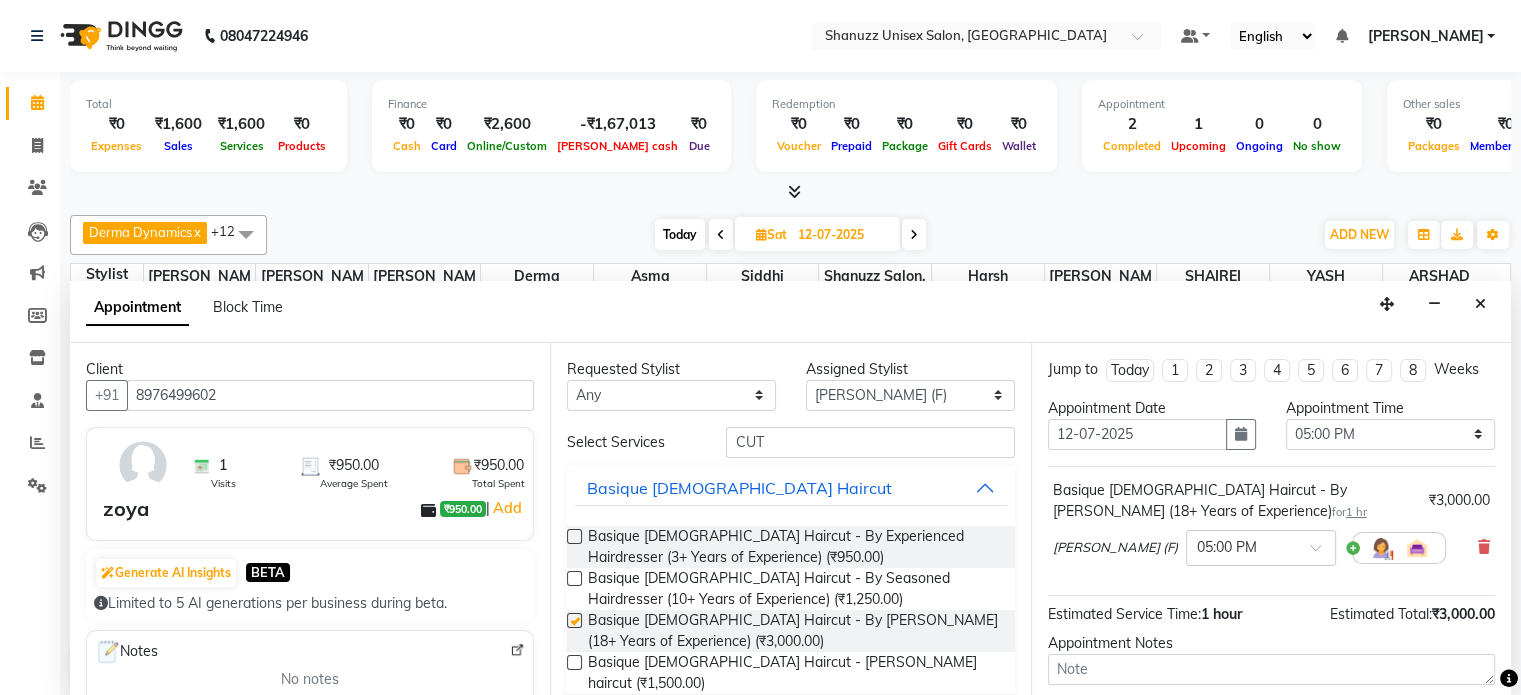 checkbox on "false" 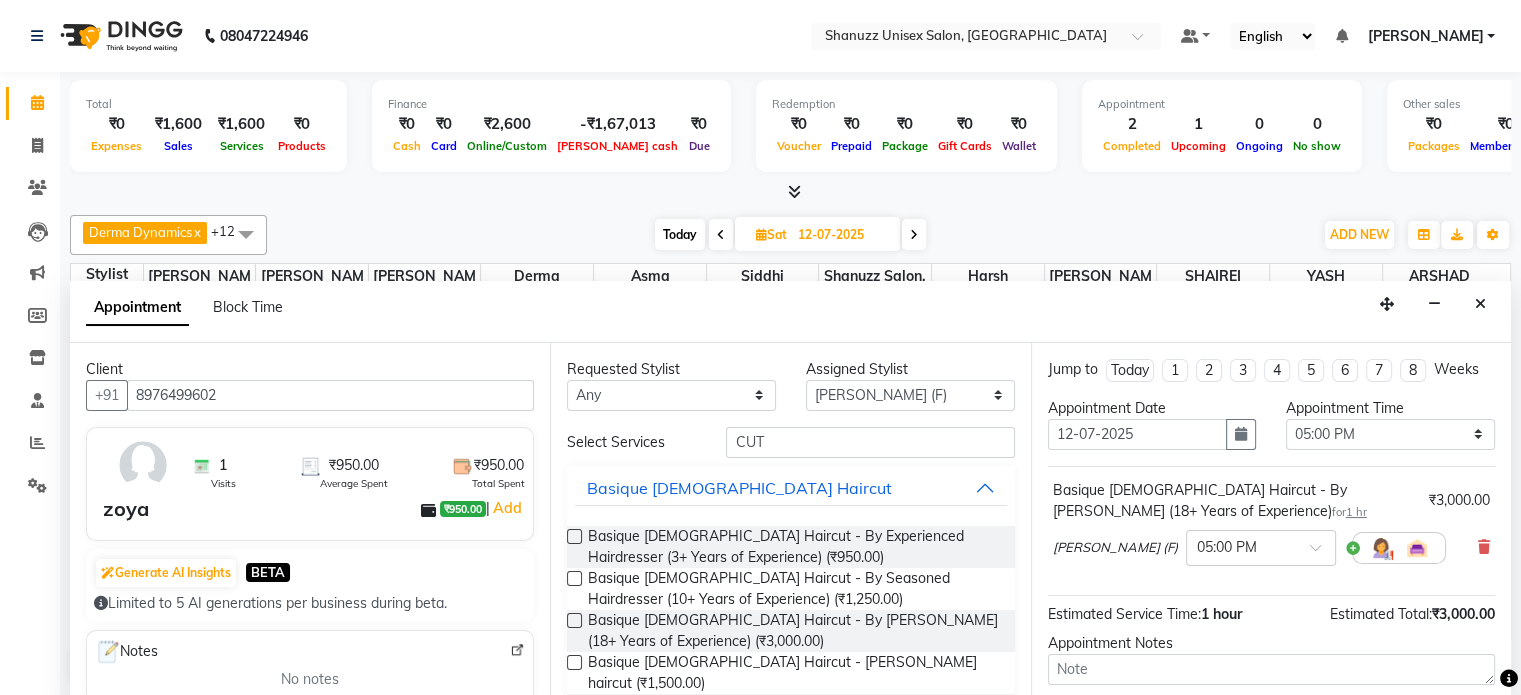 scroll, scrollTop: 172, scrollLeft: 0, axis: vertical 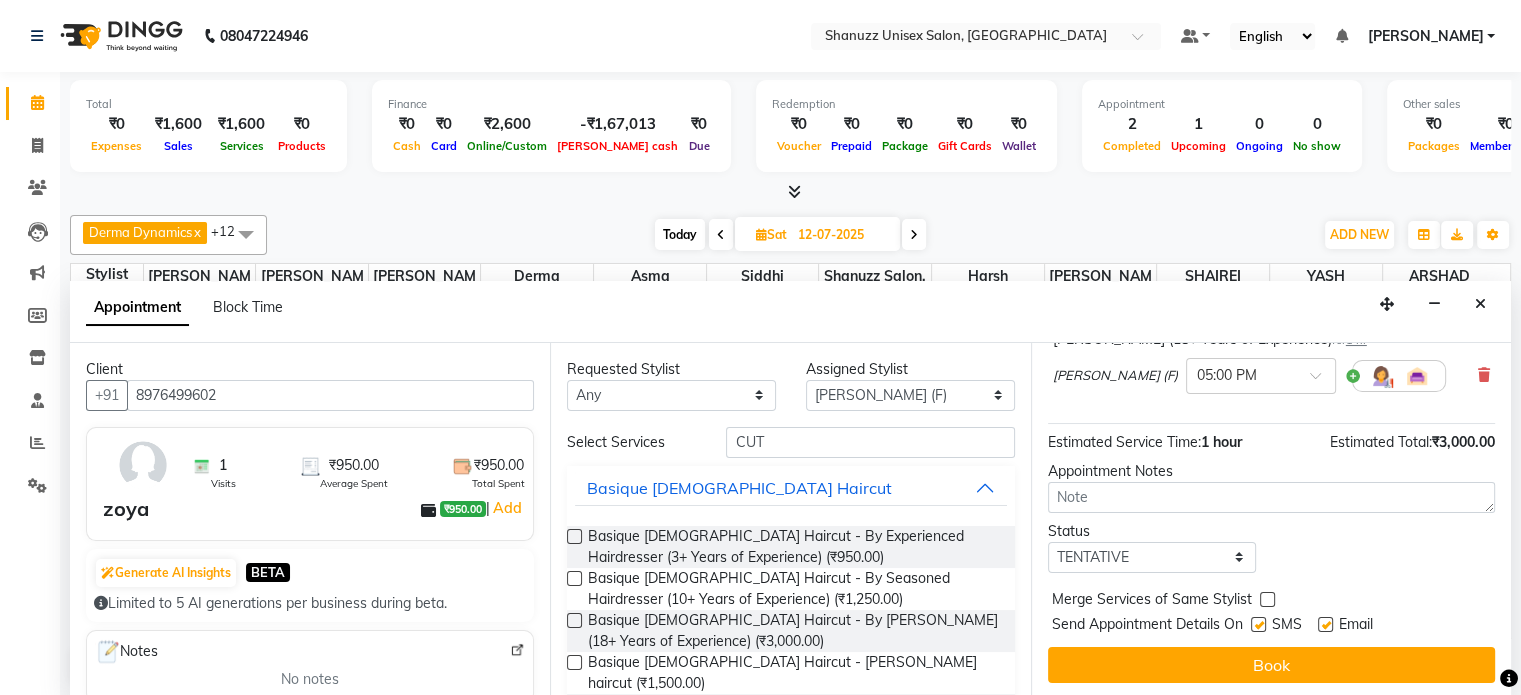 click at bounding box center [1258, 624] 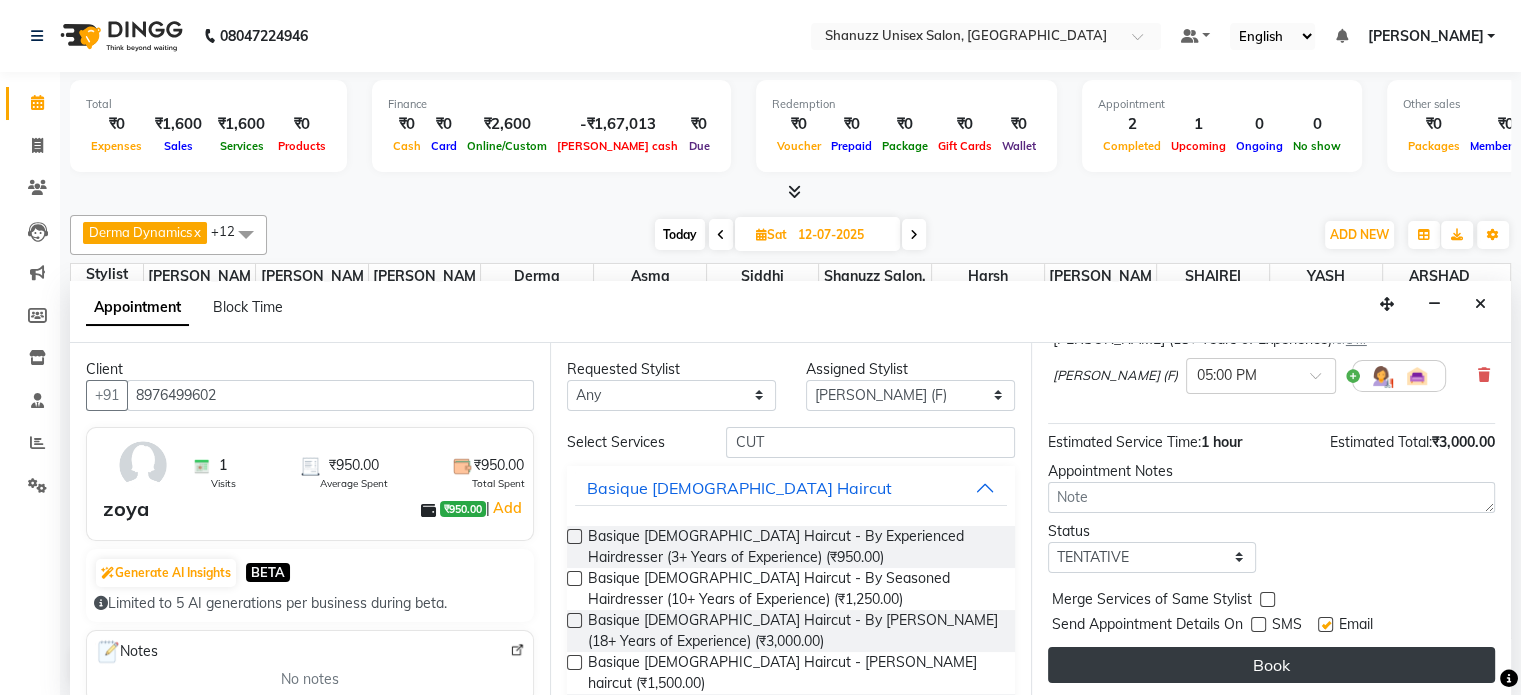 click on "Book" at bounding box center (1271, 665) 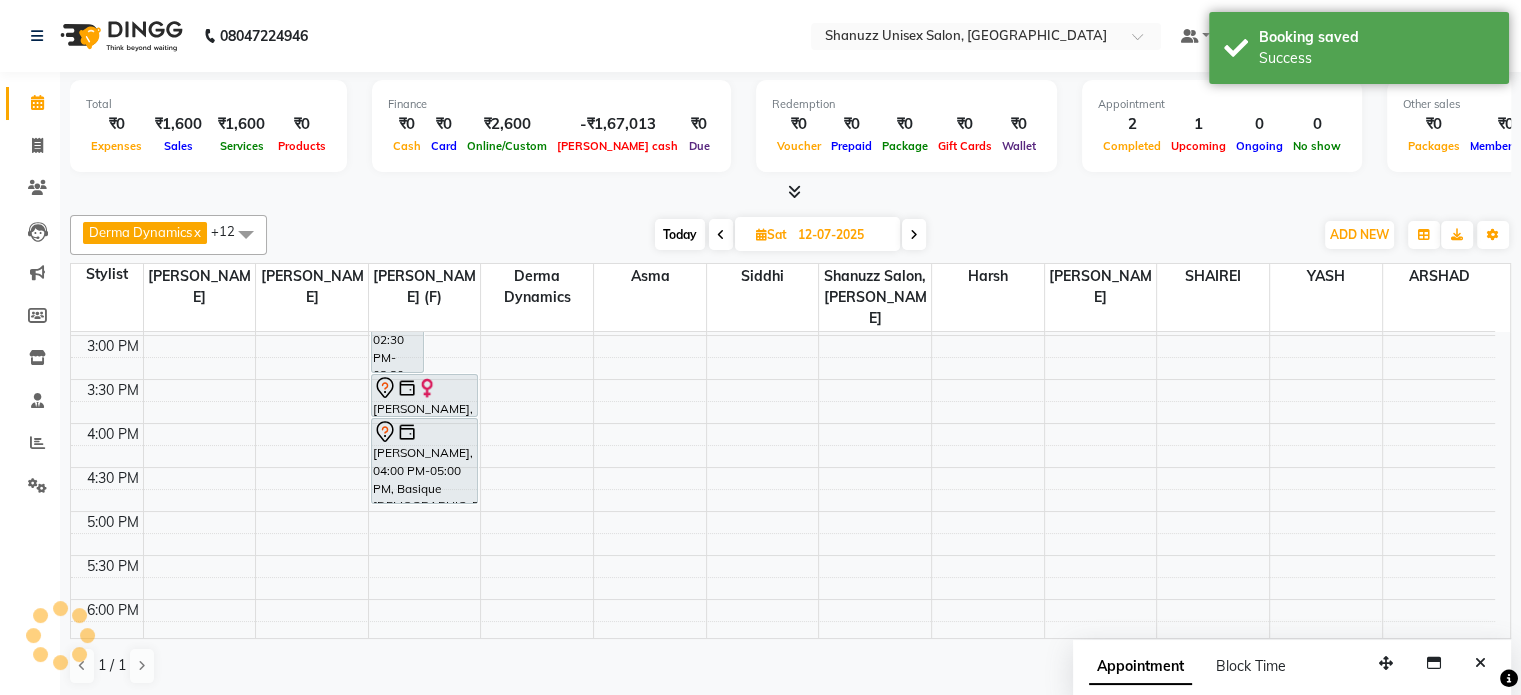 scroll, scrollTop: 0, scrollLeft: 0, axis: both 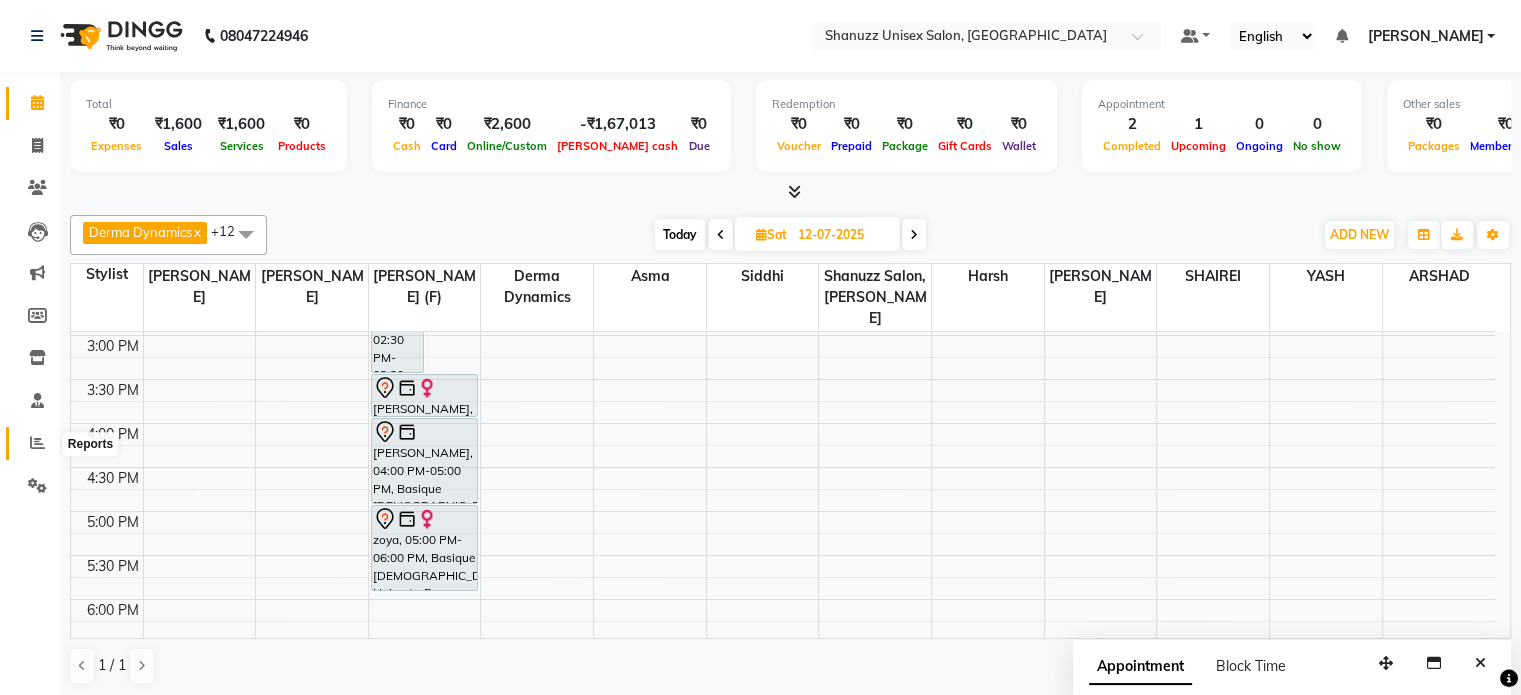 click 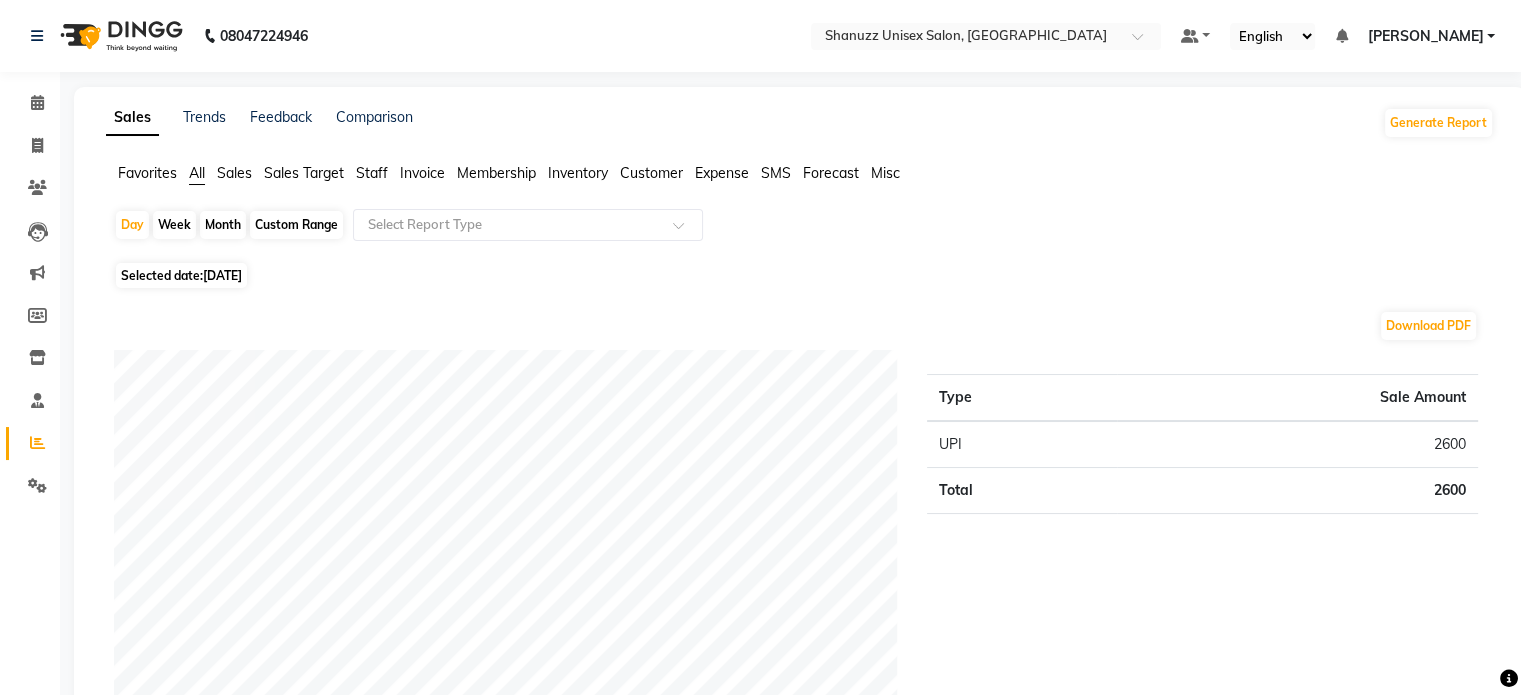 click on "Month" 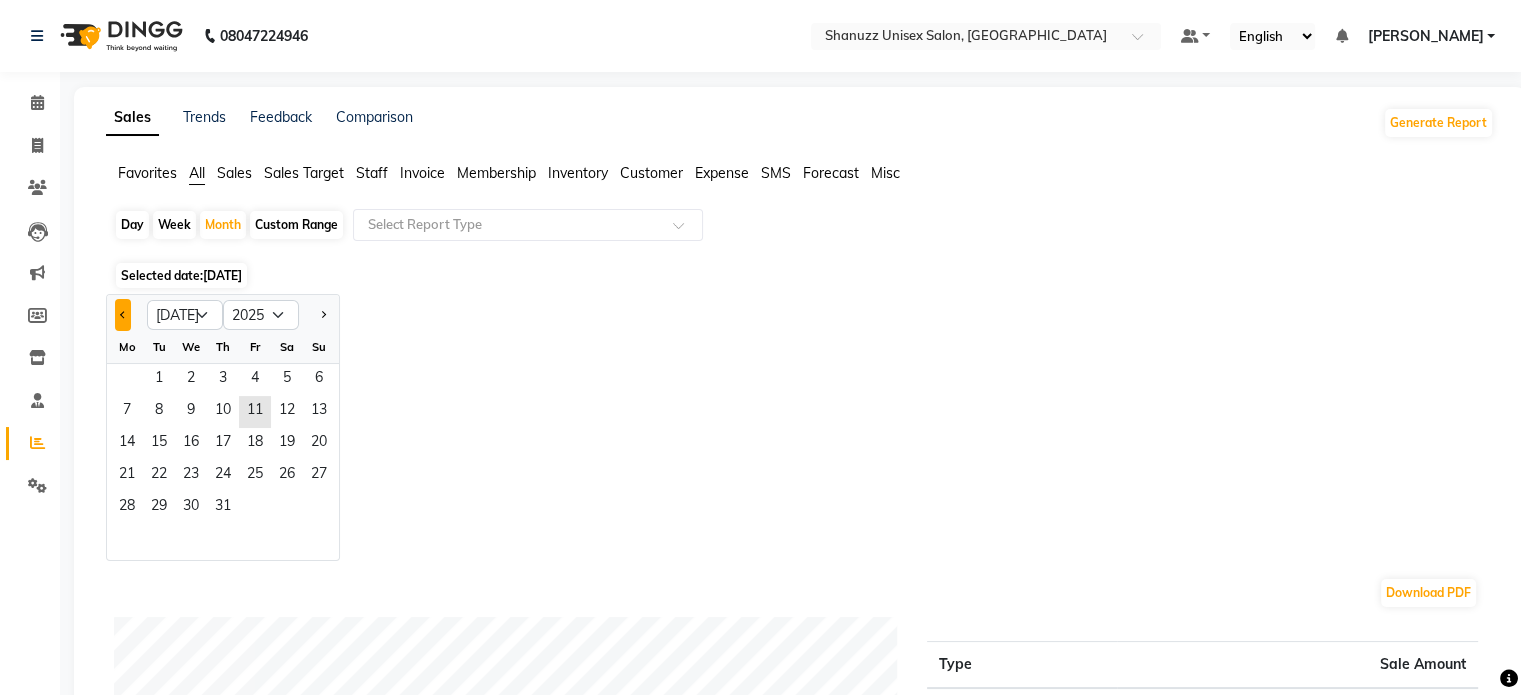 click 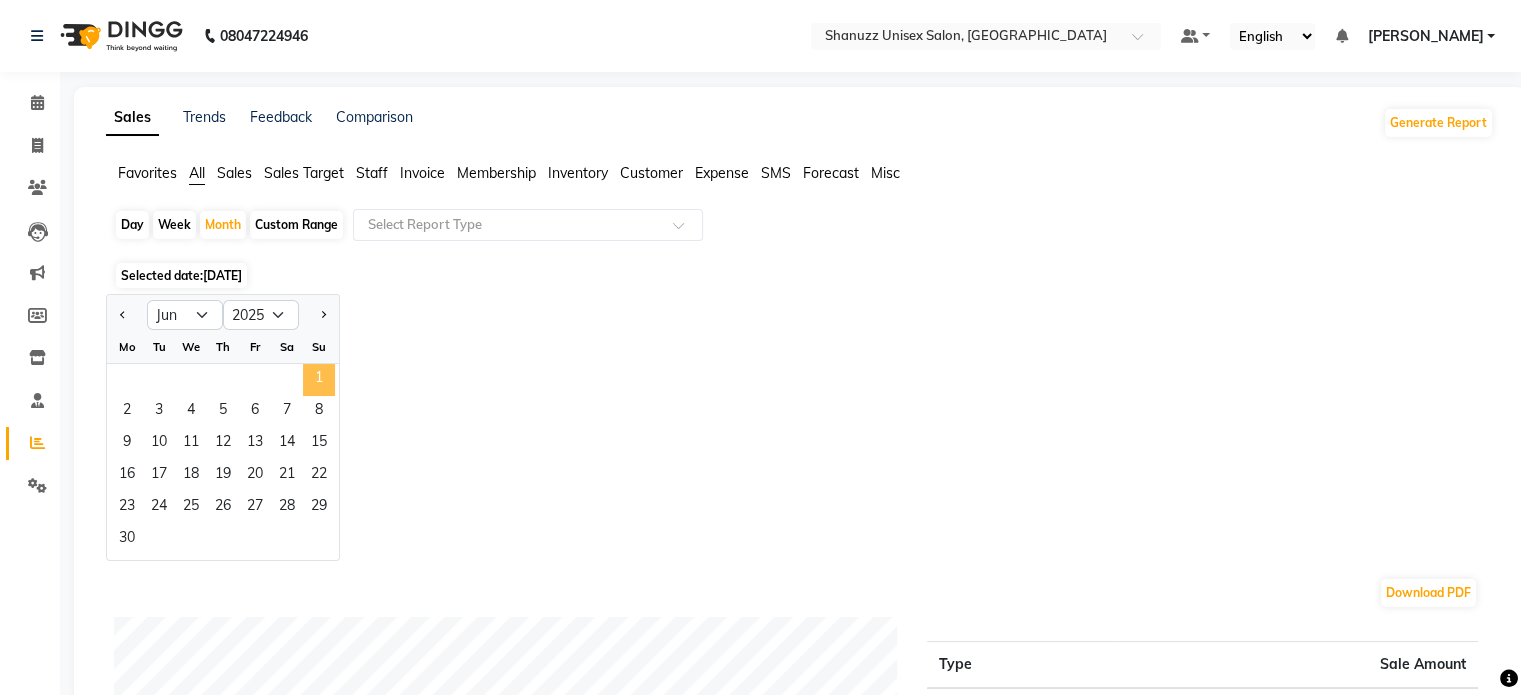 click on "1" 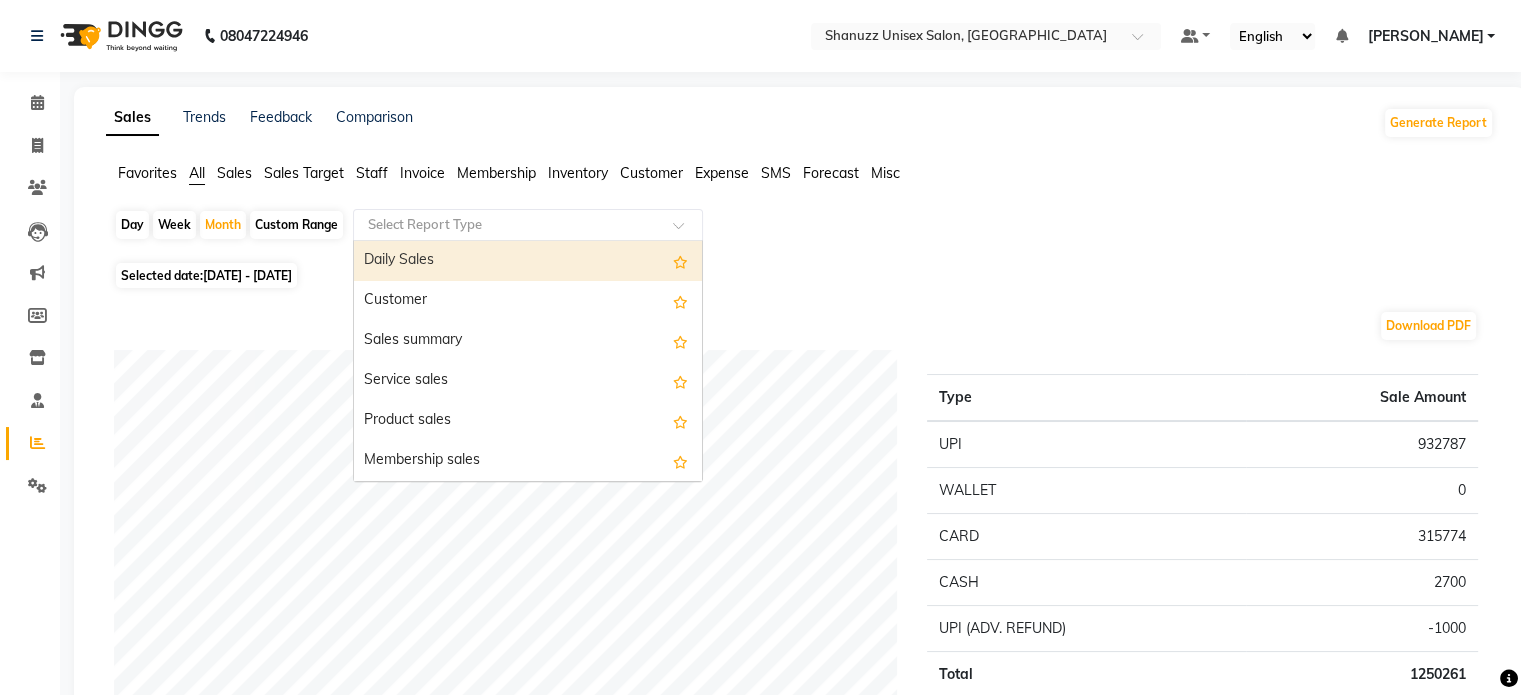 click 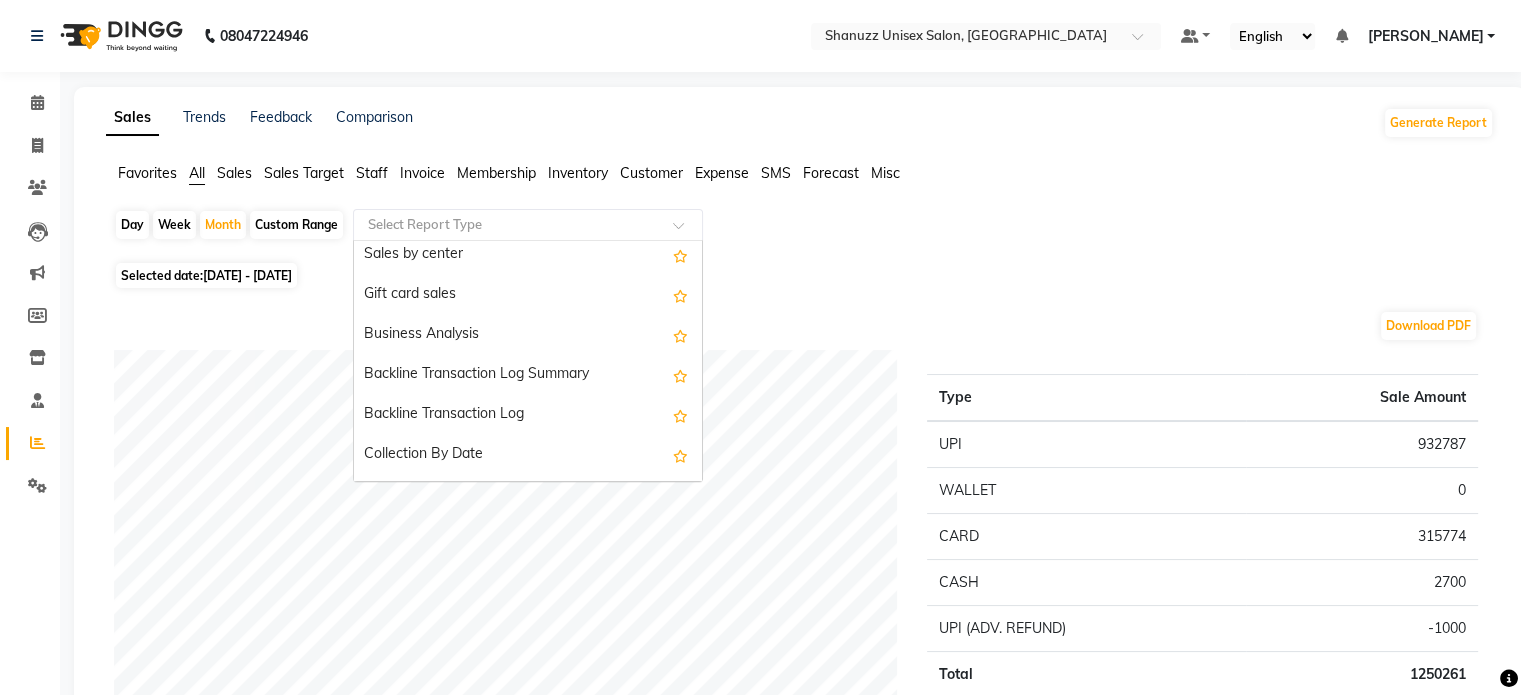 scroll, scrollTop: 448, scrollLeft: 0, axis: vertical 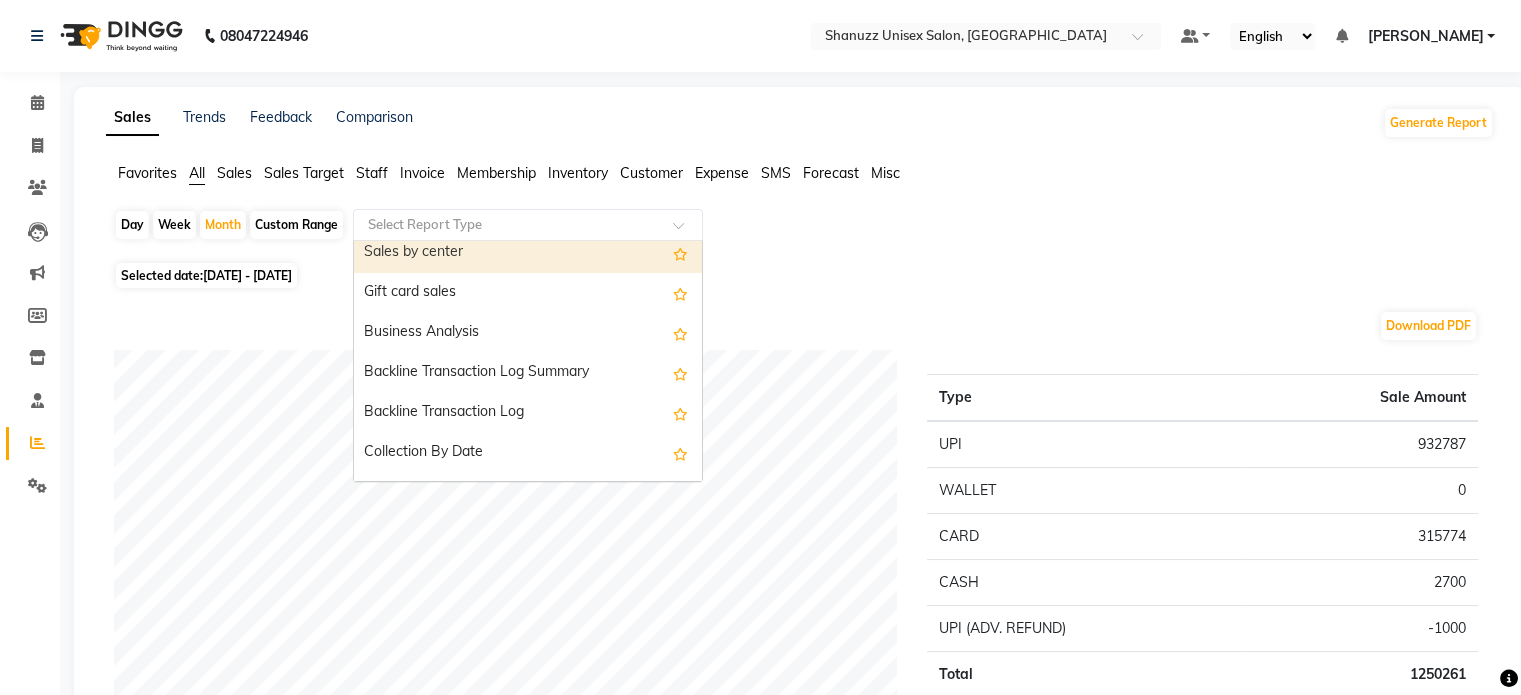 click 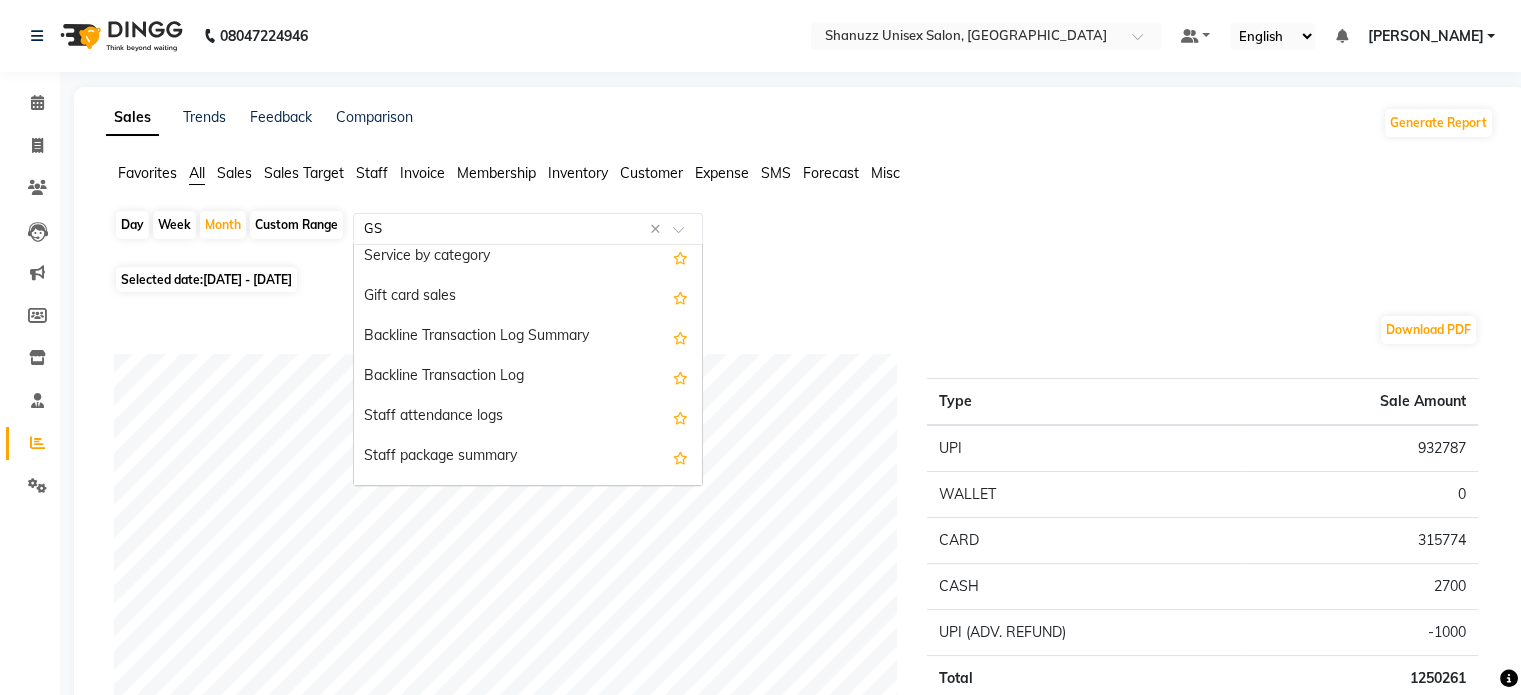 scroll, scrollTop: 0, scrollLeft: 0, axis: both 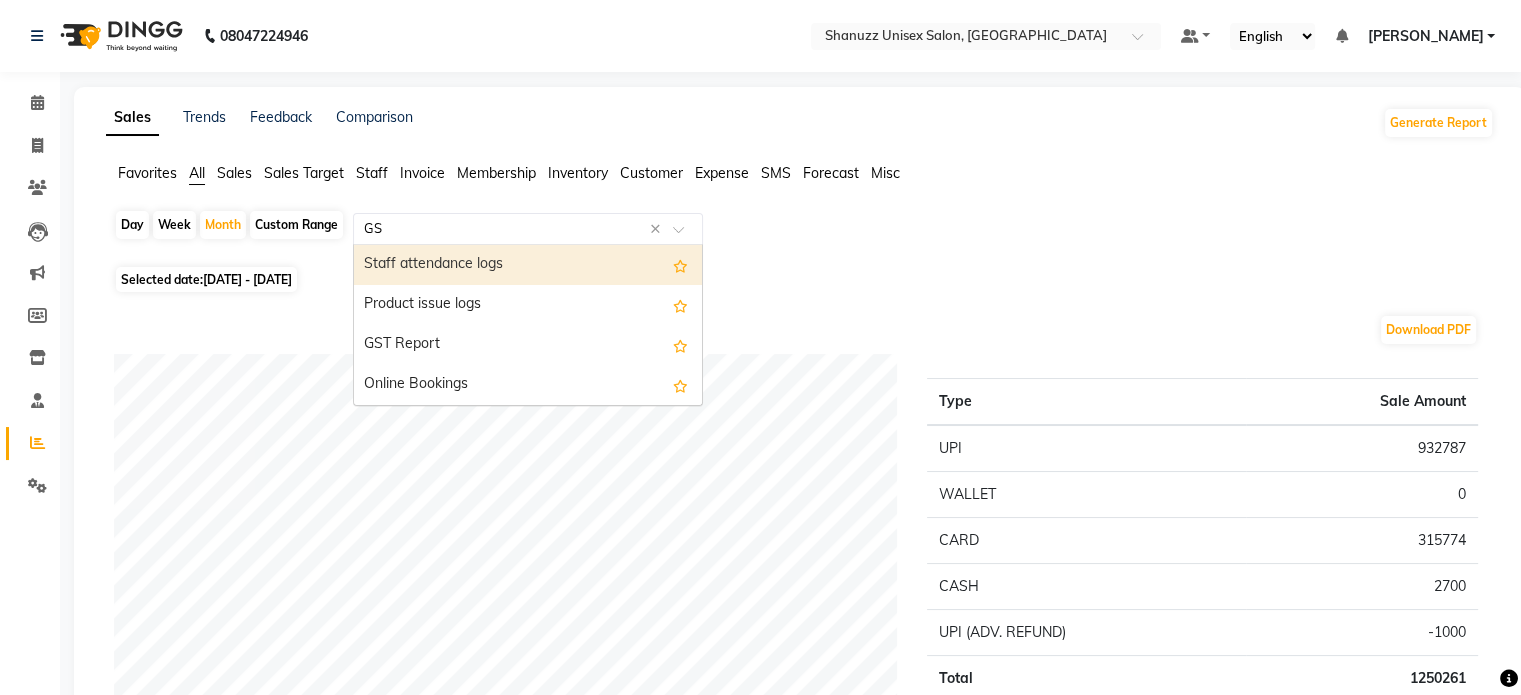 type on "GST" 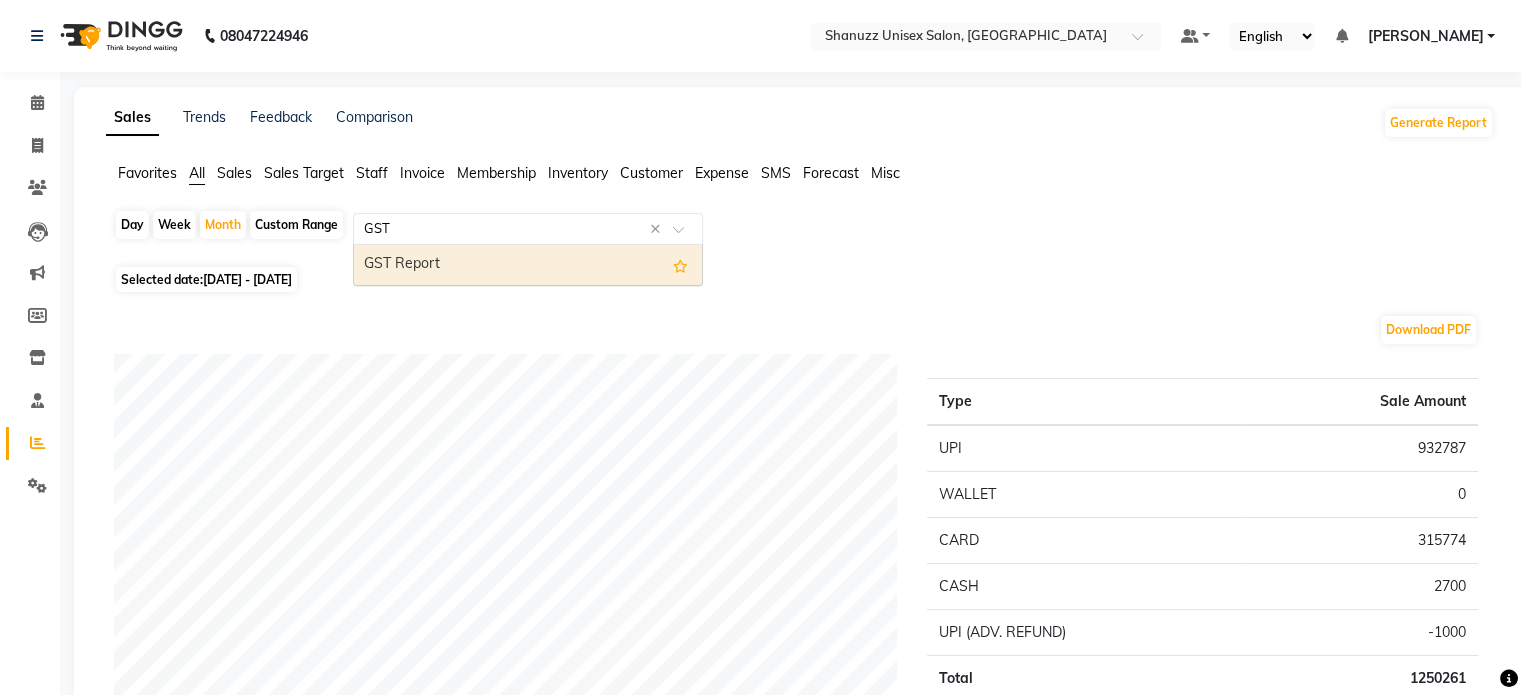 click on "GST Report" at bounding box center (528, 265) 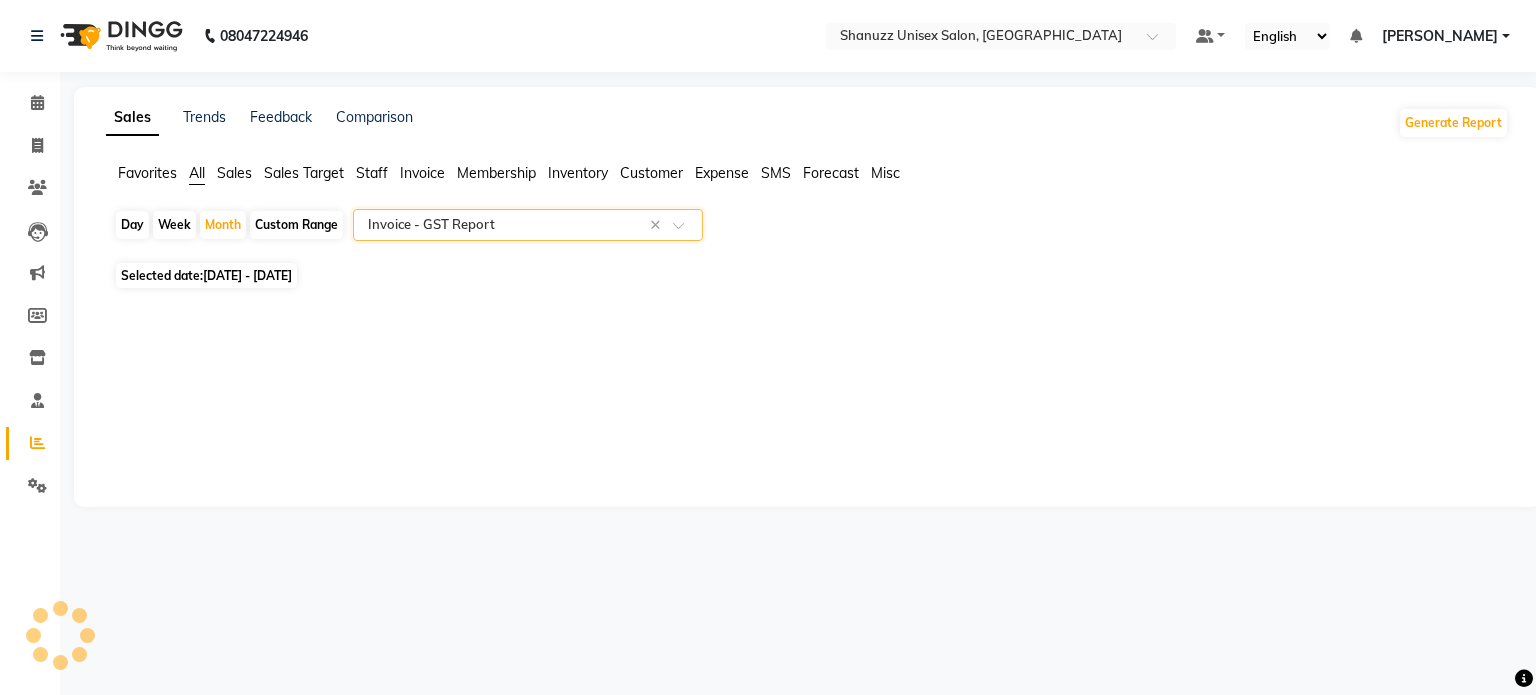 select on "filtered_report" 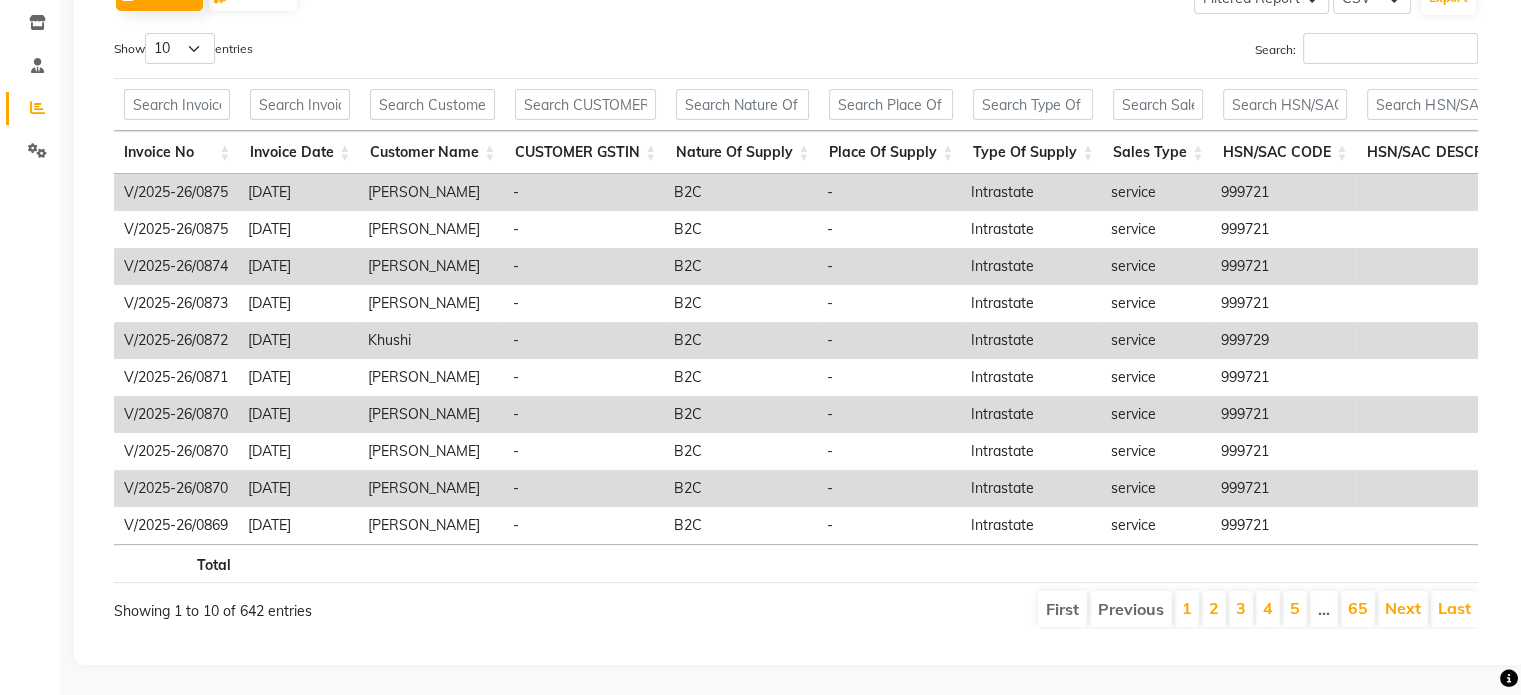 scroll, scrollTop: 198, scrollLeft: 0, axis: vertical 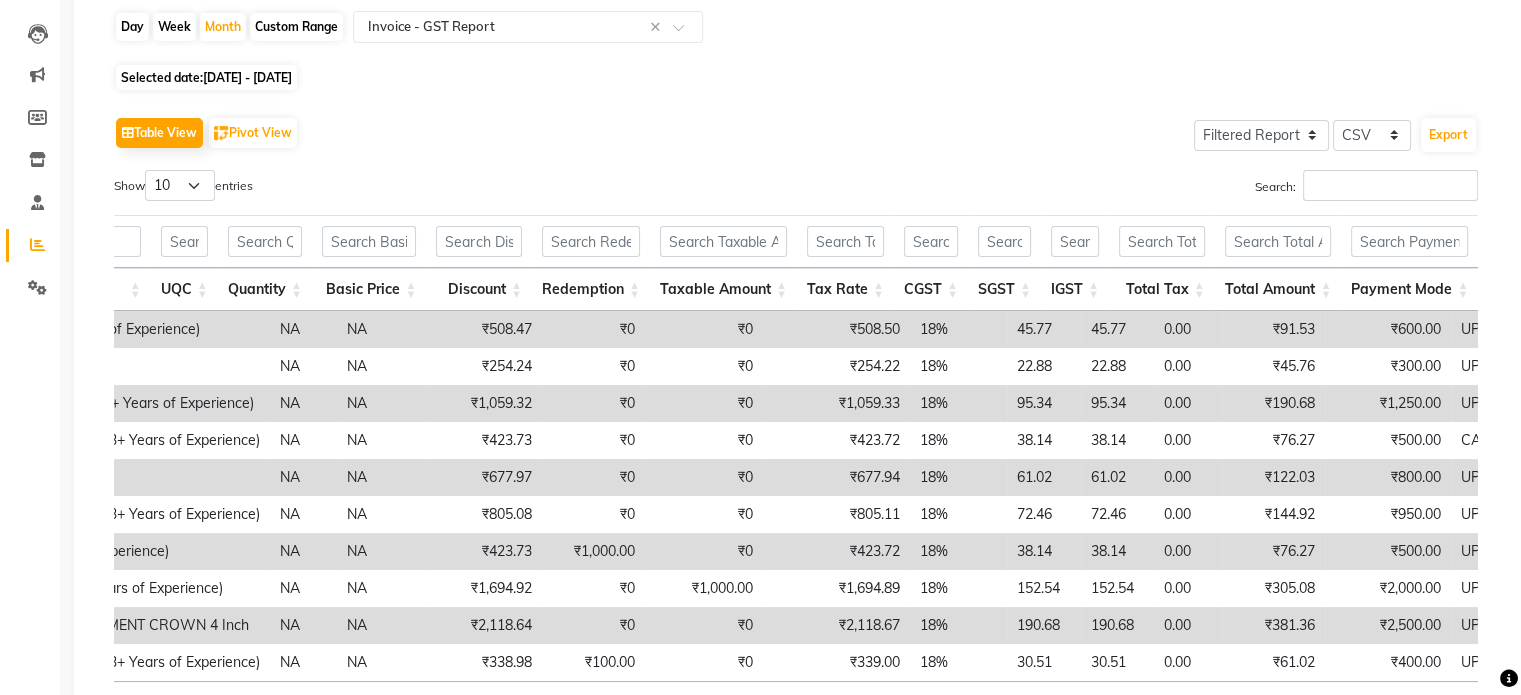 click on "Taxable Amount" at bounding box center (723, 289) 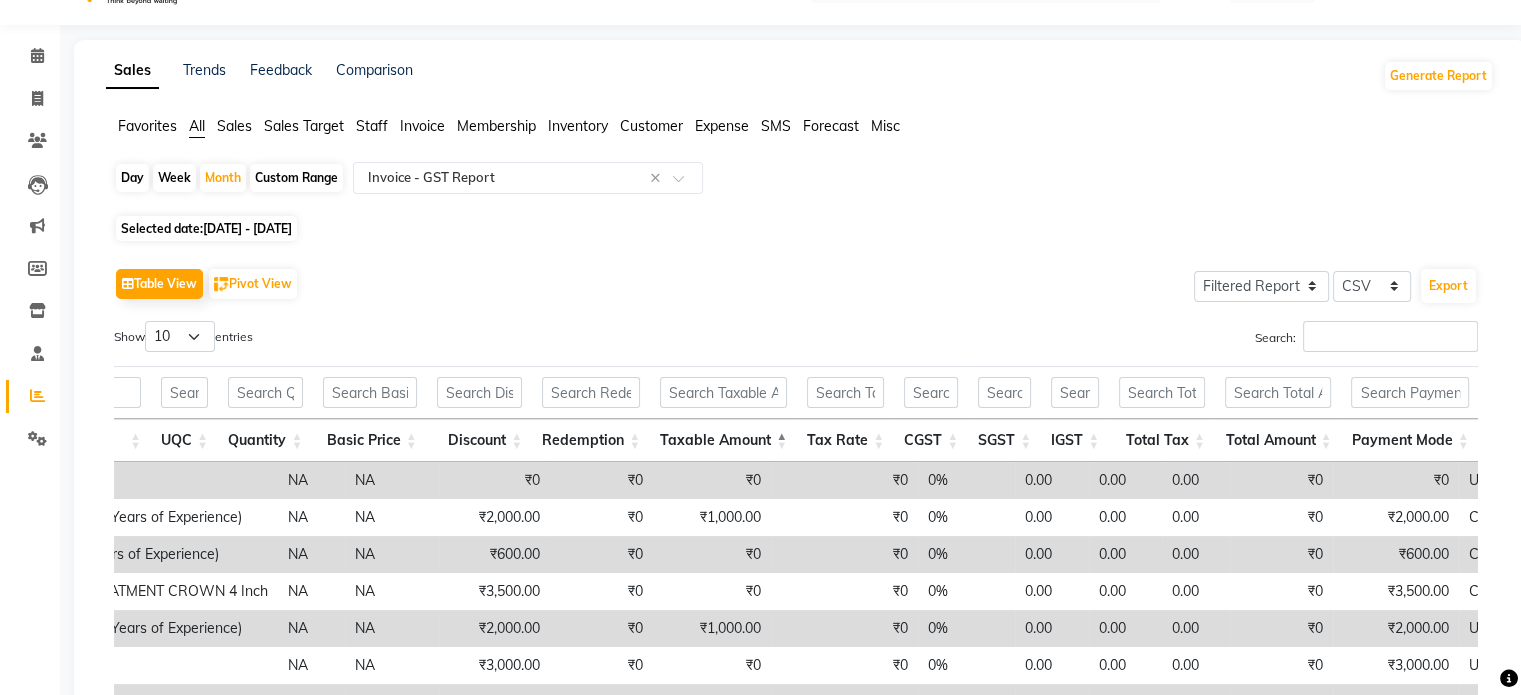 click on "Total Amount" at bounding box center (1278, 440) 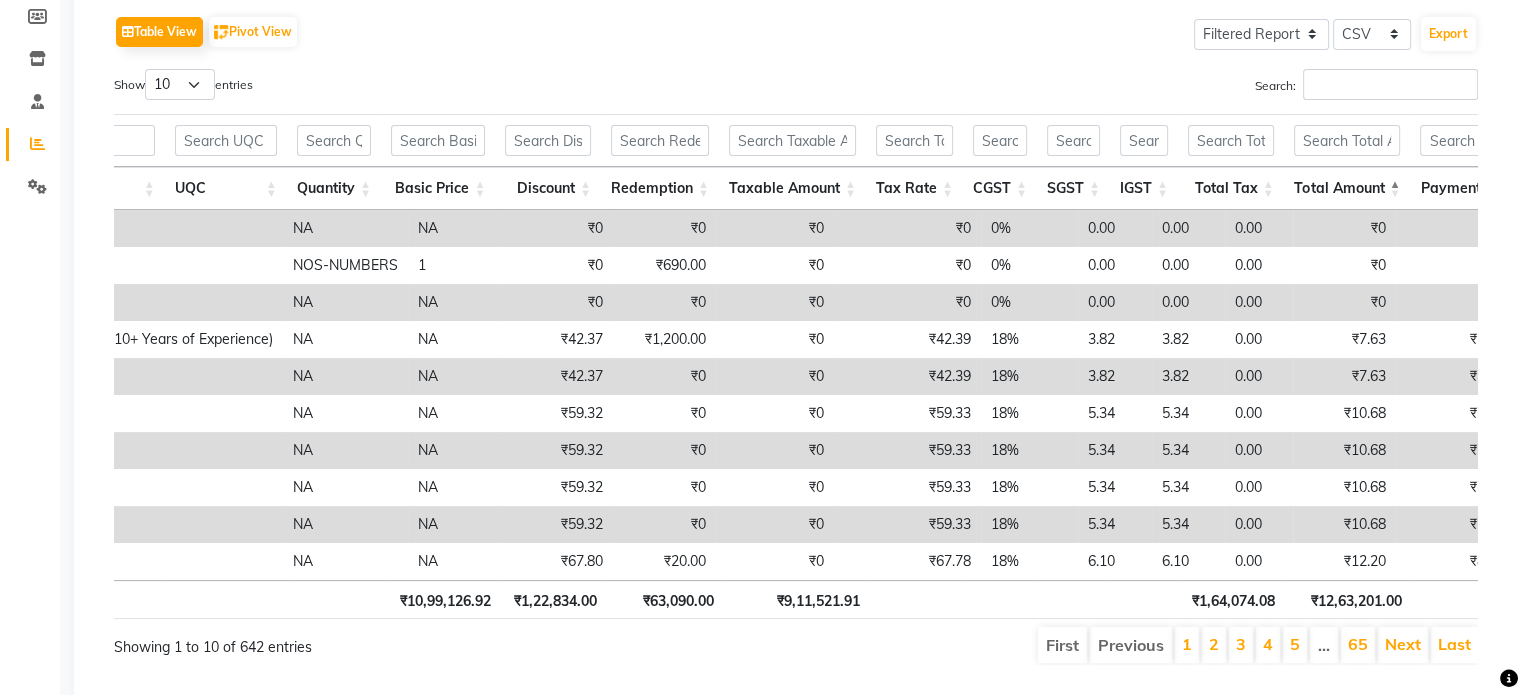 click on "Taxable Amount" at bounding box center (792, 188) 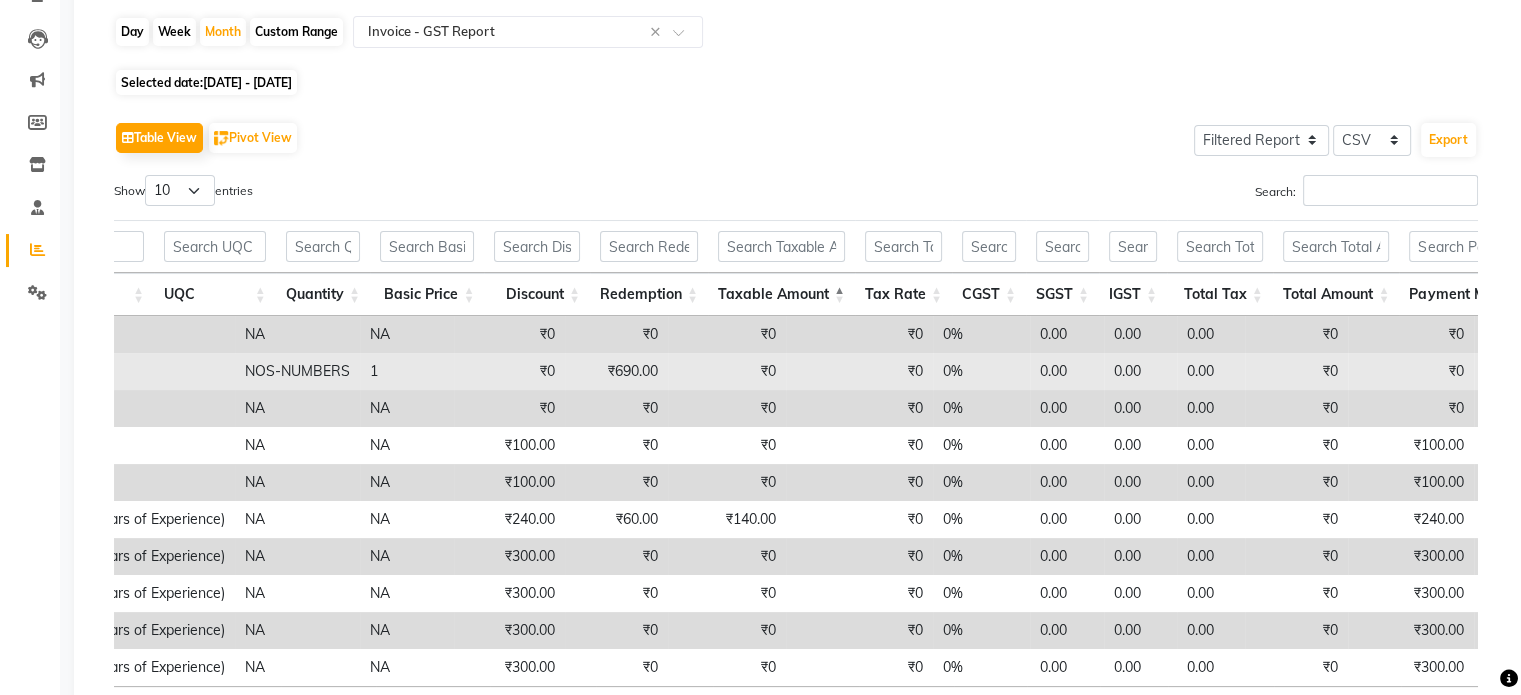 scroll, scrollTop: 141, scrollLeft: 0, axis: vertical 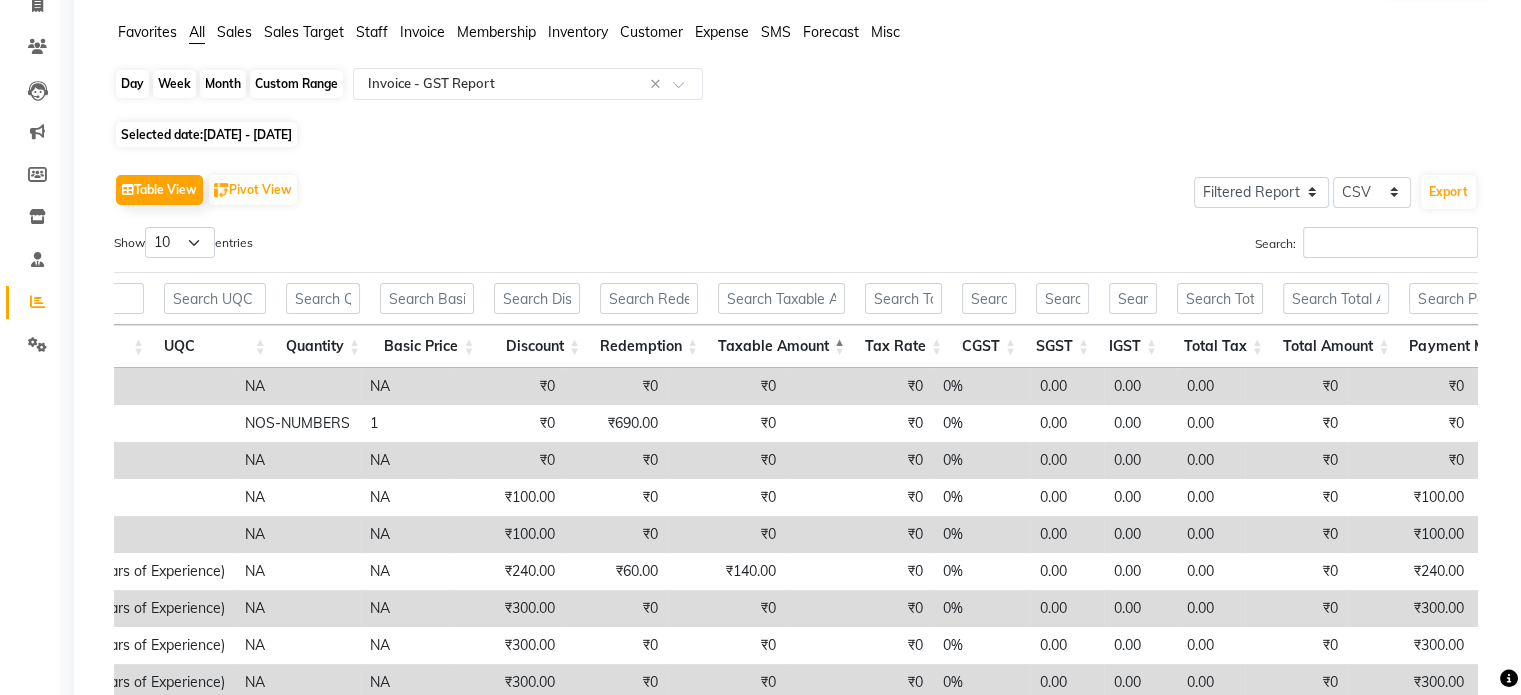 click on "Month" 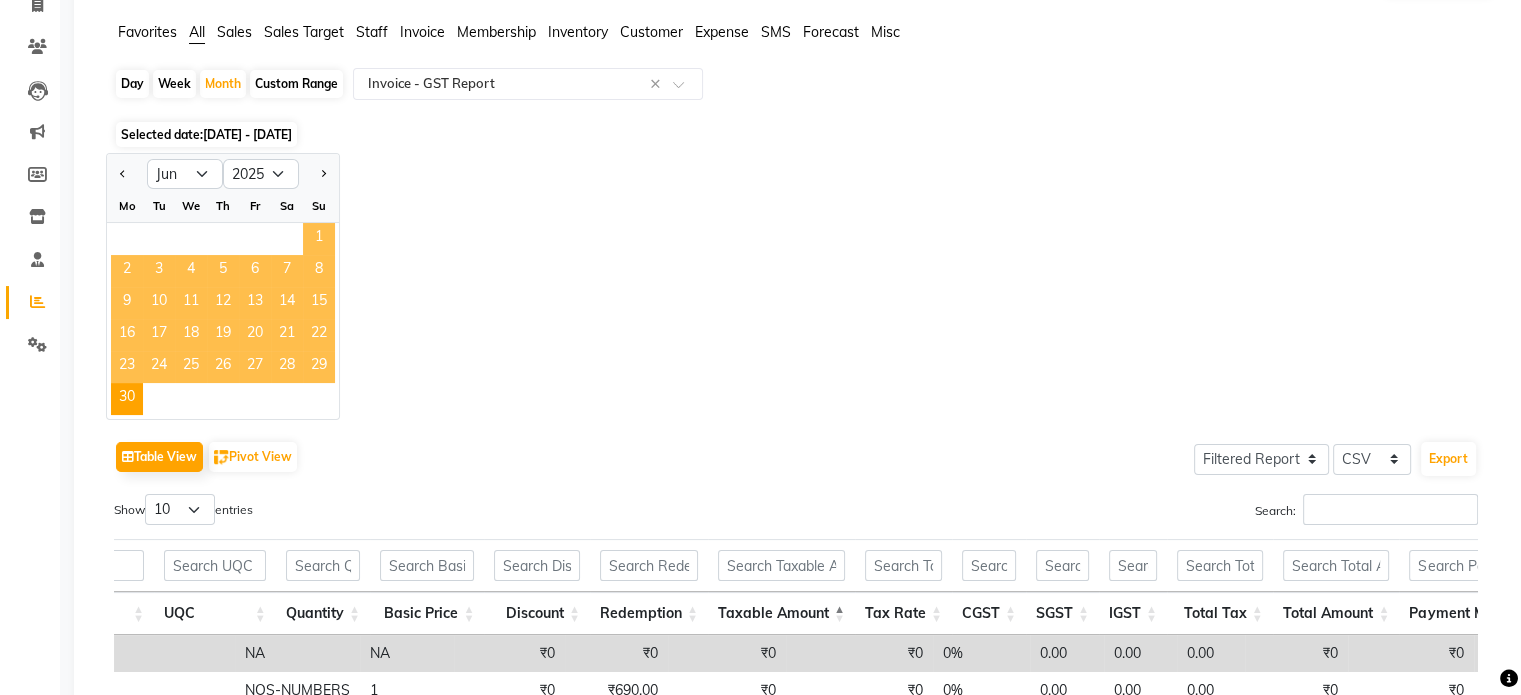 click on "1" 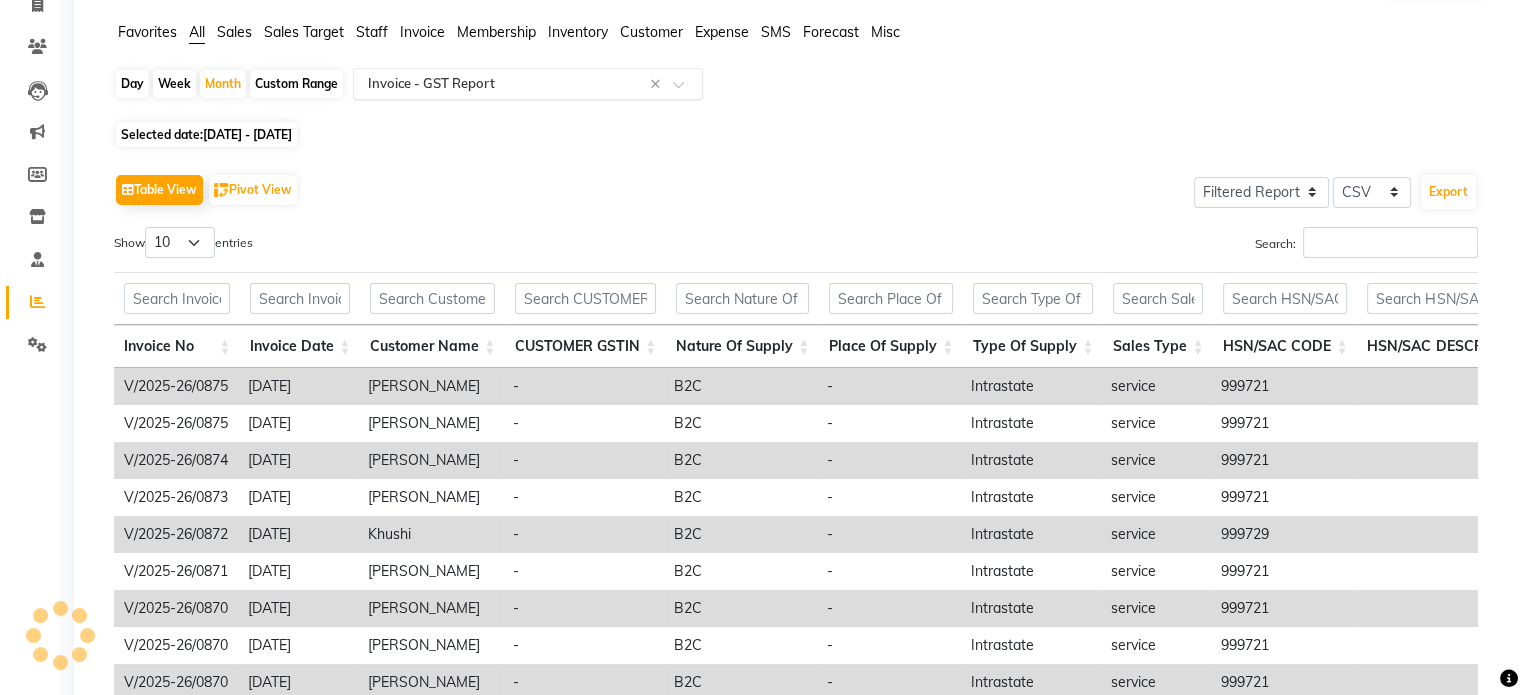 scroll, scrollTop: 0, scrollLeft: 0, axis: both 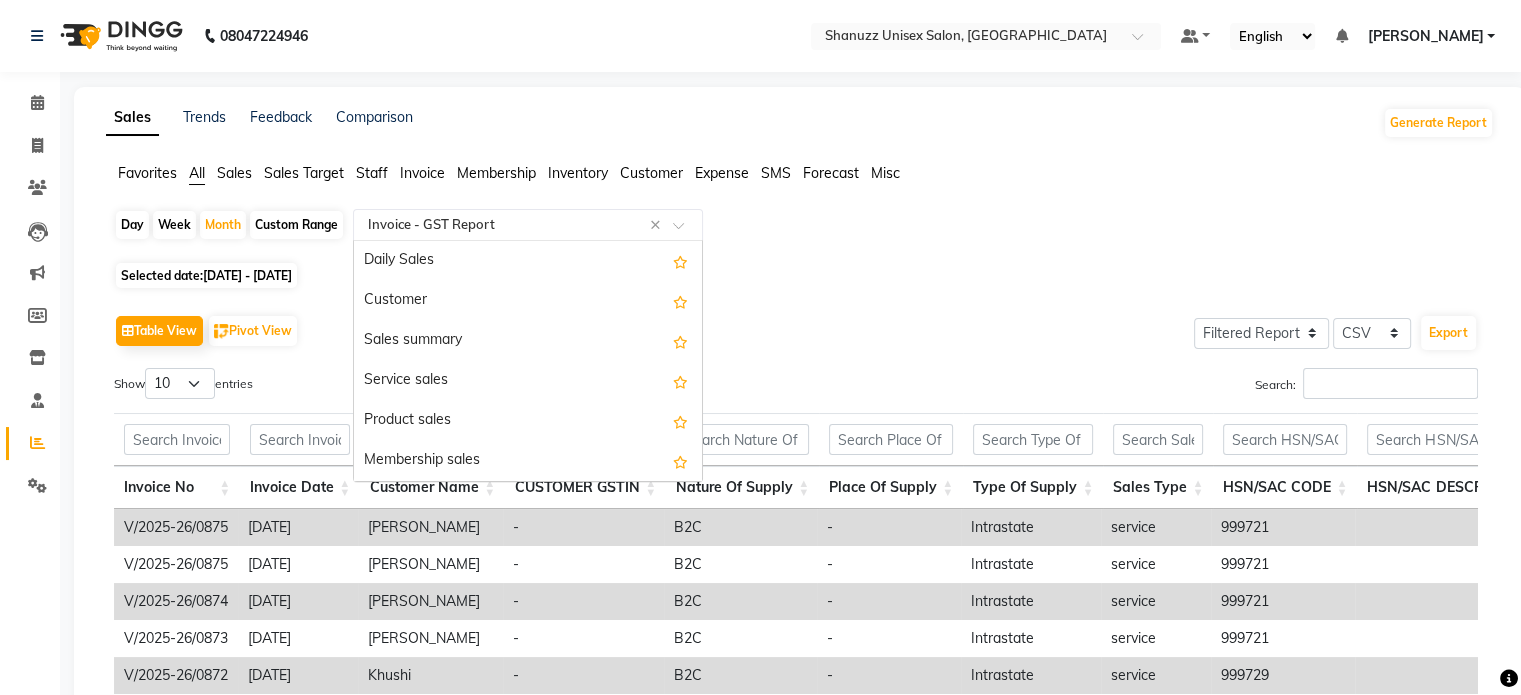 click 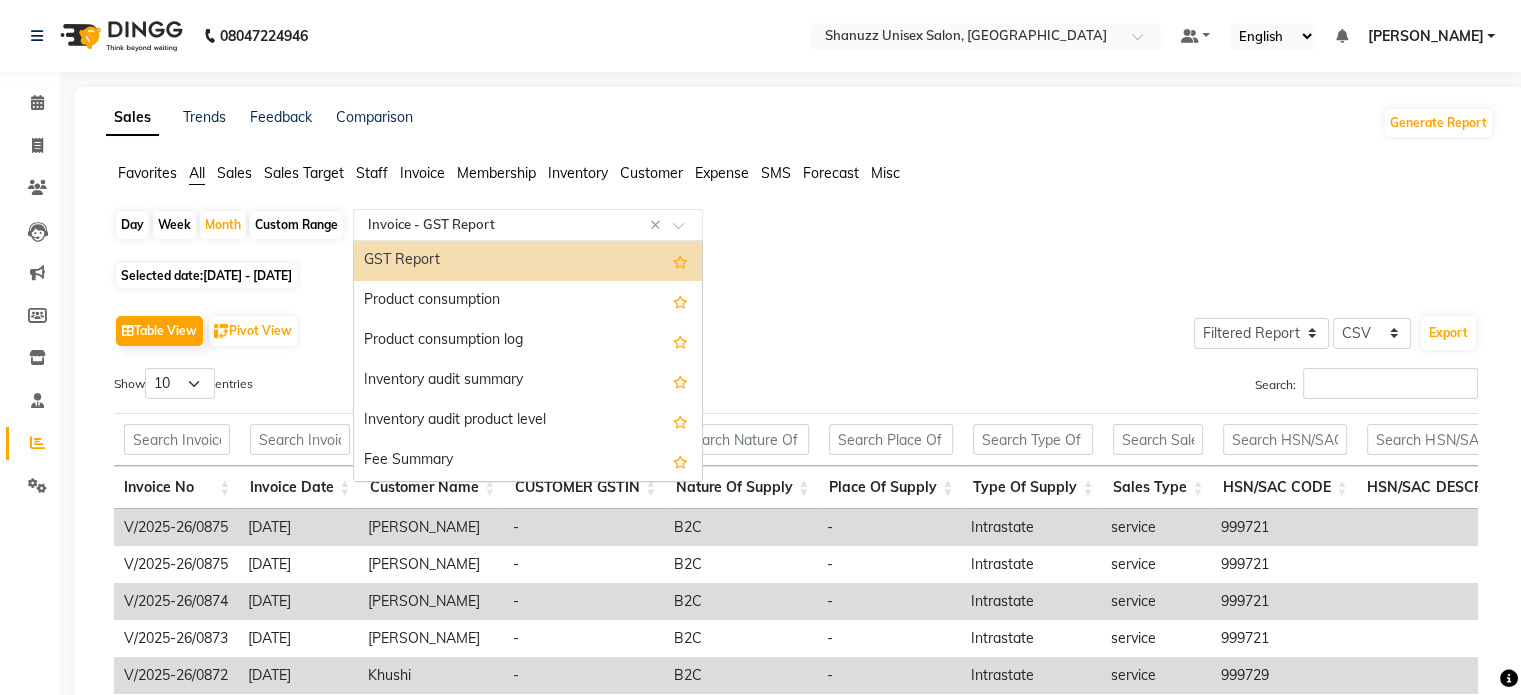 click on "GST Report" at bounding box center (528, 261) 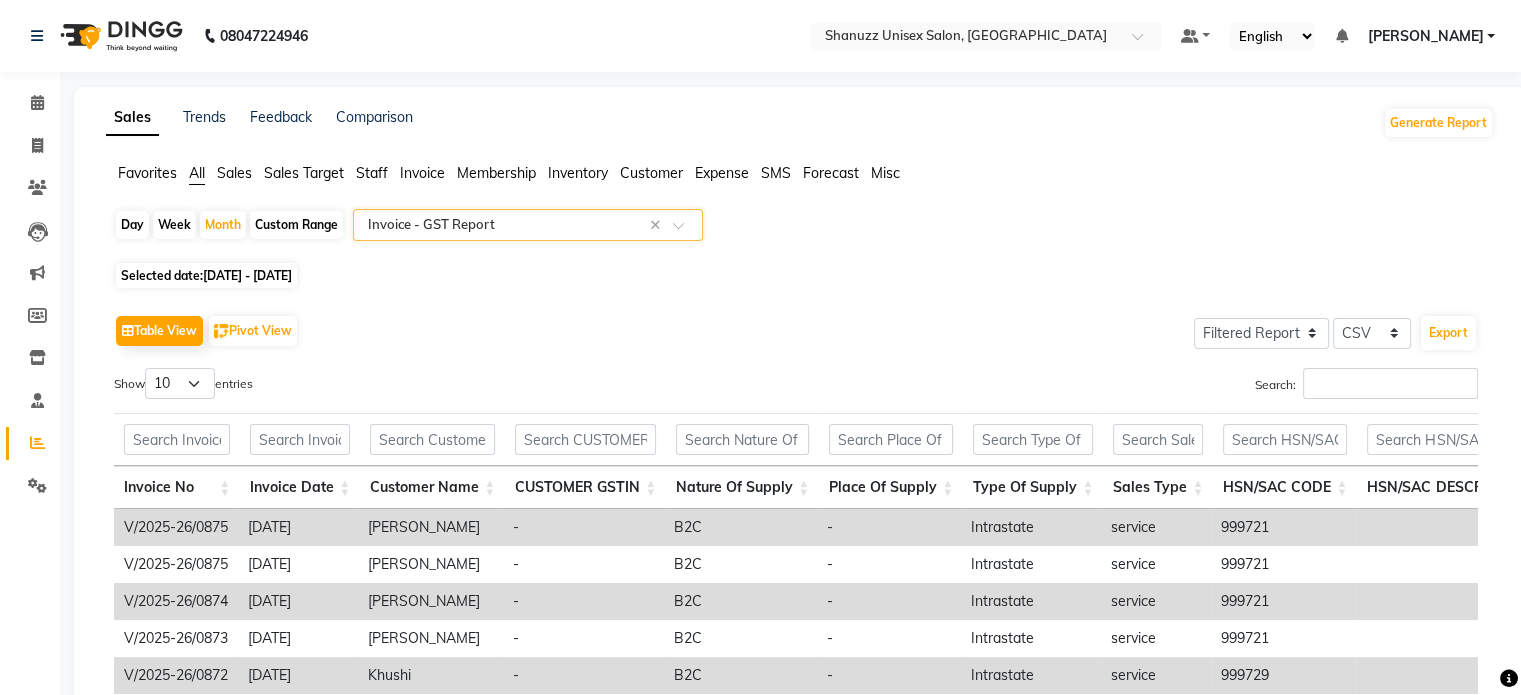 scroll, scrollTop: 316, scrollLeft: 0, axis: vertical 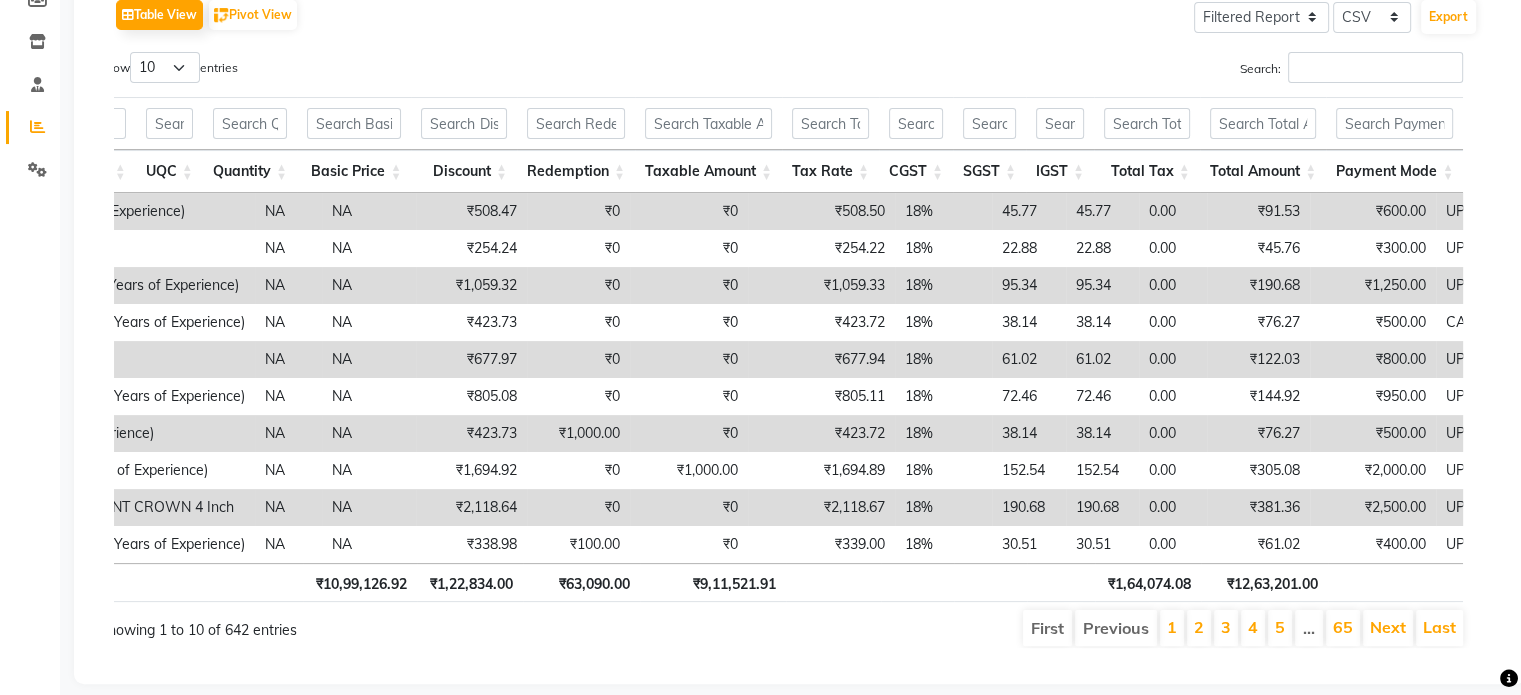 click on "Taxable Amount" at bounding box center (708, 171) 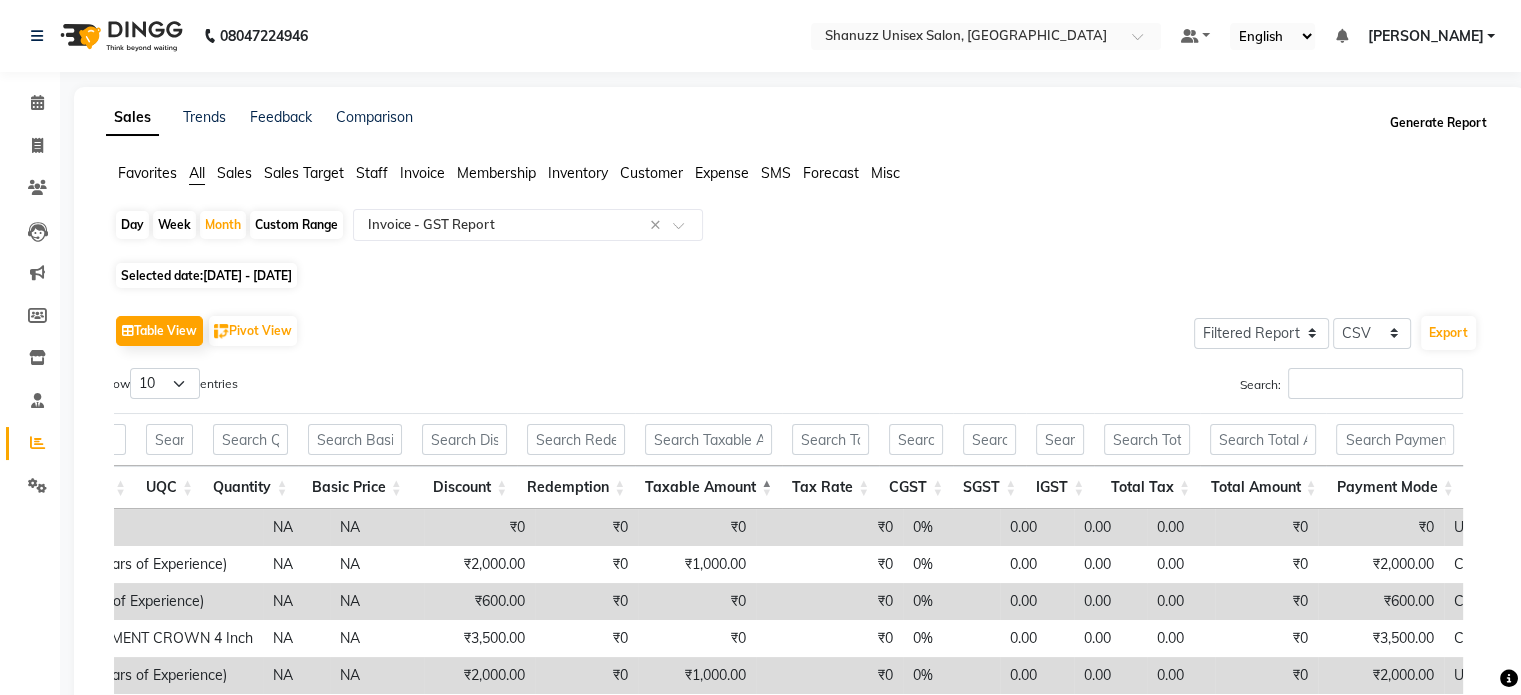 click on "Generate Report" 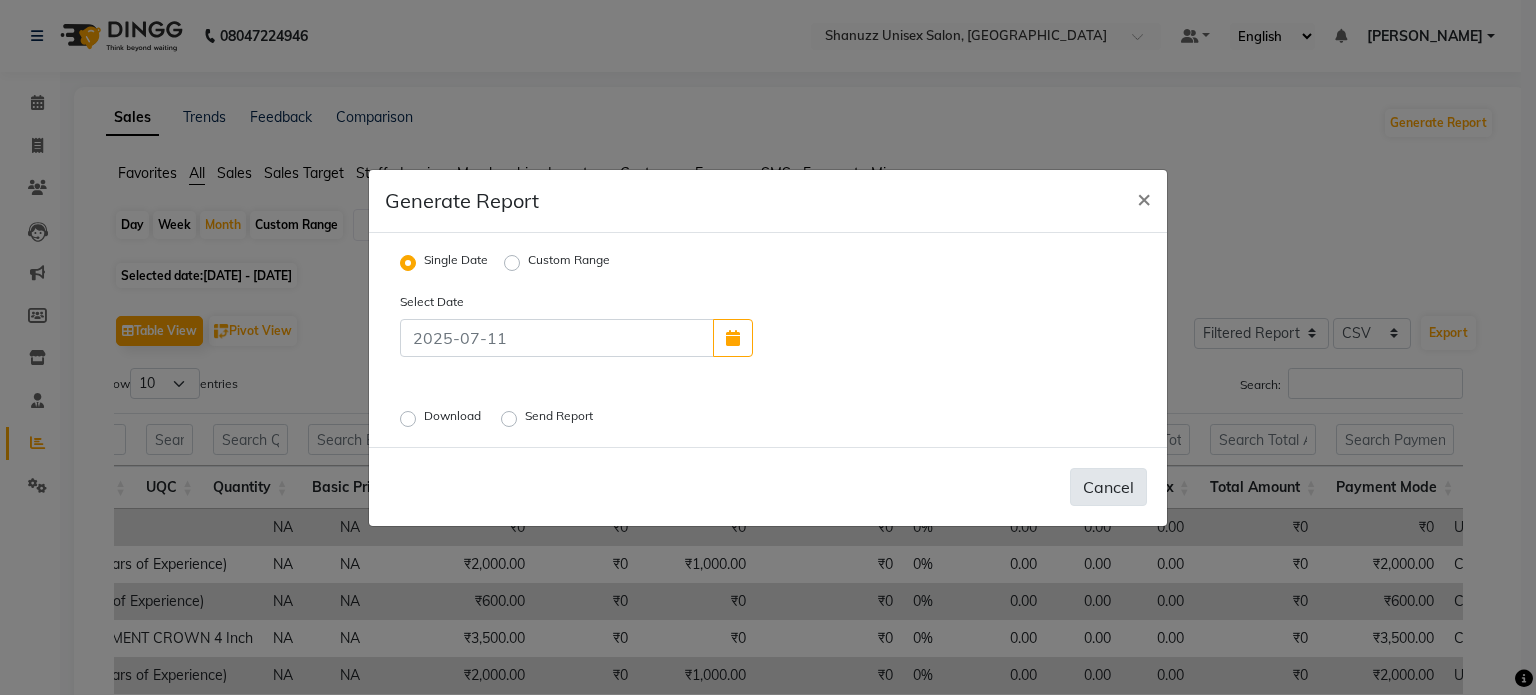 click on "Cancel" 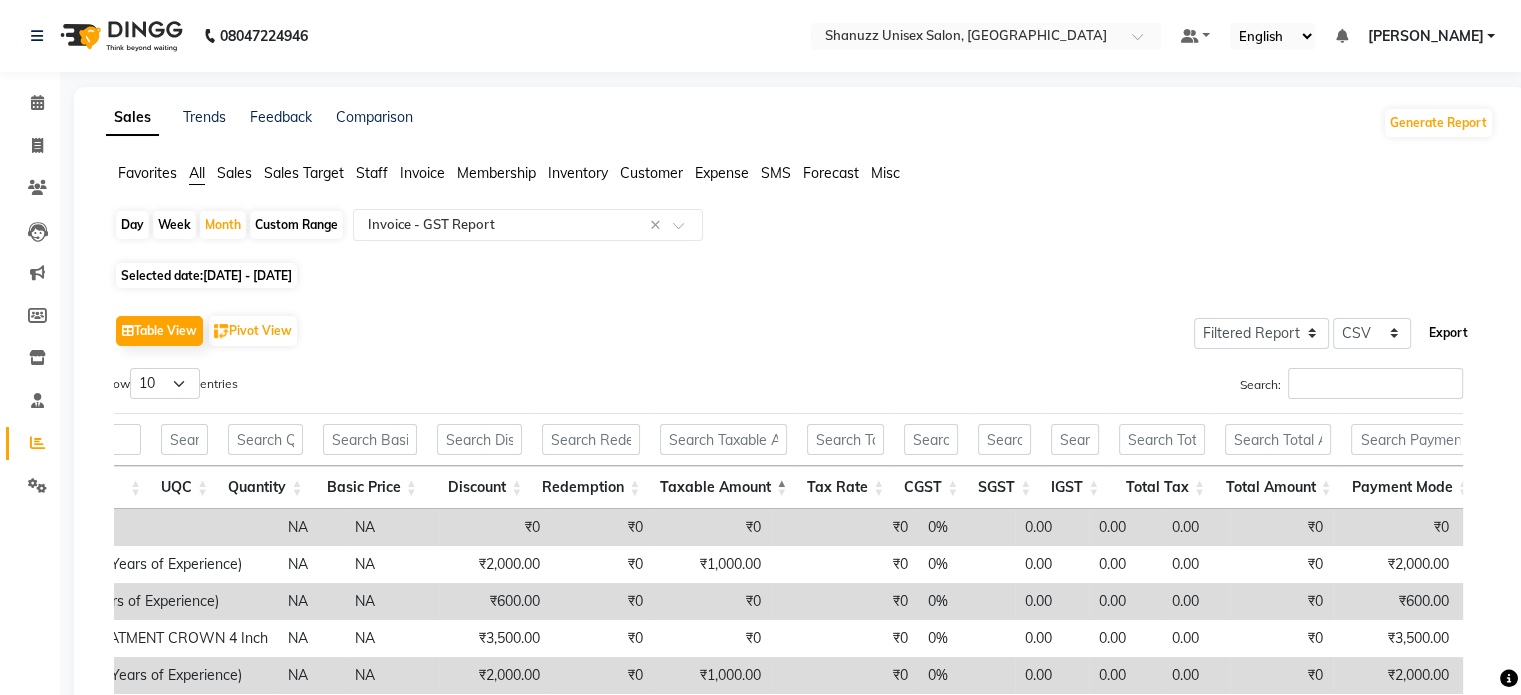 click on "Export" 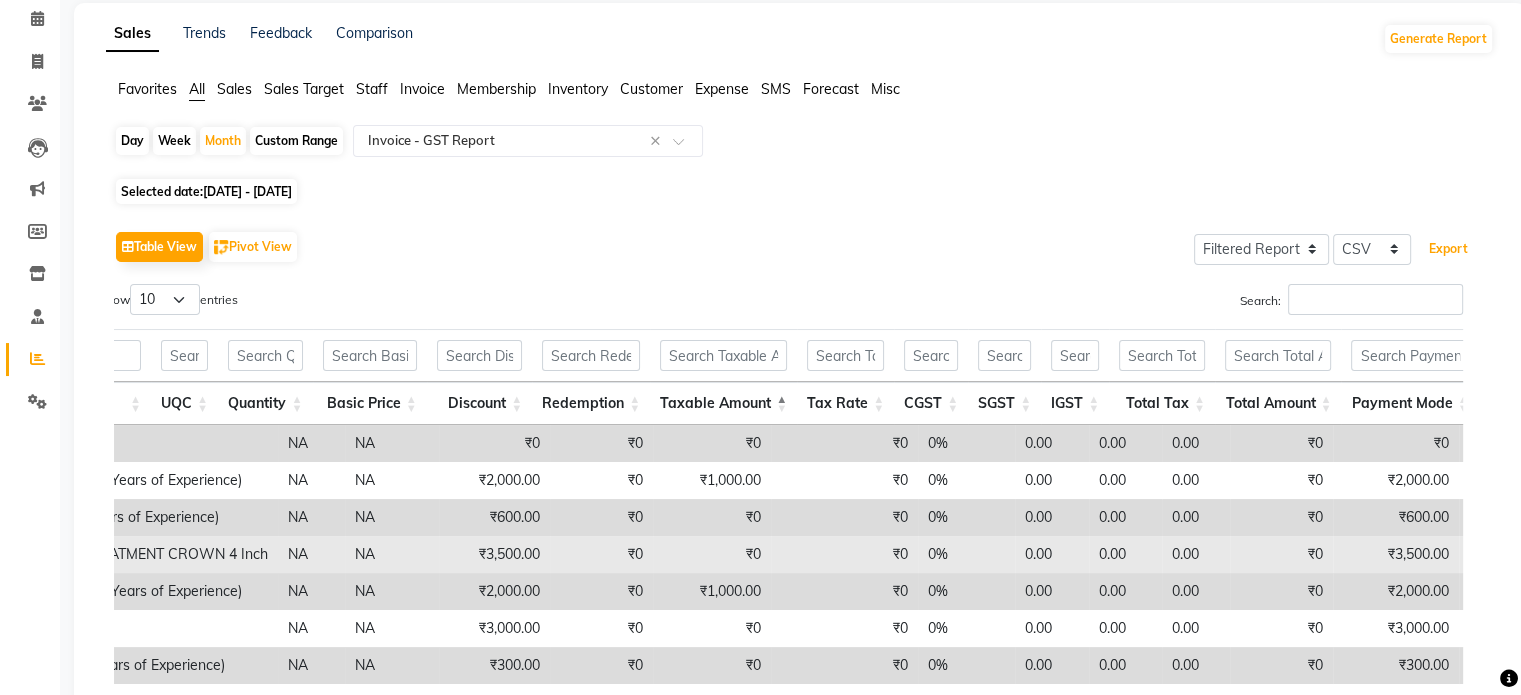 scroll, scrollTop: 363, scrollLeft: 0, axis: vertical 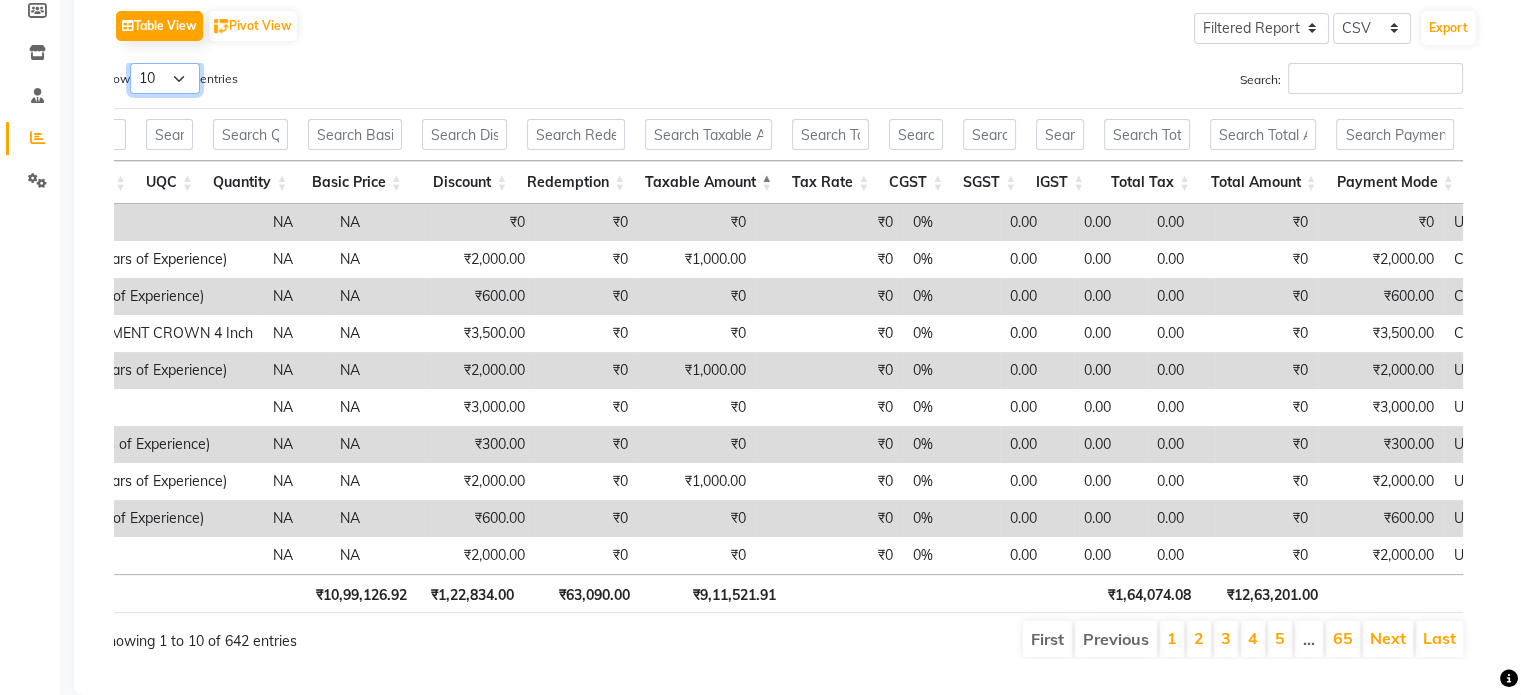 click on "10 25 50 100" at bounding box center (165, 78) 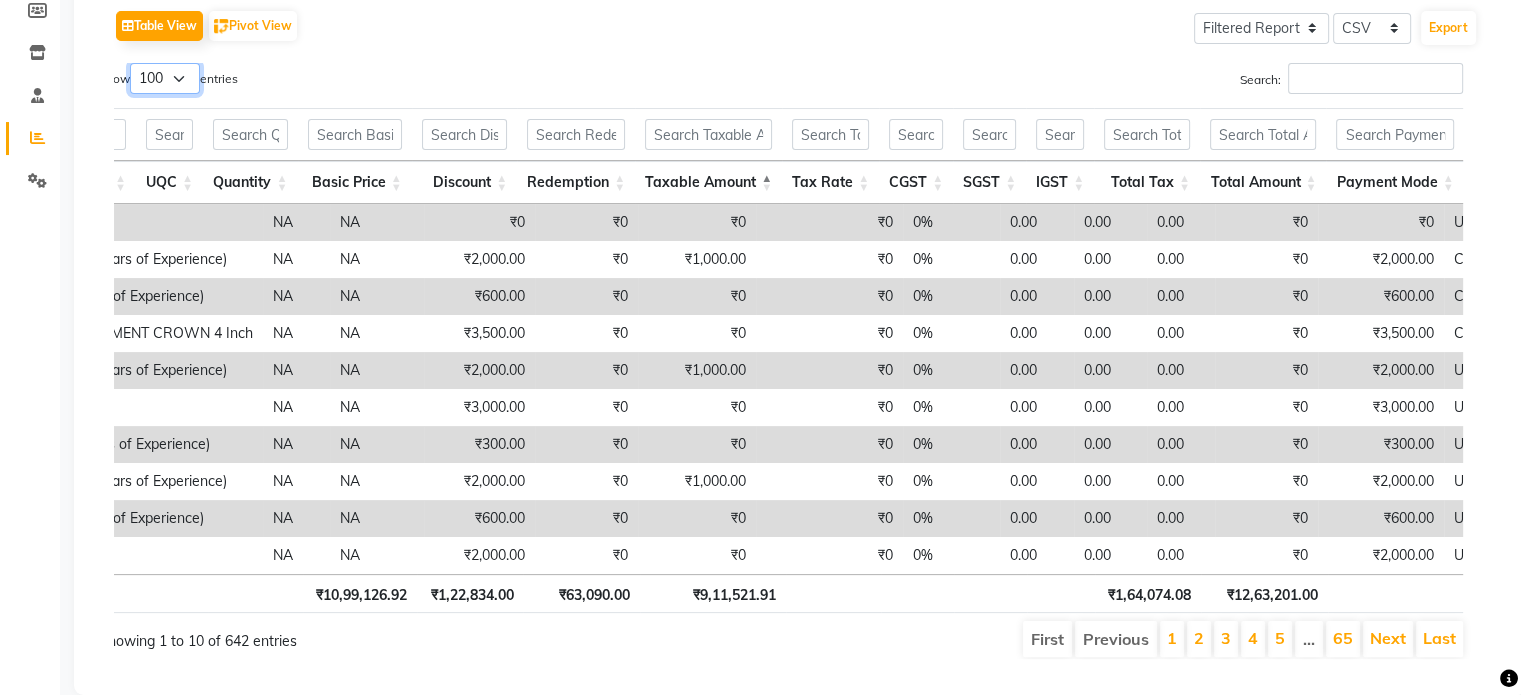 click on "10 25 50 100" at bounding box center [165, 78] 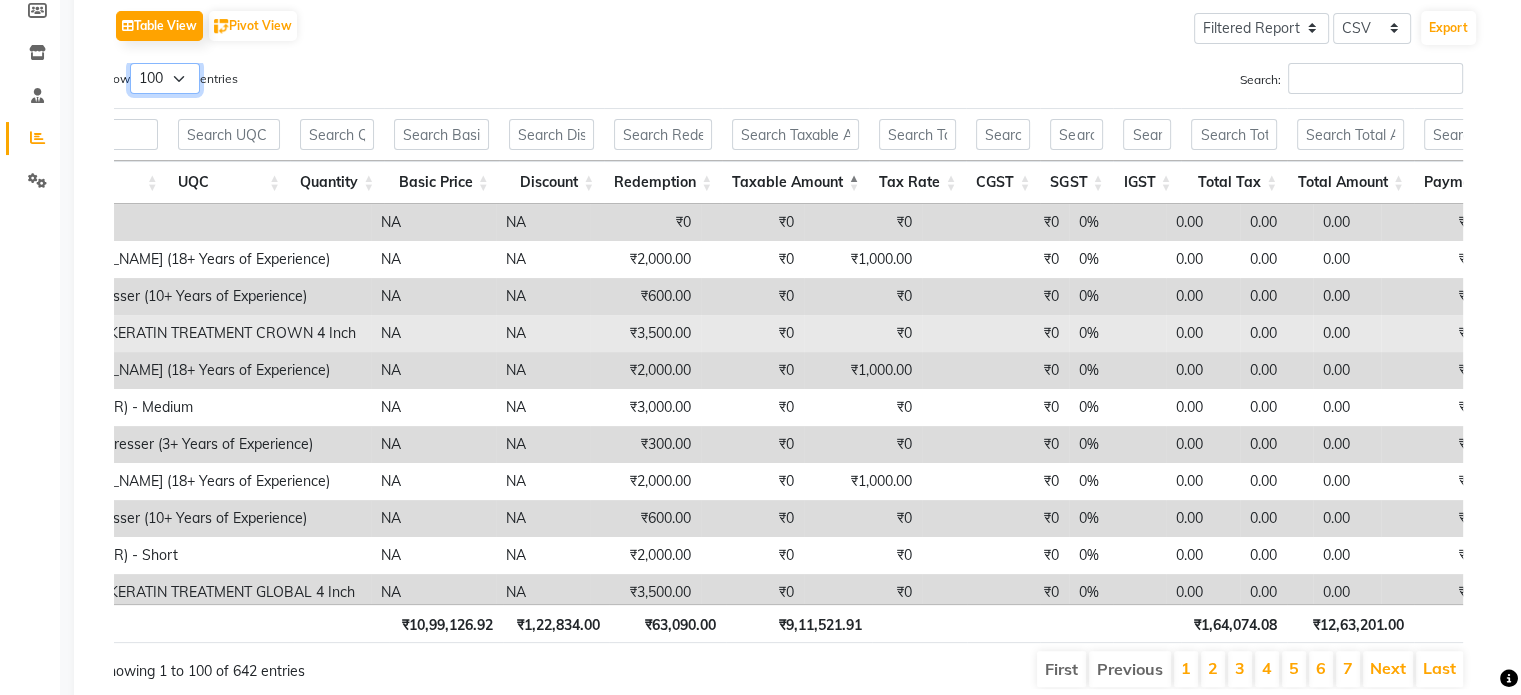 scroll, scrollTop: 0, scrollLeft: 1289, axis: horizontal 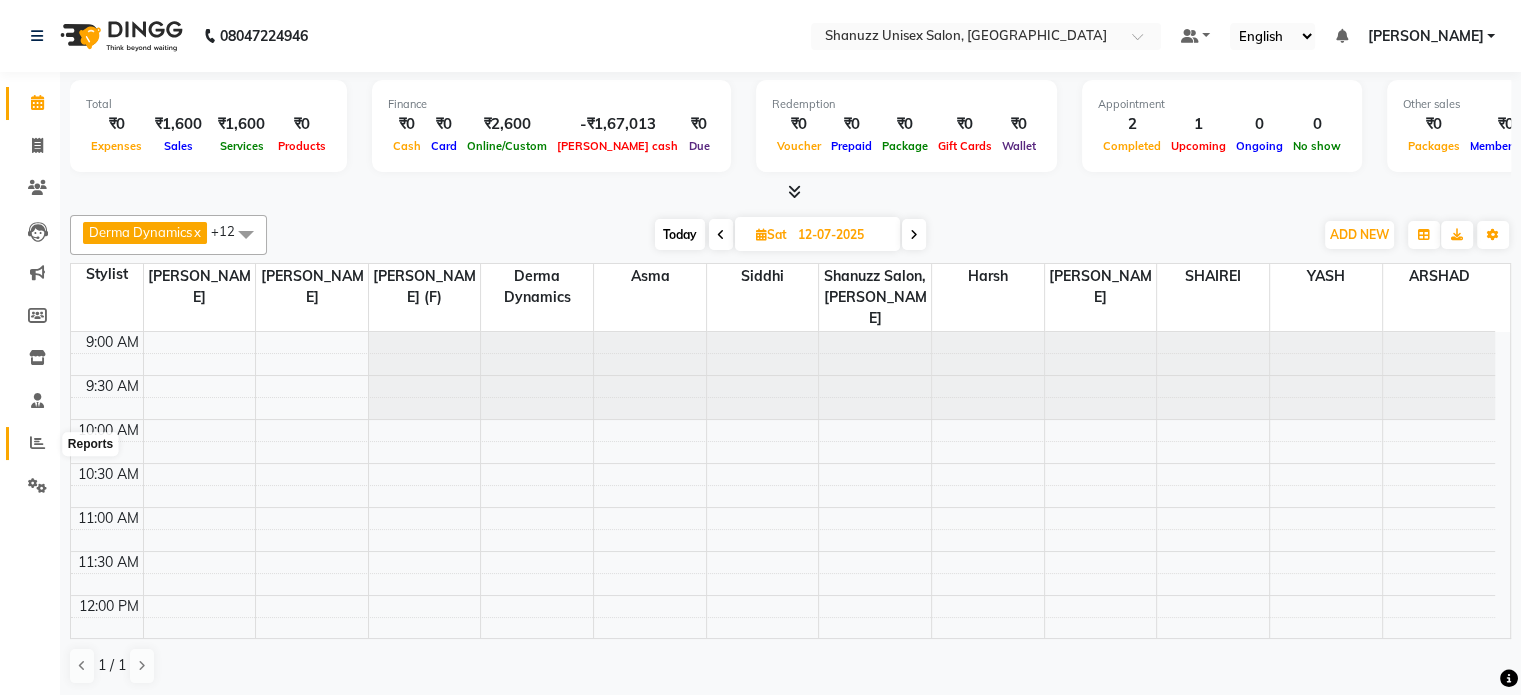 click 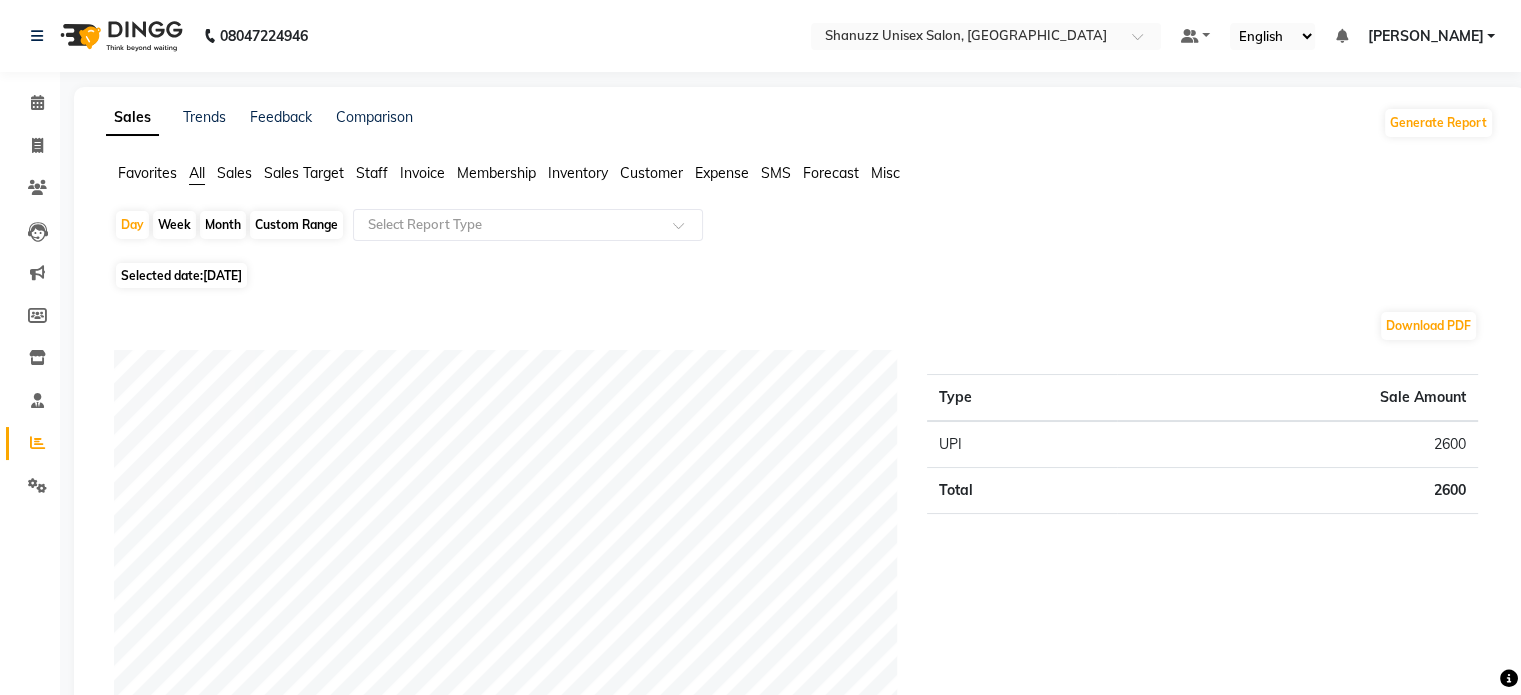 click on "Month" 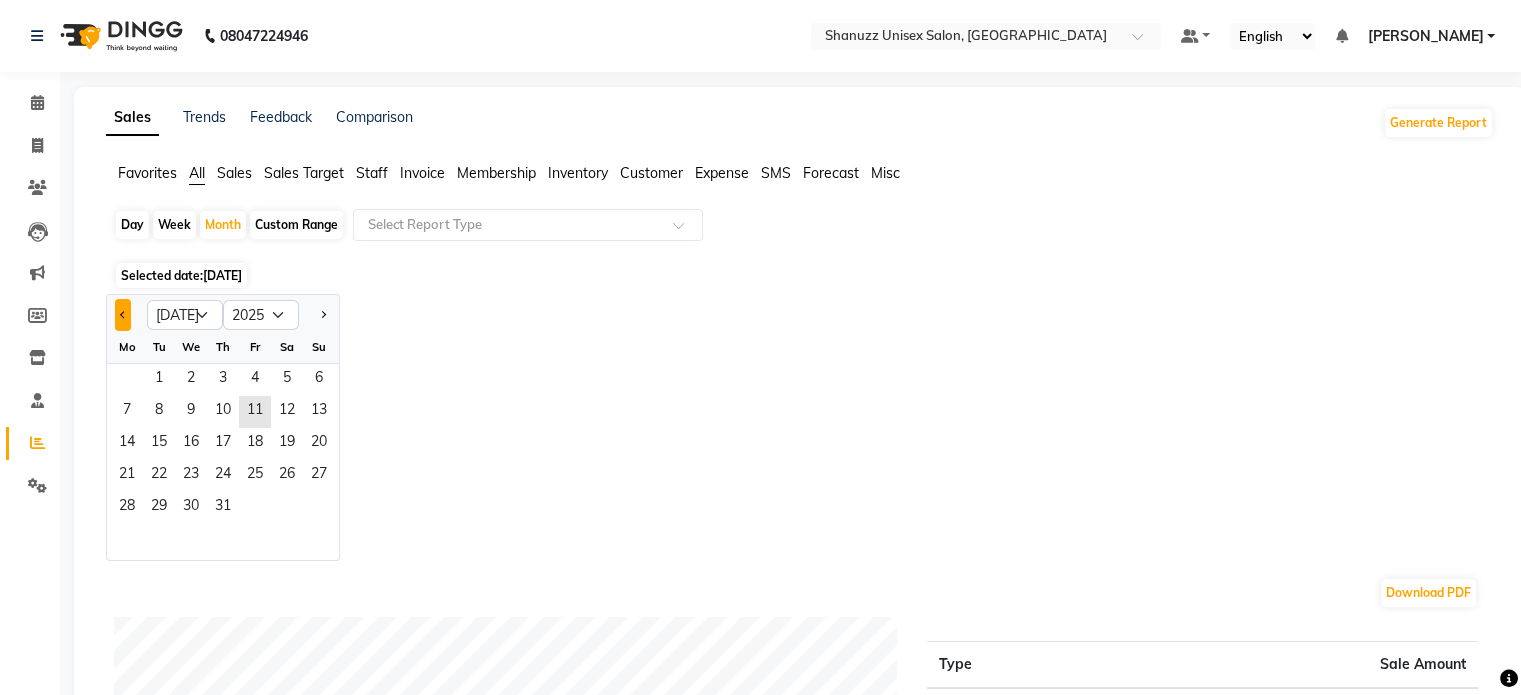 click 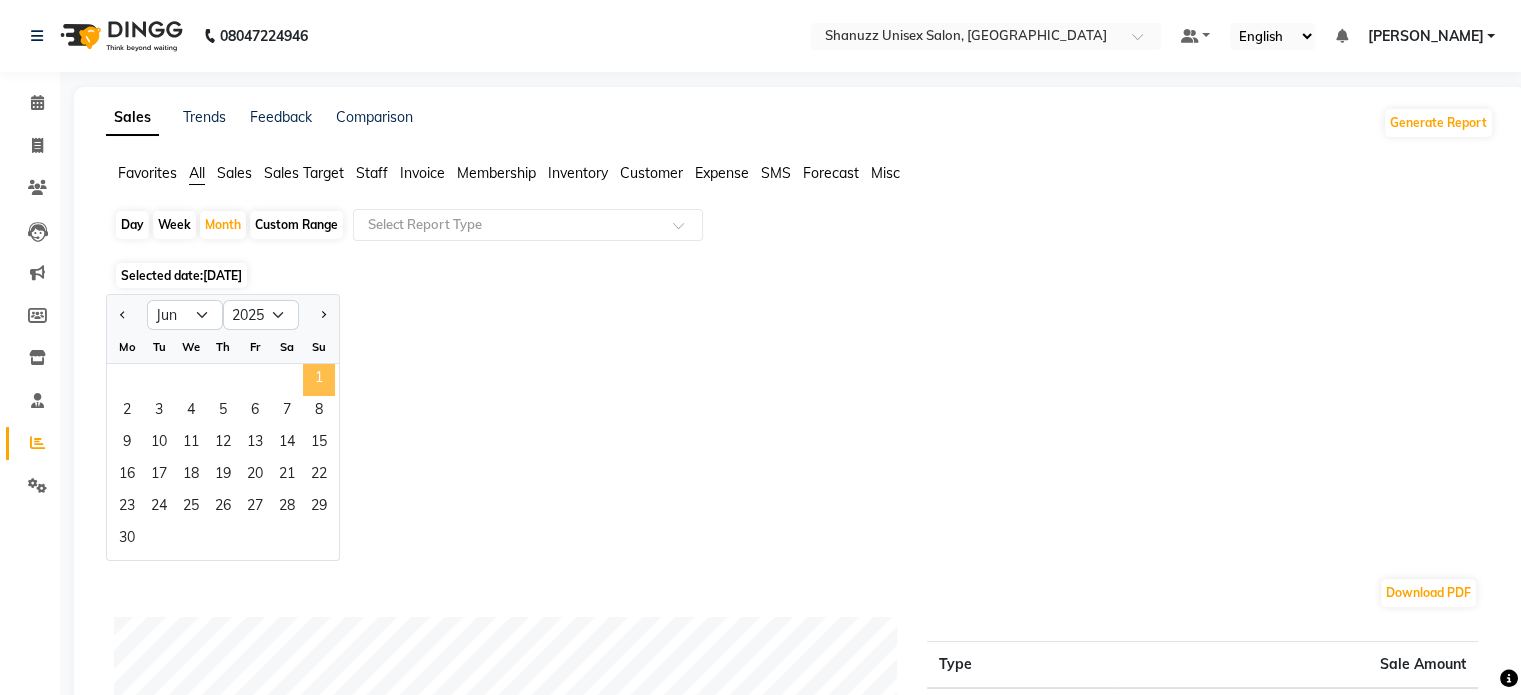 click on "1" 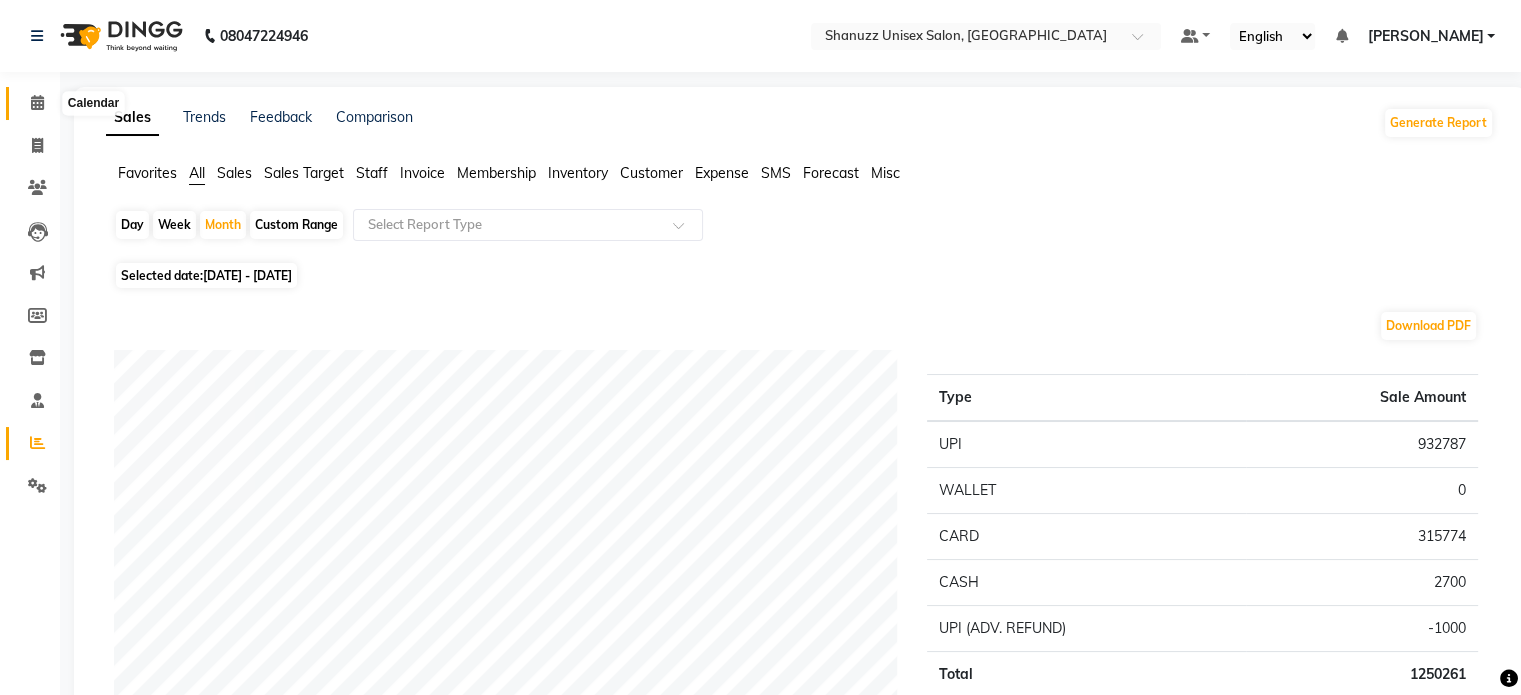 click 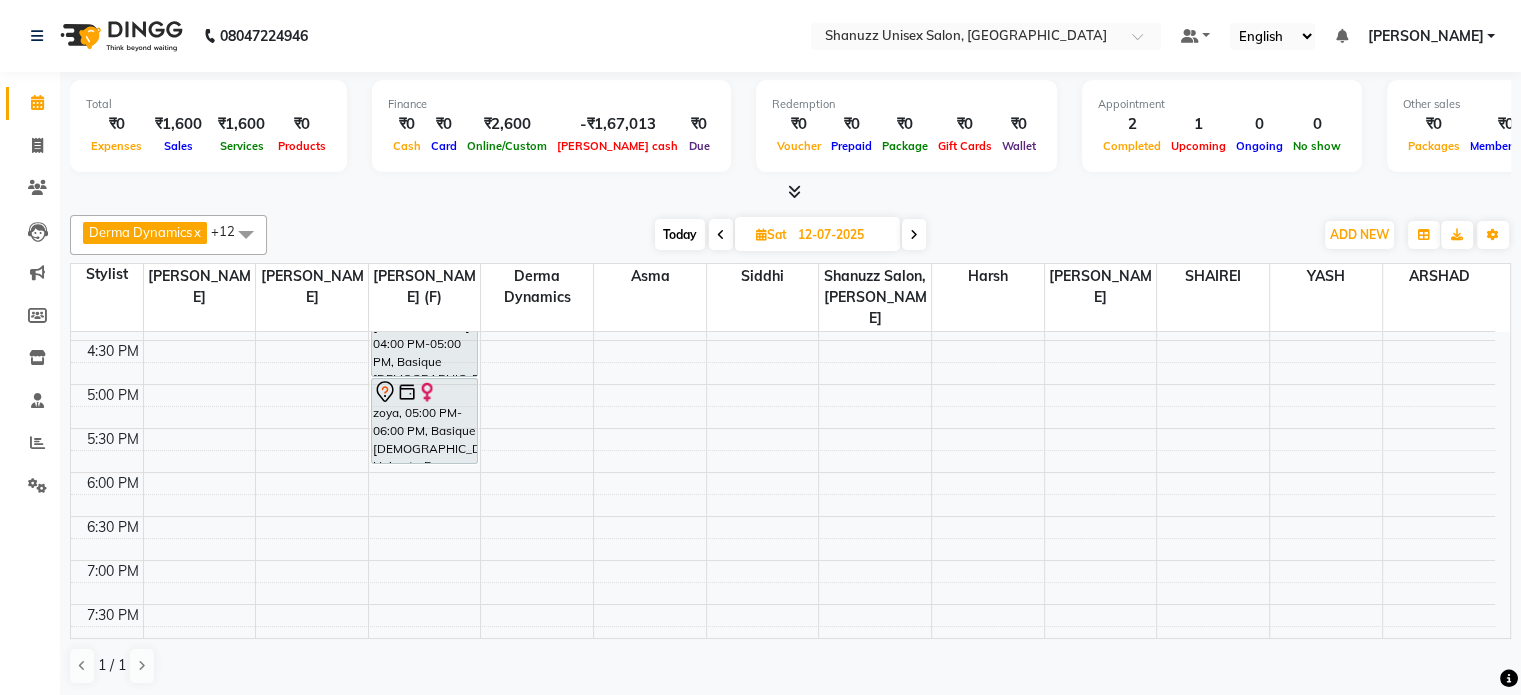 scroll, scrollTop: 652, scrollLeft: 0, axis: vertical 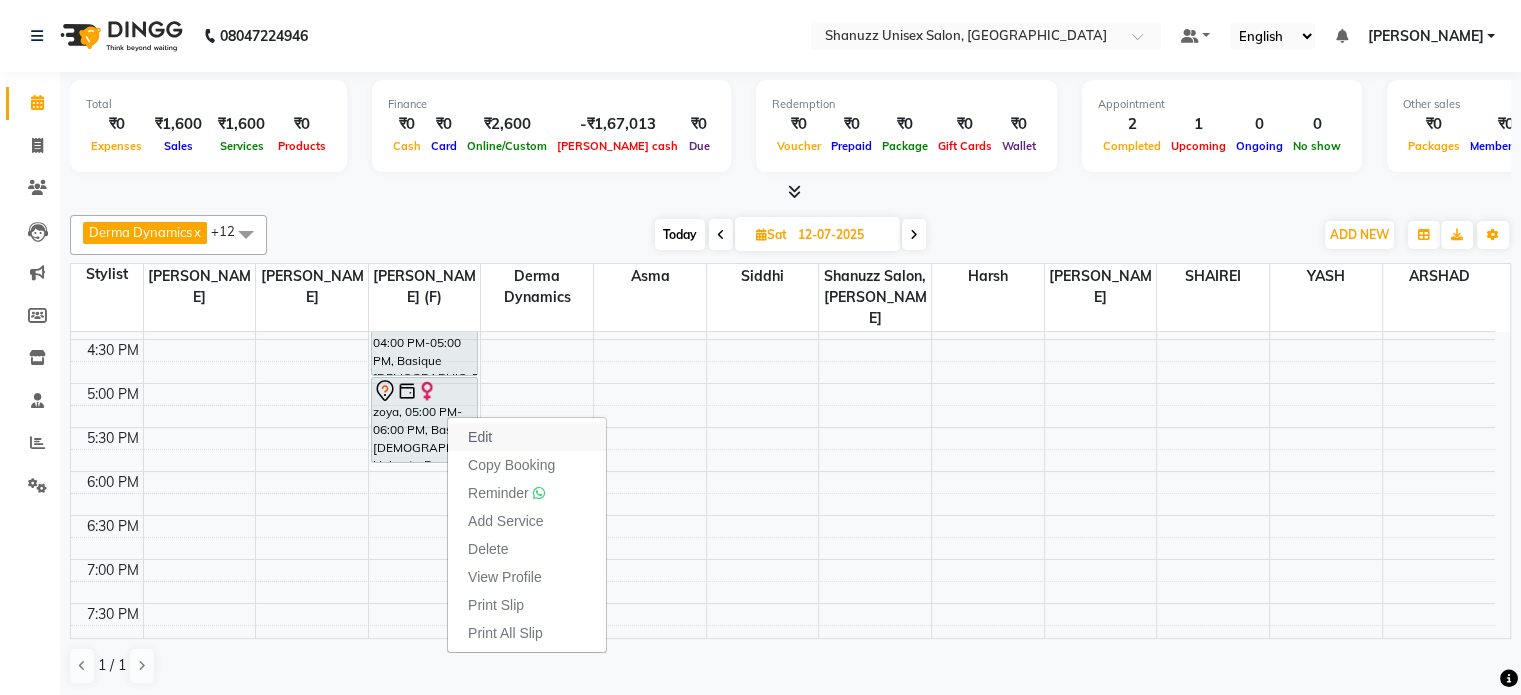 click on "Edit" at bounding box center (480, 437) 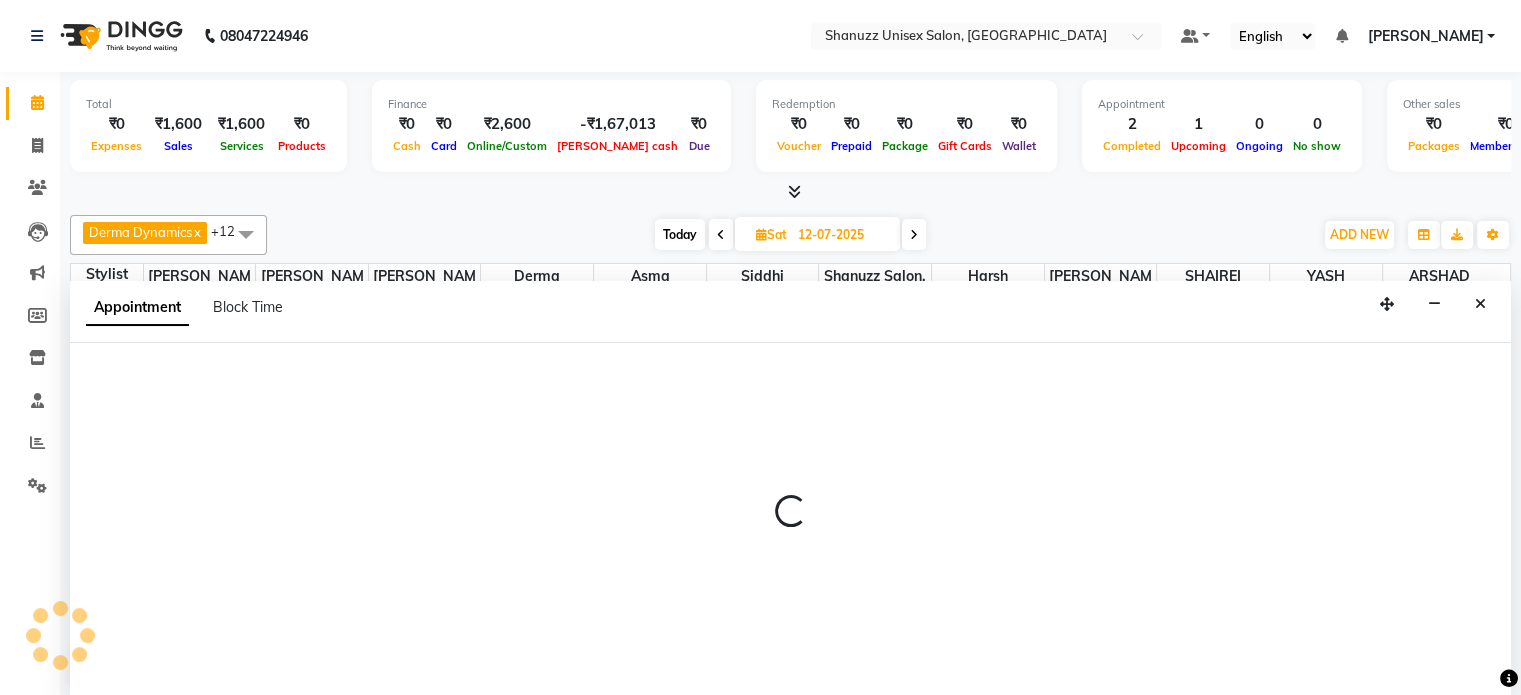scroll, scrollTop: 0, scrollLeft: 0, axis: both 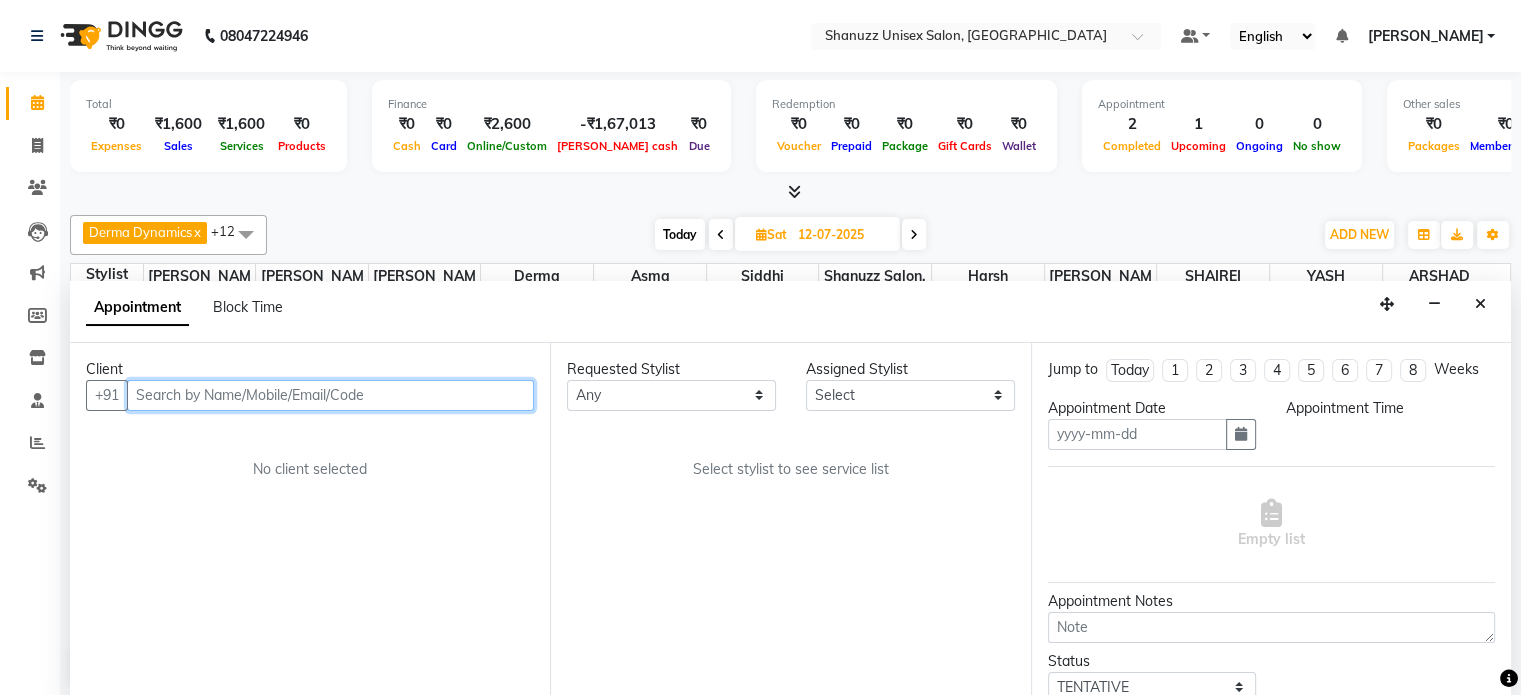 type on "12-07-2025" 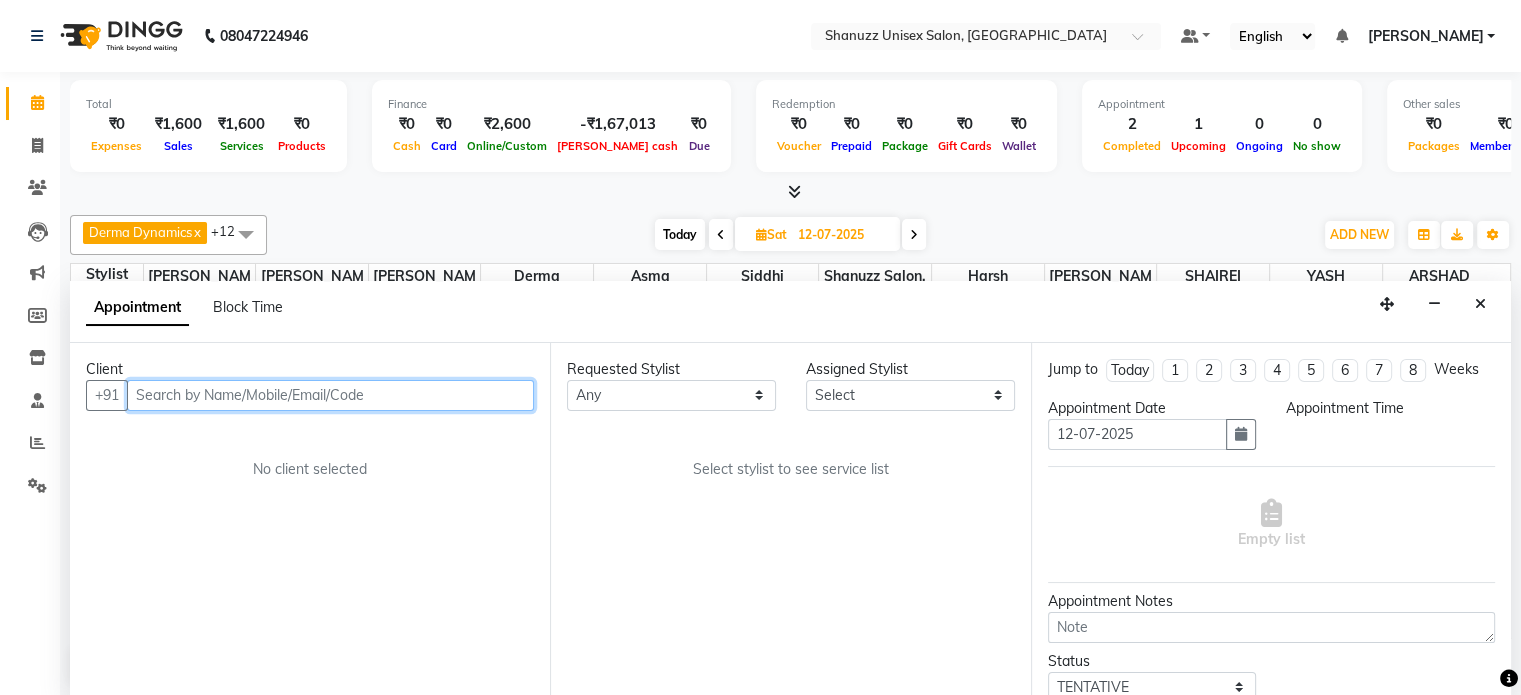 select on "59304" 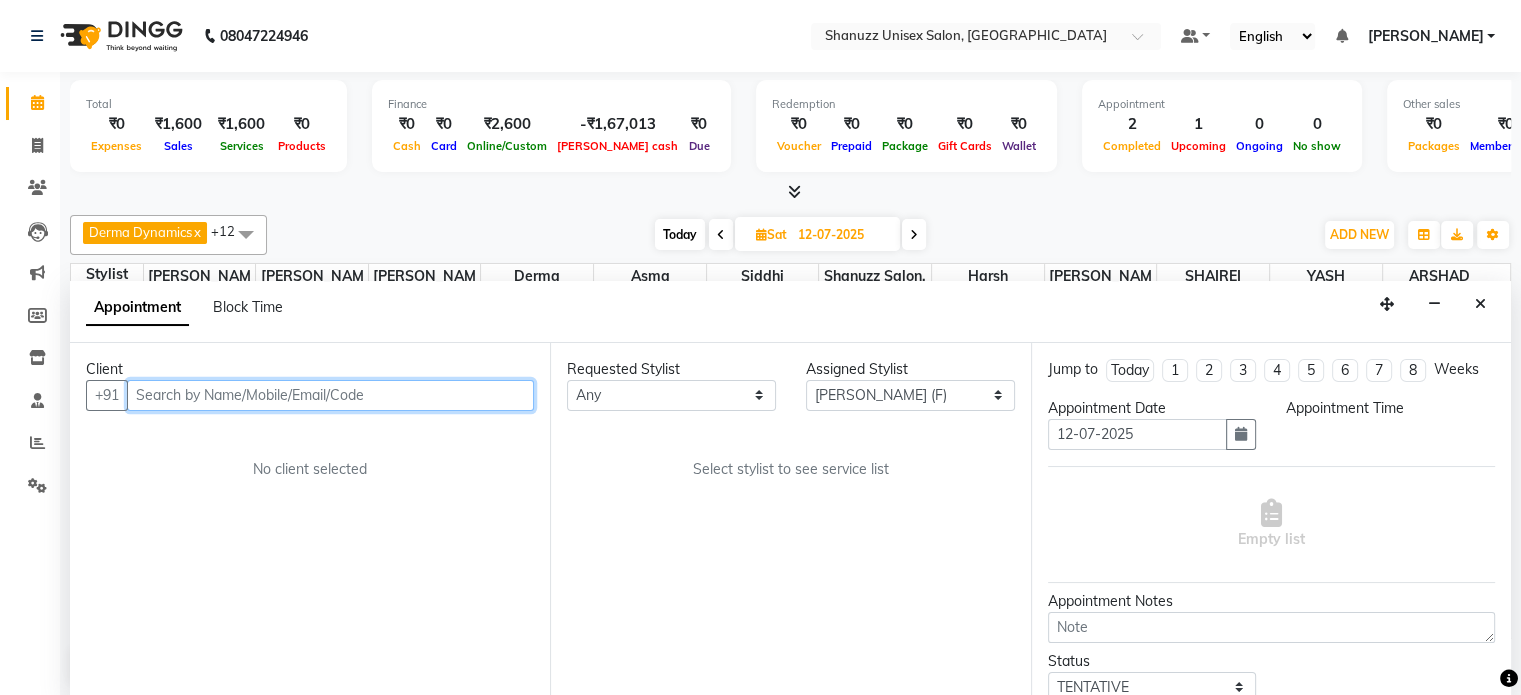 scroll, scrollTop: 0, scrollLeft: 0, axis: both 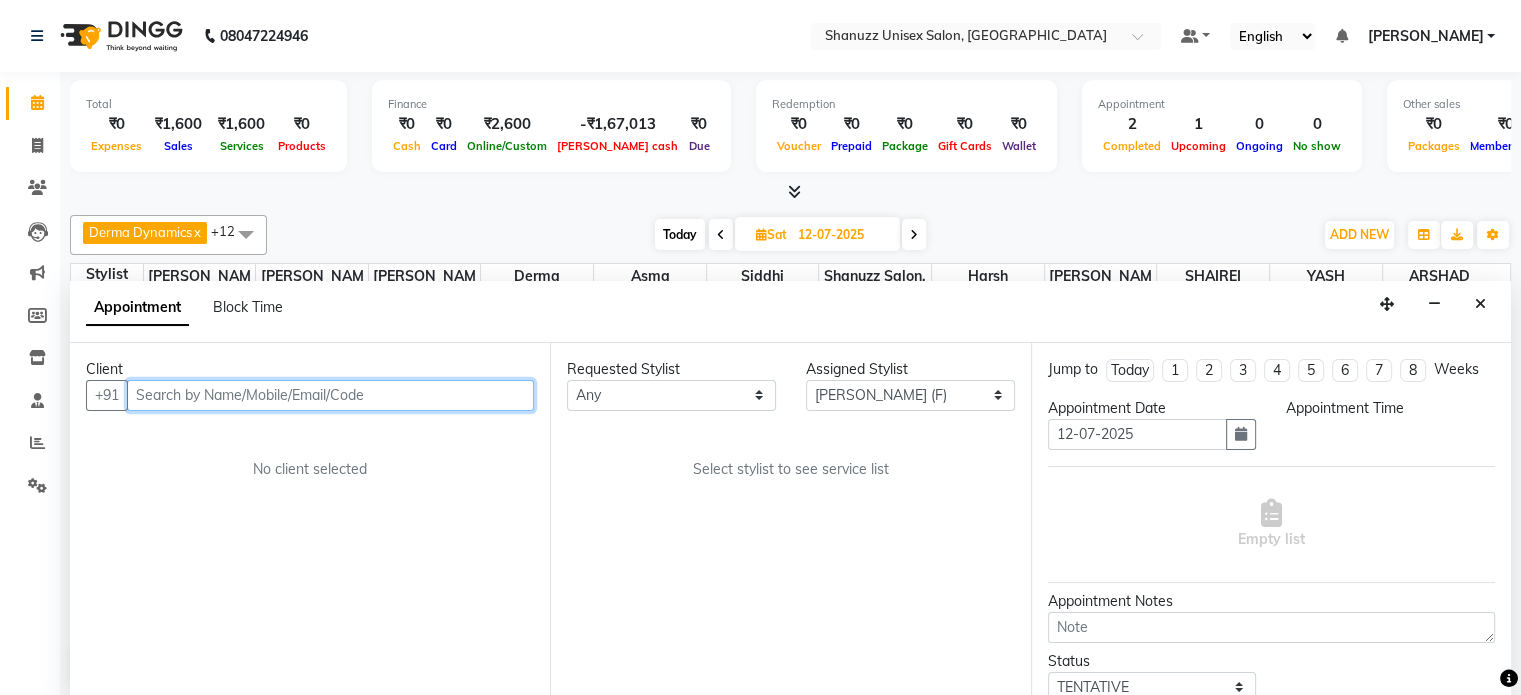 select on "1020" 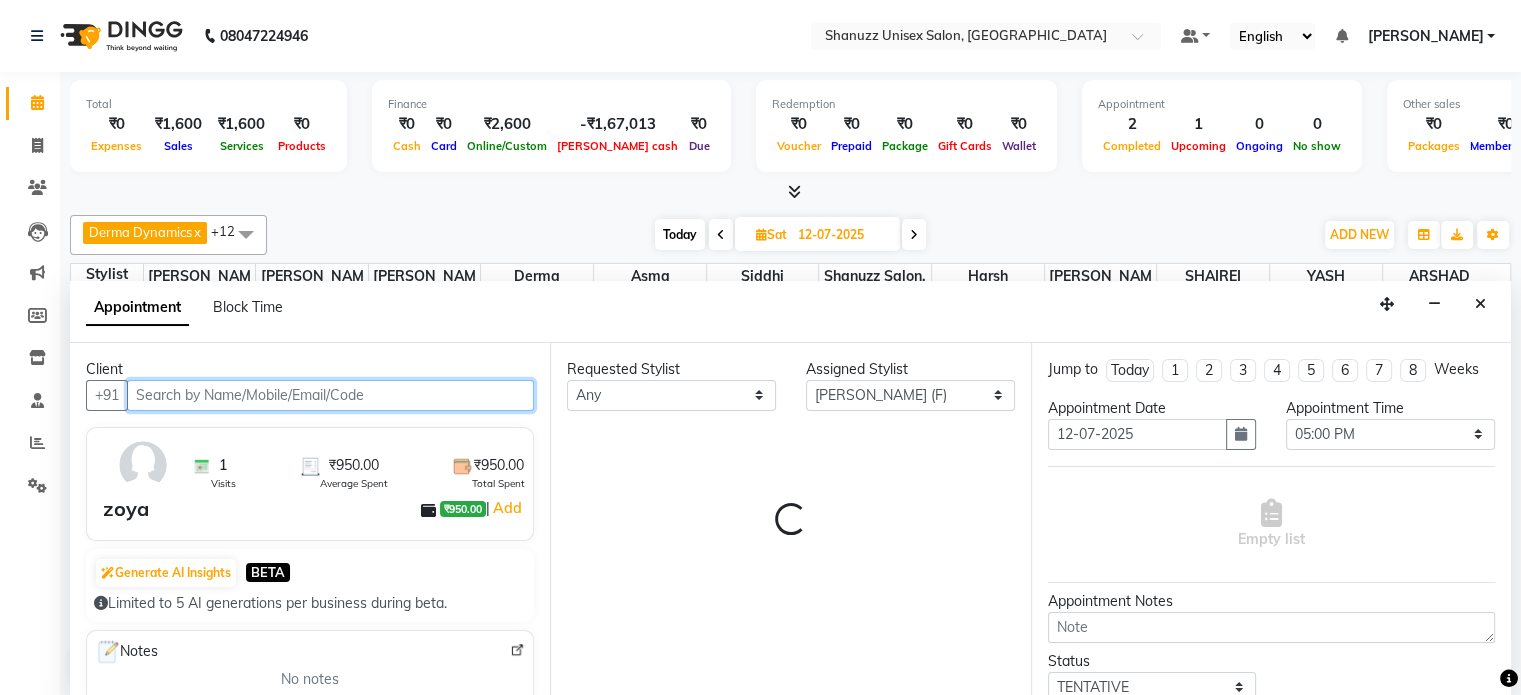 scroll, scrollTop: 612, scrollLeft: 0, axis: vertical 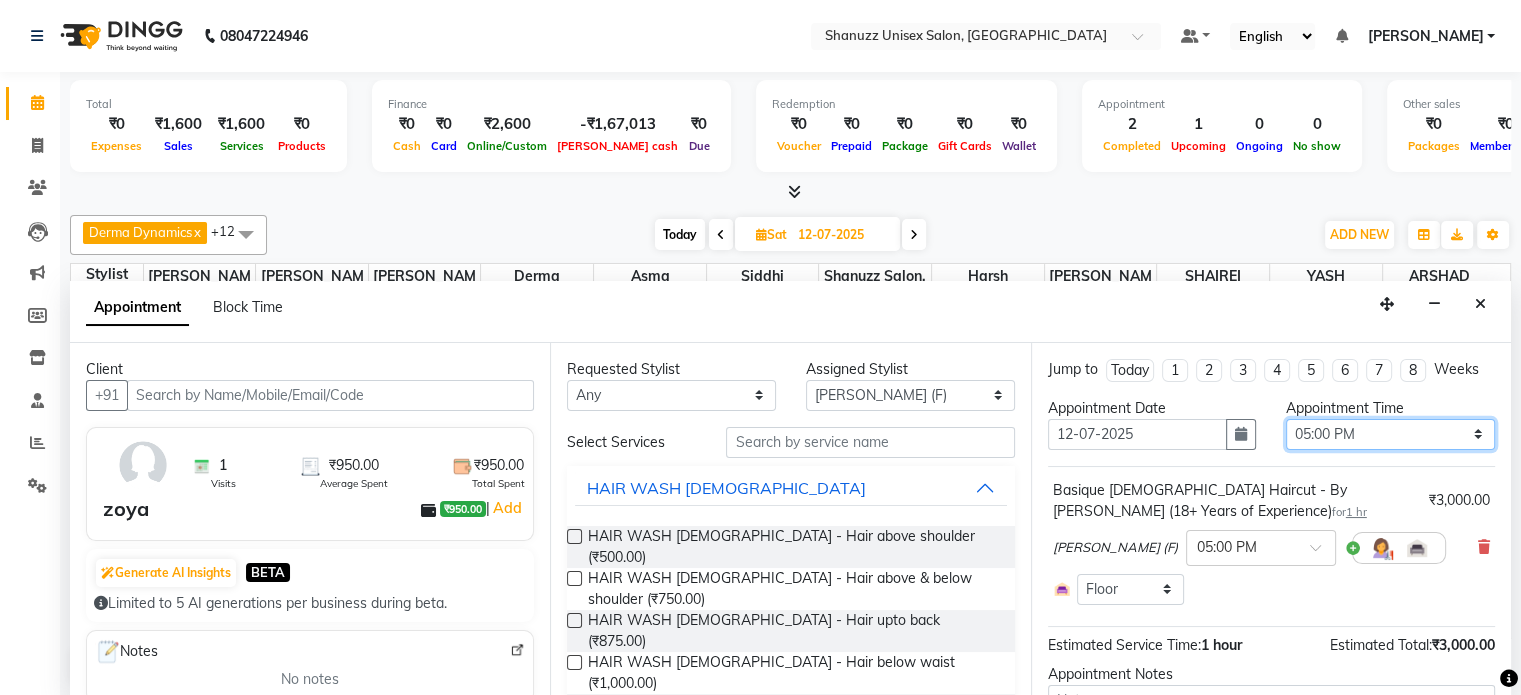 click on "Select 10:00 AM 11:00 AM 12:00 PM 01:00 PM 02:00 PM 03:00 PM 04:00 PM 05:00 PM 06:00 PM 07:00 PM 08:00 PM" at bounding box center [1390, 434] 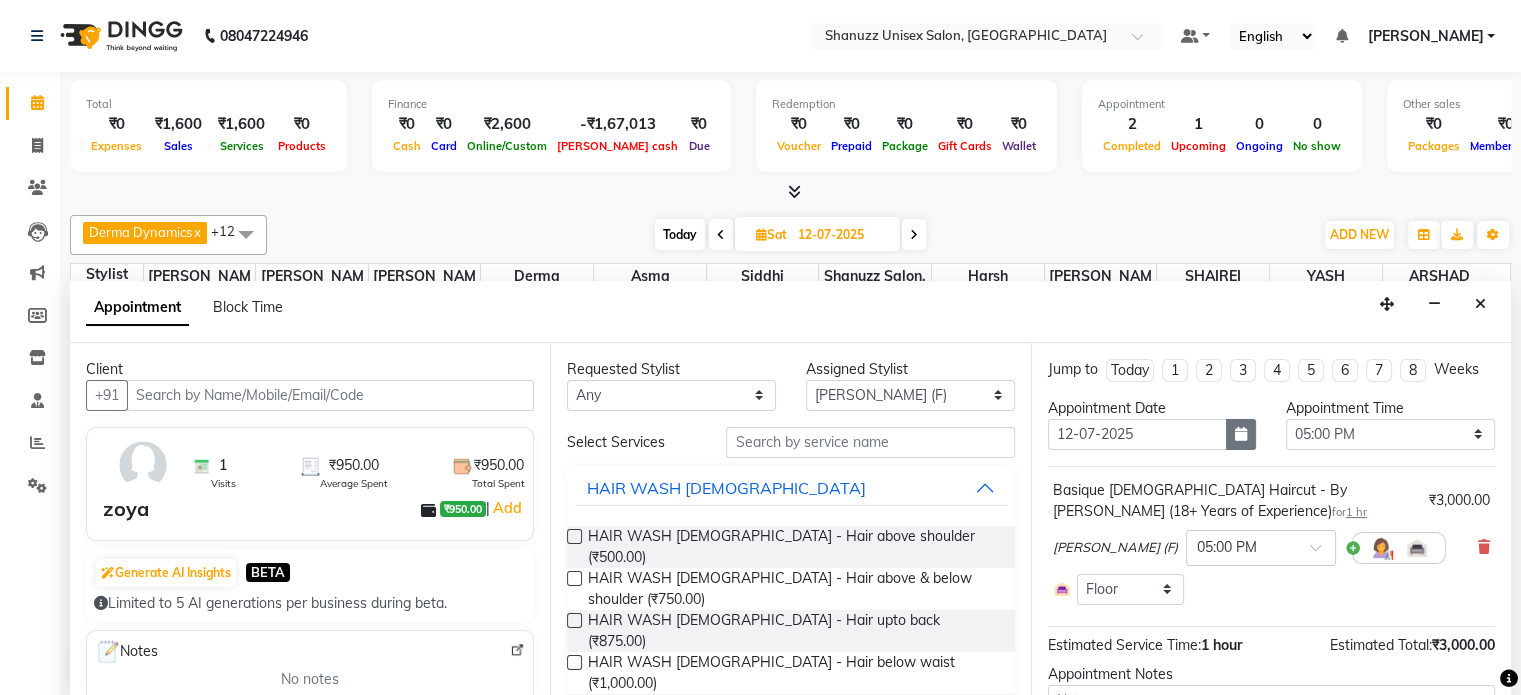 click at bounding box center (1241, 434) 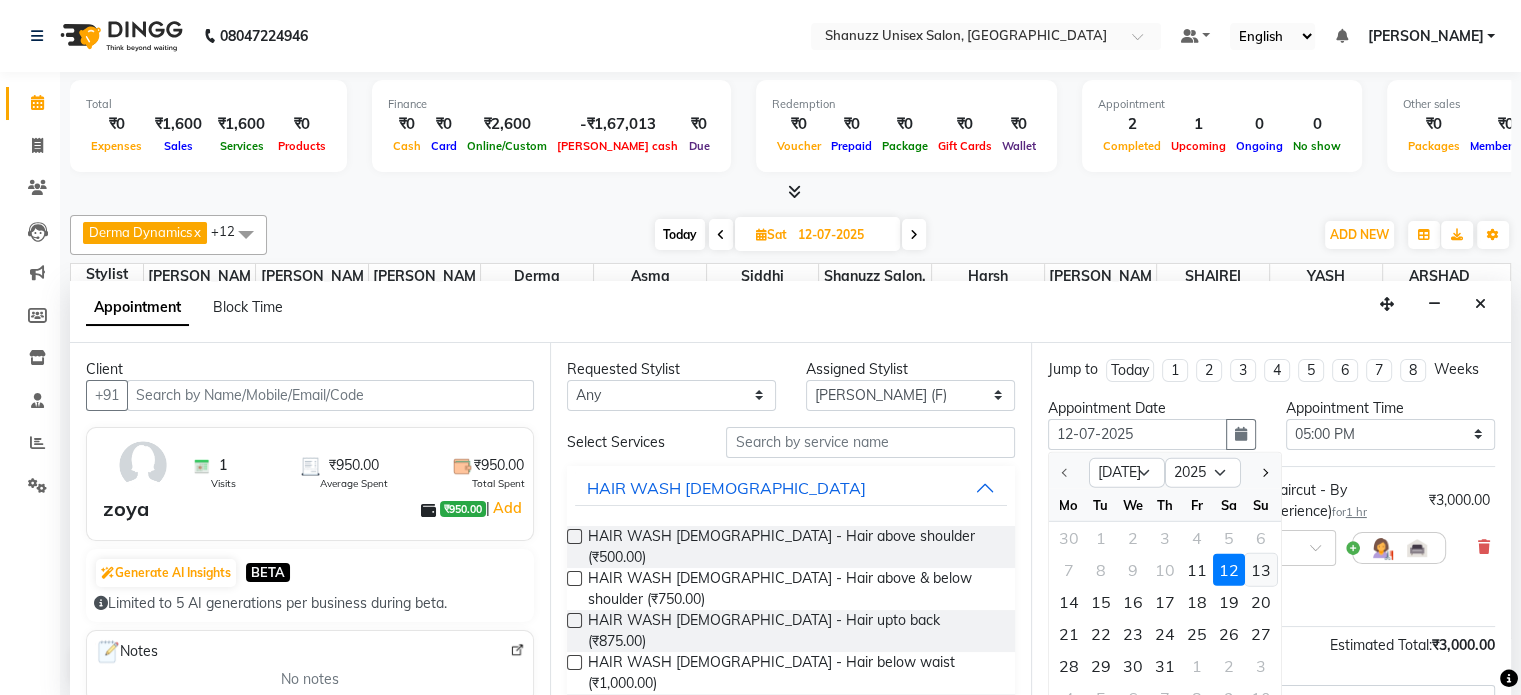 click on "13" at bounding box center [1261, 570] 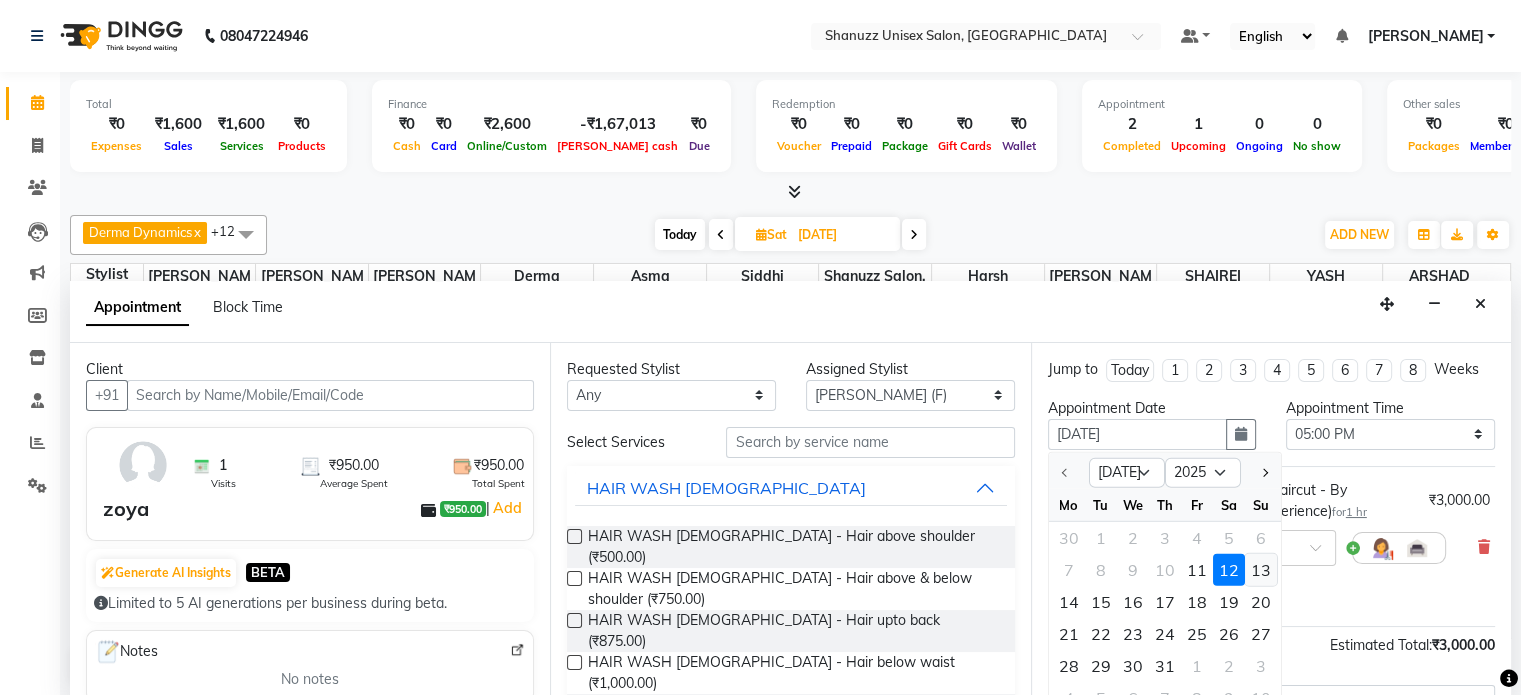 select on "1020" 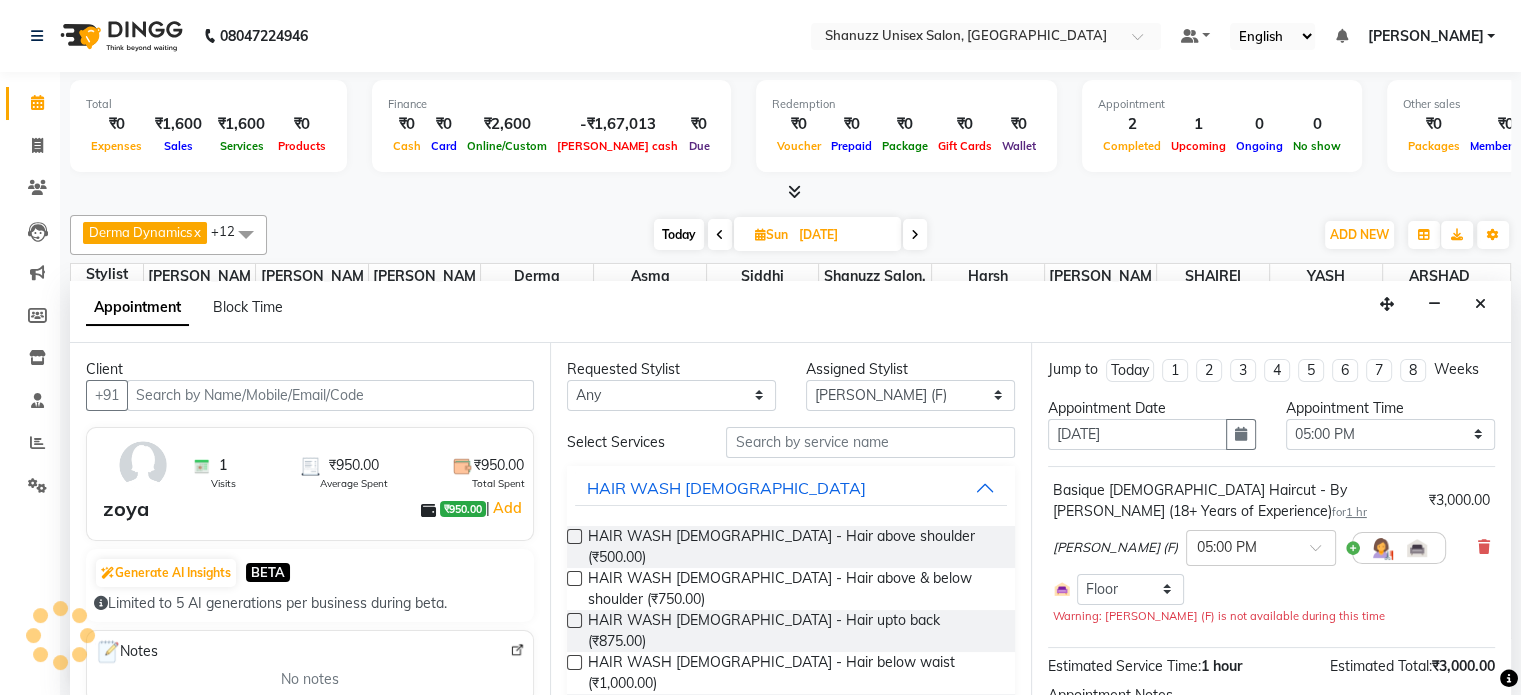 scroll, scrollTop: 612, scrollLeft: 0, axis: vertical 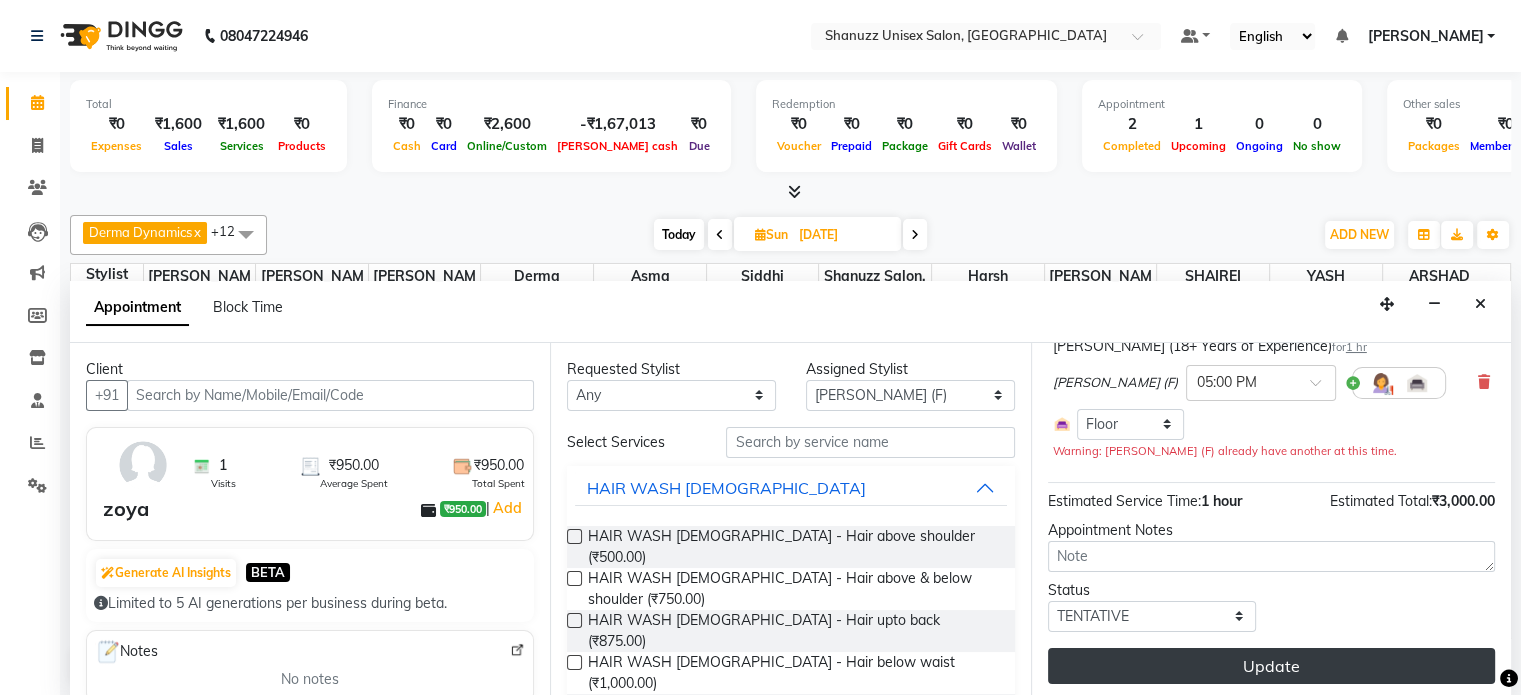 click on "Update" at bounding box center [1271, 666] 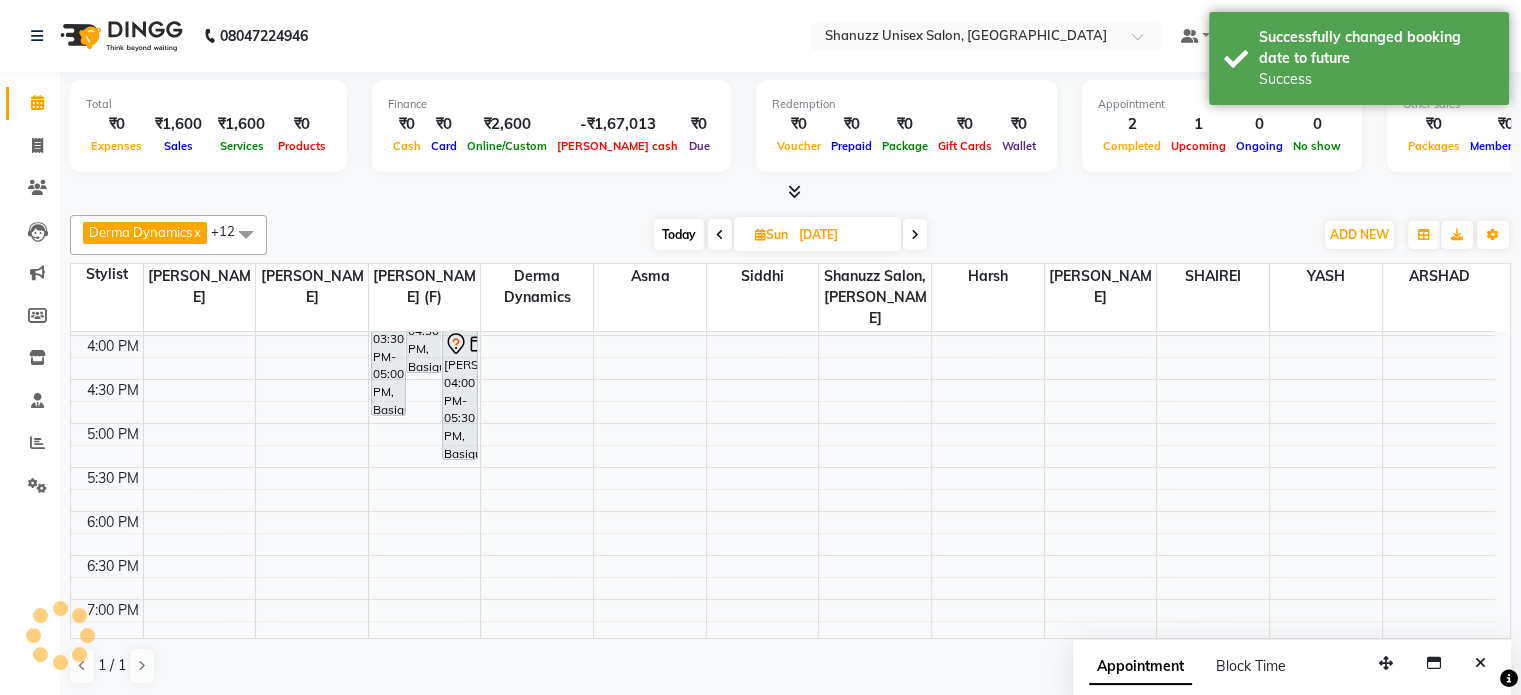 scroll, scrollTop: 0, scrollLeft: 0, axis: both 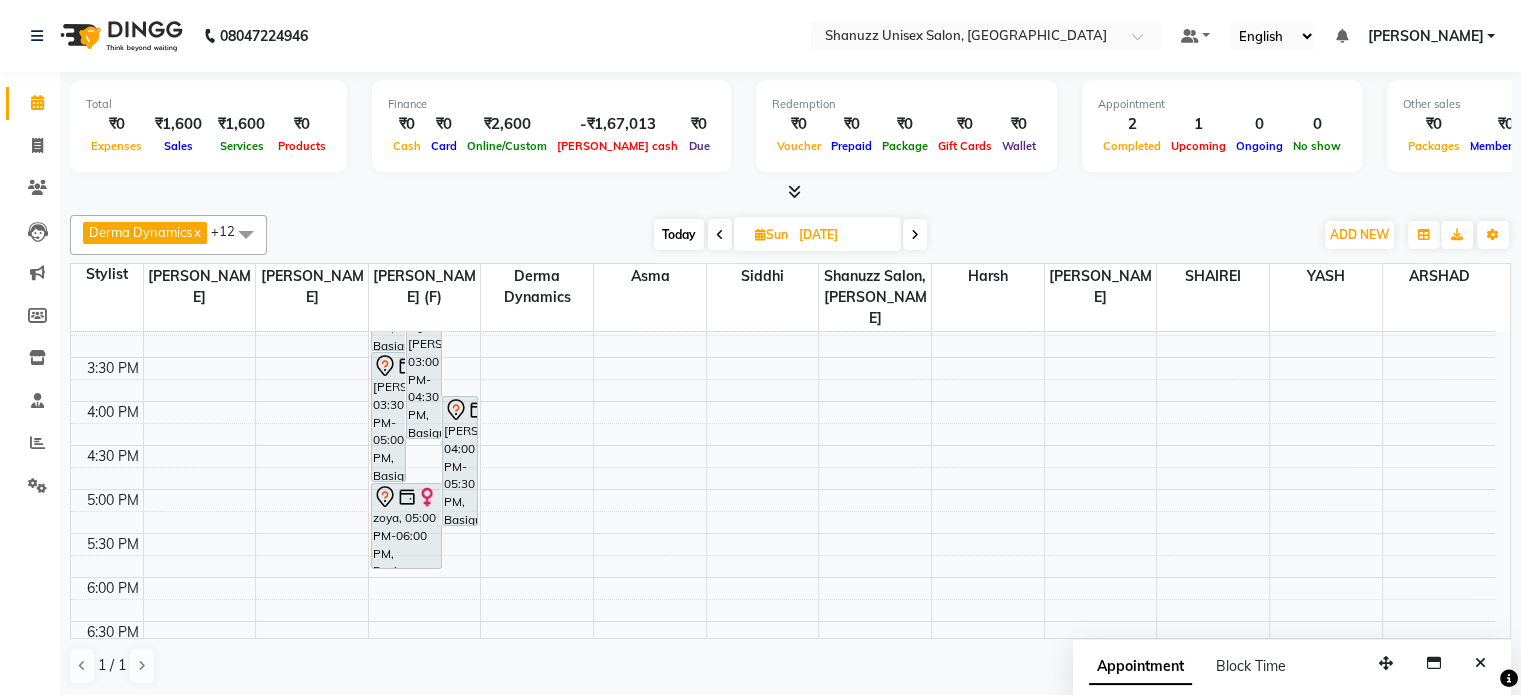 click on "Today" at bounding box center [679, 234] 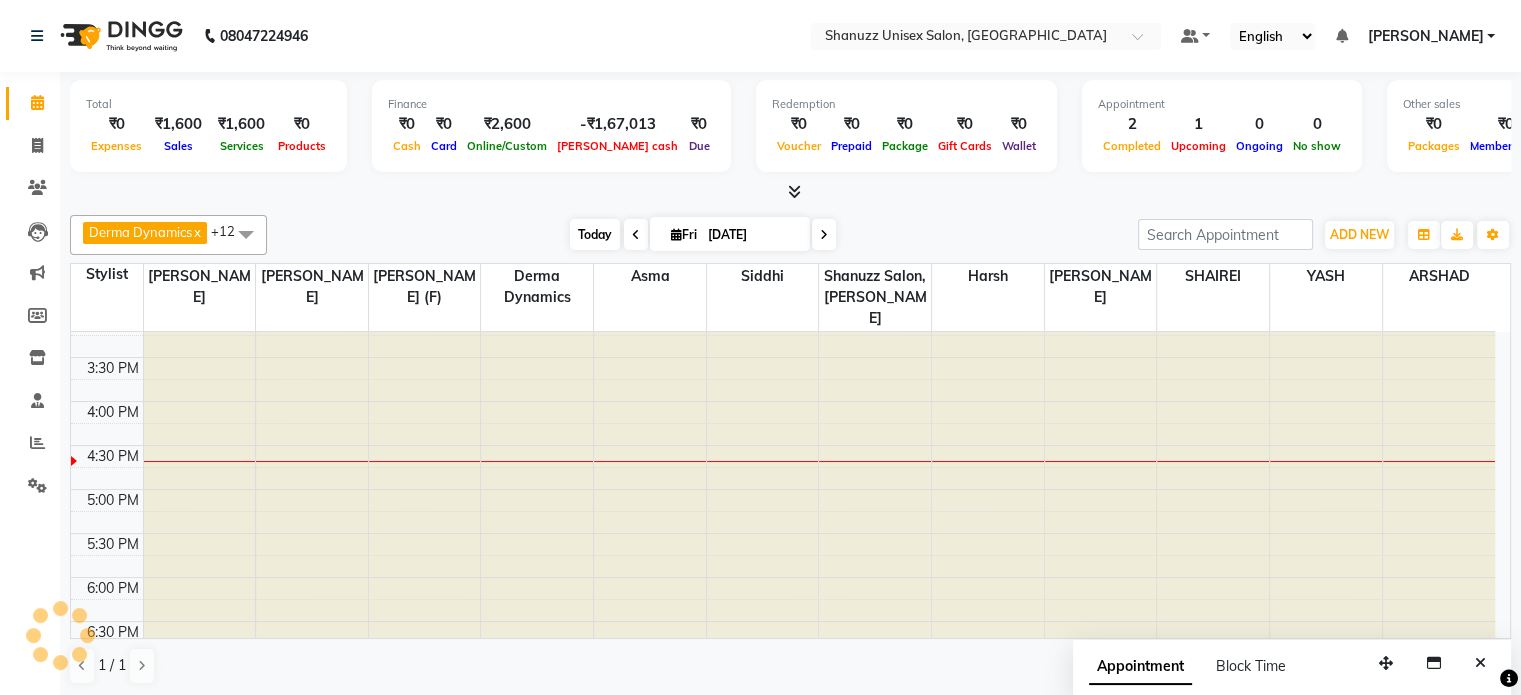 scroll, scrollTop: 612, scrollLeft: 0, axis: vertical 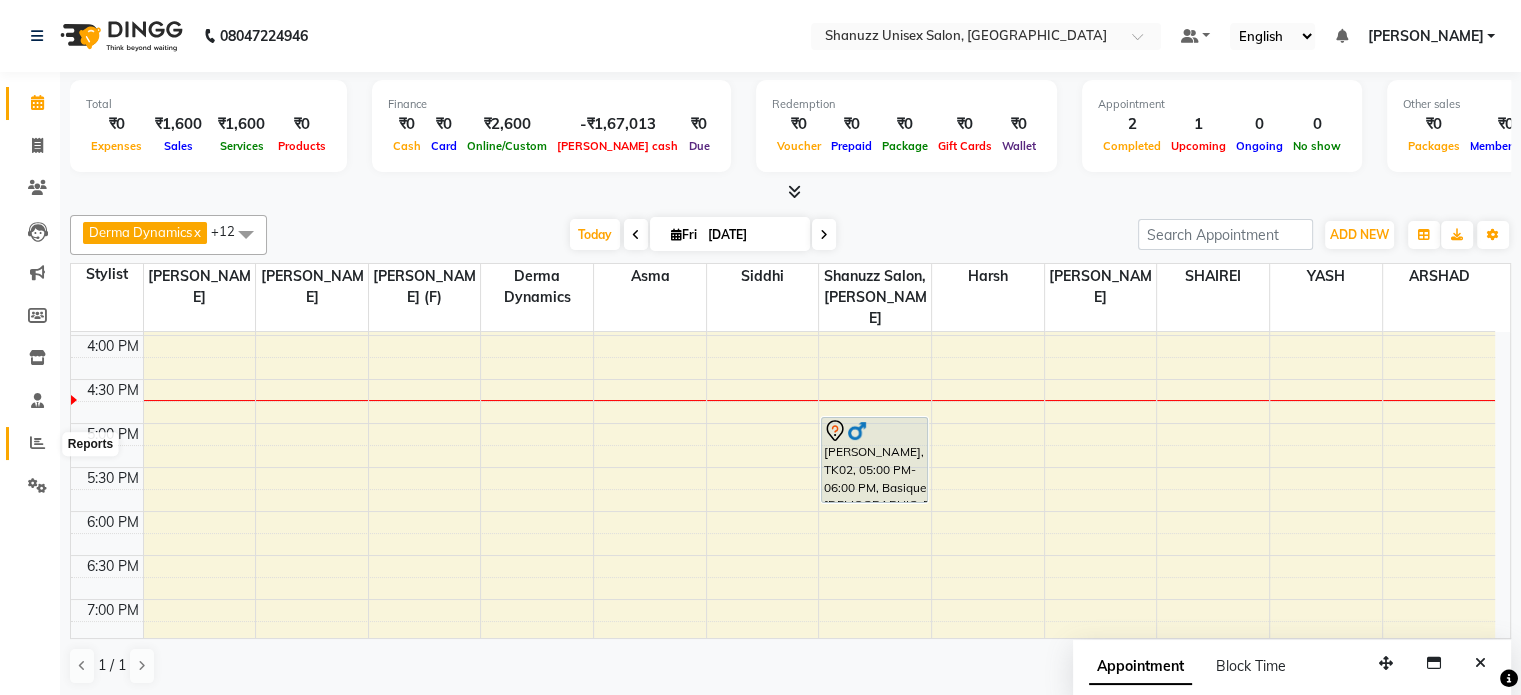 click 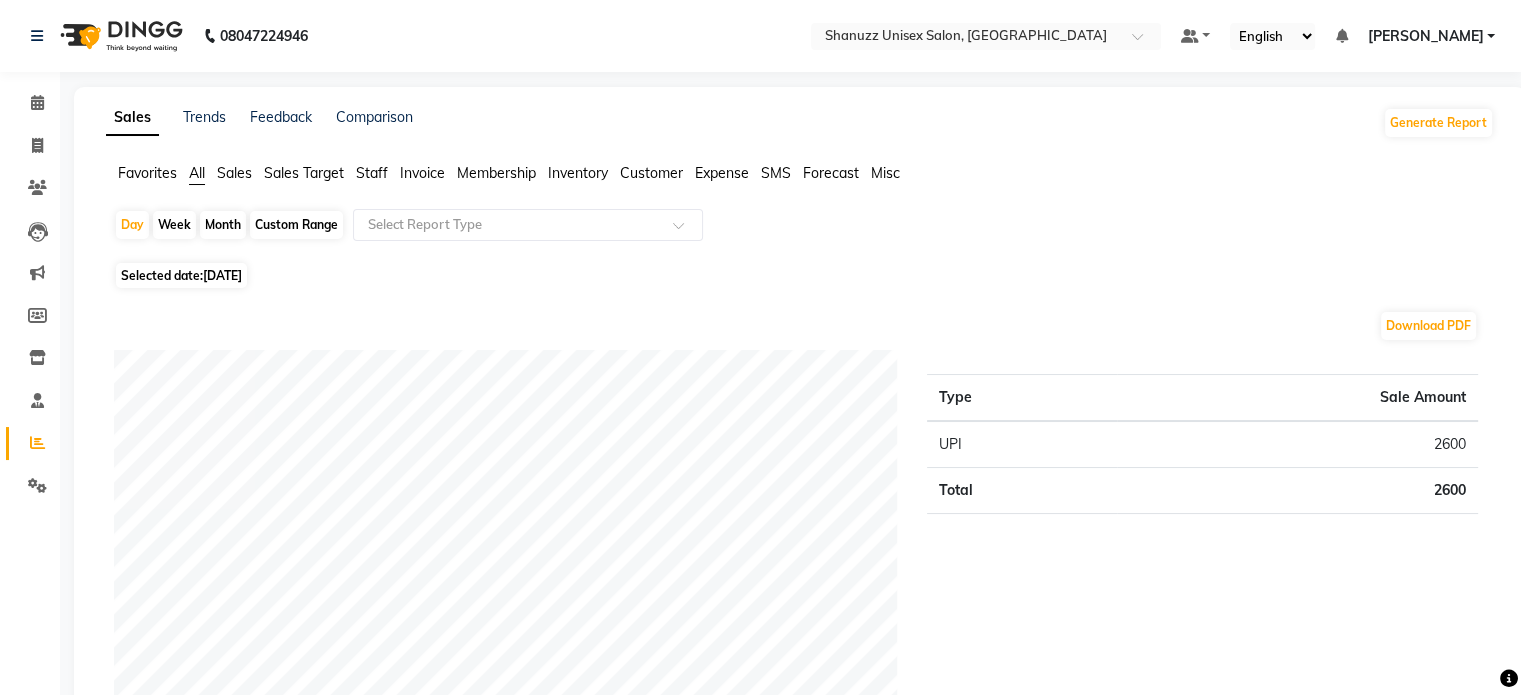 click on "Month" 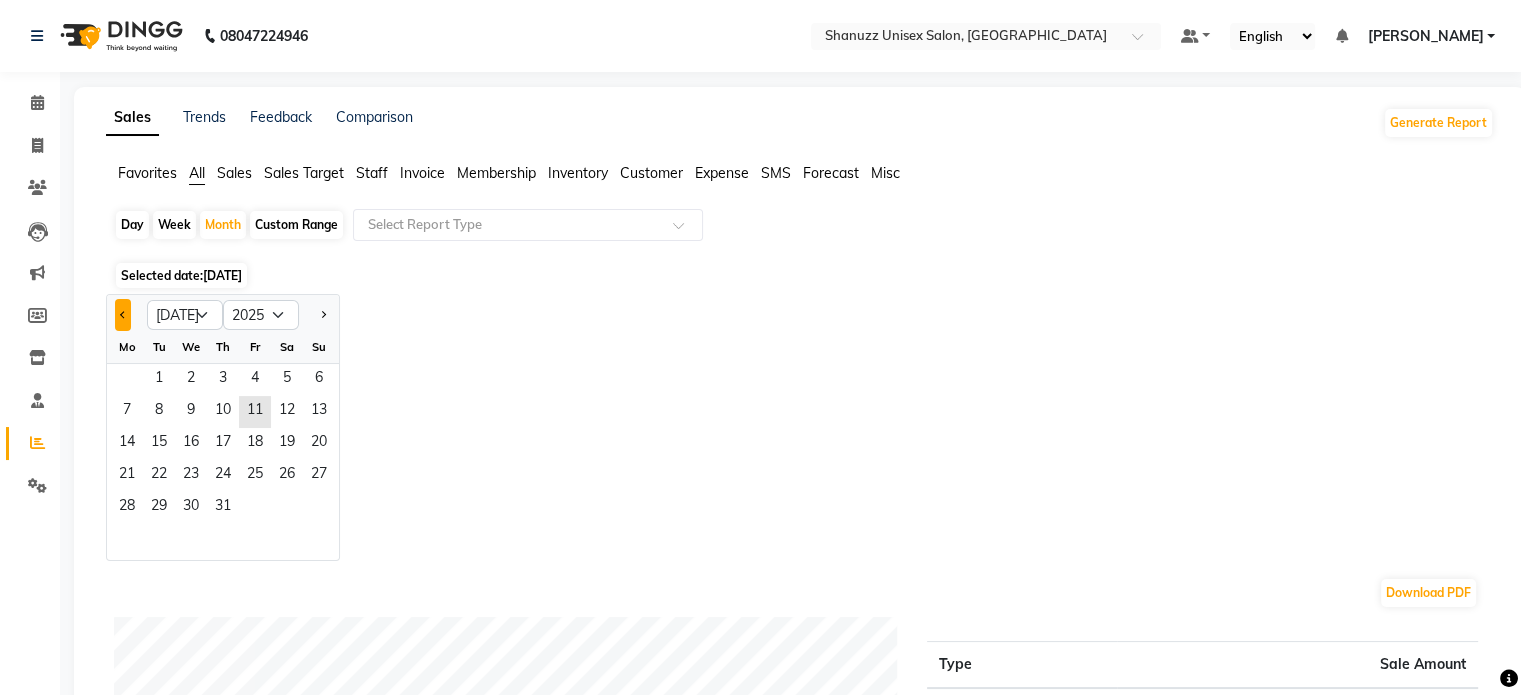 click 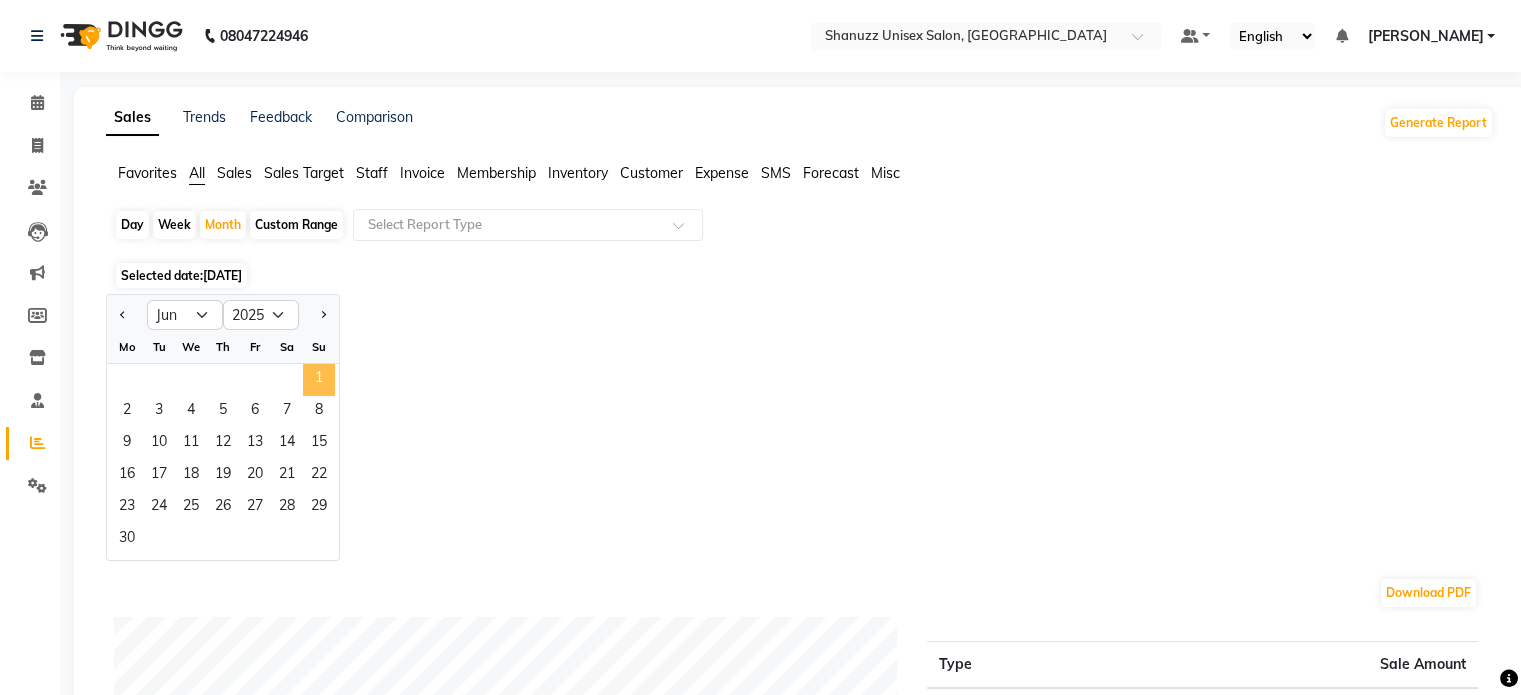 click on "1" 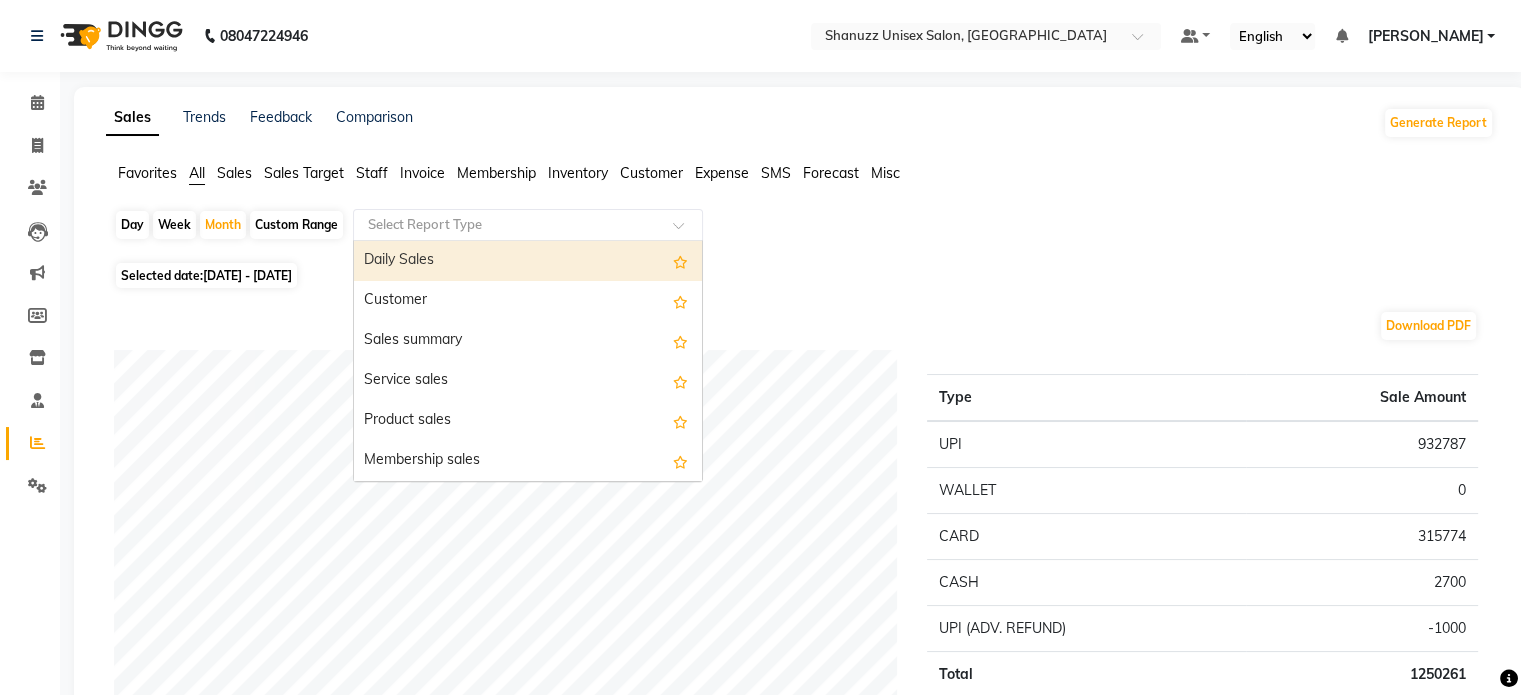 click on "Select Report Type" 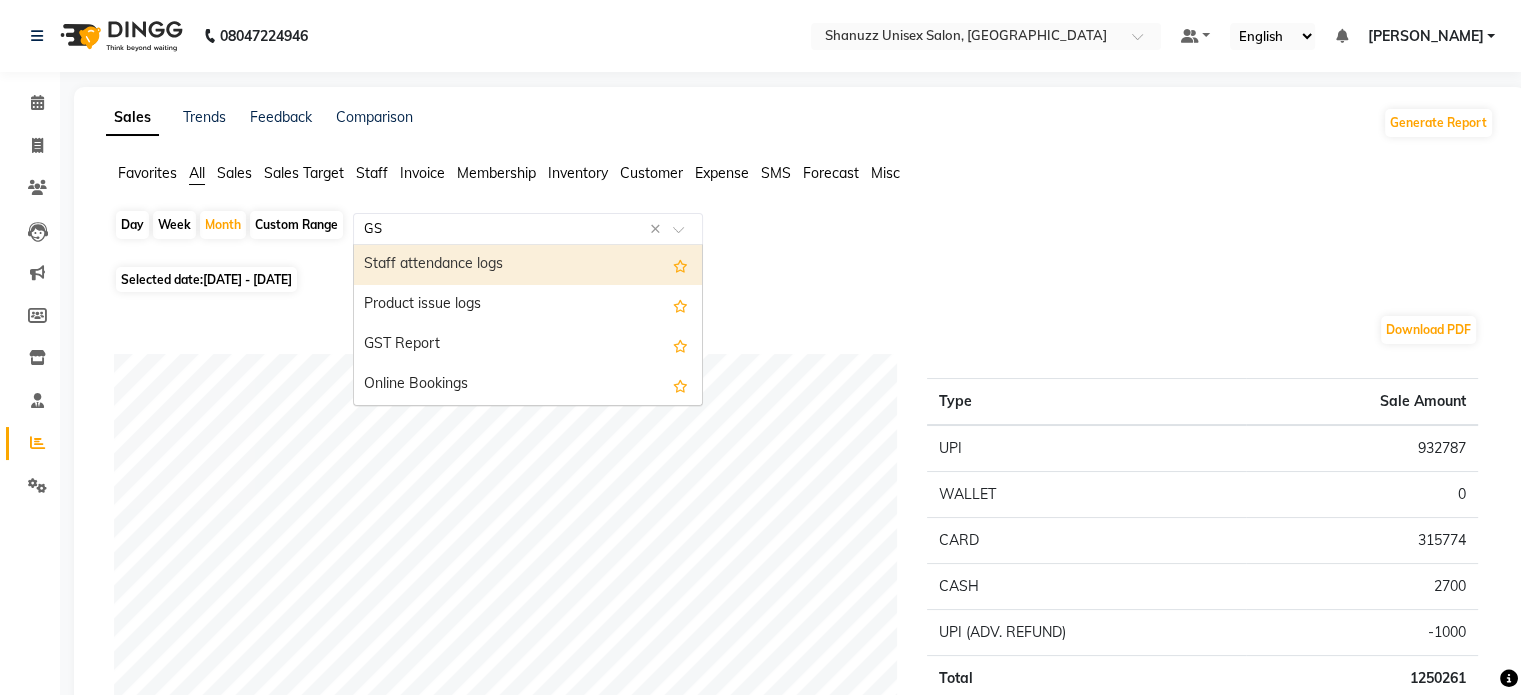 type on "GST" 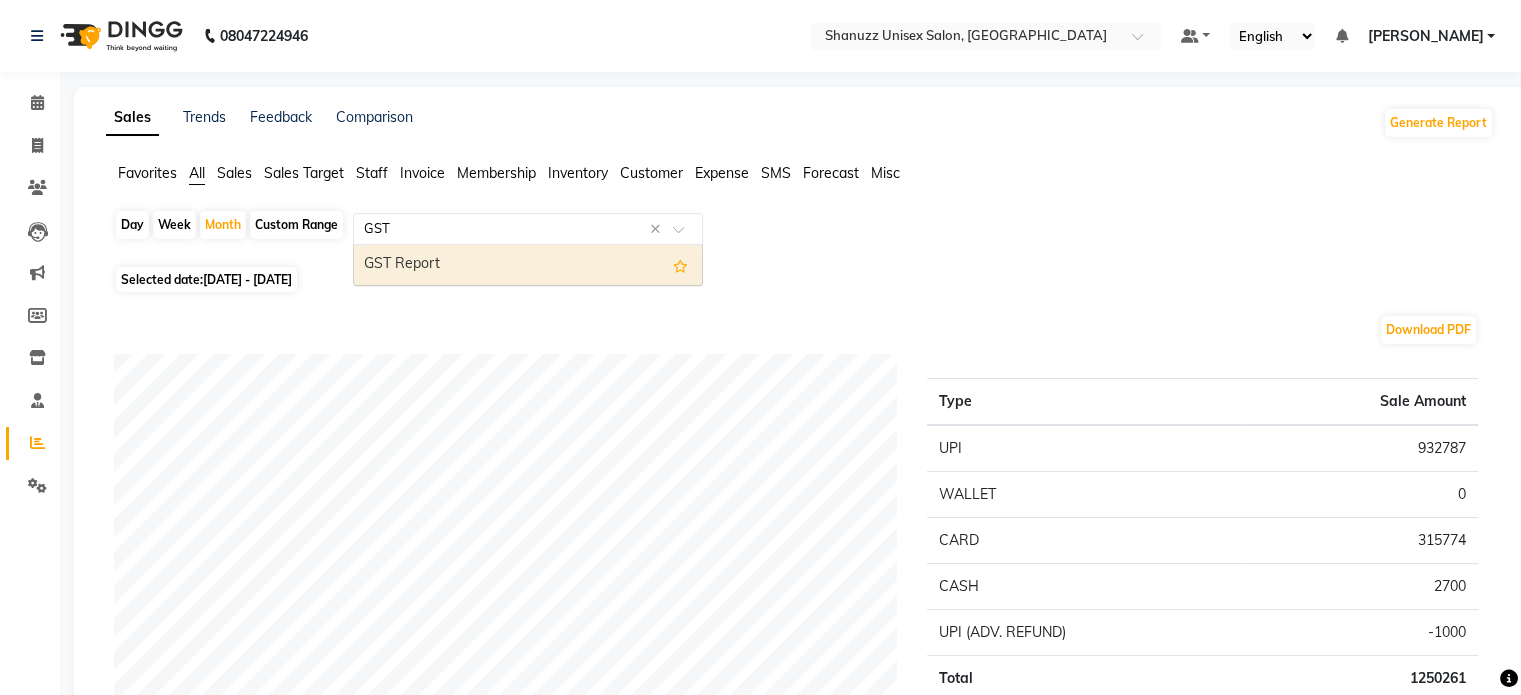 click on "GST Report" at bounding box center (528, 265) 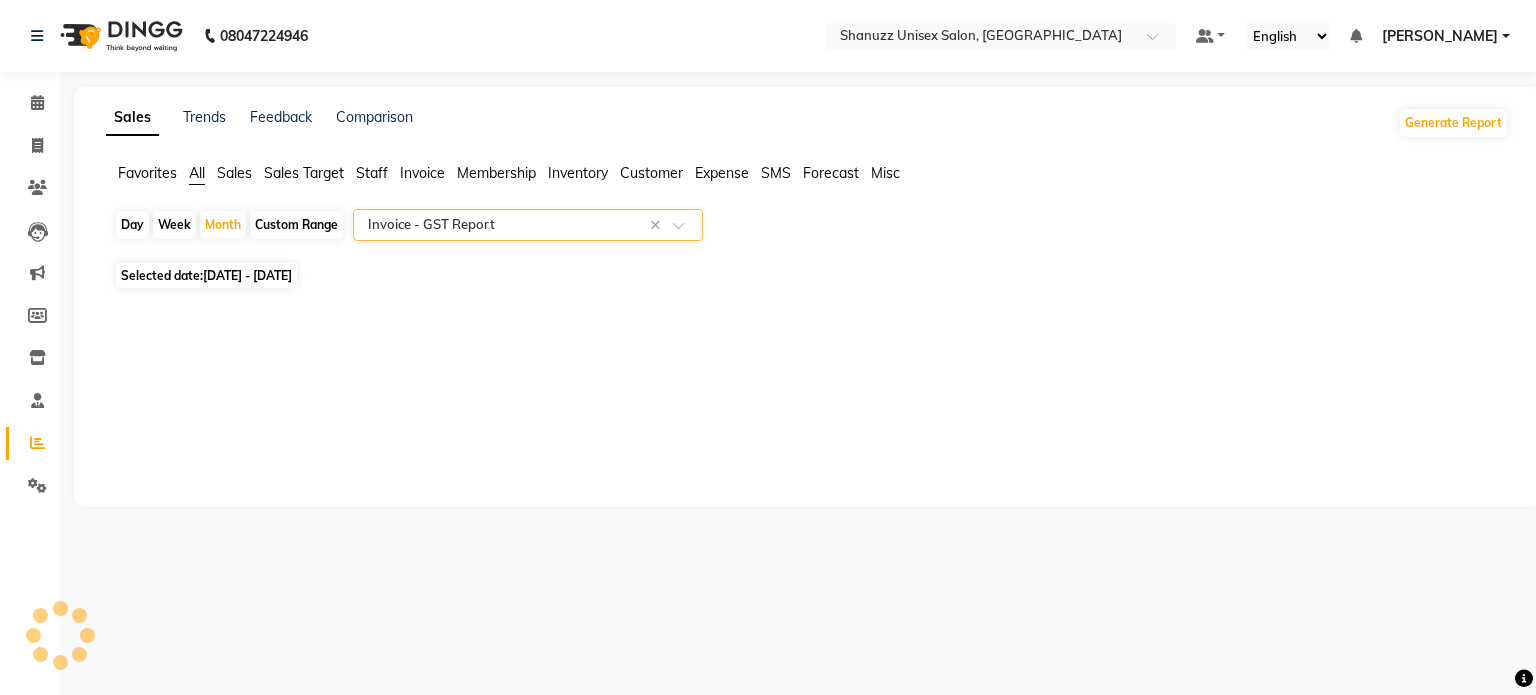 select on "filtered_report" 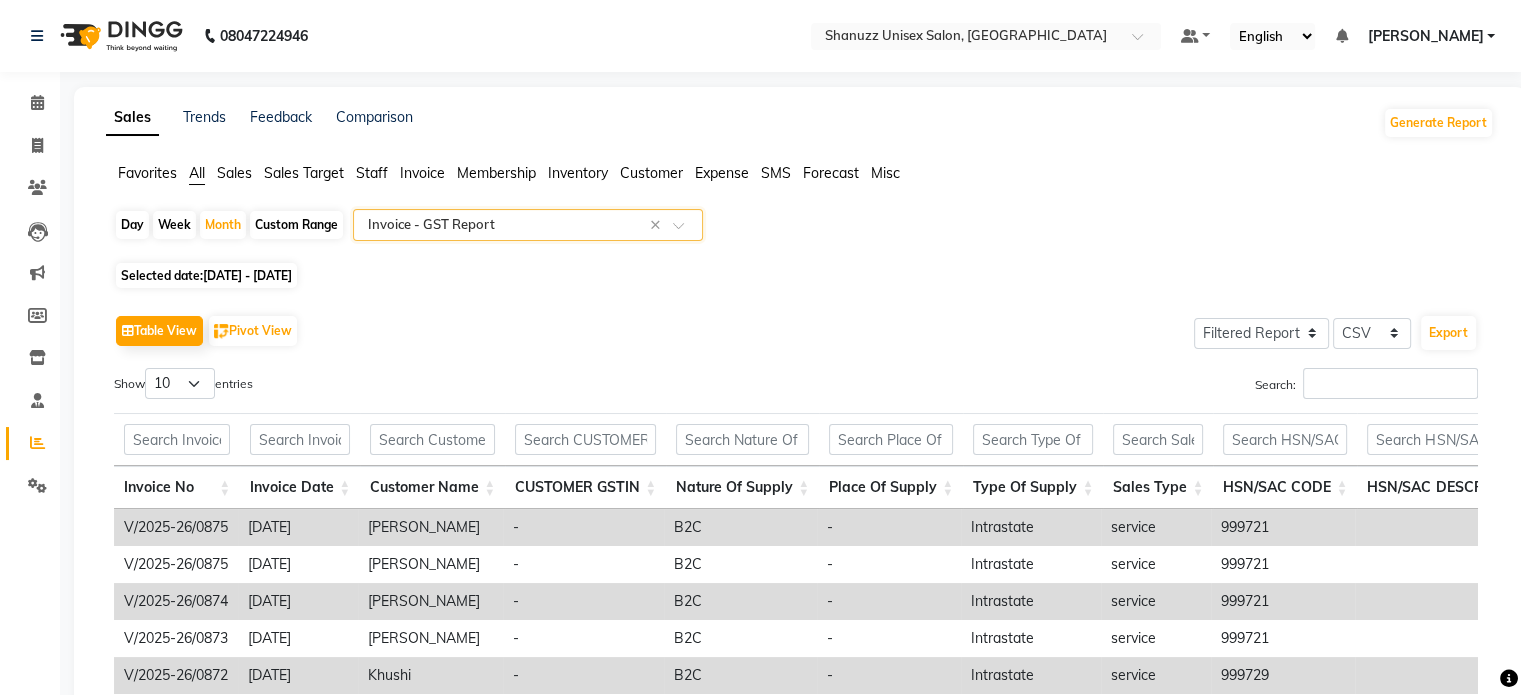scroll, scrollTop: 67, scrollLeft: 0, axis: vertical 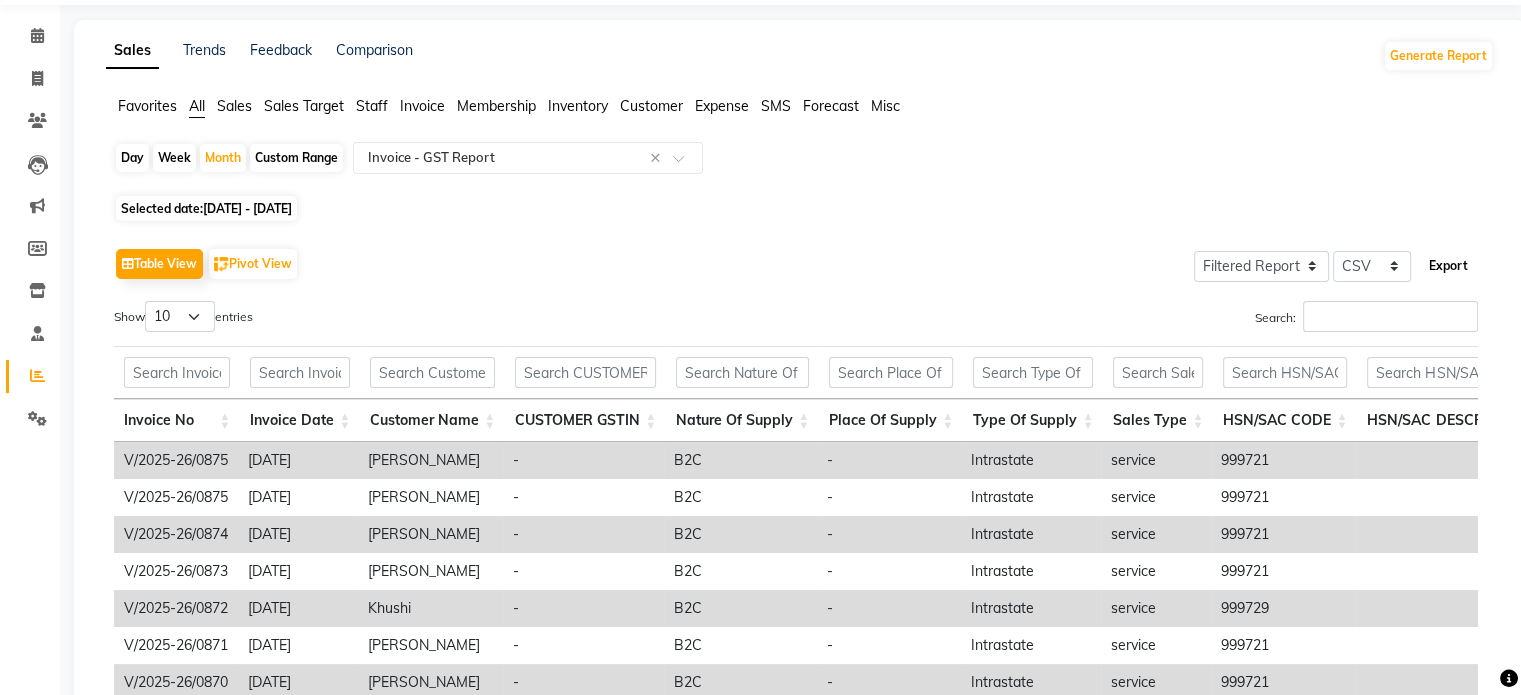 click on "Export" 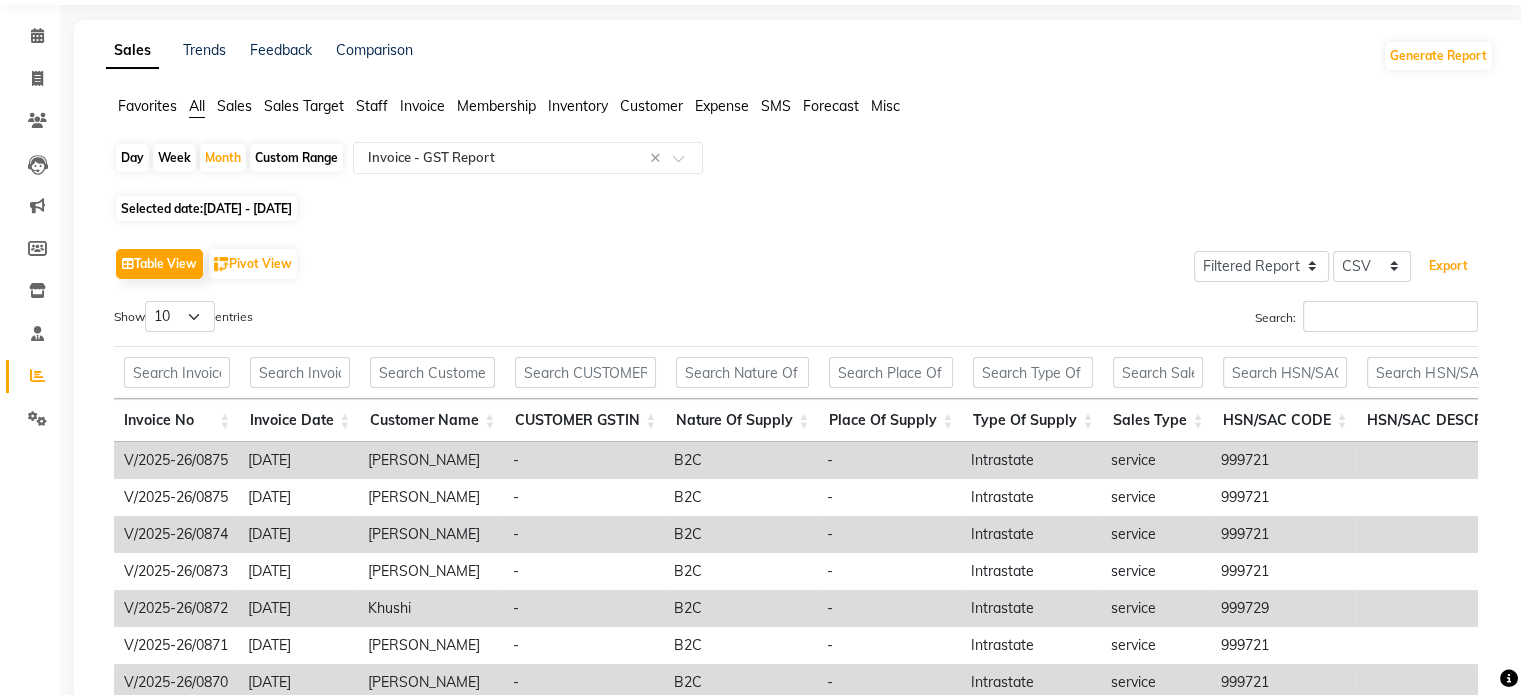 scroll, scrollTop: 0, scrollLeft: 0, axis: both 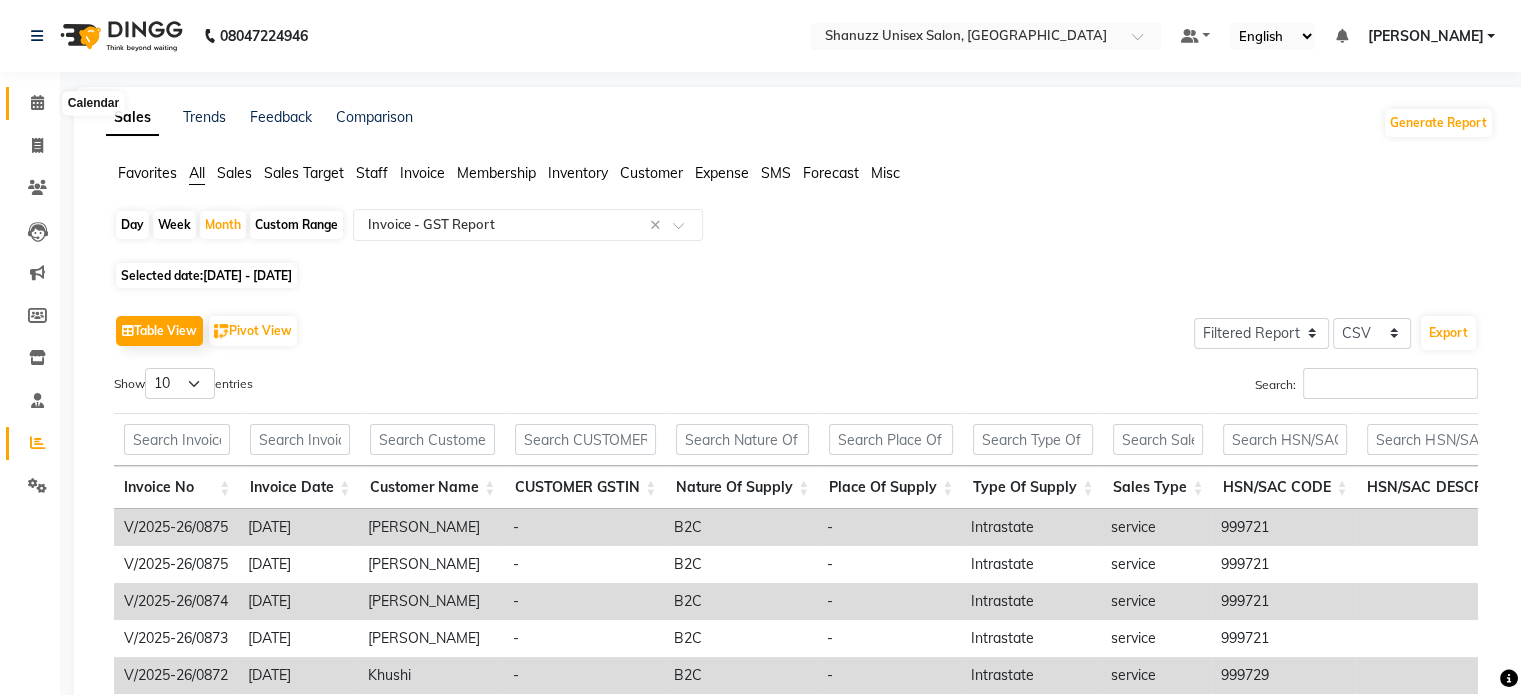 click 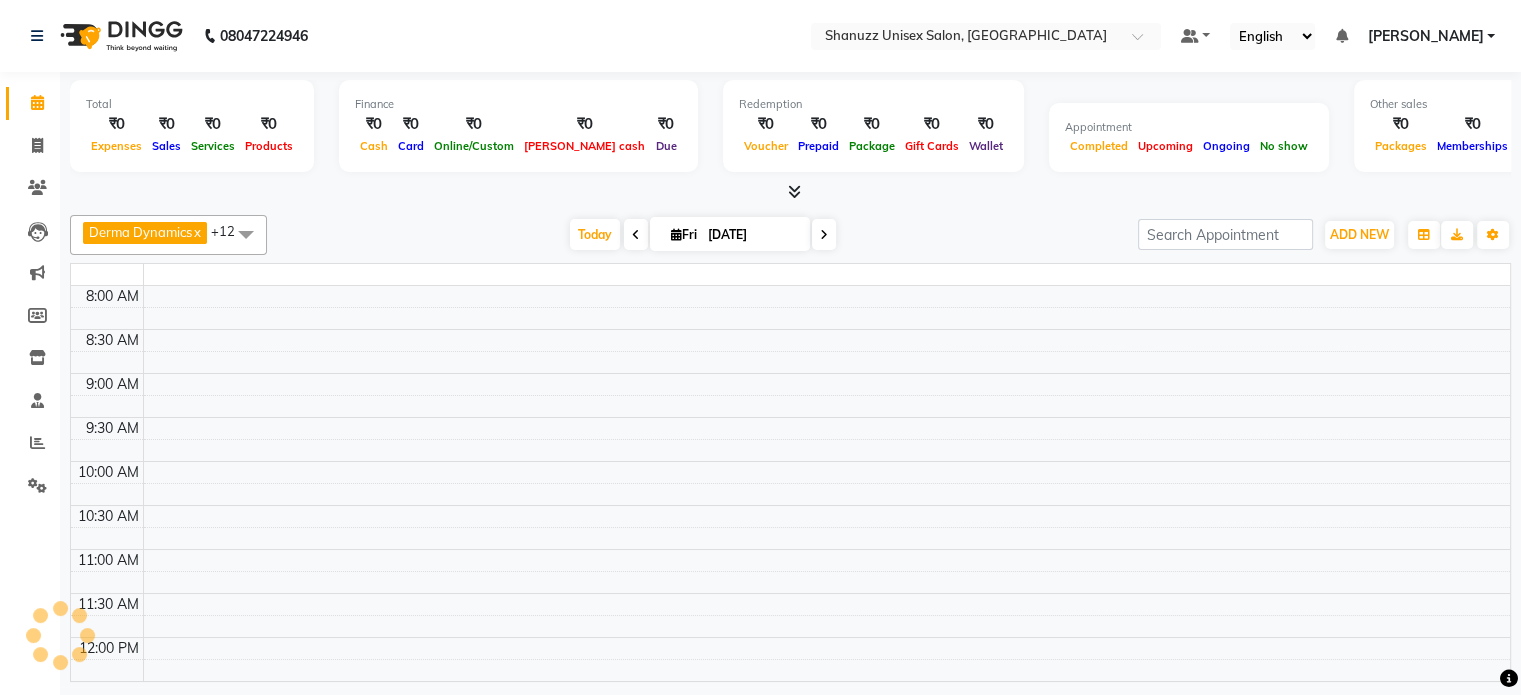 scroll, scrollTop: 0, scrollLeft: 0, axis: both 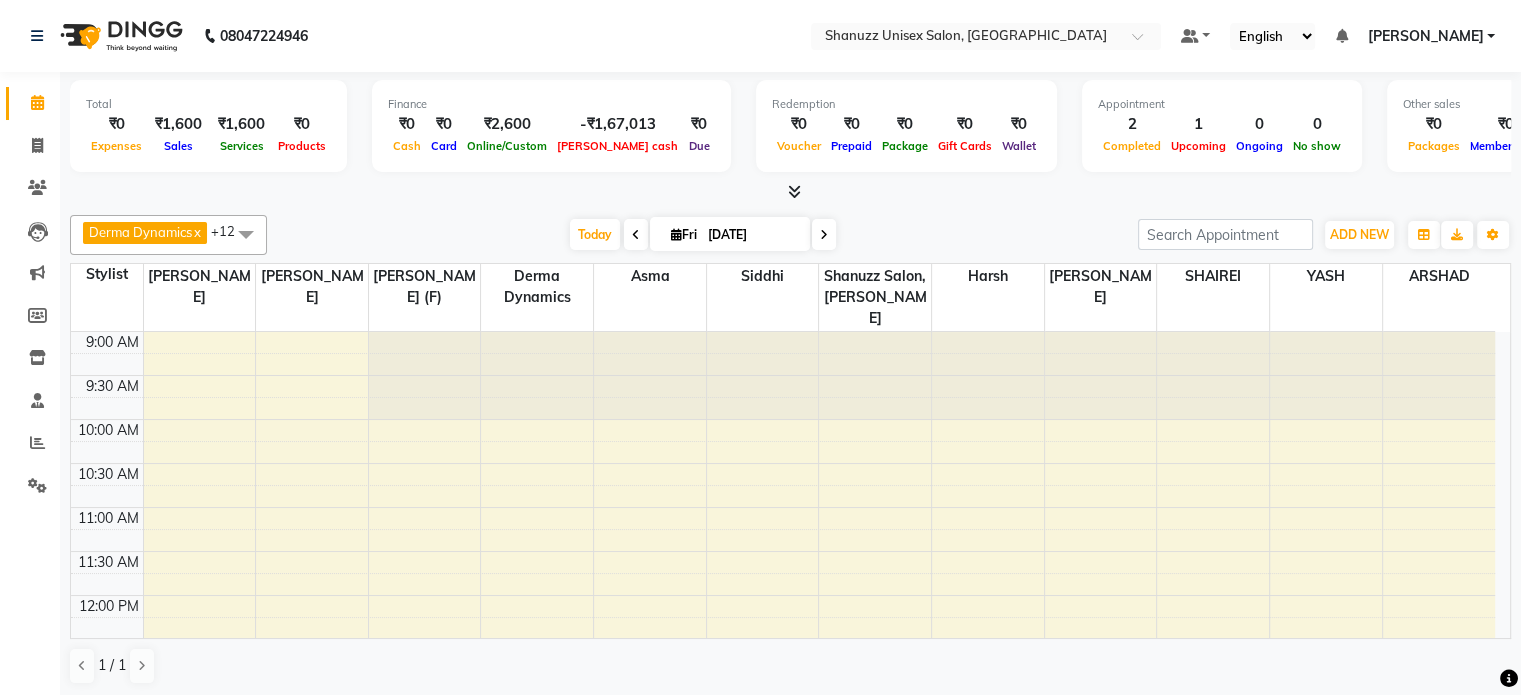 click on "Reports" 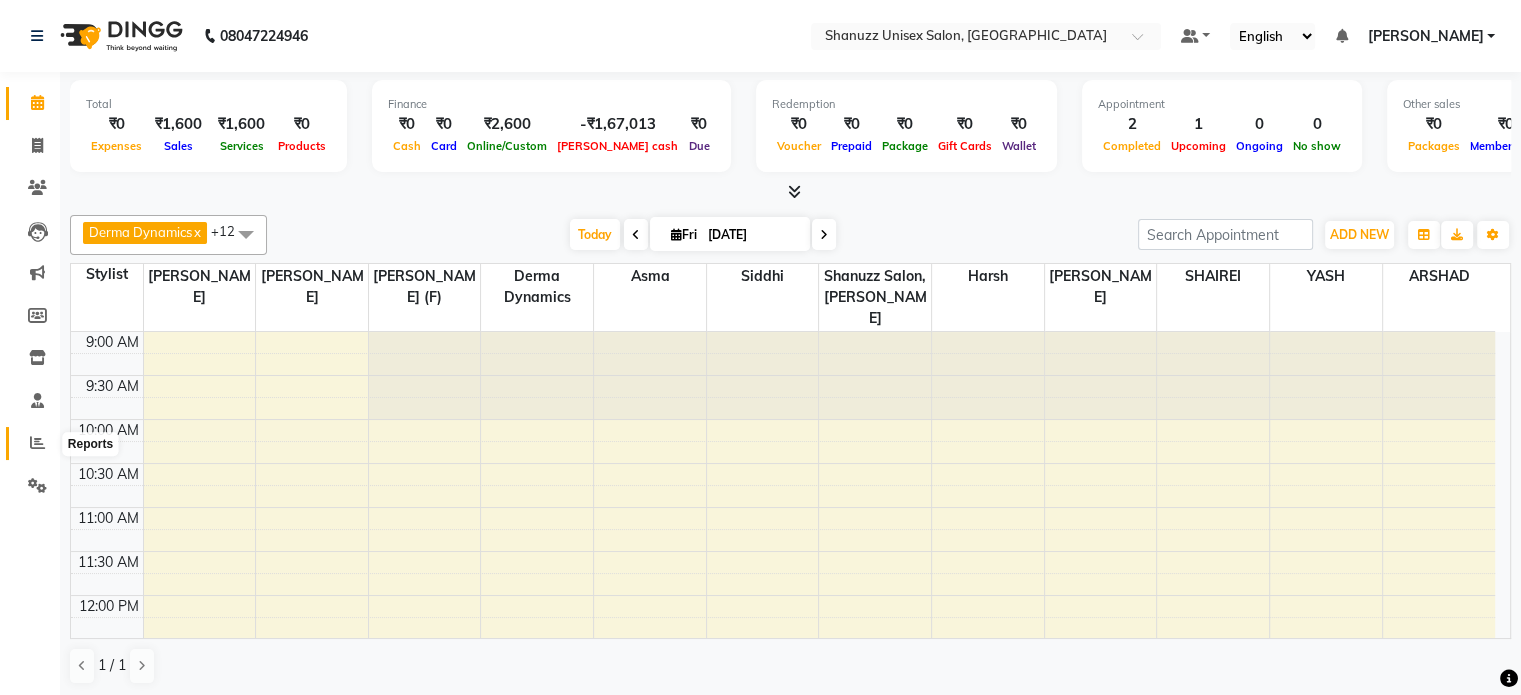 click 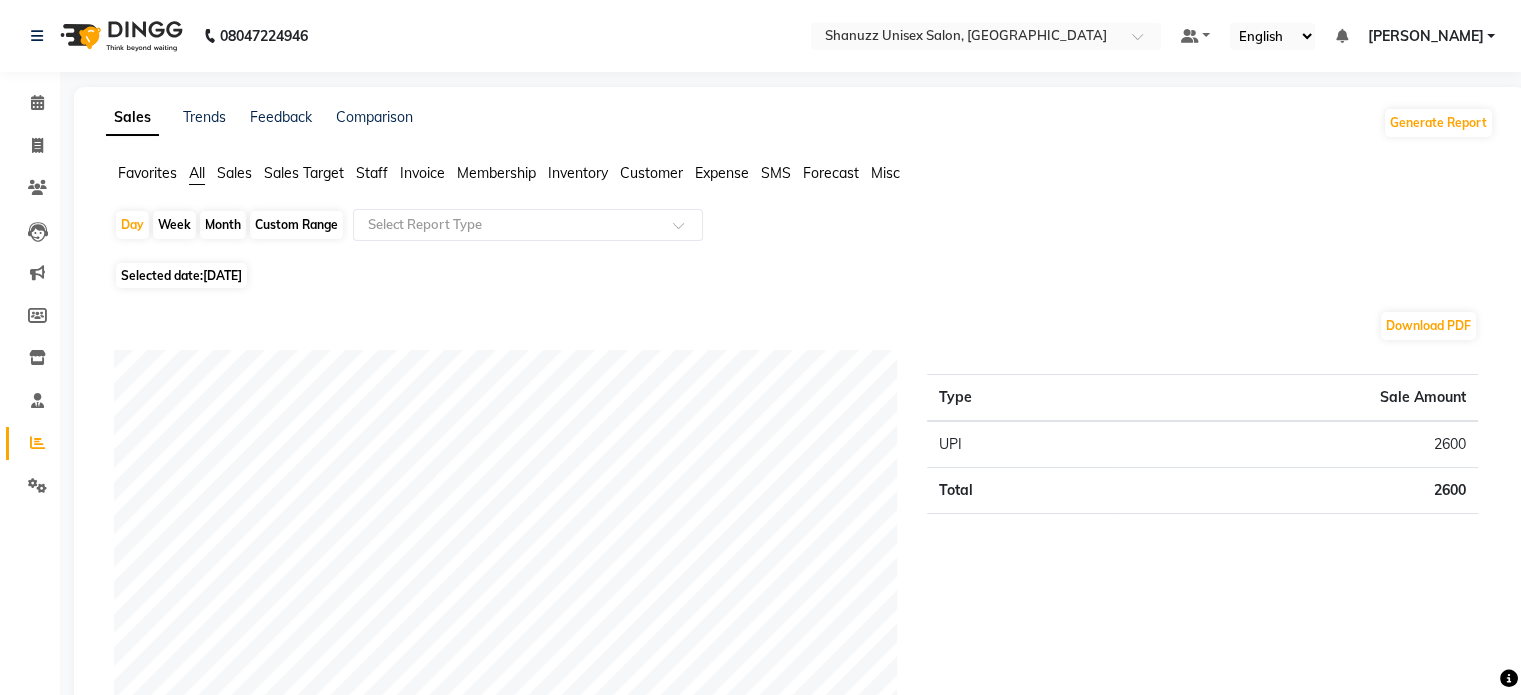 click on "Month" 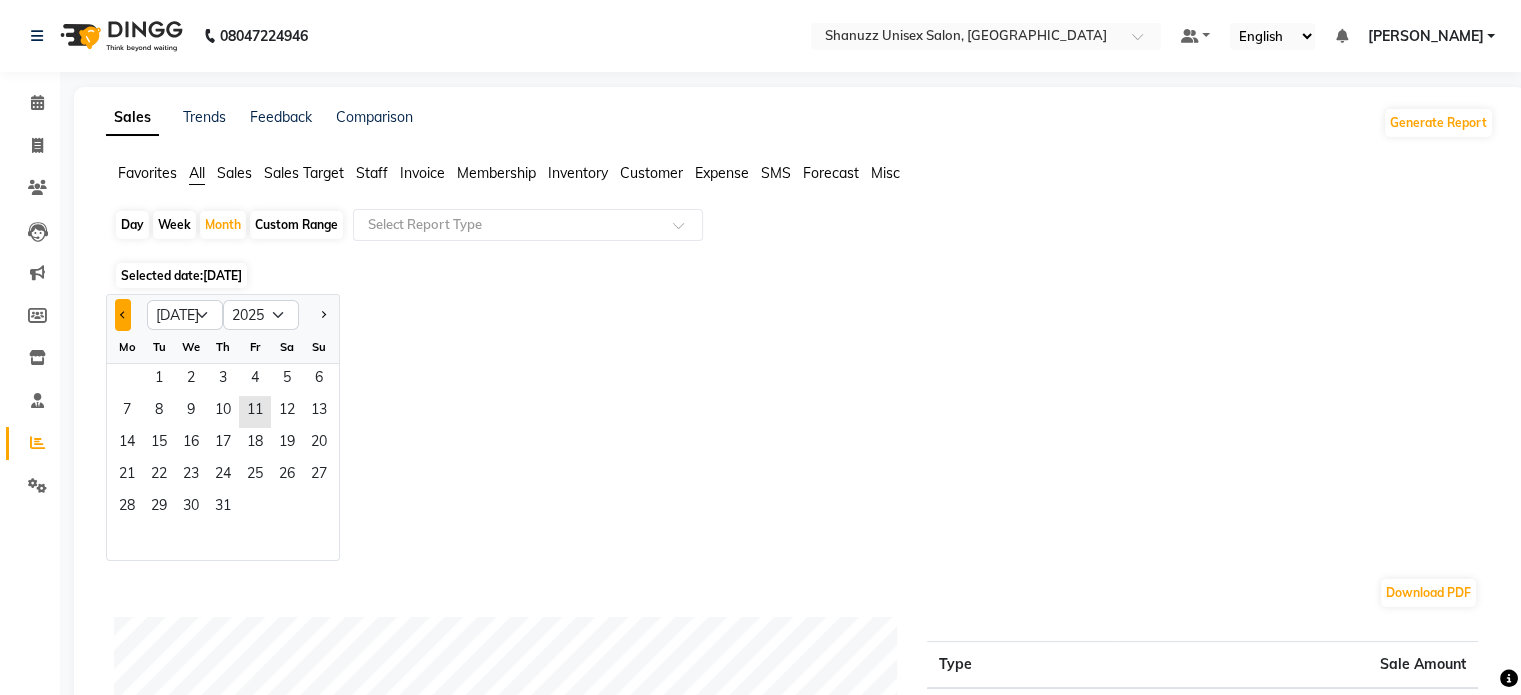click 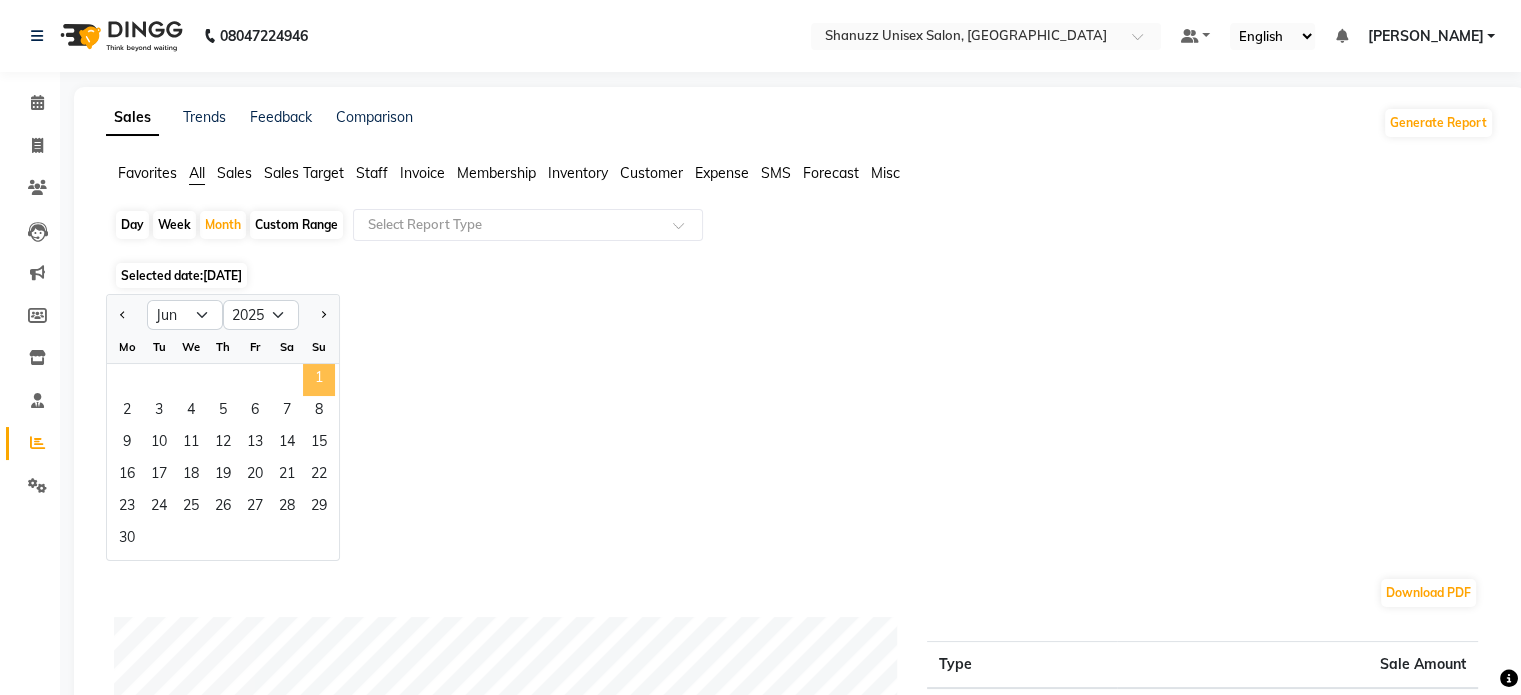click on "1" 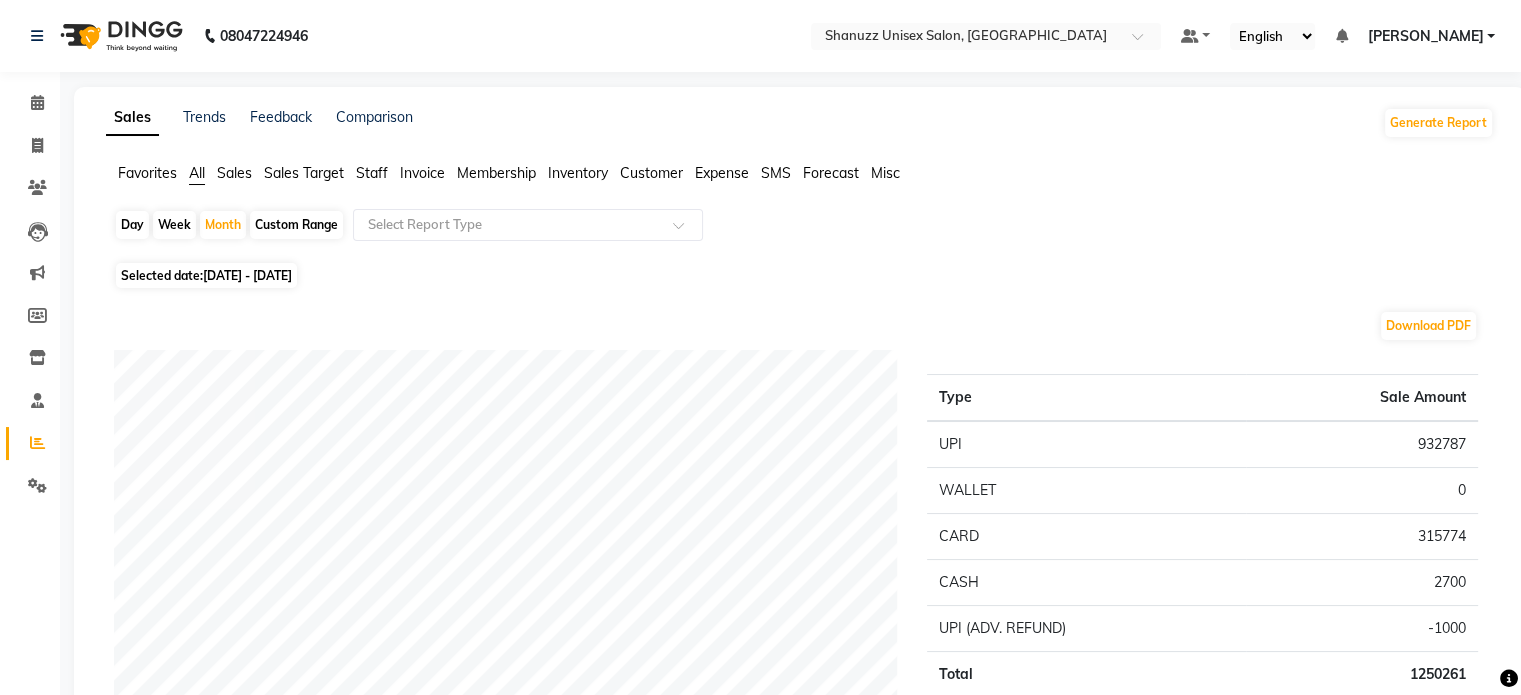 click on "Invoice" 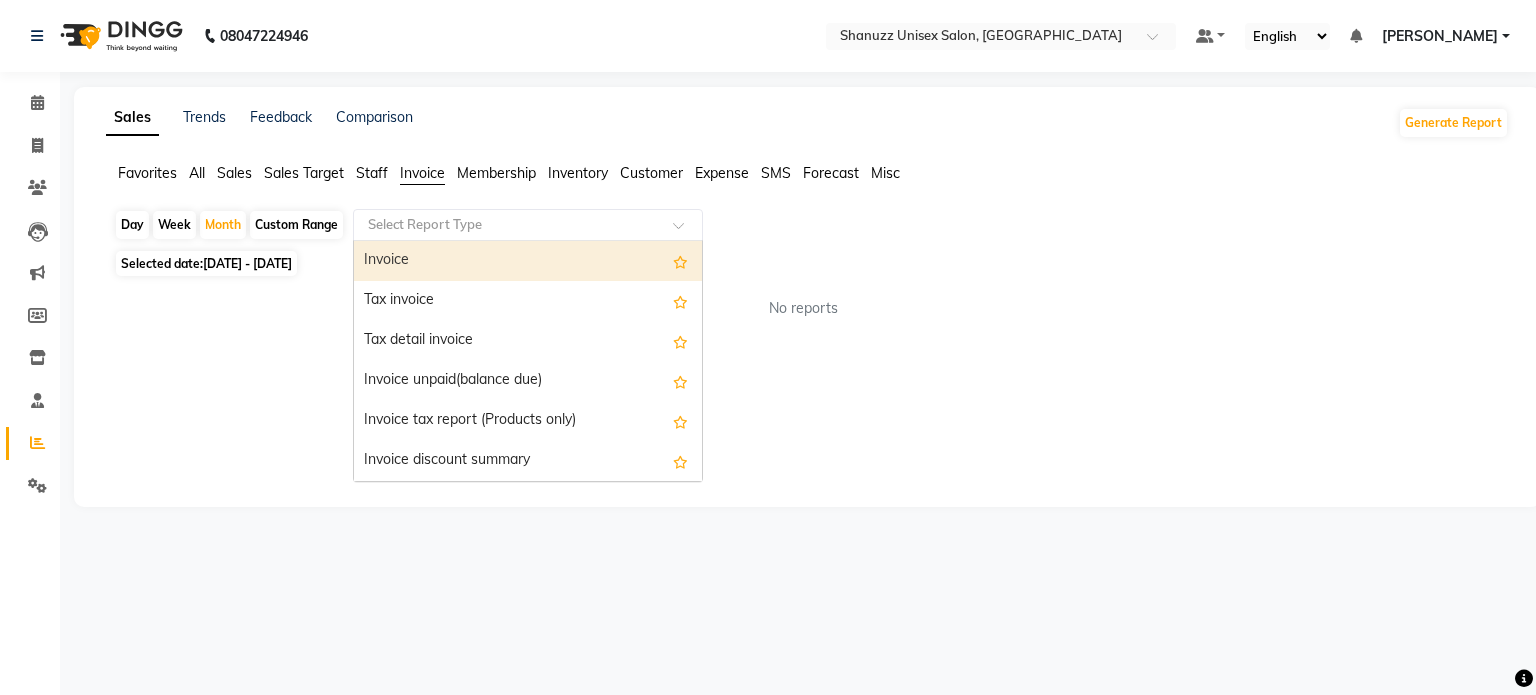 click 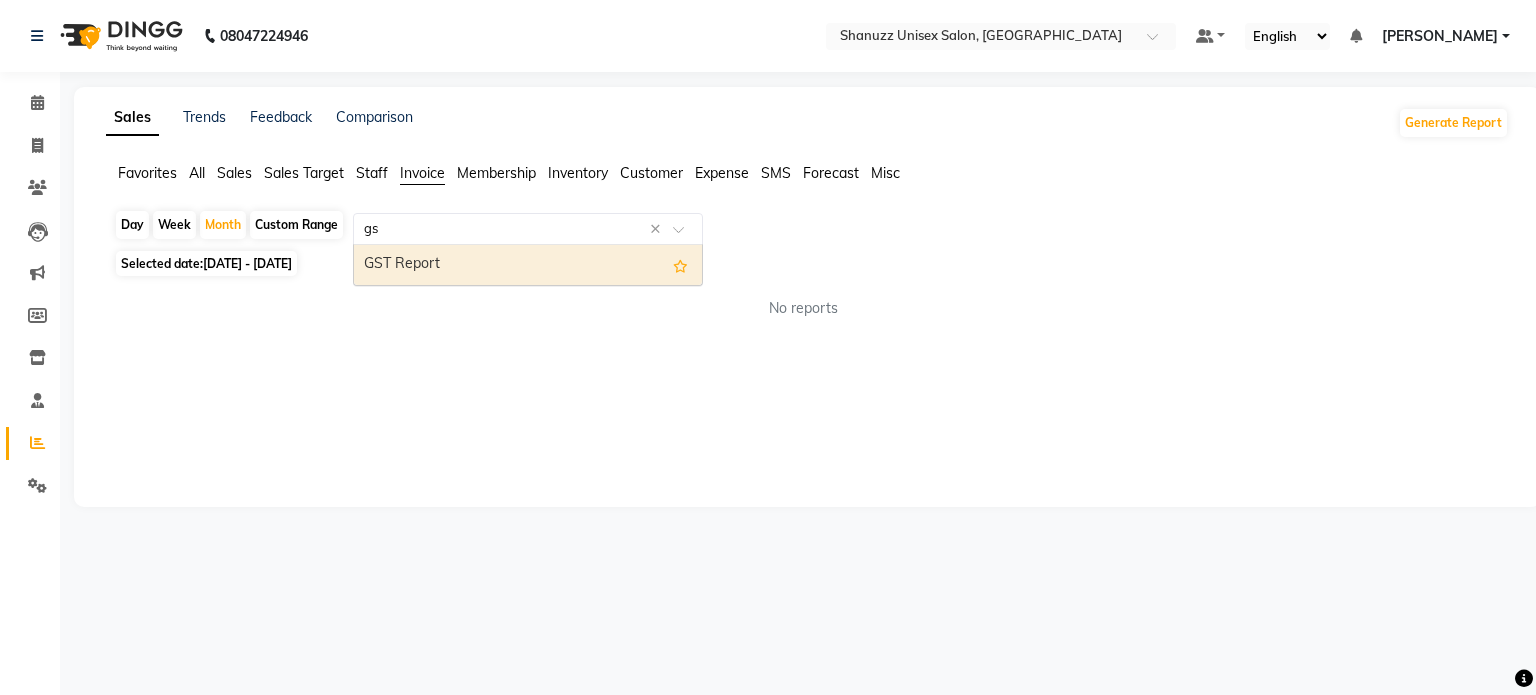 type on "gst" 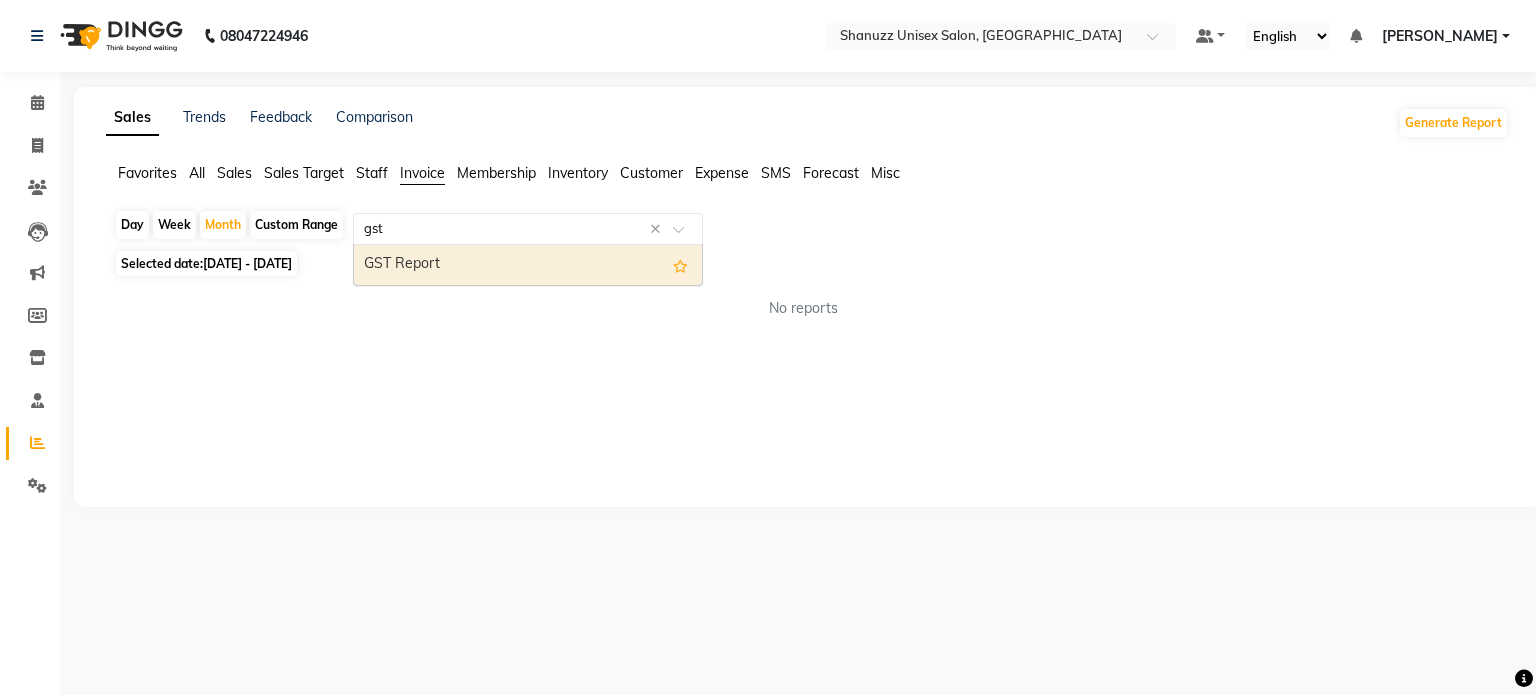 click on "GST Report" at bounding box center [528, 265] 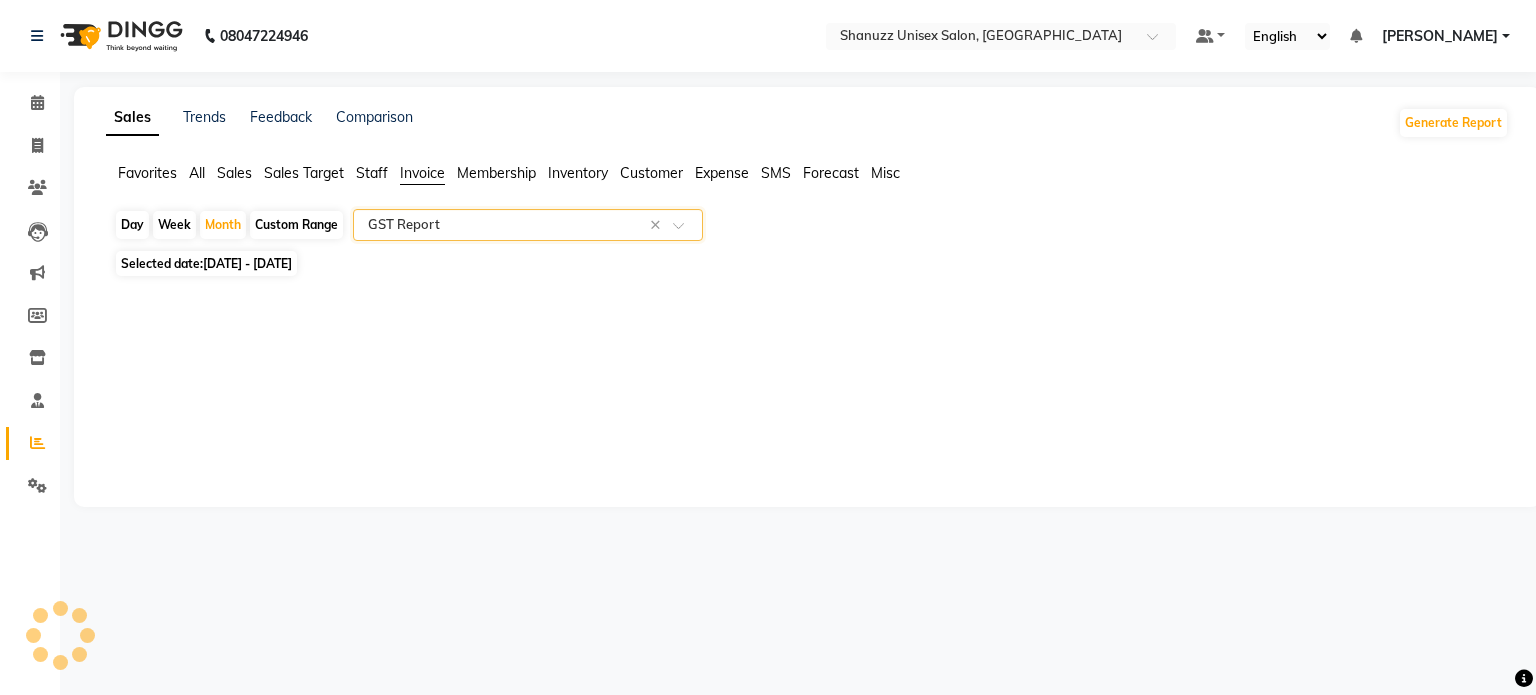 select on "filtered_report" 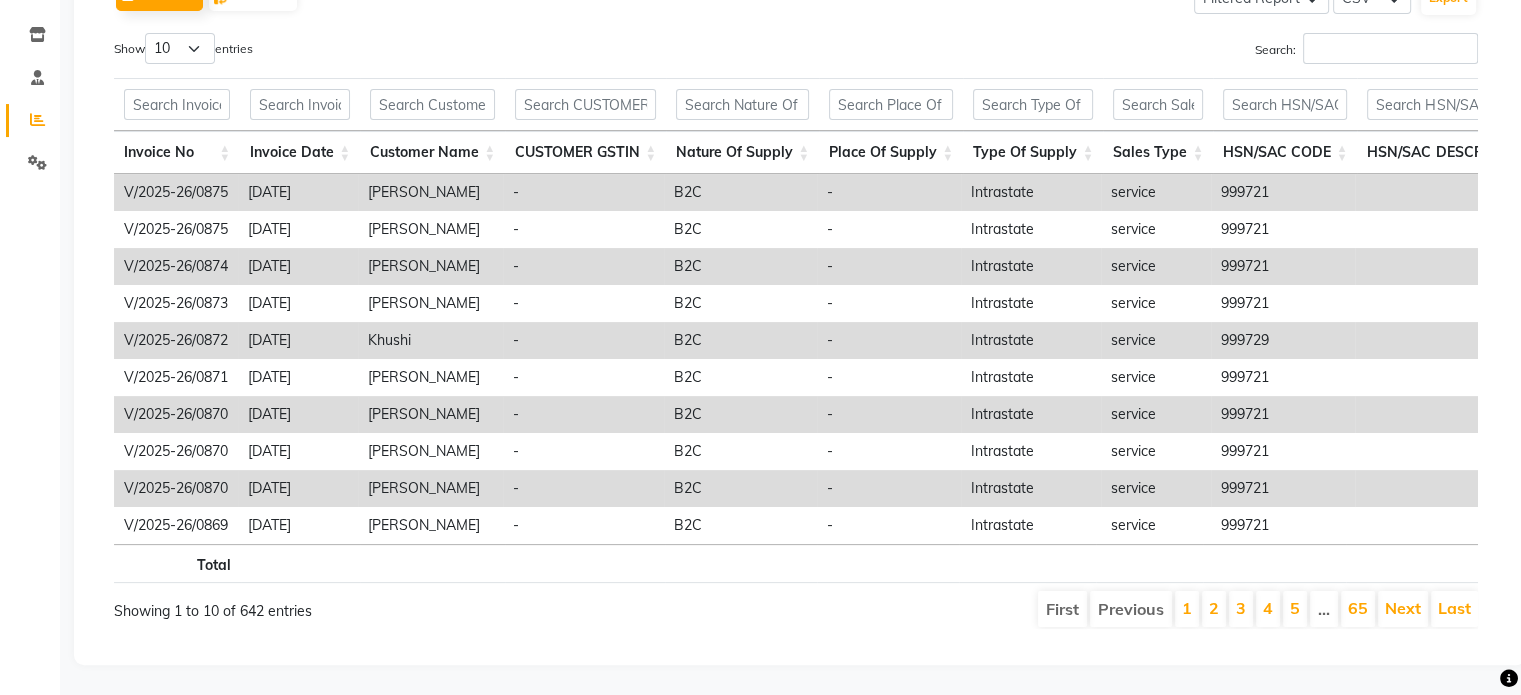 scroll, scrollTop: 256, scrollLeft: 0, axis: vertical 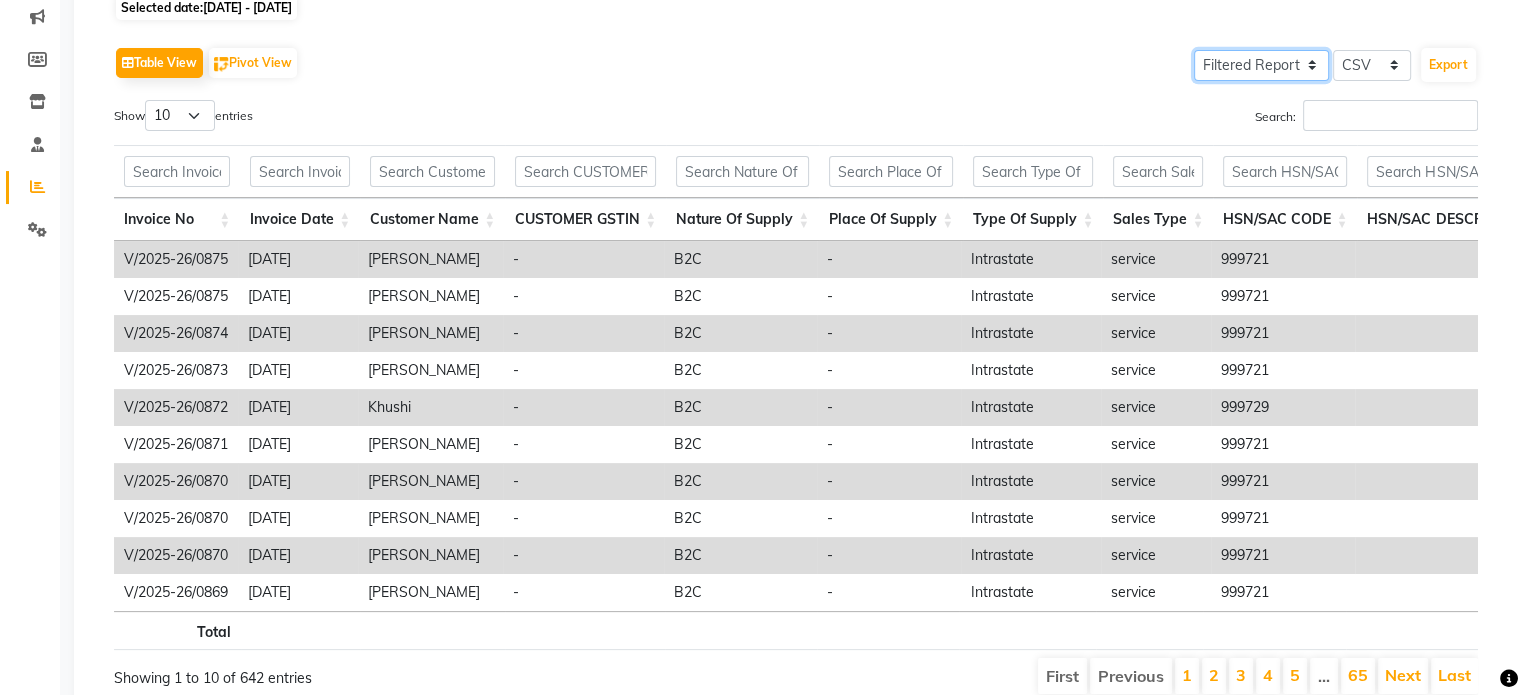 click on "Select Full Report Filtered Report" 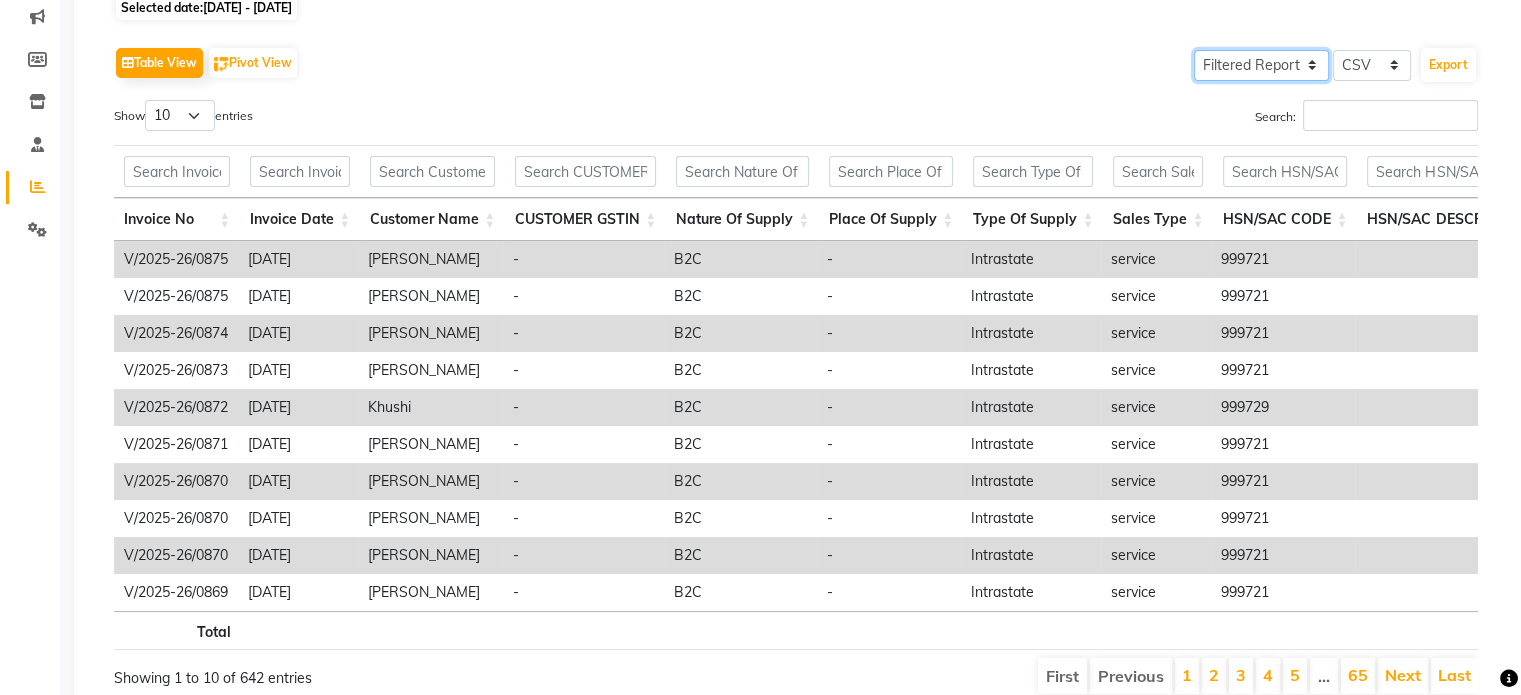 select on "full_report" 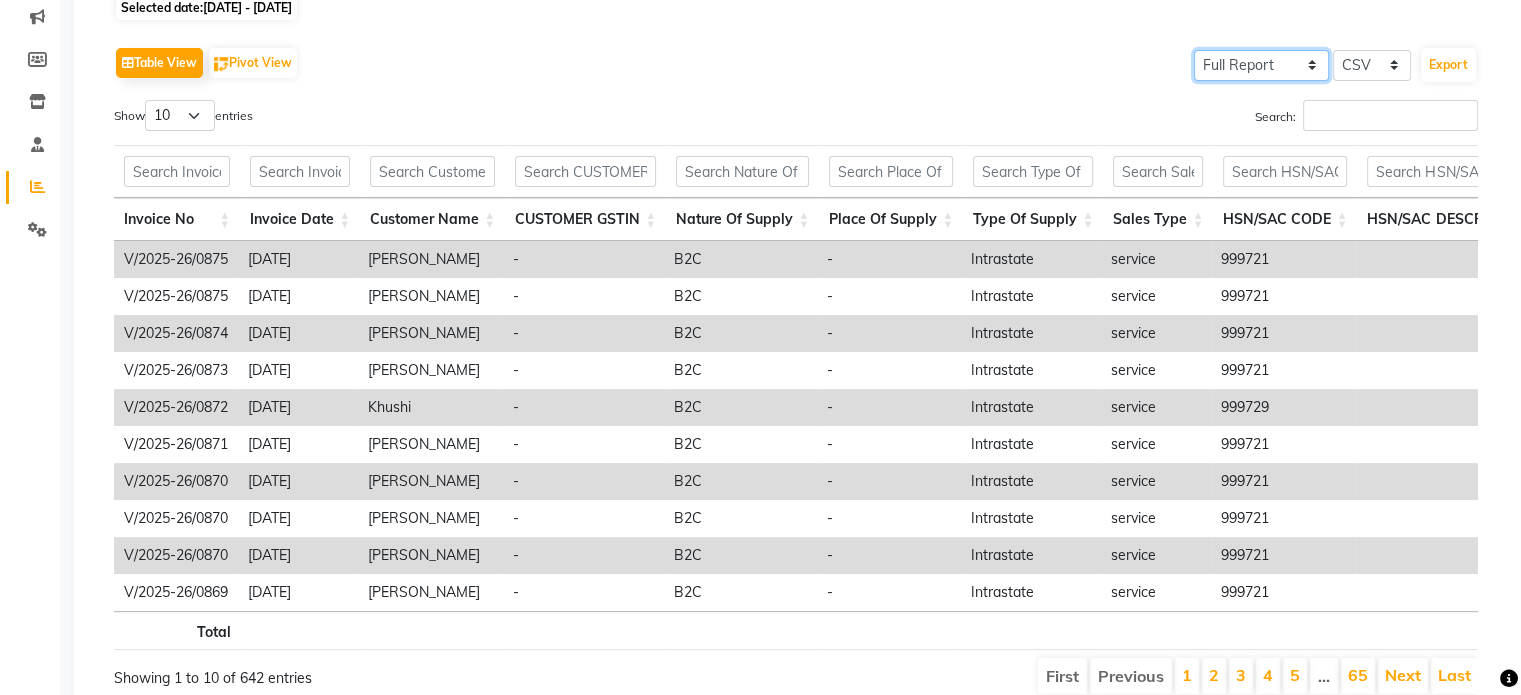 click on "Select Full Report Filtered Report" 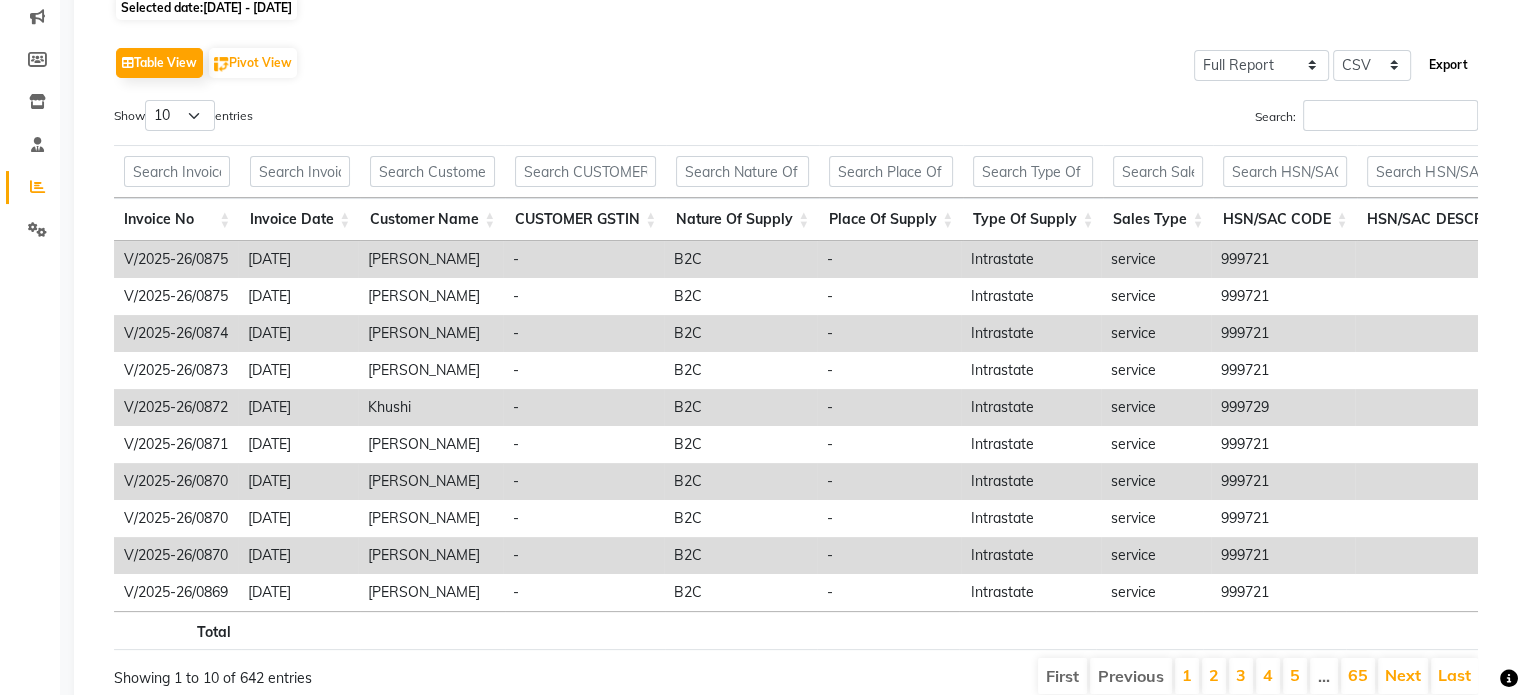 click on "Export" 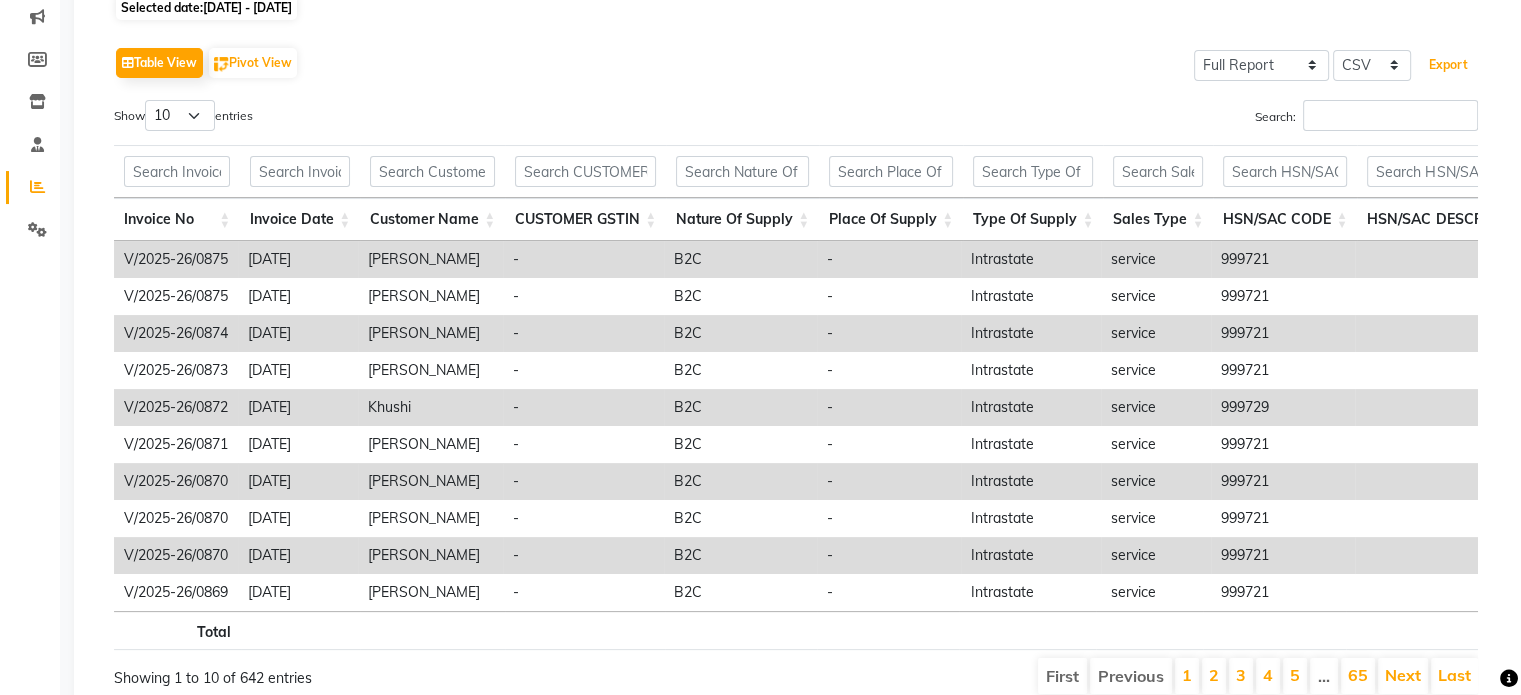 scroll, scrollTop: 0, scrollLeft: 0, axis: both 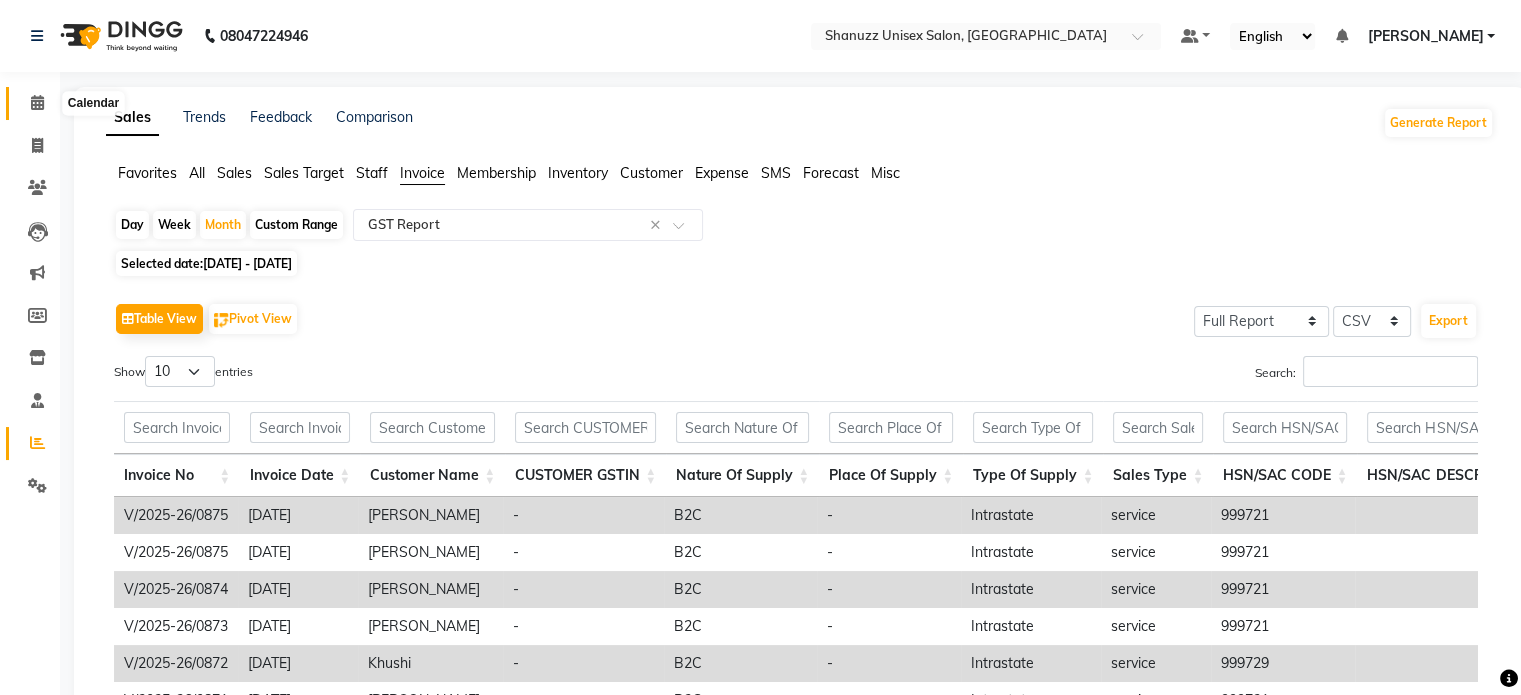 click 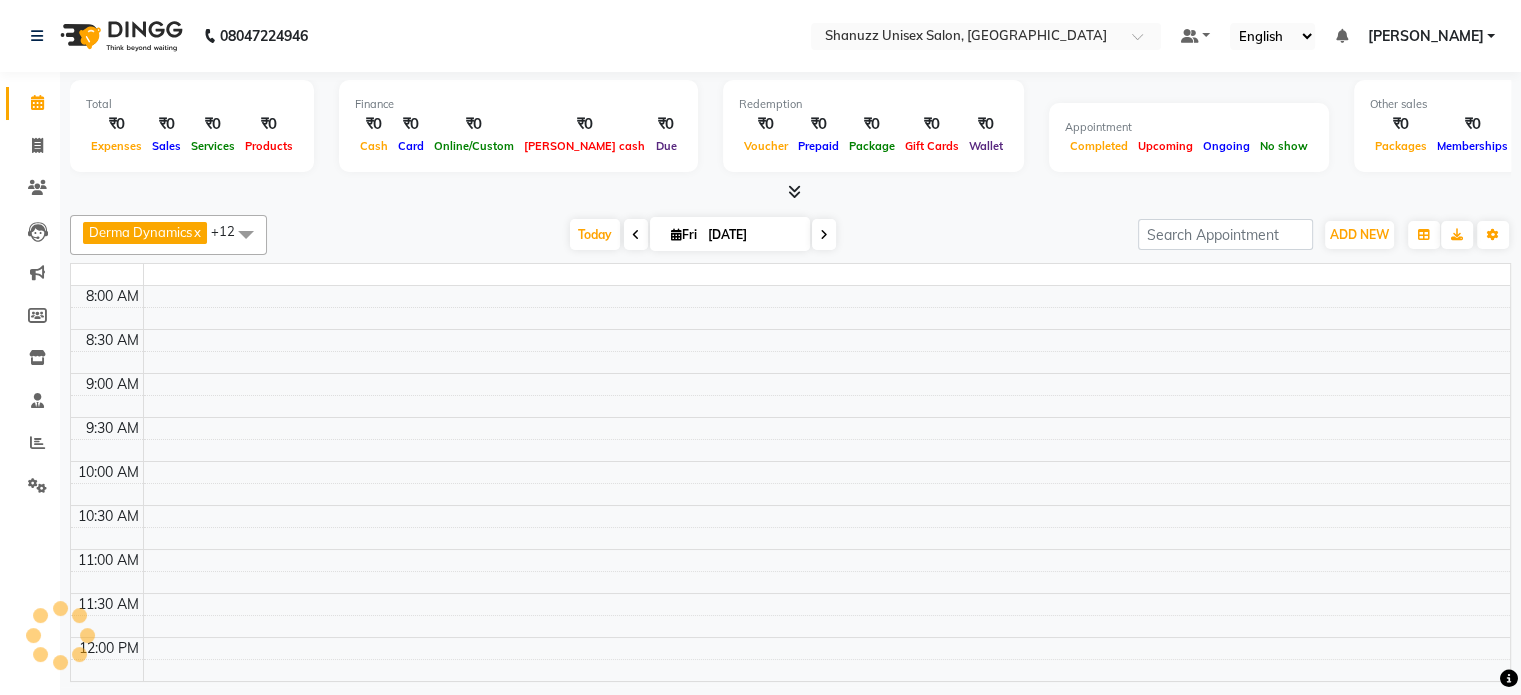 scroll, scrollTop: 0, scrollLeft: 0, axis: both 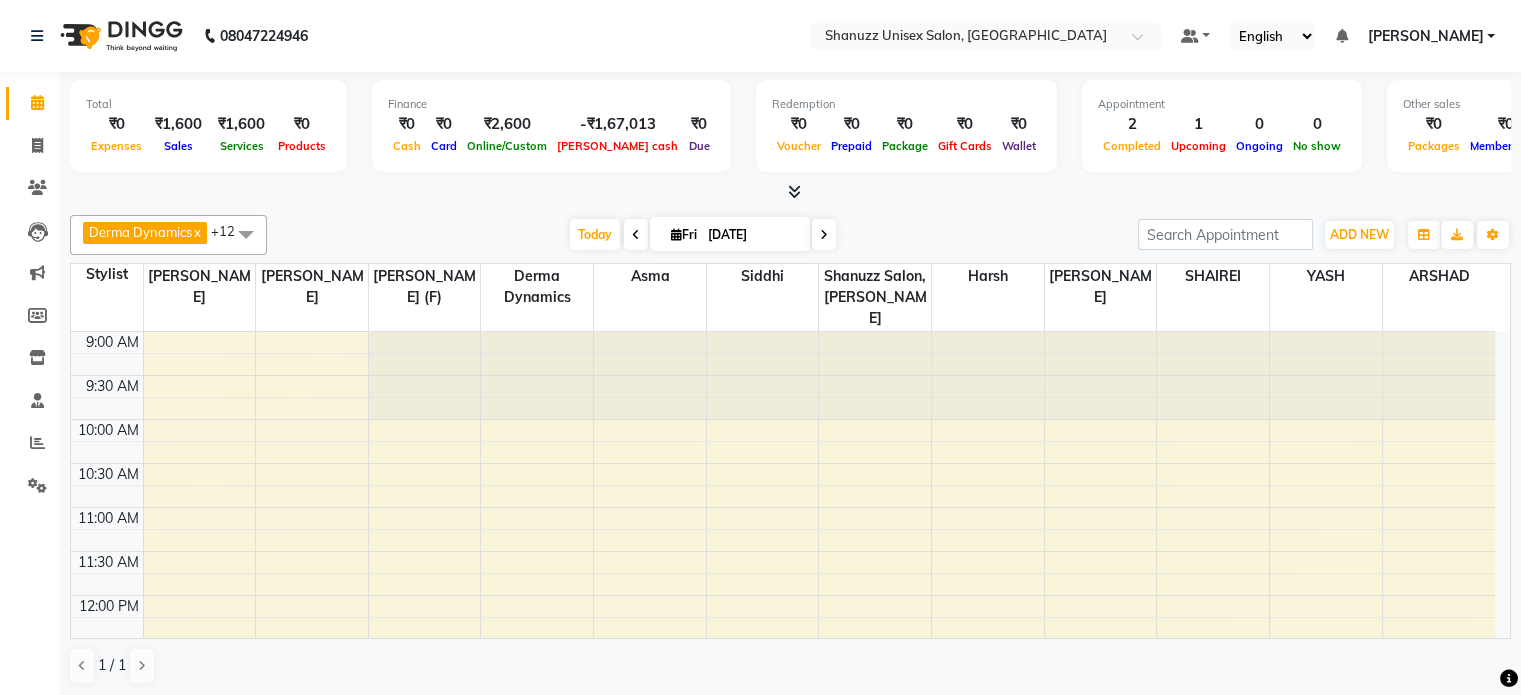 click at bounding box center [824, 234] 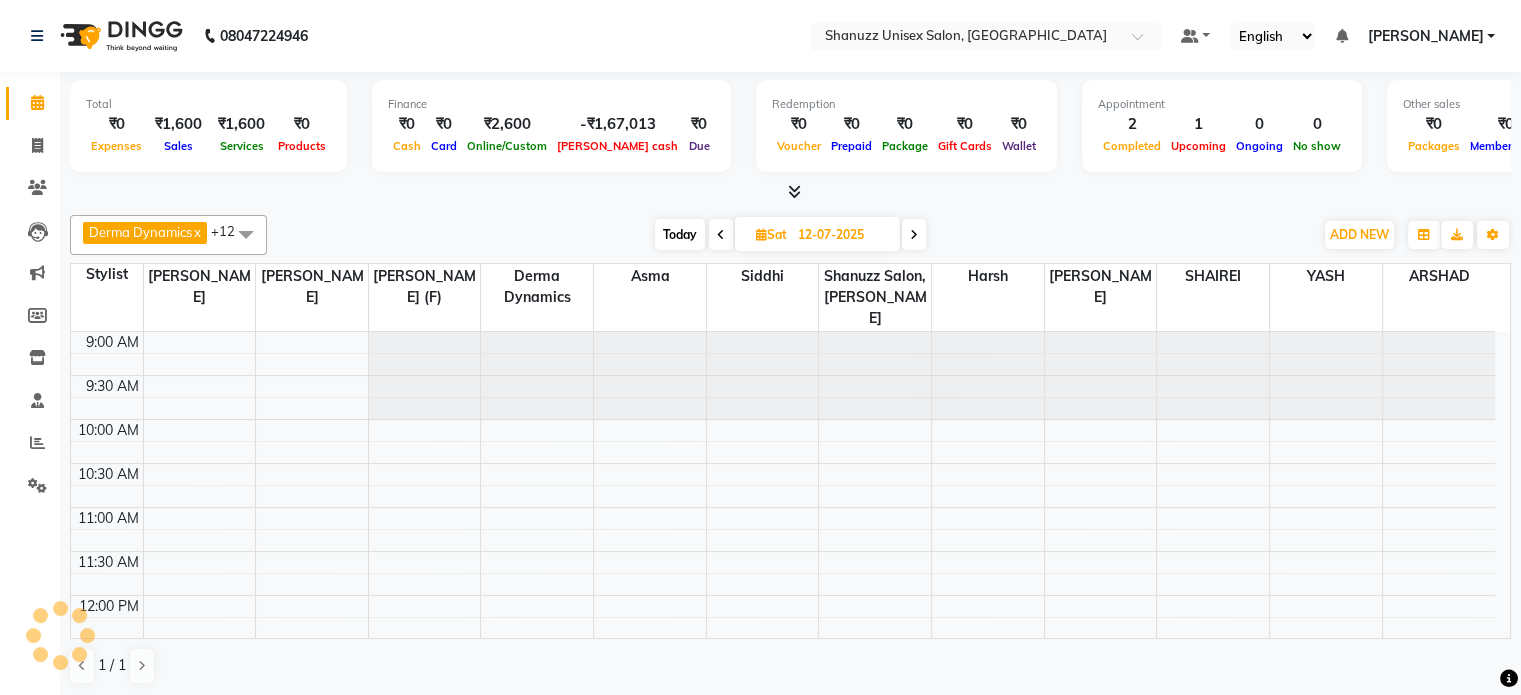 scroll, scrollTop: 699, scrollLeft: 0, axis: vertical 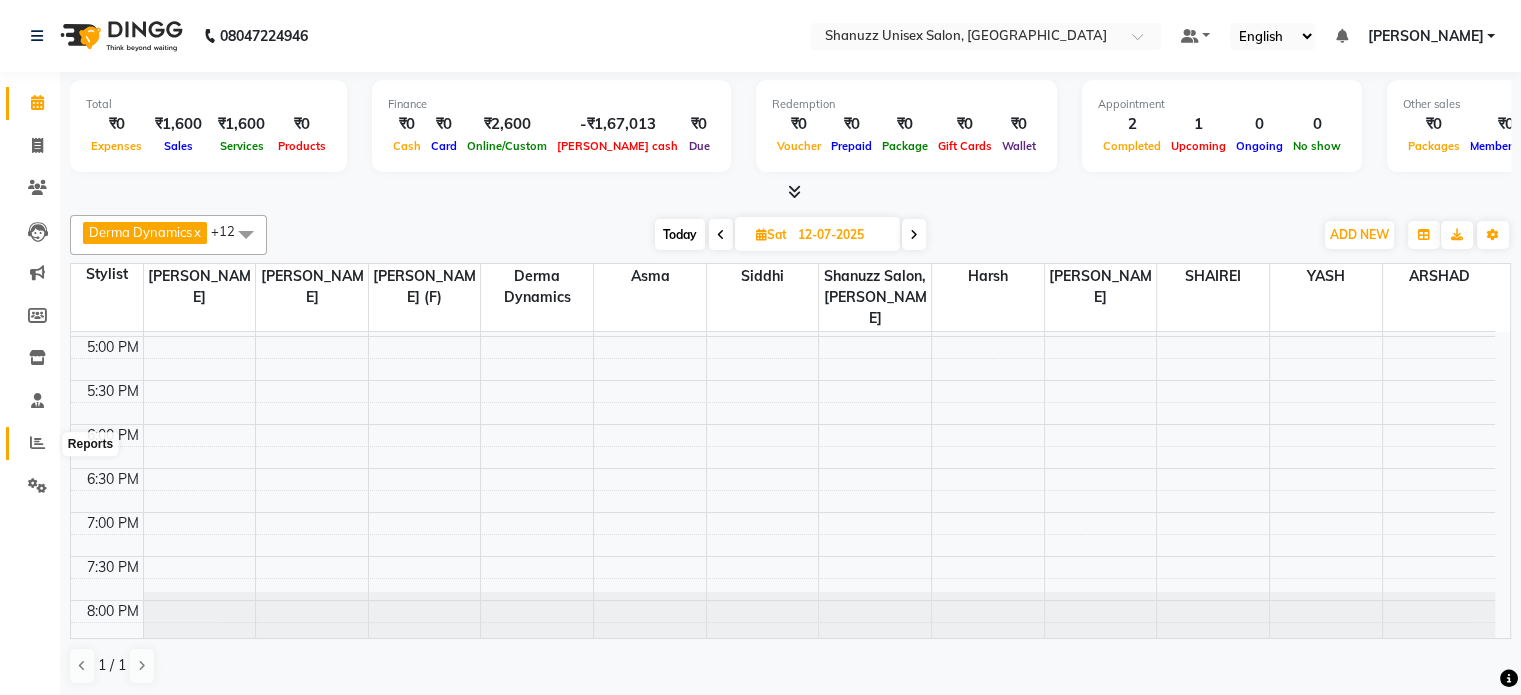 click 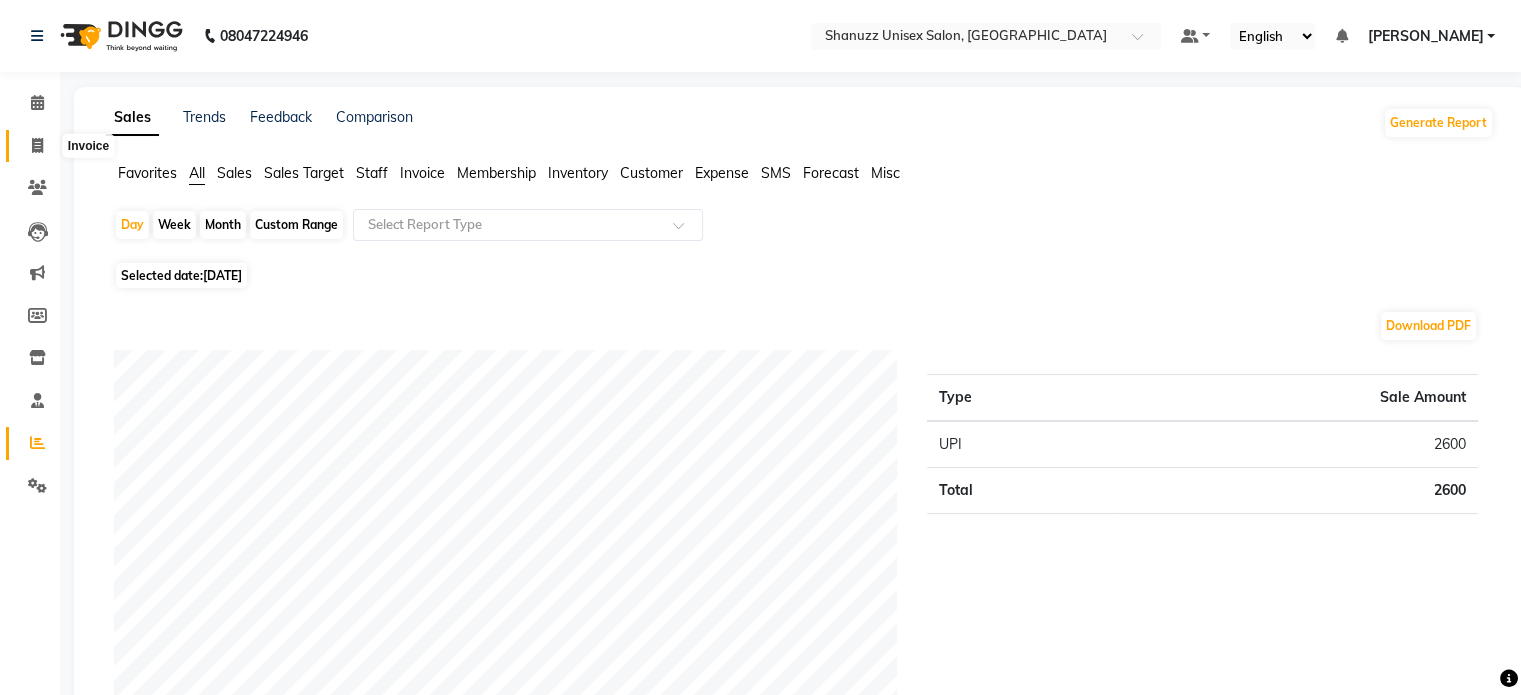 click 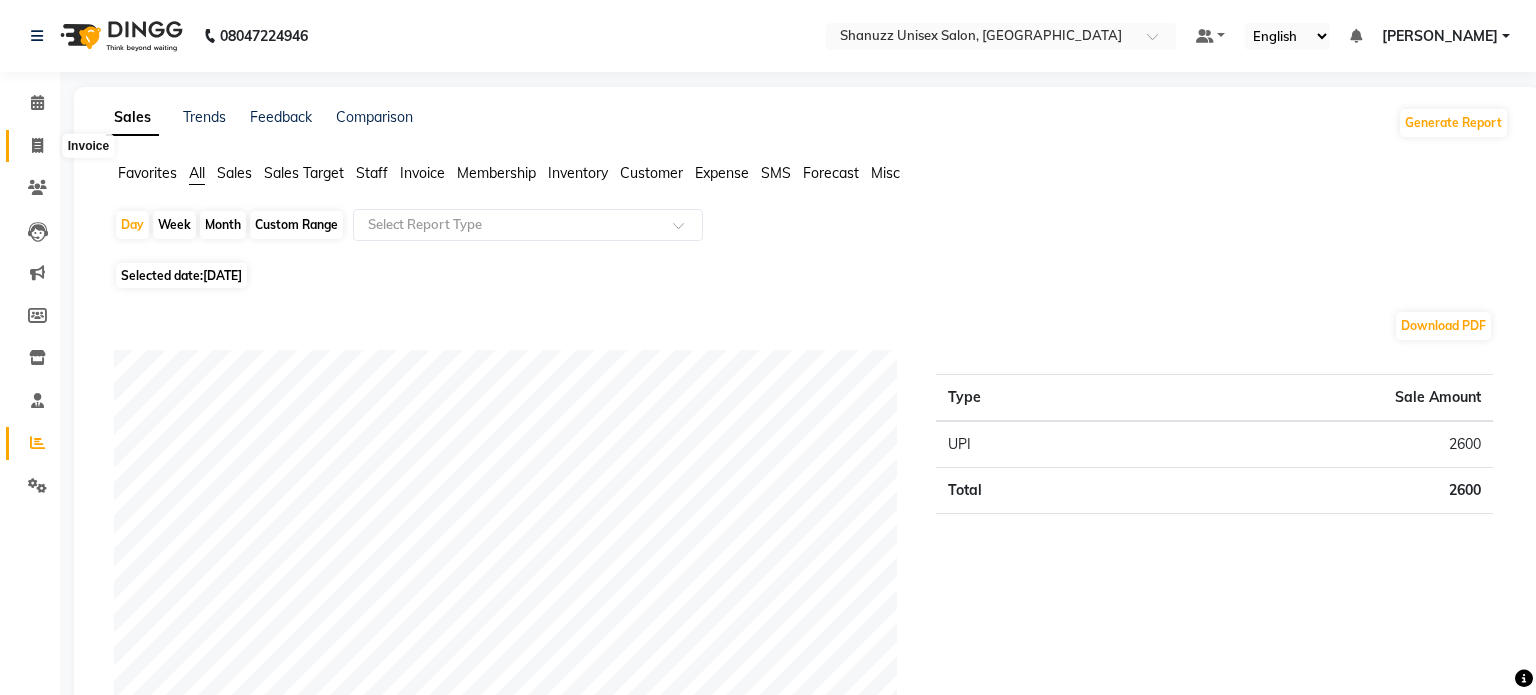 select on "7102" 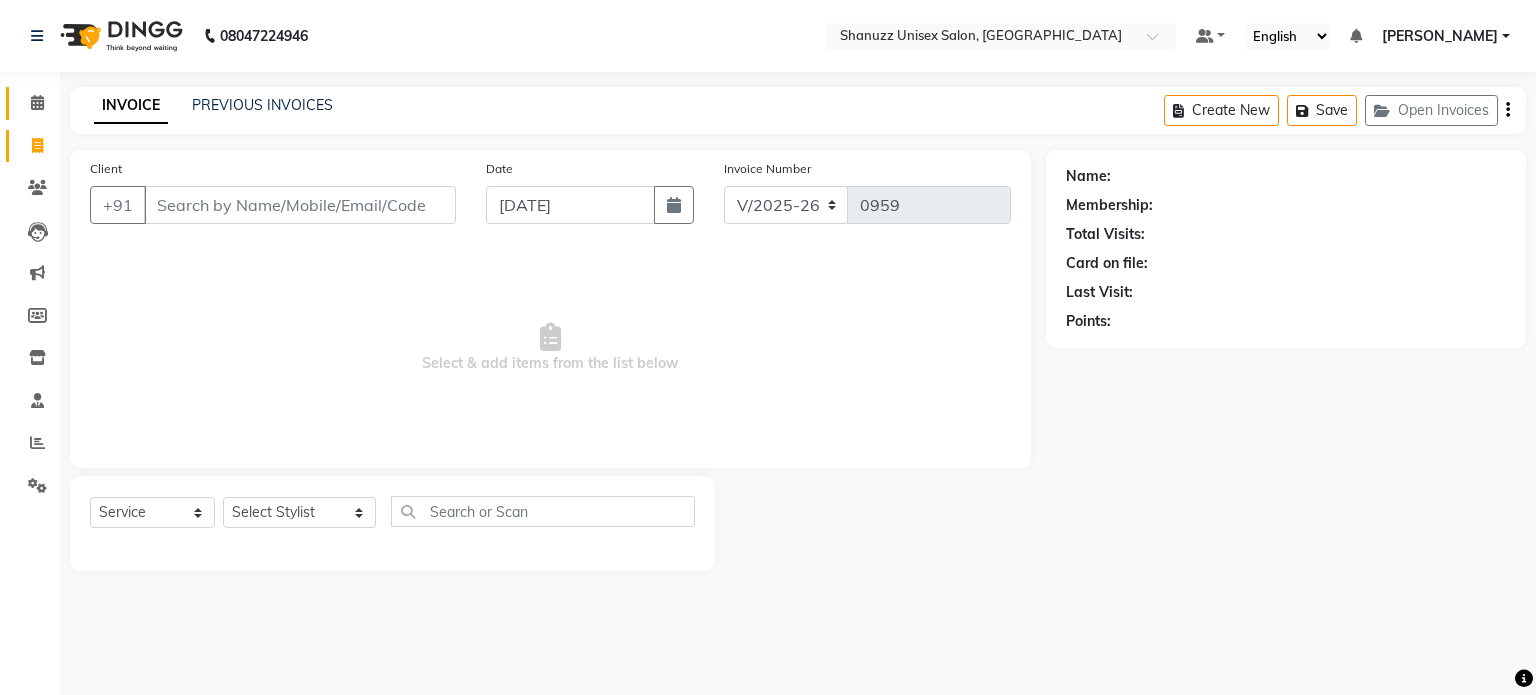 click on "Calendar" 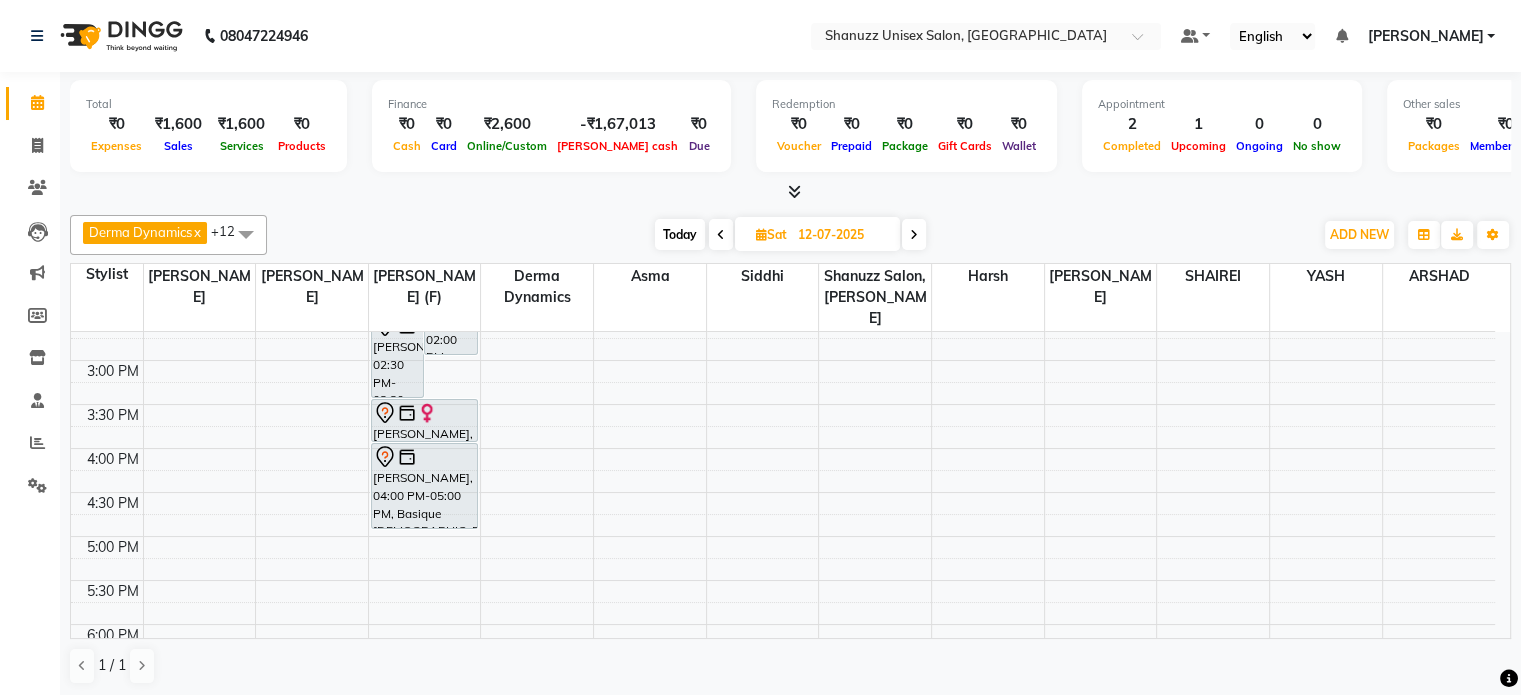 scroll, scrollTop: 500, scrollLeft: 0, axis: vertical 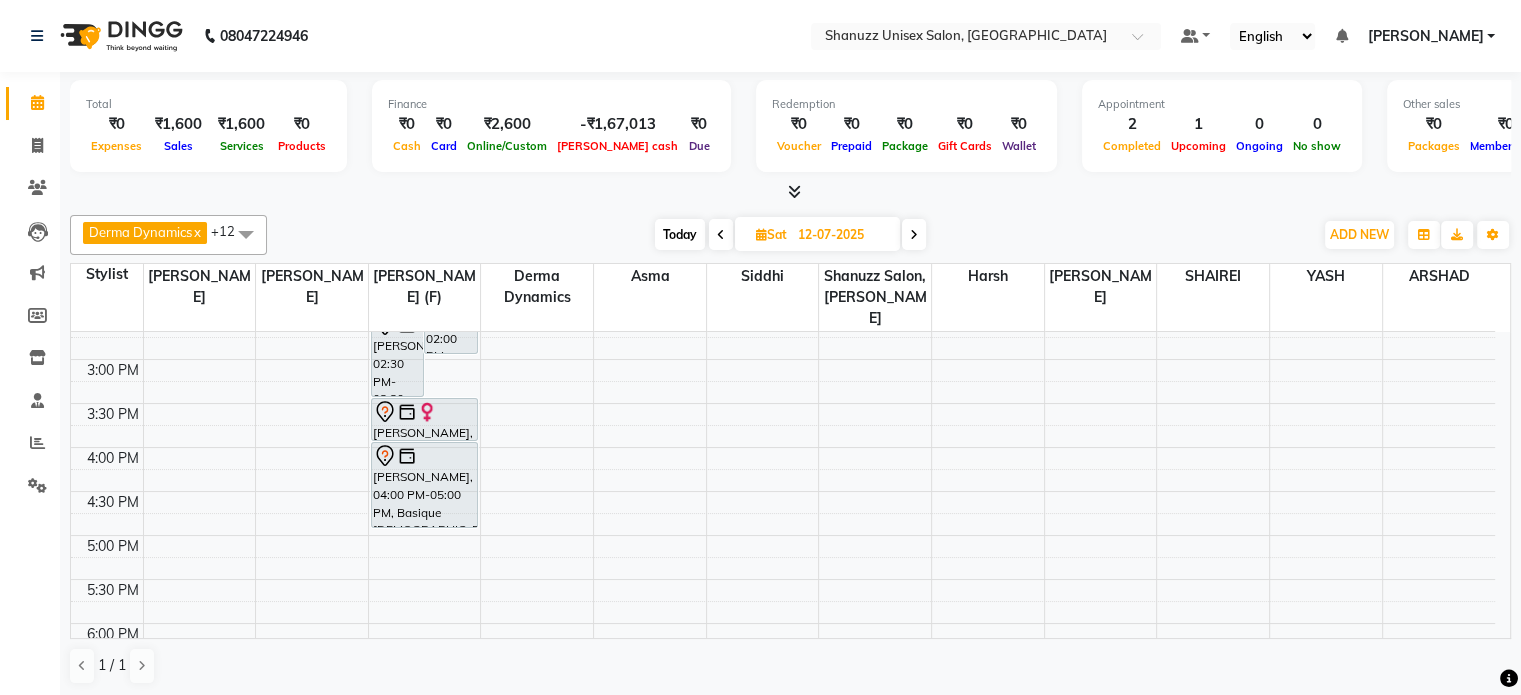 click on "Today" at bounding box center [680, 234] 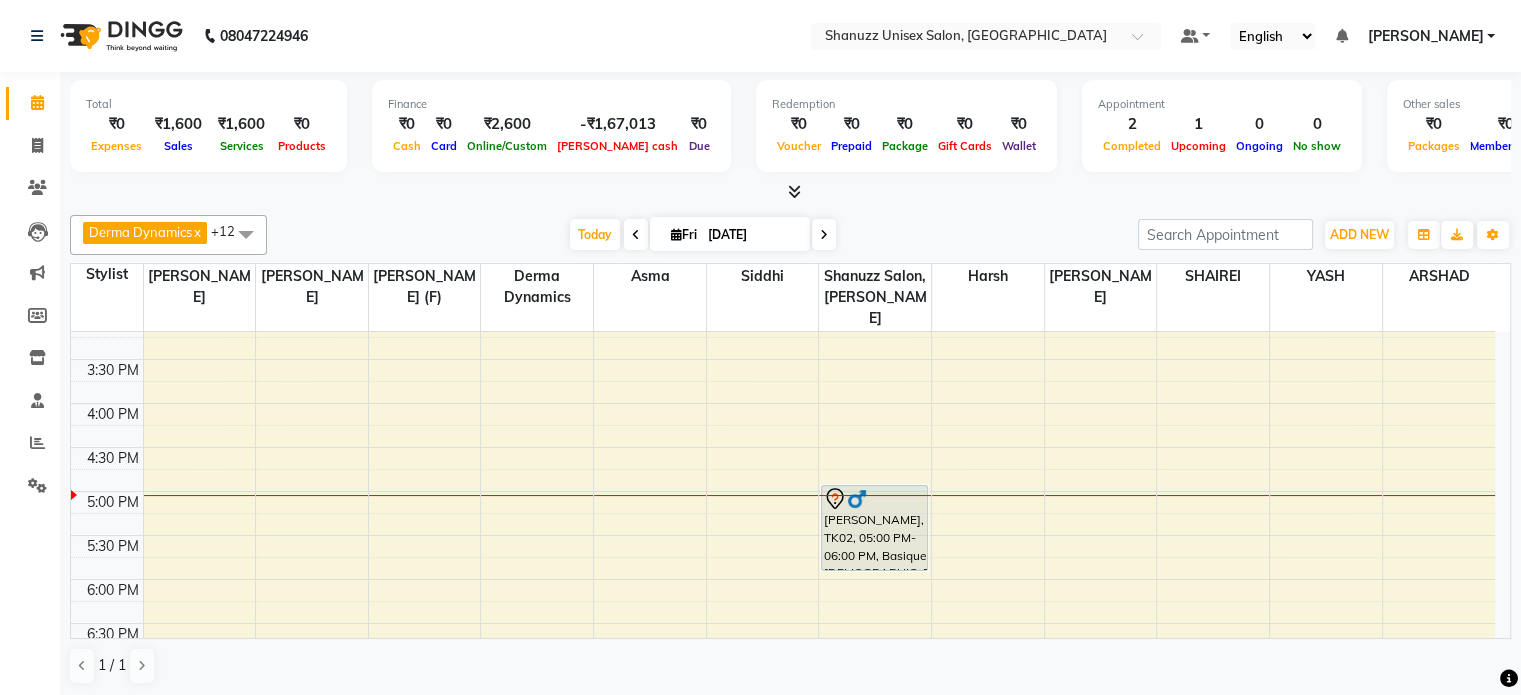 scroll, scrollTop: 486, scrollLeft: 0, axis: vertical 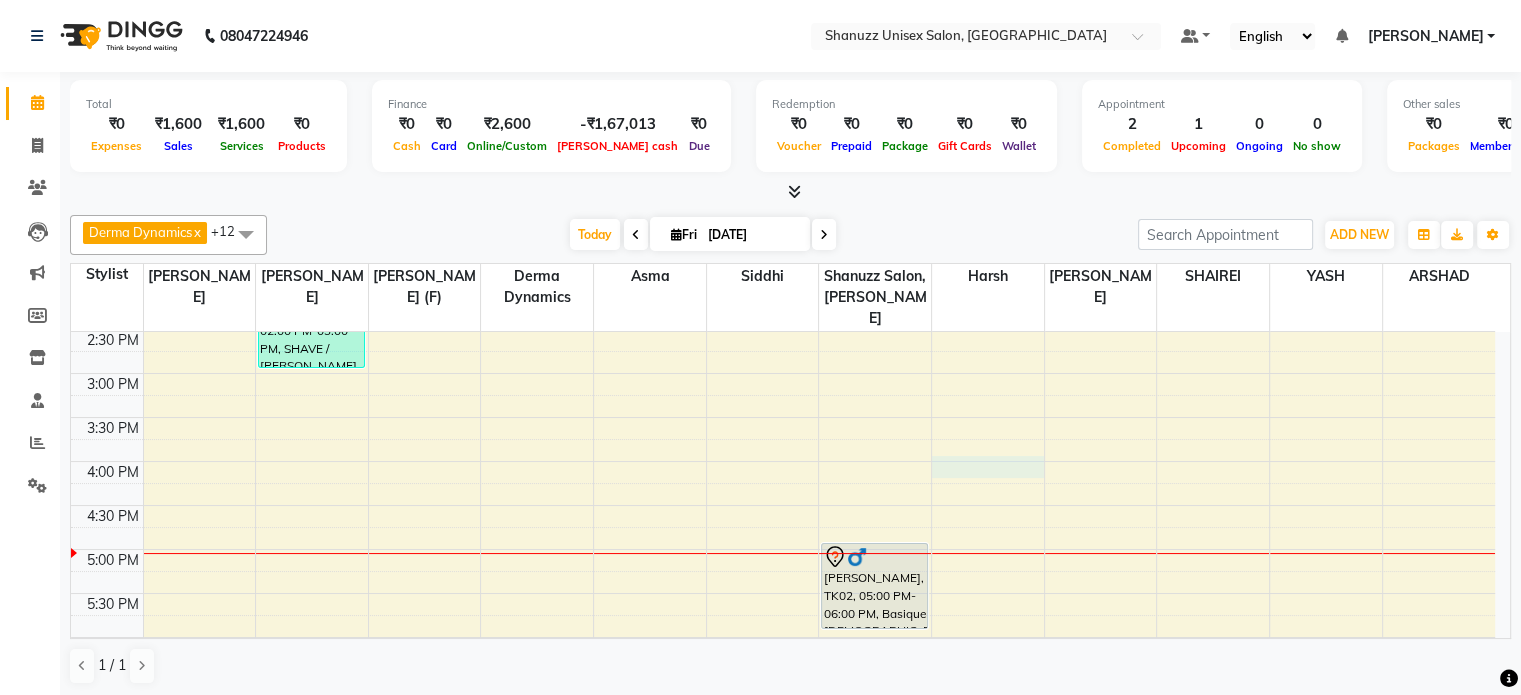 click on "9:00 AM 9:30 AM 10:00 AM 10:30 AM 11:00 AM 11:30 AM 12:00 PM 12:30 PM 1:00 PM 1:30 PM 2:00 PM 2:30 PM 3:00 PM 3:30 PM 4:00 PM 4:30 PM 5:00 PM 5:30 PM 6:00 PM 6:30 PM 7:00 PM 7:30 PM 8:00 PM 8:30 PM     SANDEEP, TK01, 01:00 PM-02:00 PM, Basique [DEMOGRAPHIC_DATA] Haircut - By Seasoned Hairdresser (10+ Years of Experience)     SANDEEP, TK01, 02:00 PM-03:00 PM, SHAVE / [PERSON_NAME] TRIM - By Seasoned Hairdresser (10+ Years of Experience)     SANDEEP, TK01, 01:00 PM-02:00 PM, Basique [DEMOGRAPHIC_DATA] Haircut - By Seasoned Hairdresser (10+ Years of Experience)             [PERSON_NAME], TK02, 05:00 PM-06:00 PM, Basique [DEMOGRAPHIC_DATA] Haircut - By Seasoned Hairdresser (10+ Years of Experience)" at bounding box center (783, 373) 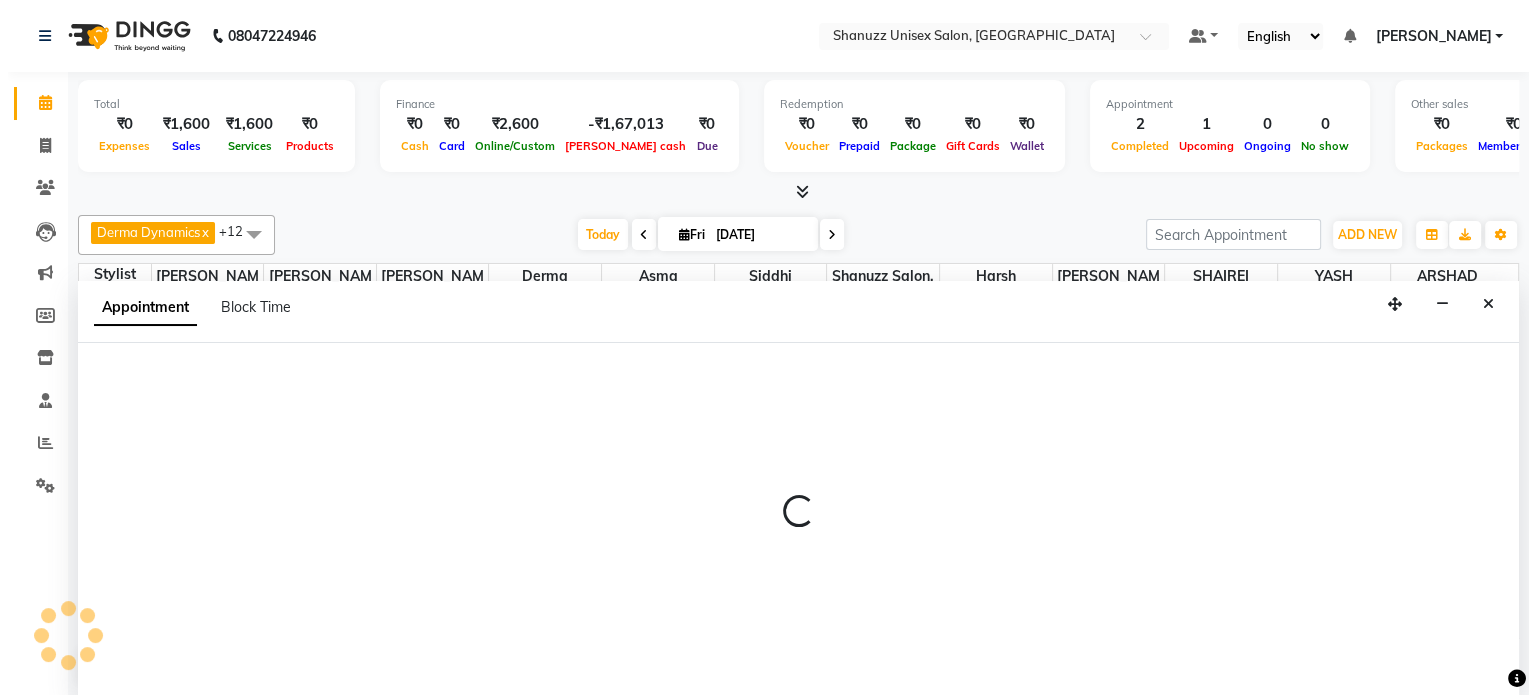 scroll, scrollTop: 0, scrollLeft: 0, axis: both 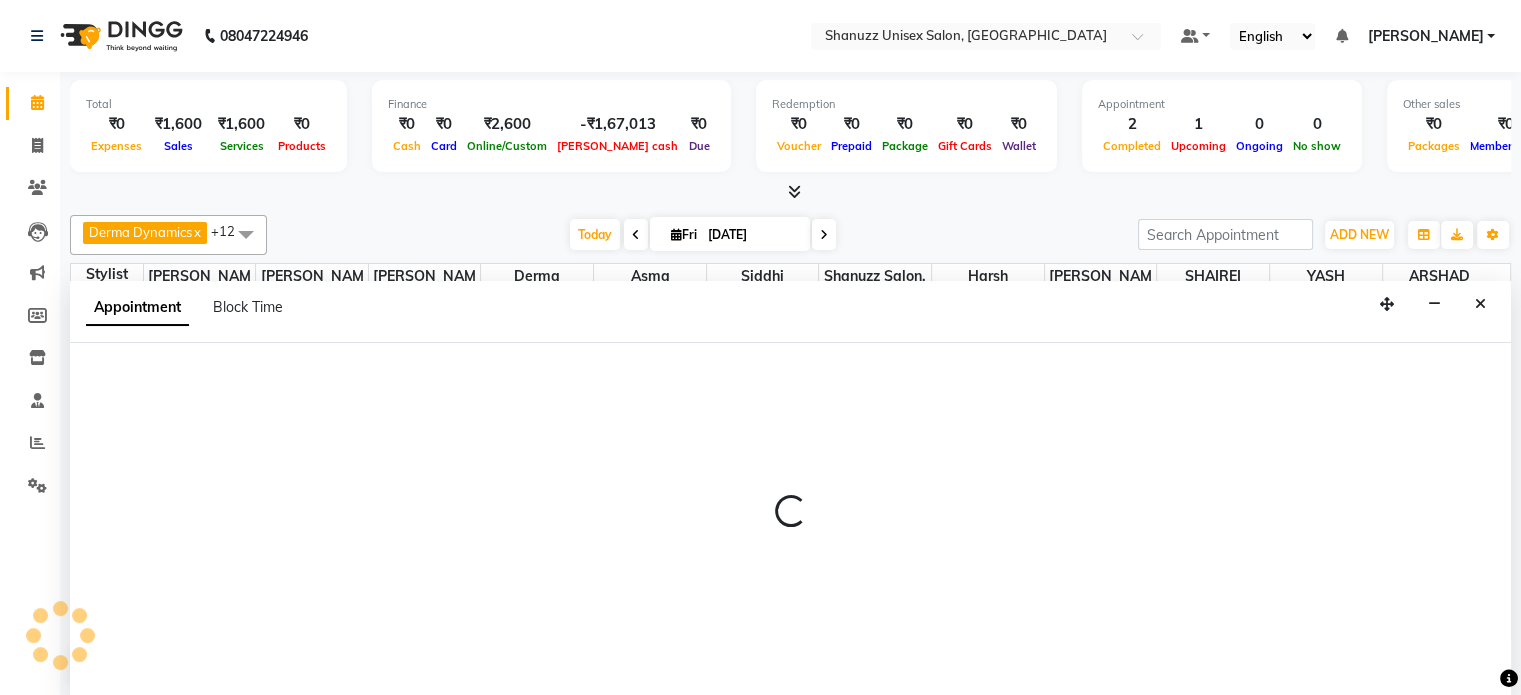 select on "71126" 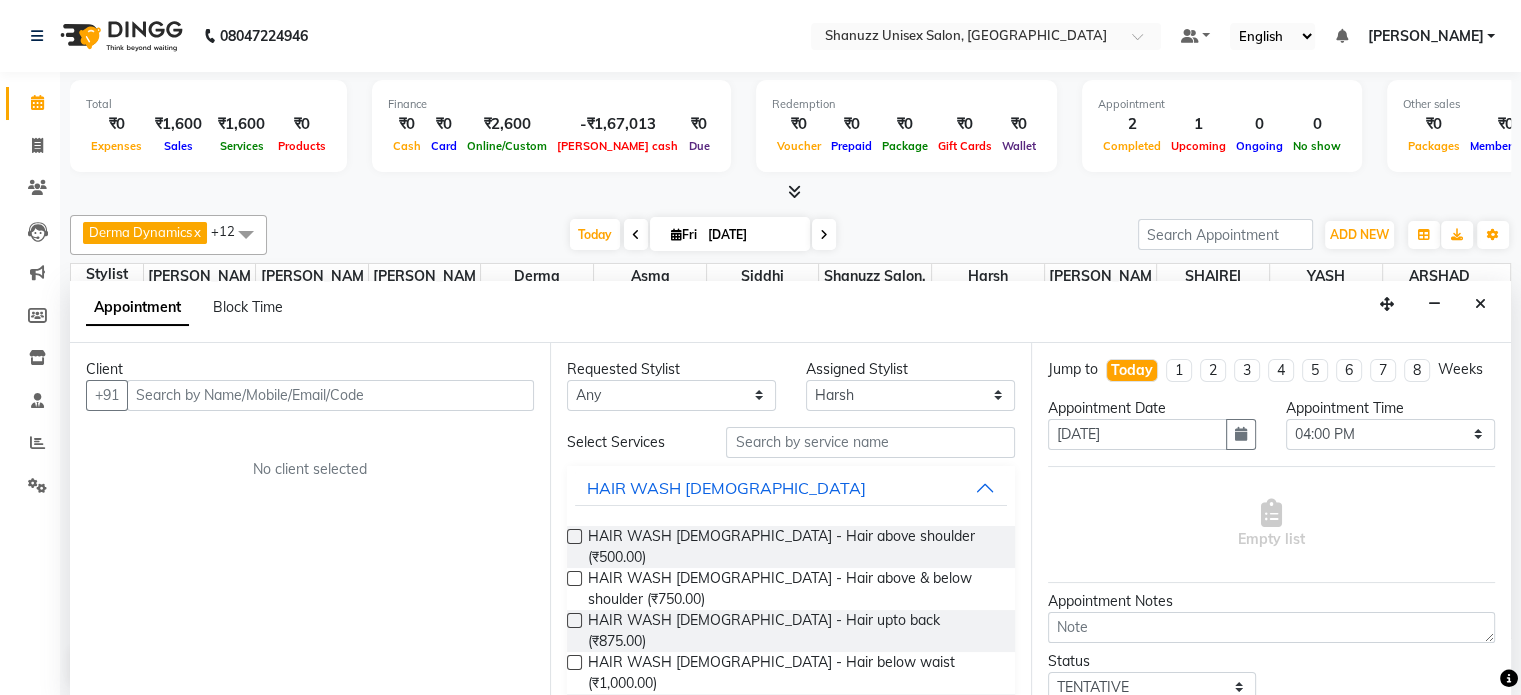 click at bounding box center [330, 395] 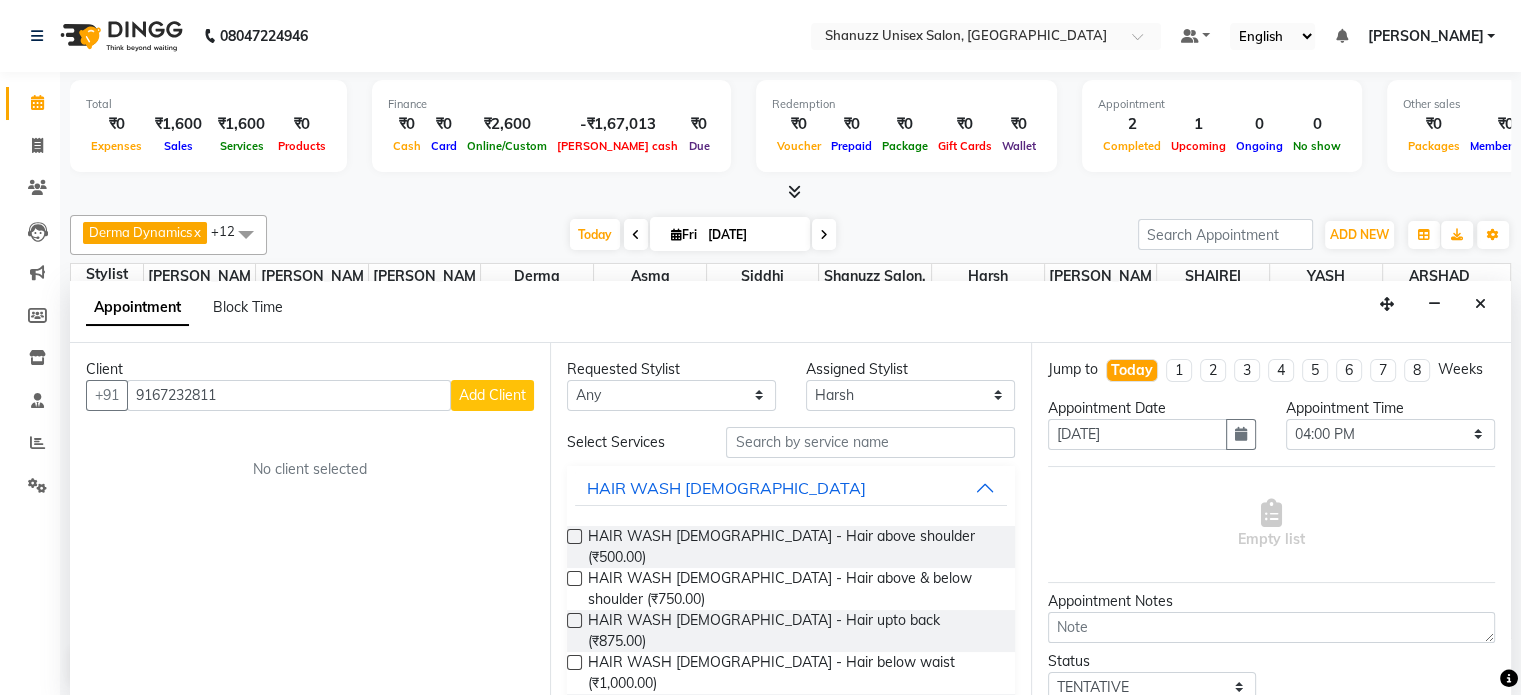 type on "9167232811" 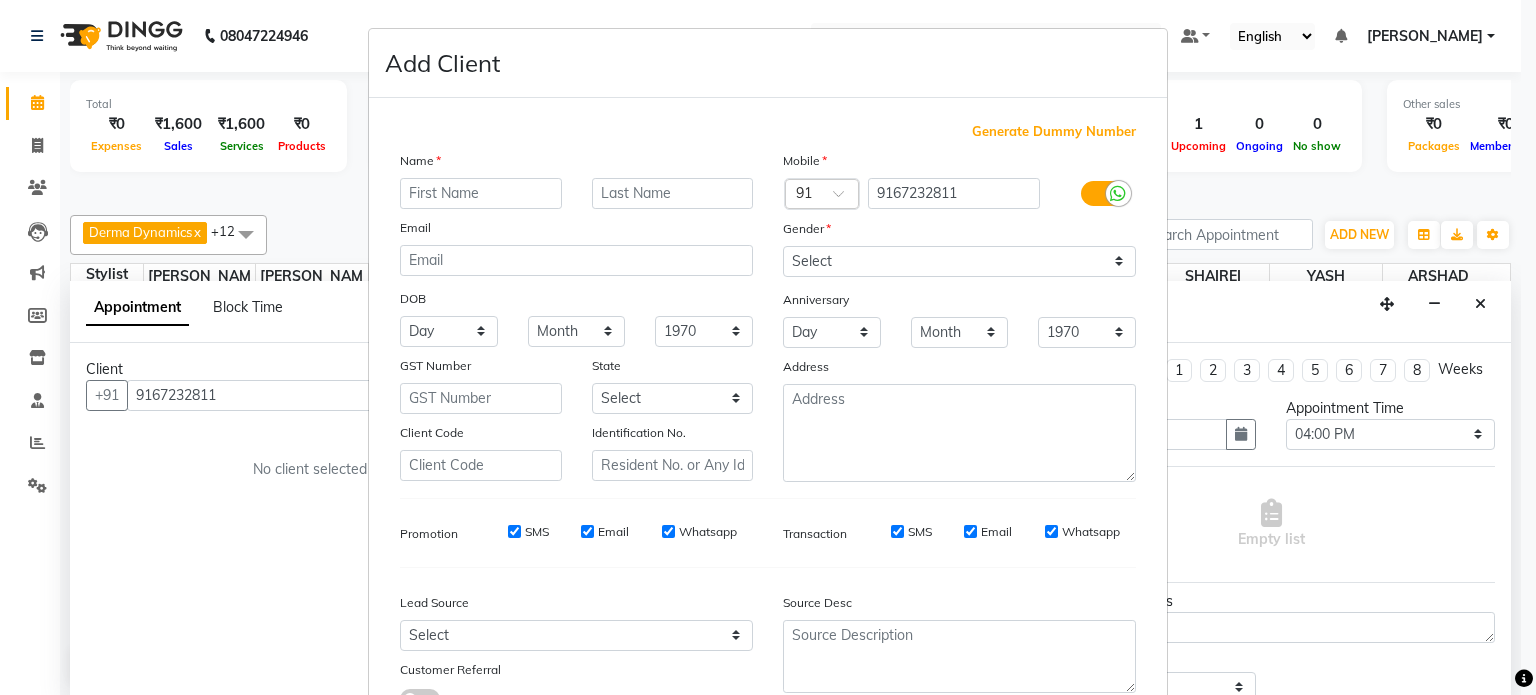 click at bounding box center (481, 193) 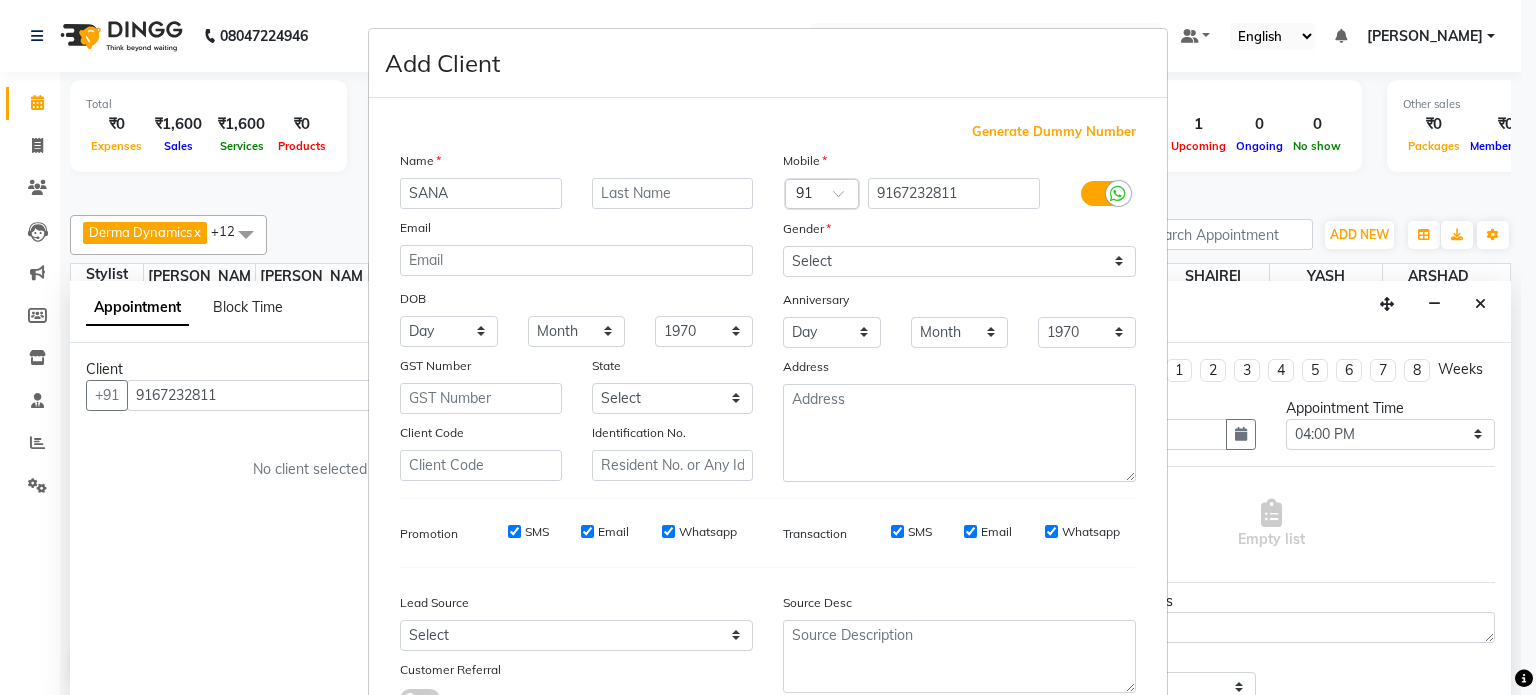 type on "SANA" 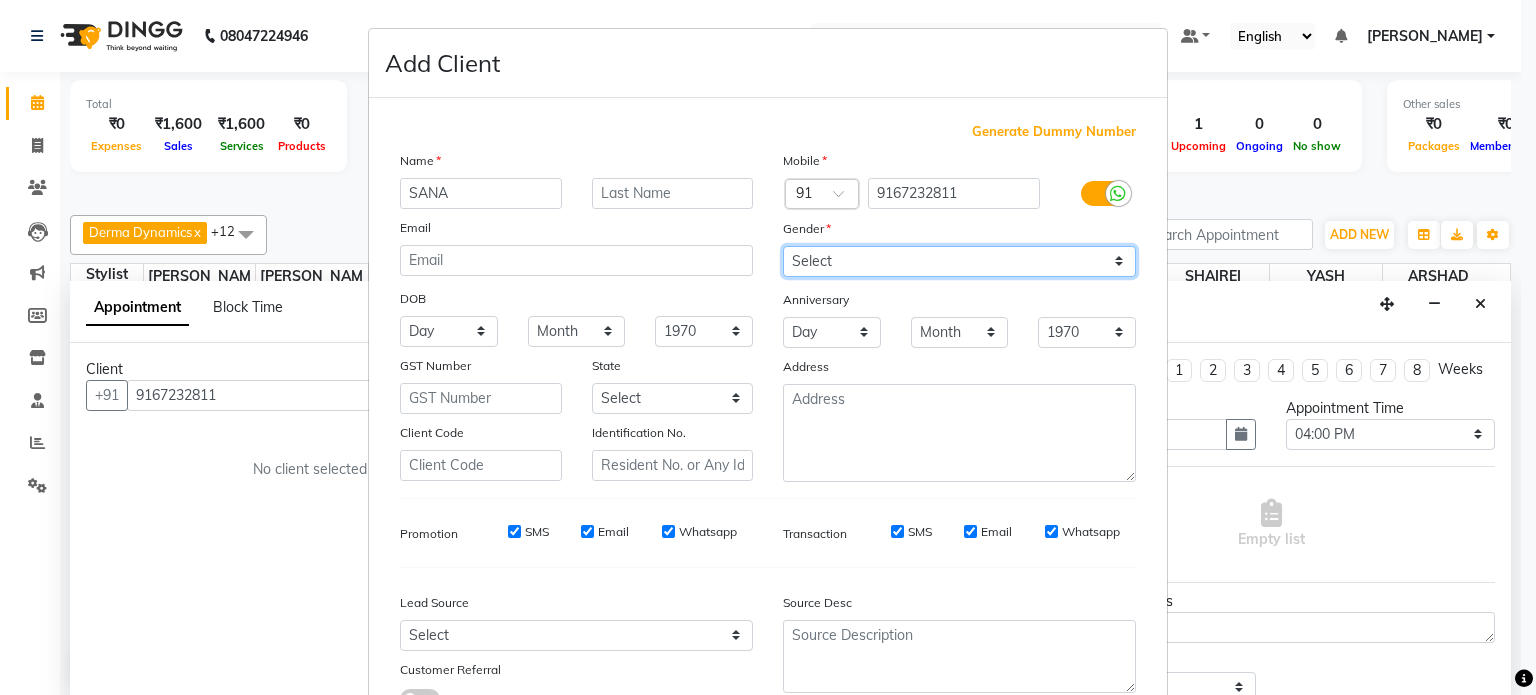 click on "Select [DEMOGRAPHIC_DATA] [DEMOGRAPHIC_DATA] Other Prefer Not To Say" at bounding box center [959, 261] 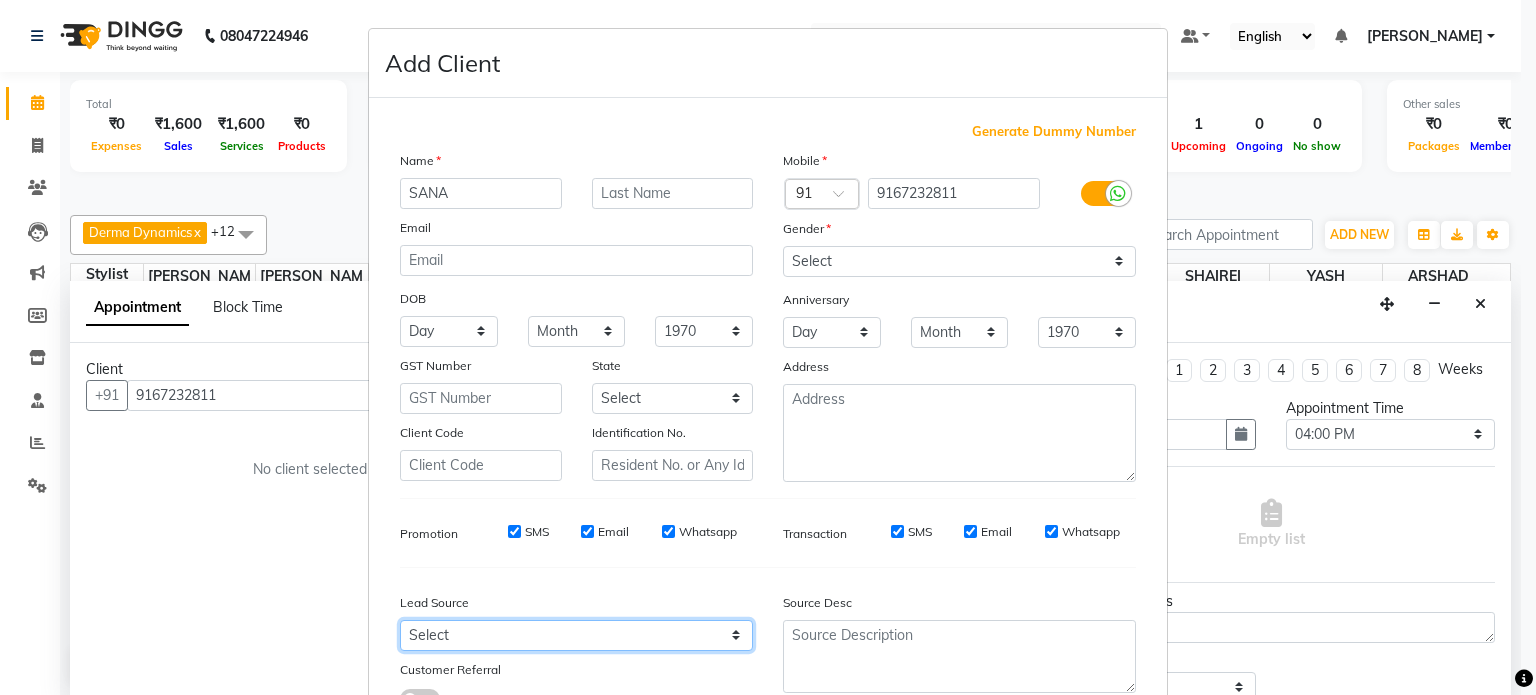 click on "Select Walk-in Referral Internet Friend Word of Mouth Advertisement Facebook JustDial Google Other" at bounding box center (576, 635) 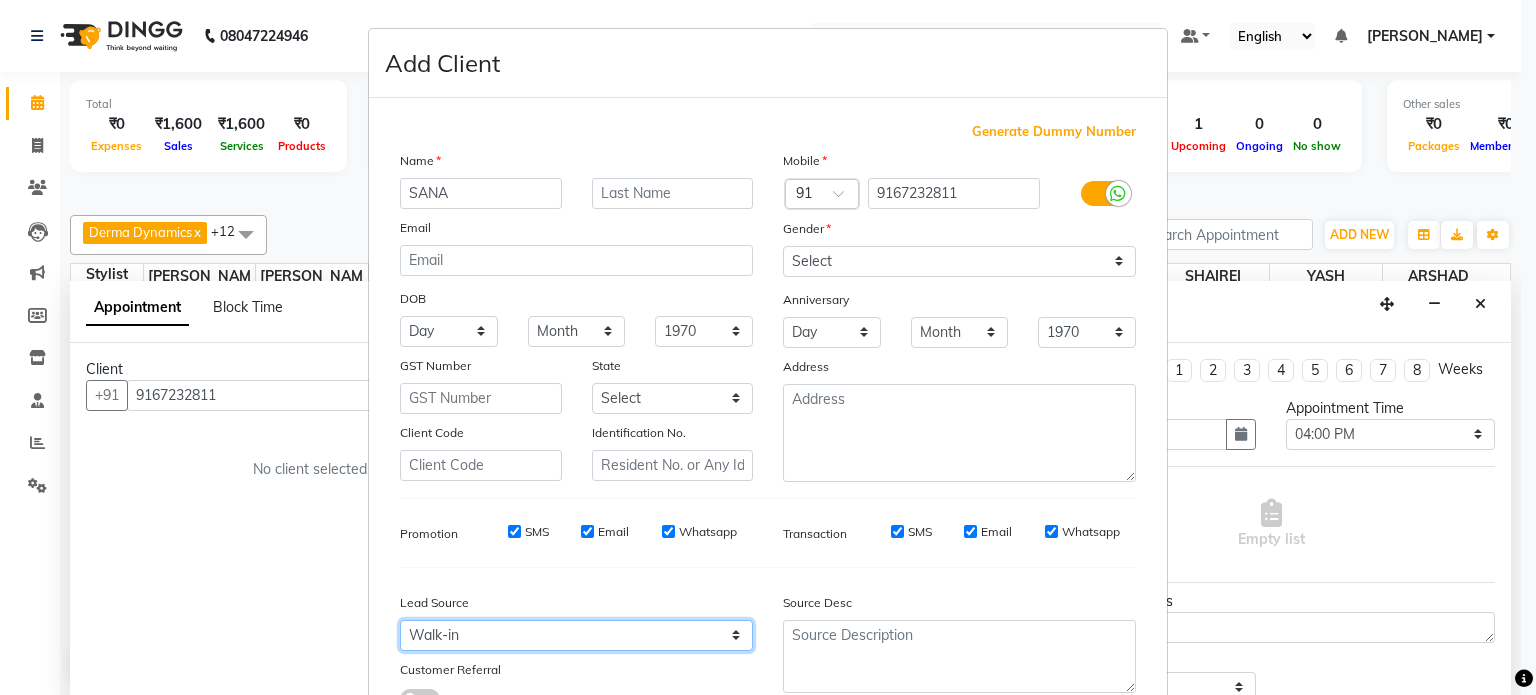 click on "Select Walk-in Referral Internet Friend Word of Mouth Advertisement Facebook JustDial Google Other" at bounding box center [576, 635] 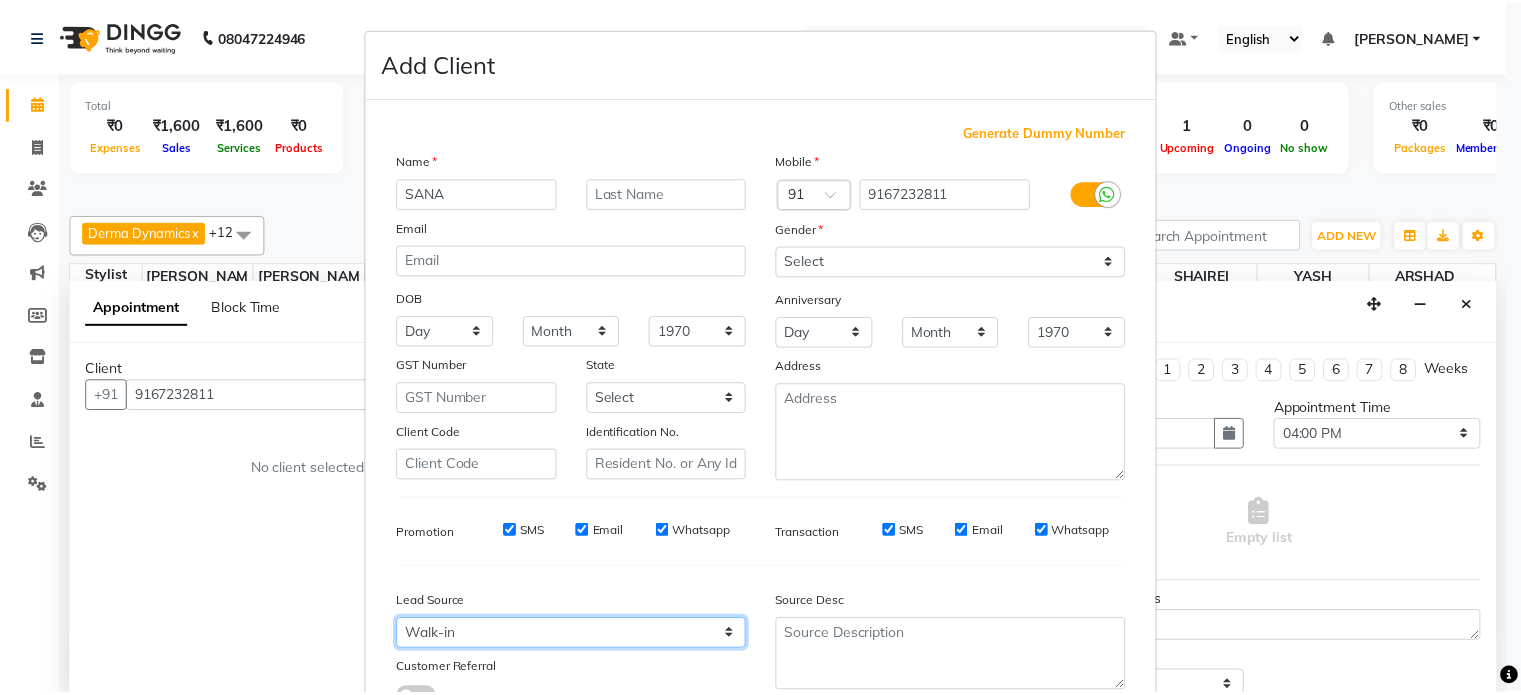 scroll, scrollTop: 161, scrollLeft: 0, axis: vertical 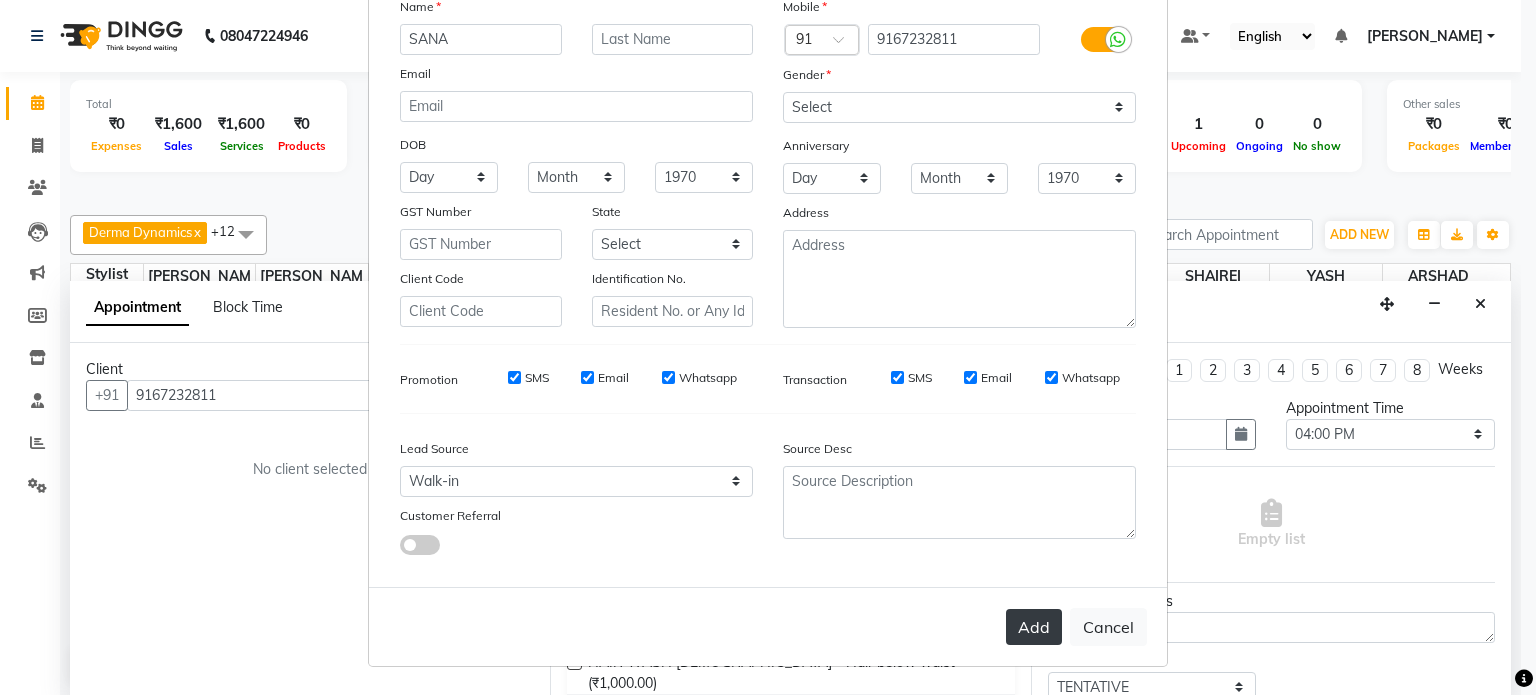 click on "Add" at bounding box center (1034, 627) 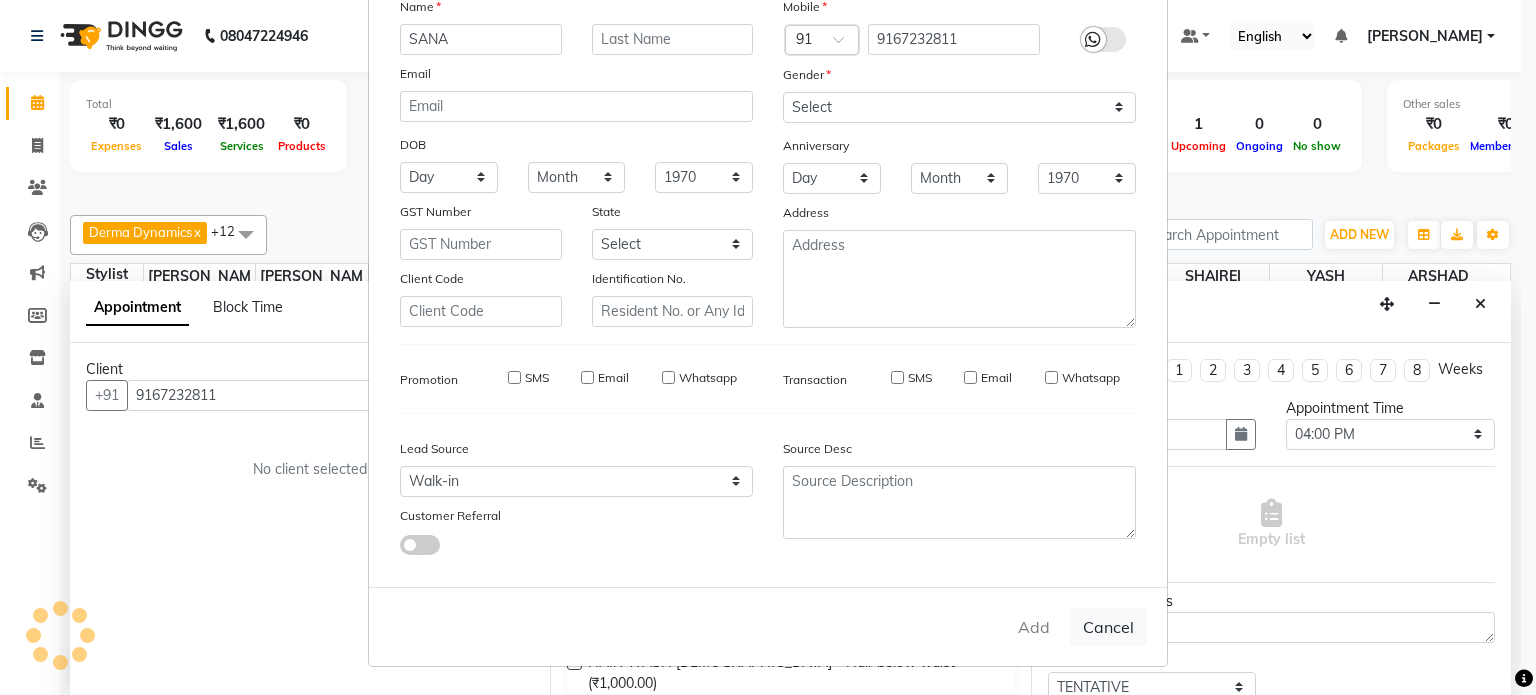type 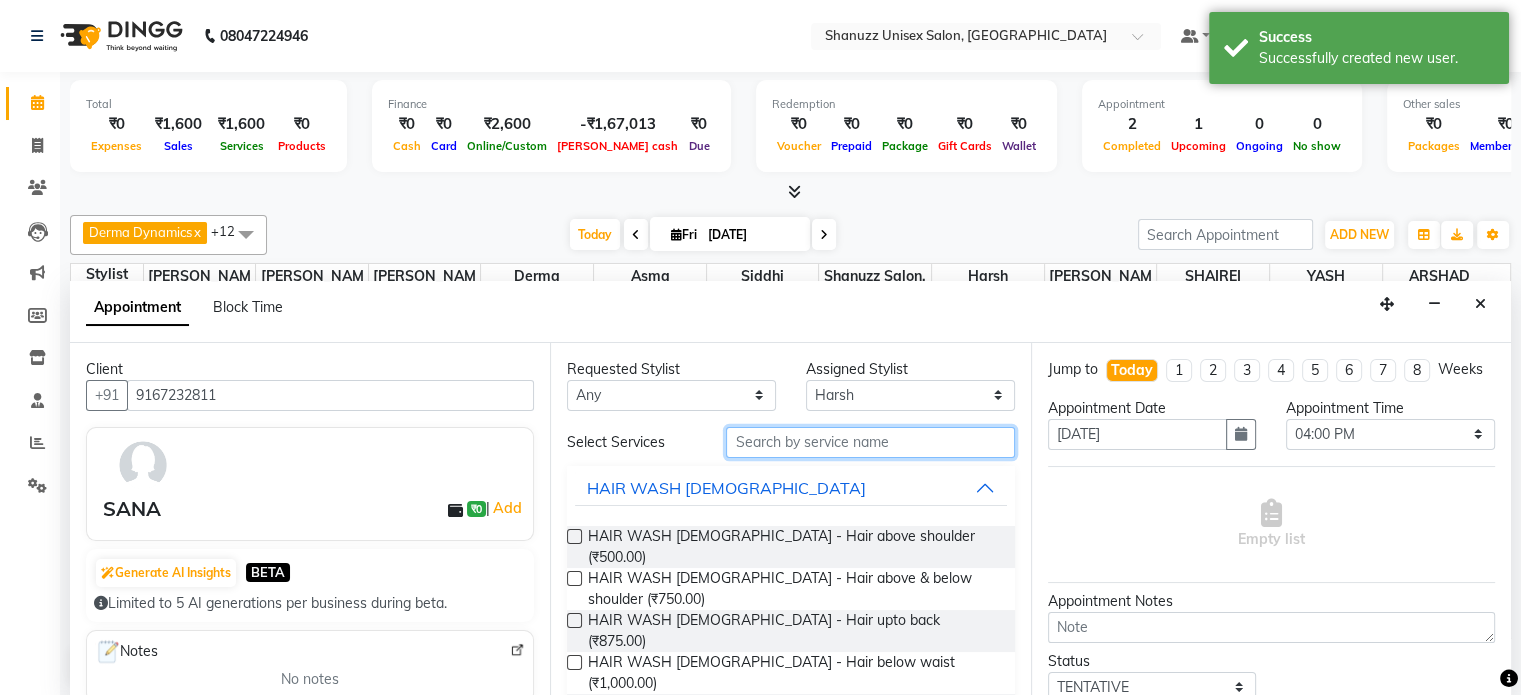 click at bounding box center [870, 442] 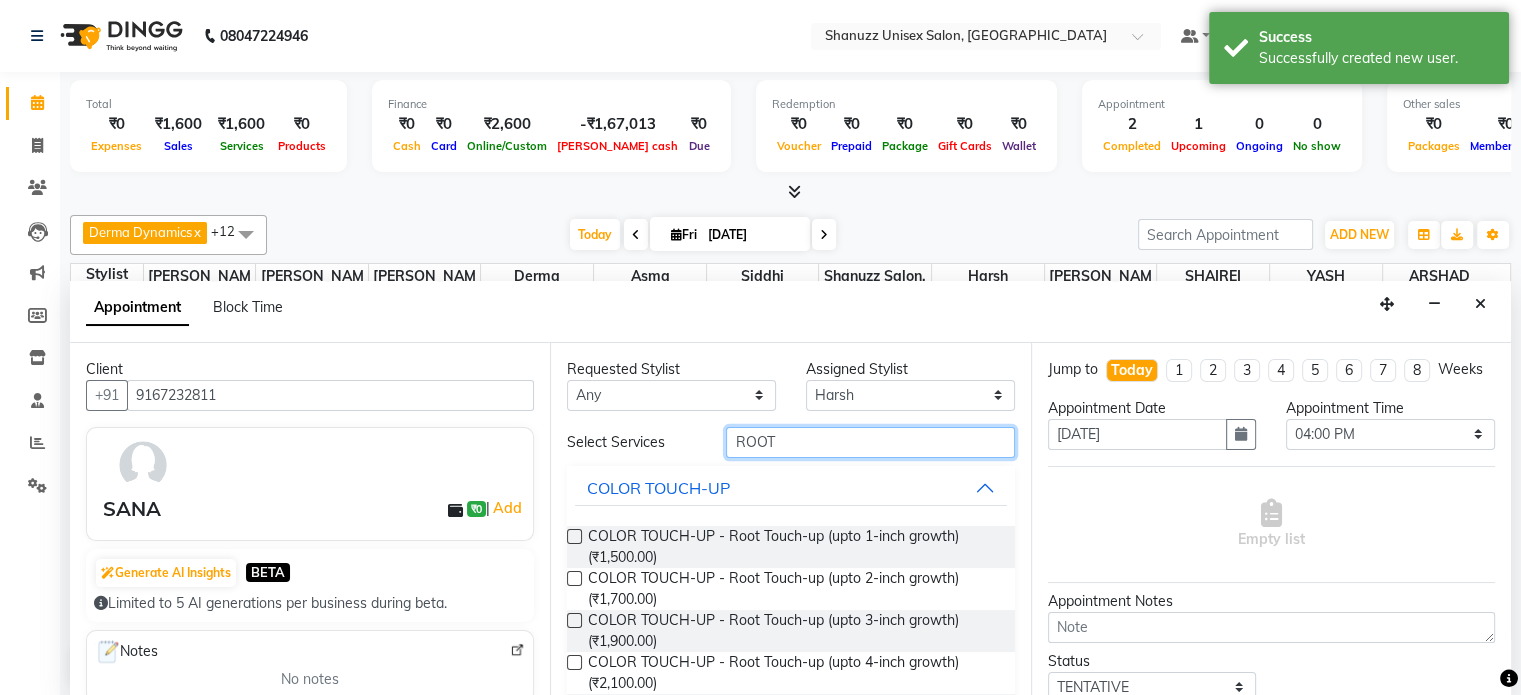 type on "ROOT" 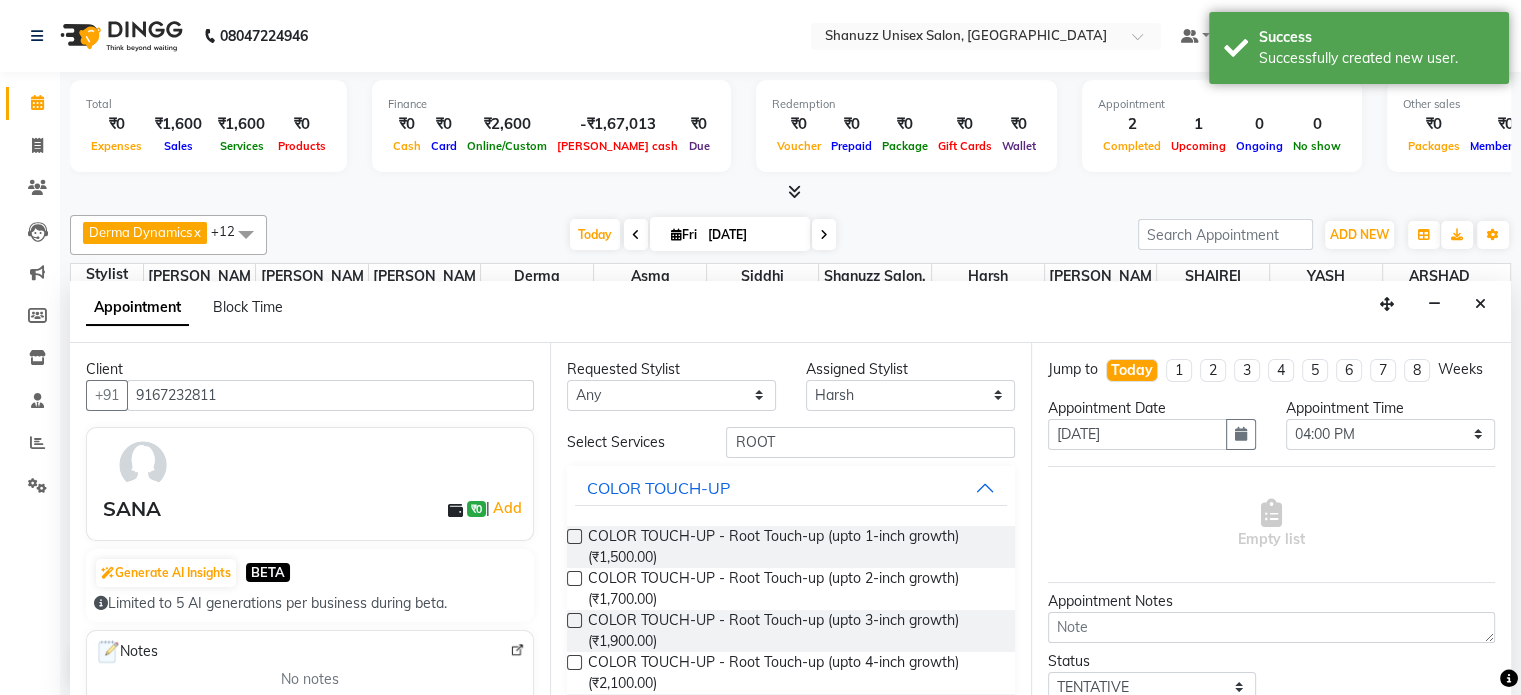 click at bounding box center [574, 578] 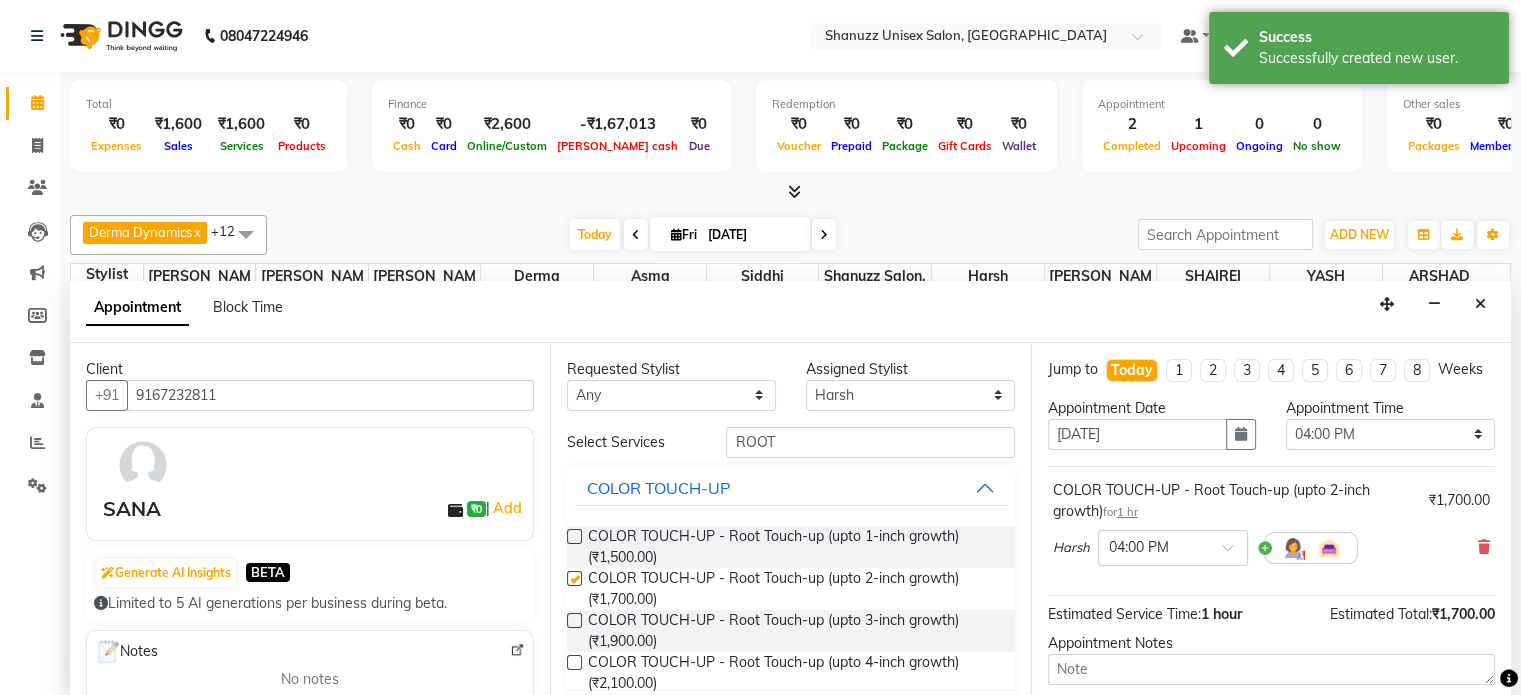 checkbox on "false" 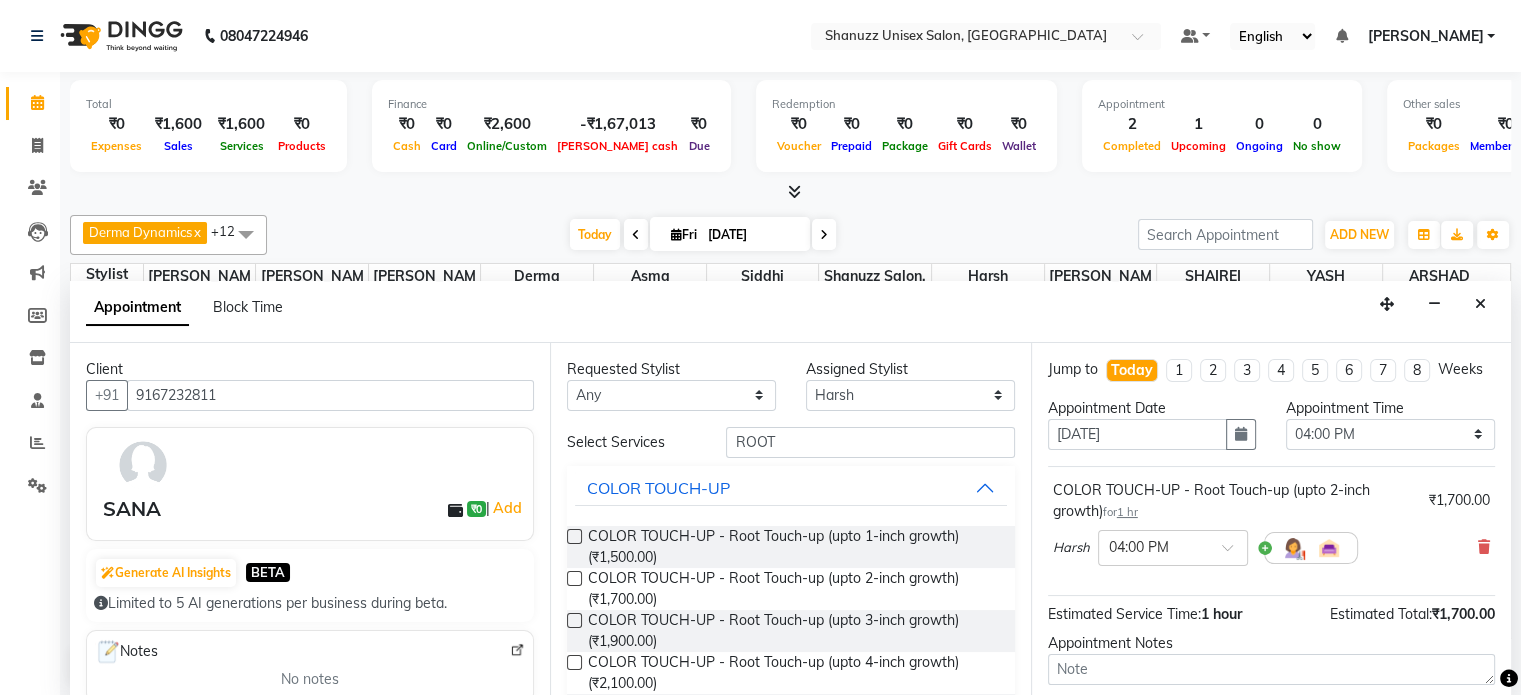 scroll, scrollTop: 191, scrollLeft: 0, axis: vertical 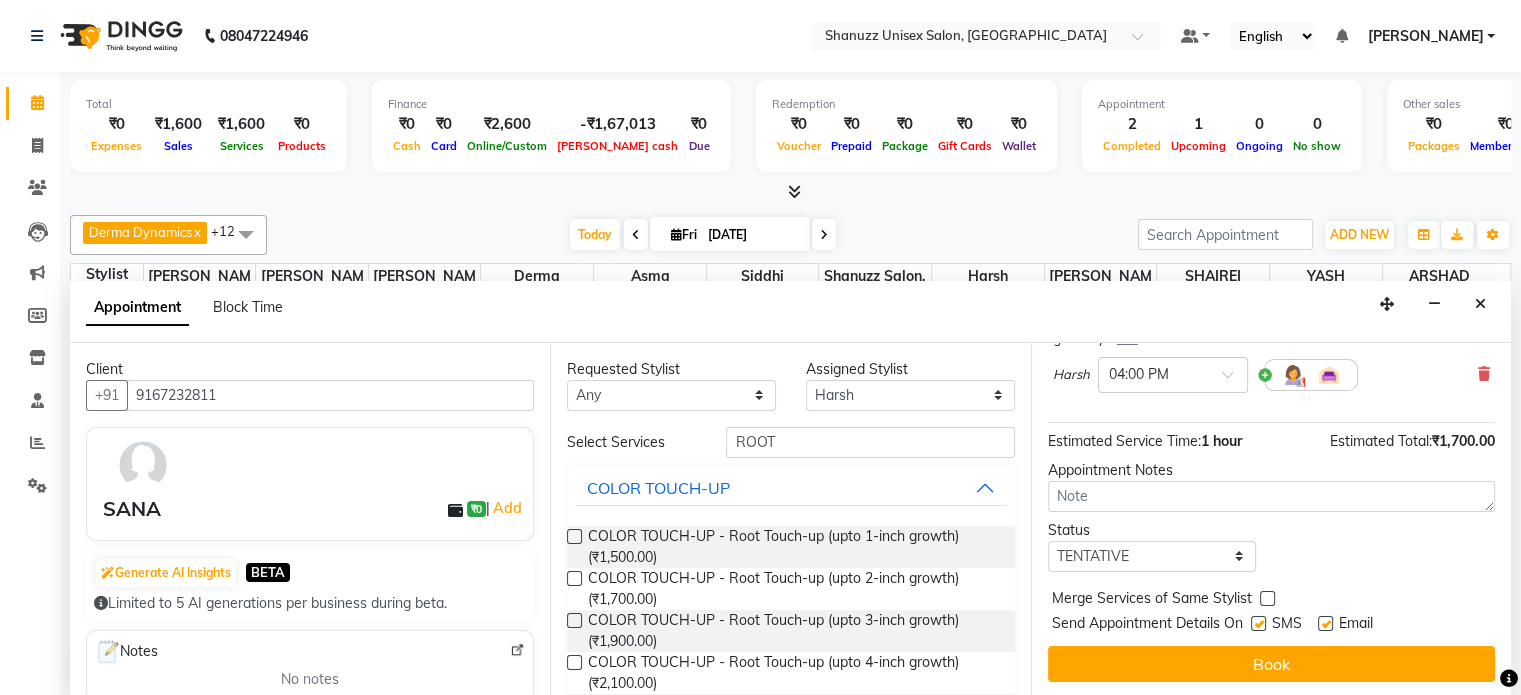 click at bounding box center (1258, 623) 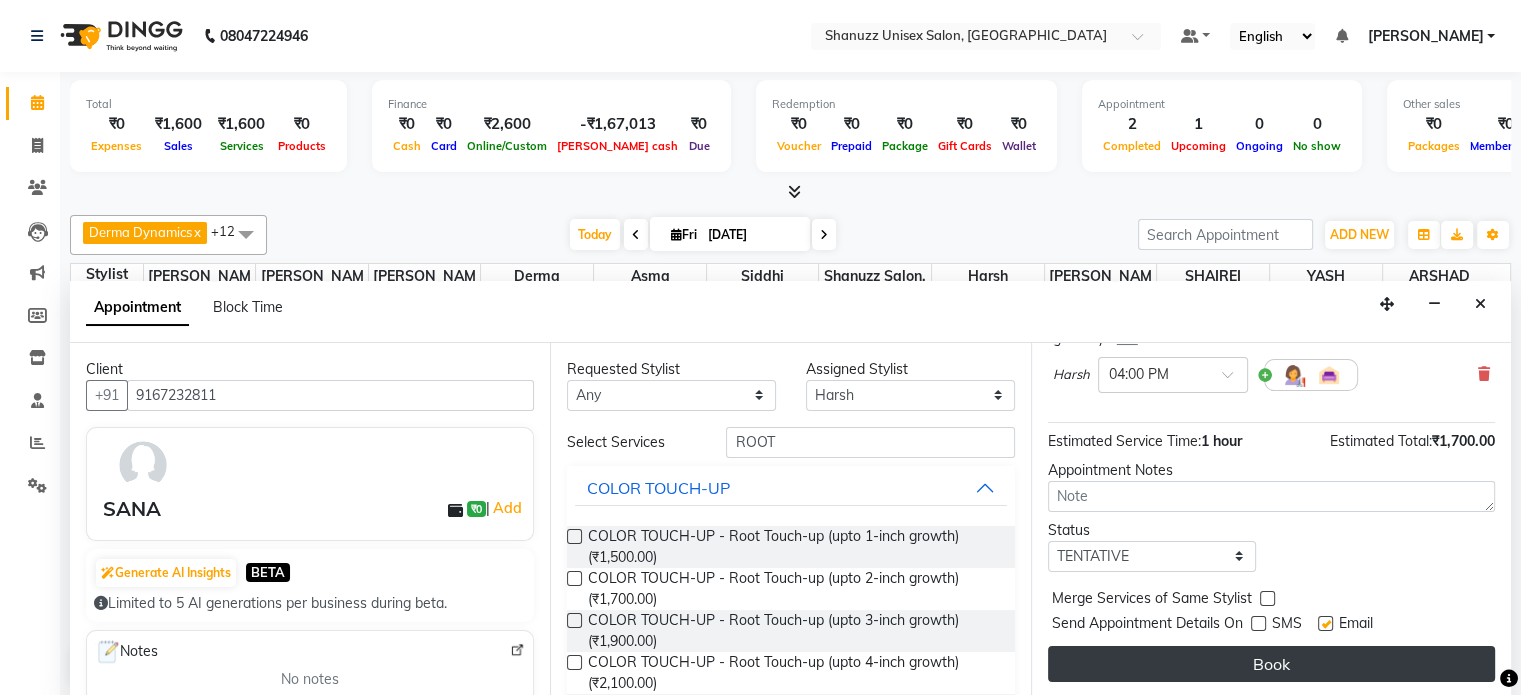 click on "Book" at bounding box center (1271, 664) 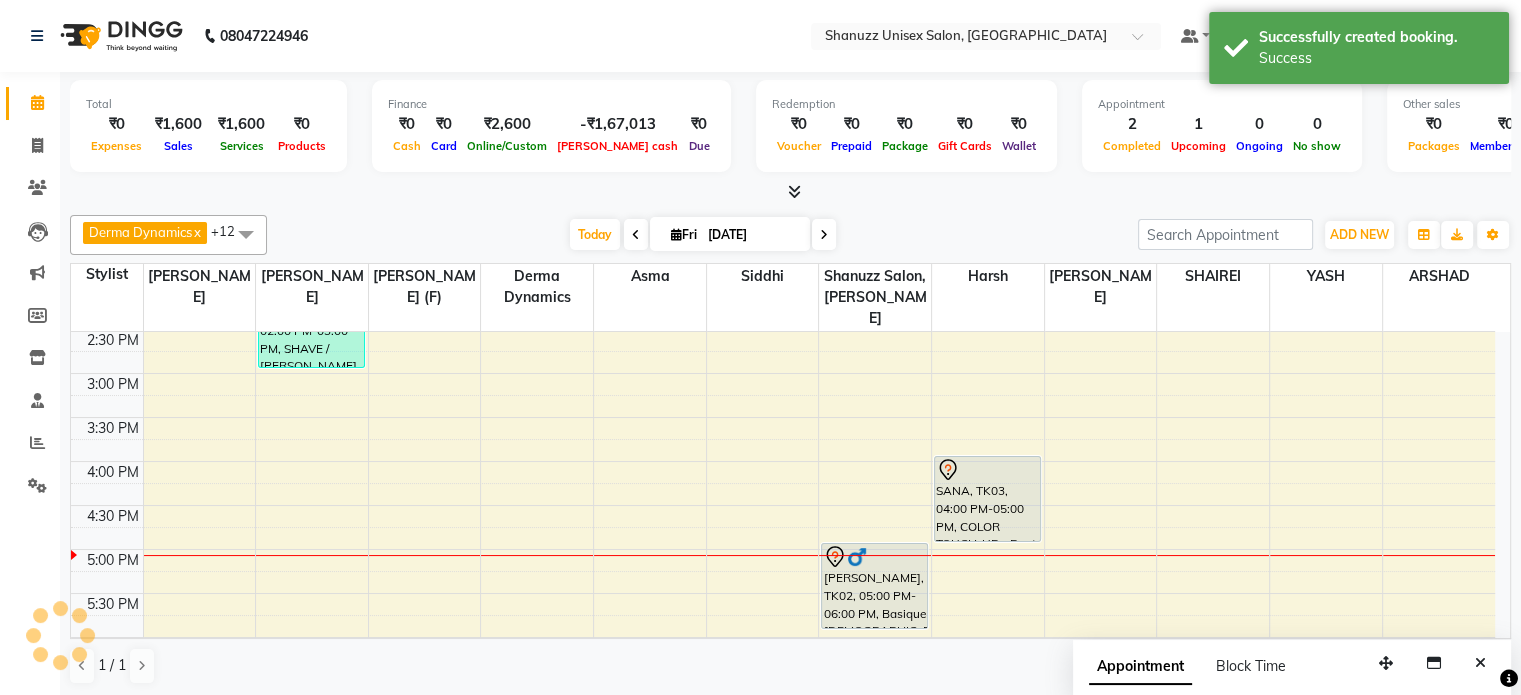 scroll, scrollTop: 0, scrollLeft: 0, axis: both 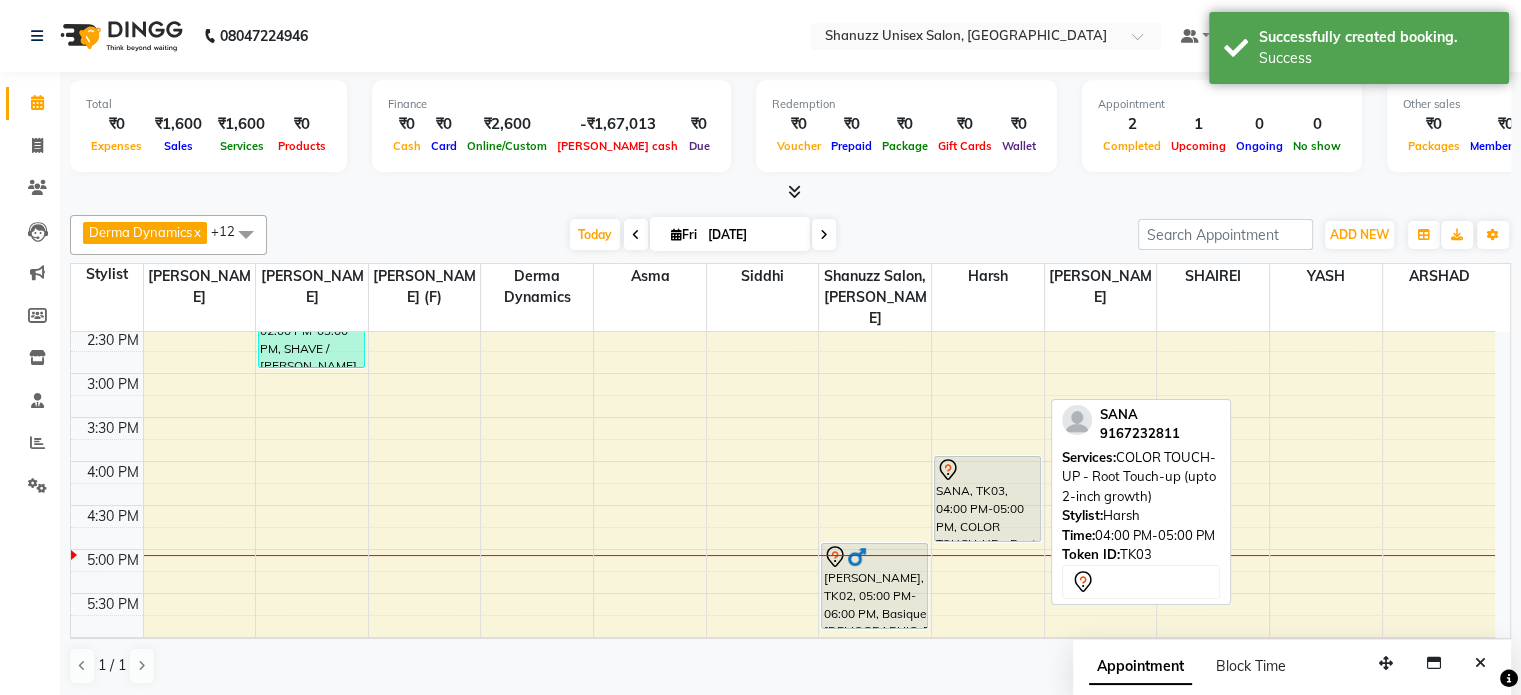 click on "SANA, TK03, 04:00 PM-05:00 PM, COLOR TOUCH-UP - Root Touch-up (upto 2-inch growth)" at bounding box center [987, 499] 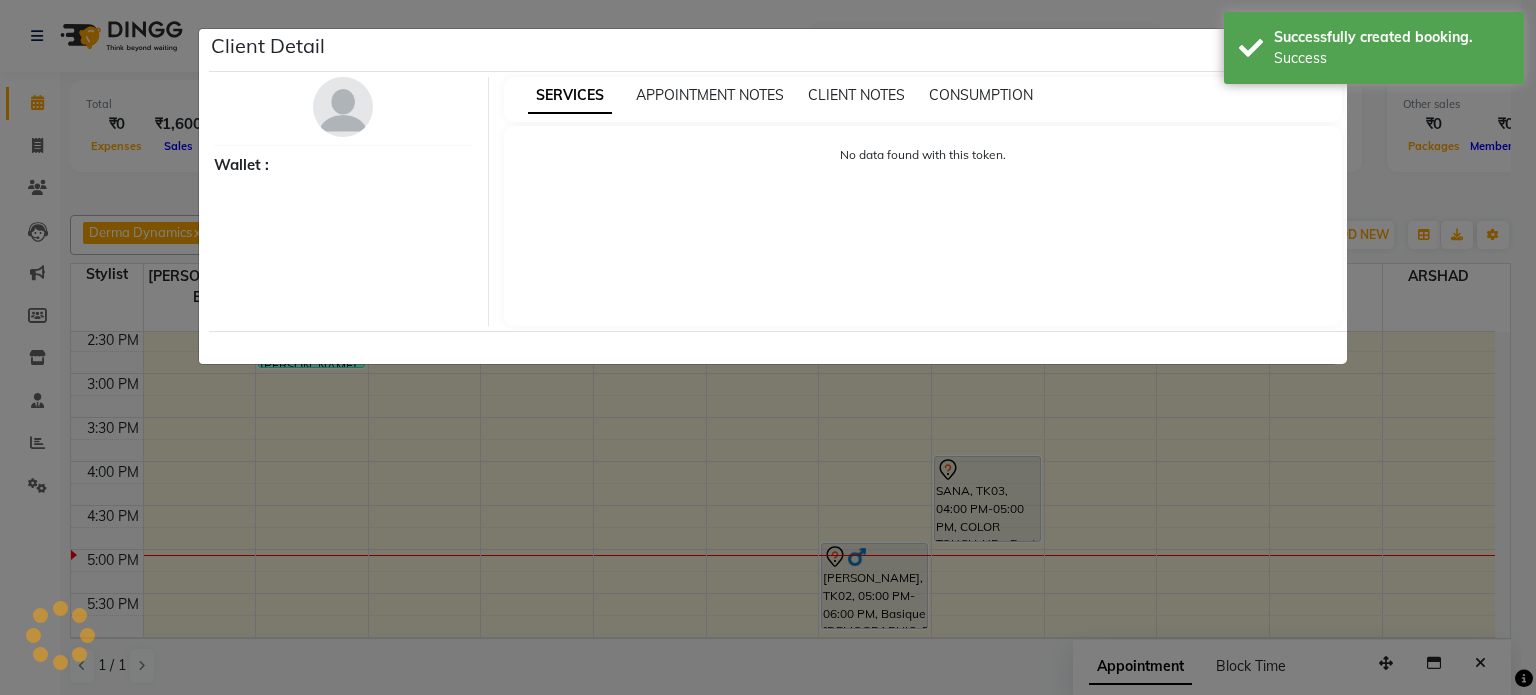 select on "7" 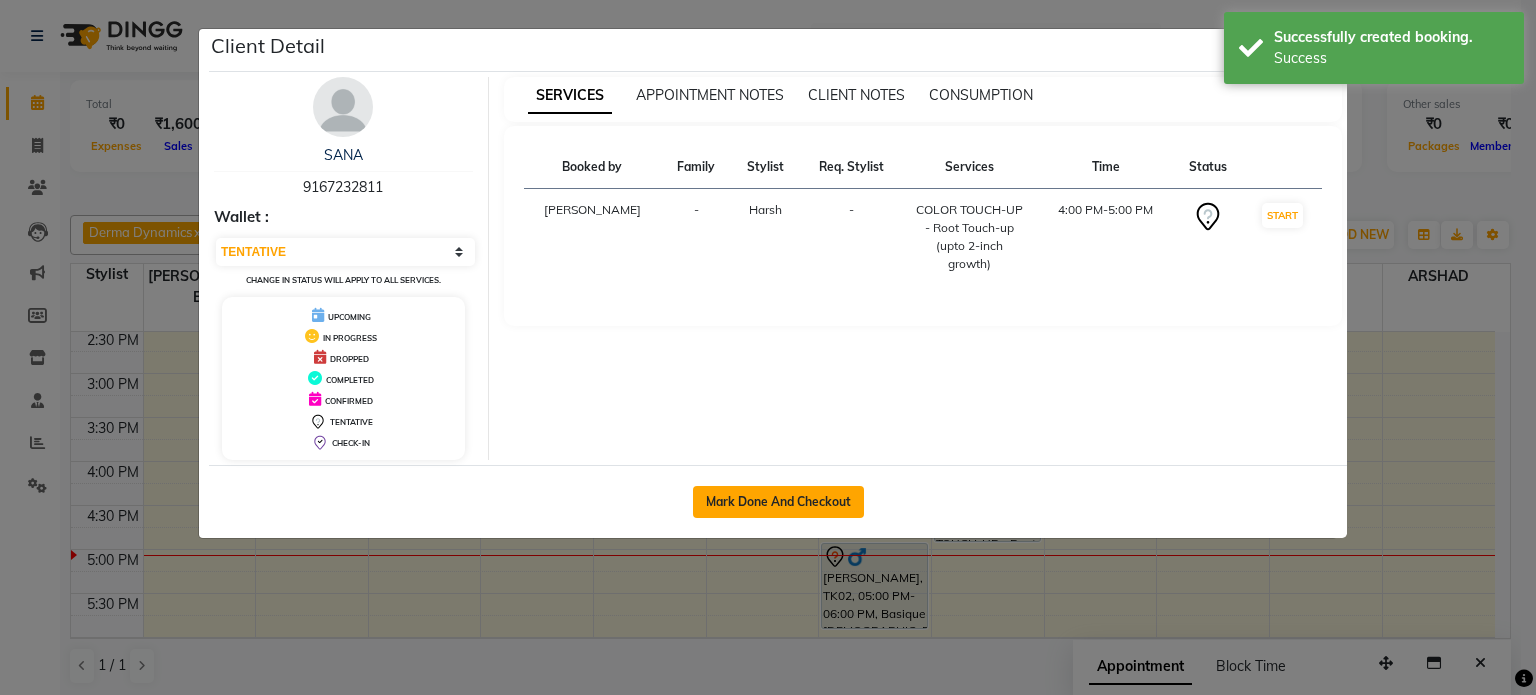 click on "Mark Done And Checkout" 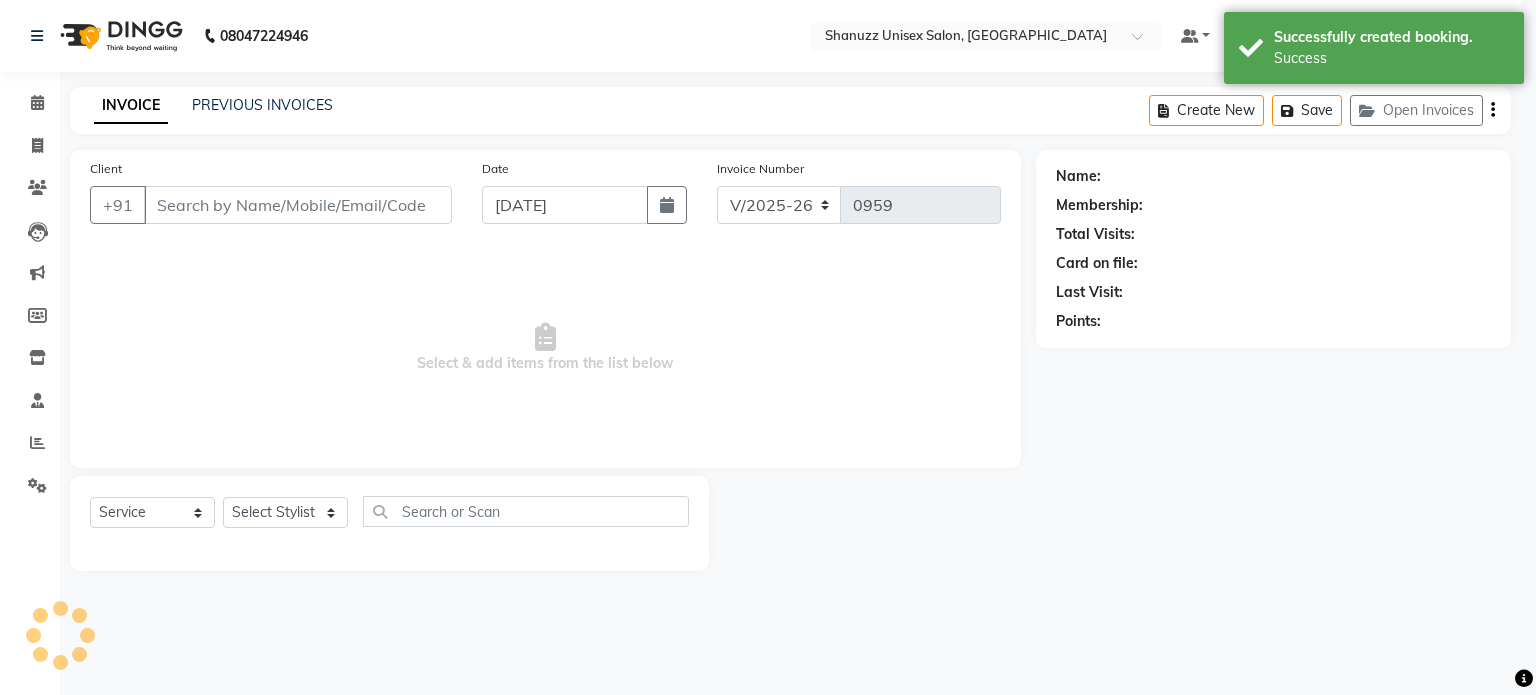 select on "3" 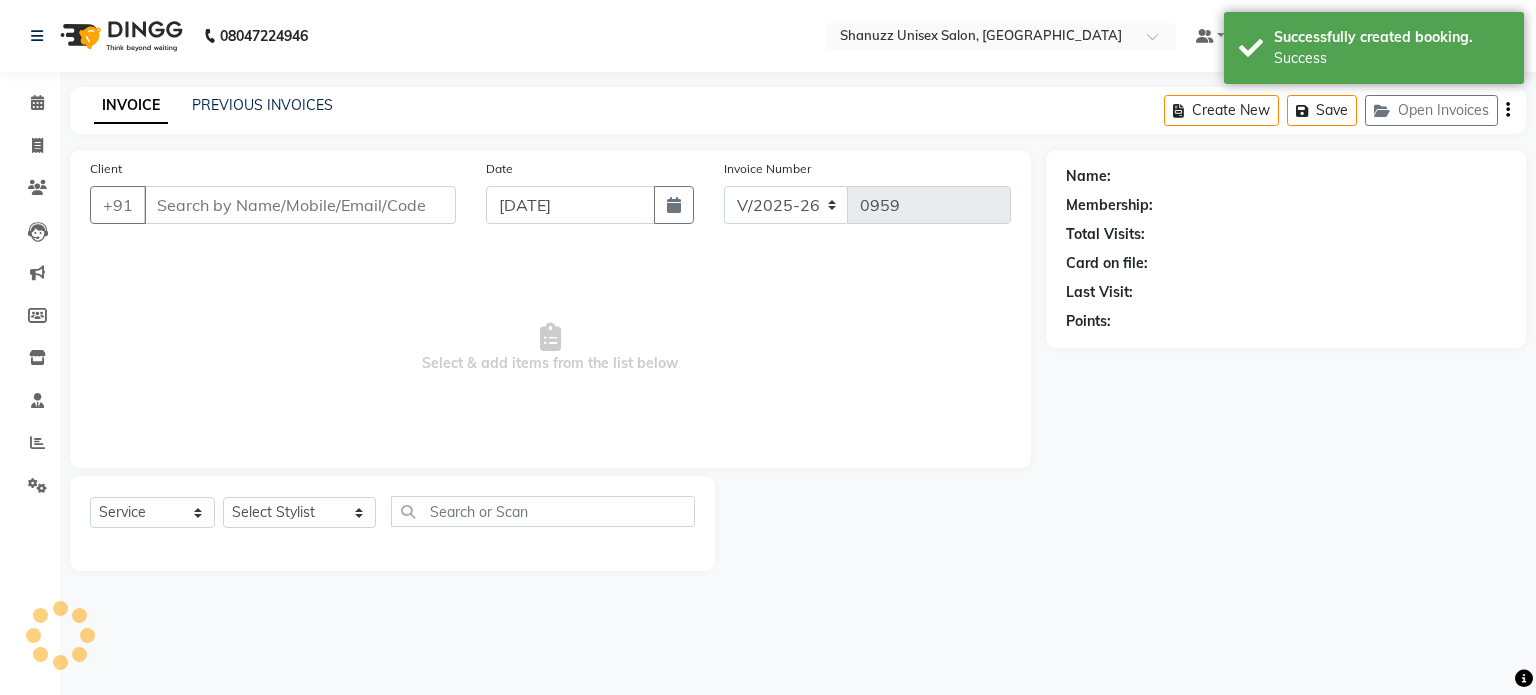 type on "9167232811" 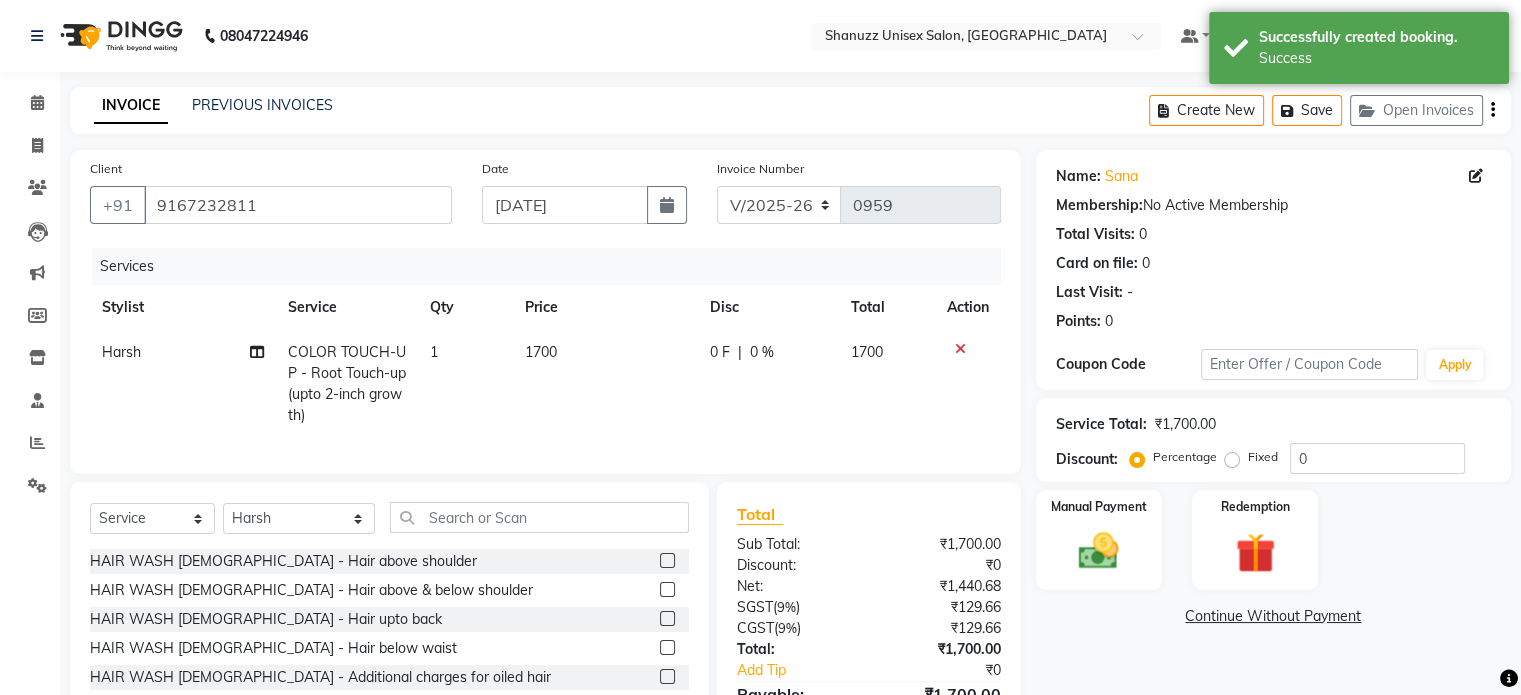 scroll, scrollTop: 128, scrollLeft: 0, axis: vertical 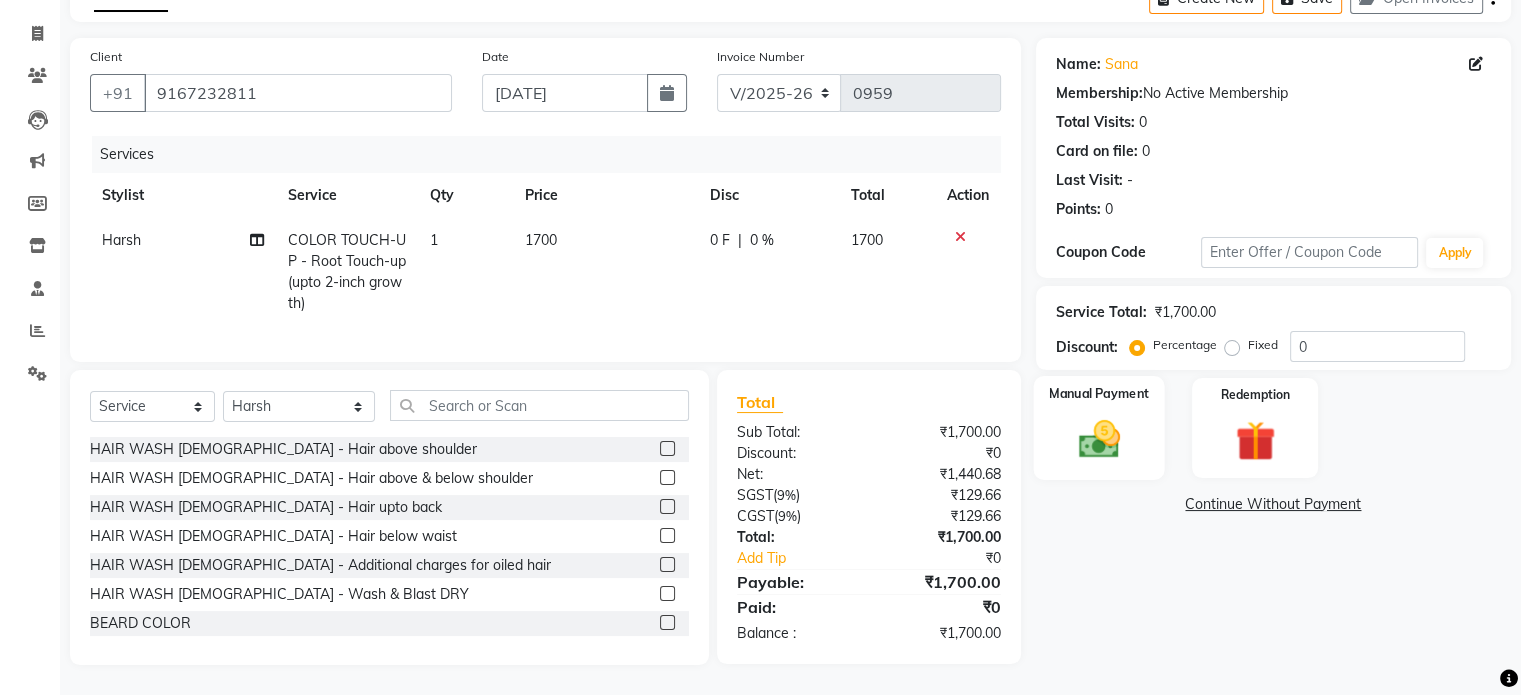 click 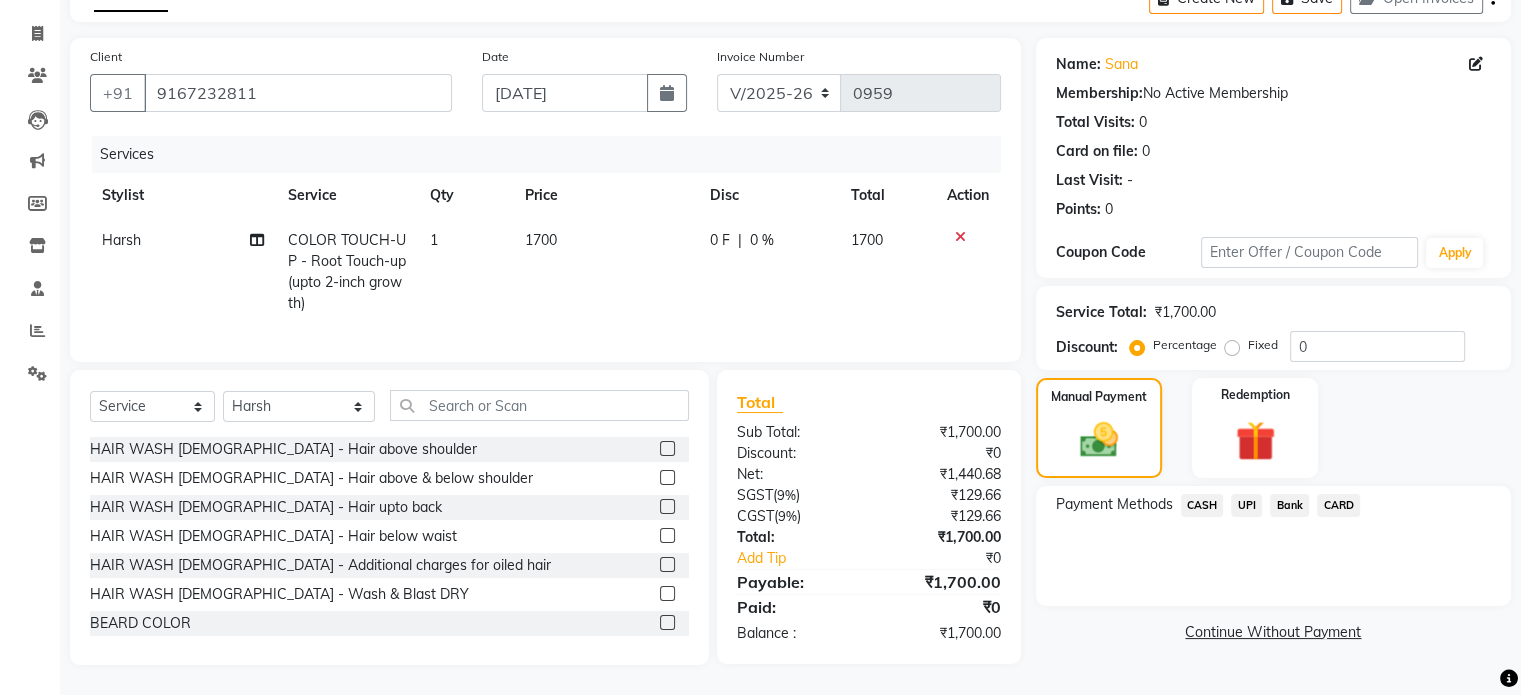 click on "UPI" 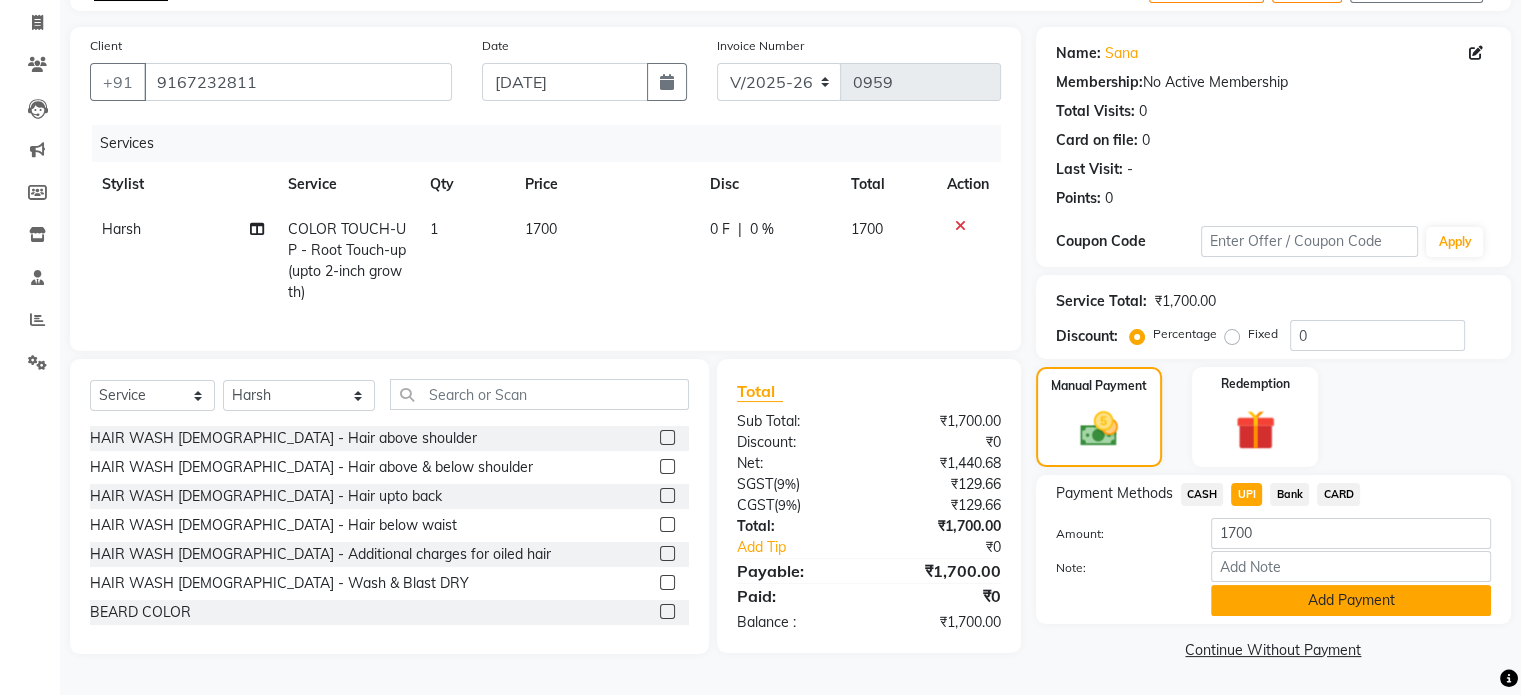 click on "Add Payment" 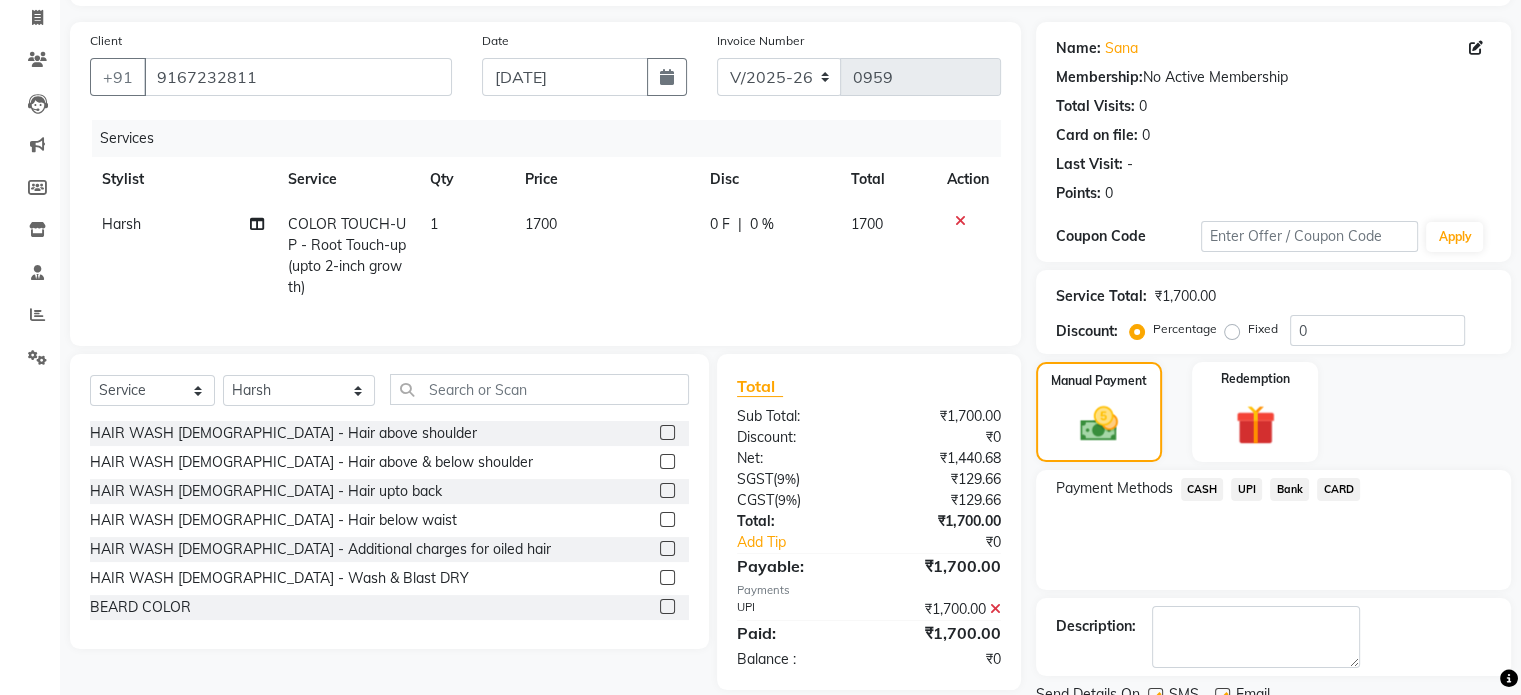 scroll, scrollTop: 205, scrollLeft: 0, axis: vertical 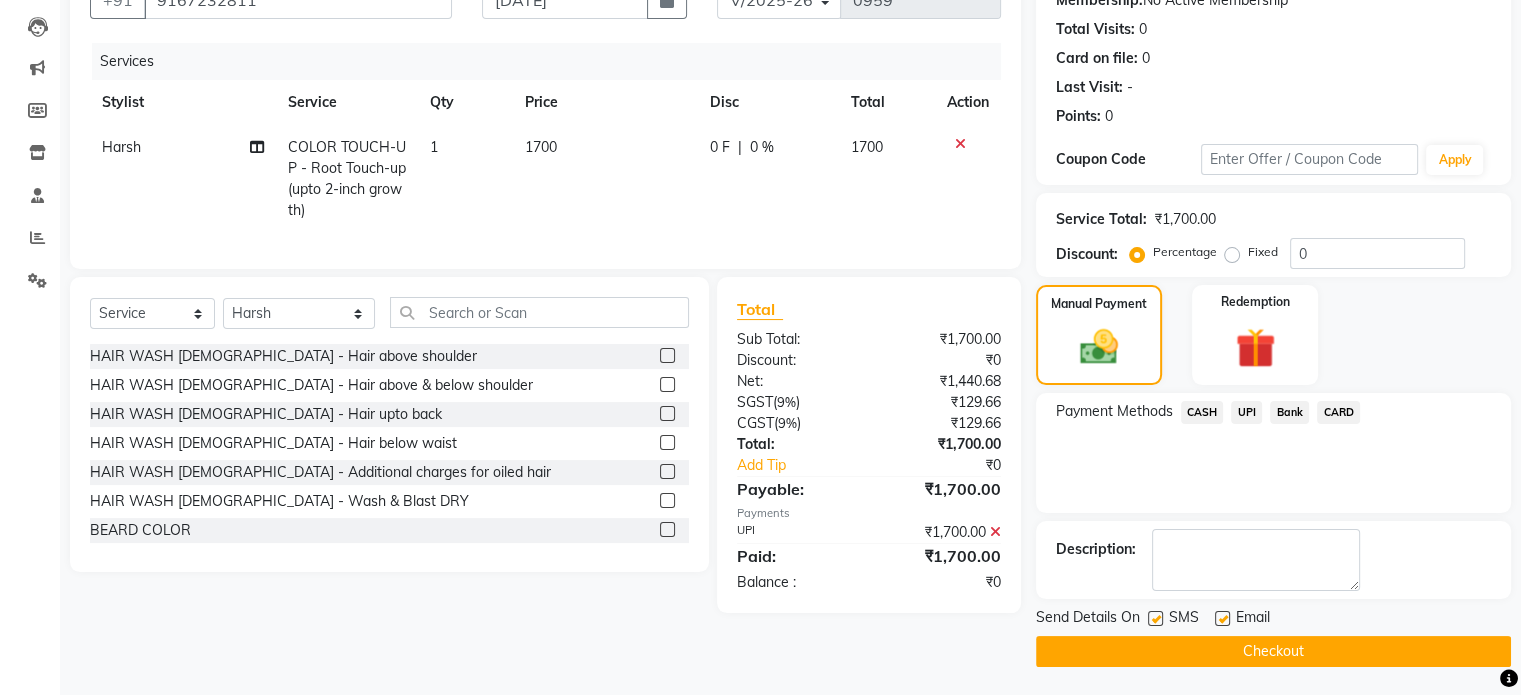click 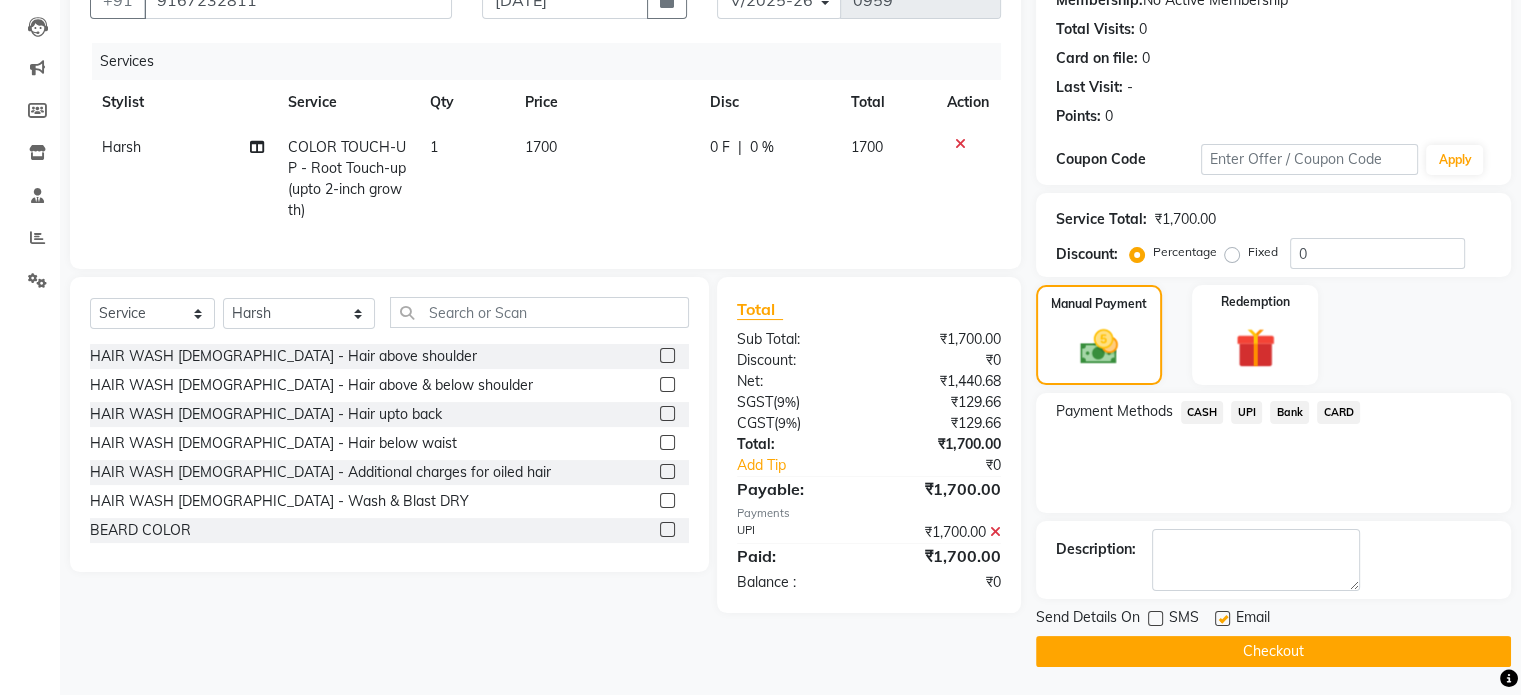 click on "Checkout" 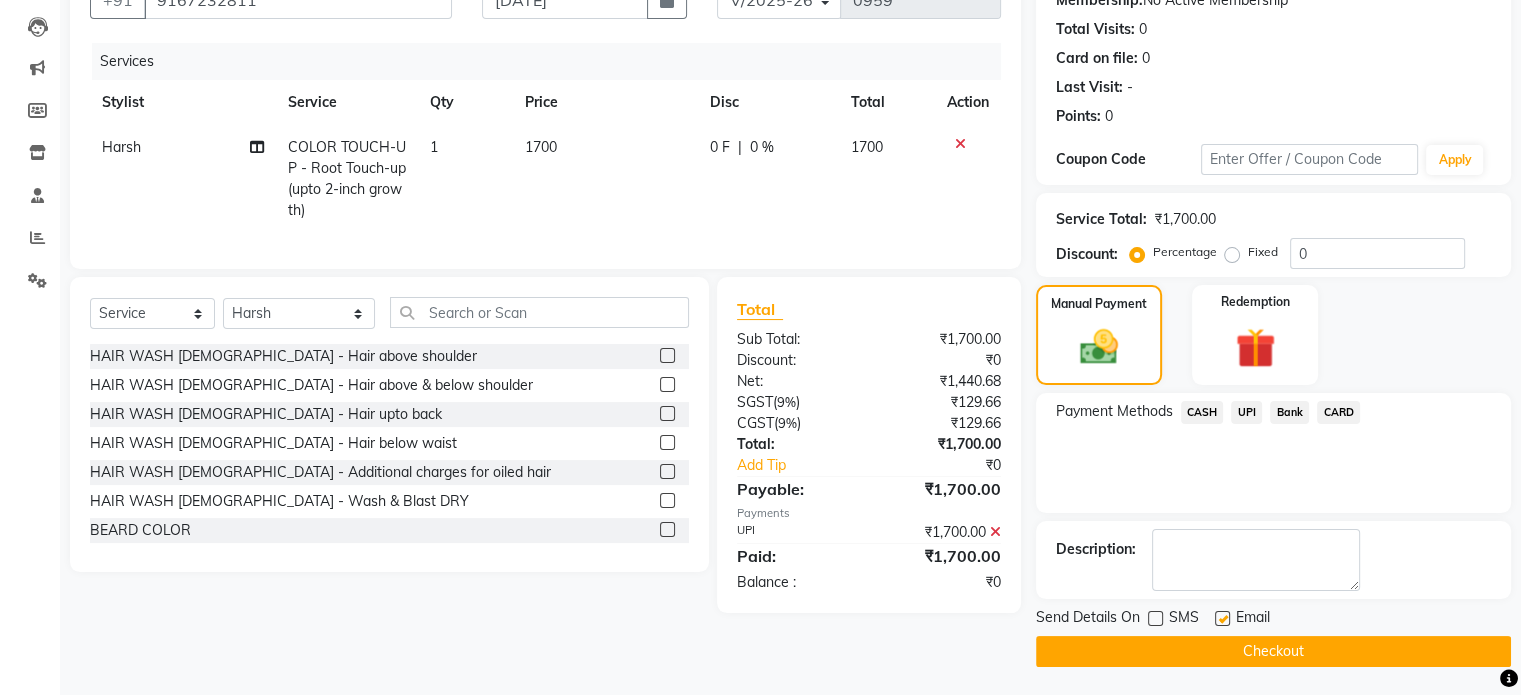 click on "Checkout" 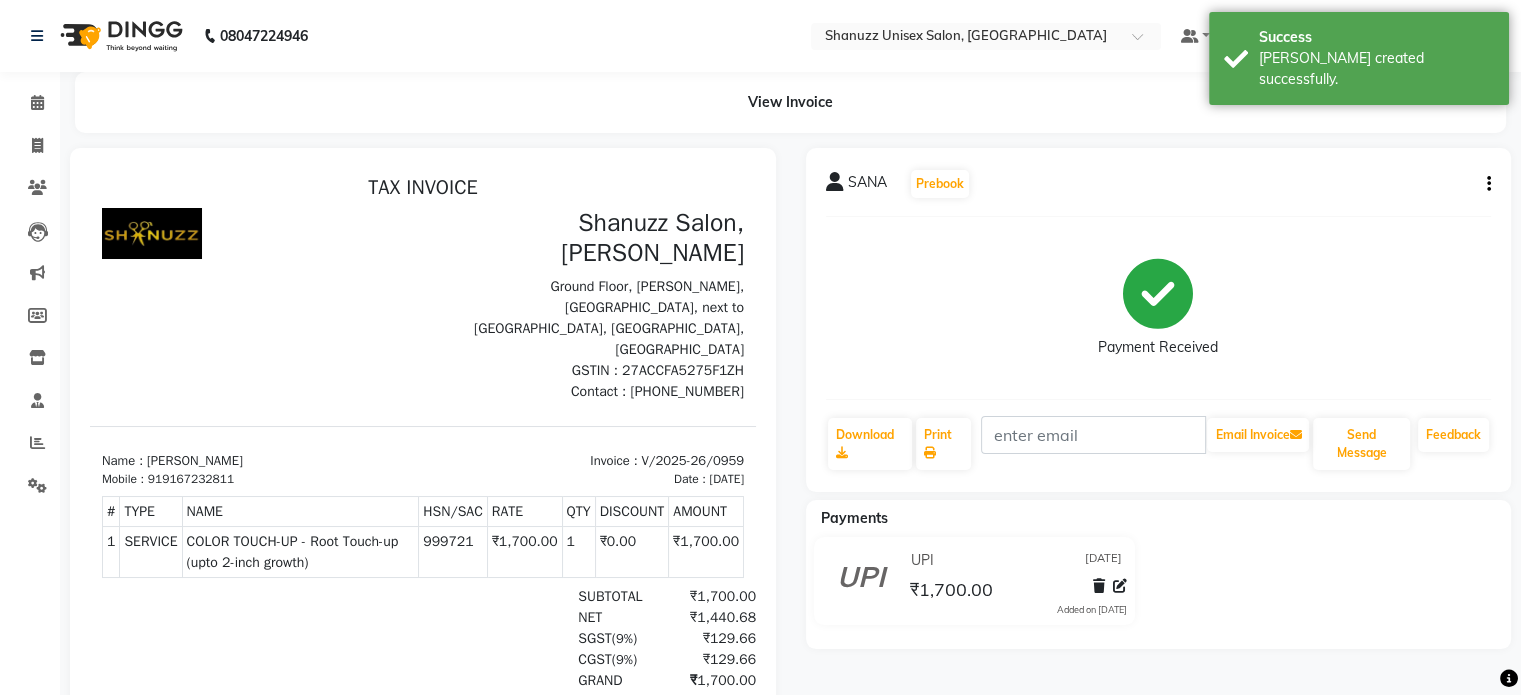 scroll, scrollTop: 0, scrollLeft: 0, axis: both 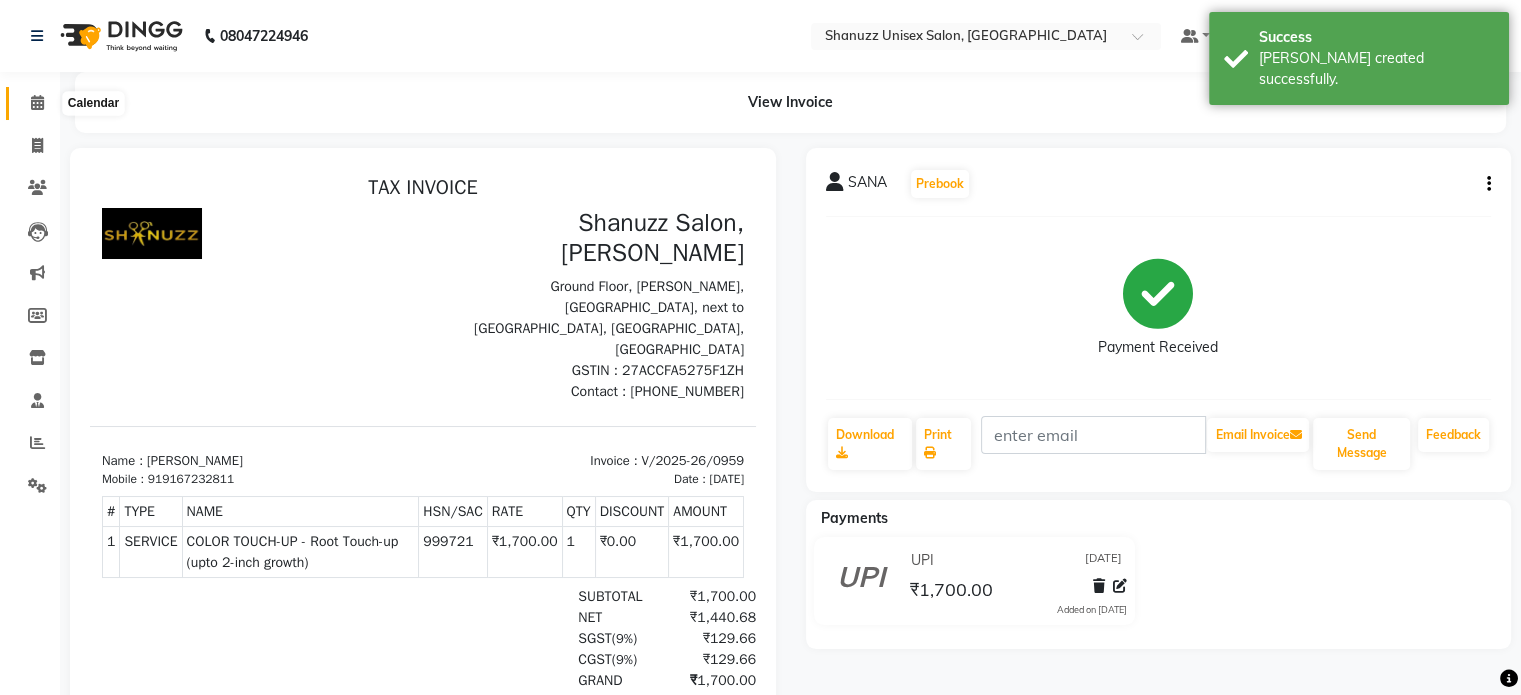 click 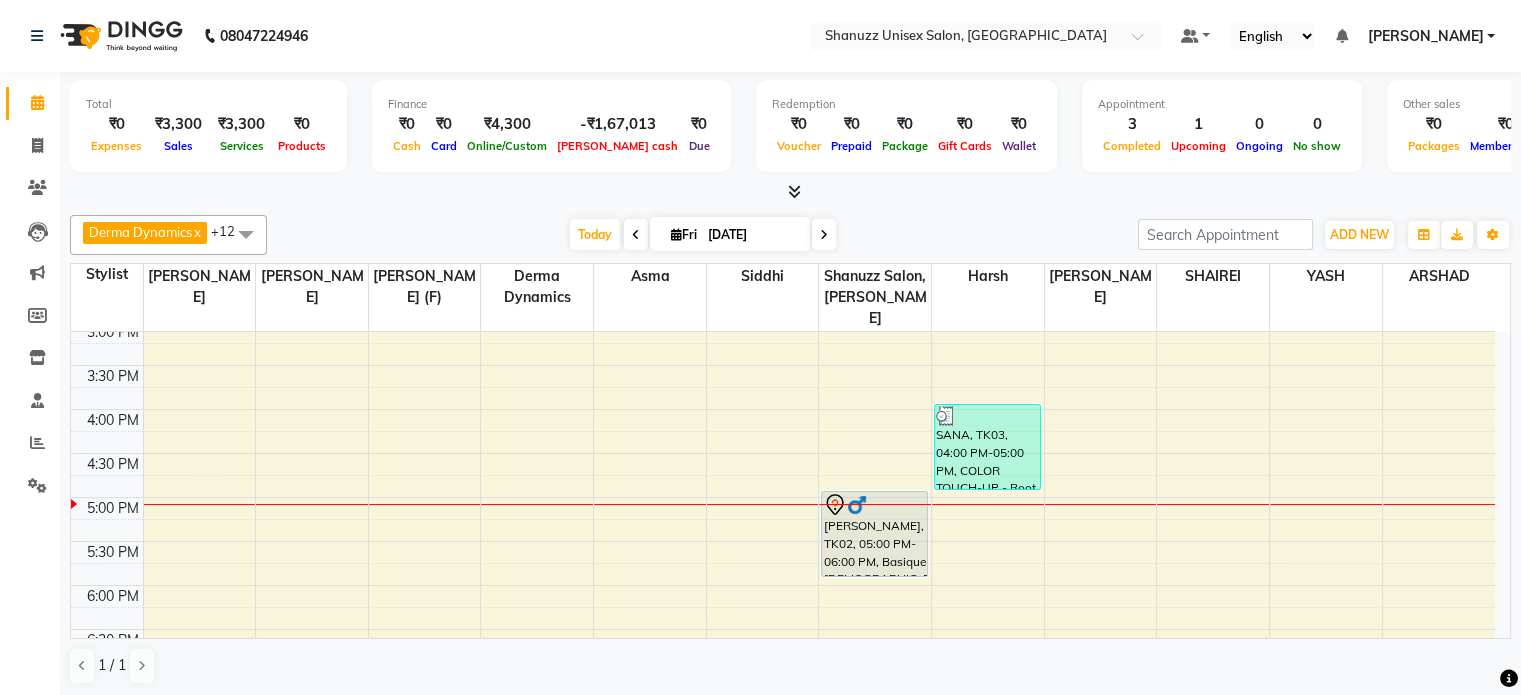 scroll, scrollTop: 538, scrollLeft: 0, axis: vertical 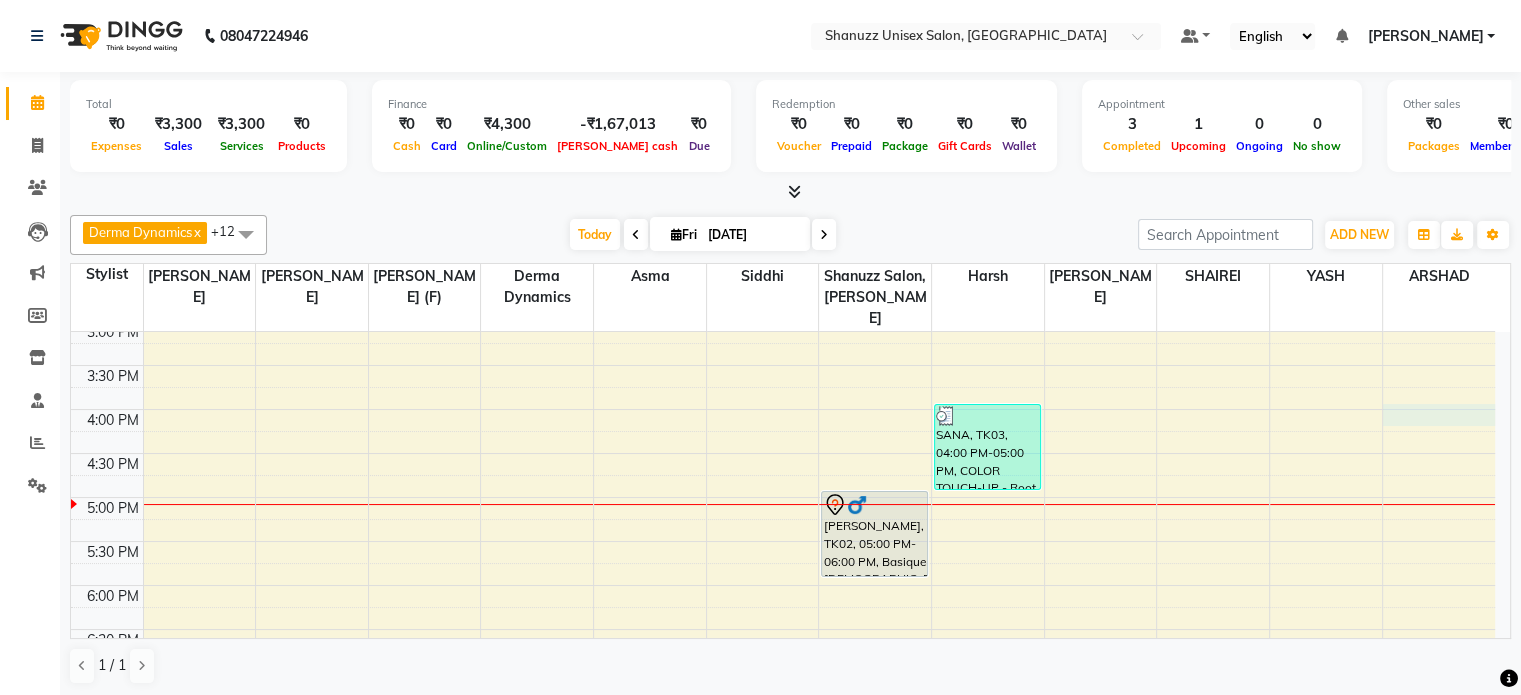 click on "9:00 AM 9:30 AM 10:00 AM 10:30 AM 11:00 AM 11:30 AM 12:00 PM 12:30 PM 1:00 PM 1:30 PM 2:00 PM 2:30 PM 3:00 PM 3:30 PM 4:00 PM 4:30 PM 5:00 PM 5:30 PM 6:00 PM 6:30 PM 7:00 PM 7:30 PM 8:00 PM 8:30 PM     SANDEEP, TK01, 01:00 PM-02:00 PM, Basique [DEMOGRAPHIC_DATA] Haircut - By Seasoned Hairdresser (10+ Years of Experience)     SANDEEP, TK01, 02:00 PM-03:00 PM, SHAVE / [PERSON_NAME] TRIM - By Seasoned Hairdresser (10+ Years of Experience)     SANDEEP, TK01, 01:00 PM-02:00 PM, Basique [DEMOGRAPHIC_DATA] Haircut - By Seasoned Hairdresser (10+ Years of Experience)             [PERSON_NAME], TK02, 05:00 PM-06:00 PM, Basique [DEMOGRAPHIC_DATA] Haircut - By Seasoned Hairdresser (10+ Years of Experience)     SANA, TK03, 04:00 PM-05:00 PM, COLOR TOUCH-UP - Root Touch-up (upto 2-inch growth)" at bounding box center (783, 321) 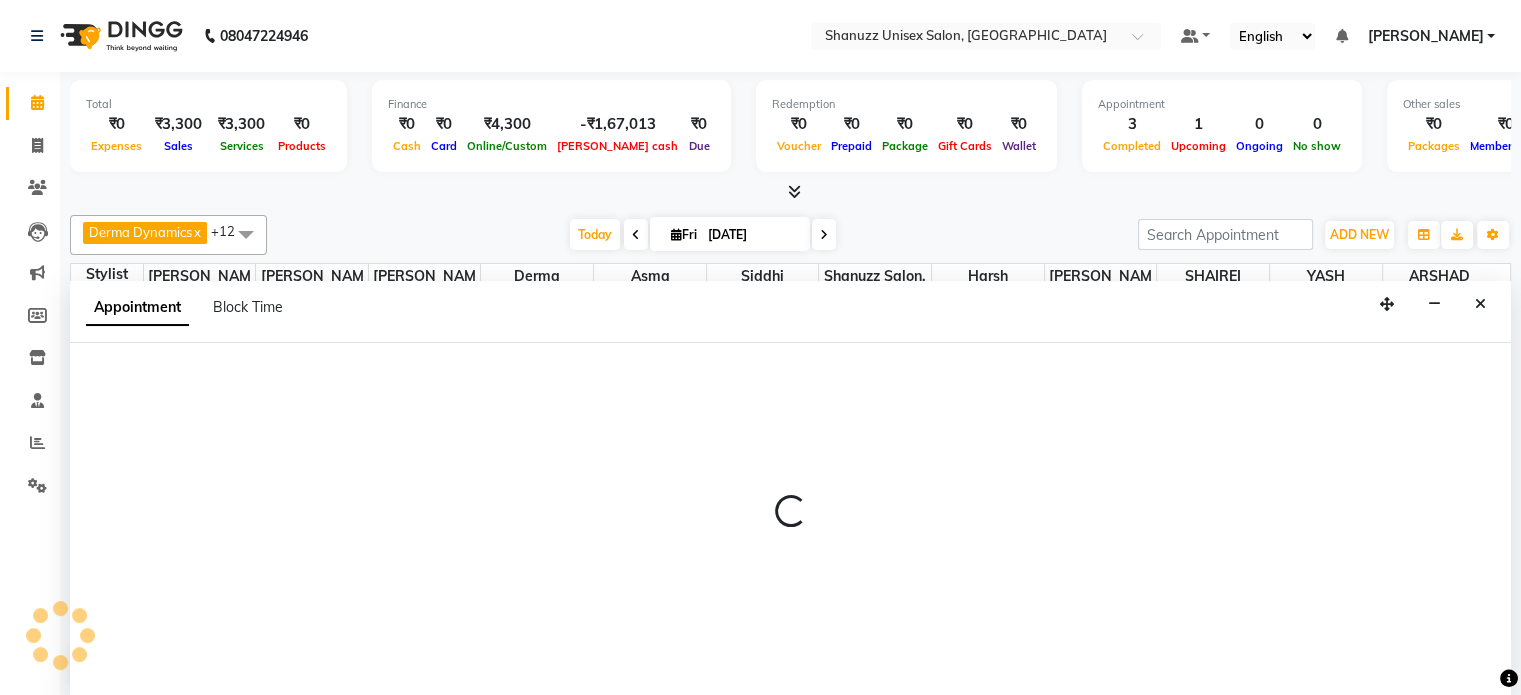 scroll, scrollTop: 0, scrollLeft: 0, axis: both 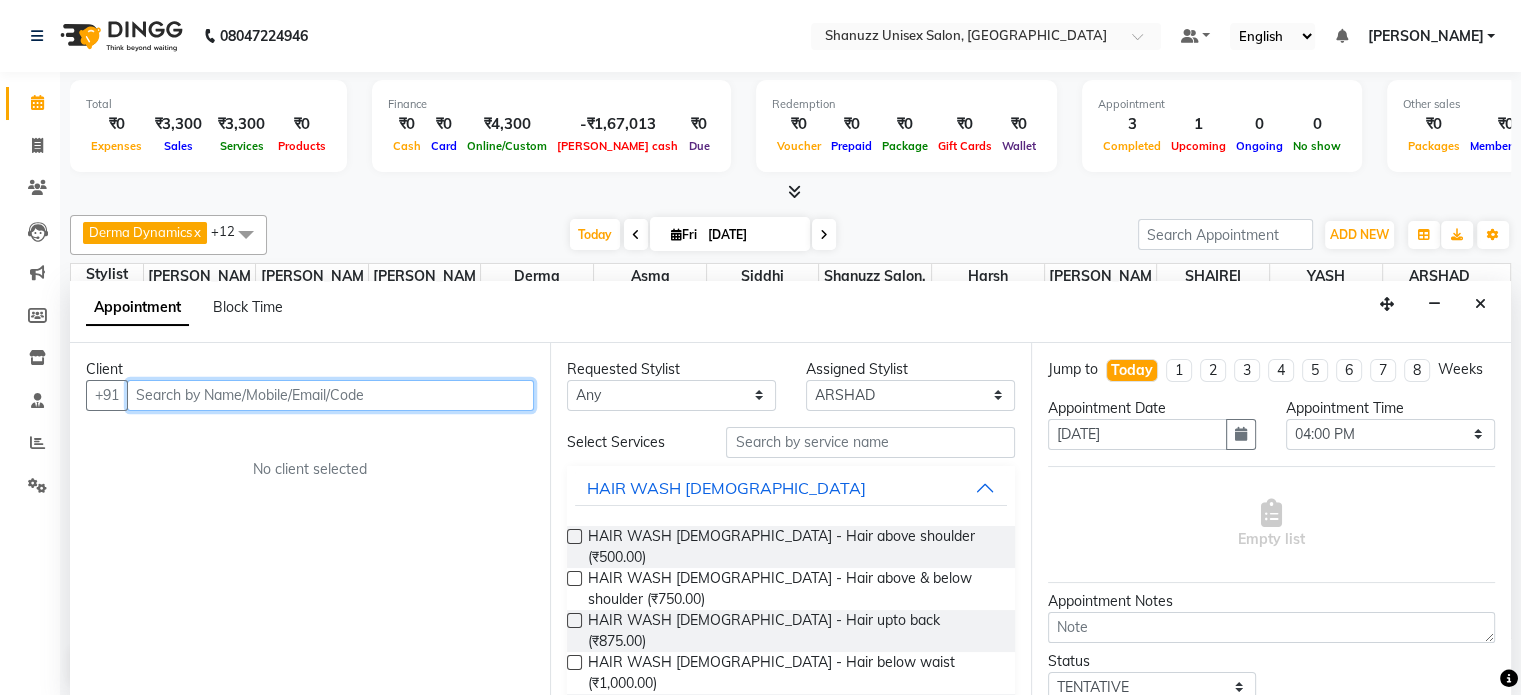 click at bounding box center (330, 395) 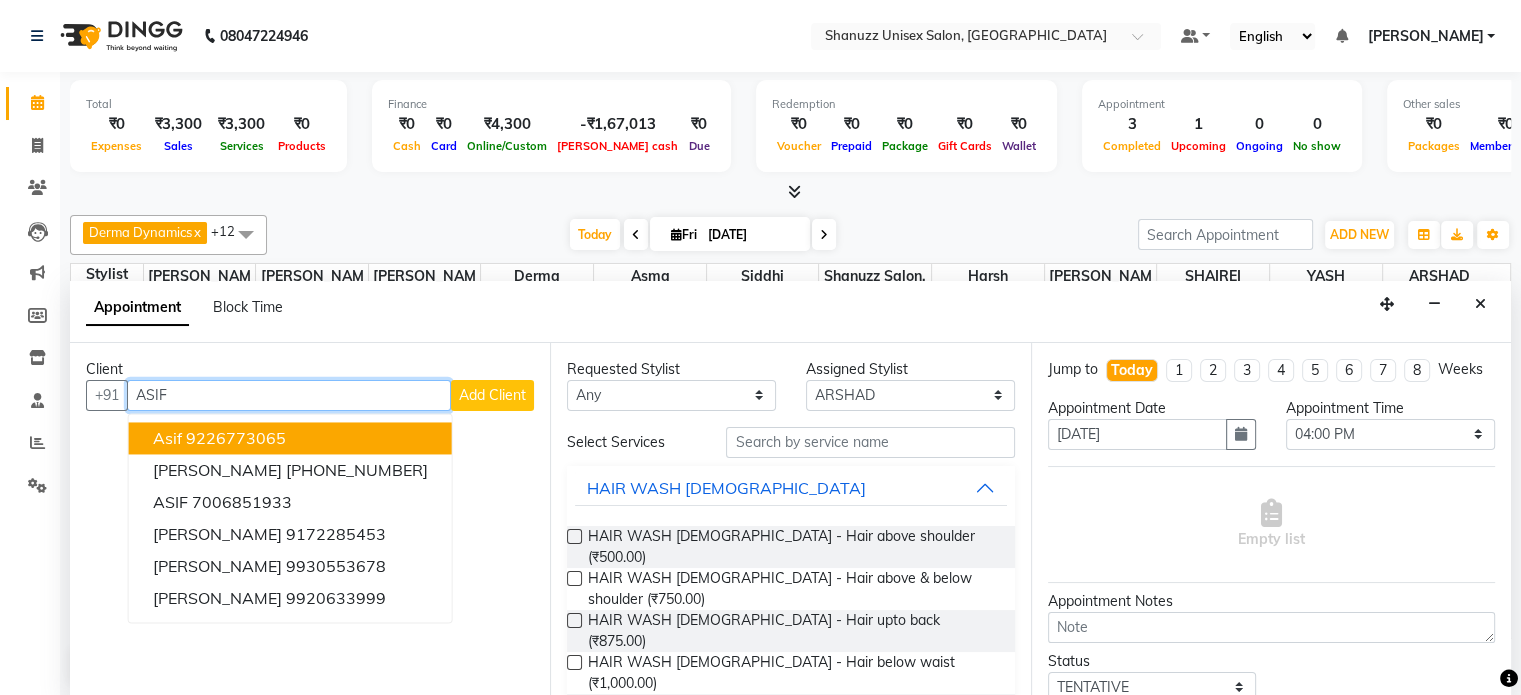 click on "9226773065" at bounding box center (236, 438) 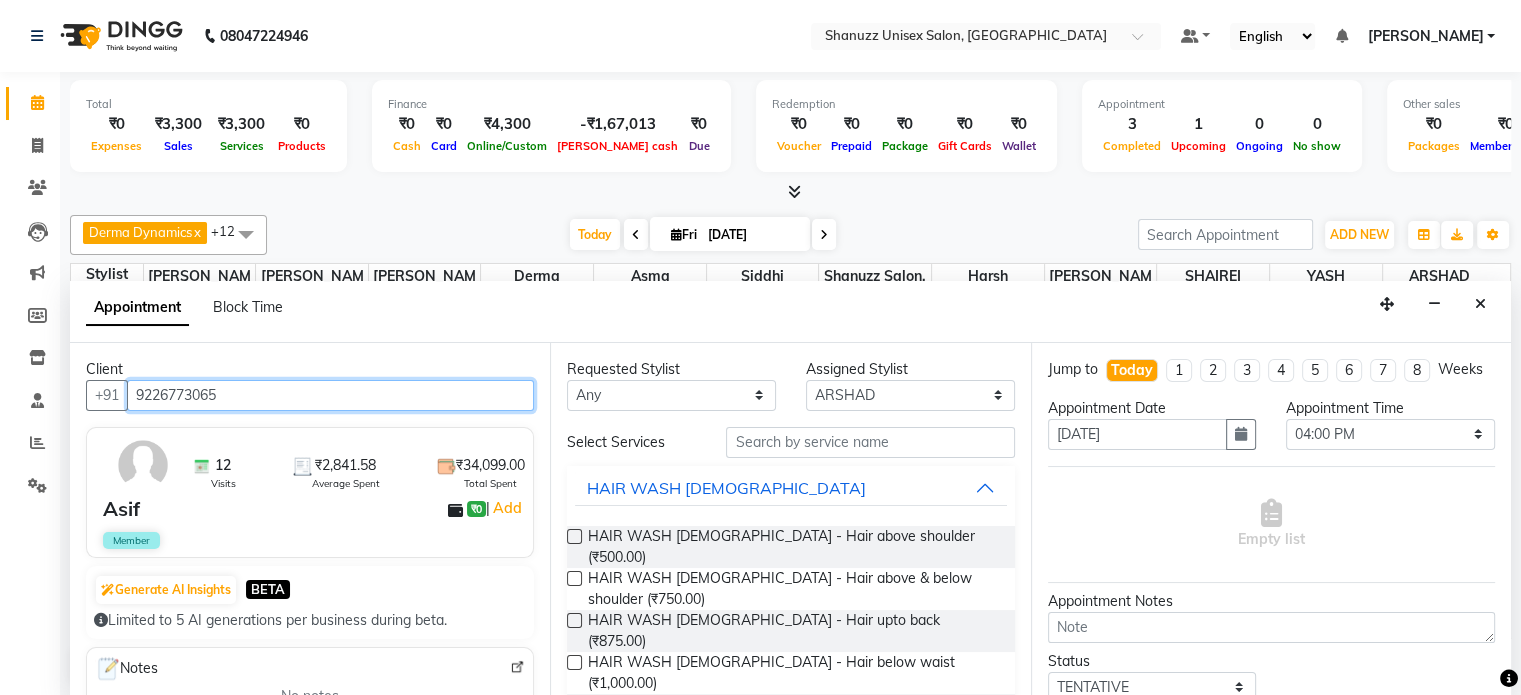 type on "9226773065" 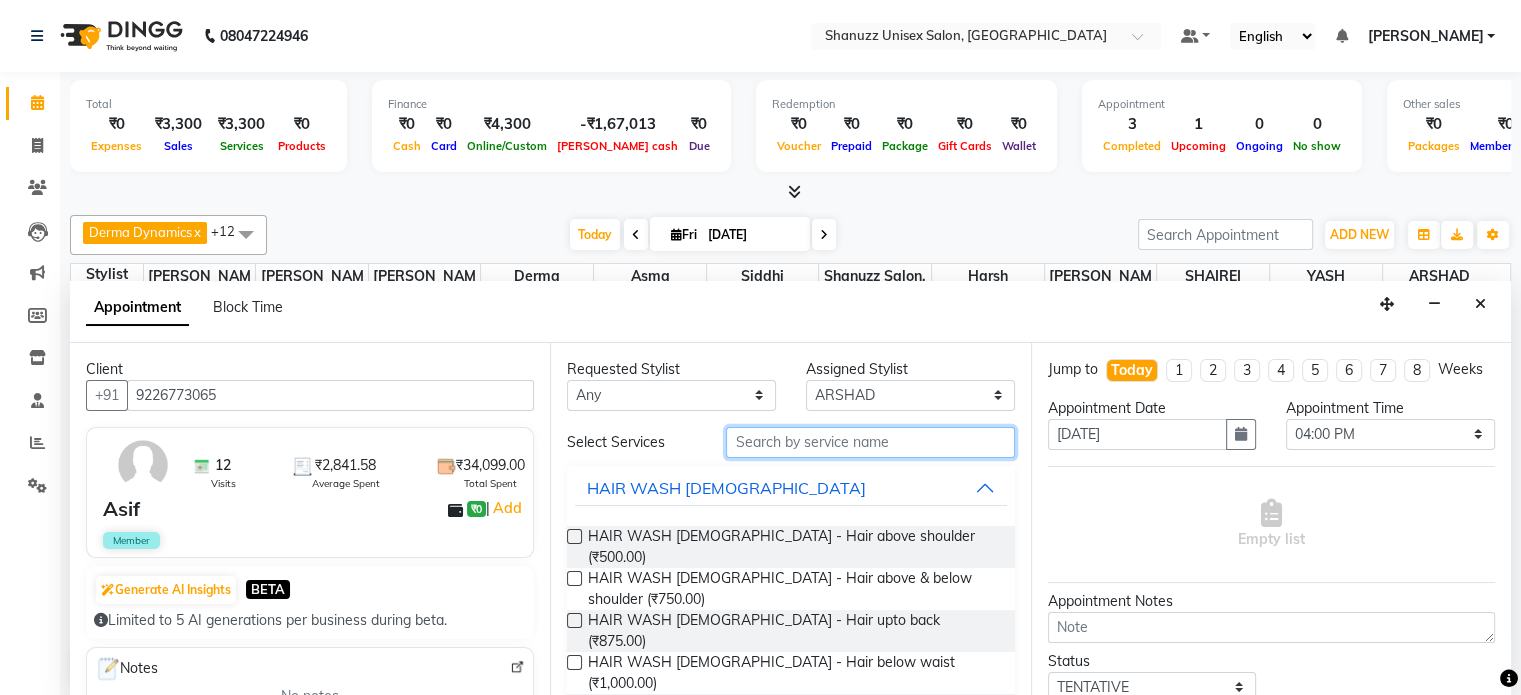 click at bounding box center [870, 442] 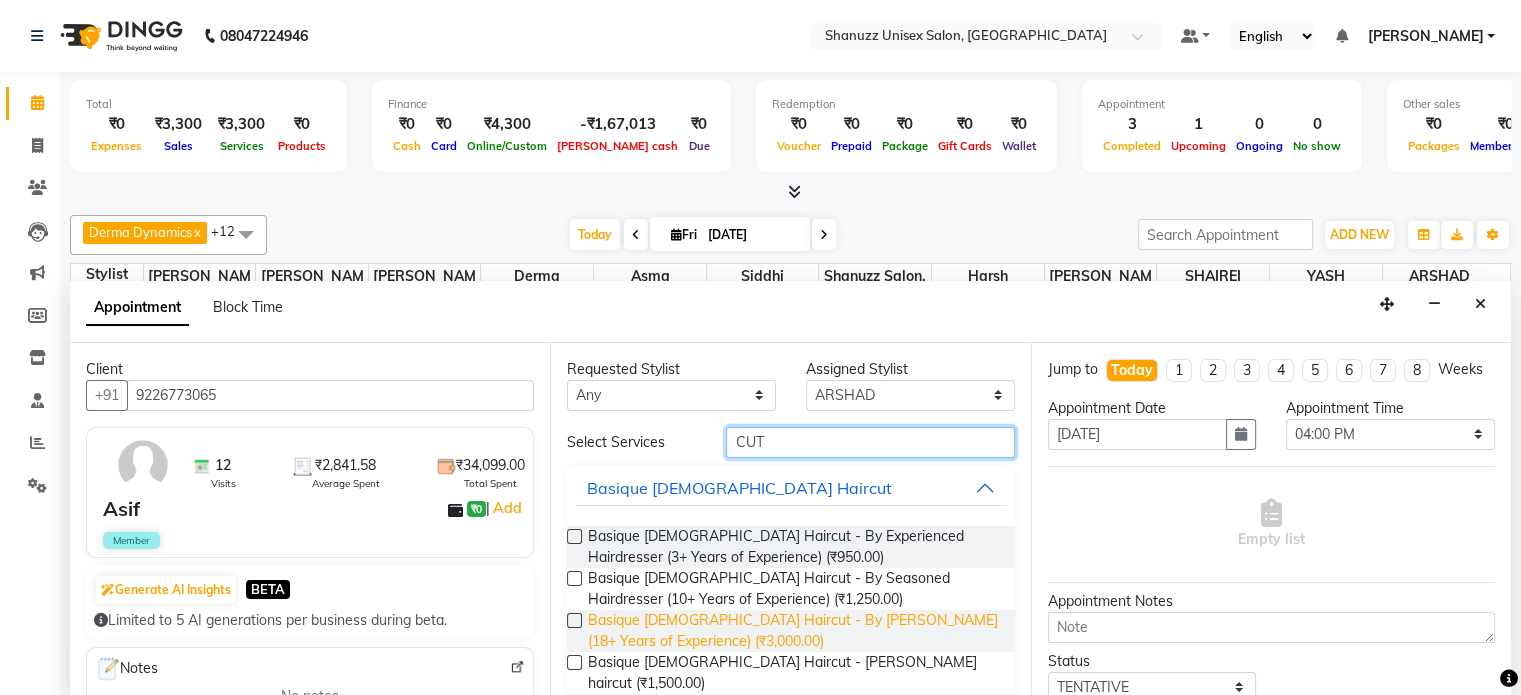 scroll, scrollTop: 148, scrollLeft: 0, axis: vertical 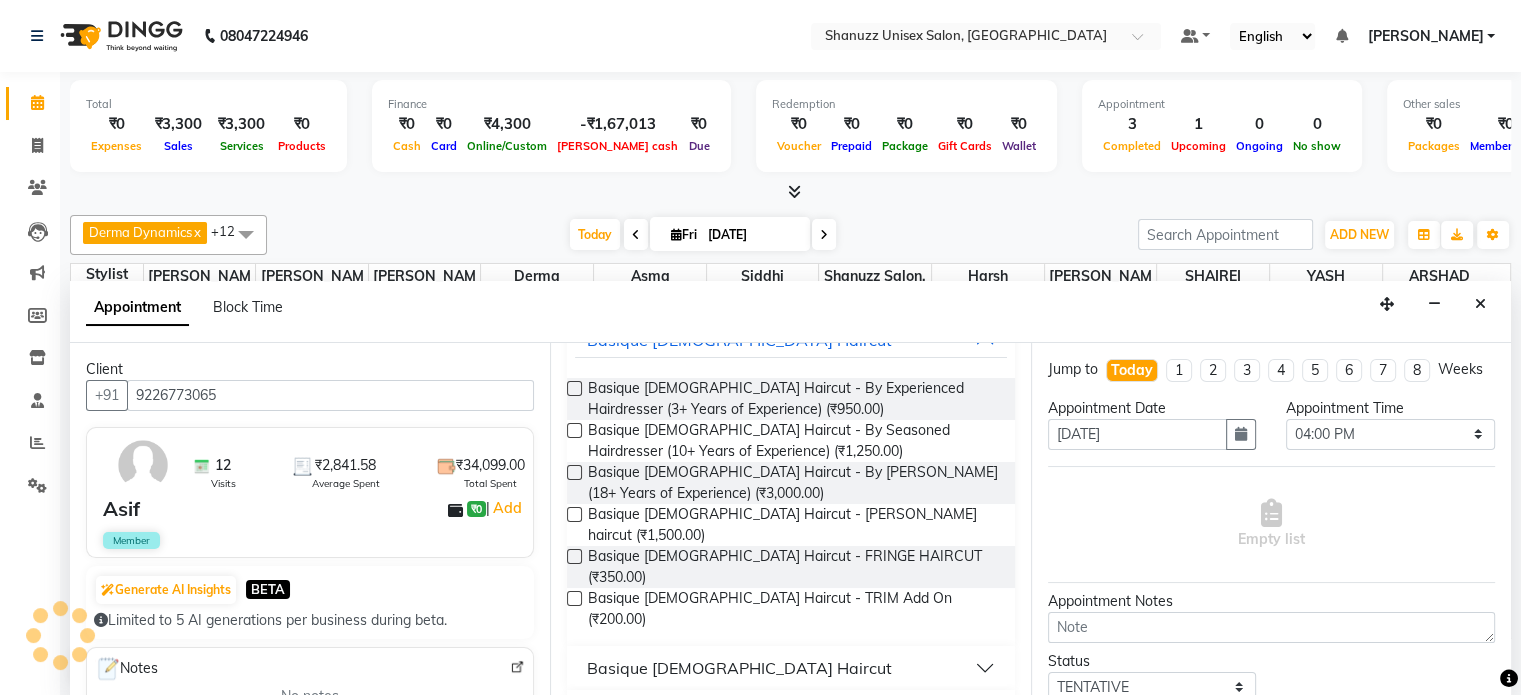 type on "CUT" 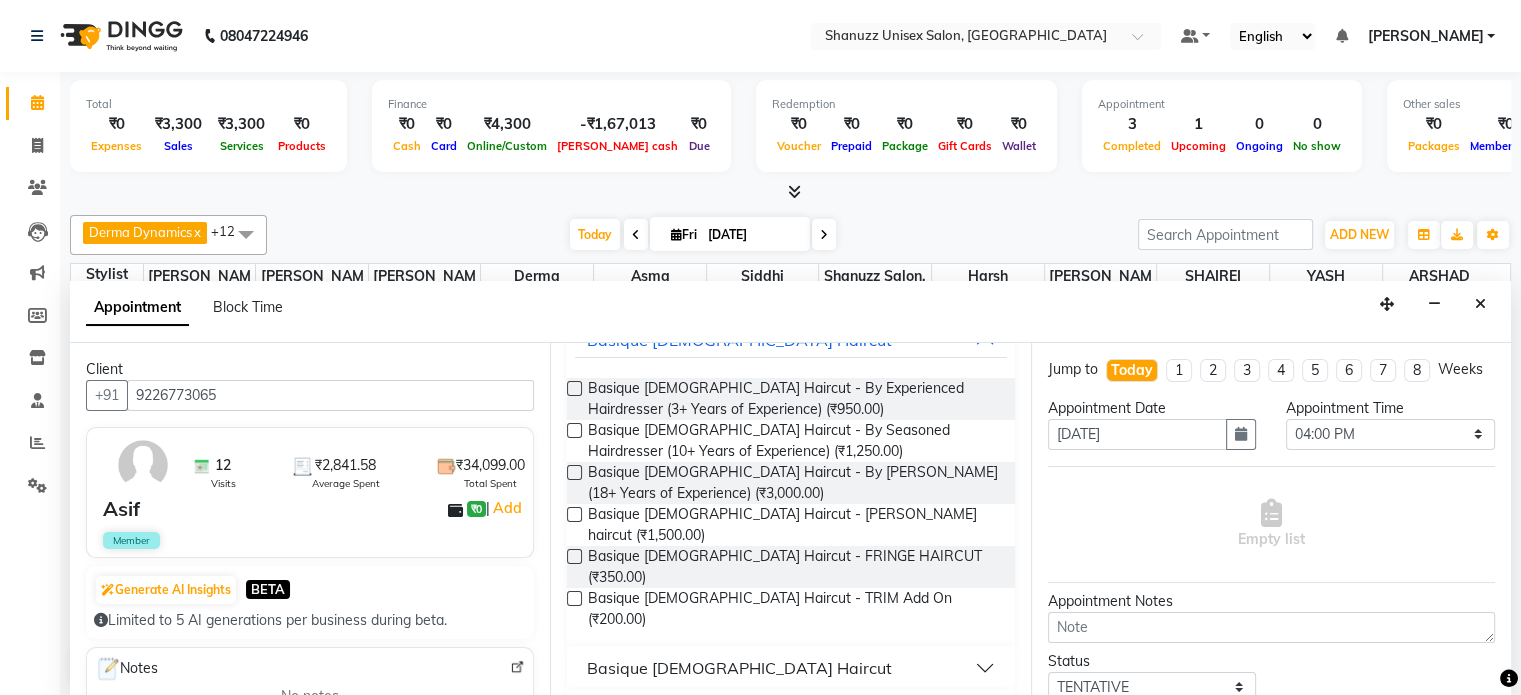 click on "Basique [DEMOGRAPHIC_DATA] Haircut" at bounding box center [739, 668] 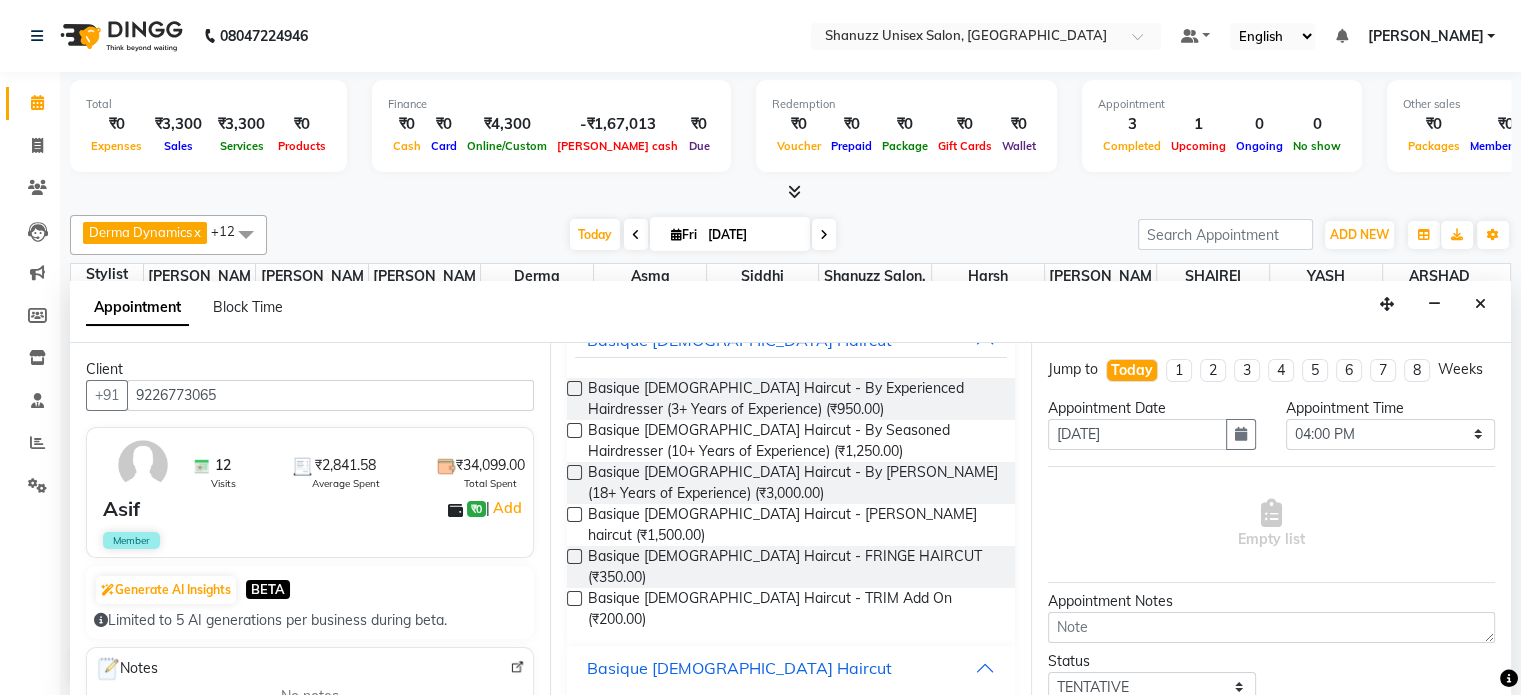 scroll, scrollTop: 306, scrollLeft: 0, axis: vertical 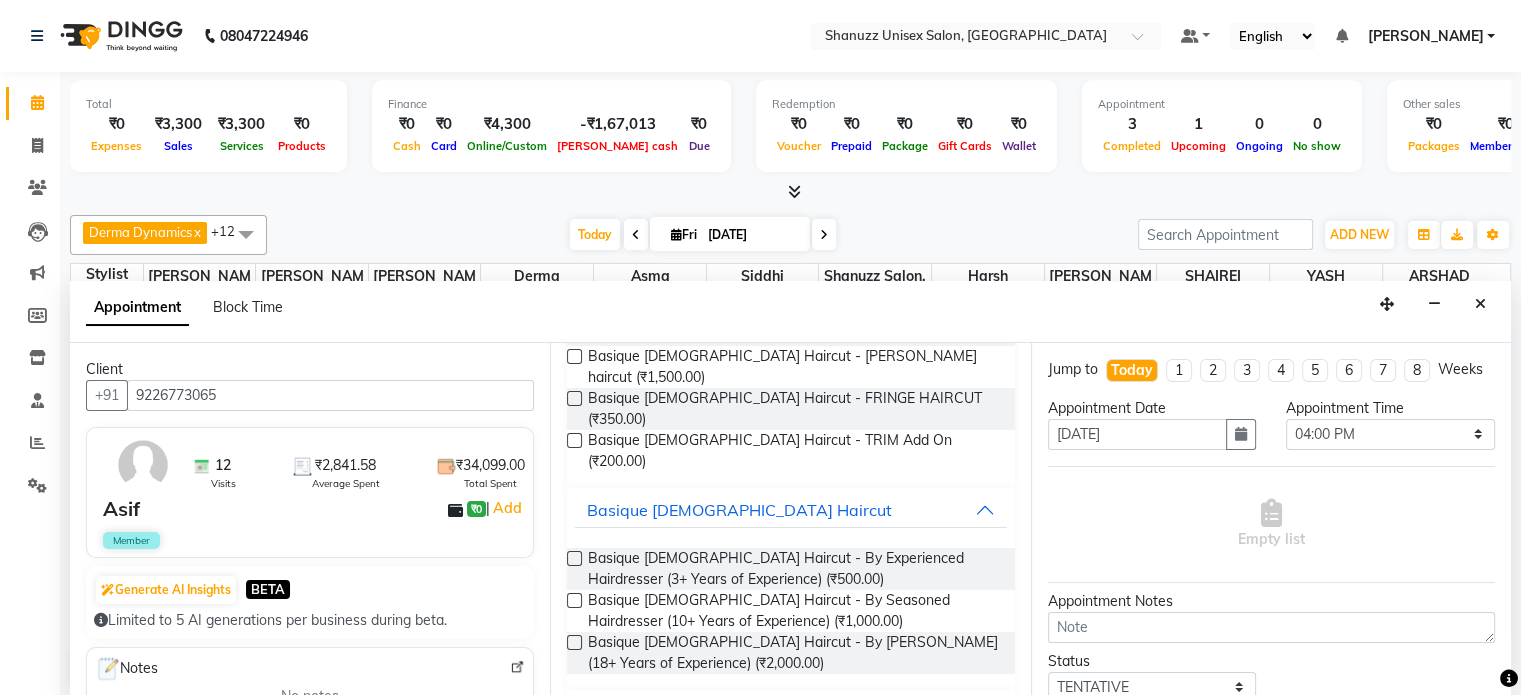 click at bounding box center (574, 600) 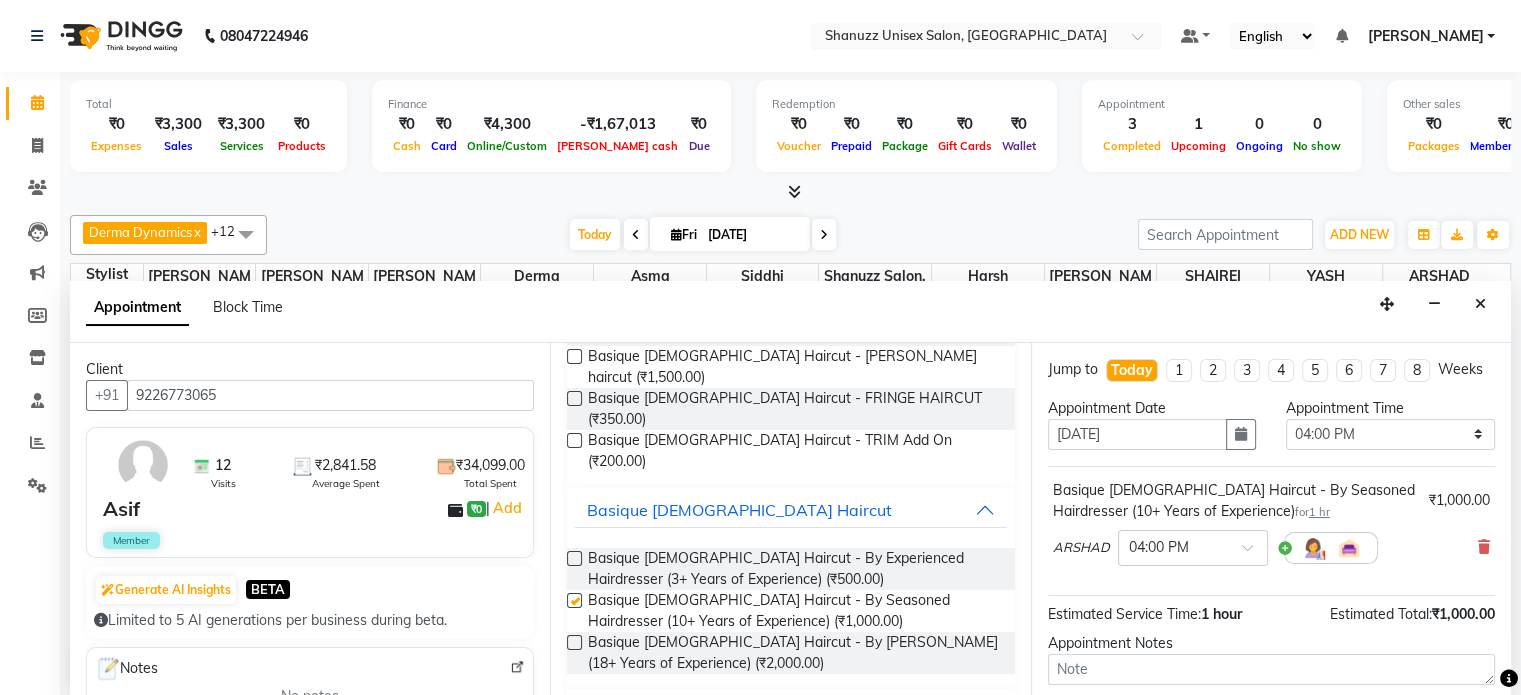 checkbox on "false" 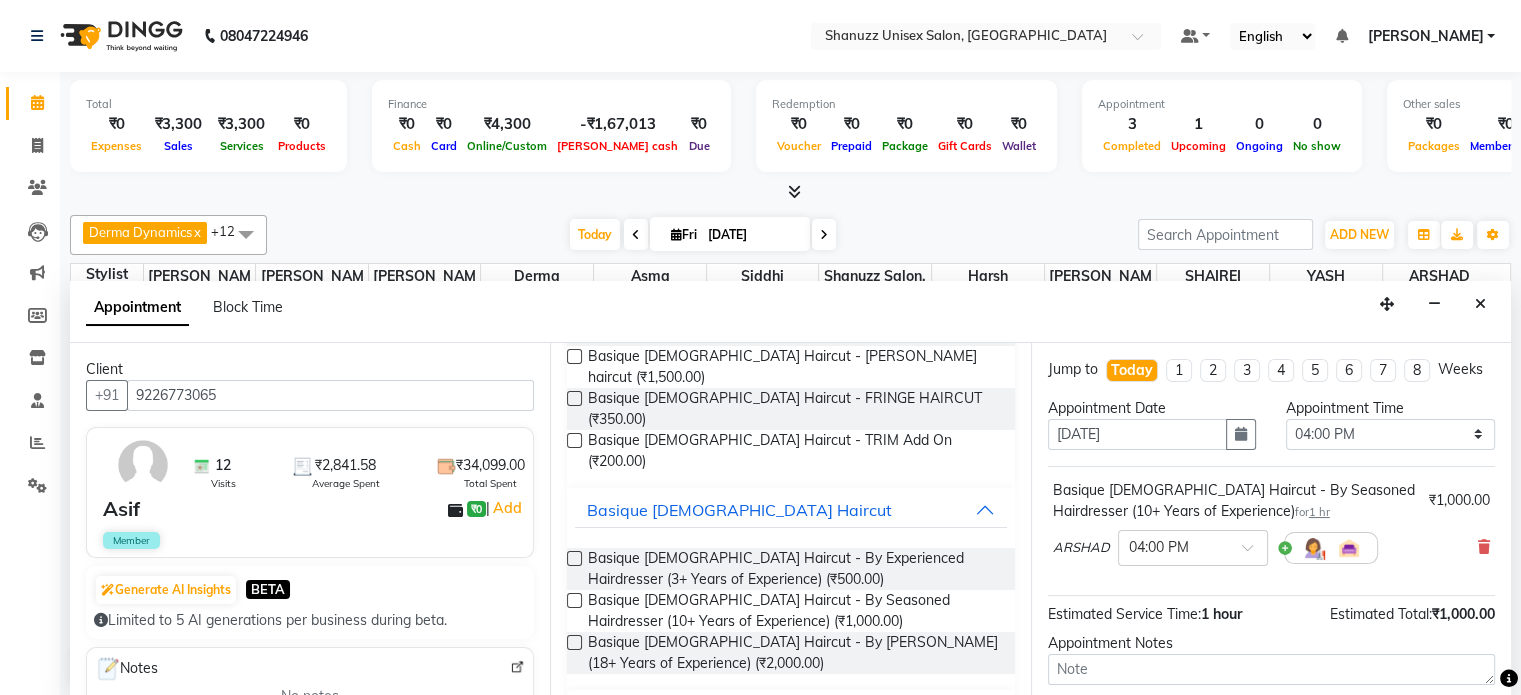 click at bounding box center (574, 558) 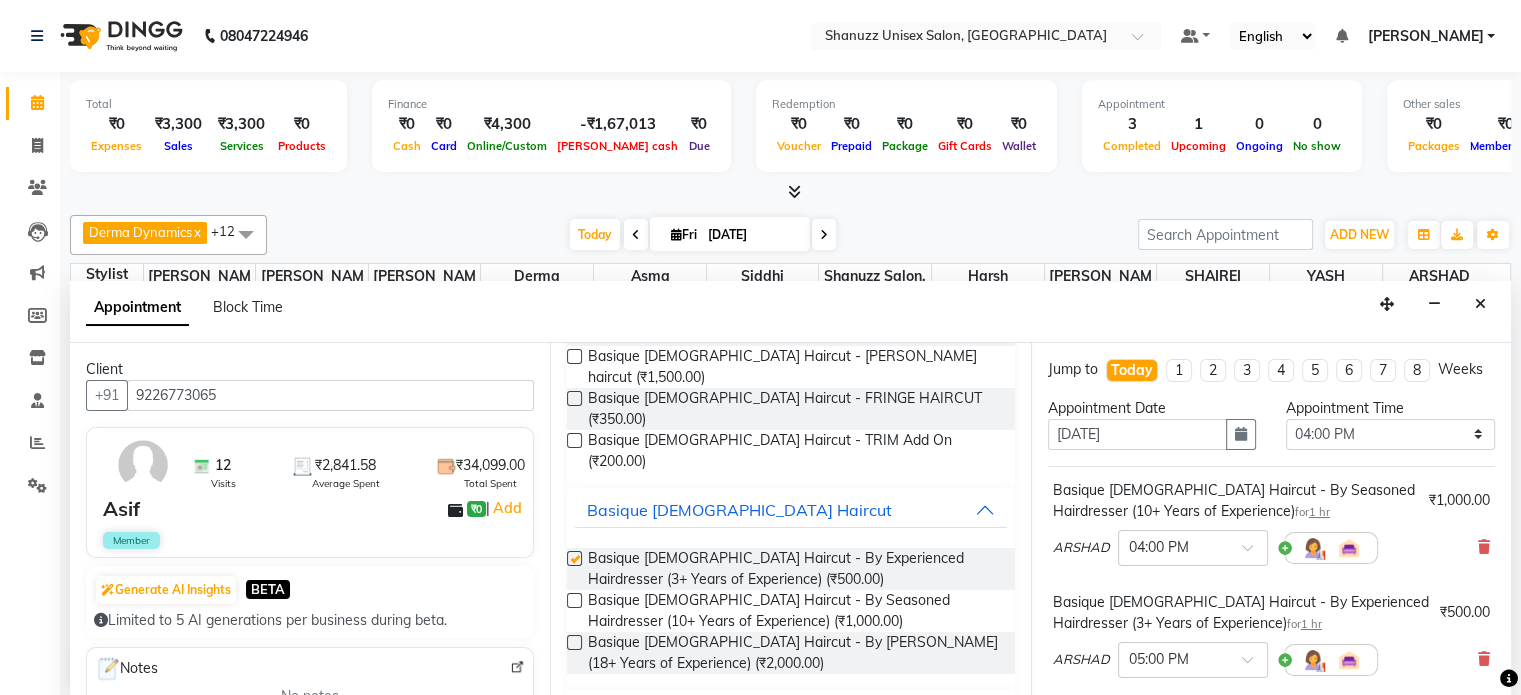 checkbox on "false" 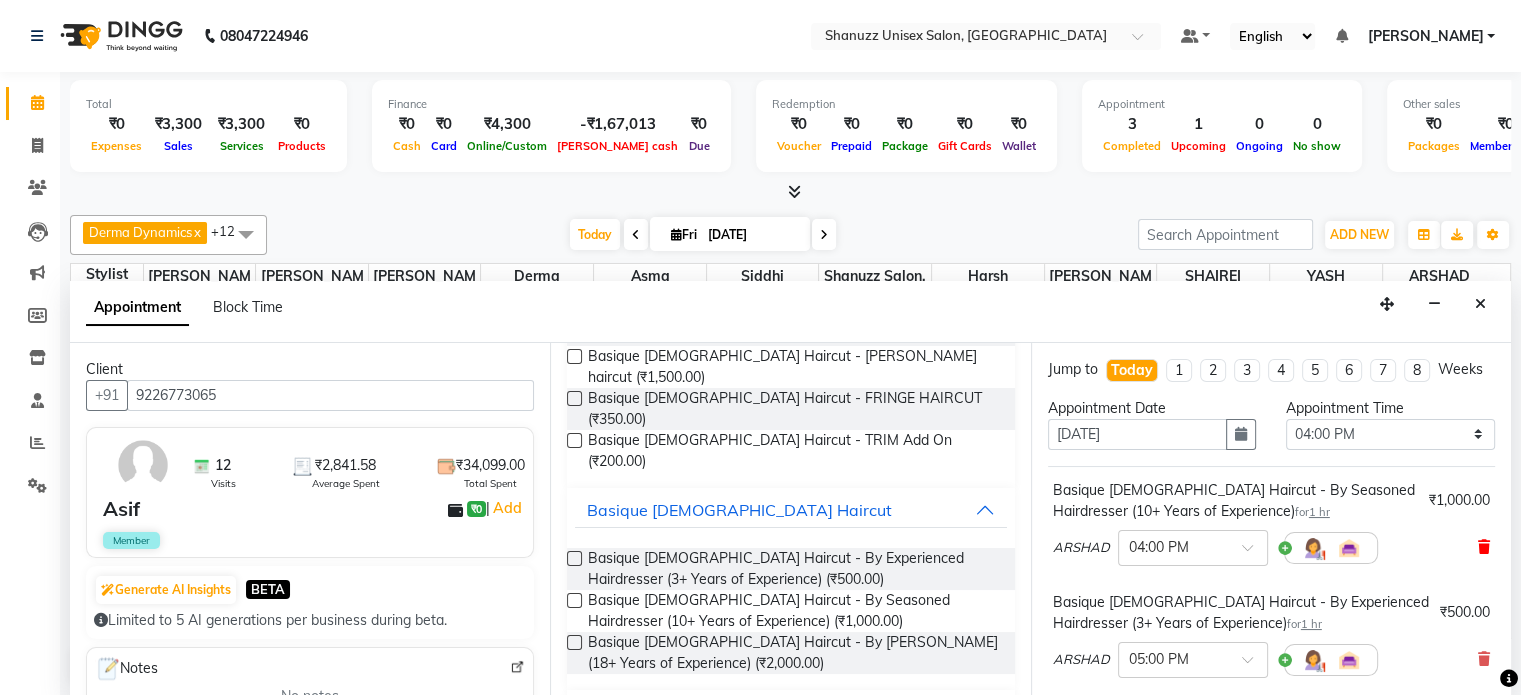 click at bounding box center (1484, 547) 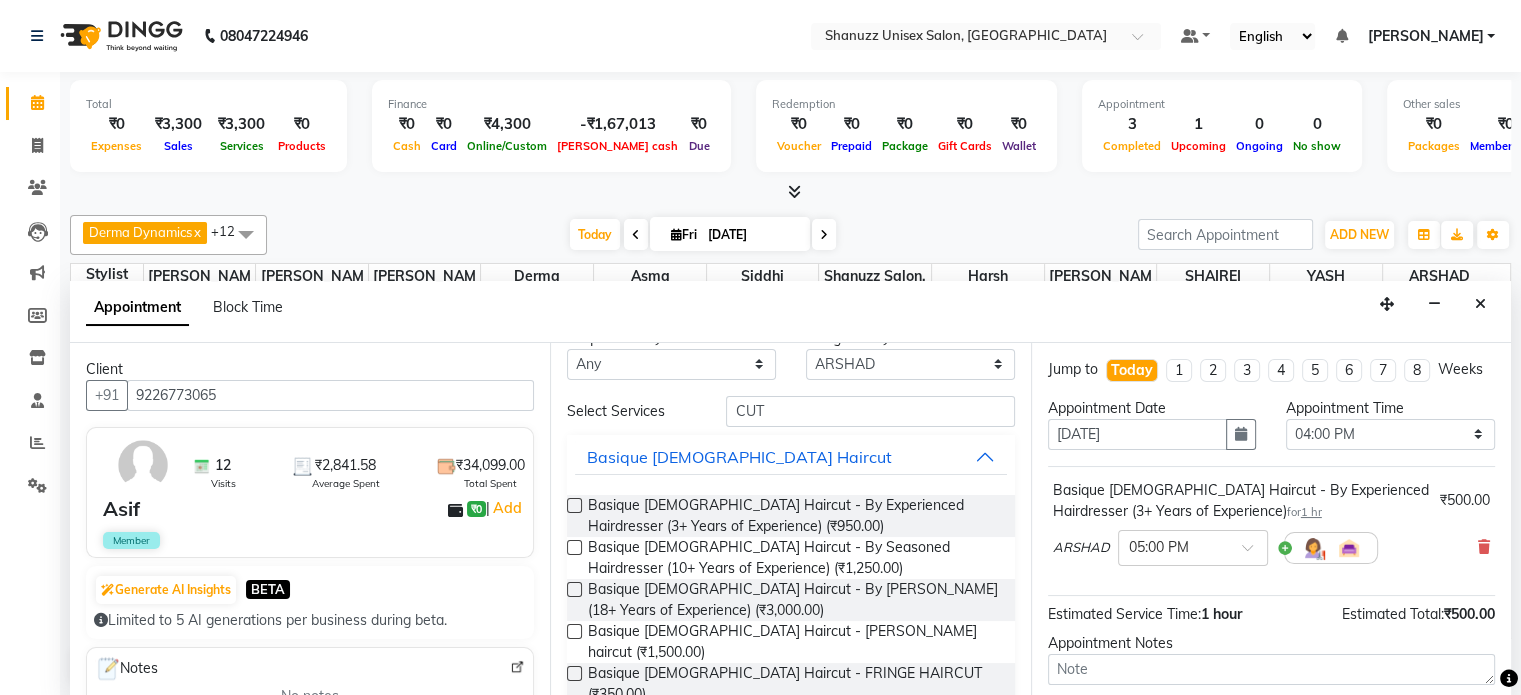 scroll, scrollTop: 30, scrollLeft: 0, axis: vertical 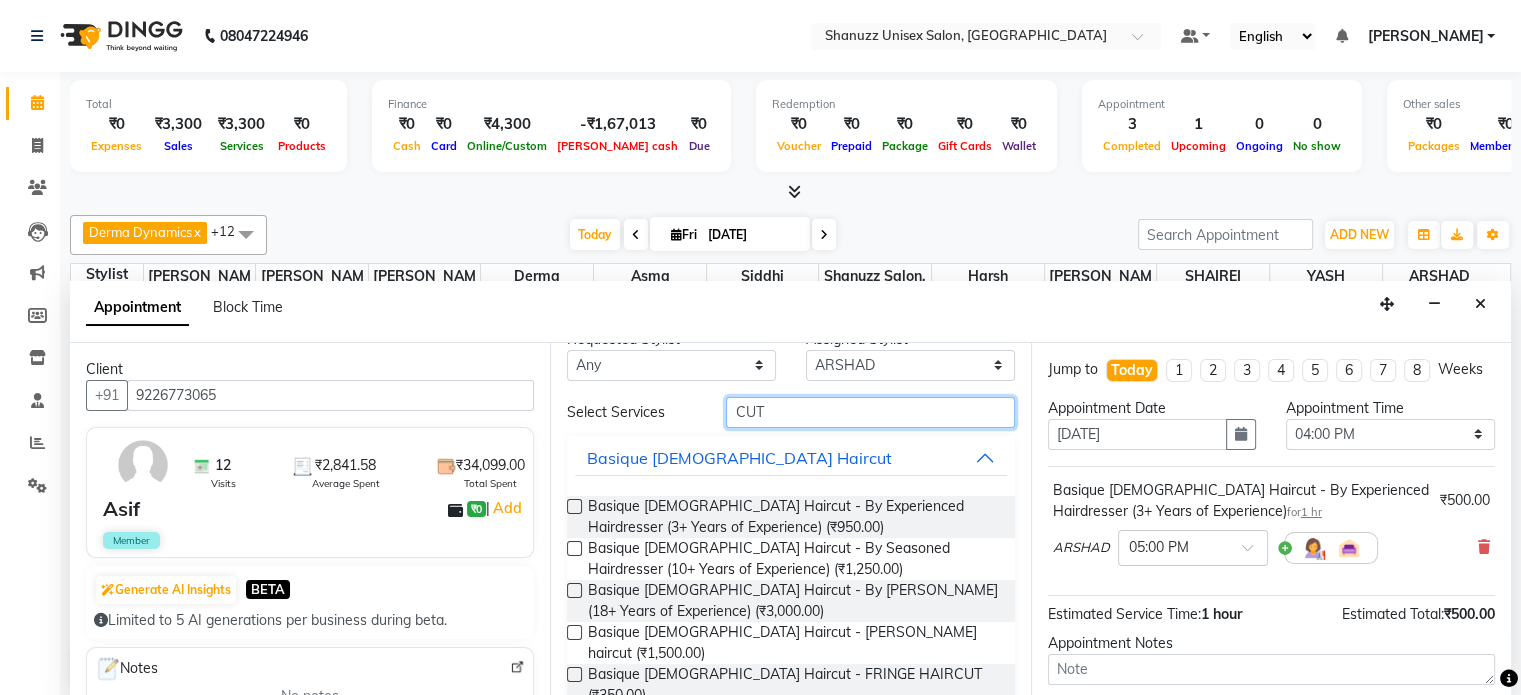 click on "CUT" at bounding box center [870, 412] 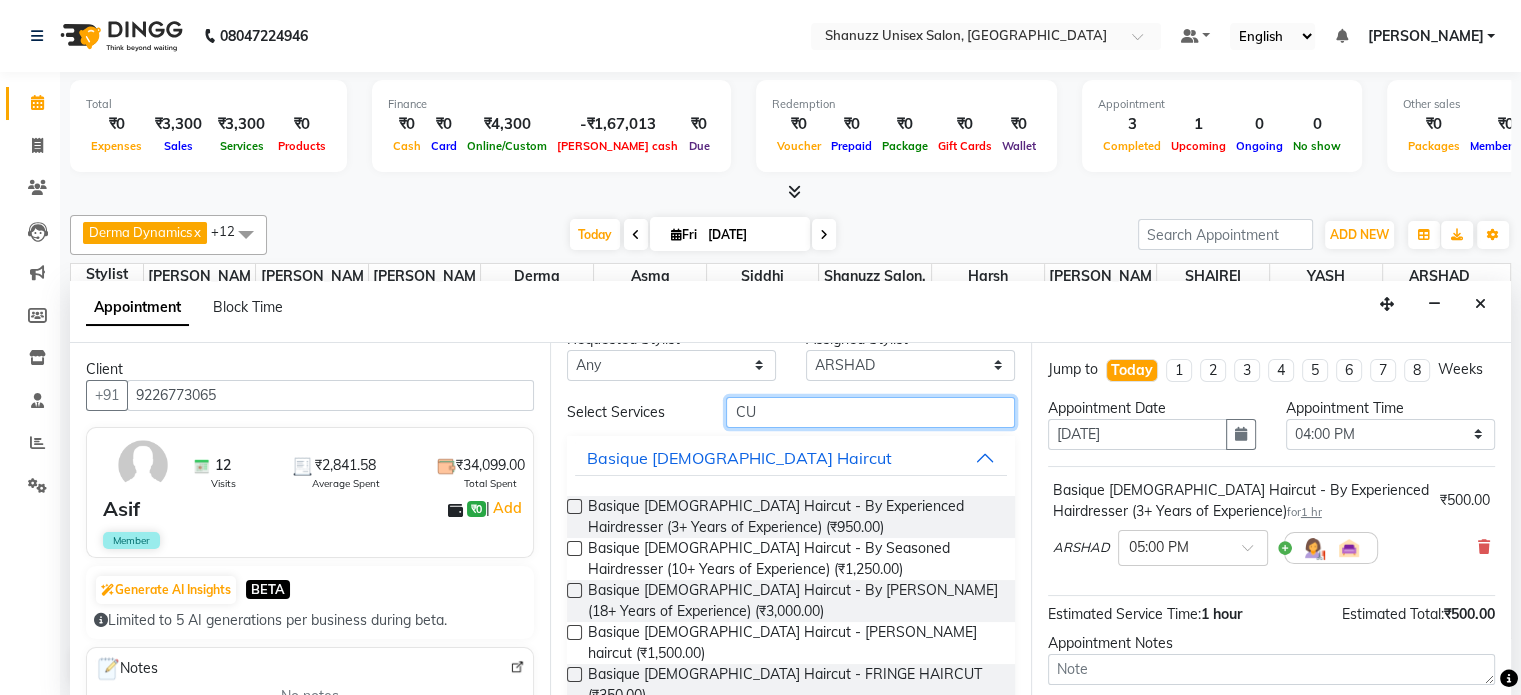 type on "C" 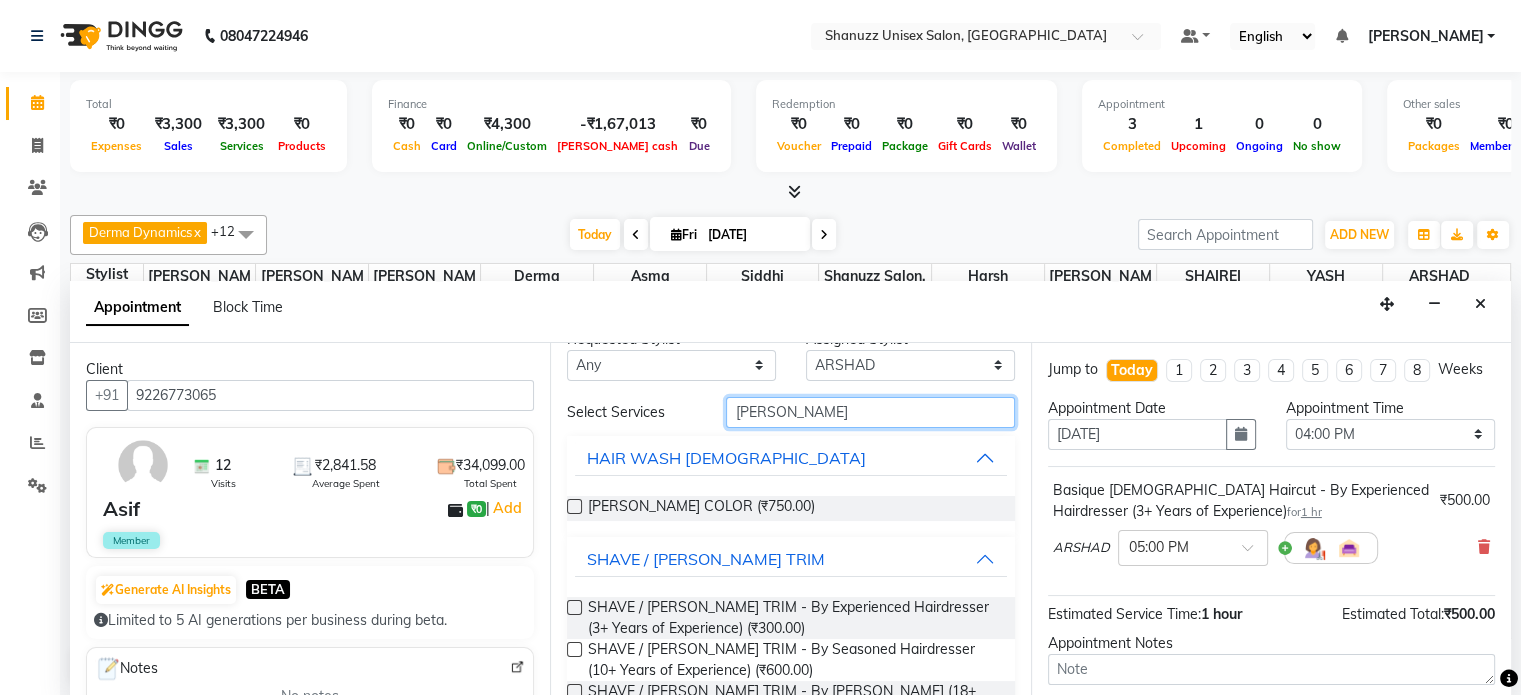 type on "[PERSON_NAME]" 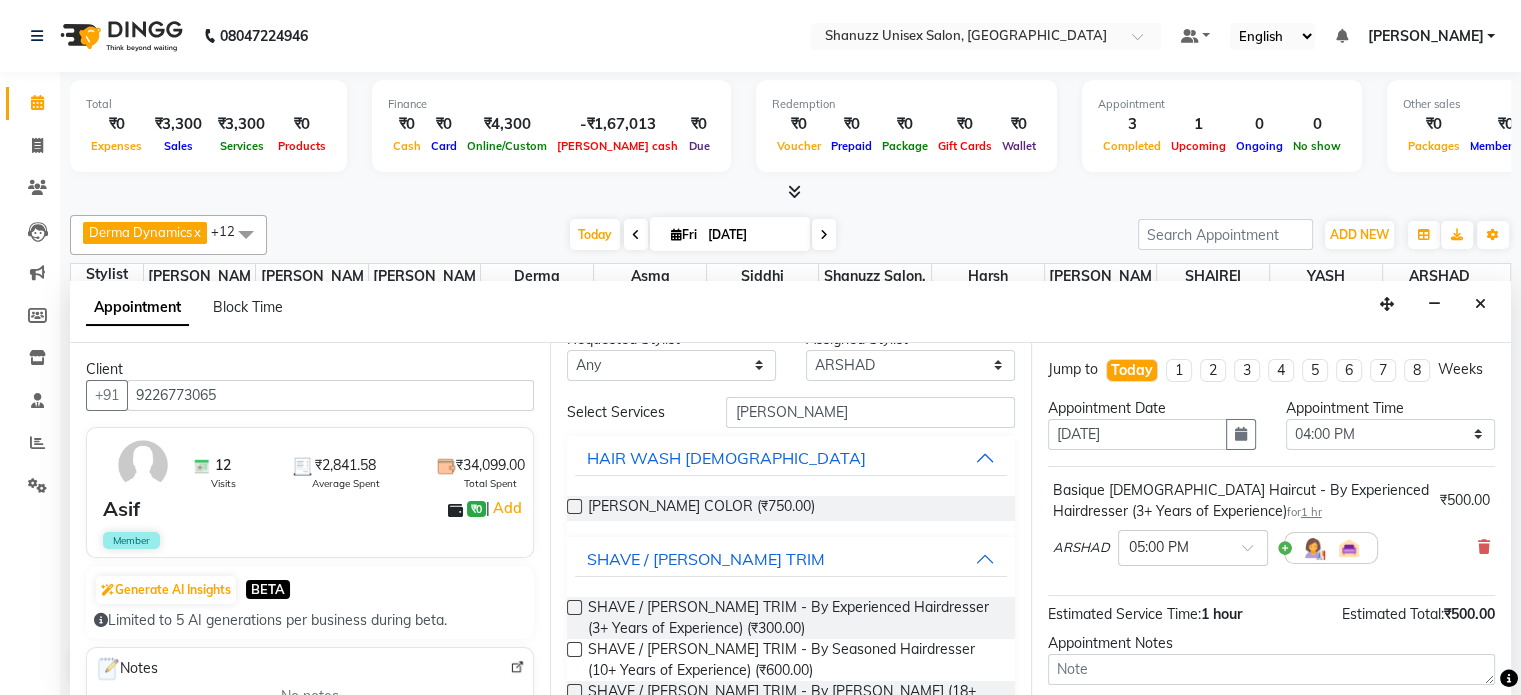 click at bounding box center (574, 607) 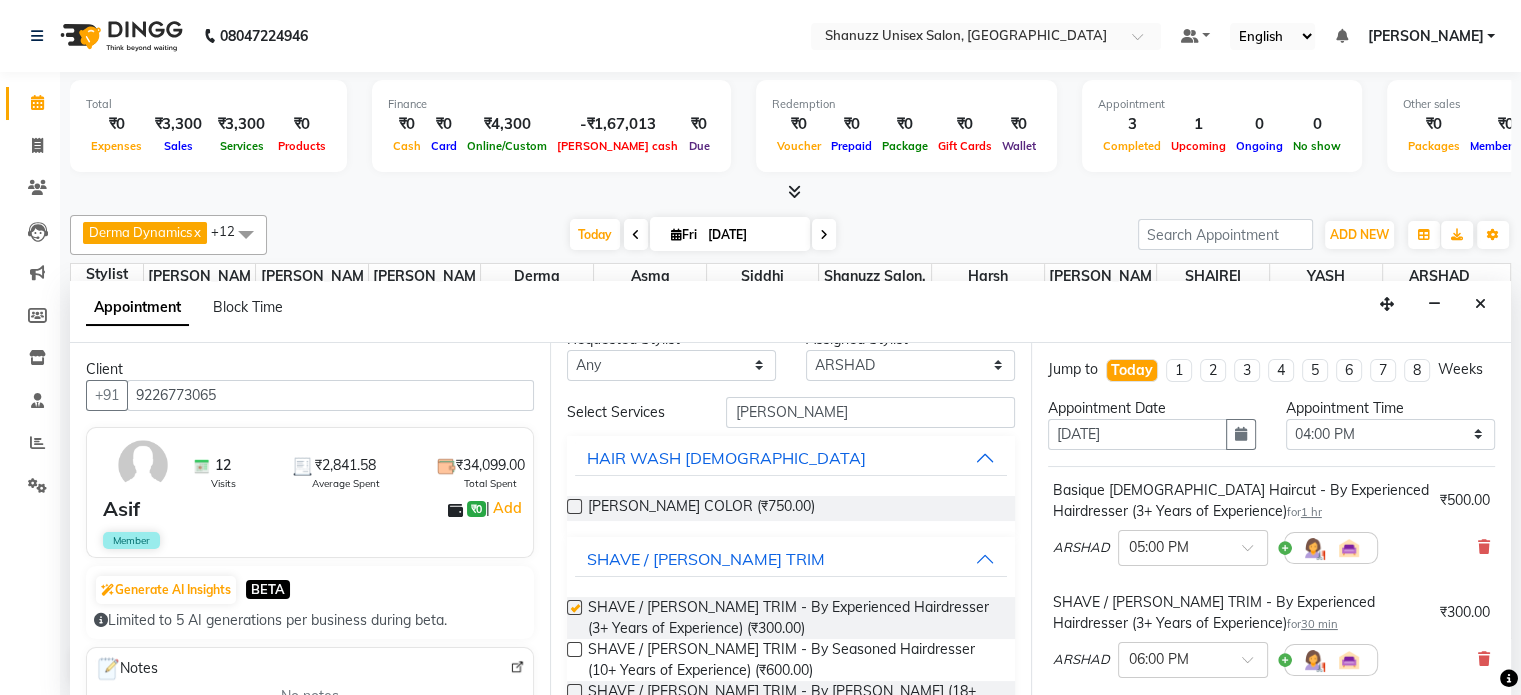 checkbox on "false" 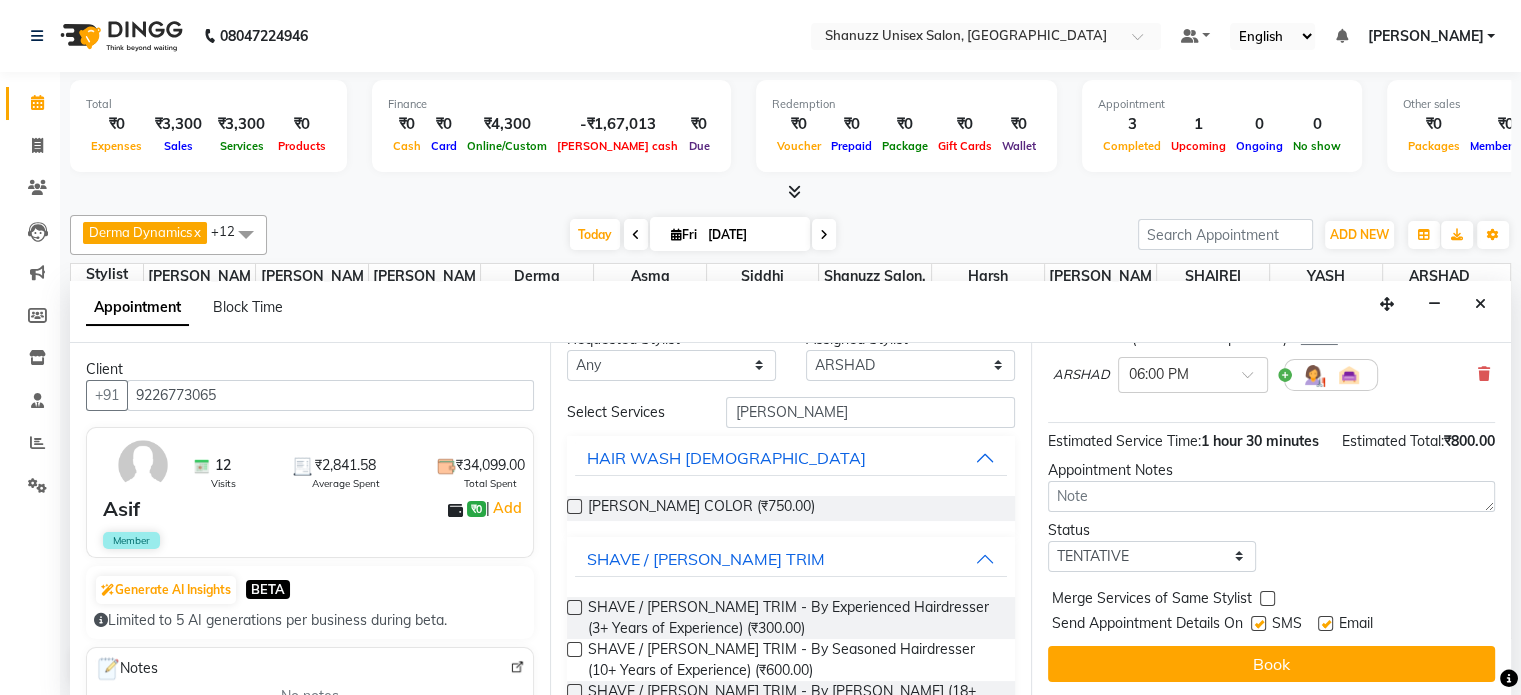 scroll, scrollTop: 324, scrollLeft: 0, axis: vertical 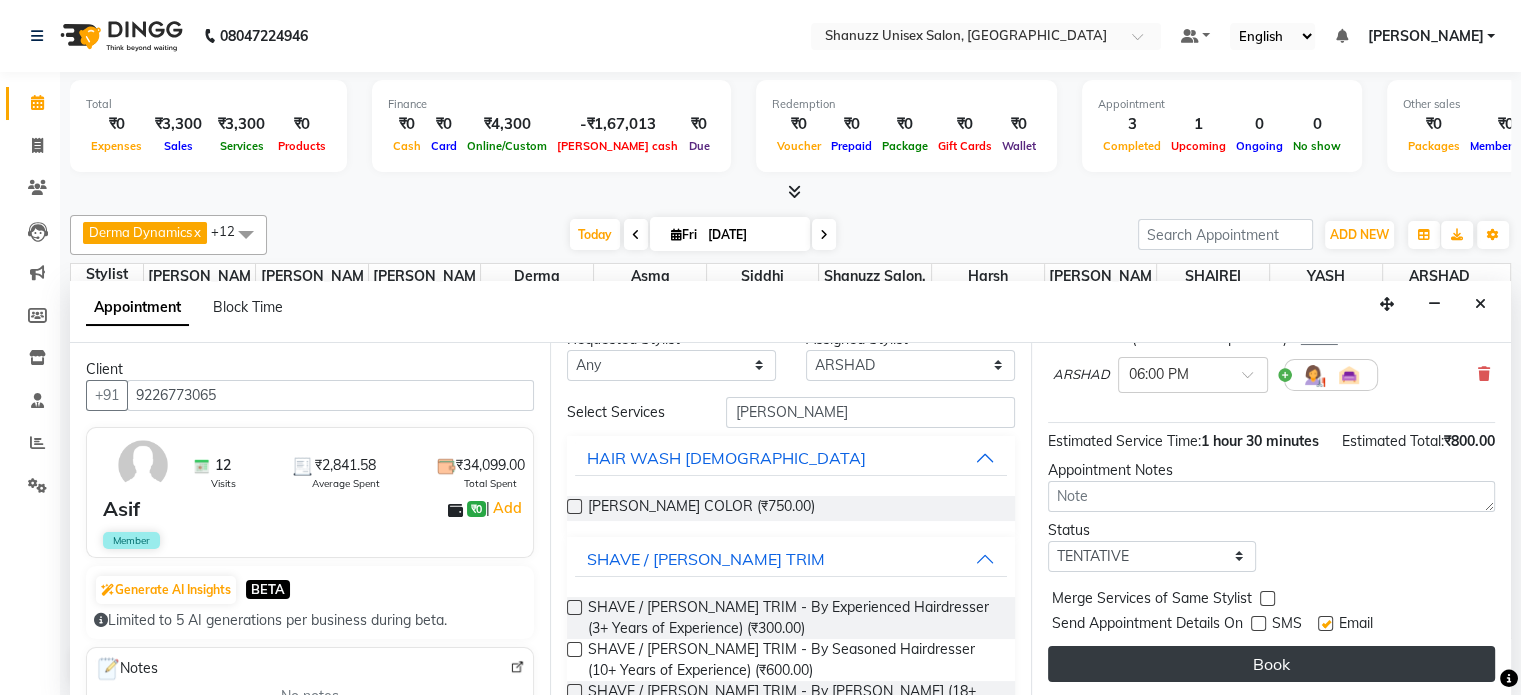 click on "Book" at bounding box center [1271, 664] 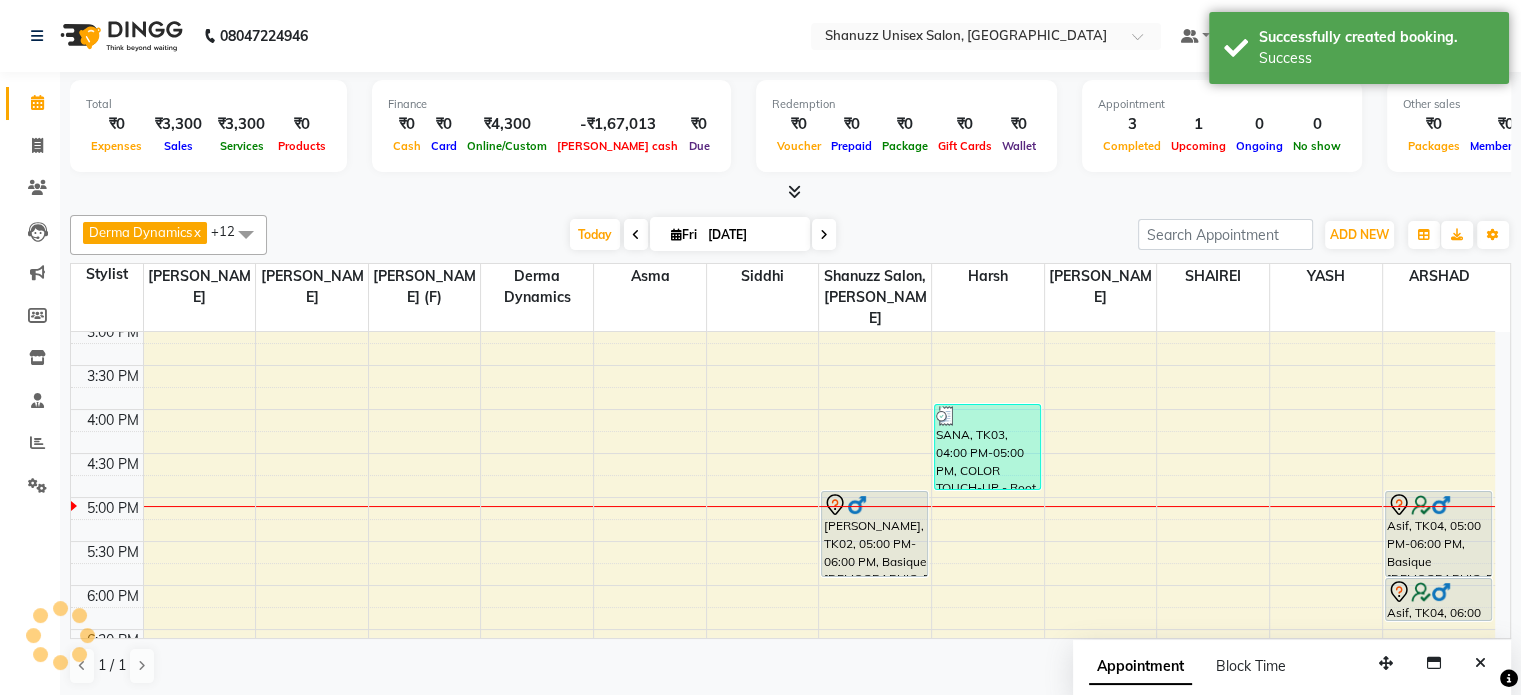 scroll, scrollTop: 0, scrollLeft: 0, axis: both 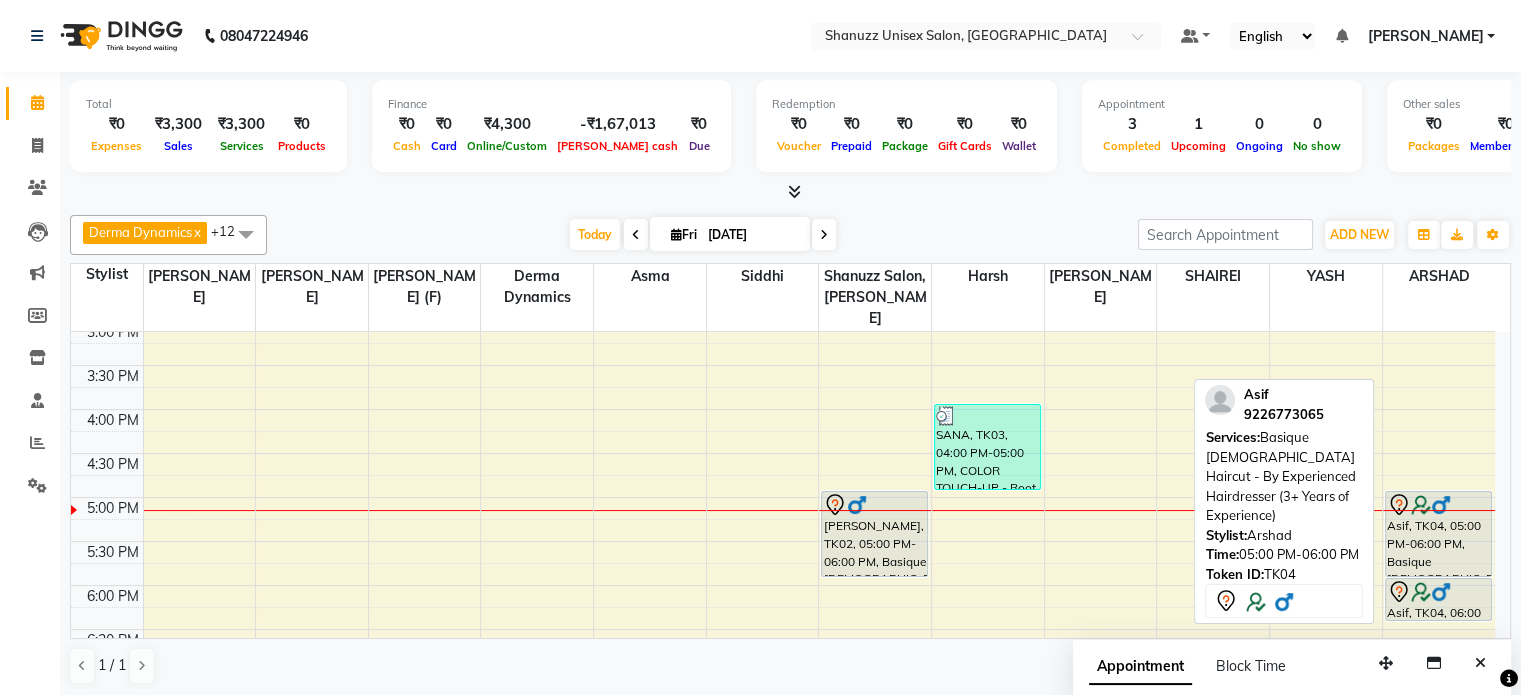 click on "Asif, TK04, 05:00 PM-06:00 PM, Basique [DEMOGRAPHIC_DATA] Haircut - By Experienced Hairdresser (3+ Years of Experience)" at bounding box center [1438, 534] 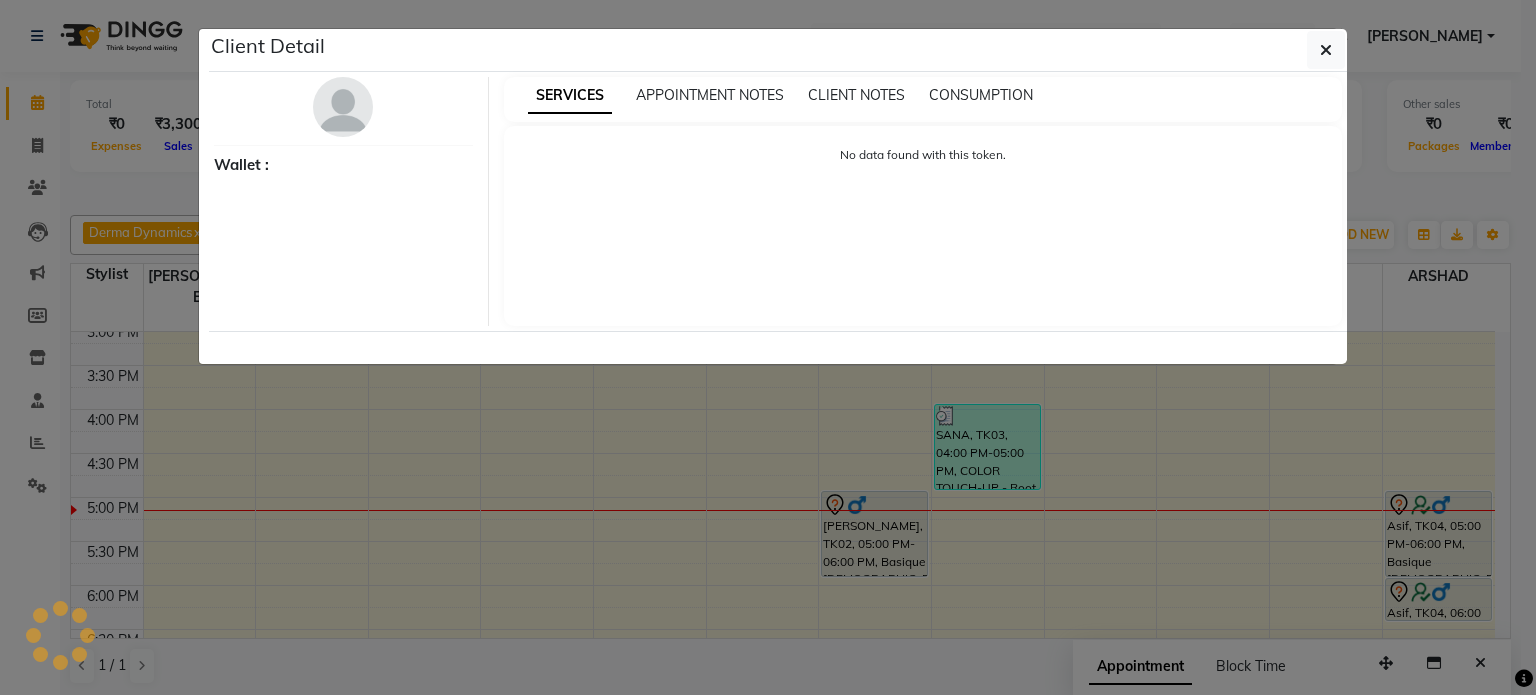 select on "7" 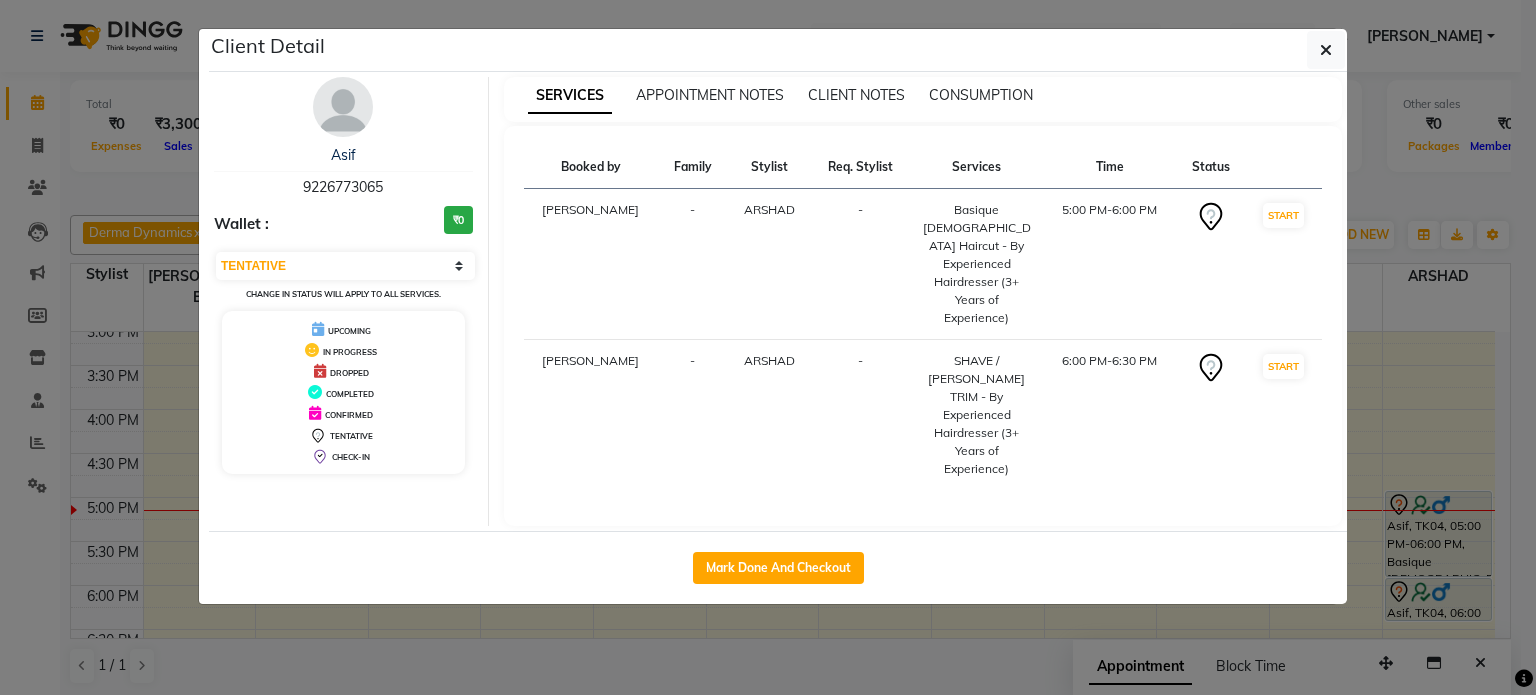 click on "Client Detail  Asif    9226773065 Wallet : ₹0 Select IN SERVICE CONFIRMED TENTATIVE CHECK IN MARK DONE DROPPED UPCOMING Change in status will apply to all services. UPCOMING IN PROGRESS DROPPED COMPLETED CONFIRMED TENTATIVE CHECK-IN SERVICES APPOINTMENT NOTES CLIENT NOTES CONSUMPTION Booked by Family Stylist Req. Stylist Services Time Status  [PERSON_NAME]  - [PERSON_NAME] -  [GEOGRAPHIC_DATA] [DEMOGRAPHIC_DATA] Haircut - By Experienced Hairdresser (3+ Years of Experience)   5:00 PM-6:00 PM   START   [PERSON_NAME]  - [PERSON_NAME] -  SHAVE / [PERSON_NAME] TRIM - By Experienced Hairdresser (3+ Years of Experience)   6:00 PM-6:30 PM   START   Mark Done And Checkout" 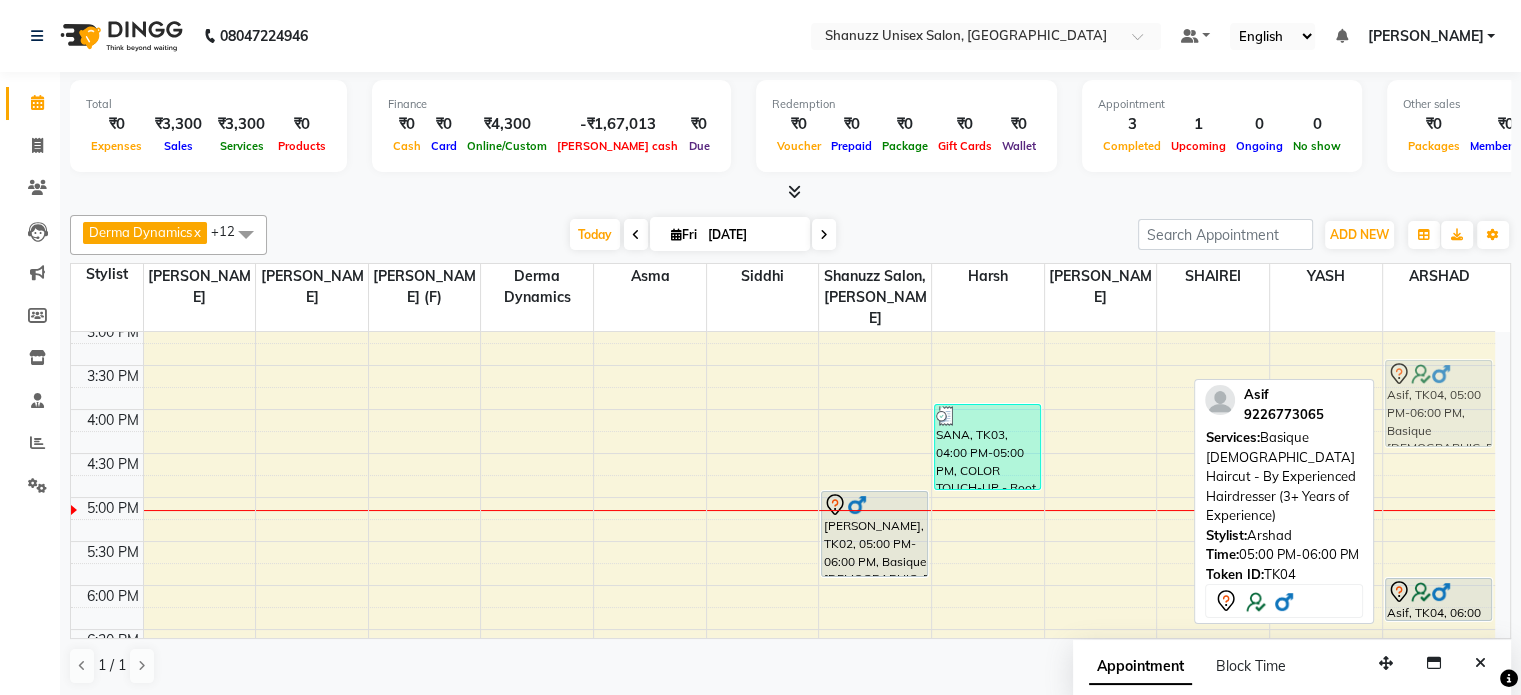 drag, startPoint x: 1432, startPoint y: 547, endPoint x: 1420, endPoint y: 415, distance: 132.54433 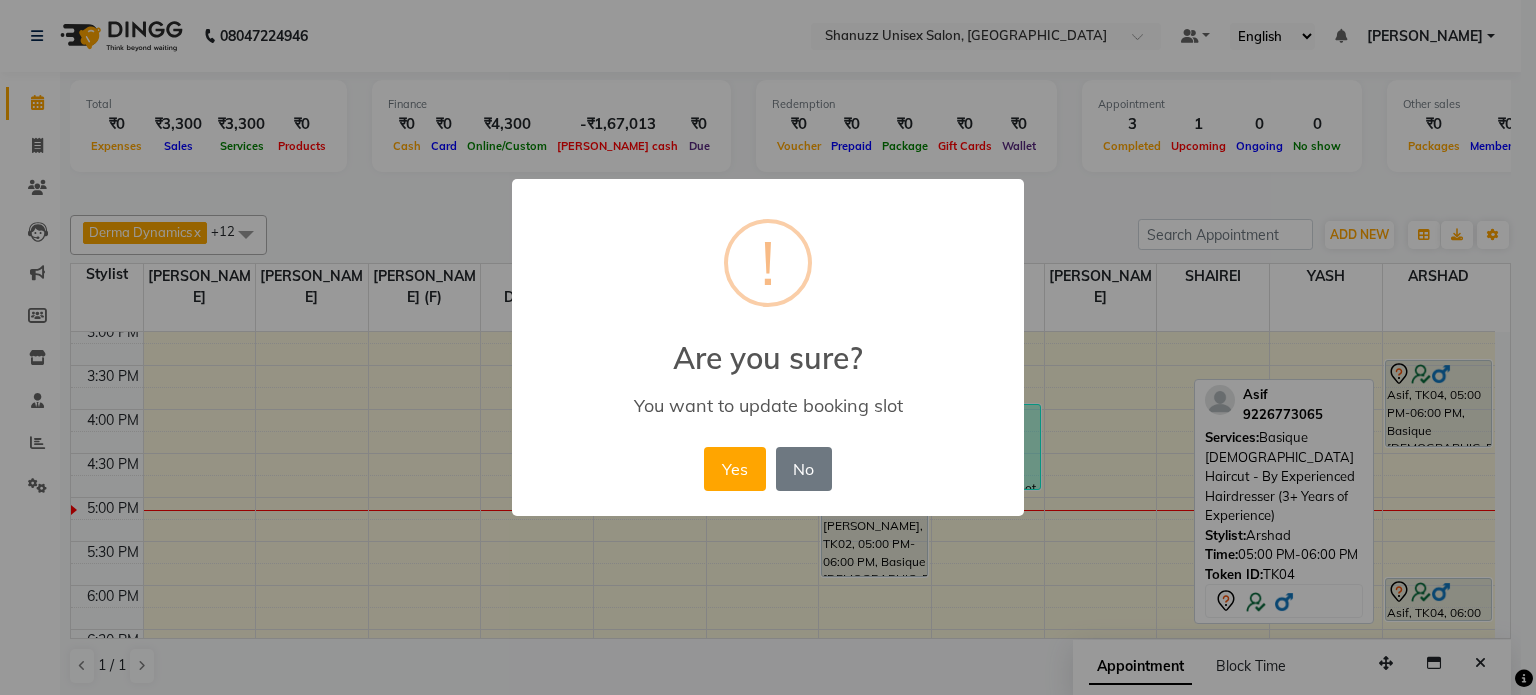 click on "Yes No No" at bounding box center [767, 469] 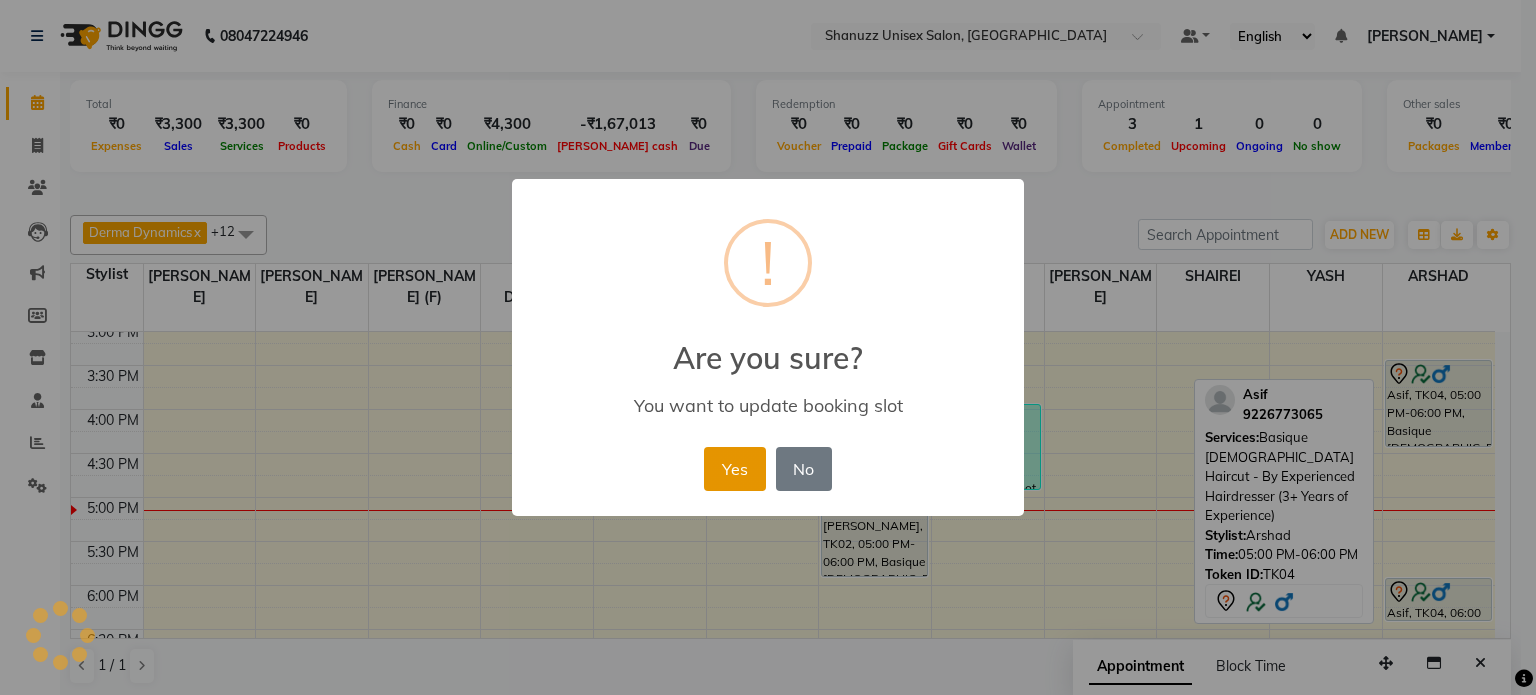 click on "Yes" at bounding box center (734, 469) 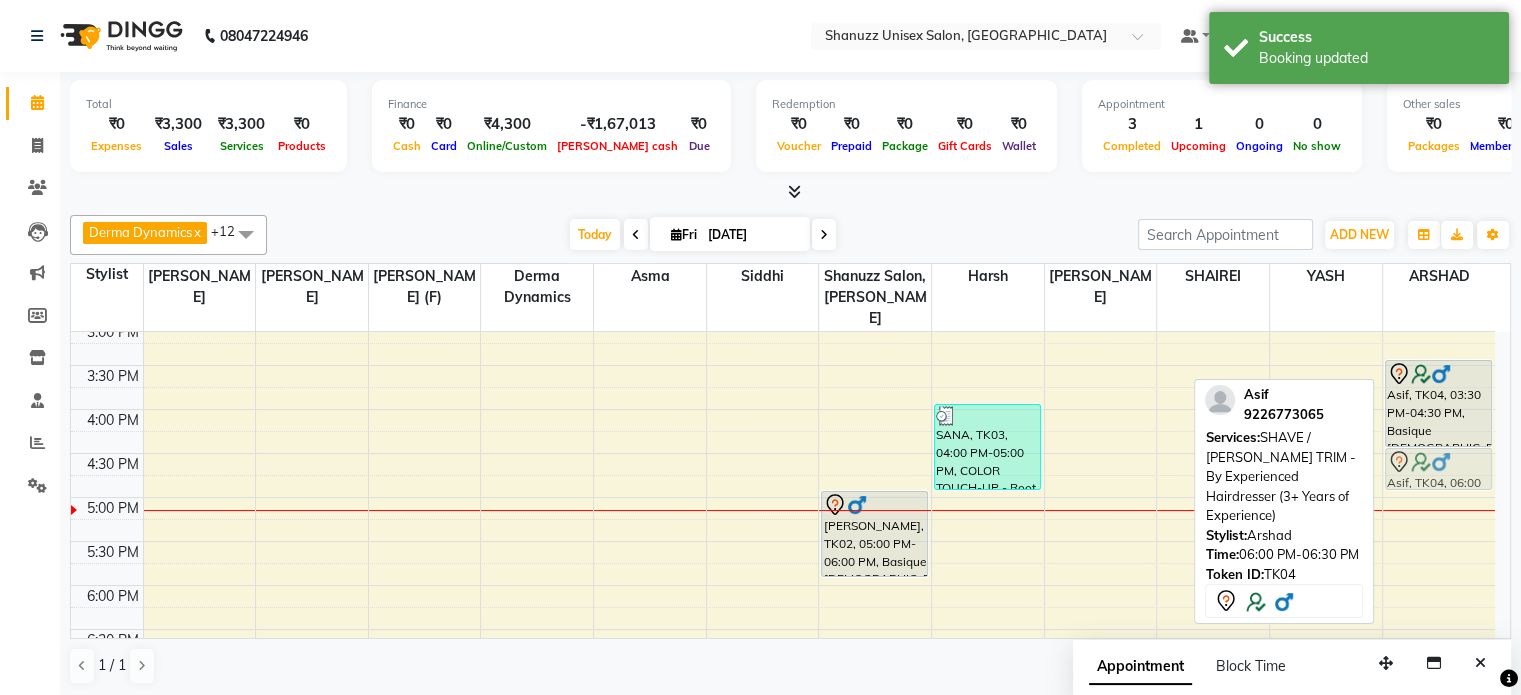 drag, startPoint x: 1408, startPoint y: 590, endPoint x: 1435, endPoint y: 465, distance: 127.88276 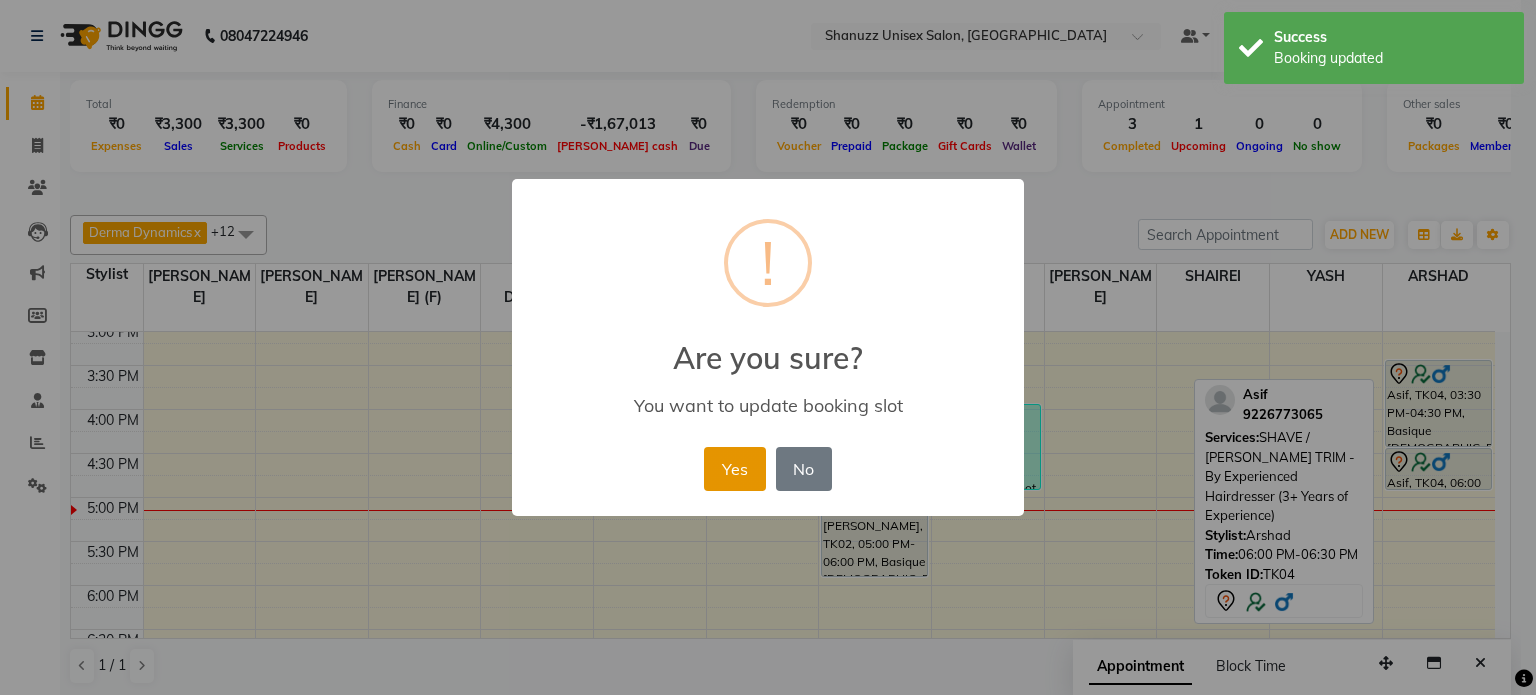 click on "Yes" at bounding box center [734, 469] 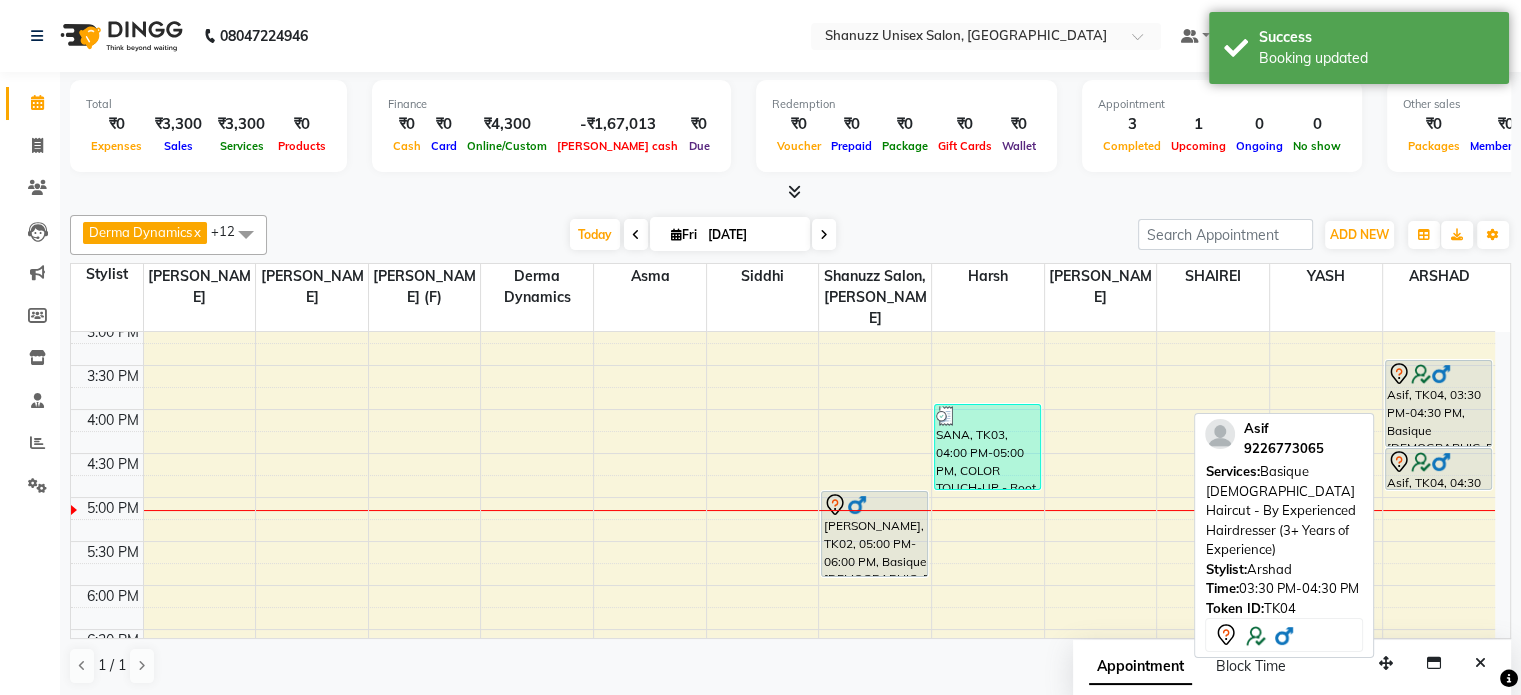 click on "Asif, TK04, 03:30 PM-04:30 PM, Basique [DEMOGRAPHIC_DATA] Haircut - By Experienced Hairdresser (3+ Years of Experience)" at bounding box center (1438, 403) 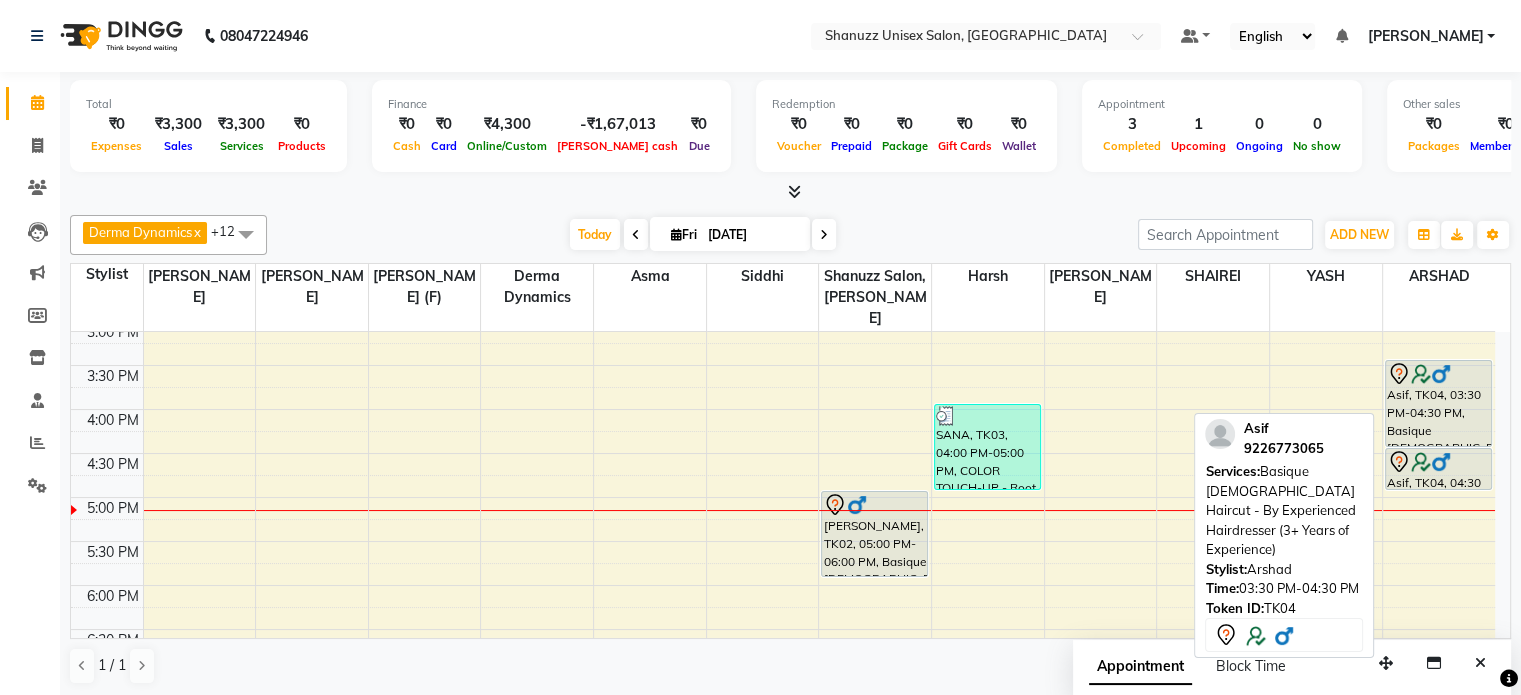 click on "Asif, TK04, 03:30 PM-04:30 PM, Basique [DEMOGRAPHIC_DATA] Haircut - By Experienced Hairdresser (3+ Years of Experience)" at bounding box center [1438, 403] 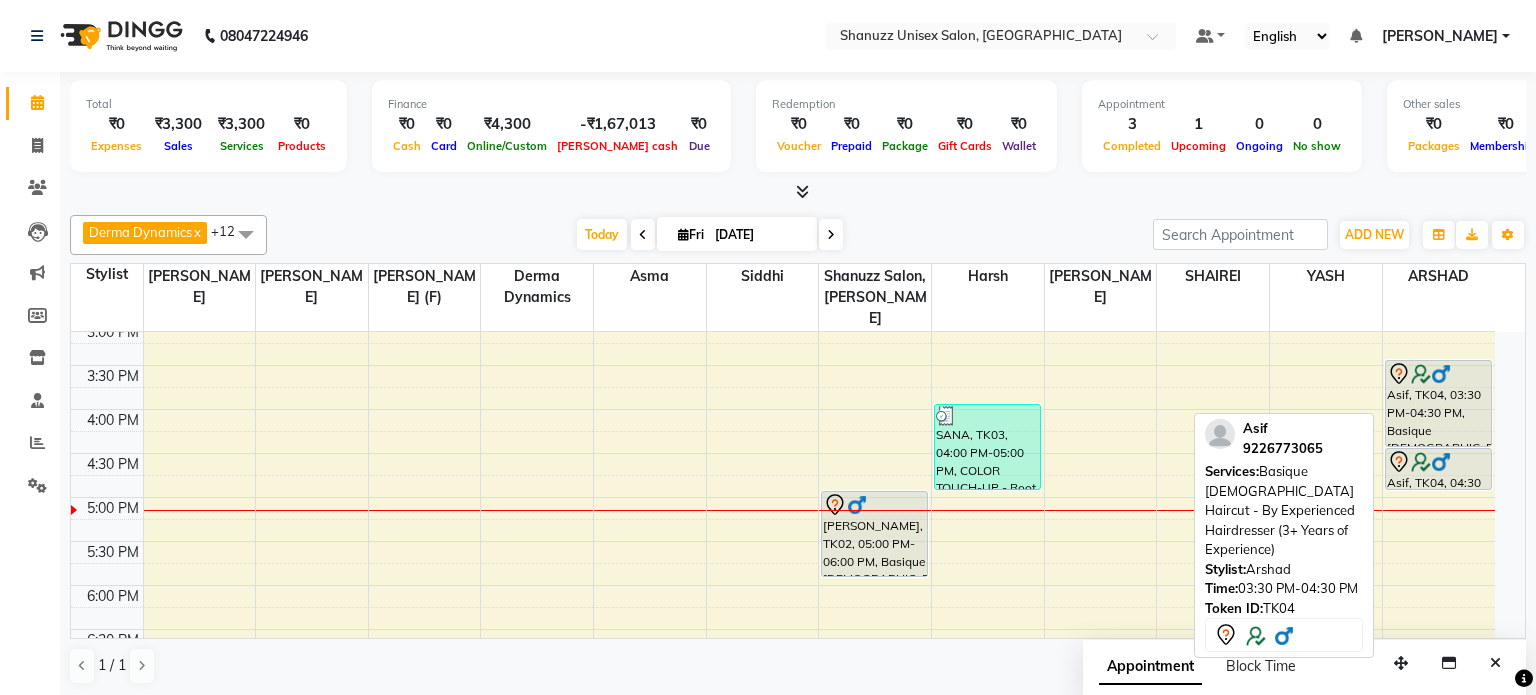 select on "7" 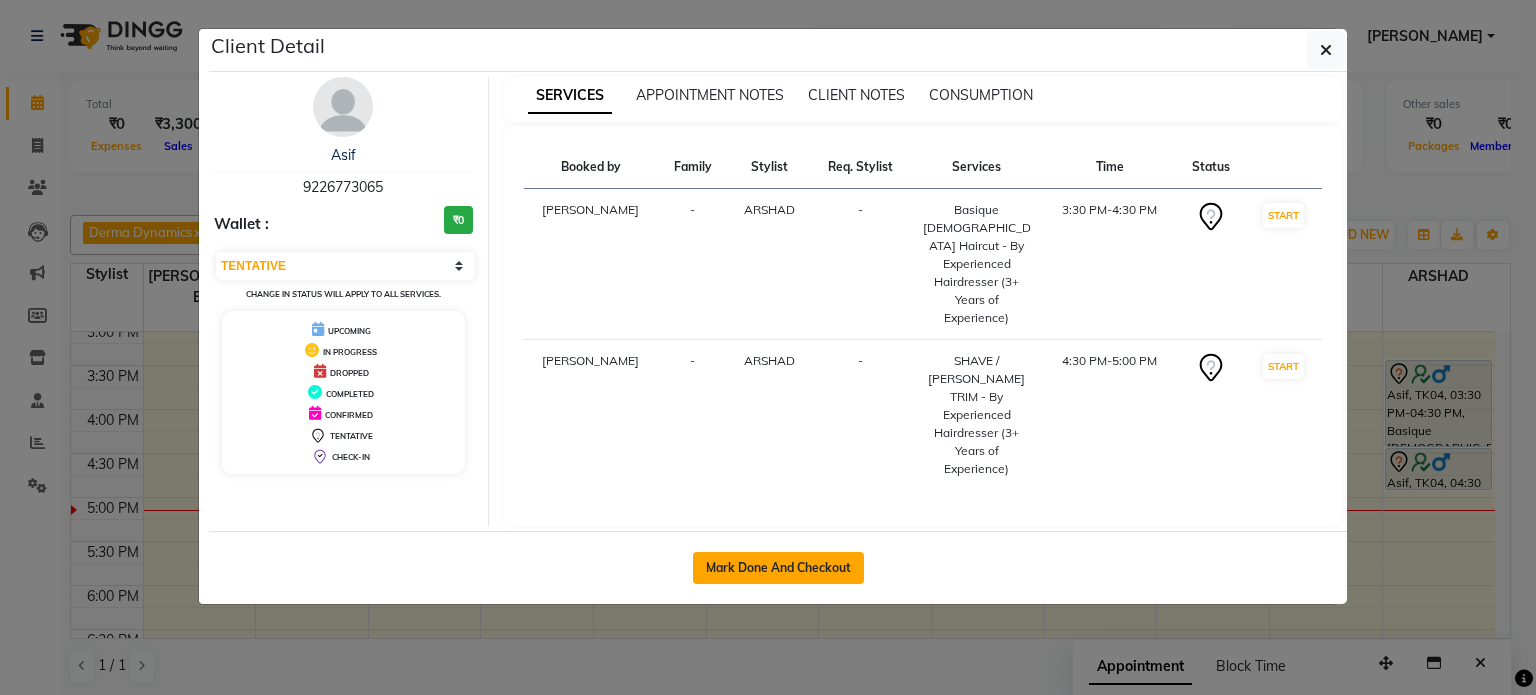 click on "Mark Done And Checkout" 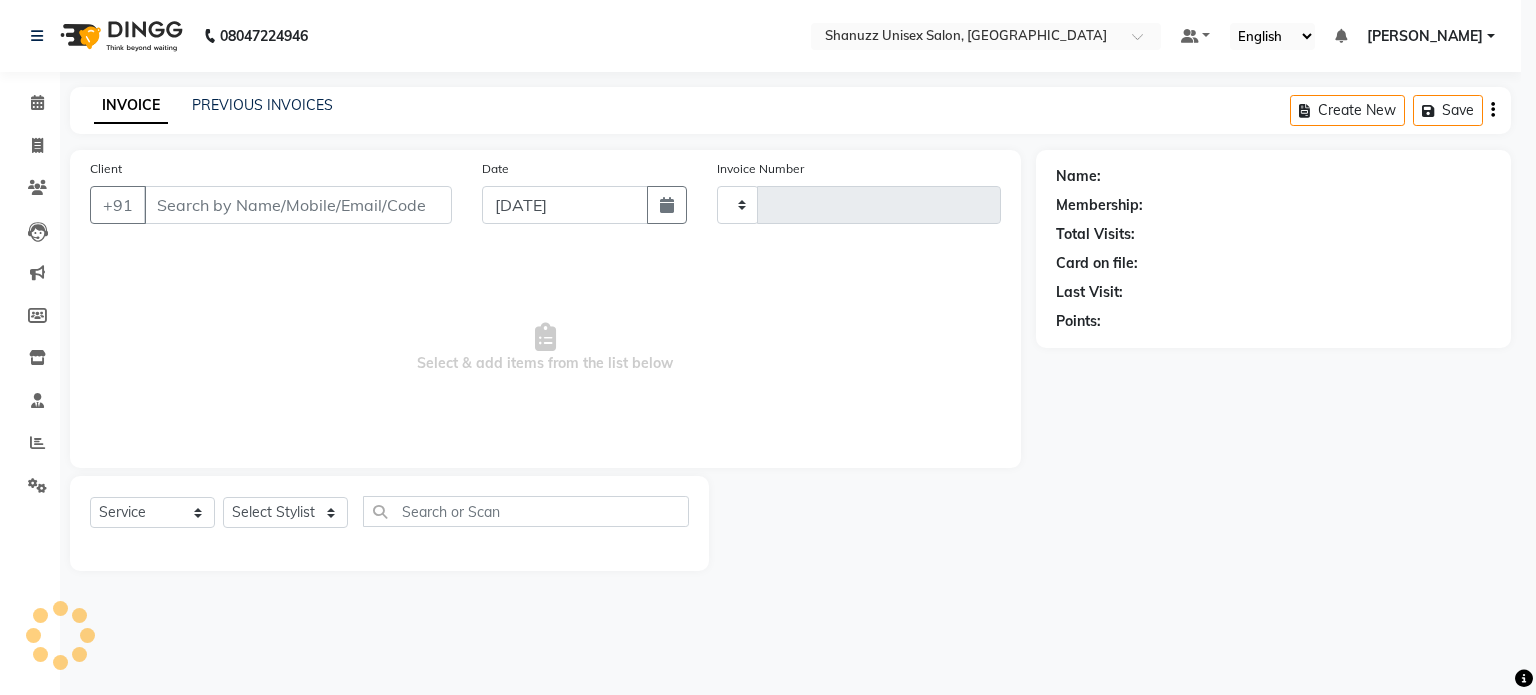 type on "0960" 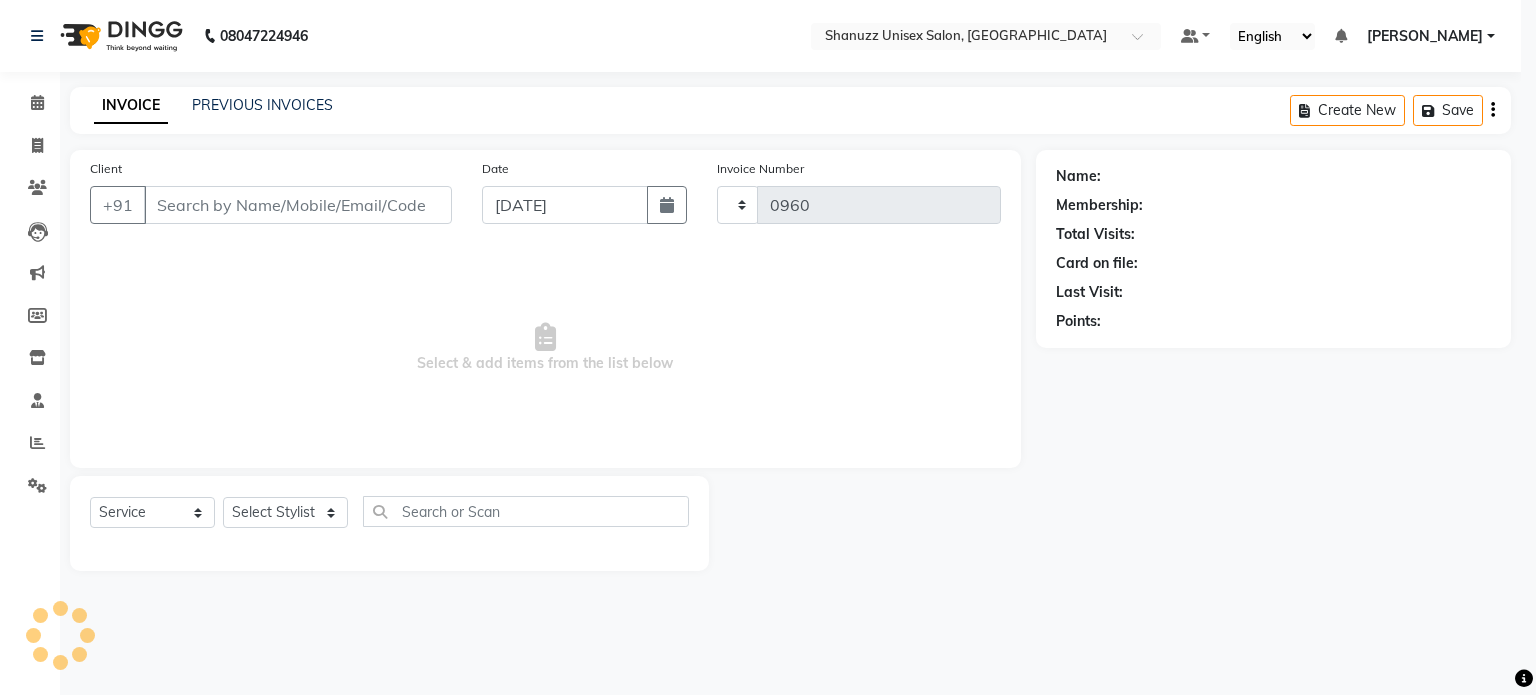 select on "7102" 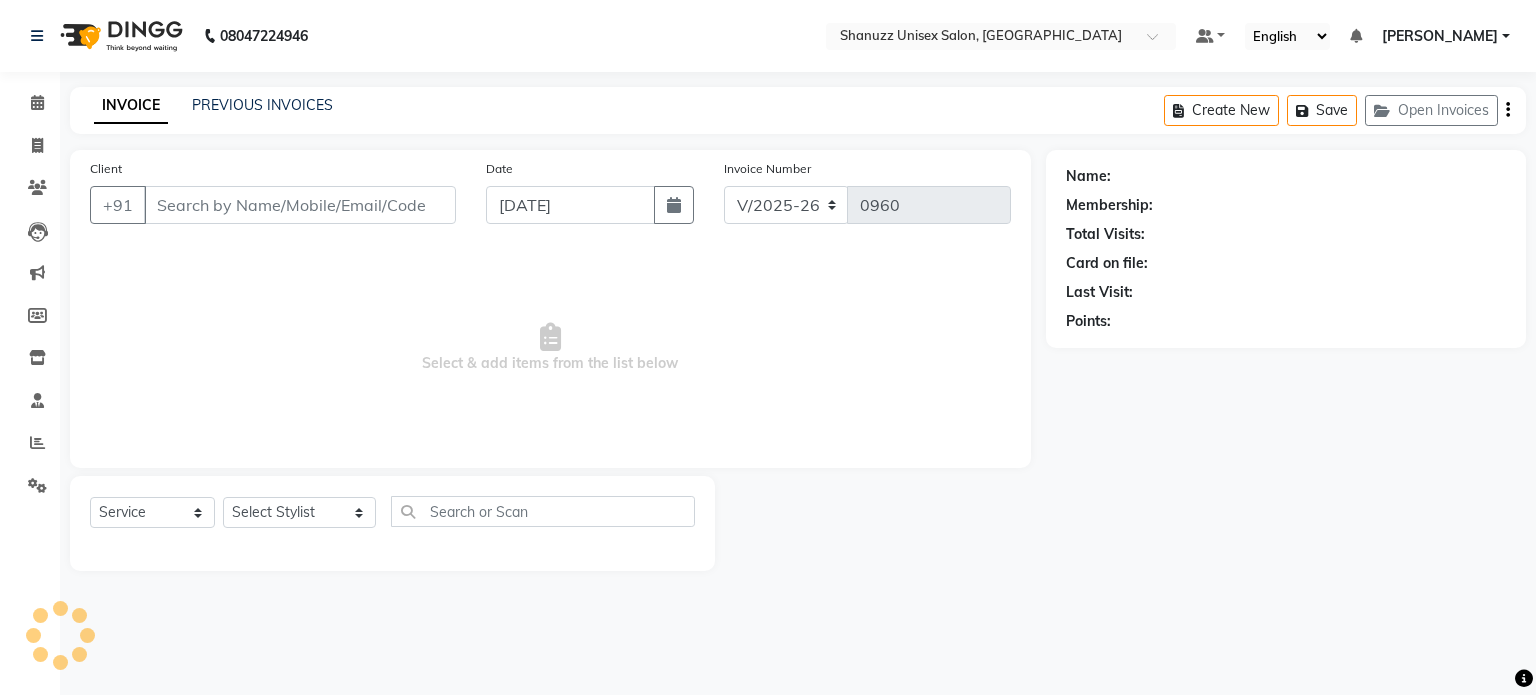 type on "9226773065" 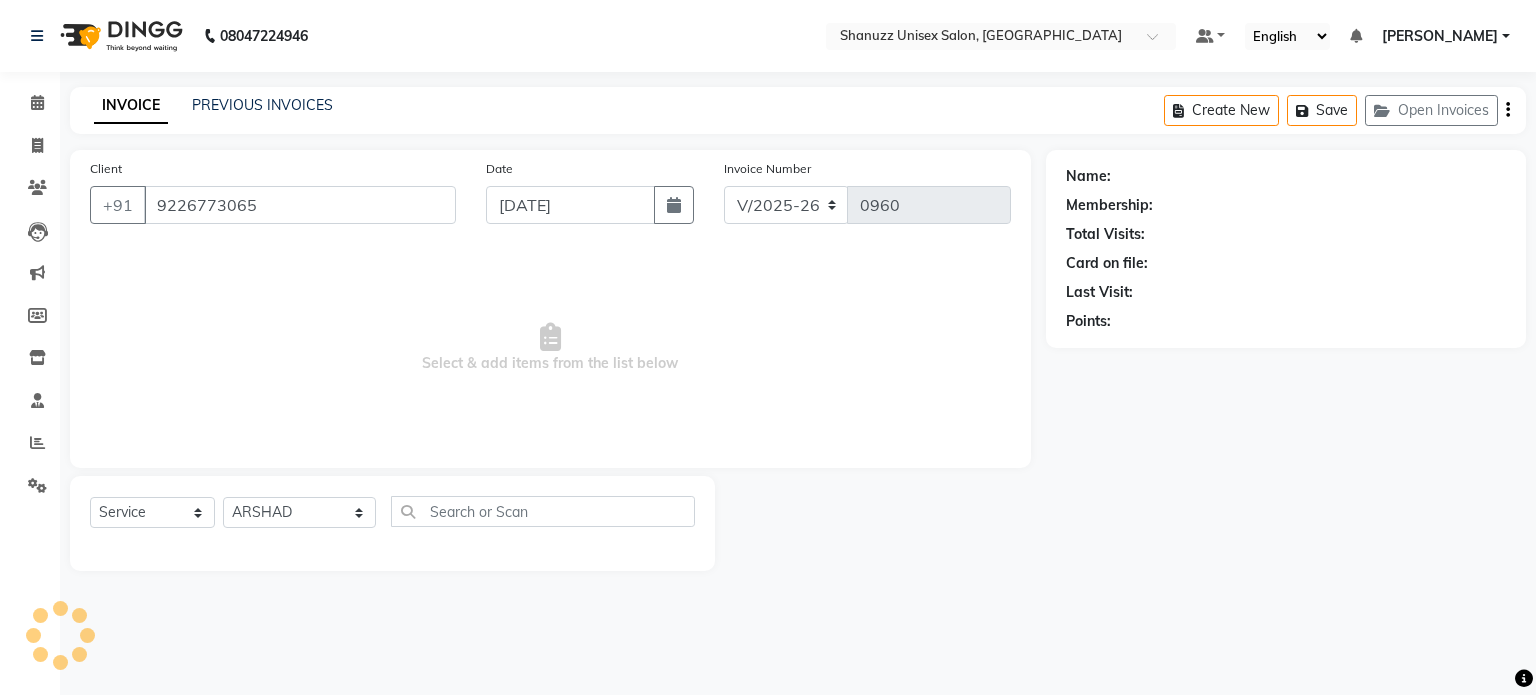 select on "1: Object" 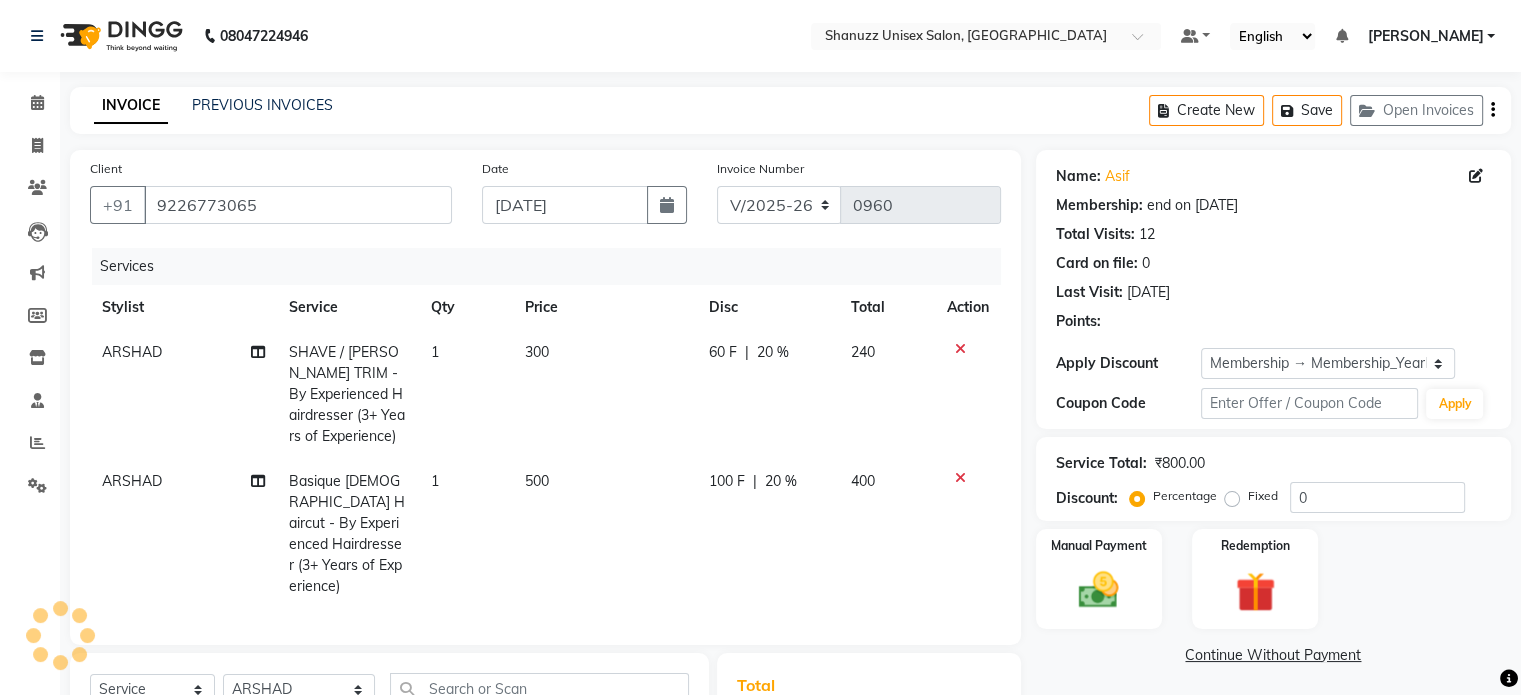 type on "20" 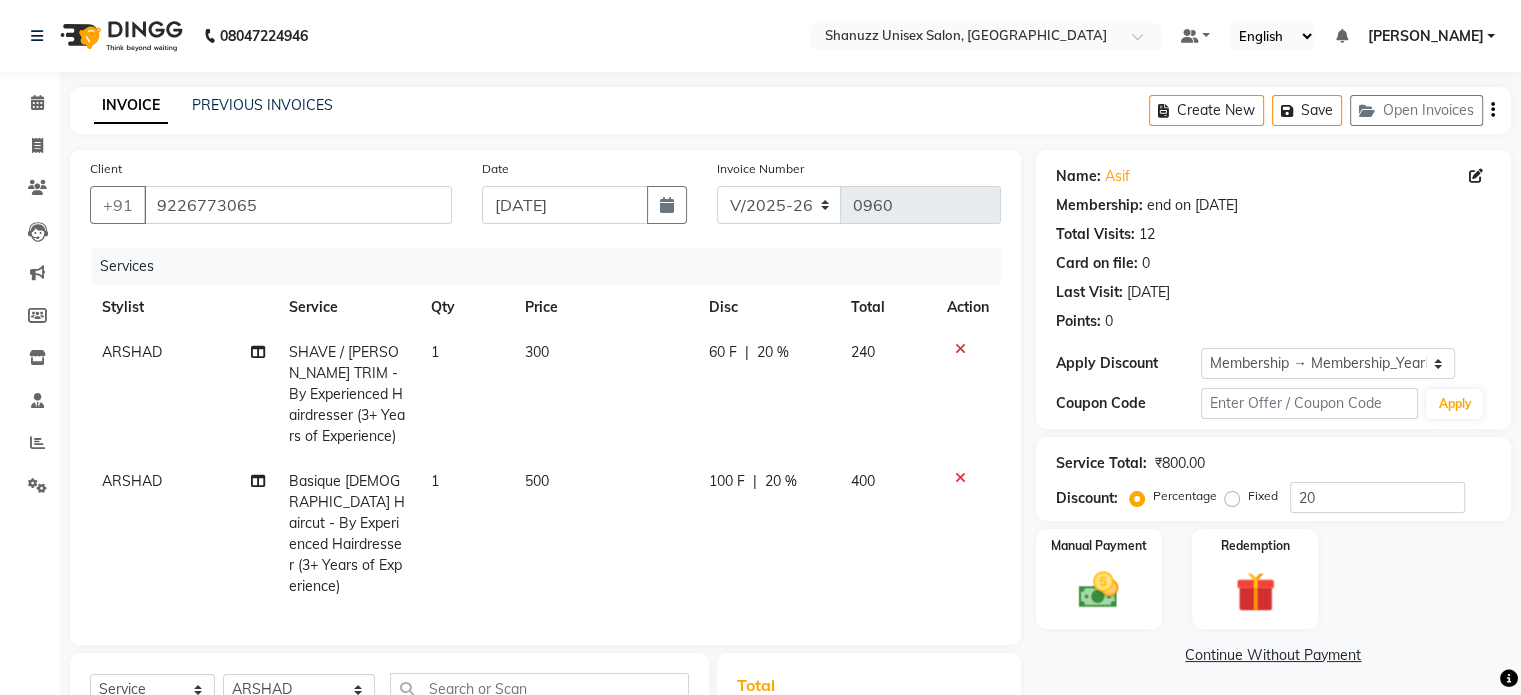 scroll, scrollTop: 277, scrollLeft: 0, axis: vertical 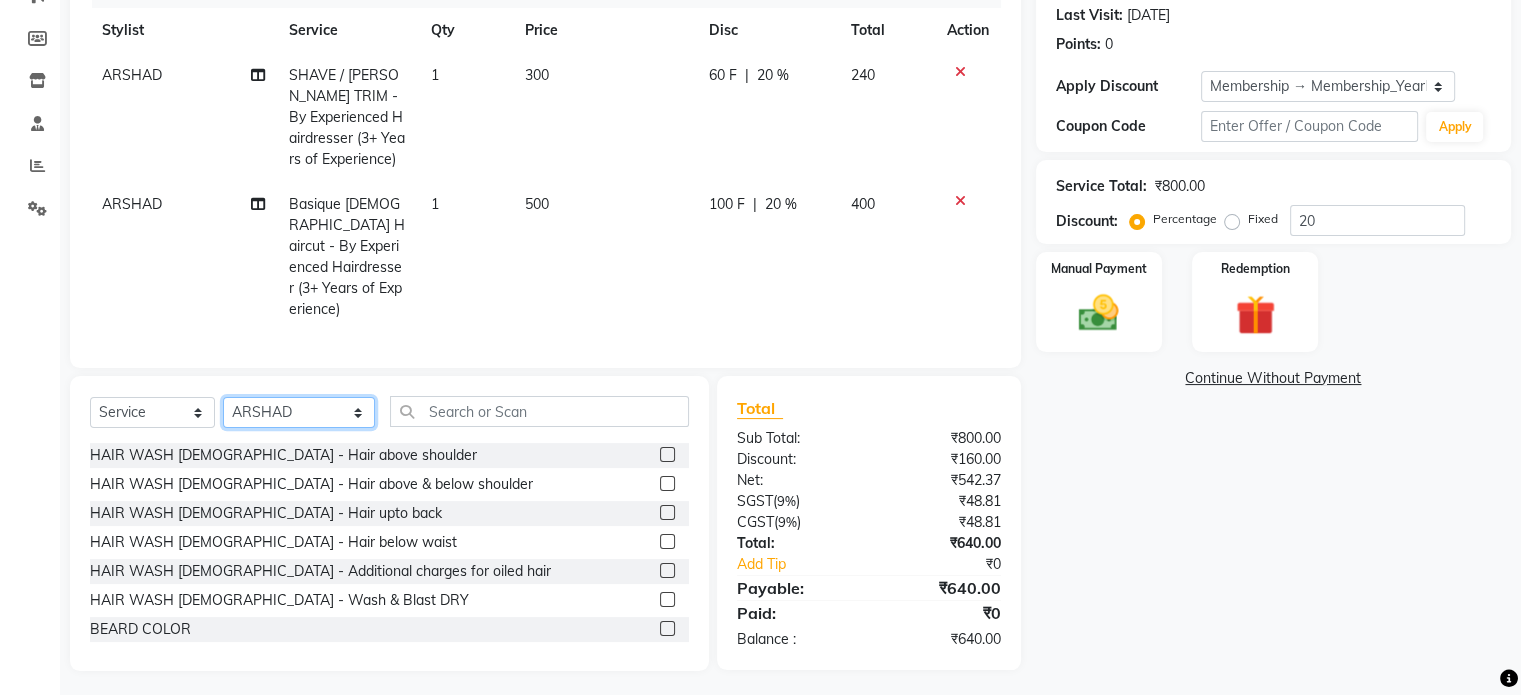 click on "Select Stylist [PERSON_NAME] Dynamics [PERSON_NAME] ([GEOGRAPHIC_DATA]) [PERSON_NAME] Harsh [PERSON_NAME] Mohd [PERSON_NAME] [PERSON_NAME] Rohan  [PERSON_NAME] Motha [PERSON_NAME] (D) [PERSON_NAME] SHAIREI [PERSON_NAME] Sir (F) [PERSON_NAME] ([PERSON_NAME] Salon, Andheri Siddhi  [PERSON_NAME]  [PERSON_NAME] [PERSON_NAME] YASH" 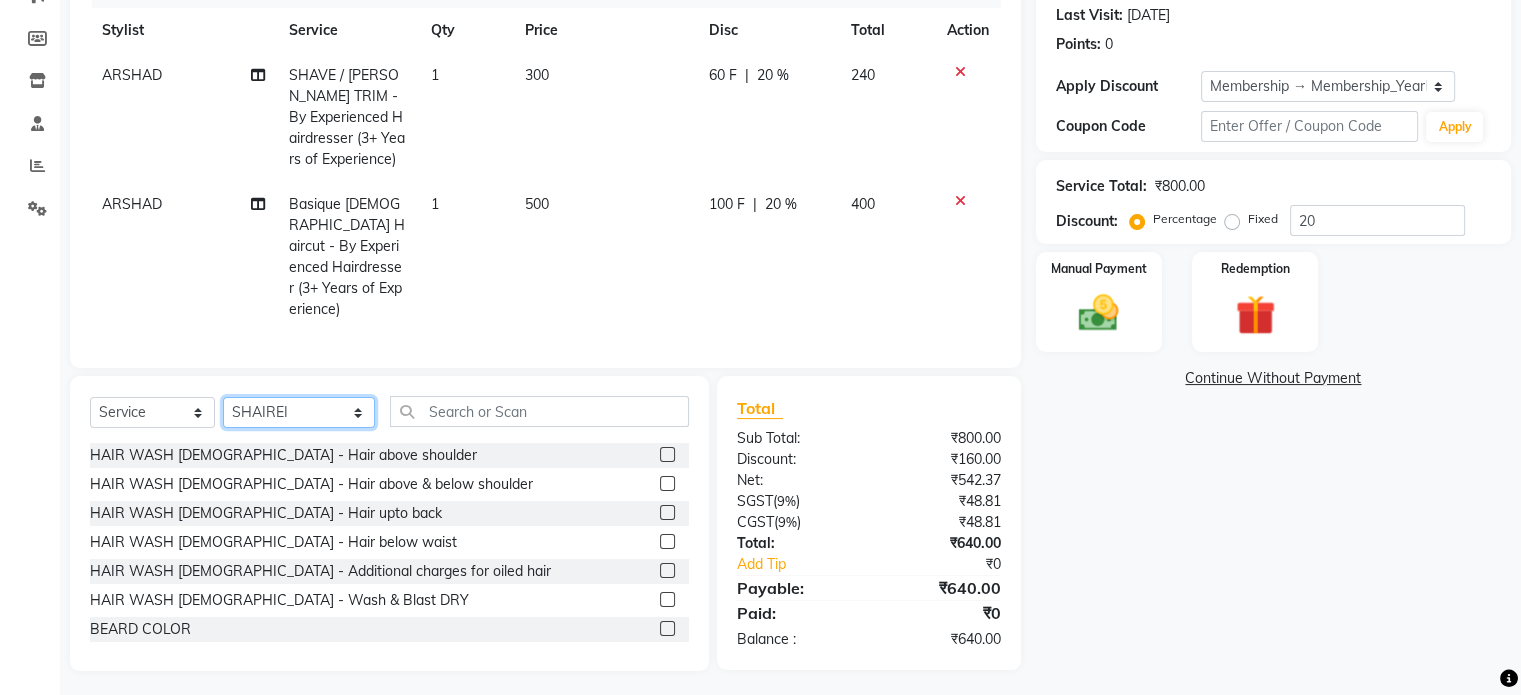 click on "Select Stylist [PERSON_NAME] Dynamics [PERSON_NAME] ([GEOGRAPHIC_DATA]) [PERSON_NAME] Harsh [PERSON_NAME] Mohd [PERSON_NAME] [PERSON_NAME] Rohan  [PERSON_NAME] Motha [PERSON_NAME] (D) [PERSON_NAME] SHAIREI [PERSON_NAME] Sir (F) [PERSON_NAME] ([PERSON_NAME] Salon, Andheri Siddhi  [PERSON_NAME]  [PERSON_NAME] [PERSON_NAME] YASH" 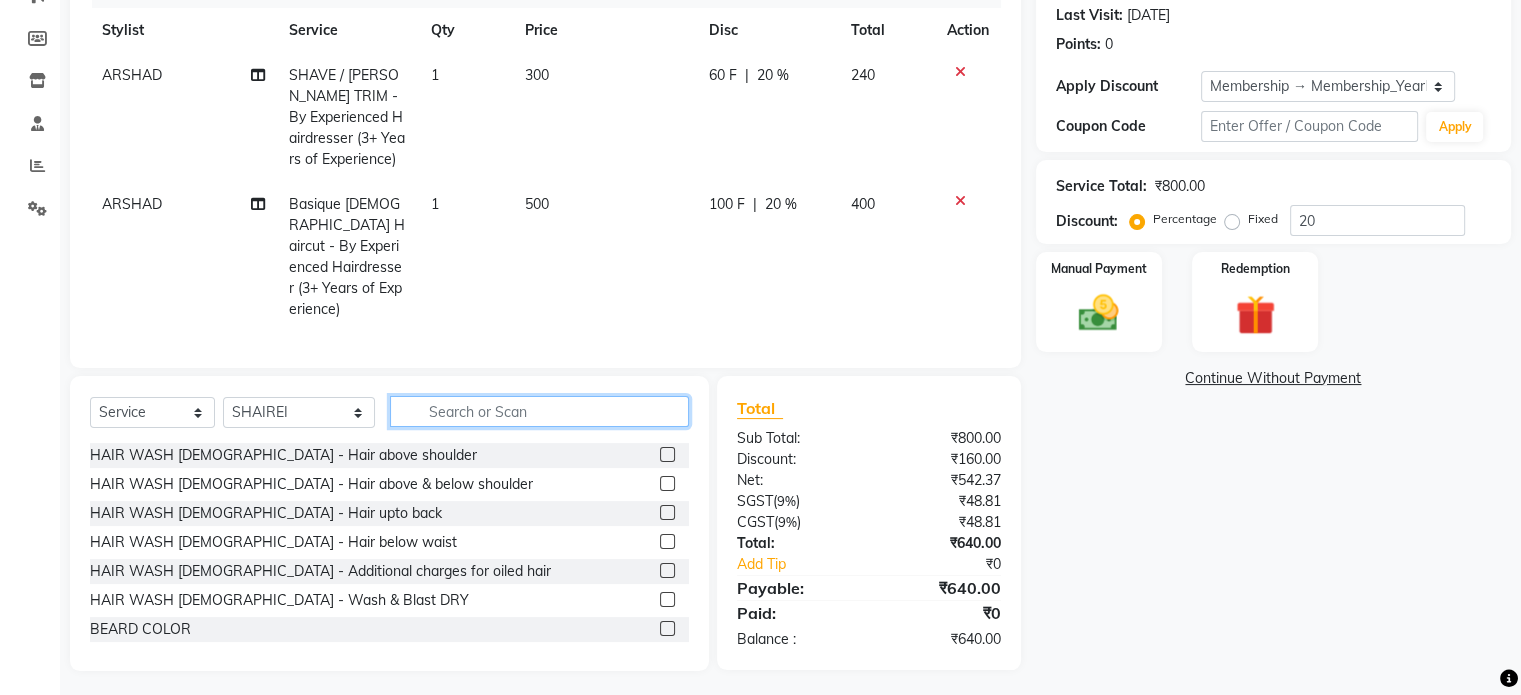 click 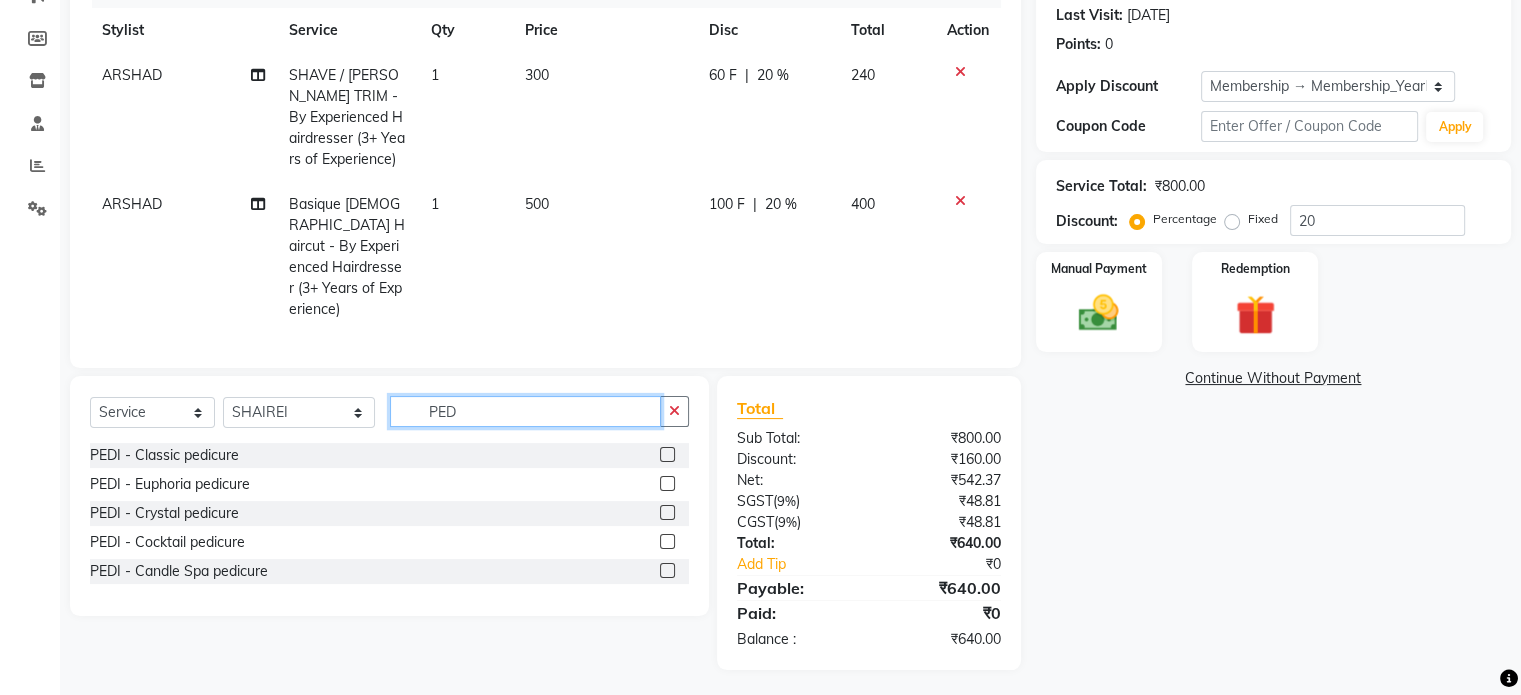 scroll, scrollTop: 276, scrollLeft: 0, axis: vertical 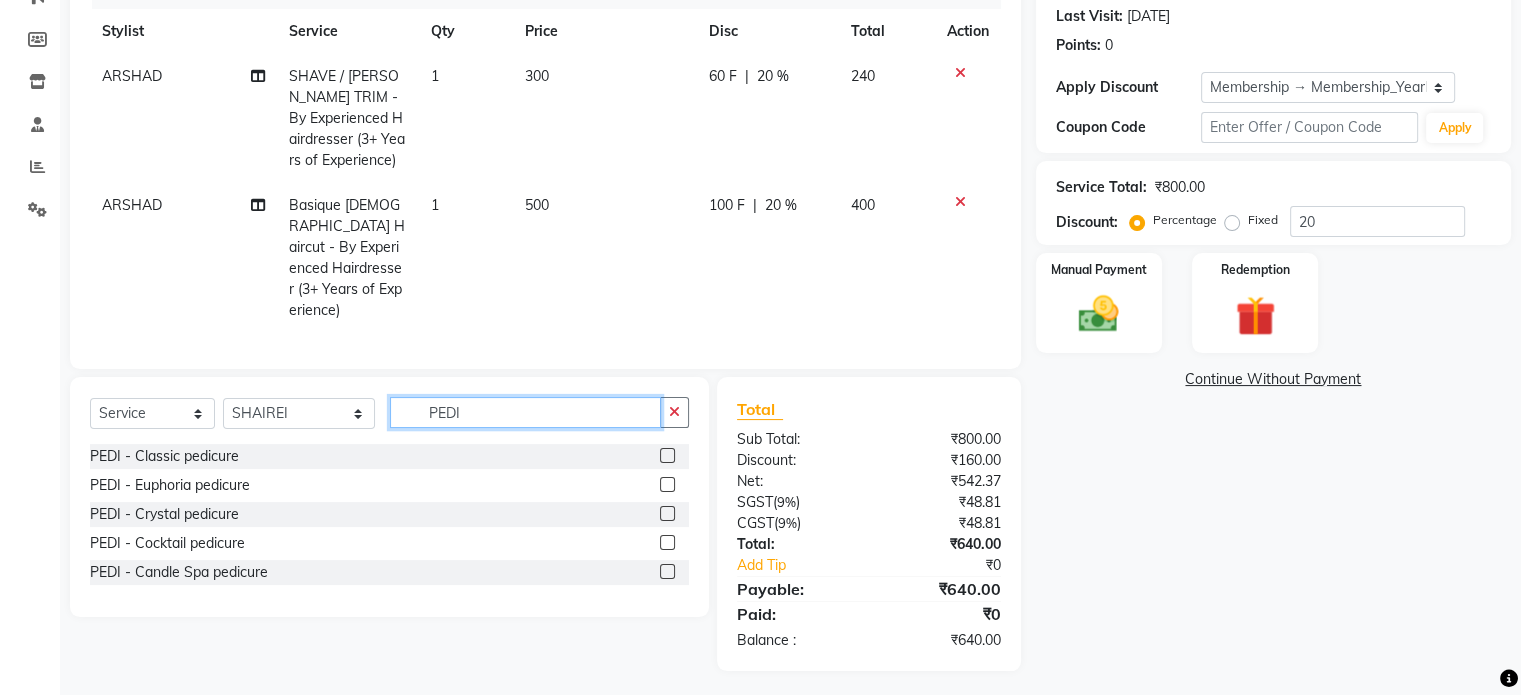 type on "PEDI" 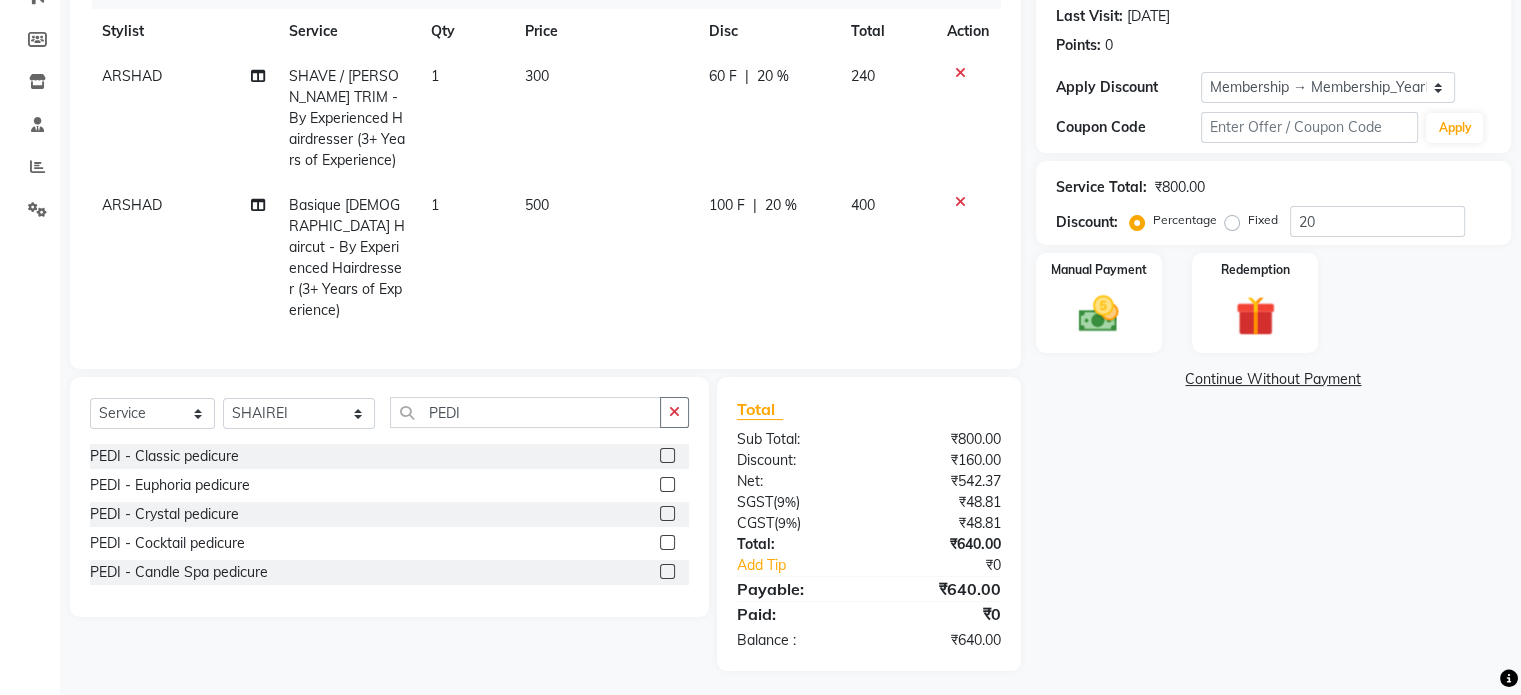 click 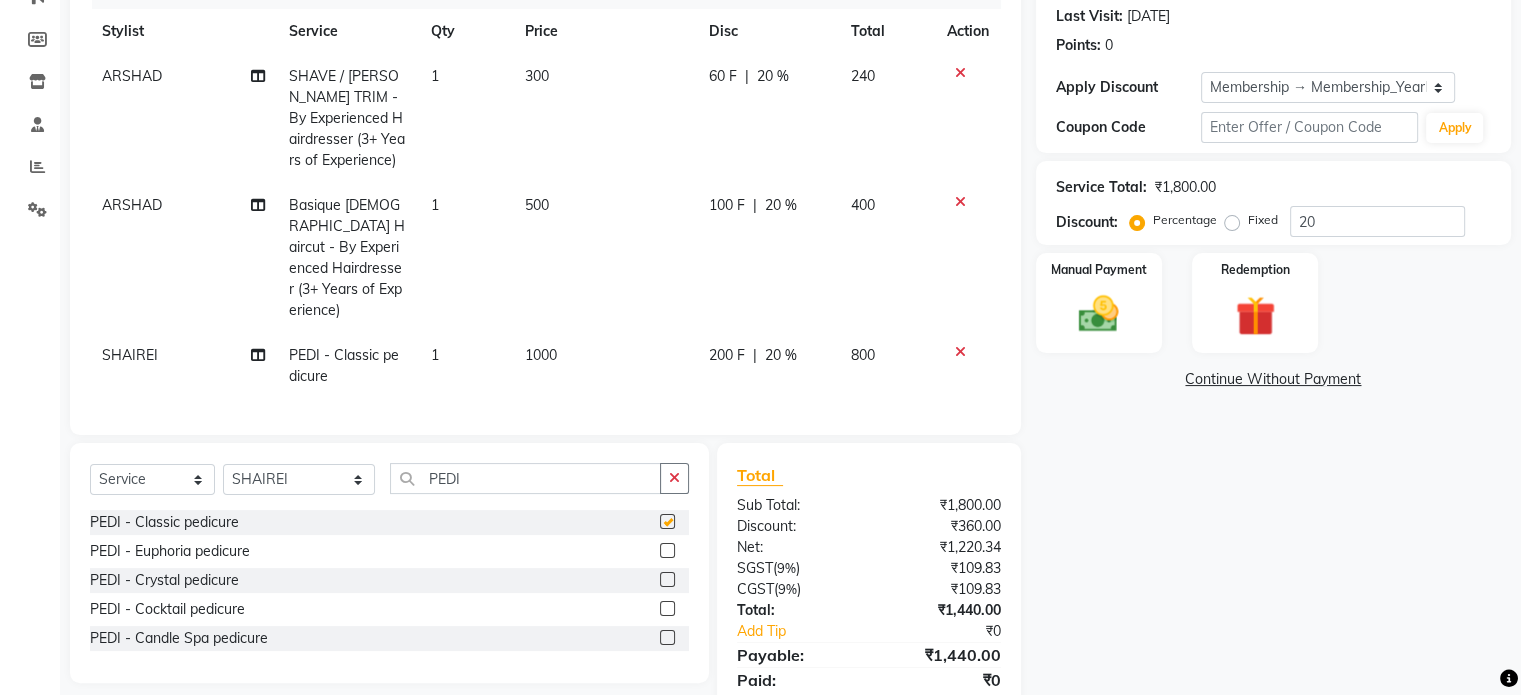 checkbox on "false" 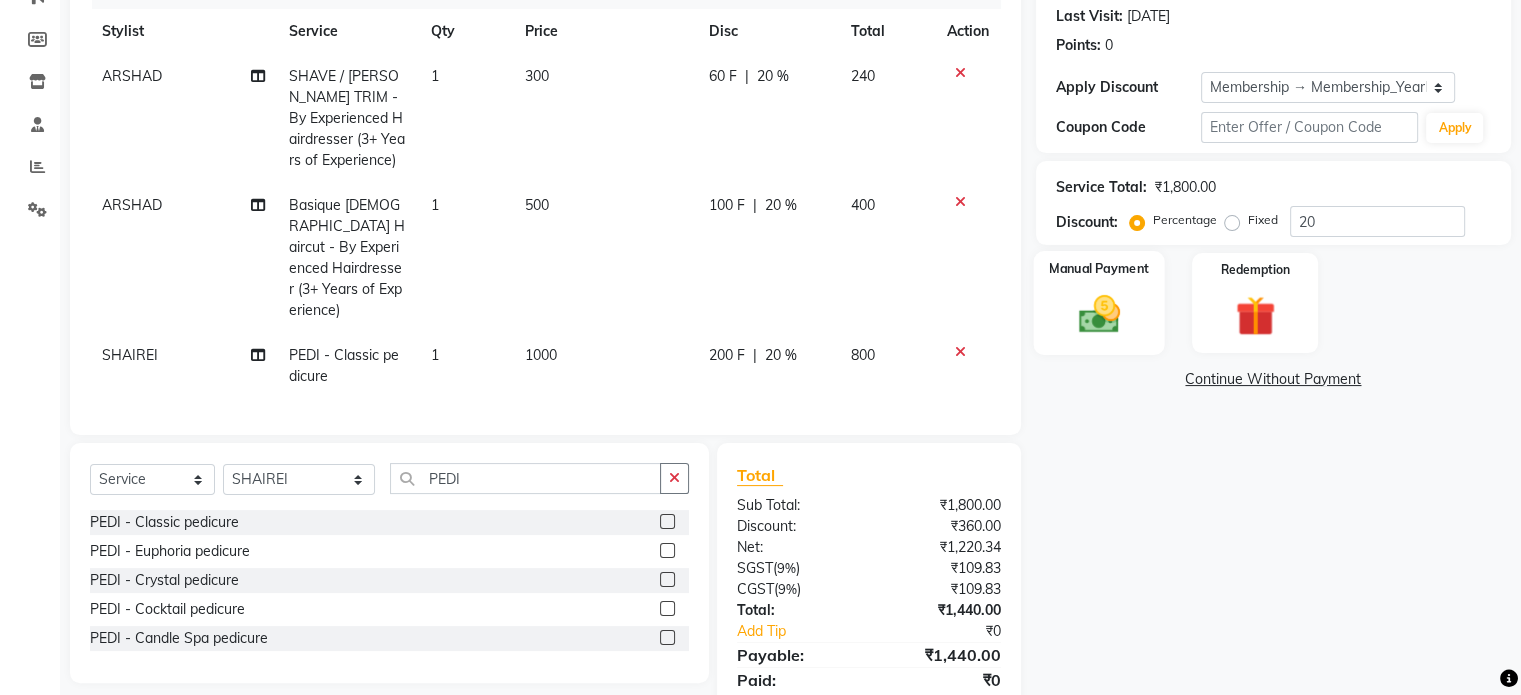 click 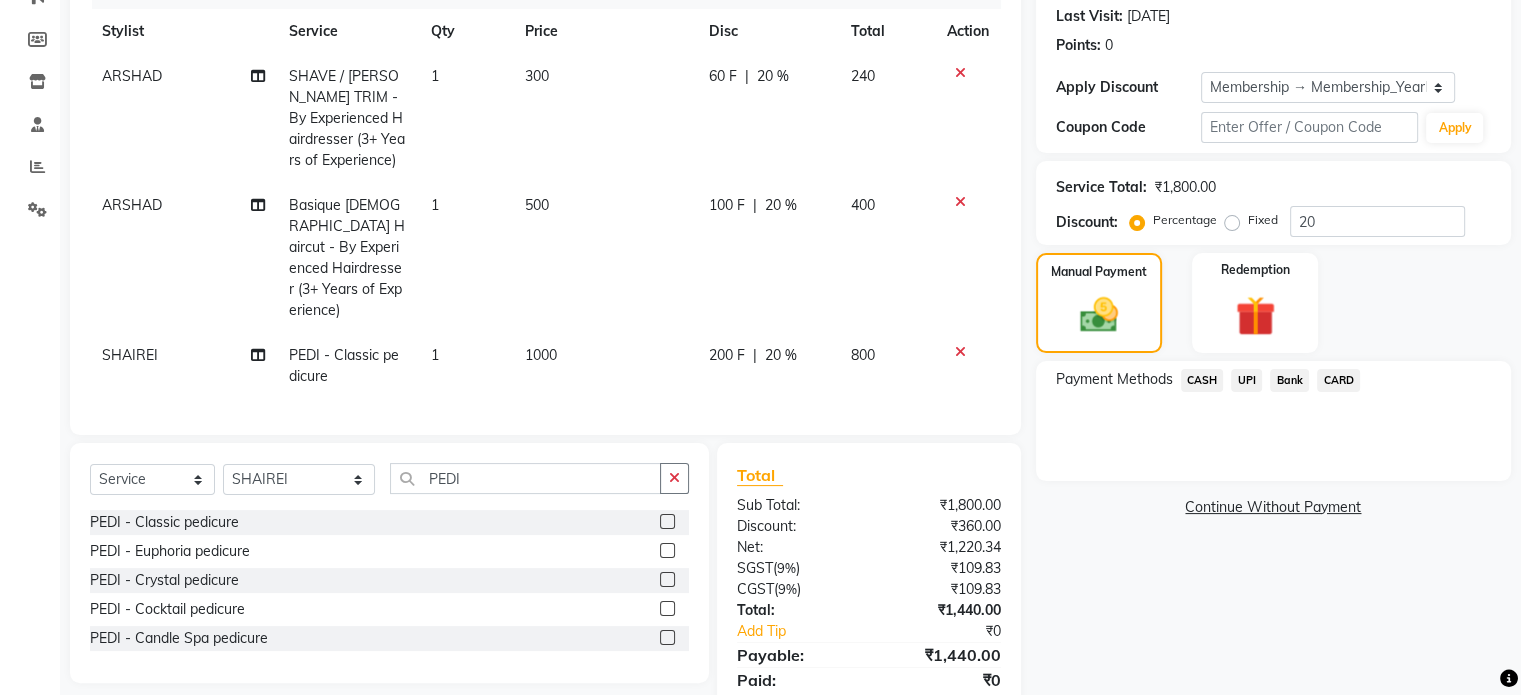 click 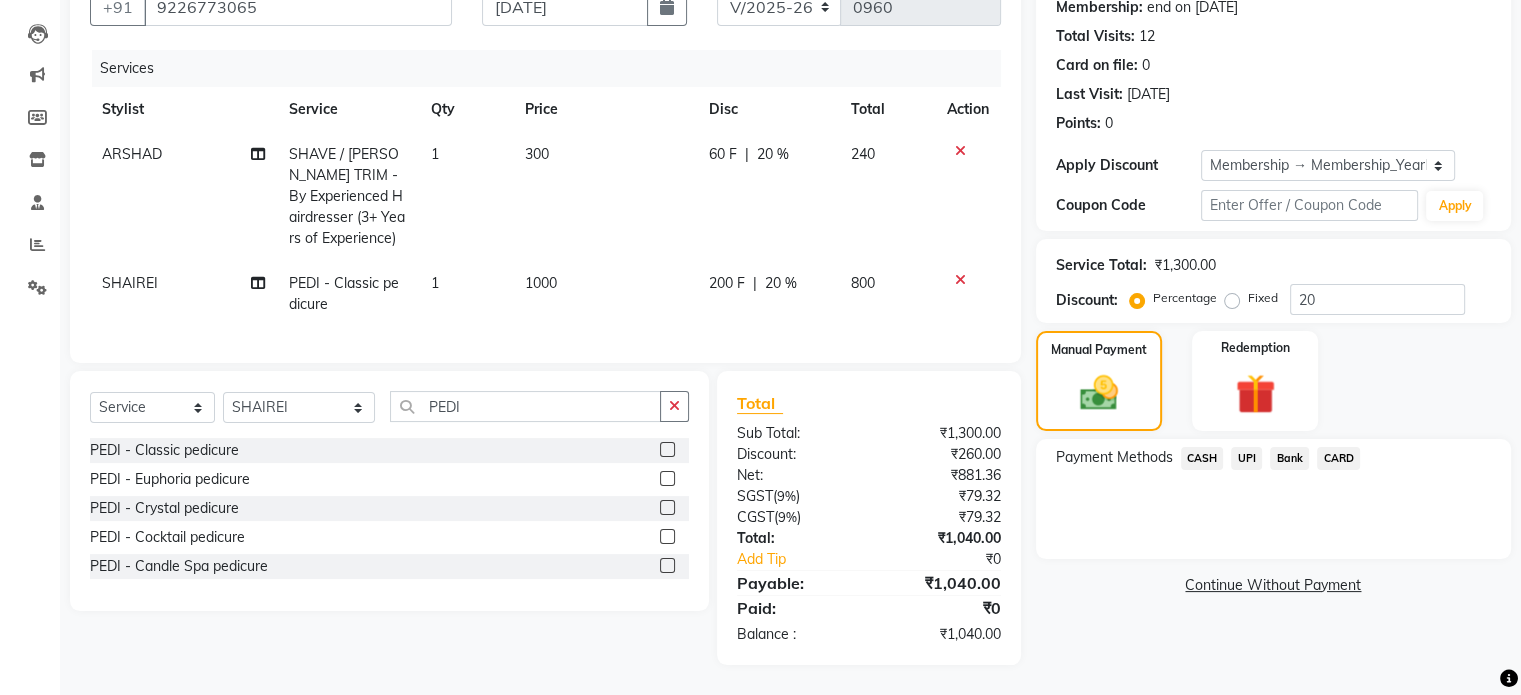 scroll, scrollTop: 213, scrollLeft: 0, axis: vertical 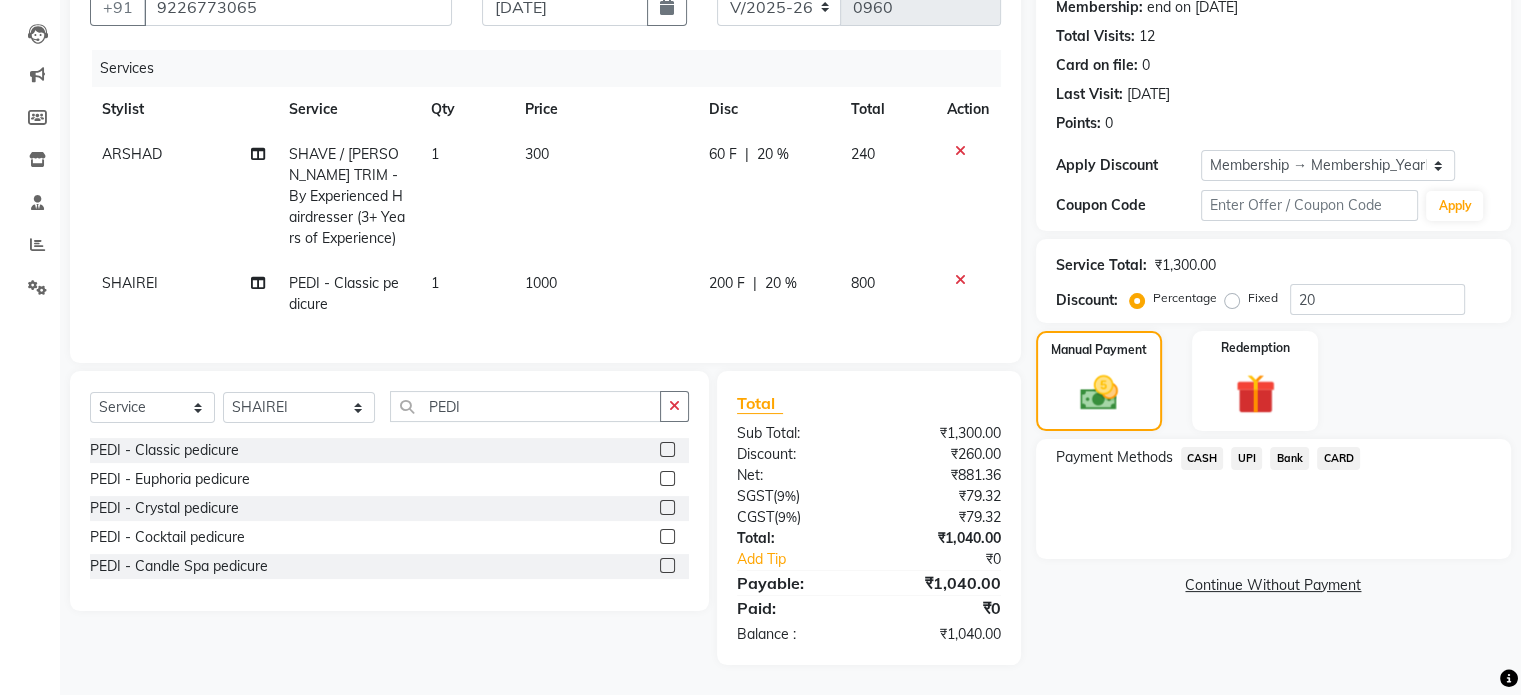 click 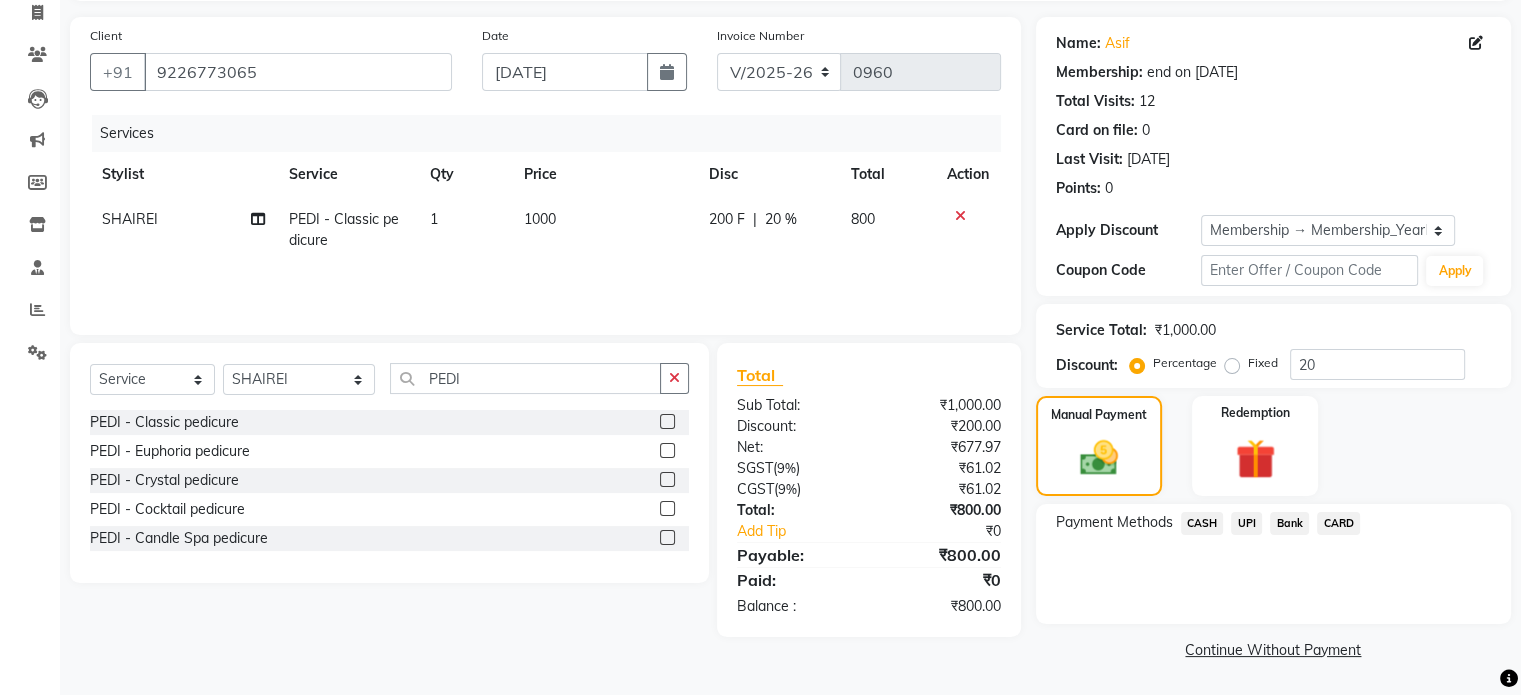 scroll, scrollTop: 132, scrollLeft: 0, axis: vertical 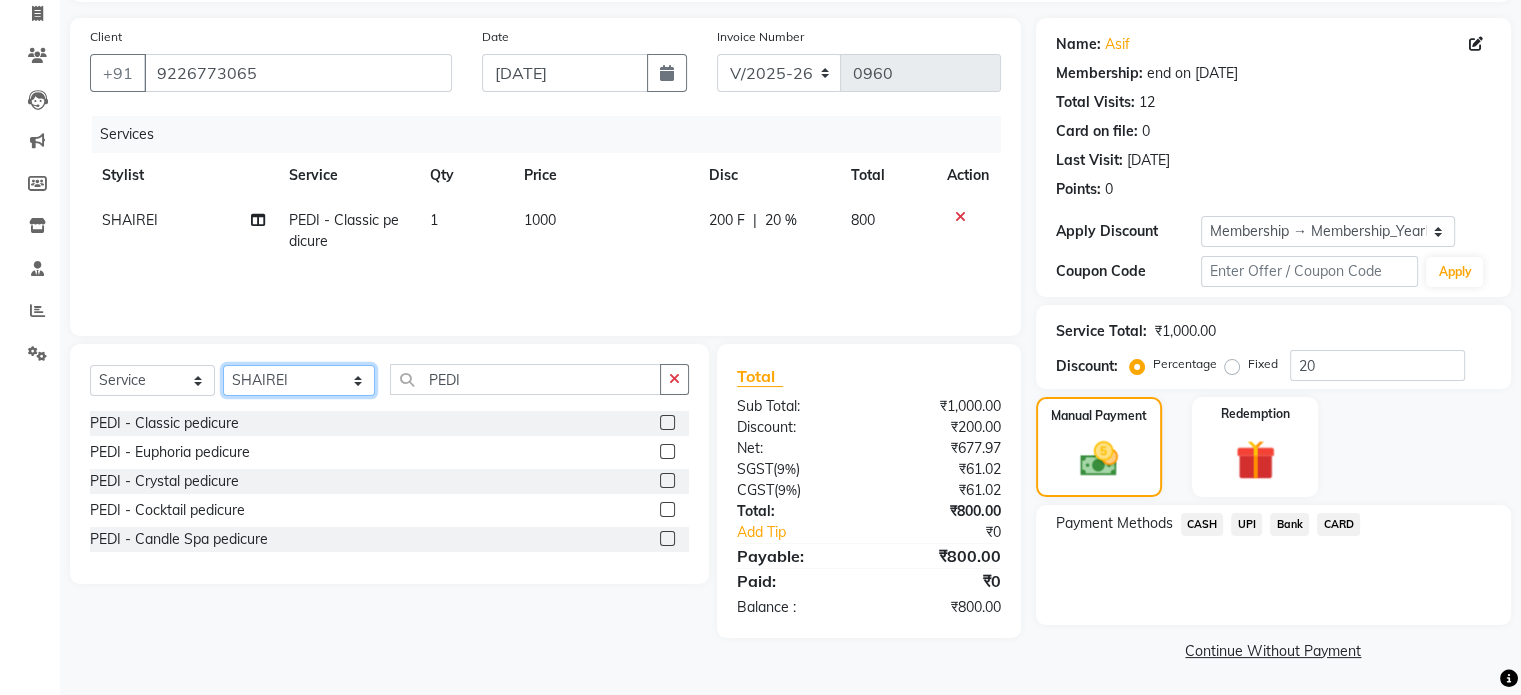 click on "Select Stylist [PERSON_NAME] Dynamics [PERSON_NAME] ([GEOGRAPHIC_DATA]) [PERSON_NAME] Harsh [PERSON_NAME] Mohd [PERSON_NAME] [PERSON_NAME] Rohan  [PERSON_NAME] Motha [PERSON_NAME] (D) [PERSON_NAME] SHAIREI [PERSON_NAME] Sir (F) [PERSON_NAME] ([PERSON_NAME] Salon, Andheri Siddhi  [PERSON_NAME]  [PERSON_NAME] [PERSON_NAME] YASH" 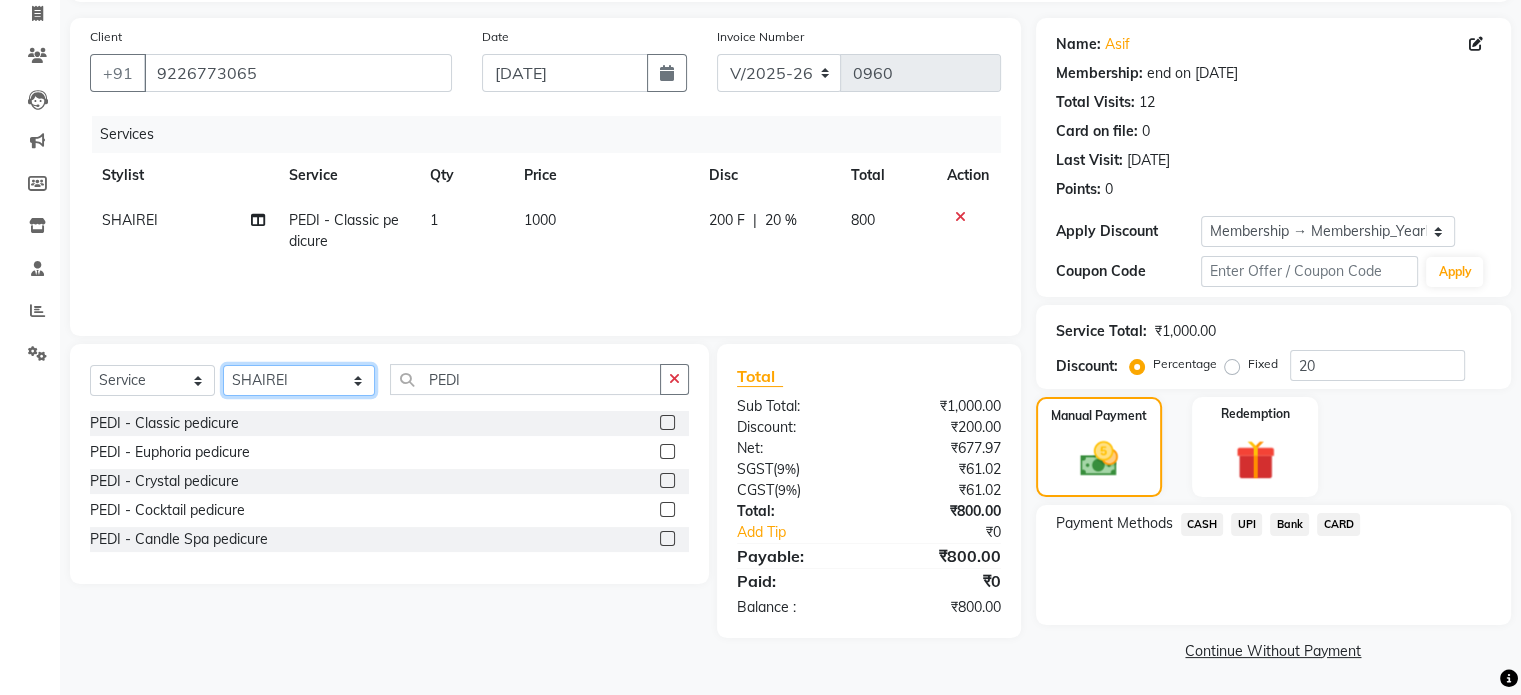 select on "85364" 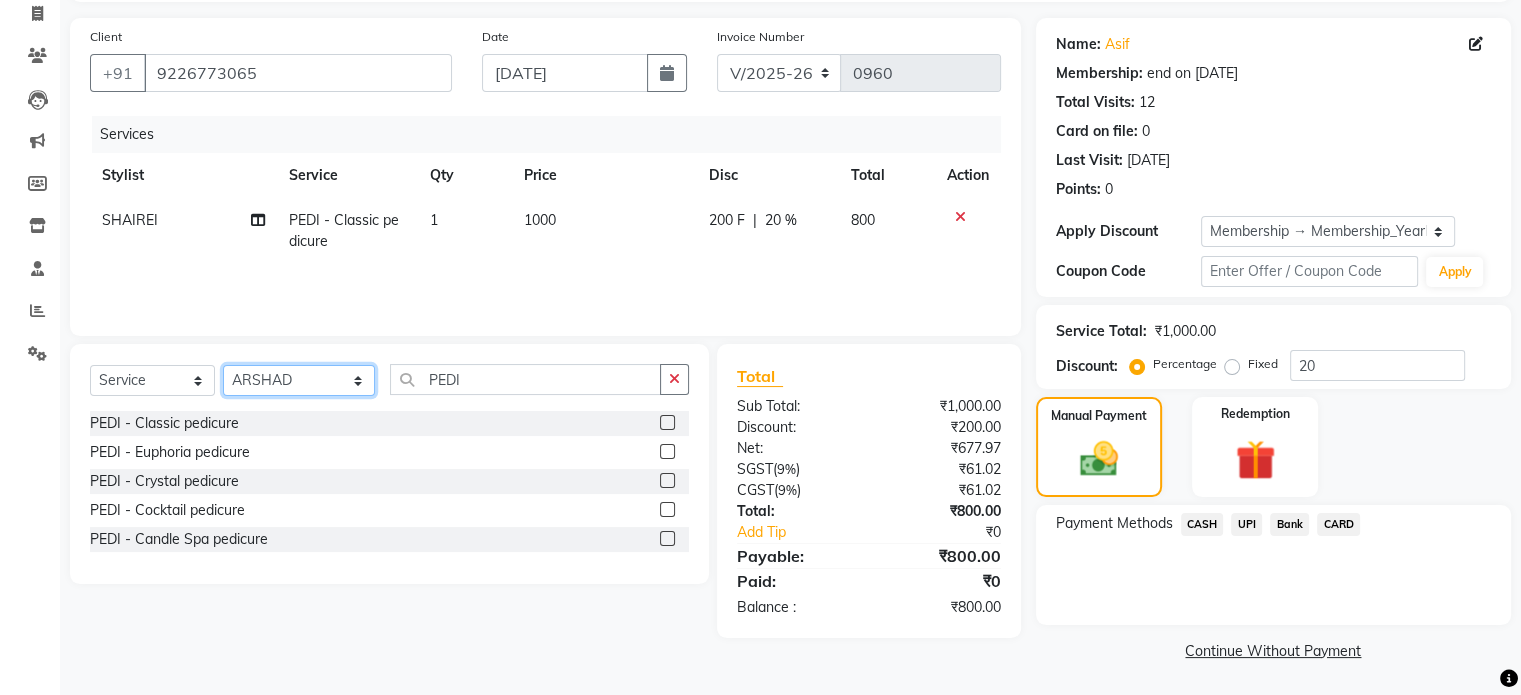 click on "Select Stylist [PERSON_NAME] Dynamics [PERSON_NAME] ([GEOGRAPHIC_DATA]) [PERSON_NAME] Harsh [PERSON_NAME] Mohd [PERSON_NAME] [PERSON_NAME] Rohan  [PERSON_NAME] Motha [PERSON_NAME] (D) [PERSON_NAME] SHAIREI [PERSON_NAME] Sir (F) [PERSON_NAME] ([PERSON_NAME] Salon, Andheri Siddhi  [PERSON_NAME]  [PERSON_NAME] [PERSON_NAME] YASH" 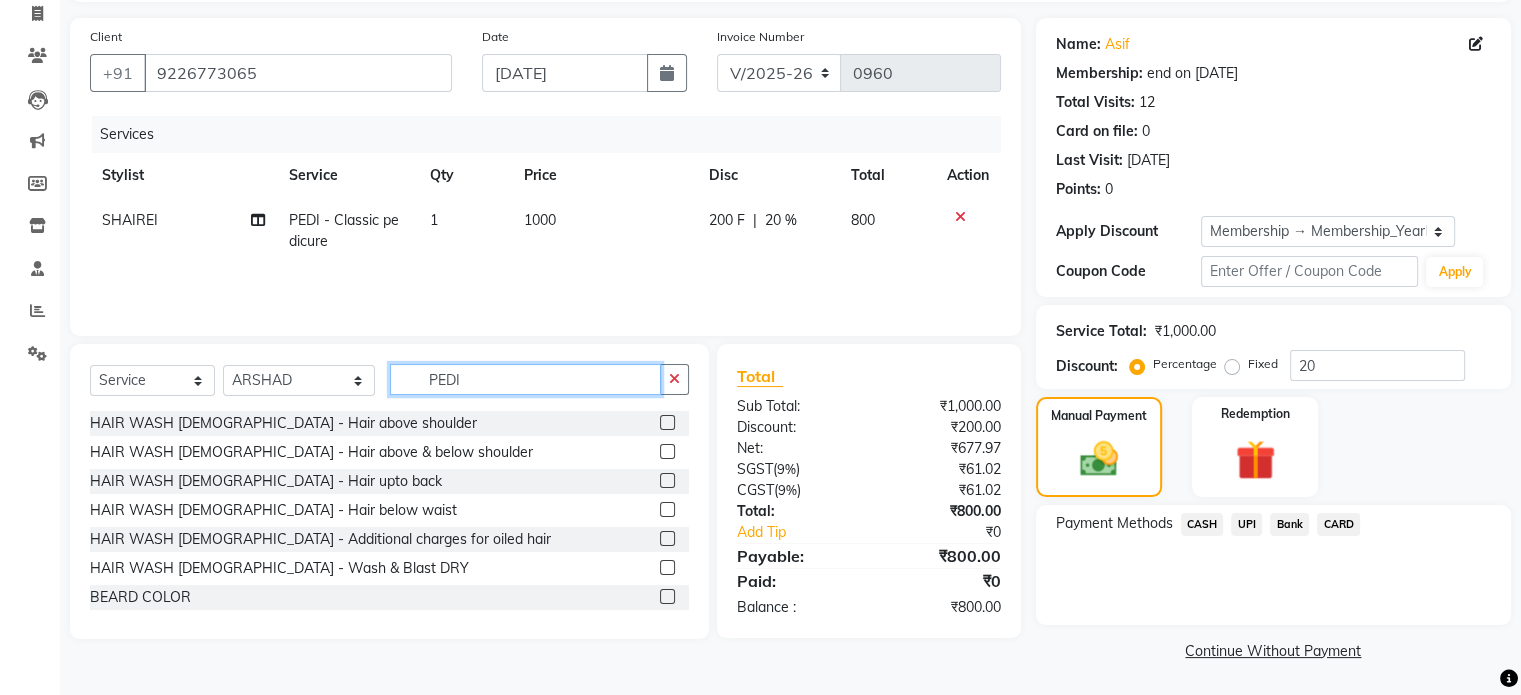 click on "PEDI" 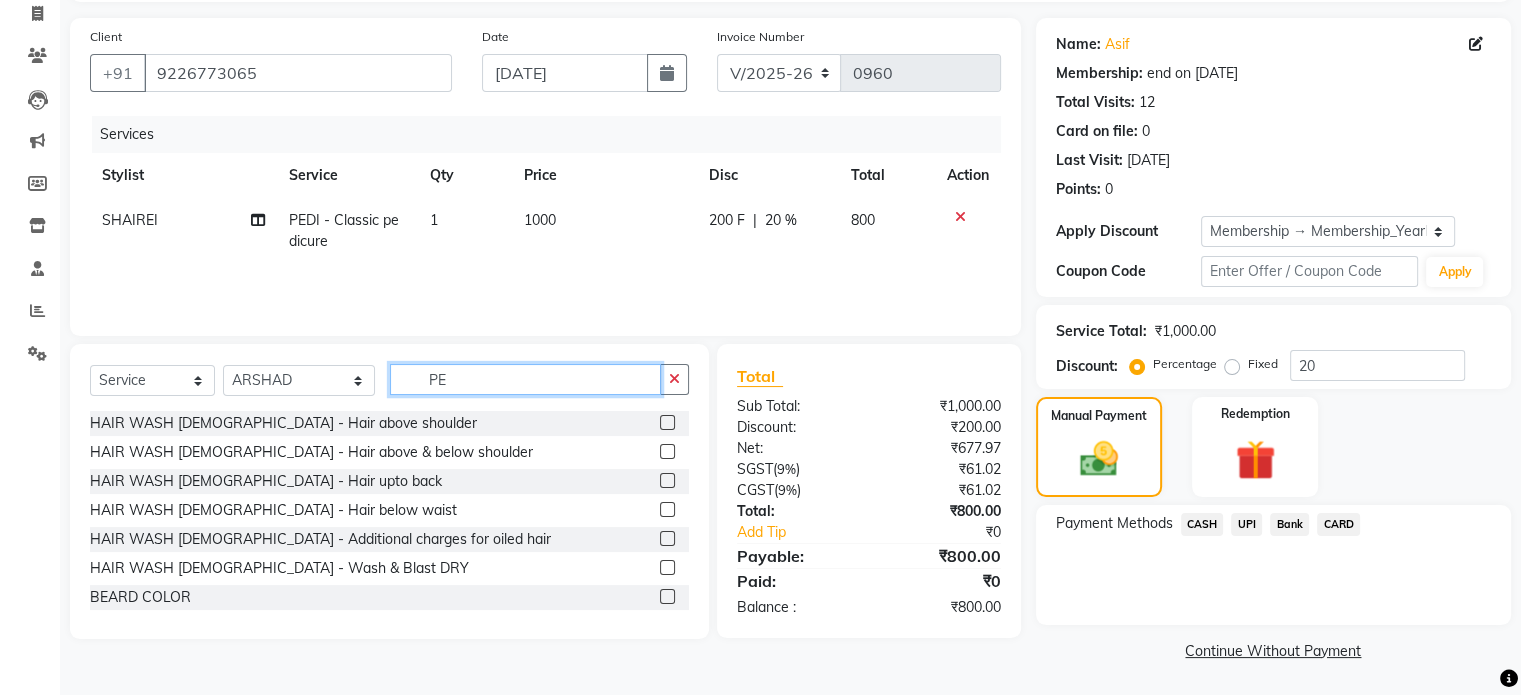 type on "P" 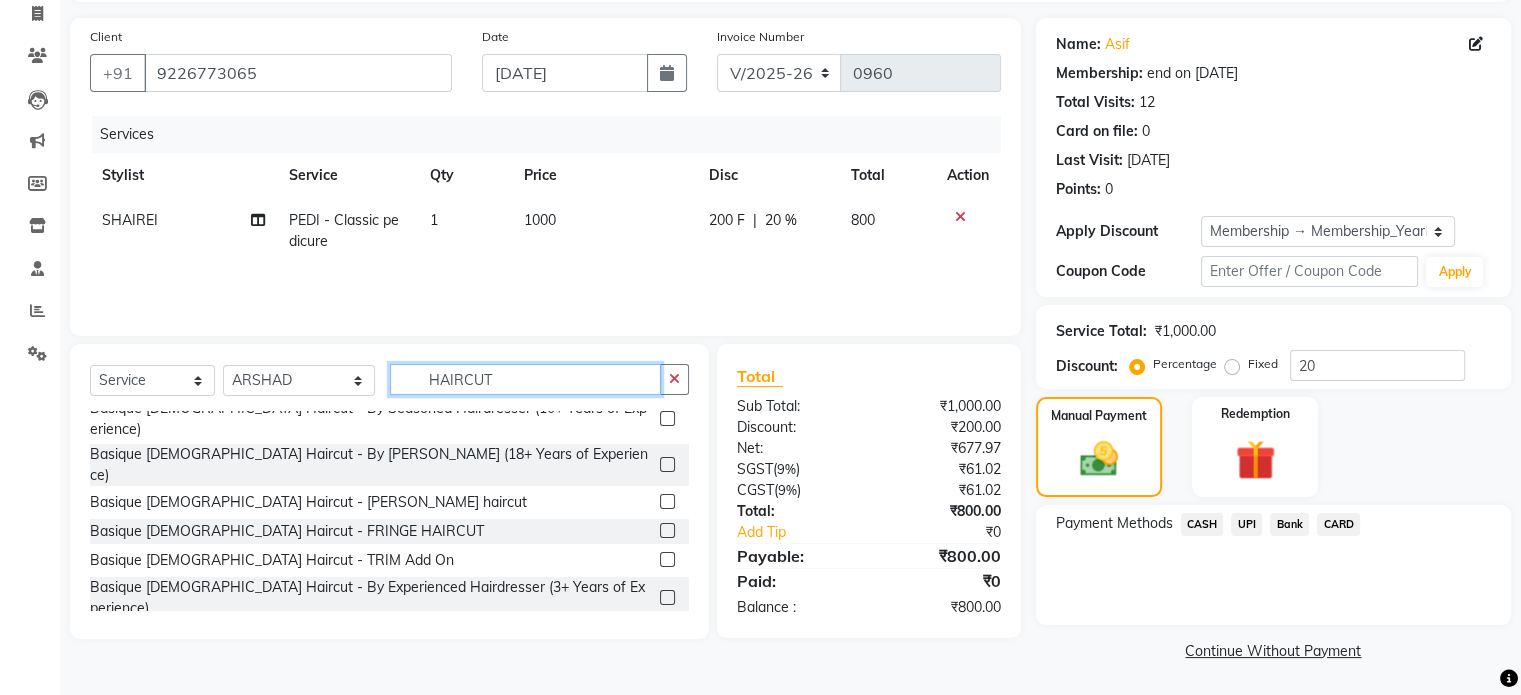 scroll, scrollTop: 60, scrollLeft: 0, axis: vertical 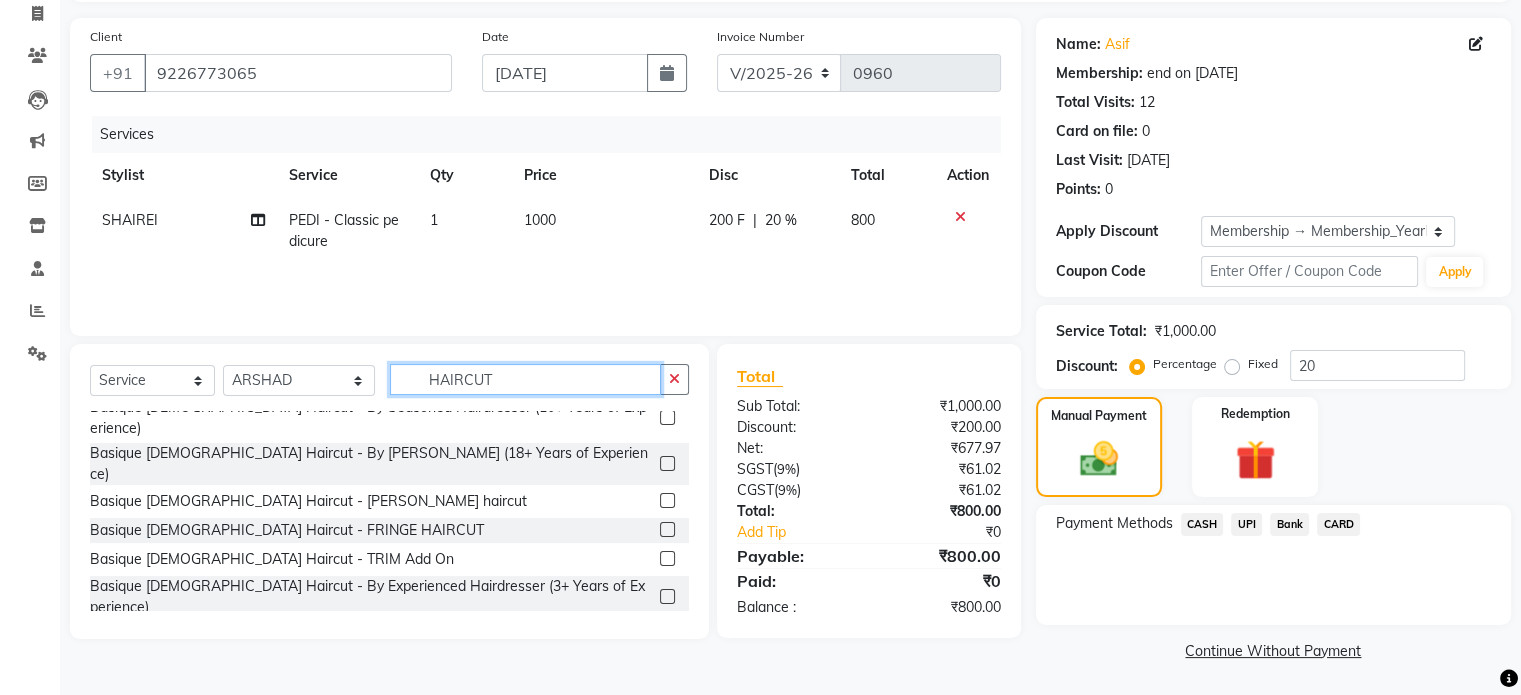 type on "HAIRCUT" 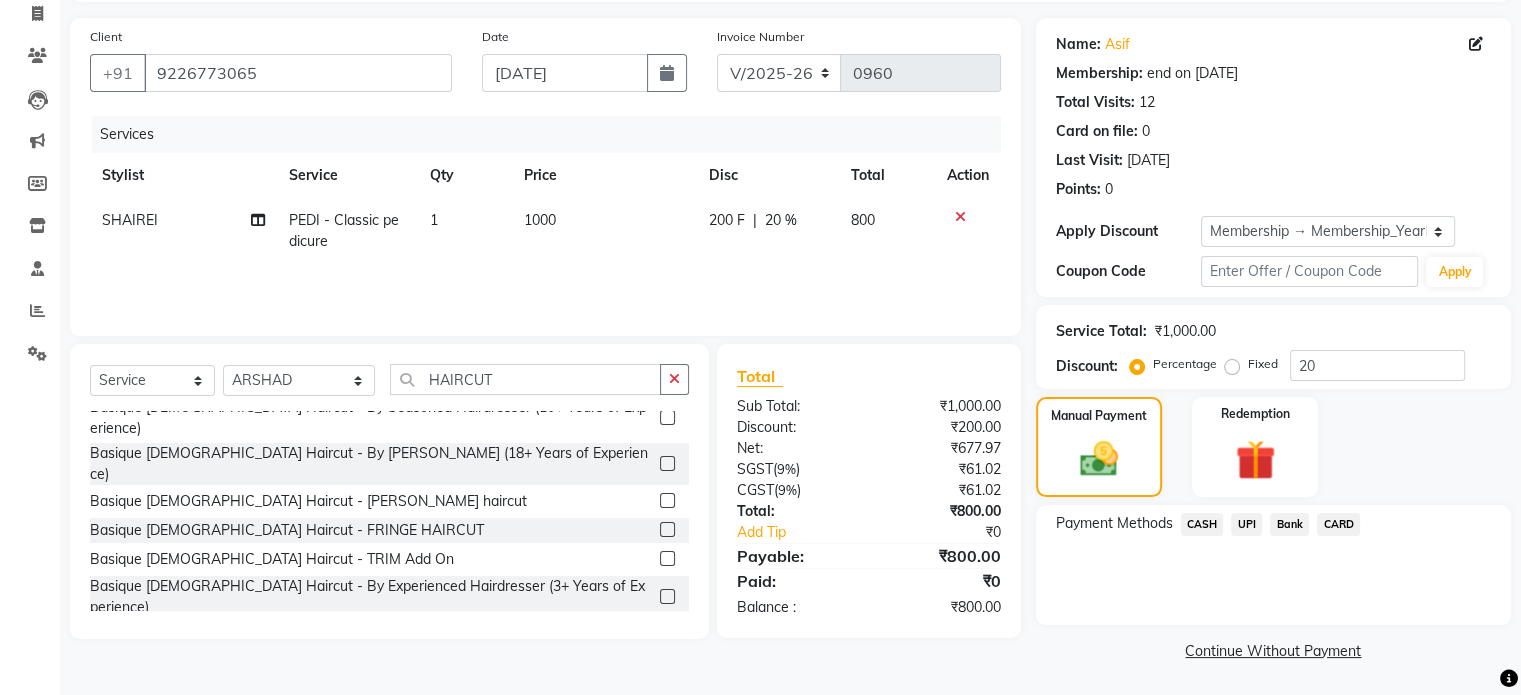 click 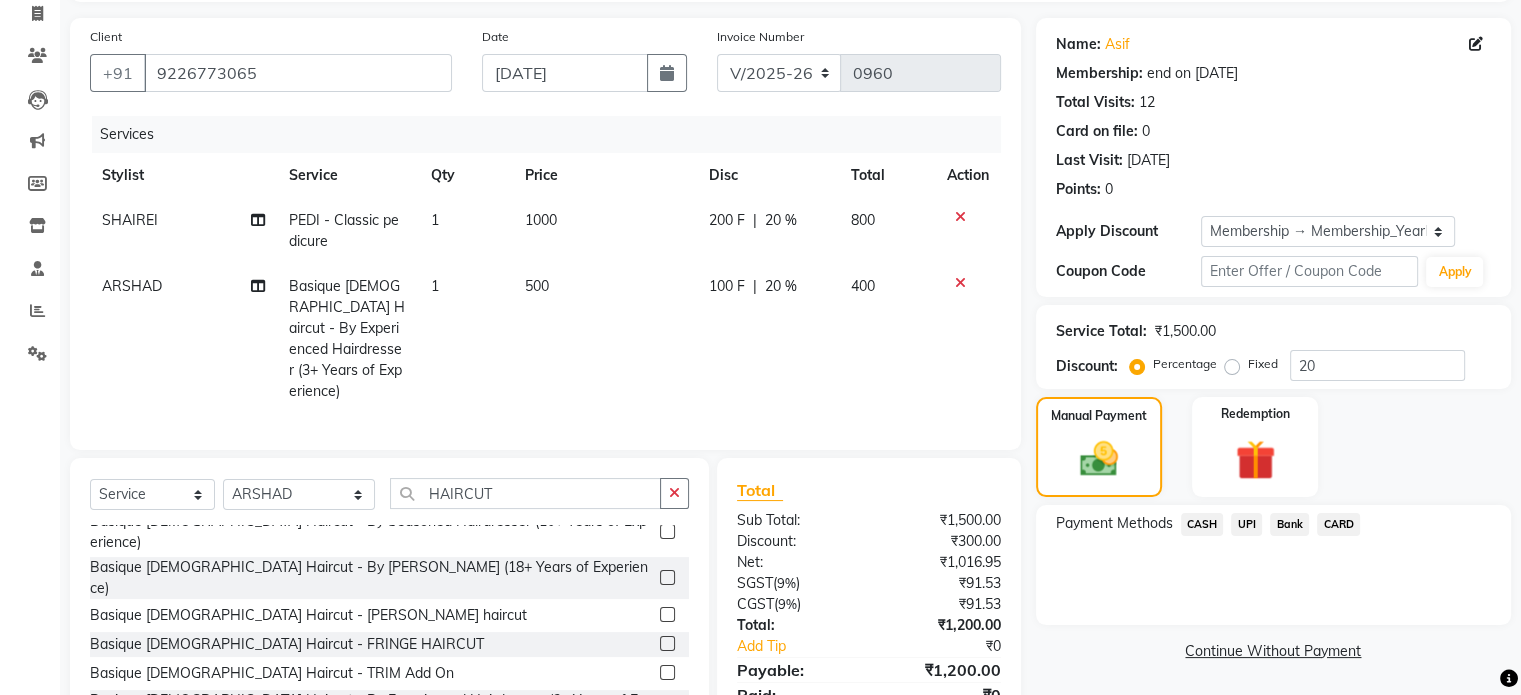 checkbox on "false" 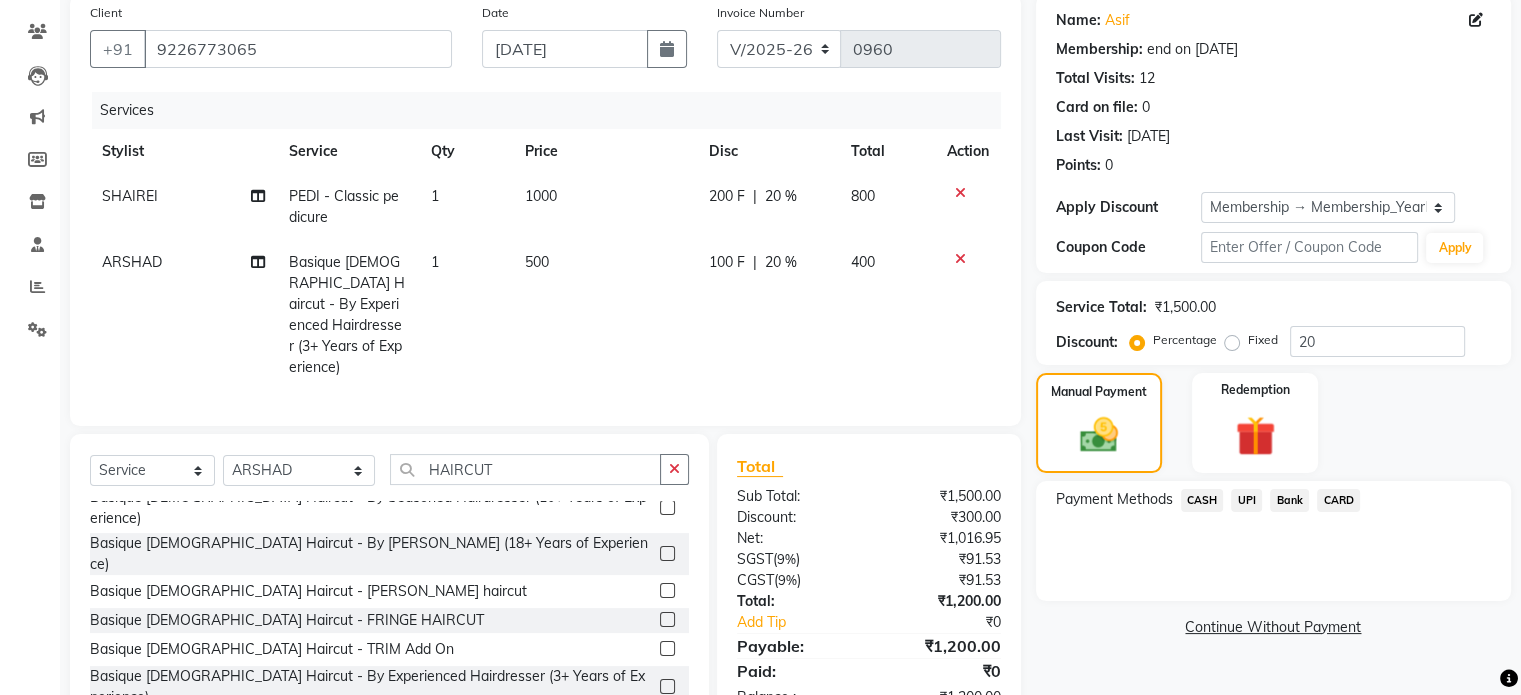 scroll, scrollTop: 175, scrollLeft: 0, axis: vertical 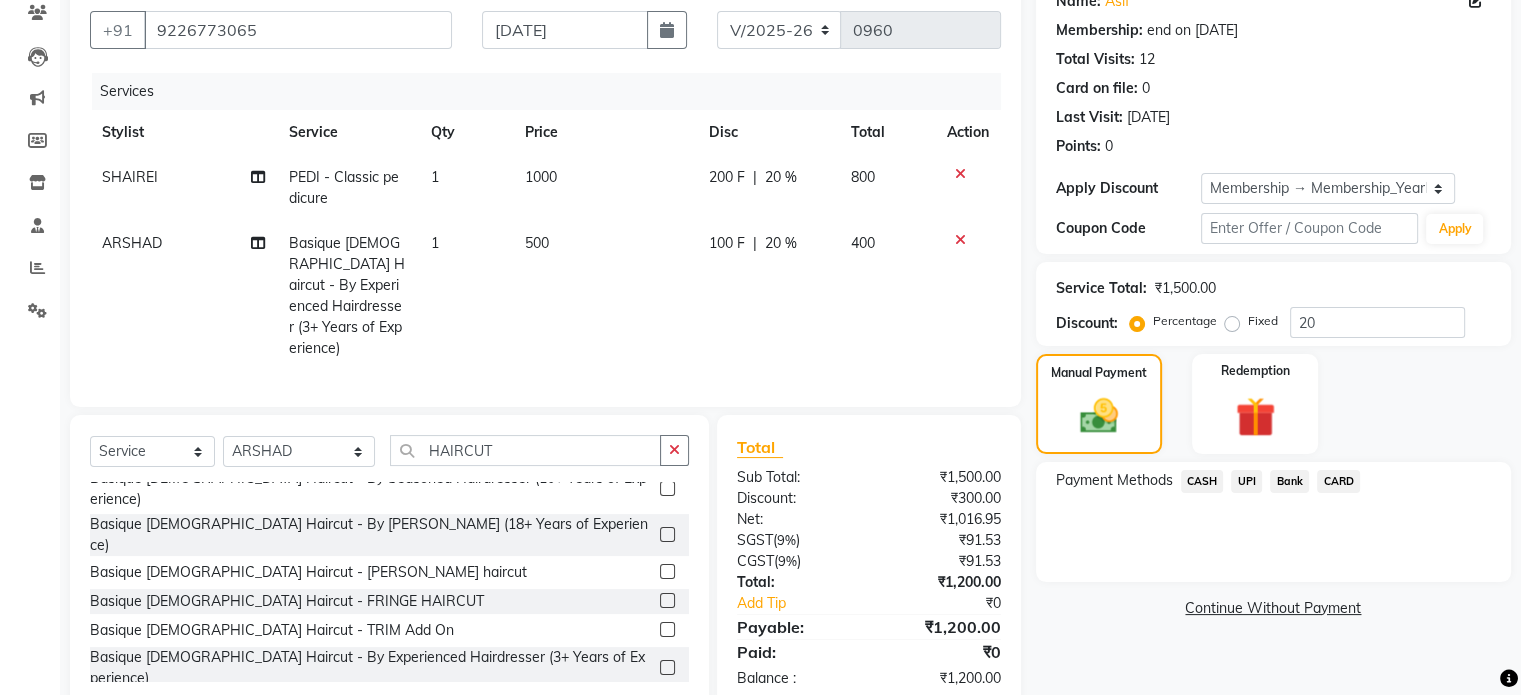 click on "200 F" 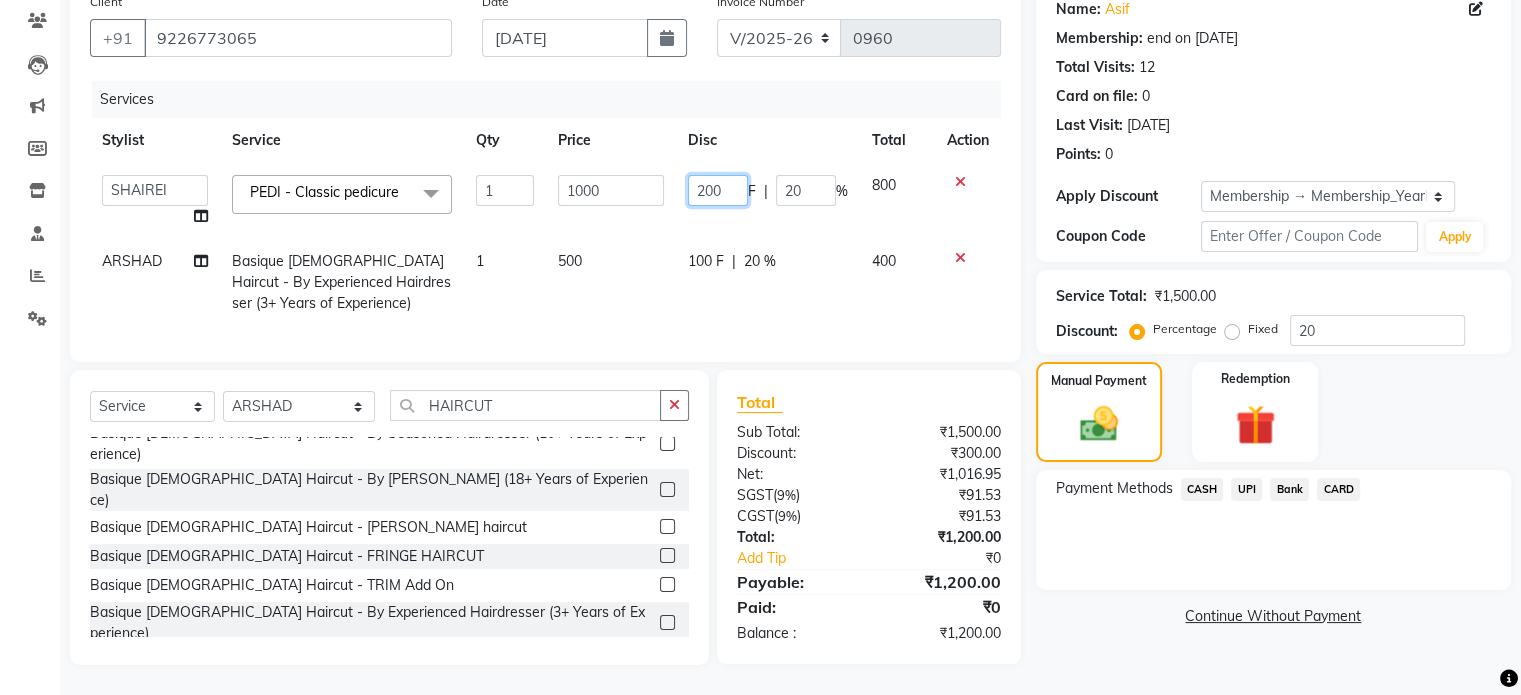 click on "200" 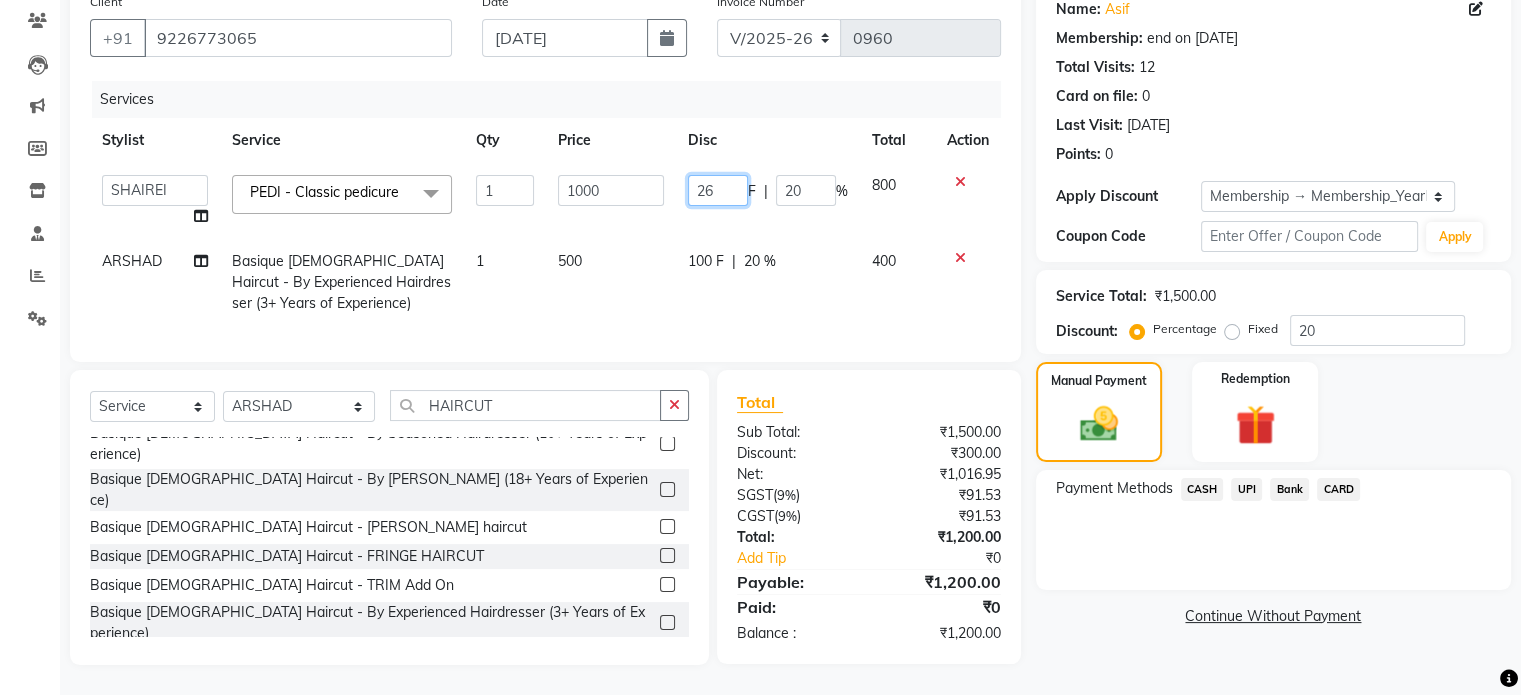 type on "260" 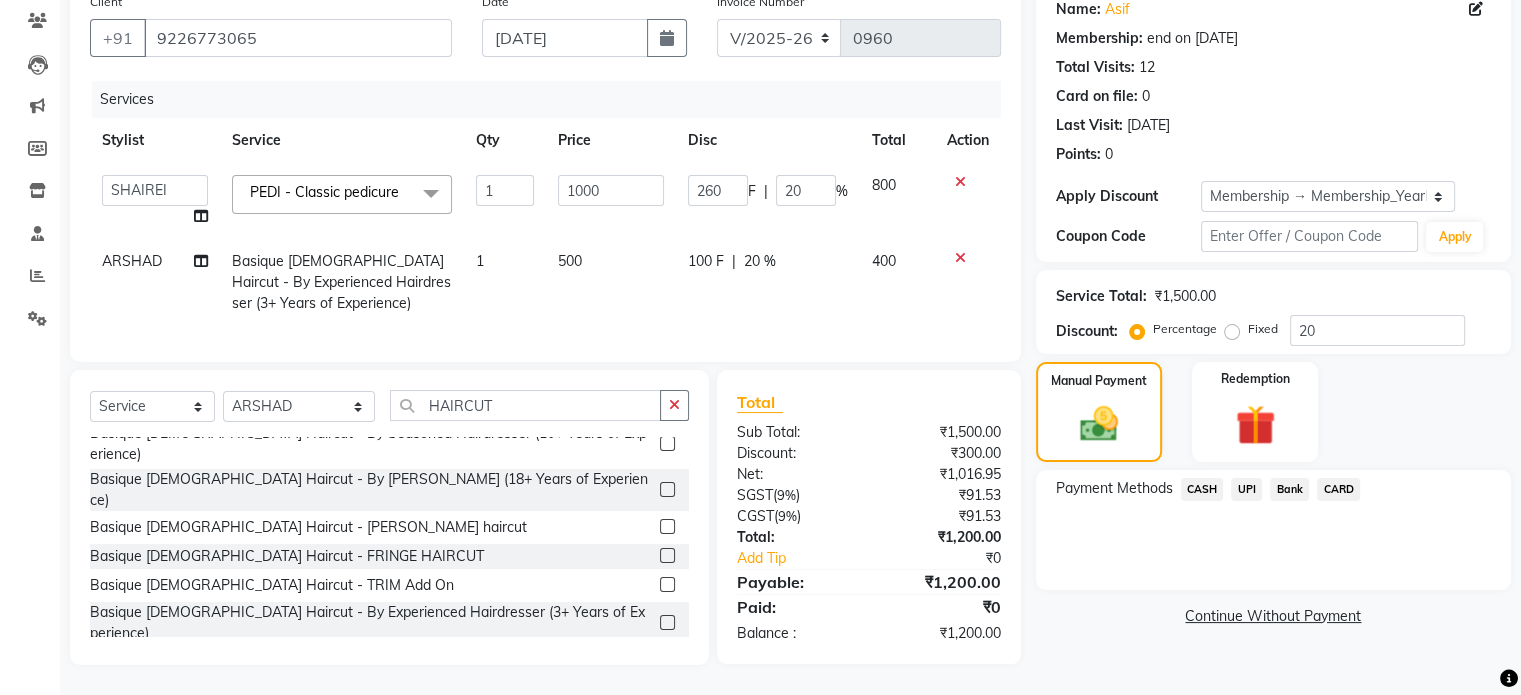 click on "Name: Asif  Membership: end on [DATE] Total Visits:  12 Card on file:  0 Last Visit:   [DATE] Points:   0  Apply Discount Select Membership → Membership_Yearly_M (20) Coupon Code Apply Service Total:  ₹1,500.00  Discount:  Percentage   Fixed  20 Manual Payment Redemption Payment Methods  CASH   UPI   Bank   CARD   Continue Without Payment" 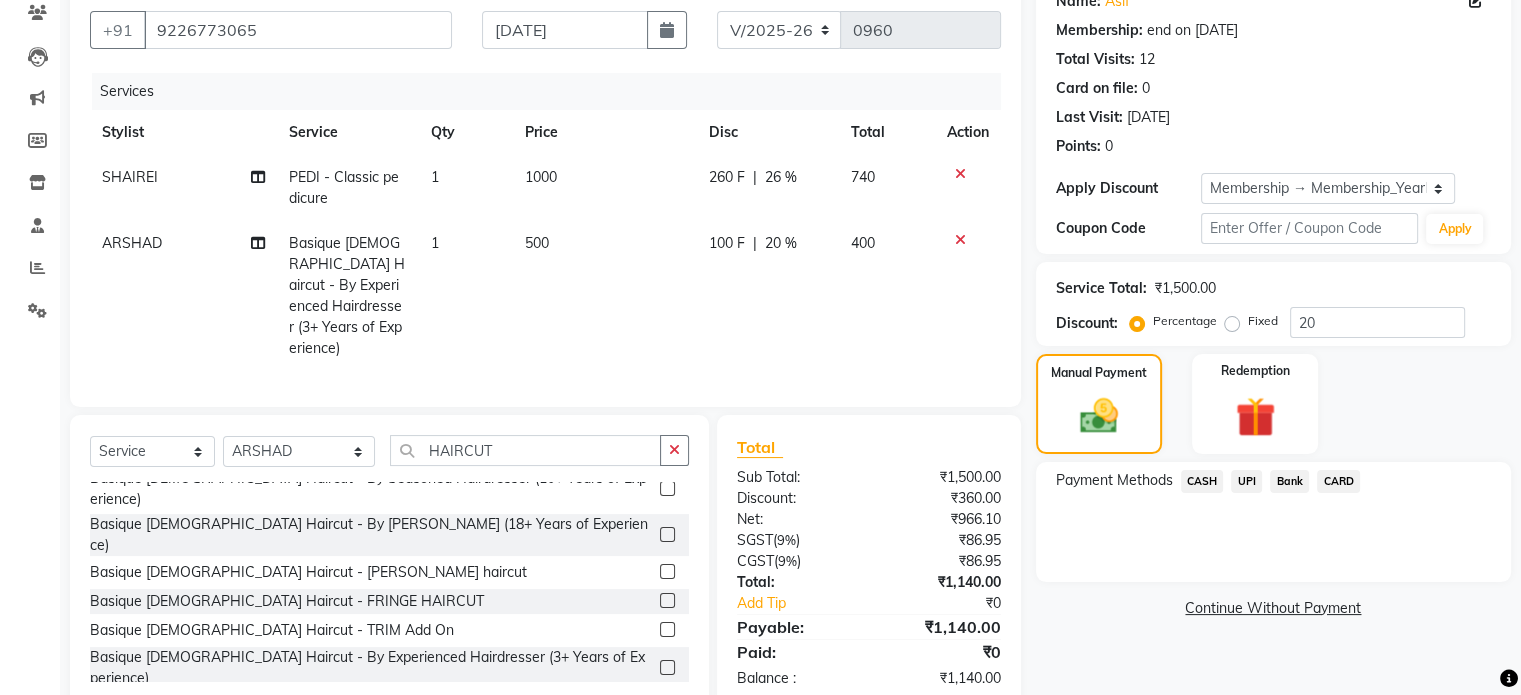 click on "UPI" 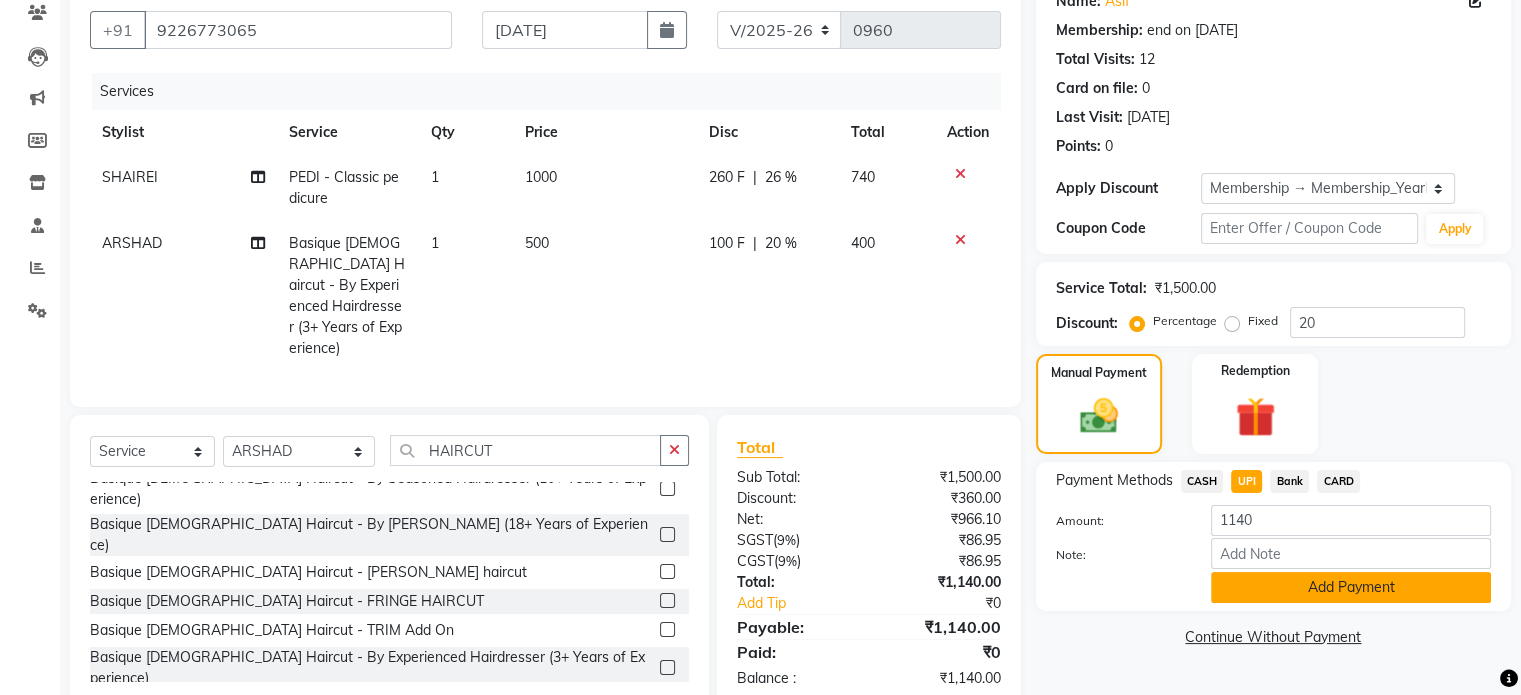 click on "Add Payment" 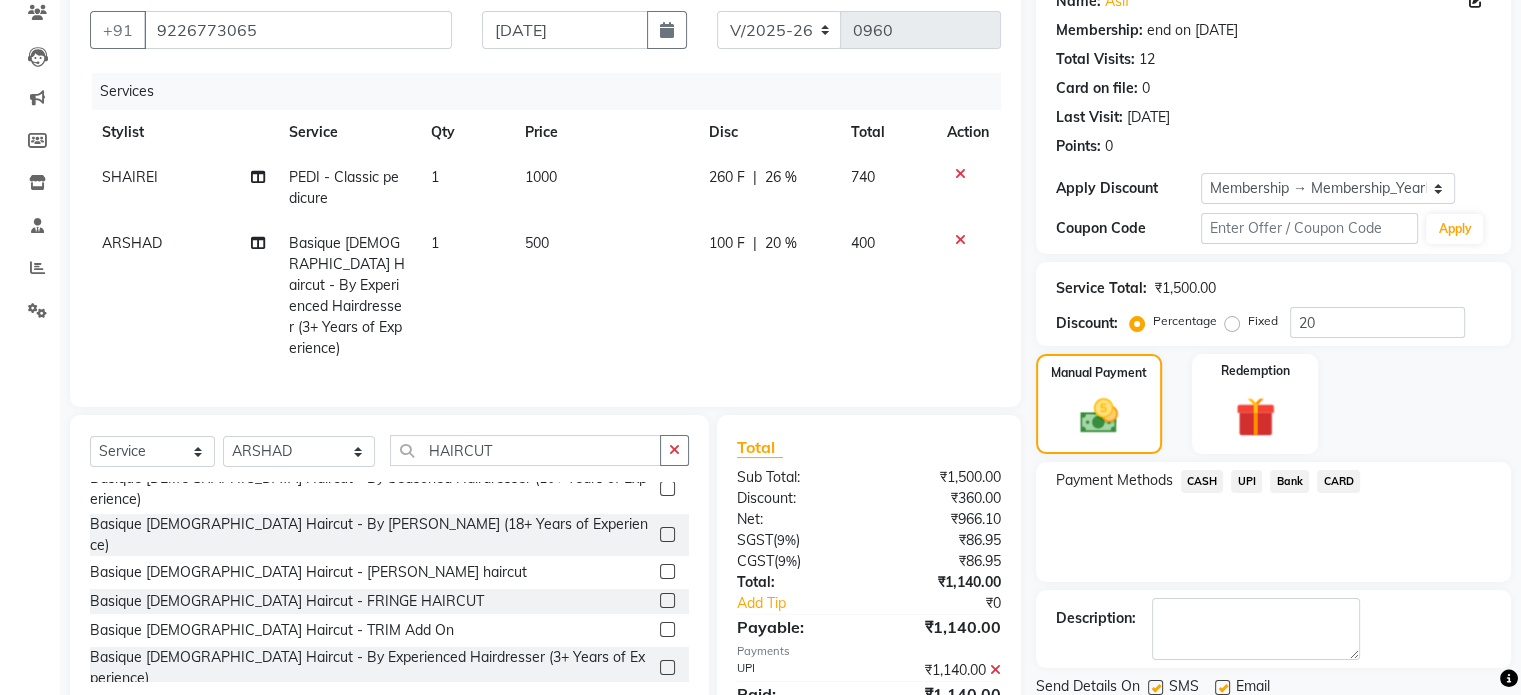 scroll, scrollTop: 255, scrollLeft: 0, axis: vertical 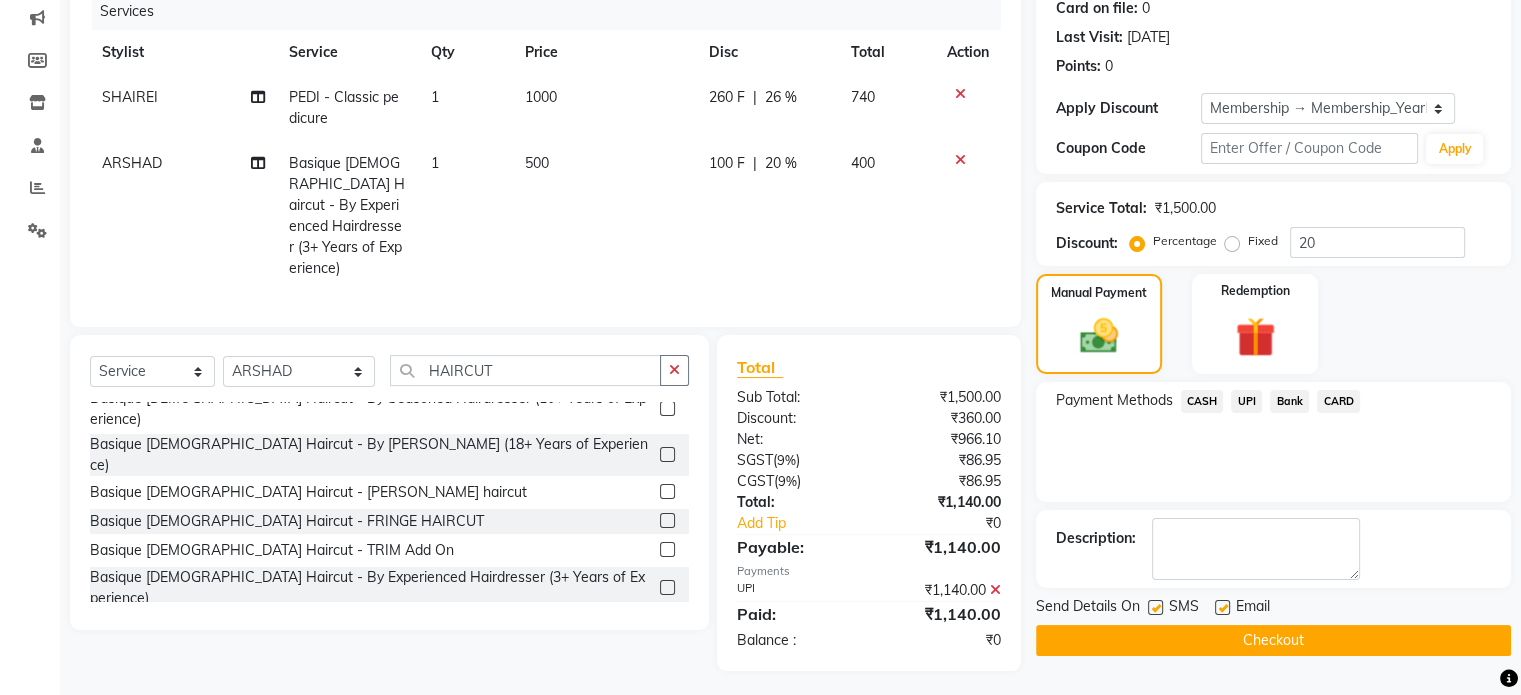 click 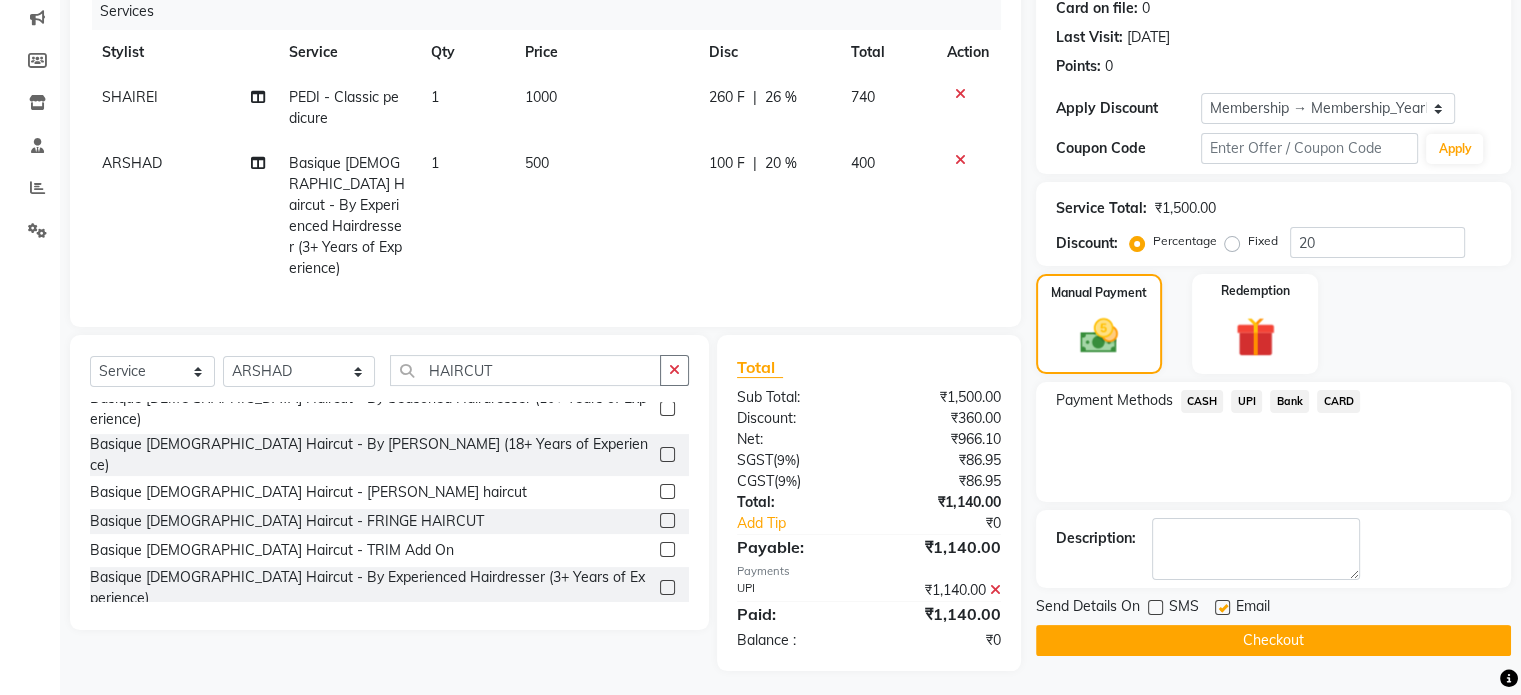 click on "Checkout" 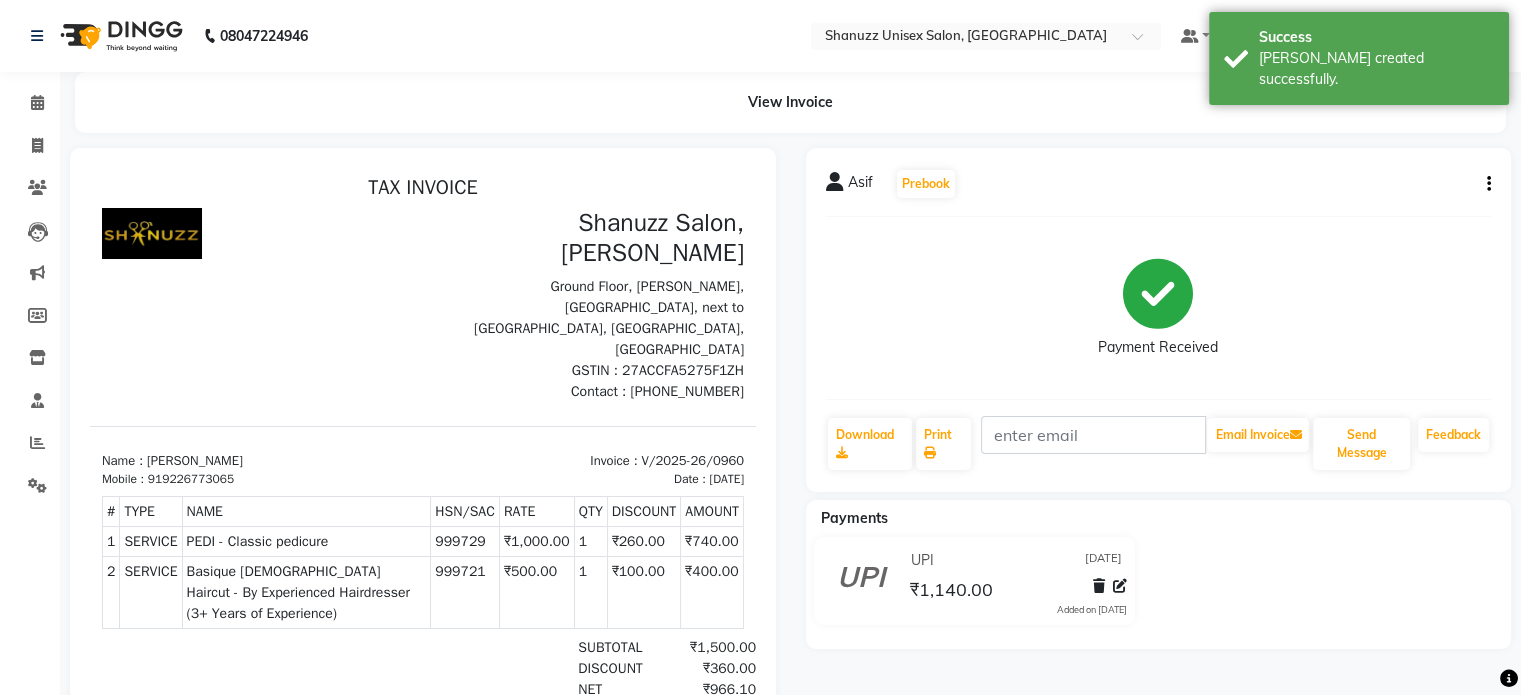 scroll, scrollTop: 0, scrollLeft: 0, axis: both 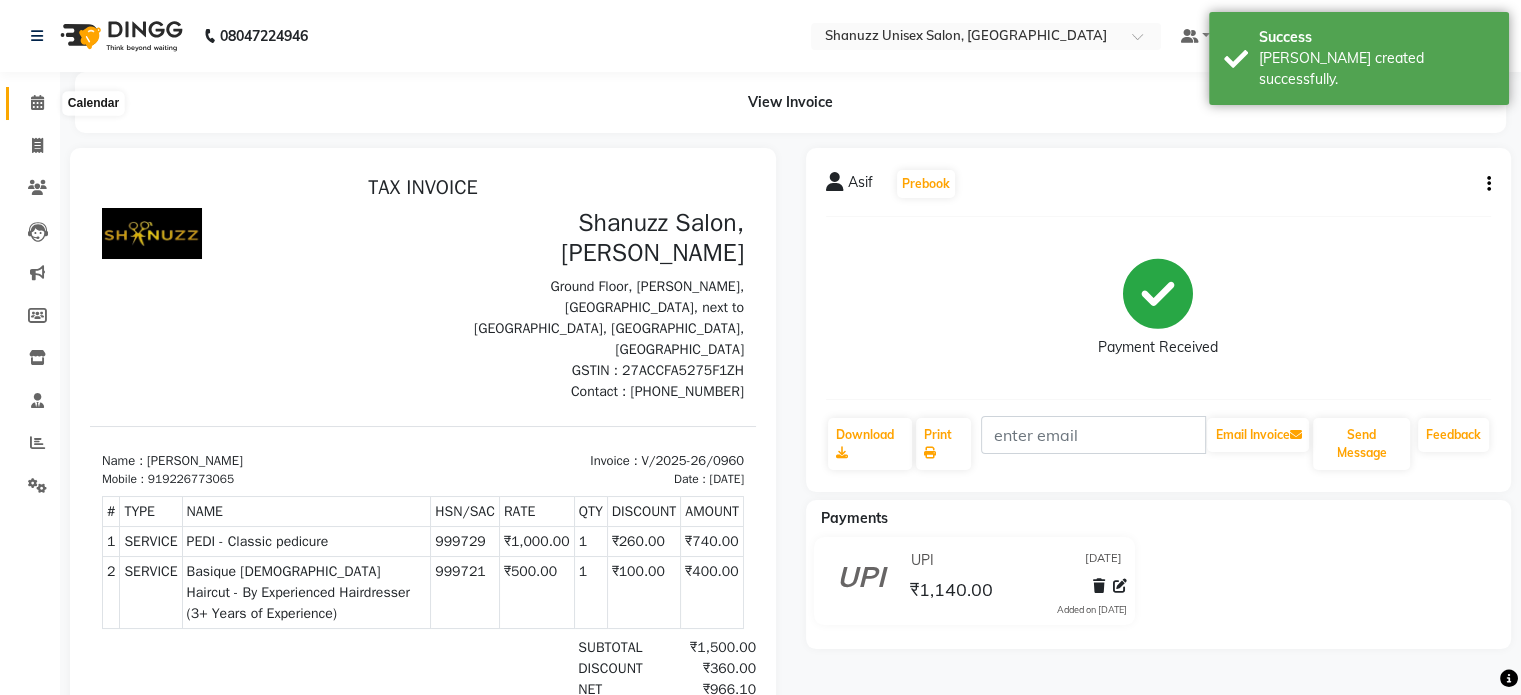 click 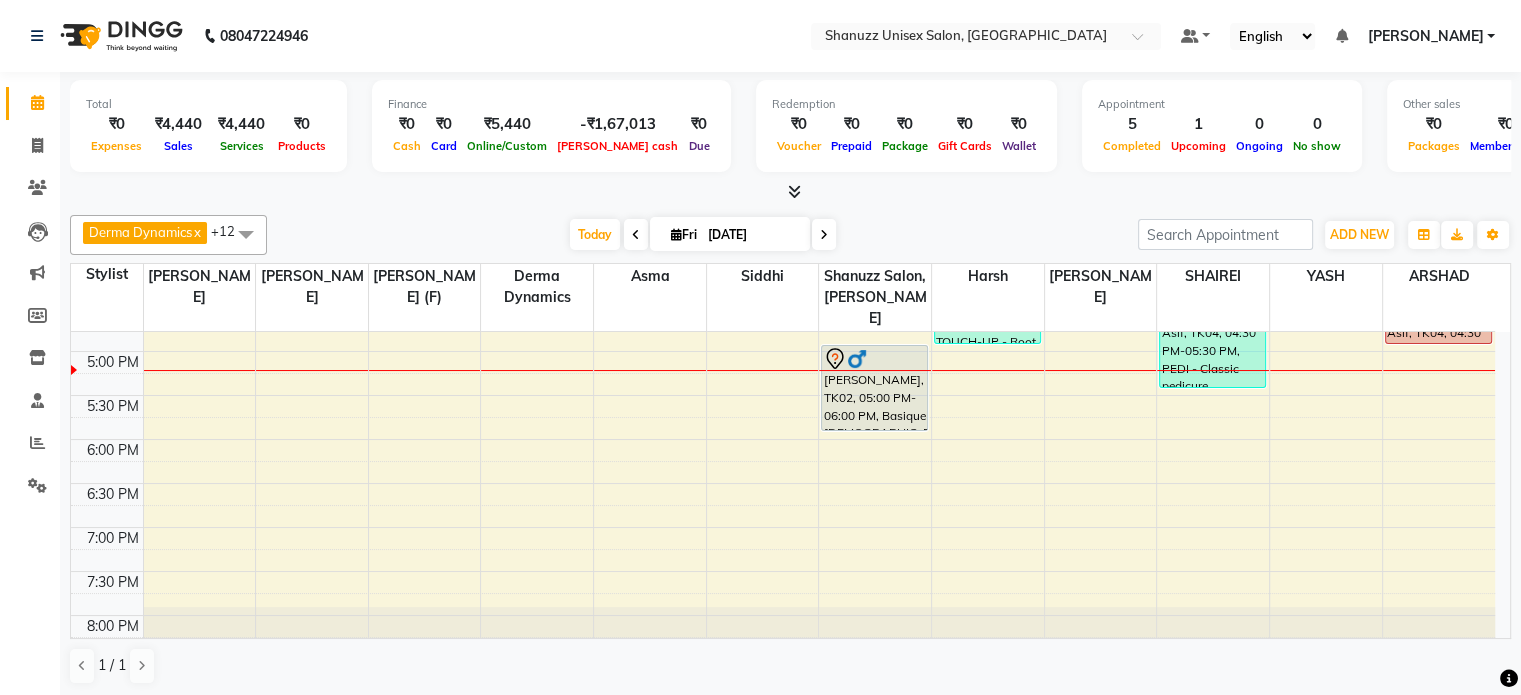 scroll, scrollTop: 685, scrollLeft: 0, axis: vertical 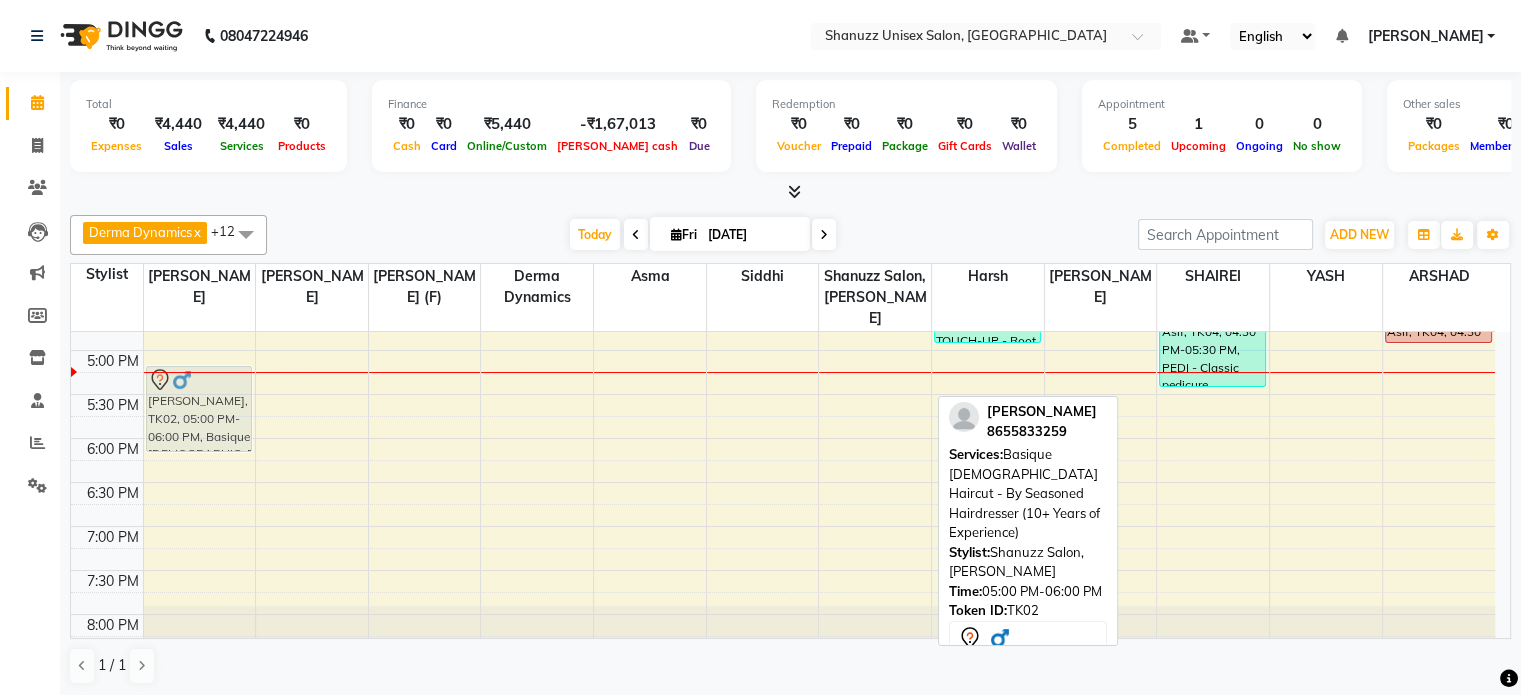 drag, startPoint x: 848, startPoint y: 381, endPoint x: 194, endPoint y: 408, distance: 654.5571 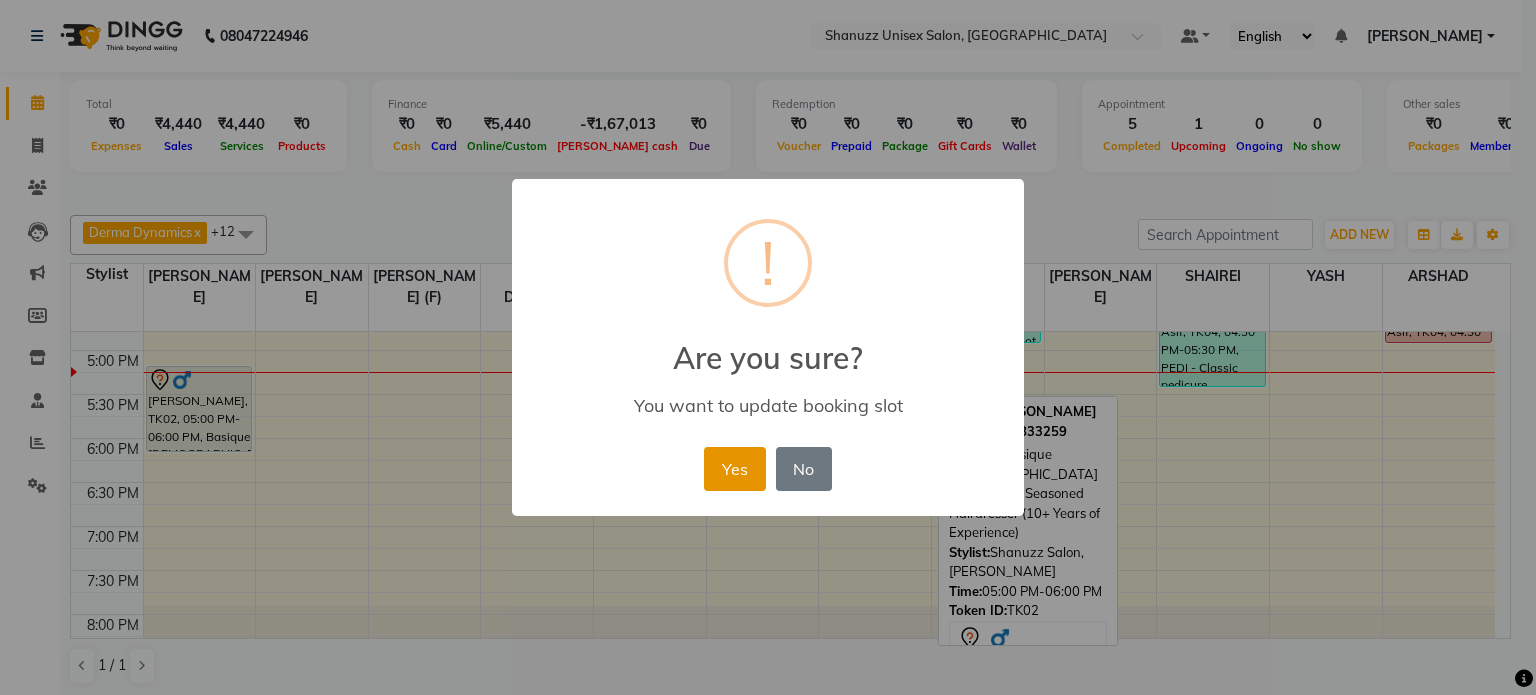 click on "Yes" at bounding box center [734, 469] 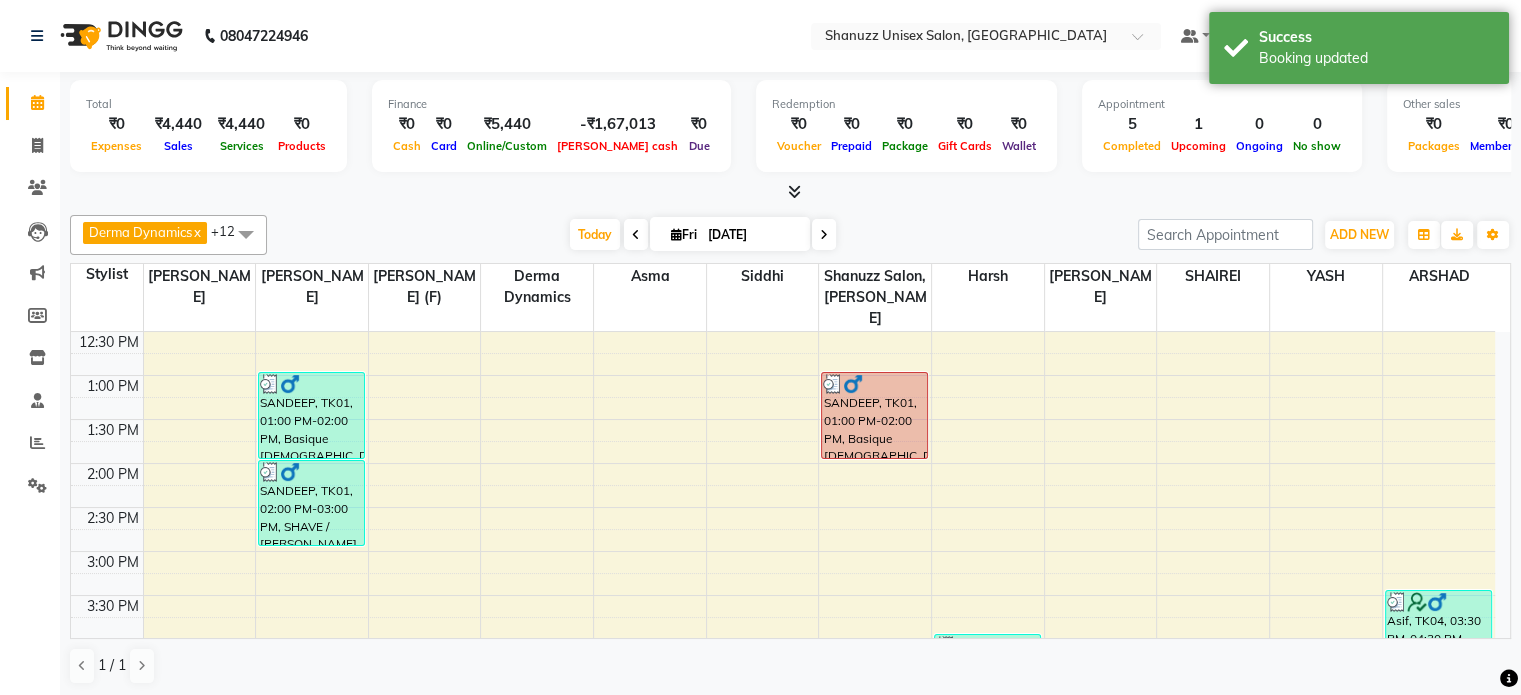 scroll, scrollTop: 299, scrollLeft: 0, axis: vertical 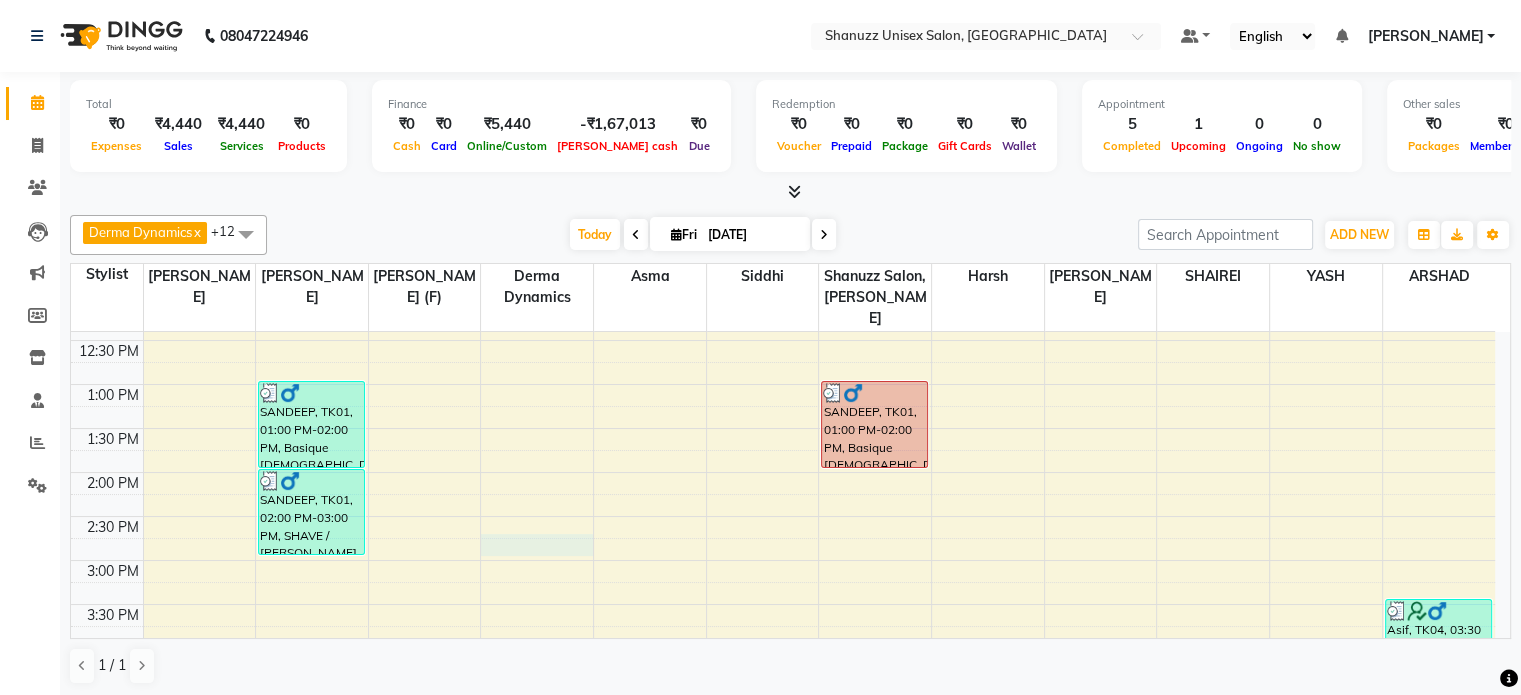 click on "9:00 AM 9:30 AM 10:00 AM 10:30 AM 11:00 AM 11:30 AM 12:00 PM 12:30 PM 1:00 PM 1:30 PM 2:00 PM 2:30 PM 3:00 PM 3:30 PM 4:00 PM 4:30 PM 5:00 PM 5:30 PM 6:00 PM 6:30 PM 7:00 PM 7:30 PM 8:00 PM 8:30 PM             [PERSON_NAME], TK02, 05:15 PM-06:15 PM, Basique [DEMOGRAPHIC_DATA] Haircut - By Seasoned Hairdresser (10+ Years of Experience)     SANDEEP, TK01, 01:00 PM-02:00 PM, Basique [DEMOGRAPHIC_DATA] Haircut - By Seasoned Hairdresser (10+ Years of Experience)     SANDEEP, TK01, 02:00 PM-03:00 PM, SHAVE / [PERSON_NAME] TRIM - By Seasoned Hairdresser (10+ Years of Experience)     SANDEEP, TK01, 01:00 PM-02:00 PM, Basique [DEMOGRAPHIC_DATA] Haircut - By Seasoned Hairdresser (10+ Years of Experience)     SANA, TK03, 04:00 PM-05:00 PM, COLOR TOUCH-UP - Root Touch-up (upto 2-inch growth)     Asif, TK04, 04:30 PM-05:30 PM, PEDI - Classic pedicure     Asif, TK04, 03:30 PM-04:30 PM, Basique [DEMOGRAPHIC_DATA] Haircut - By Experienced Hairdresser (3+ Years of Experience)     [PERSON_NAME], TK04, 04:30 PM-05:00 PM, SHAVE / [PERSON_NAME] TRIM - By Experienced Hairdresser (3+ Years of Experience)" at bounding box center (783, 560) 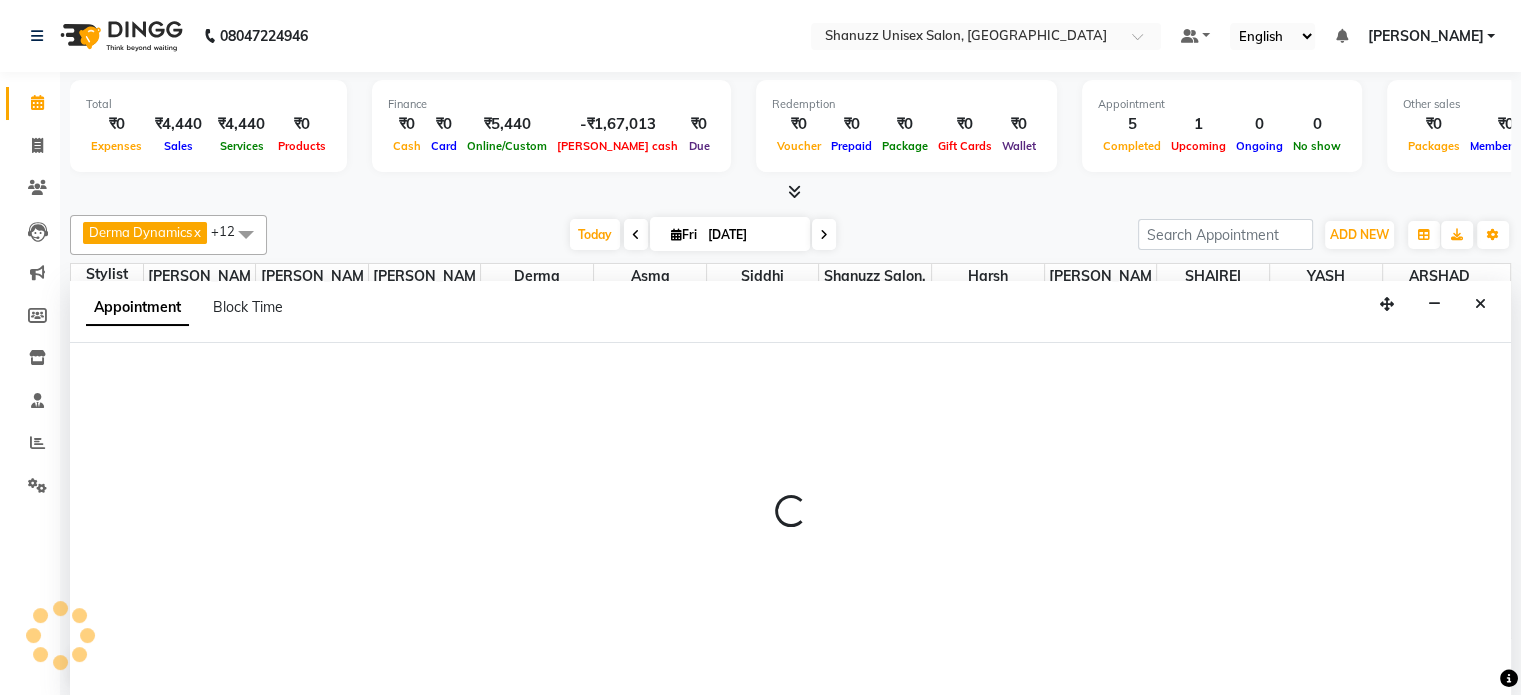scroll, scrollTop: 0, scrollLeft: 0, axis: both 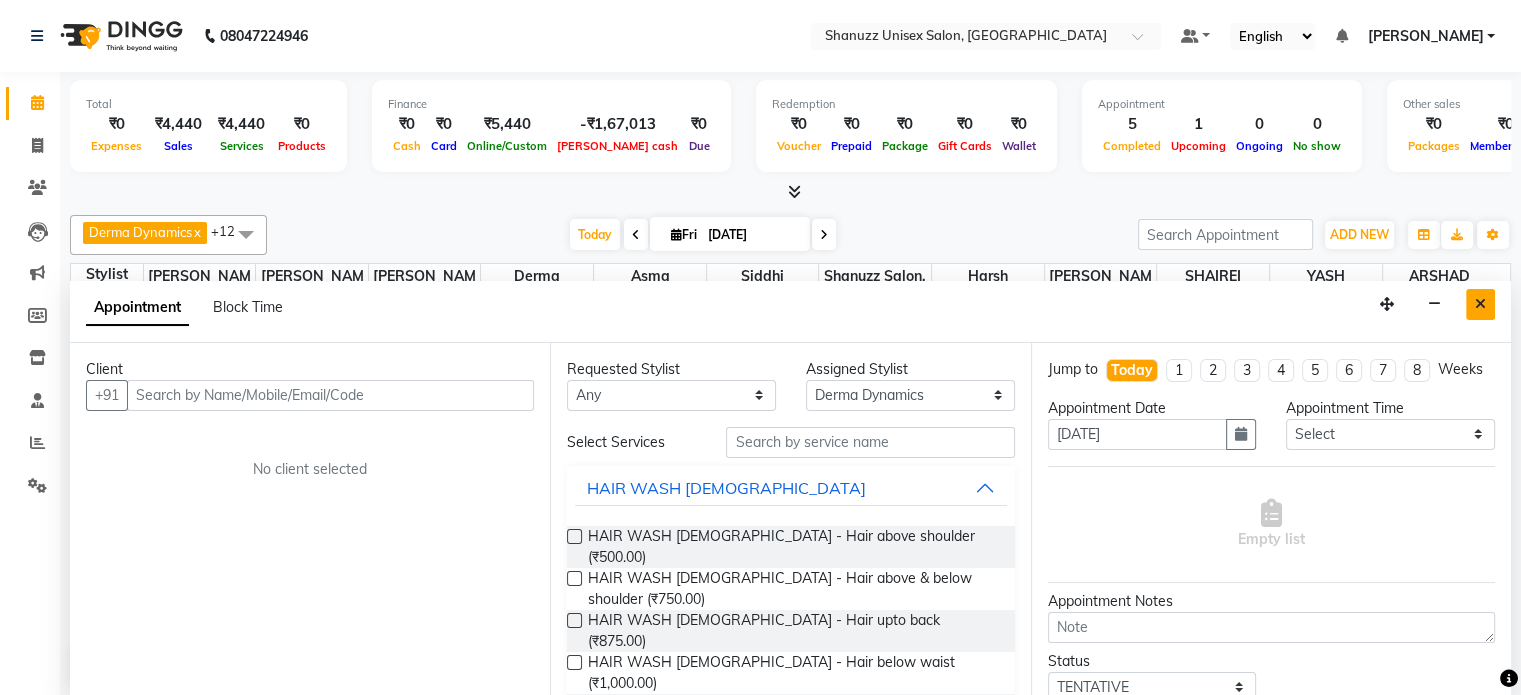 click at bounding box center (1480, 304) 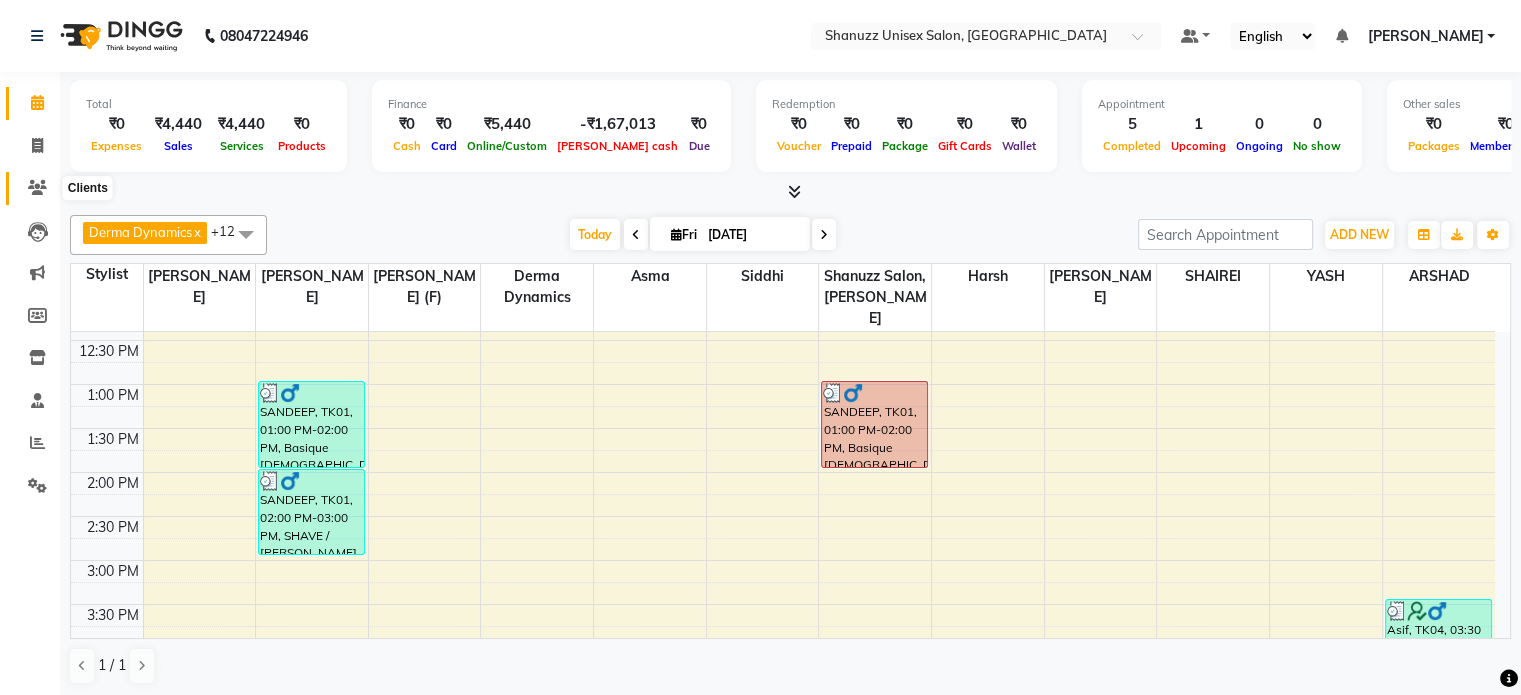 click 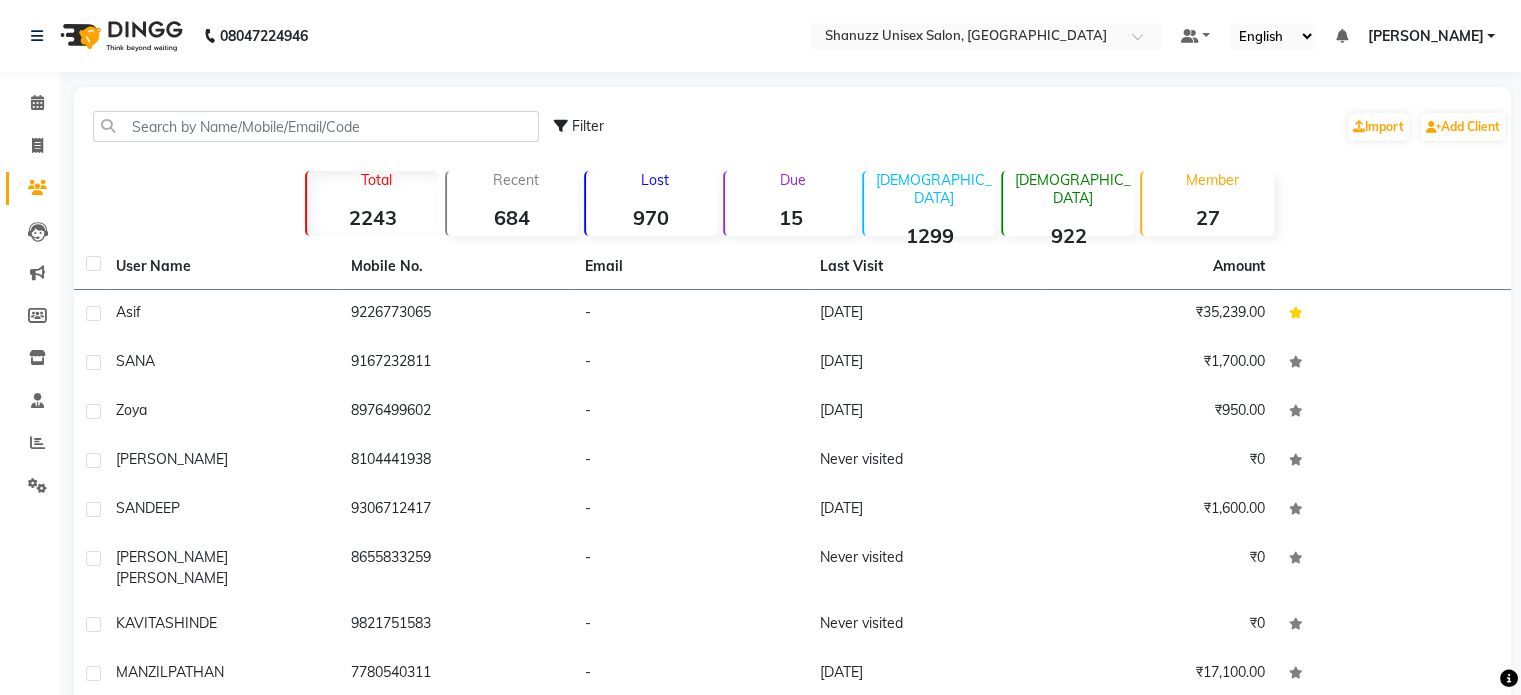 click on "Member  27" 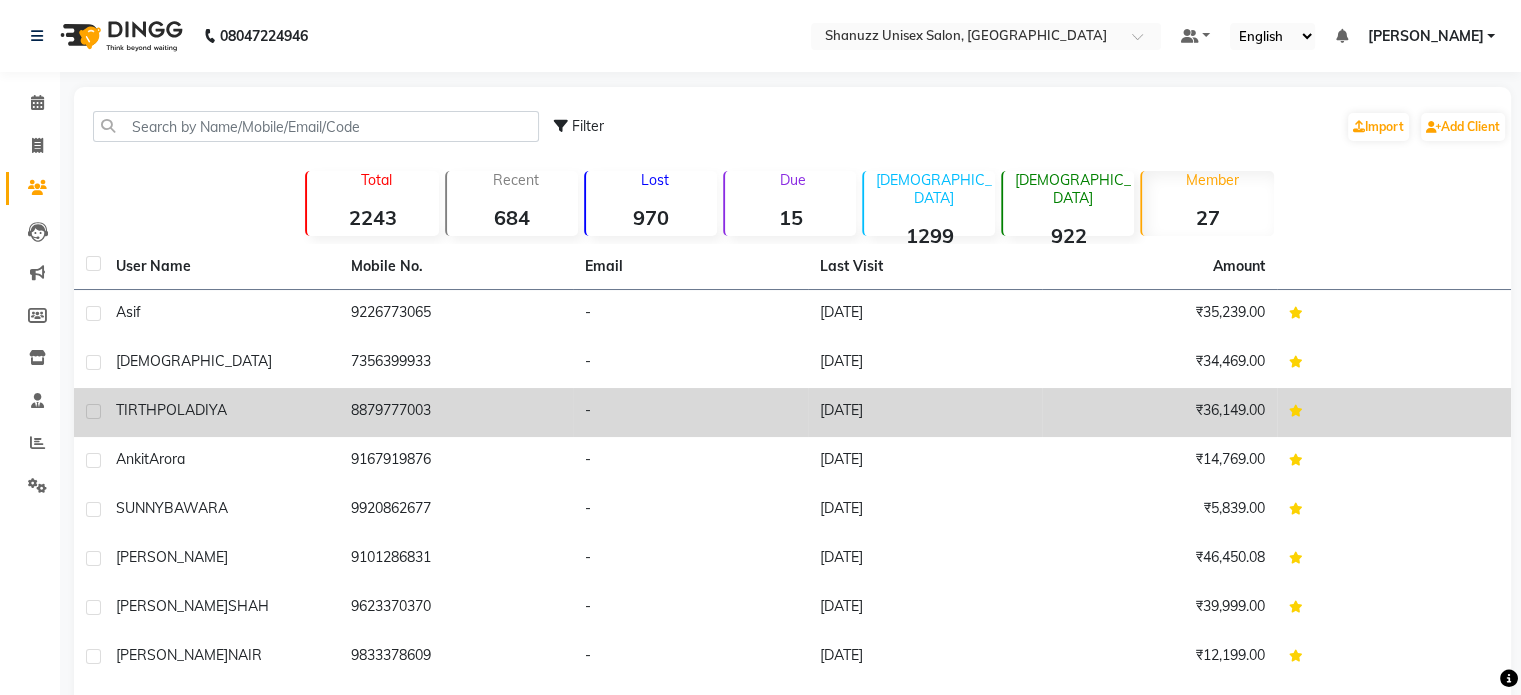scroll, scrollTop: 170, scrollLeft: 0, axis: vertical 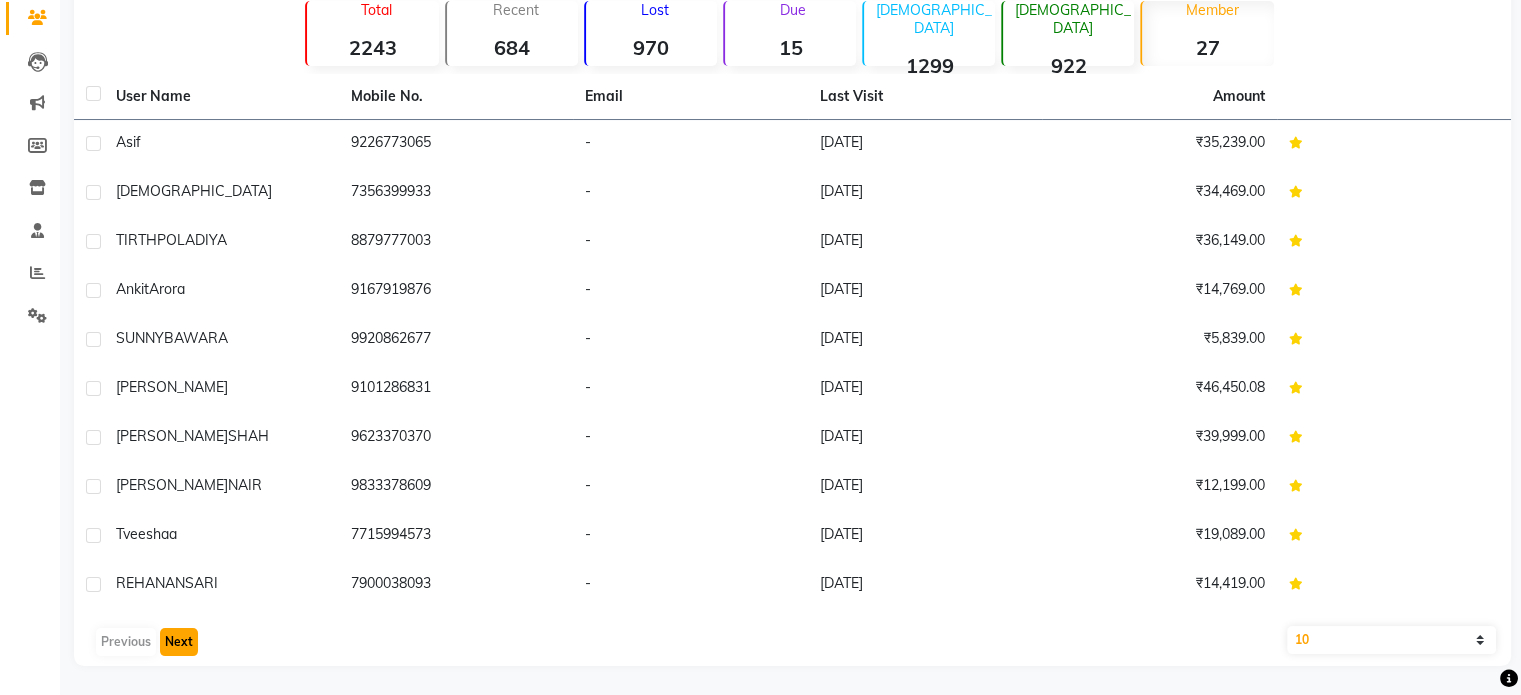 click on "Next" 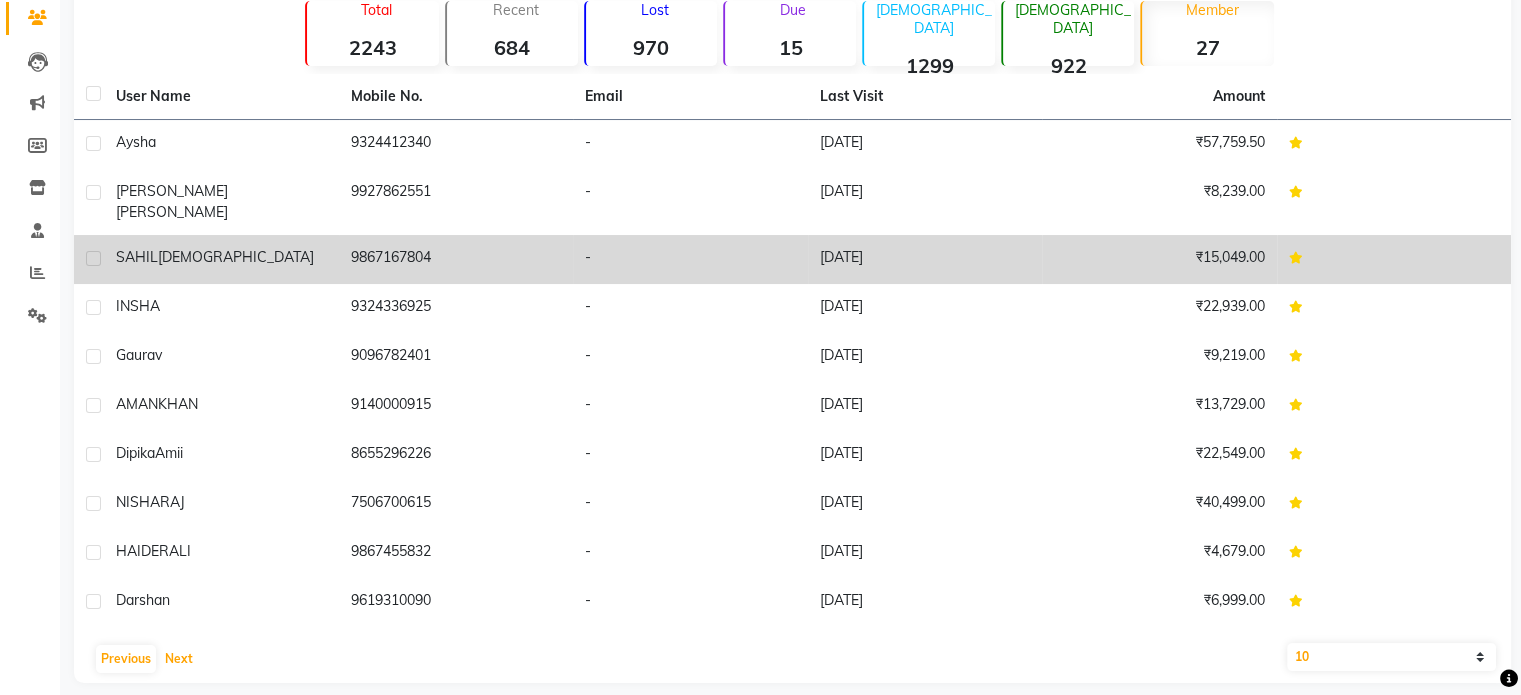 scroll, scrollTop: 0, scrollLeft: 0, axis: both 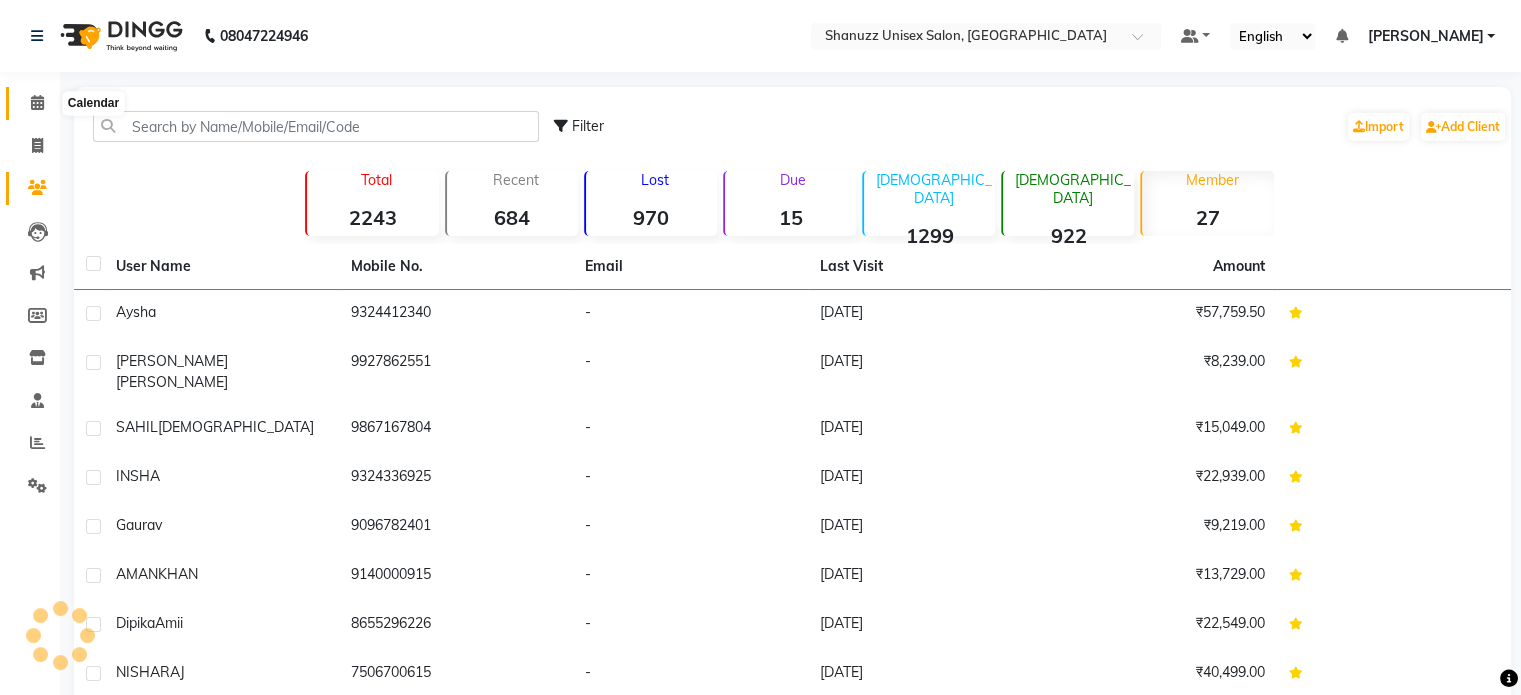click 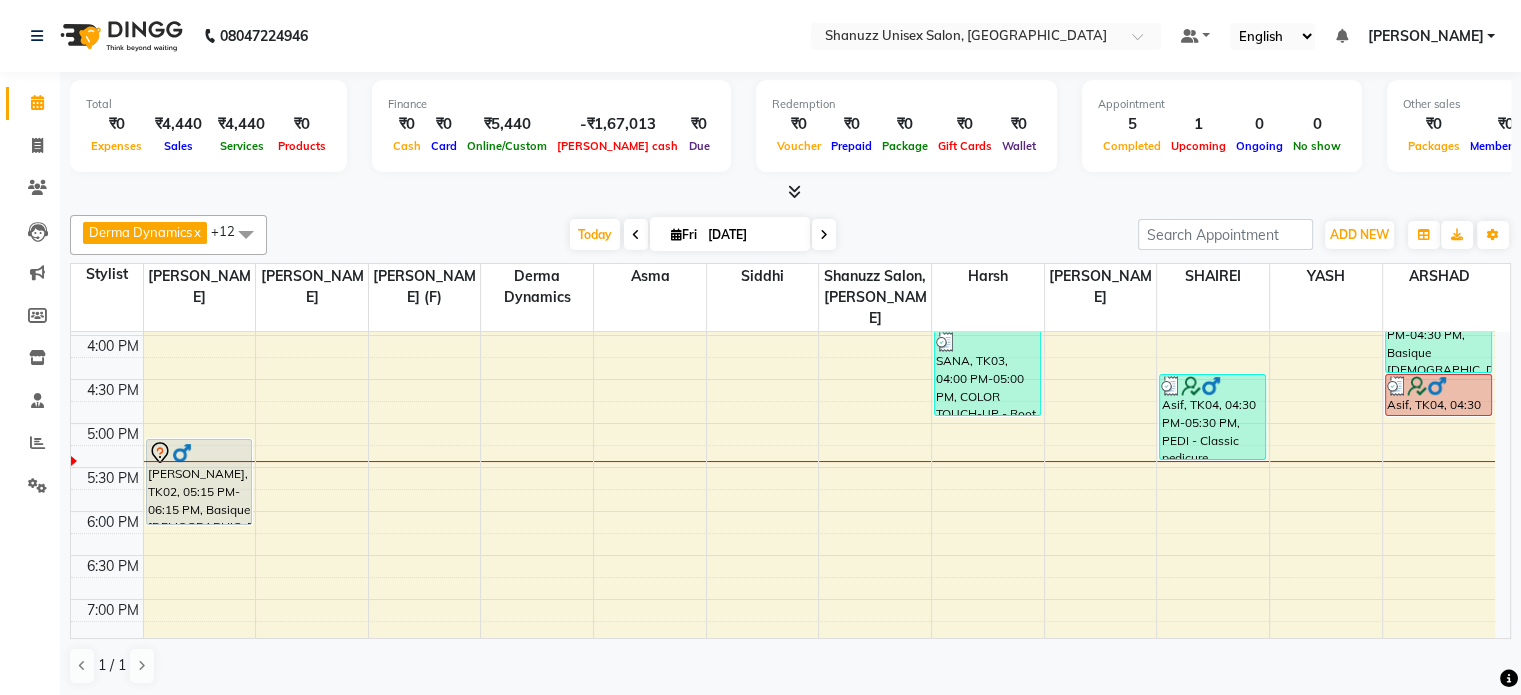 scroll, scrollTop: 625, scrollLeft: 0, axis: vertical 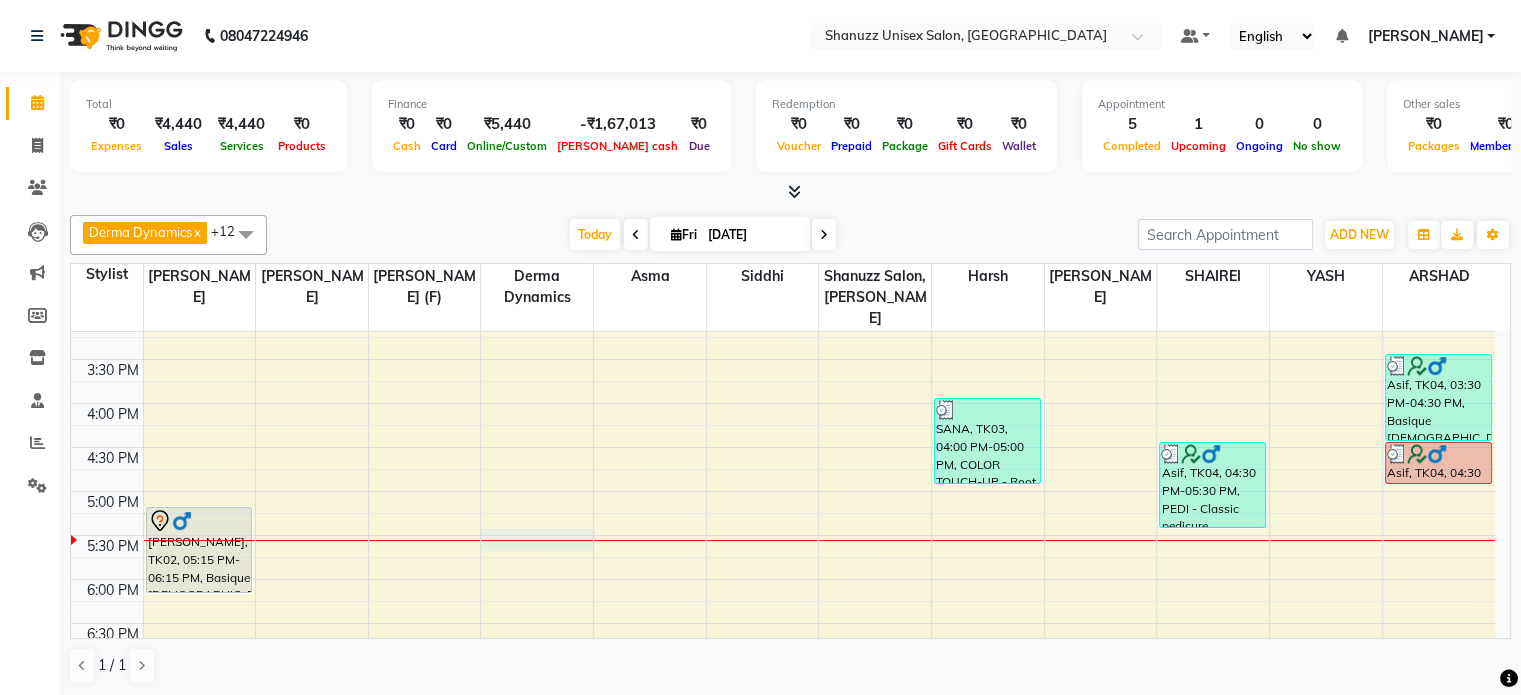 click on "9:00 AM 9:30 AM 10:00 AM 10:30 AM 11:00 AM 11:30 AM 12:00 PM 12:30 PM 1:00 PM 1:30 PM 2:00 PM 2:30 PM 3:00 PM 3:30 PM 4:00 PM 4:30 PM 5:00 PM 5:30 PM 6:00 PM 6:30 PM 7:00 PM 7:30 PM 8:00 PM 8:30 PM             [PERSON_NAME], TK02, 05:15 PM-06:15 PM, Basique [DEMOGRAPHIC_DATA] Haircut - By Seasoned Hairdresser (10+ Years of Experience)     SANDEEP, TK01, 01:00 PM-02:00 PM, Basique [DEMOGRAPHIC_DATA] Haircut - By Seasoned Hairdresser (10+ Years of Experience)     SANDEEP, TK01, 02:00 PM-03:00 PM, SHAVE / [PERSON_NAME] TRIM - By Seasoned Hairdresser (10+ Years of Experience)     SANDEEP, TK01, 01:00 PM-02:00 PM, Basique [DEMOGRAPHIC_DATA] Haircut - By Seasoned Hairdresser (10+ Years of Experience)     SANA, TK03, 04:00 PM-05:00 PM, COLOR TOUCH-UP - Root Touch-up (upto 2-inch growth)     Asif, TK04, 04:30 PM-05:30 PM, PEDI - Classic pedicure     Asif, TK04, 03:30 PM-04:30 PM, Basique [DEMOGRAPHIC_DATA] Haircut - By Experienced Hairdresser (3+ Years of Experience)     [PERSON_NAME], TK04, 04:30 PM-05:00 PM, SHAVE / [PERSON_NAME] TRIM - By Experienced Hairdresser (3+ Years of Experience)" at bounding box center (783, 315) 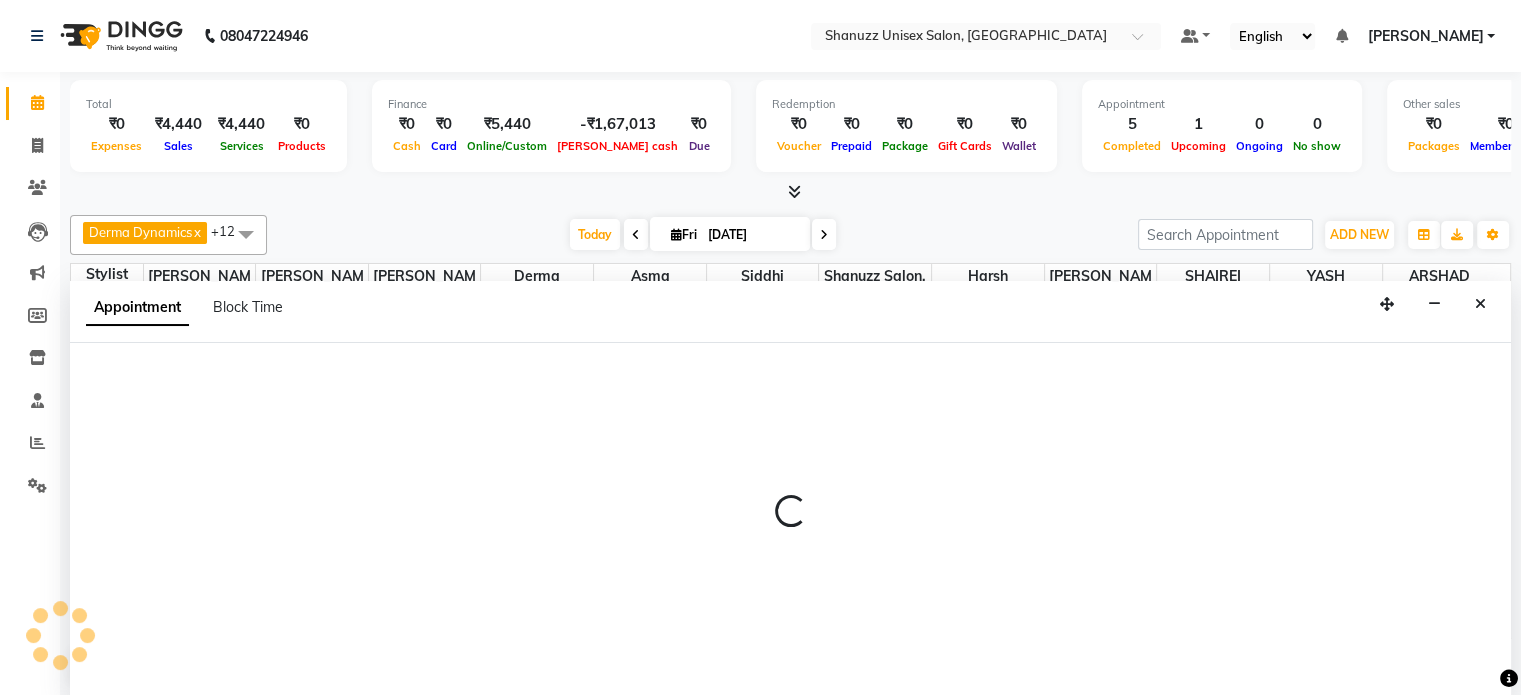 scroll, scrollTop: 0, scrollLeft: 0, axis: both 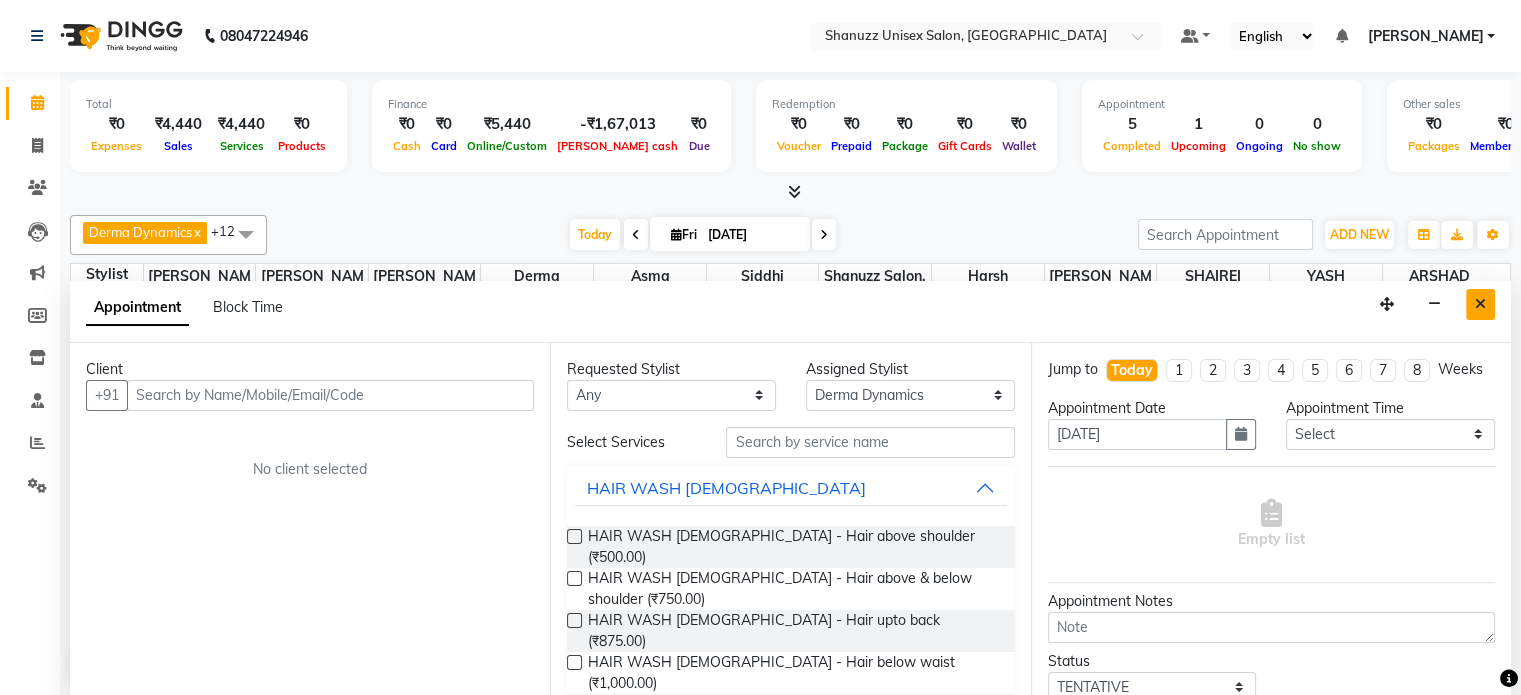 click at bounding box center (1480, 304) 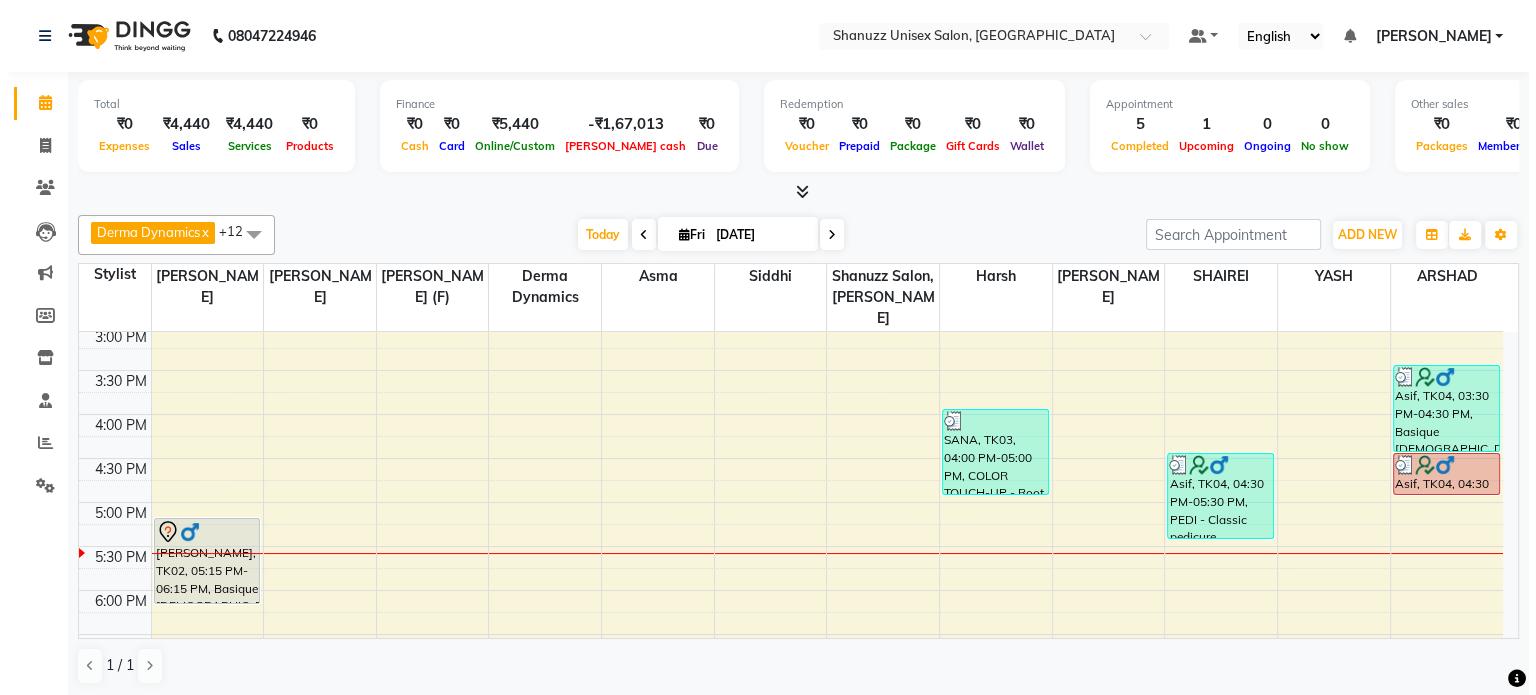 scroll, scrollTop: 526, scrollLeft: 0, axis: vertical 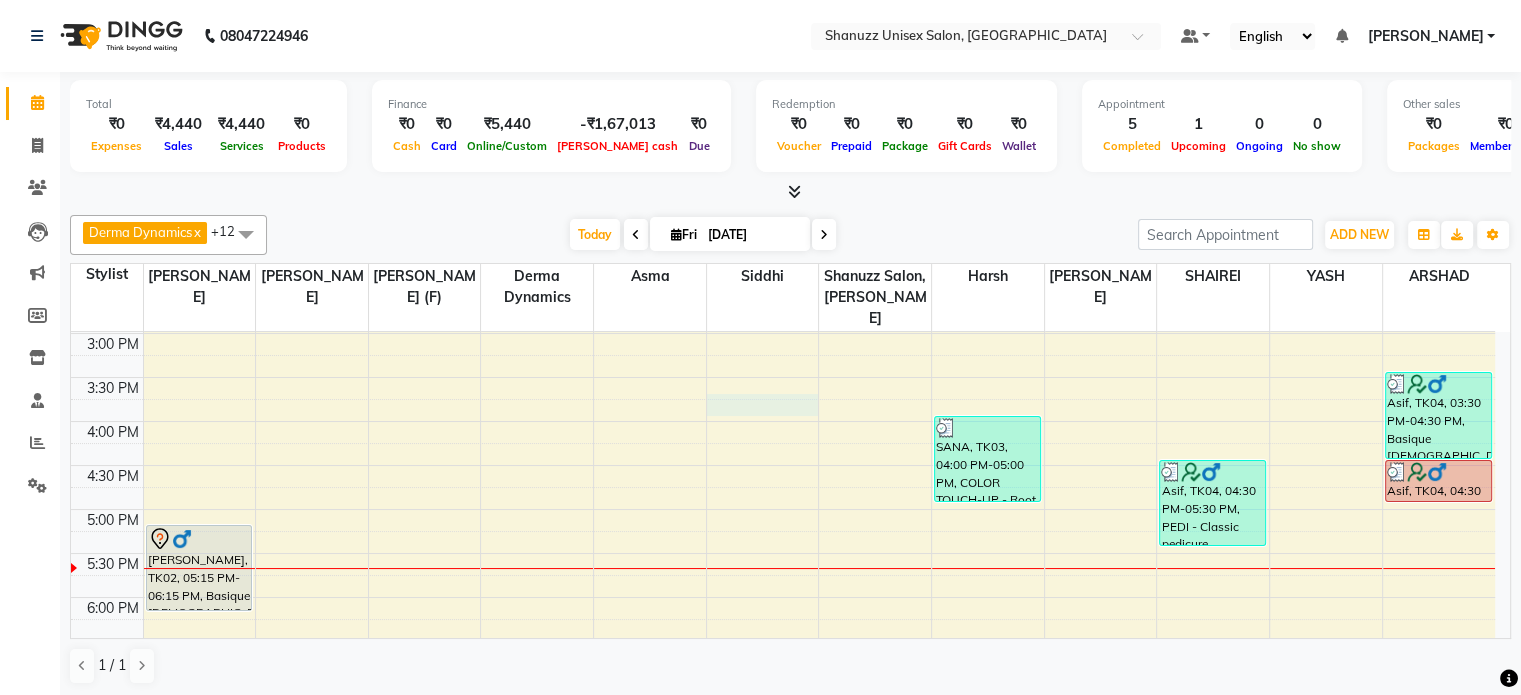 click on "9:00 AM 9:30 AM 10:00 AM 10:30 AM 11:00 AM 11:30 AM 12:00 PM 12:30 PM 1:00 PM 1:30 PM 2:00 PM 2:30 PM 3:00 PM 3:30 PM 4:00 PM 4:30 PM 5:00 PM 5:30 PM 6:00 PM 6:30 PM 7:00 PM 7:30 PM 8:00 PM 8:30 PM             [PERSON_NAME], TK02, 05:15 PM-06:15 PM, Basique [DEMOGRAPHIC_DATA] Haircut - By Seasoned Hairdresser (10+ Years of Experience)     SANDEEP, TK01, 01:00 PM-02:00 PM, Basique [DEMOGRAPHIC_DATA] Haircut - By Seasoned Hairdresser (10+ Years of Experience)     SANDEEP, TK01, 02:00 PM-03:00 PM, SHAVE / [PERSON_NAME] TRIM - By Seasoned Hairdresser (10+ Years of Experience)     SANDEEP, TK01, 01:00 PM-02:00 PM, Basique [DEMOGRAPHIC_DATA] Haircut - By Seasoned Hairdresser (10+ Years of Experience)     SANA, TK03, 04:00 PM-05:00 PM, COLOR TOUCH-UP - Root Touch-up (upto 2-inch growth)     Asif, TK04, 04:30 PM-05:30 PM, PEDI - Classic pedicure     Asif, TK04, 03:30 PM-04:30 PM, Basique [DEMOGRAPHIC_DATA] Haircut - By Experienced Hairdresser (3+ Years of Experience)     [PERSON_NAME], TK04, 04:30 PM-05:00 PM, SHAVE / [PERSON_NAME] TRIM - By Experienced Hairdresser (3+ Years of Experience)" at bounding box center (783, 333) 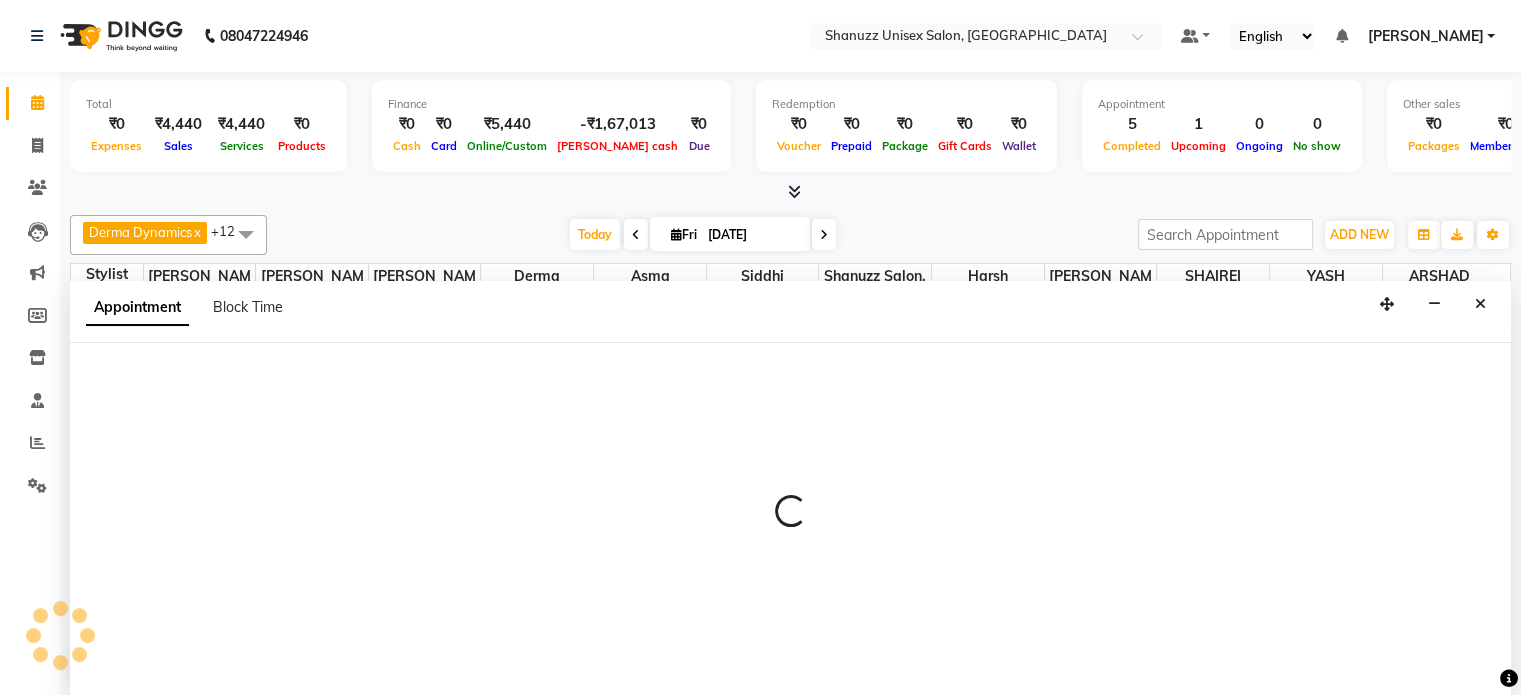 select on "61243" 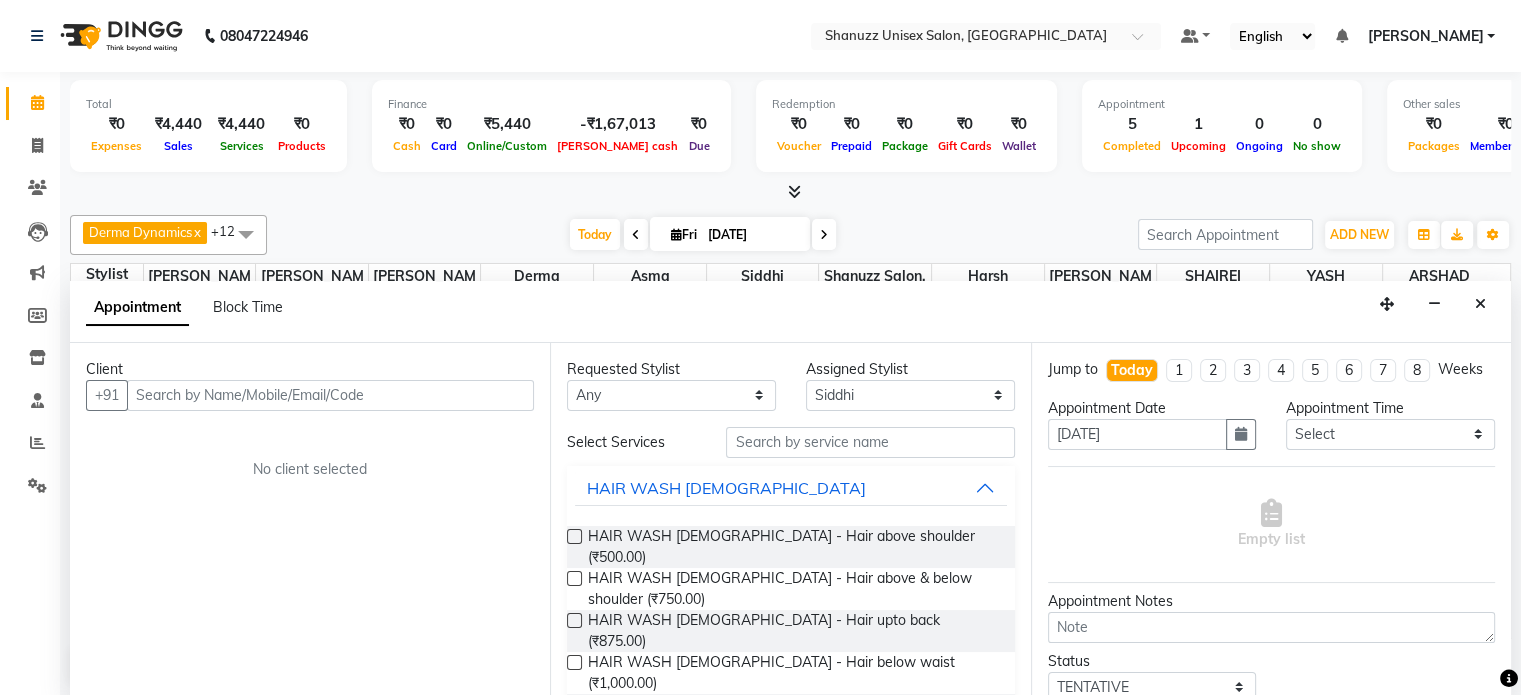 click at bounding box center [330, 395] 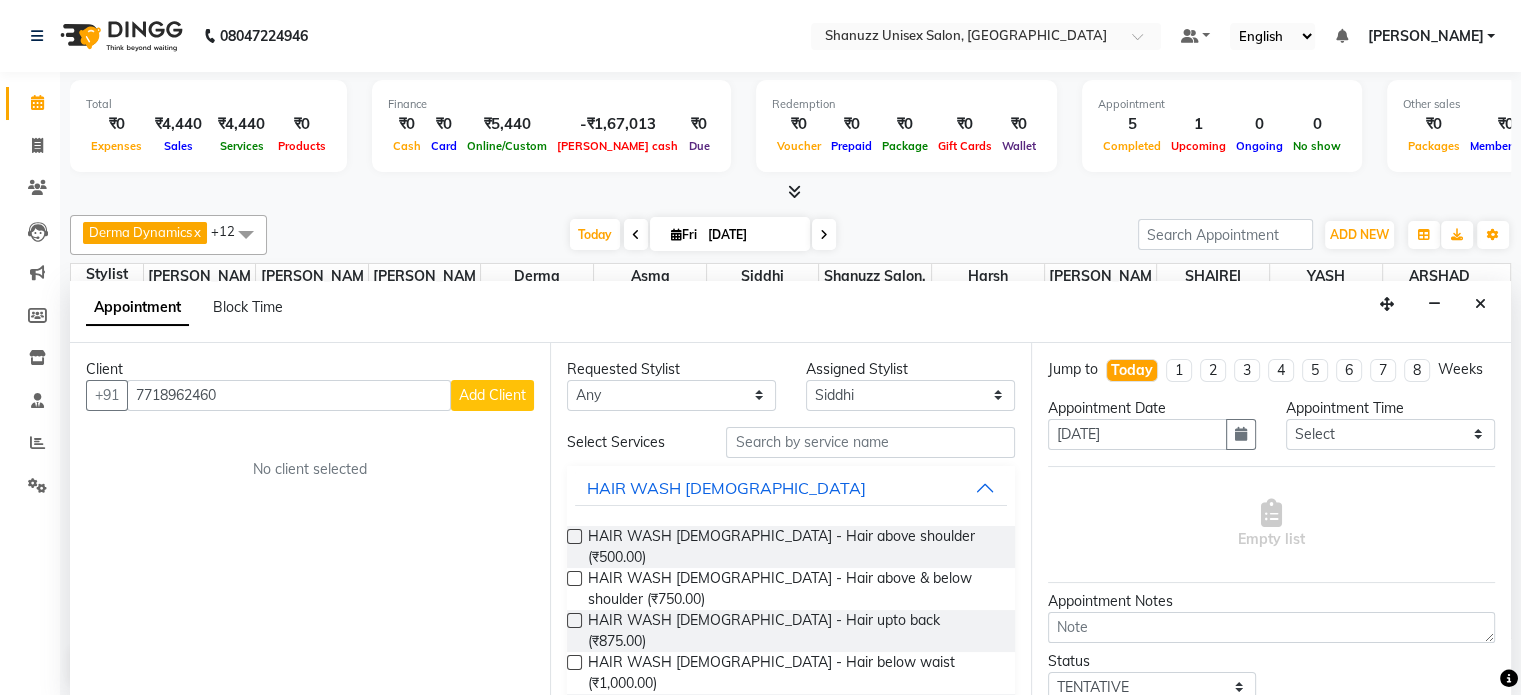 type on "7718962460" 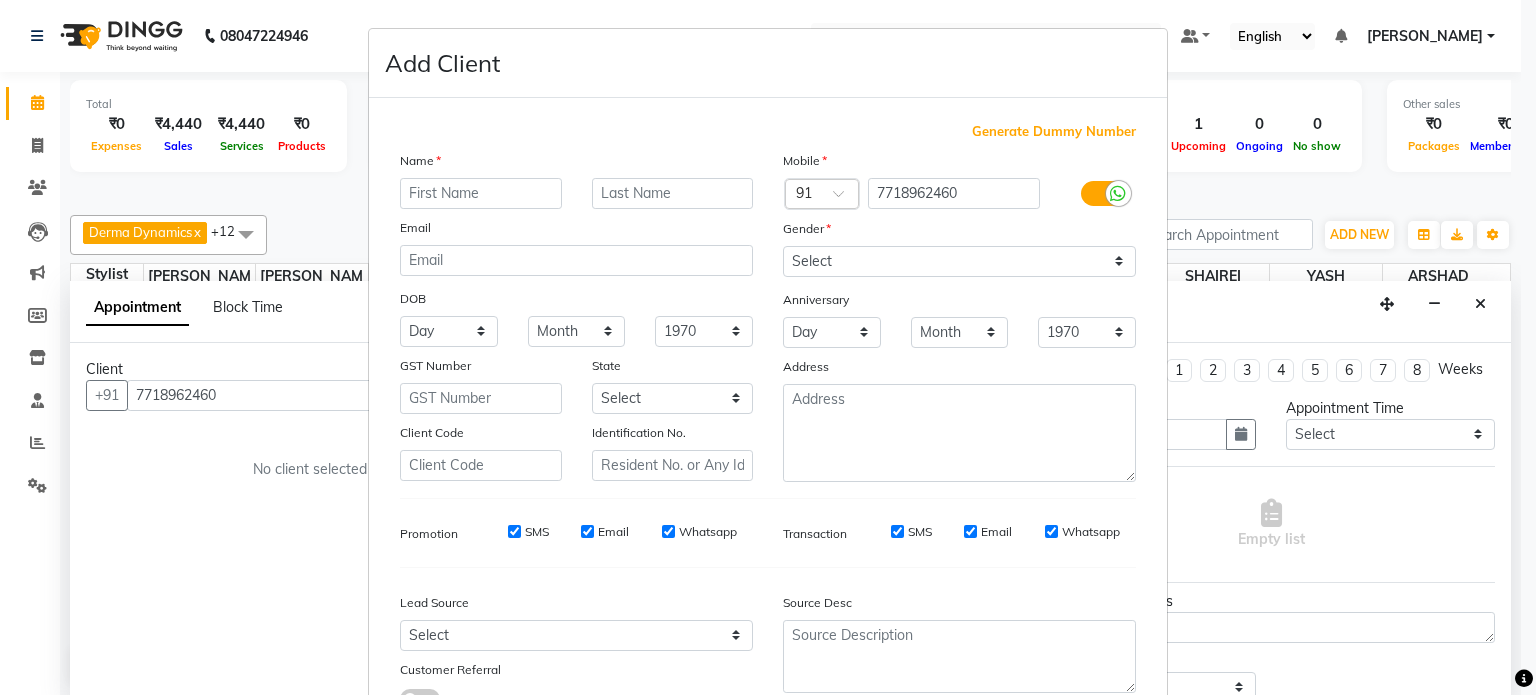 click at bounding box center [481, 193] 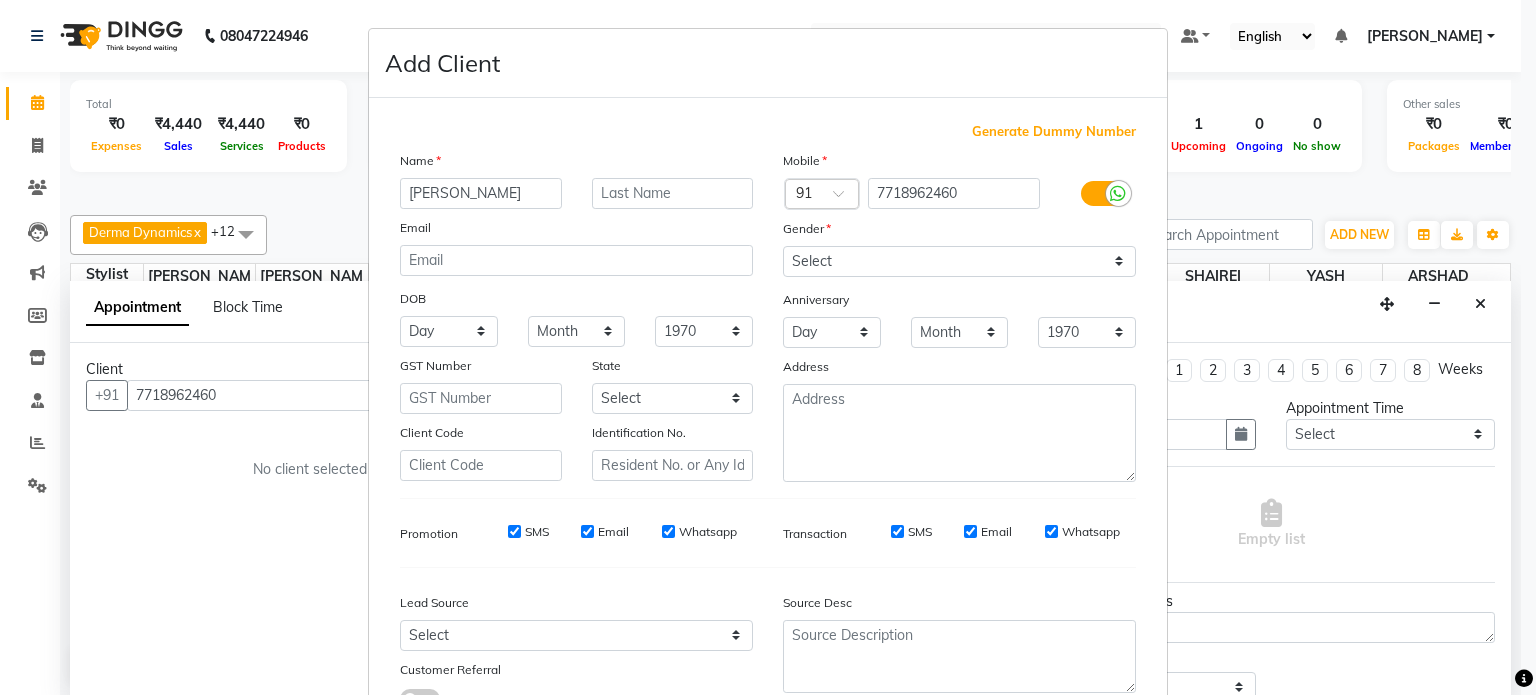 type on "[PERSON_NAME]" 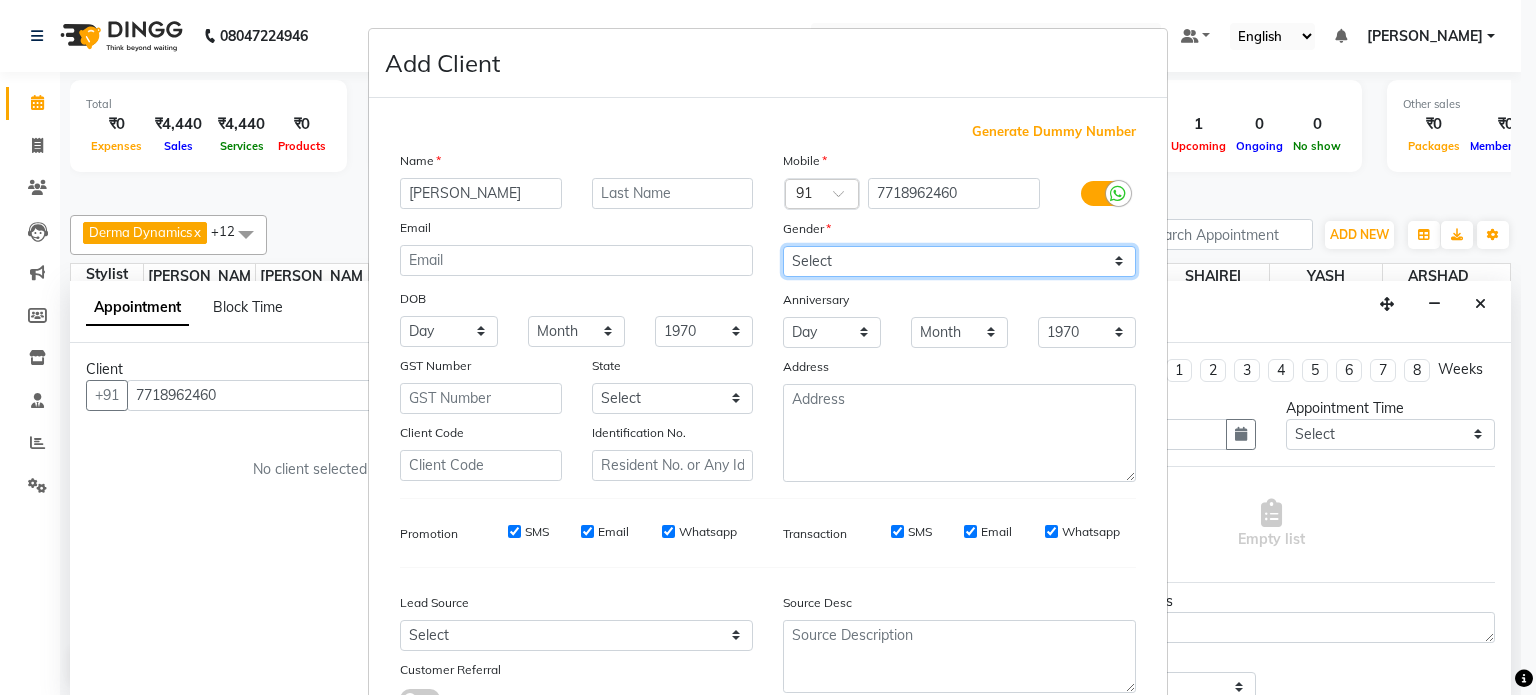 click on "Select [DEMOGRAPHIC_DATA] [DEMOGRAPHIC_DATA] Other Prefer Not To Say" at bounding box center [959, 261] 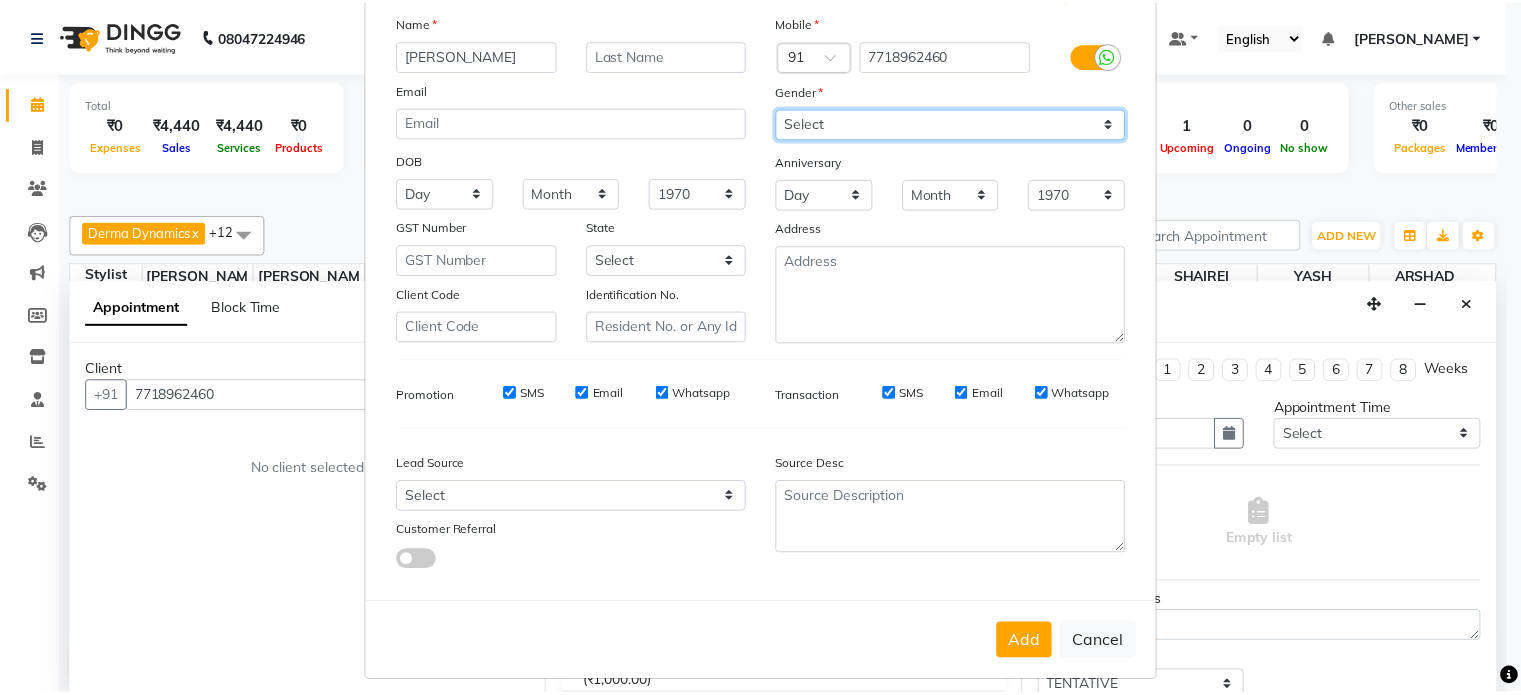 scroll, scrollTop: 143, scrollLeft: 0, axis: vertical 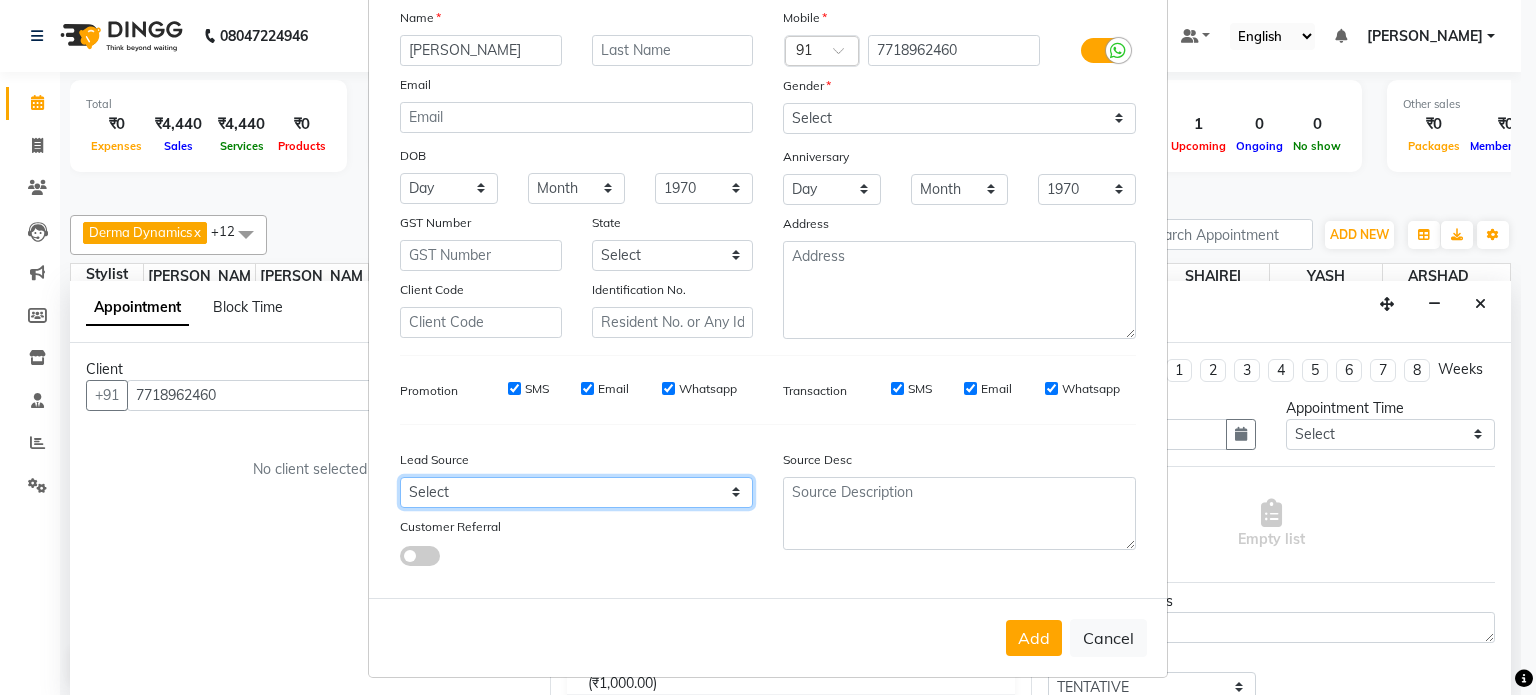 click on "Select Walk-in Referral Internet Friend Word of Mouth Advertisement Facebook JustDial Google Other" at bounding box center [576, 492] 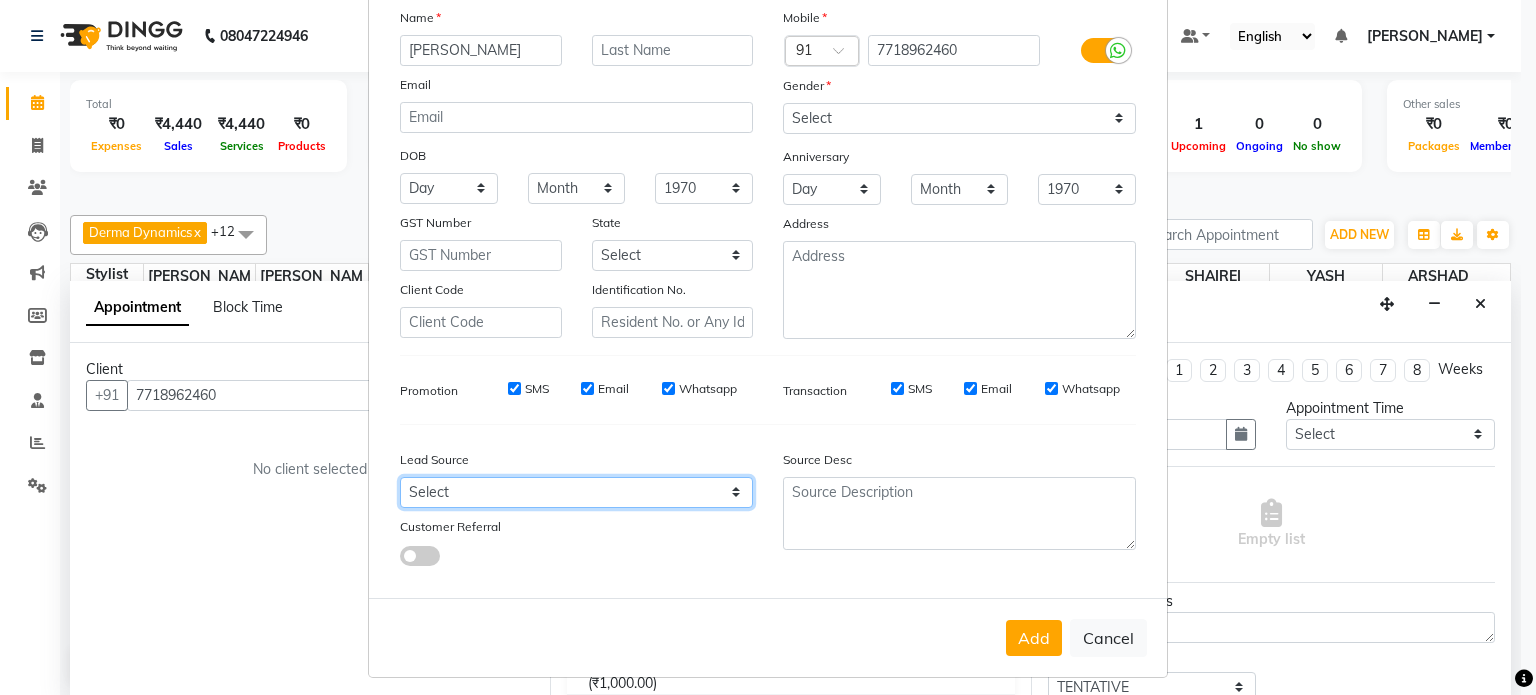 select on "49172" 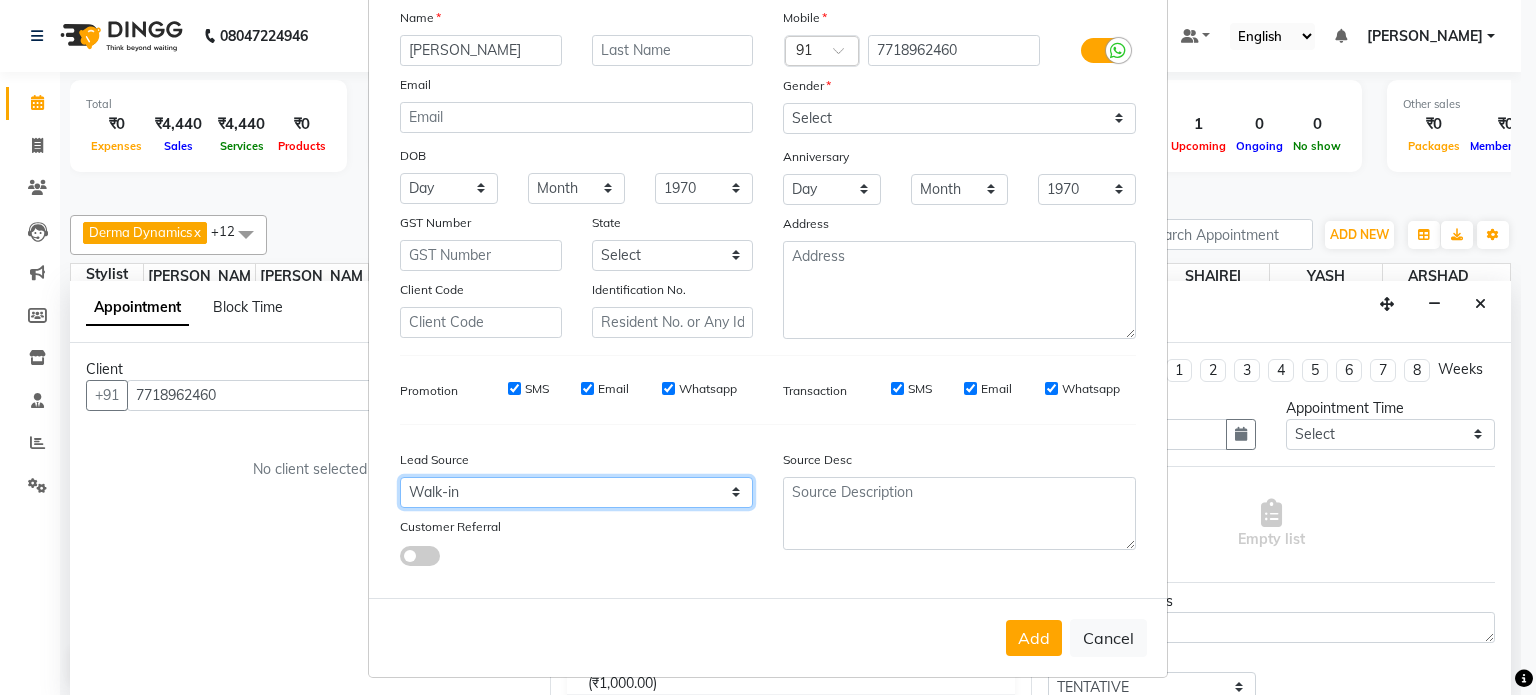 click on "Select Walk-in Referral Internet Friend Word of Mouth Advertisement Facebook JustDial Google Other" at bounding box center [576, 492] 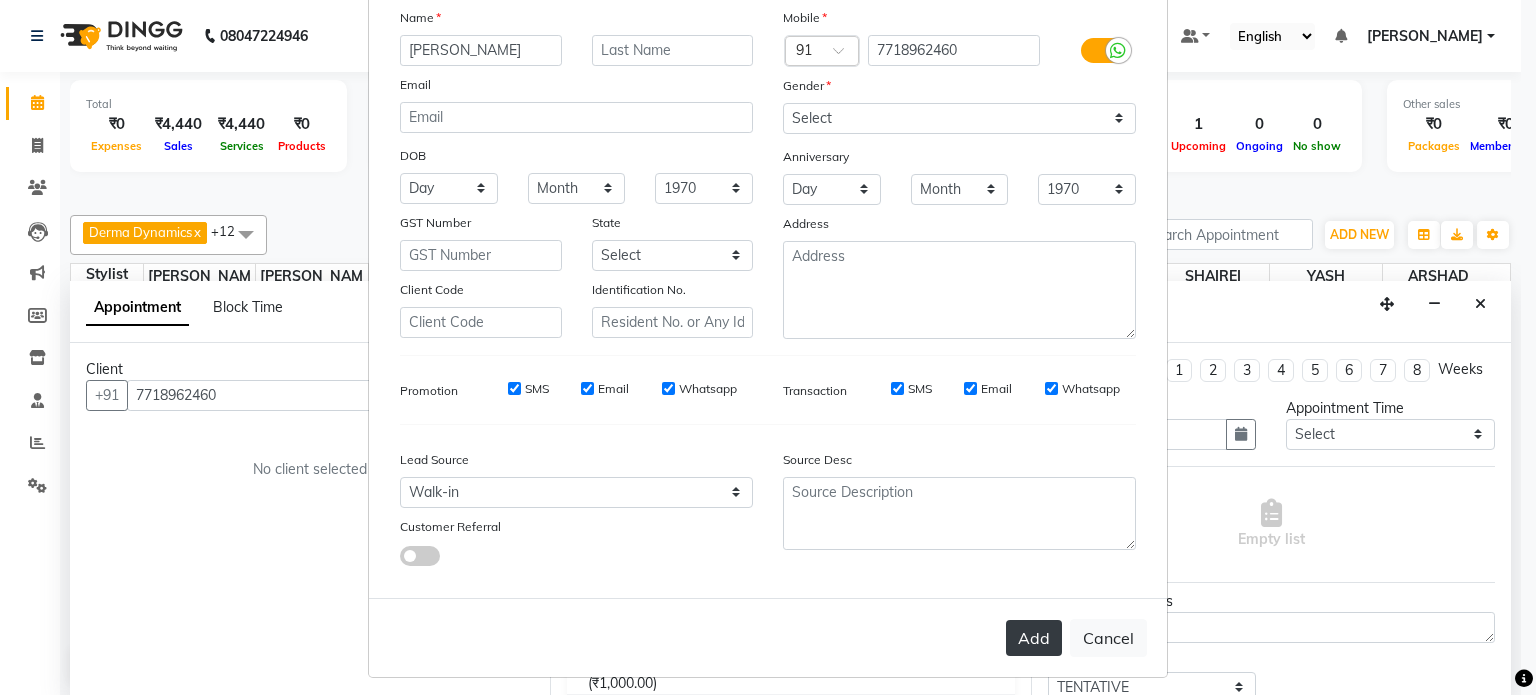 click on "Add" at bounding box center [1034, 638] 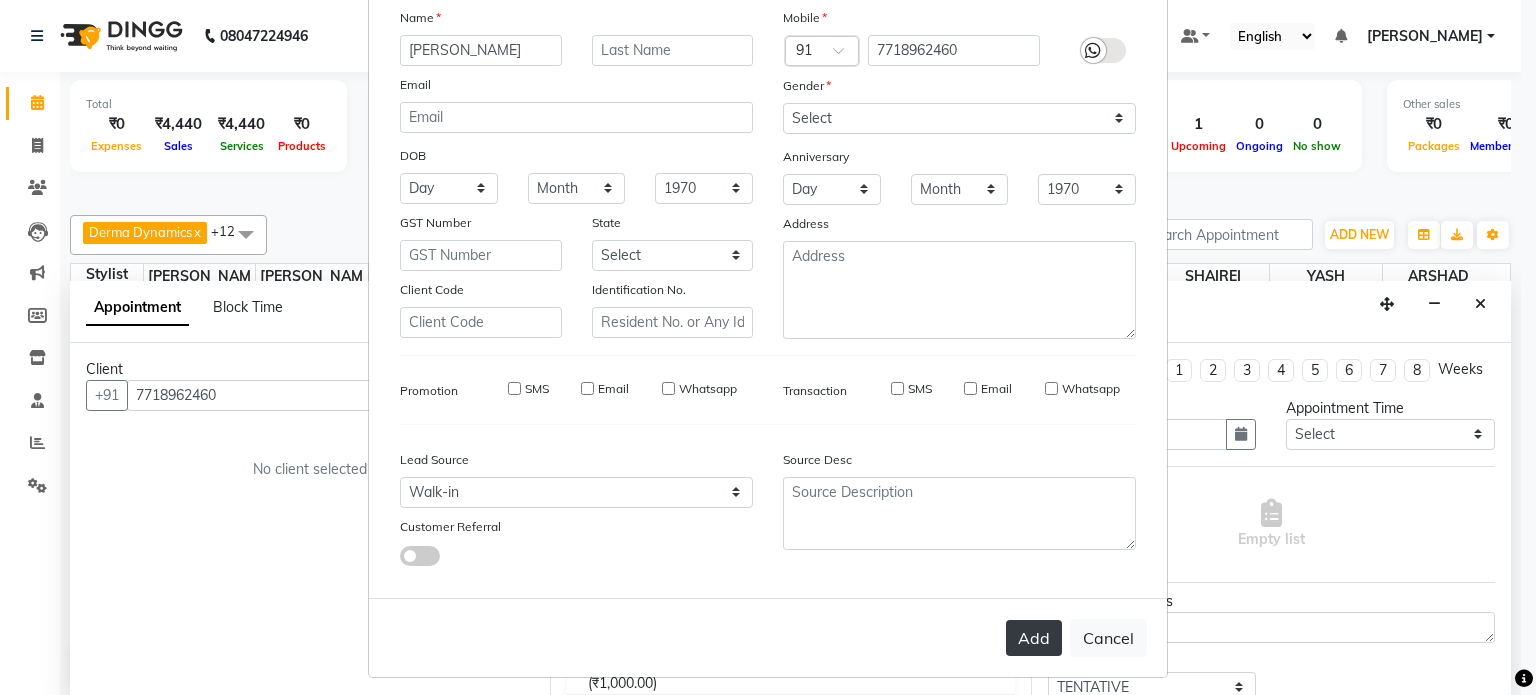 type 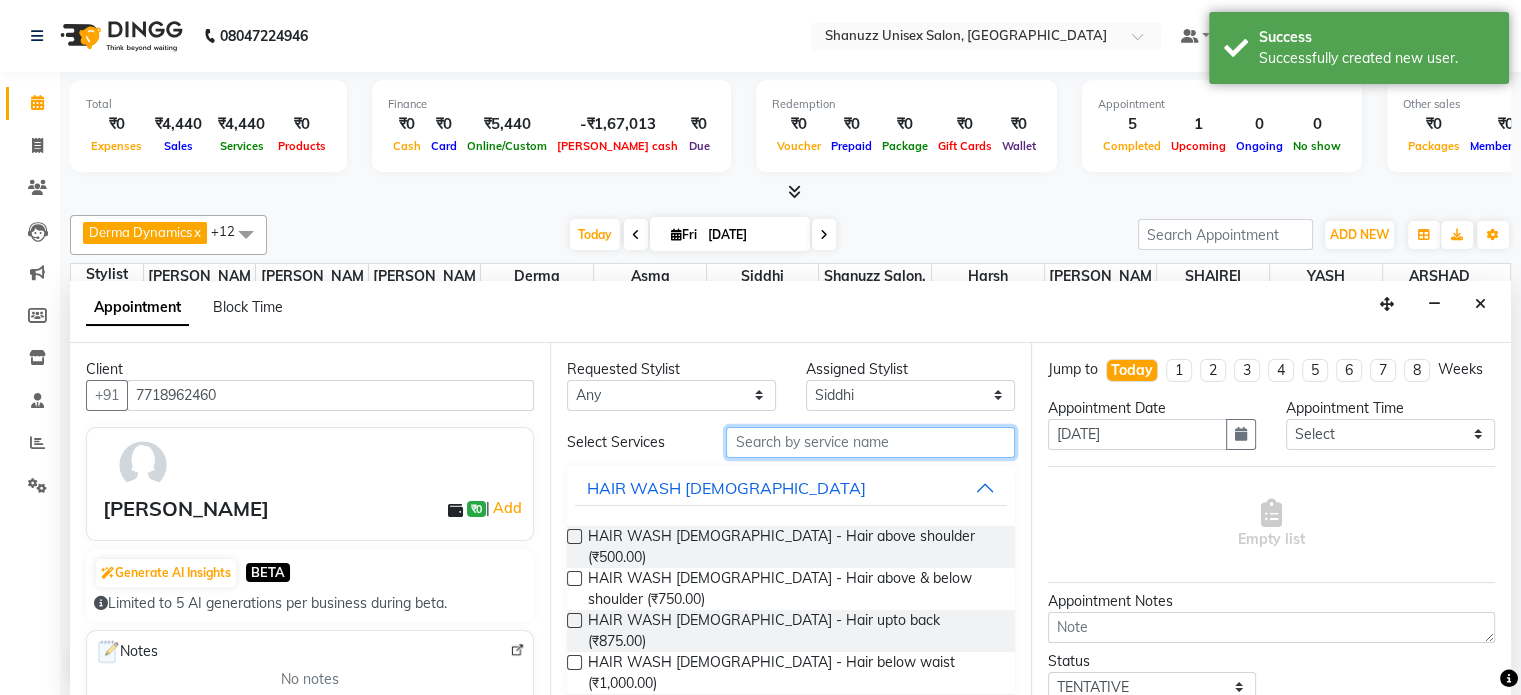 click at bounding box center [870, 442] 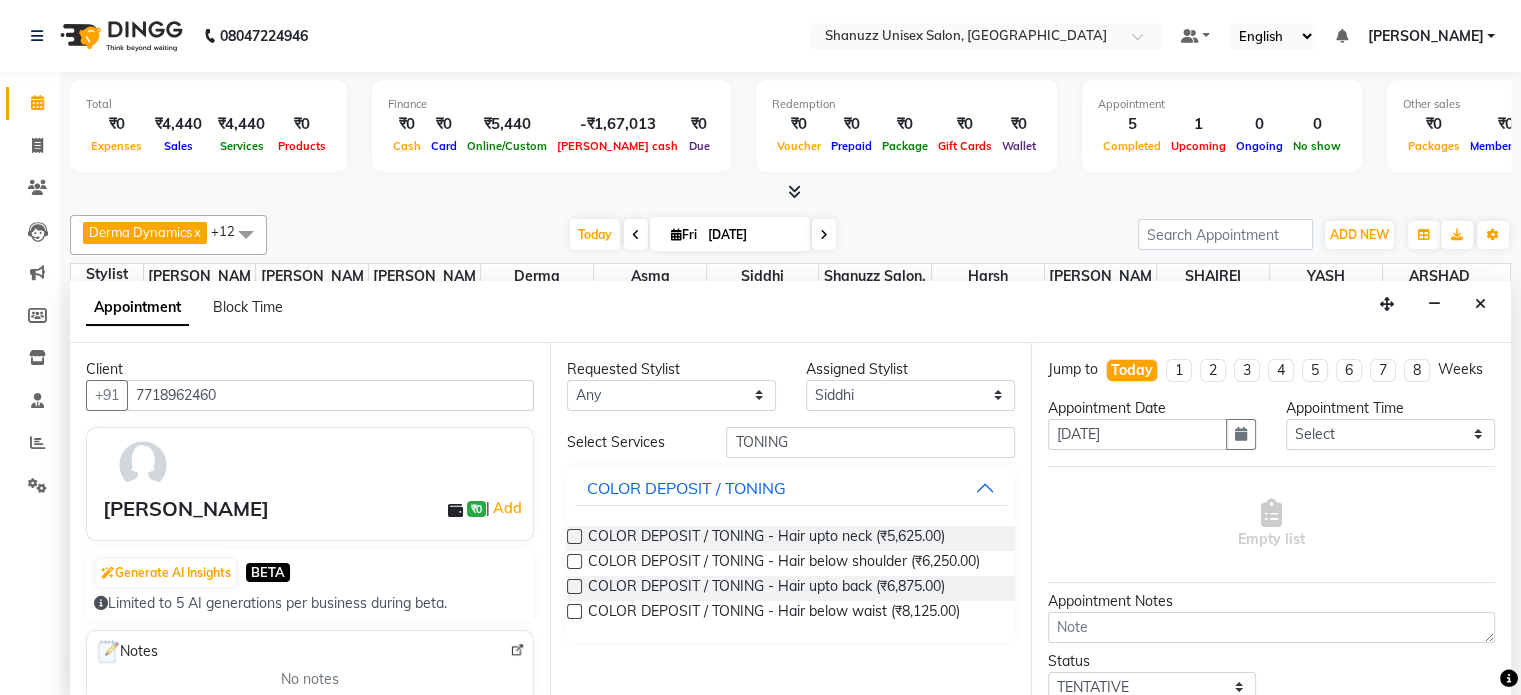 click at bounding box center [574, 561] 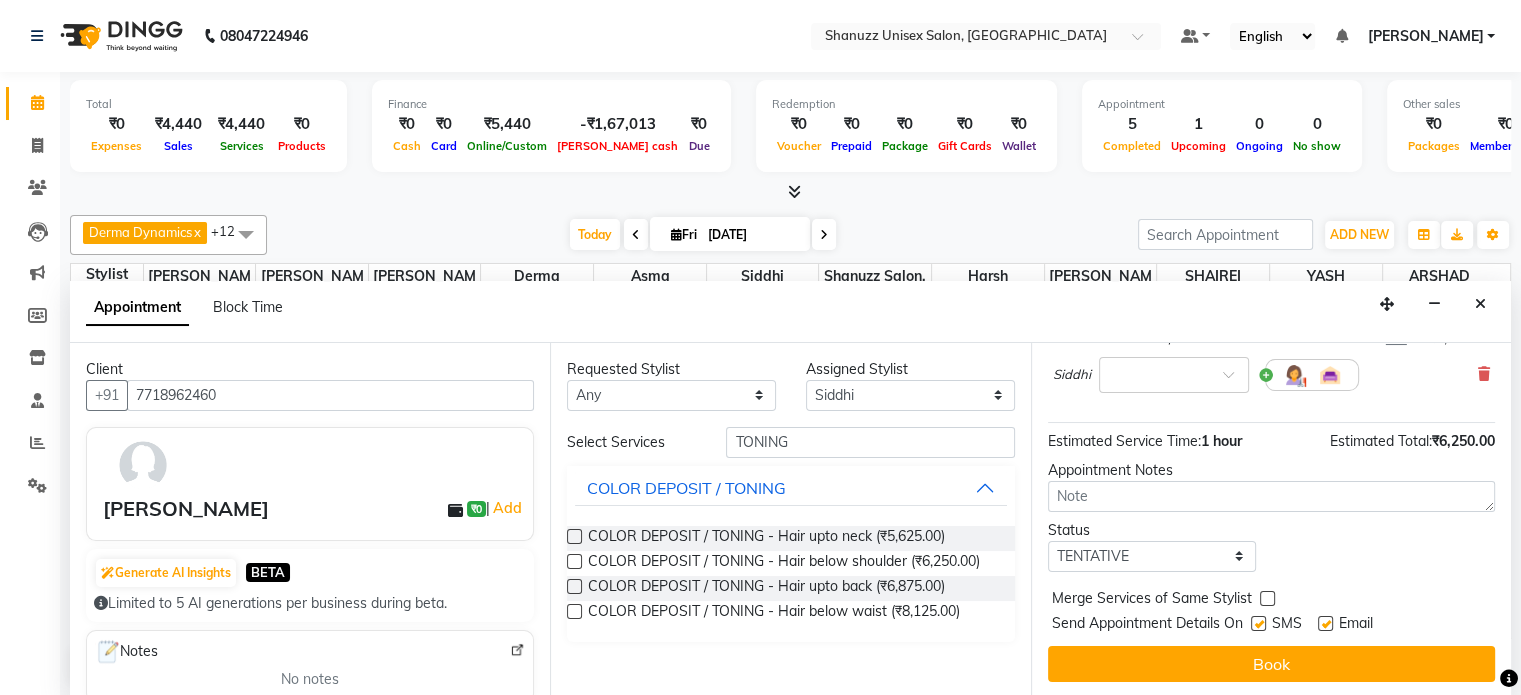 scroll, scrollTop: 191, scrollLeft: 0, axis: vertical 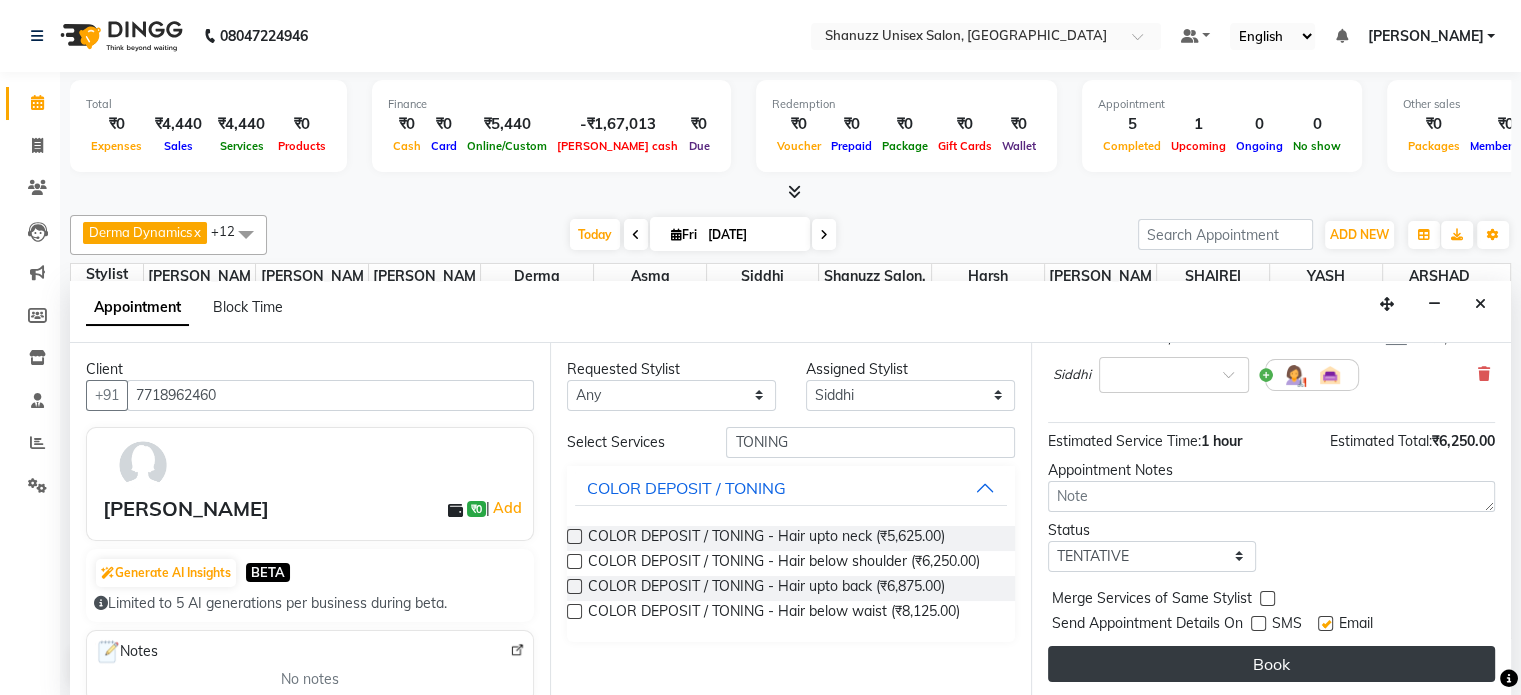 click on "Book" at bounding box center (1271, 664) 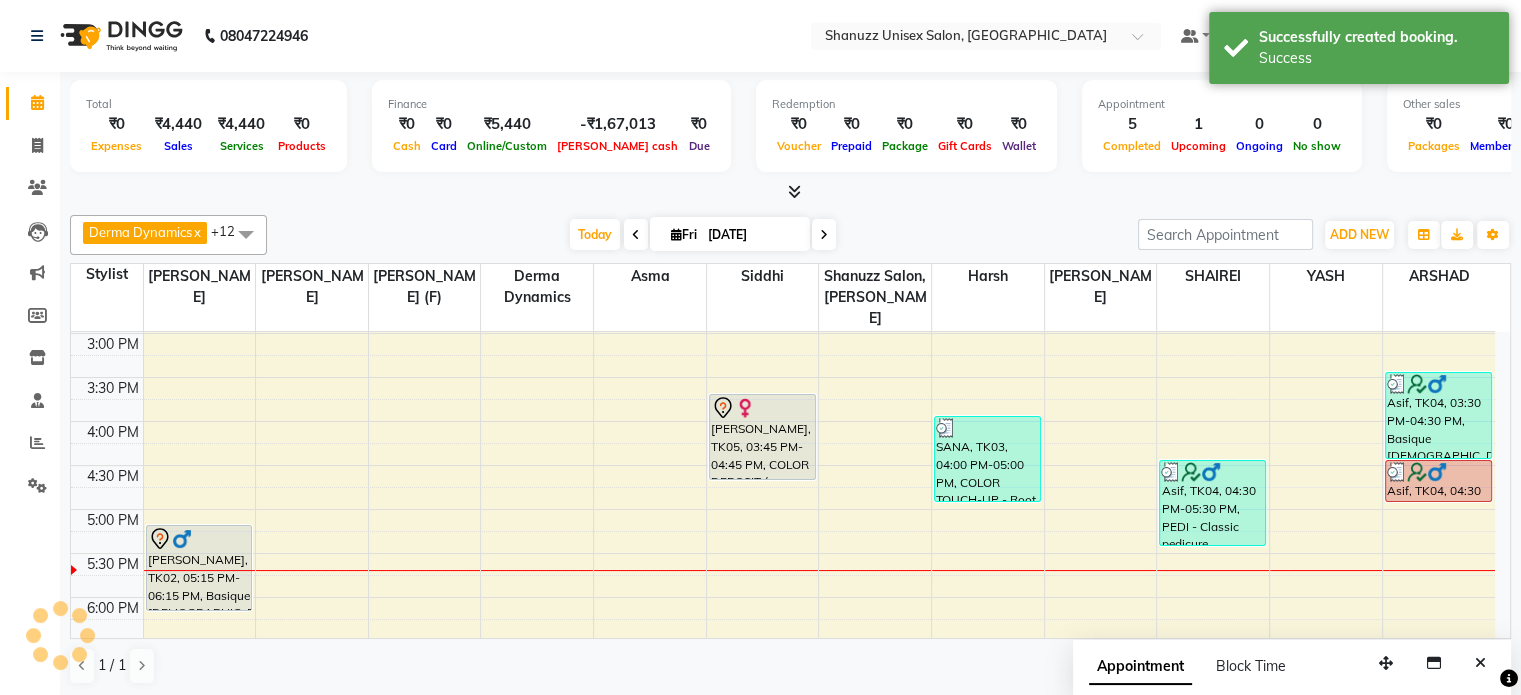 scroll, scrollTop: 0, scrollLeft: 0, axis: both 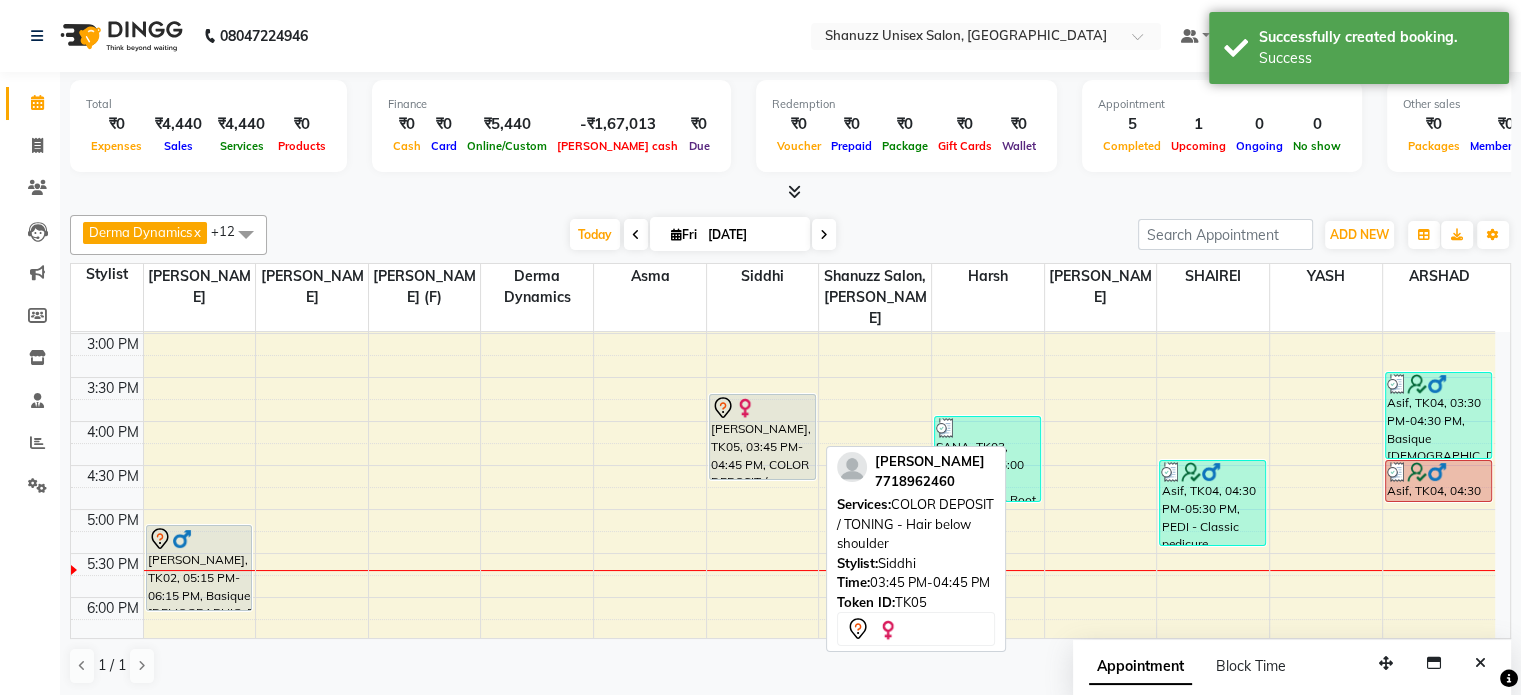 click at bounding box center (762, 408) 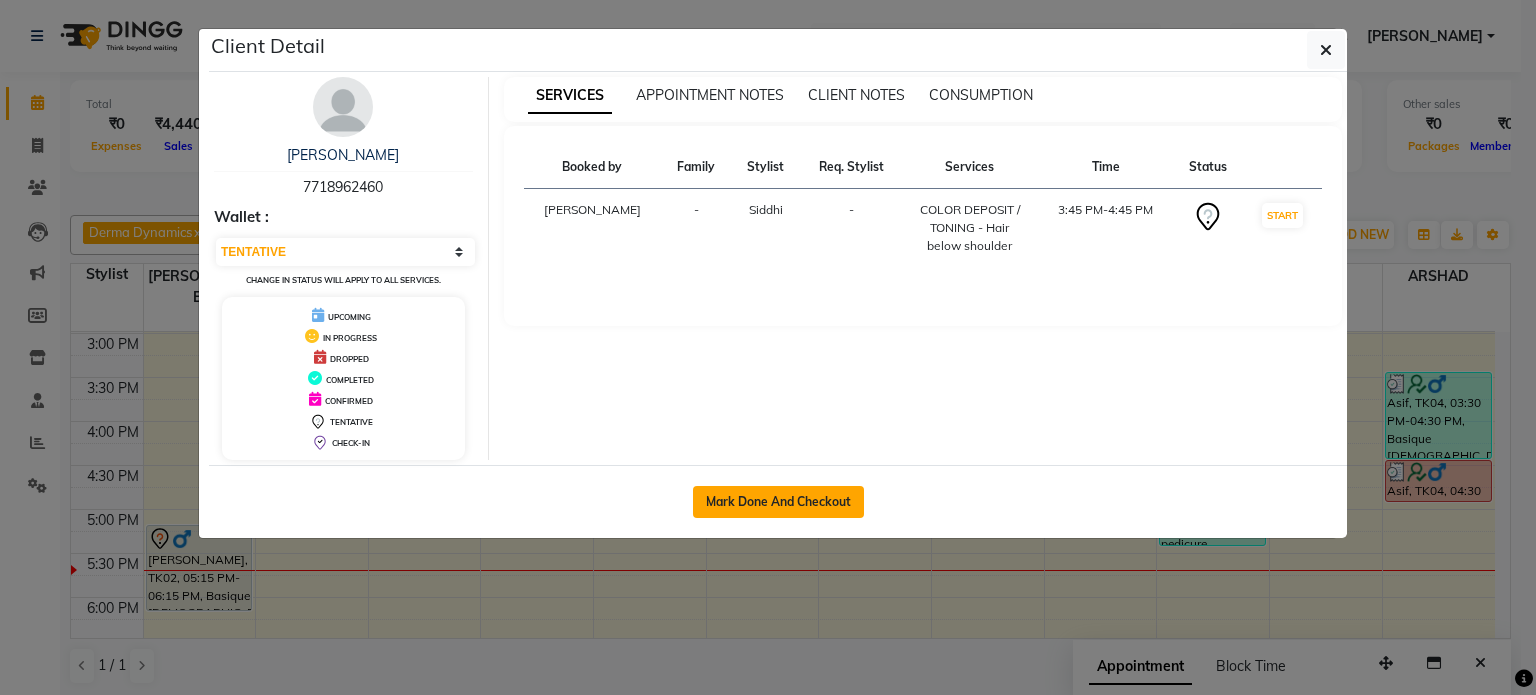 click on "Mark Done And Checkout" 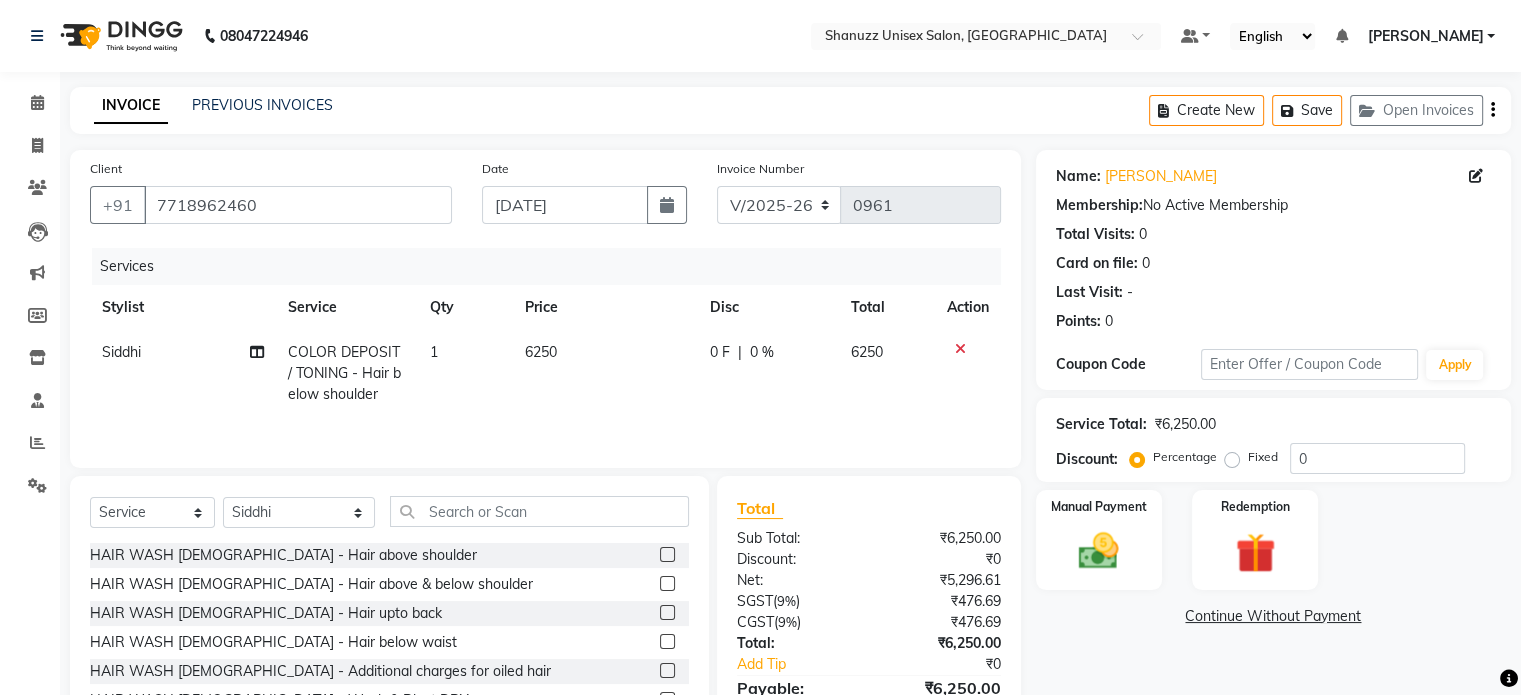click on "6250" 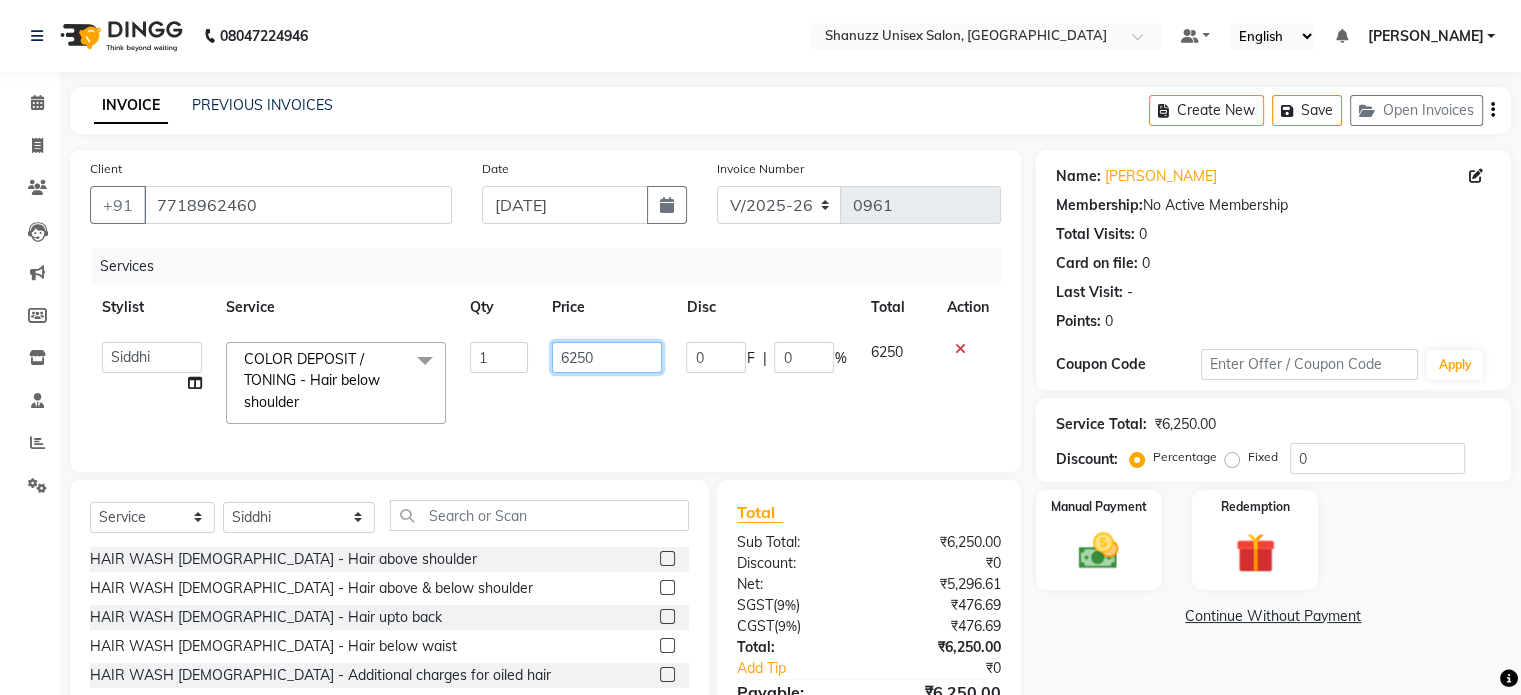 click on "6250" 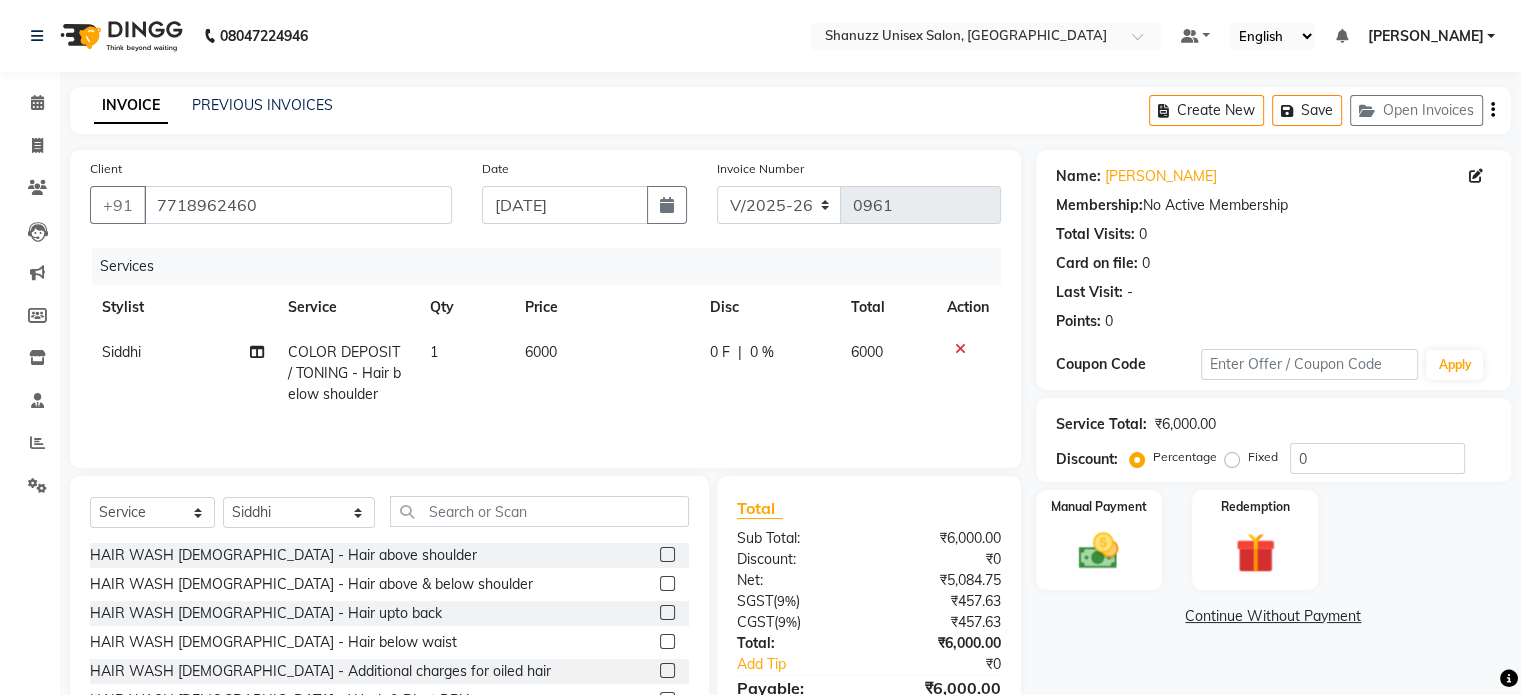 click on "6000" 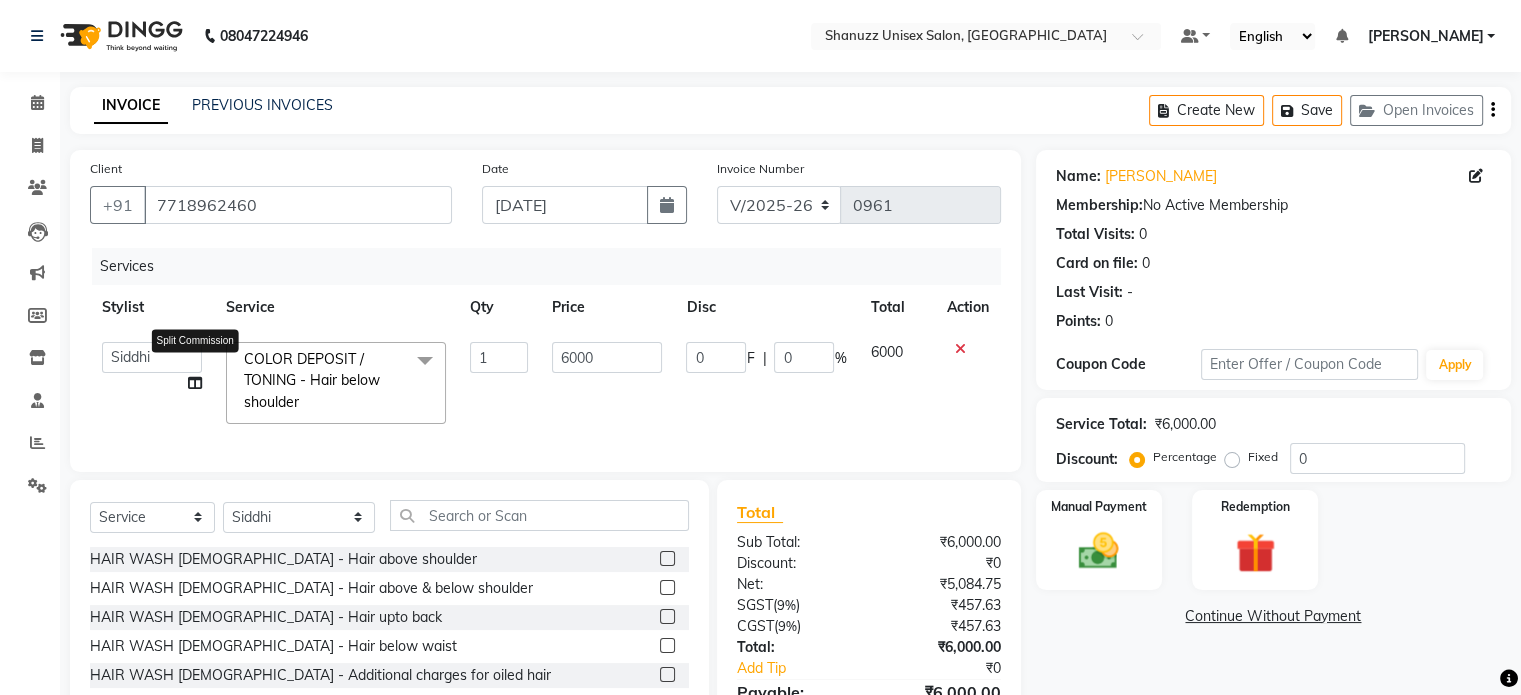 click 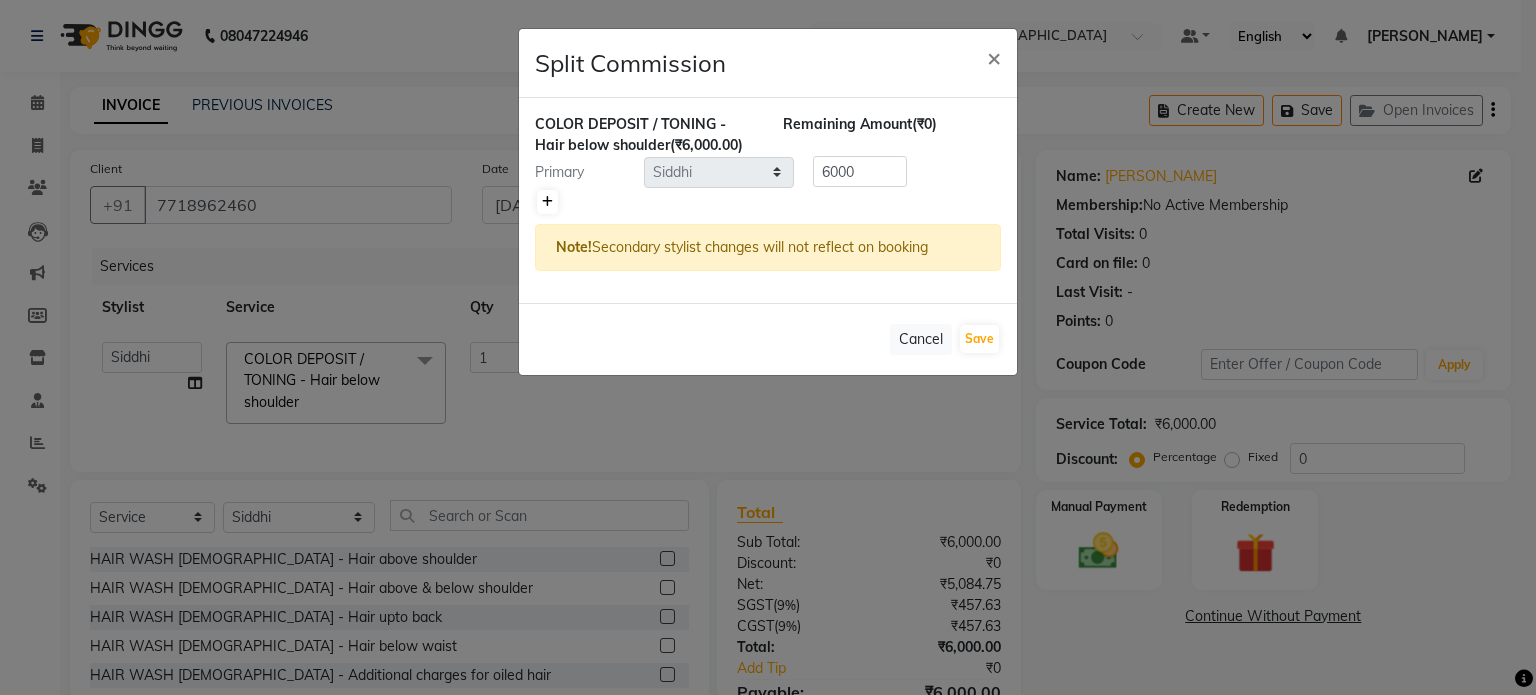 click 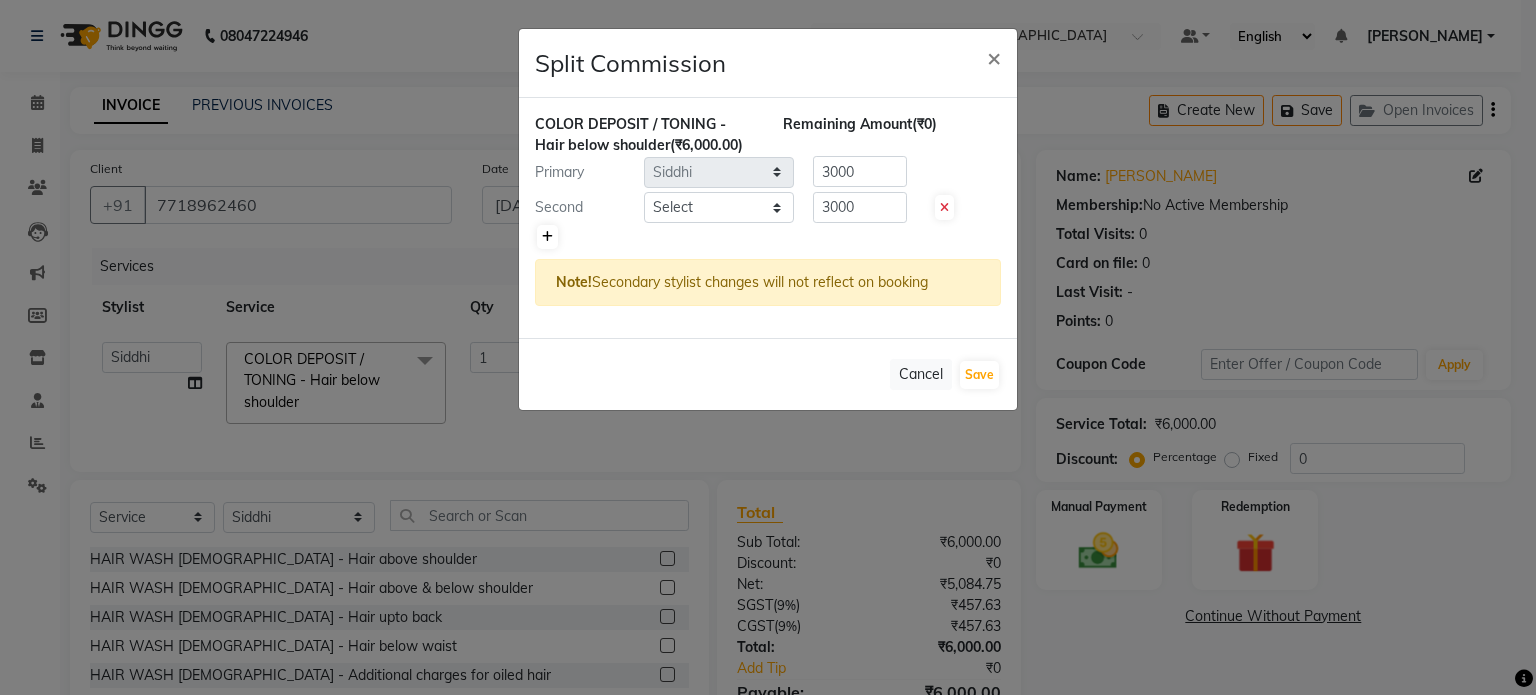 click on "Second Select  [PERSON_NAME] Dynamics   [PERSON_NAME] ([GEOGRAPHIC_DATA])   [PERSON_NAME]   Harsh   [PERSON_NAME]   Mohd [PERSON_NAME]   [PERSON_NAME]   Rohan    [PERSON_NAME] Motha   [PERSON_NAME] (D)   [PERSON_NAME]   SHAIREI   [PERSON_NAME] Sir (F)   Shanuzz (Oshiwara)   [PERSON_NAME], Andheri   Siddhi    [PERSON_NAME]    [PERSON_NAME]   [PERSON_NAME]   YASH    3000" 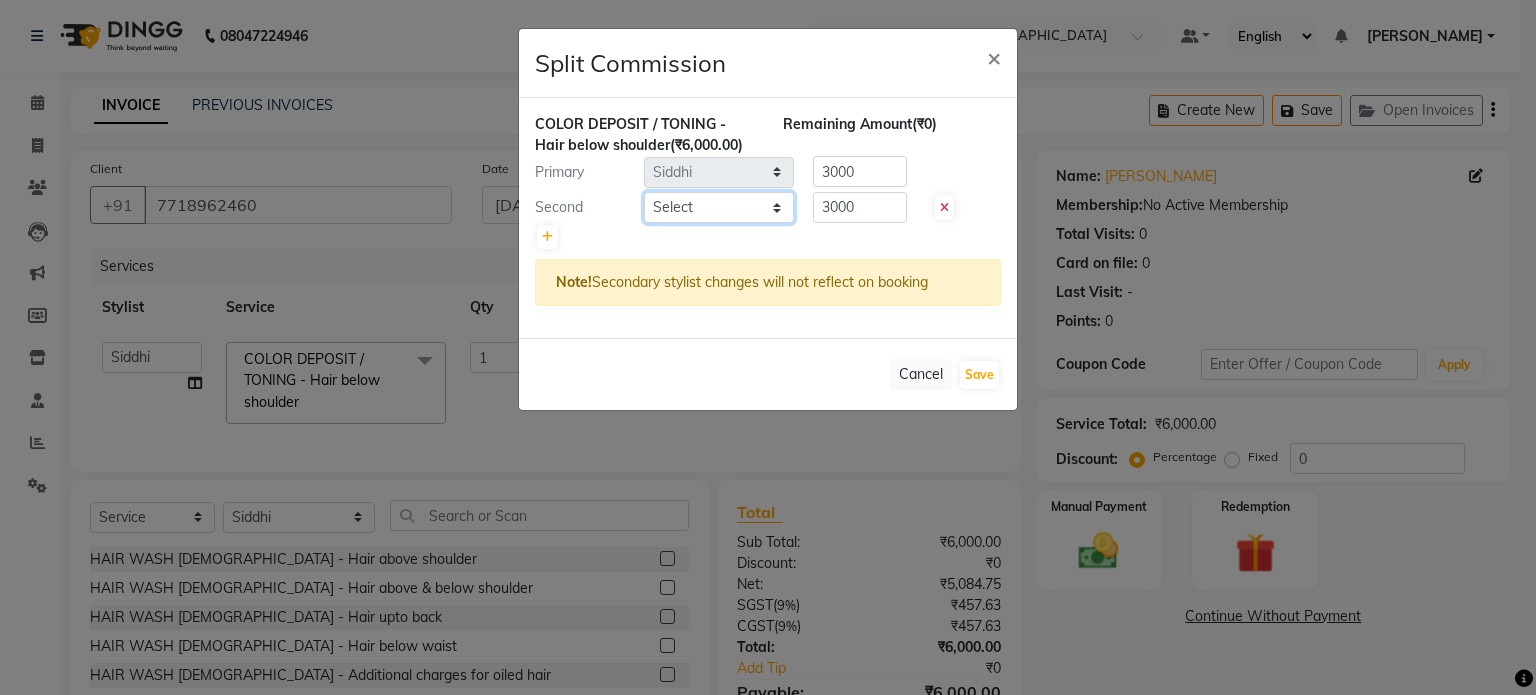 click on "Select  [PERSON_NAME] Dynamics   [PERSON_NAME] ([GEOGRAPHIC_DATA])   [PERSON_NAME]   Harsh   [PERSON_NAME]   Mohd [PERSON_NAME]   [PERSON_NAME]   Rohan    [PERSON_NAME] Motha   [PERSON_NAME] (D)   [PERSON_NAME]   SHAIREI   [PERSON_NAME] Sir (F)   [PERSON_NAME] (Oshiwara)   [PERSON_NAME], Andheri   Siddhi    [PERSON_NAME]    [PERSON_NAME]   [PERSON_NAME]   YASH" 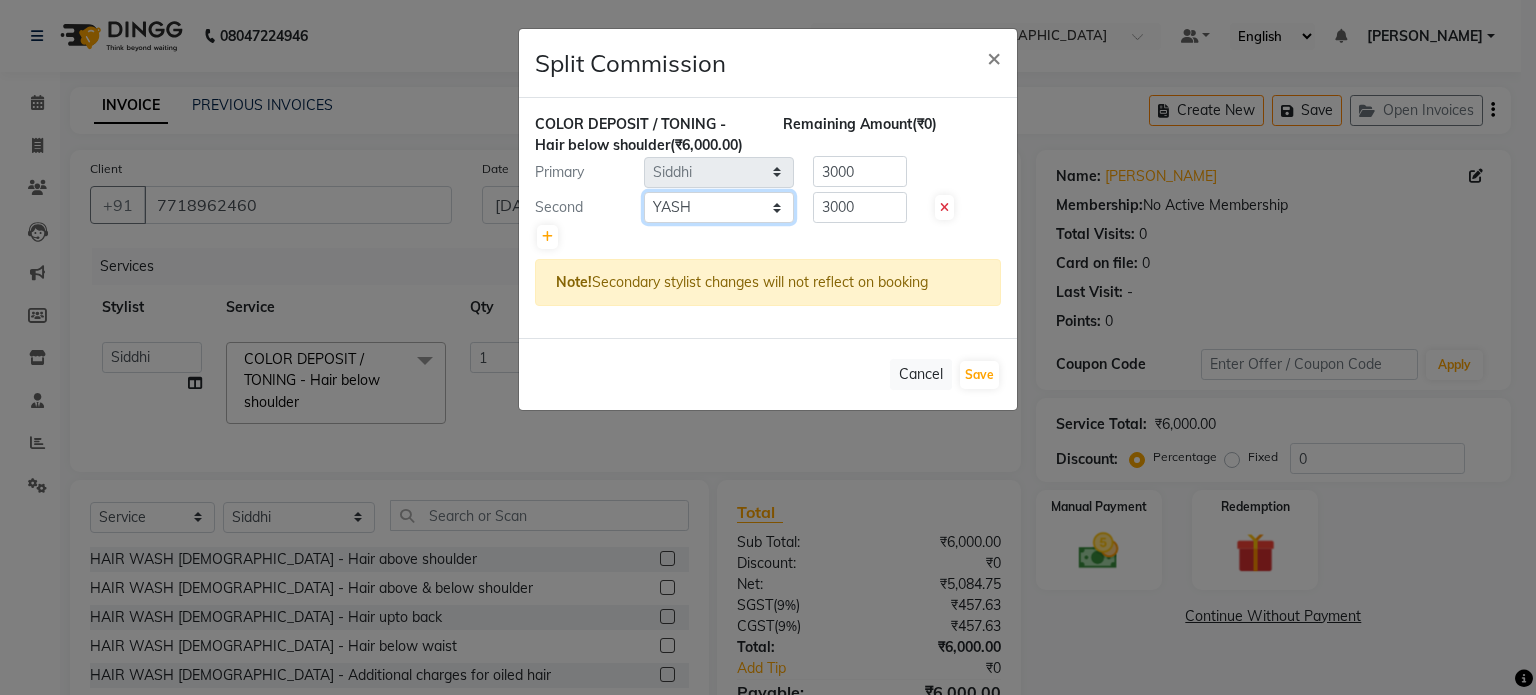 click on "Select  [PERSON_NAME] Dynamics   [PERSON_NAME] ([GEOGRAPHIC_DATA])   [PERSON_NAME]   Harsh   [PERSON_NAME]   Mohd [PERSON_NAME]   [PERSON_NAME]   Rohan    [PERSON_NAME] Motha   [PERSON_NAME] (D)   [PERSON_NAME]   SHAIREI   [PERSON_NAME] Sir (F)   [PERSON_NAME] (Oshiwara)   [PERSON_NAME], Andheri   Siddhi    [PERSON_NAME]    [PERSON_NAME]   [PERSON_NAME]   YASH" 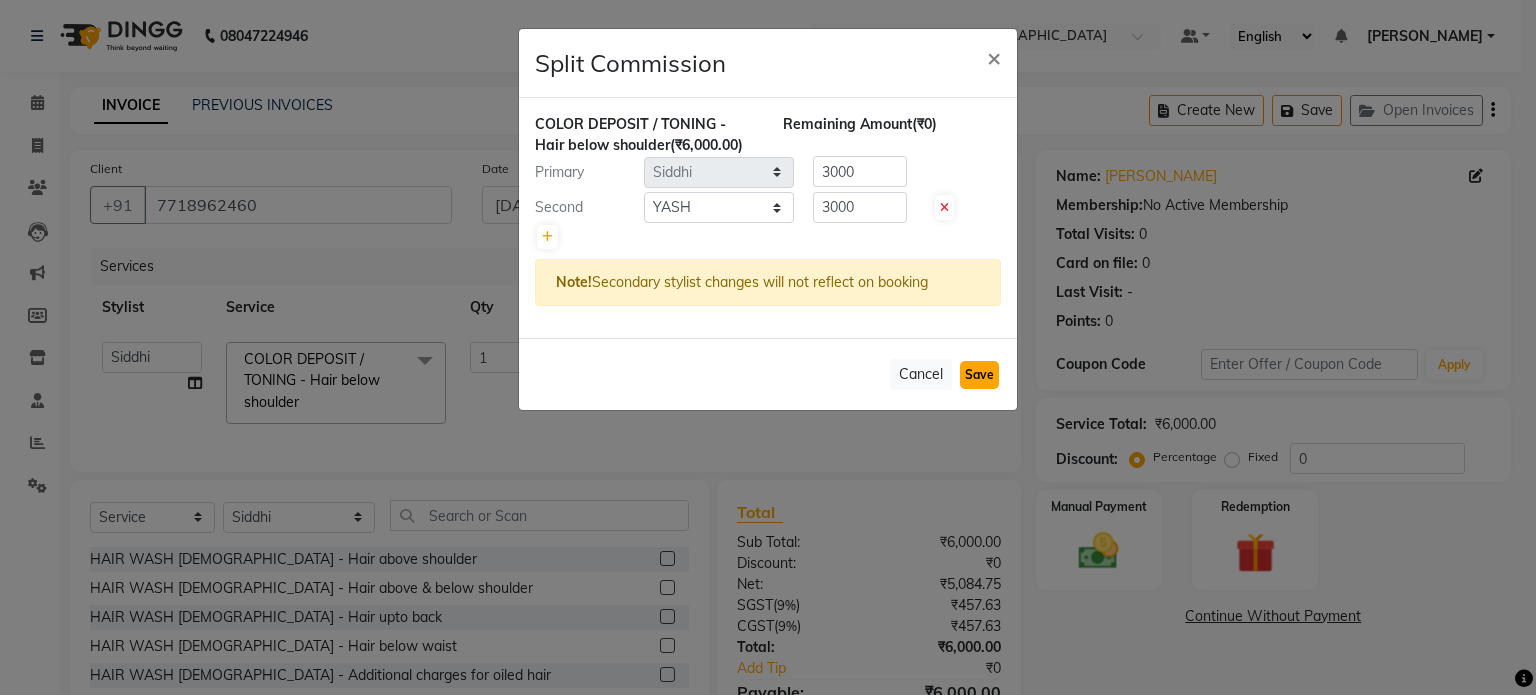 click on "Save" 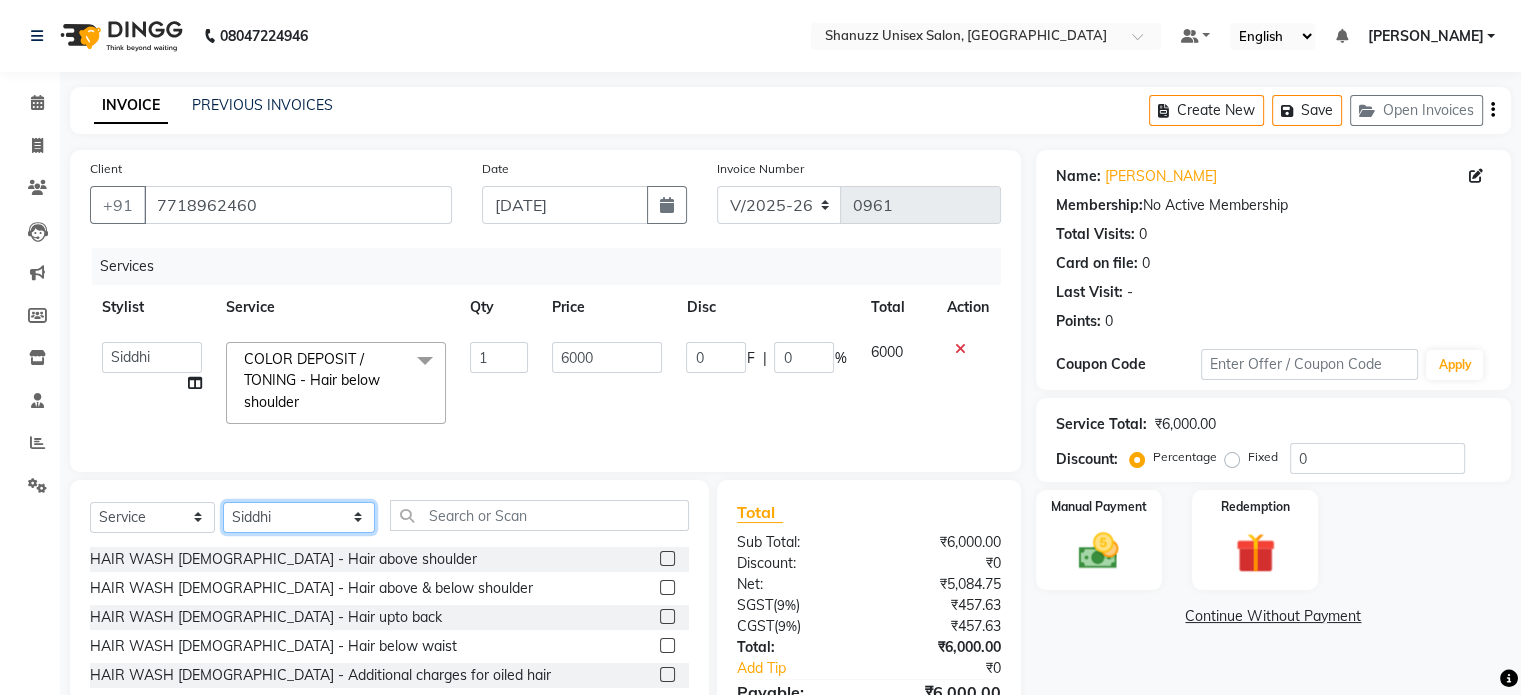 click on "Select Stylist [PERSON_NAME] Dynamics [PERSON_NAME] ([GEOGRAPHIC_DATA]) [PERSON_NAME] Harsh [PERSON_NAME] Mohd [PERSON_NAME] [PERSON_NAME] Rohan  [PERSON_NAME] Motha [PERSON_NAME] (D) [PERSON_NAME] SHAIREI [PERSON_NAME] Sir (F) [PERSON_NAME] ([PERSON_NAME] Salon, Andheri Siddhi  [PERSON_NAME]  [PERSON_NAME] [PERSON_NAME] YASH" 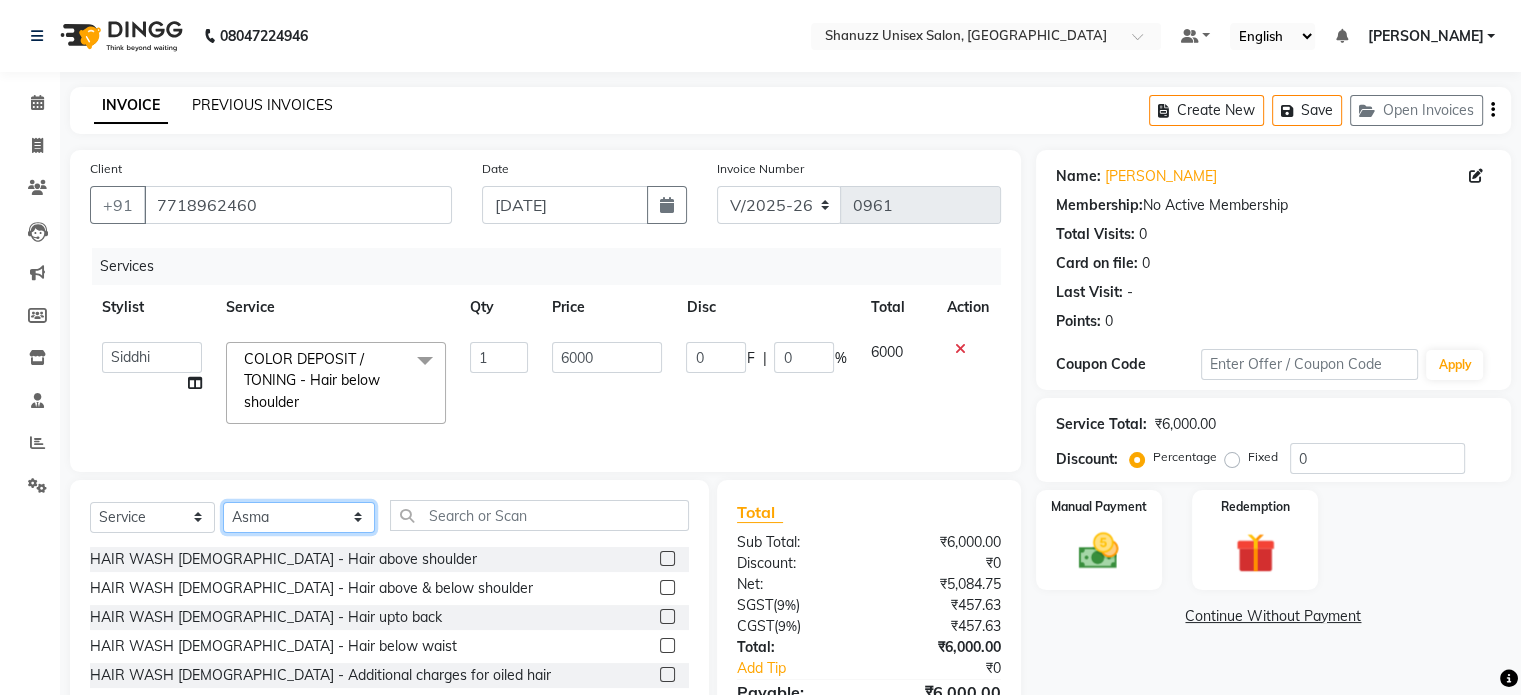 click on "Select Stylist [PERSON_NAME] Dynamics [PERSON_NAME] ([GEOGRAPHIC_DATA]) [PERSON_NAME] Harsh [PERSON_NAME] Mohd [PERSON_NAME] [PERSON_NAME] Rohan  [PERSON_NAME] Motha [PERSON_NAME] (D) [PERSON_NAME] SHAIREI [PERSON_NAME] Sir (F) [PERSON_NAME] ([PERSON_NAME] Salon, Andheri Siddhi  [PERSON_NAME]  [PERSON_NAME] [PERSON_NAME] YASH" 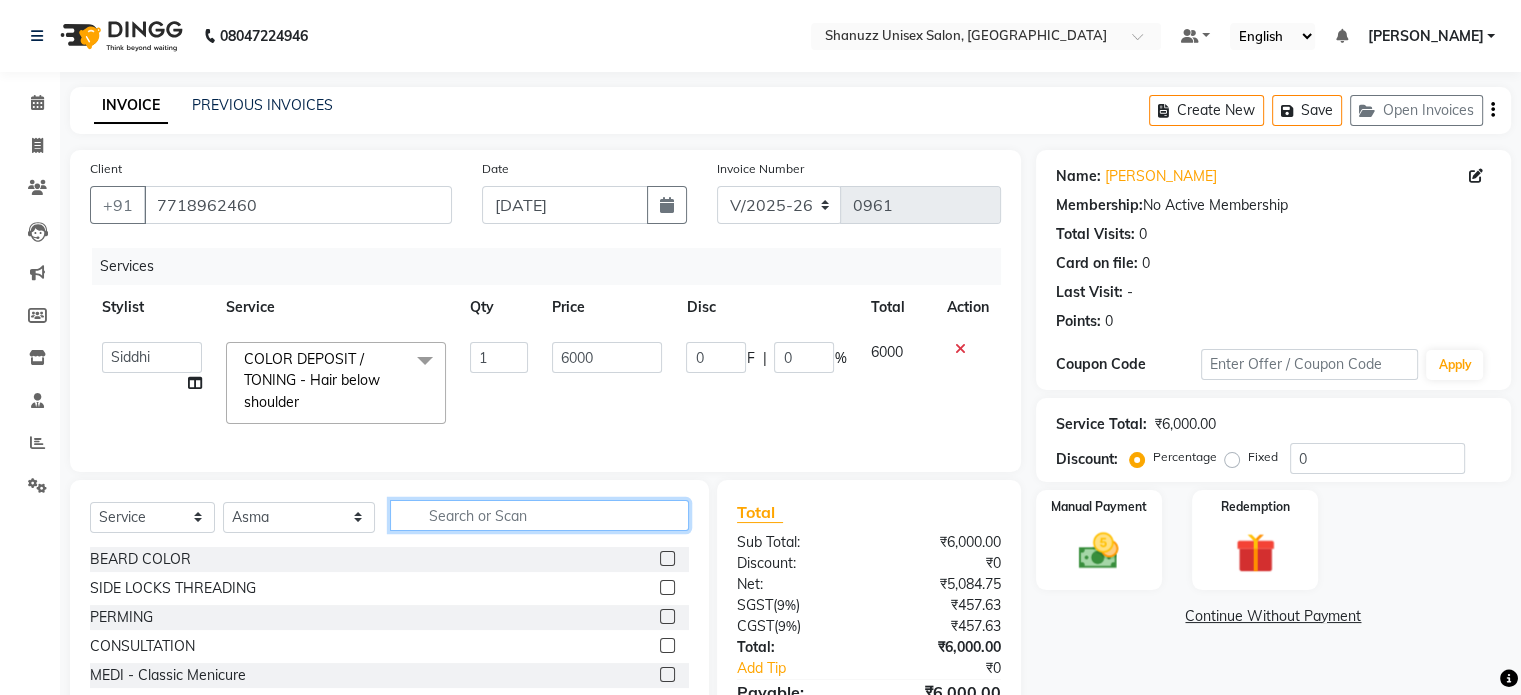 click 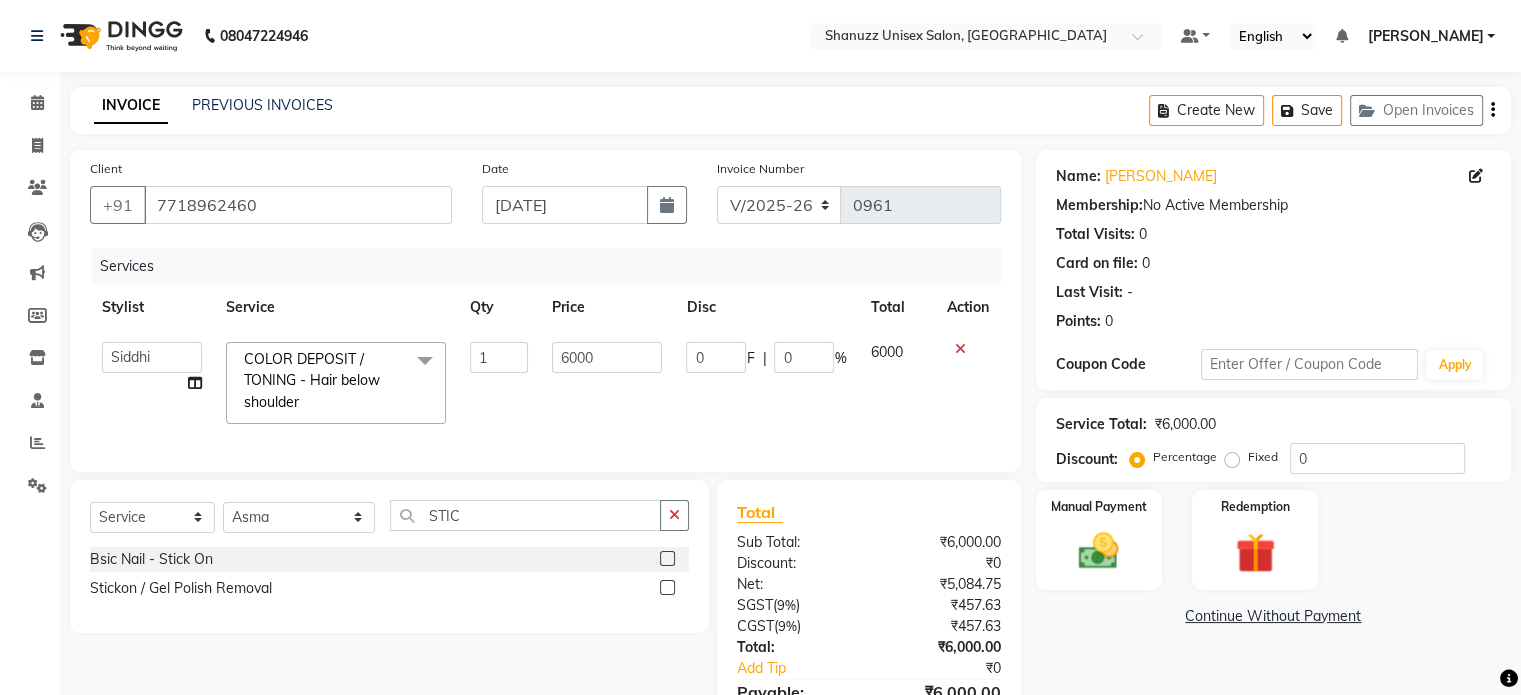 click 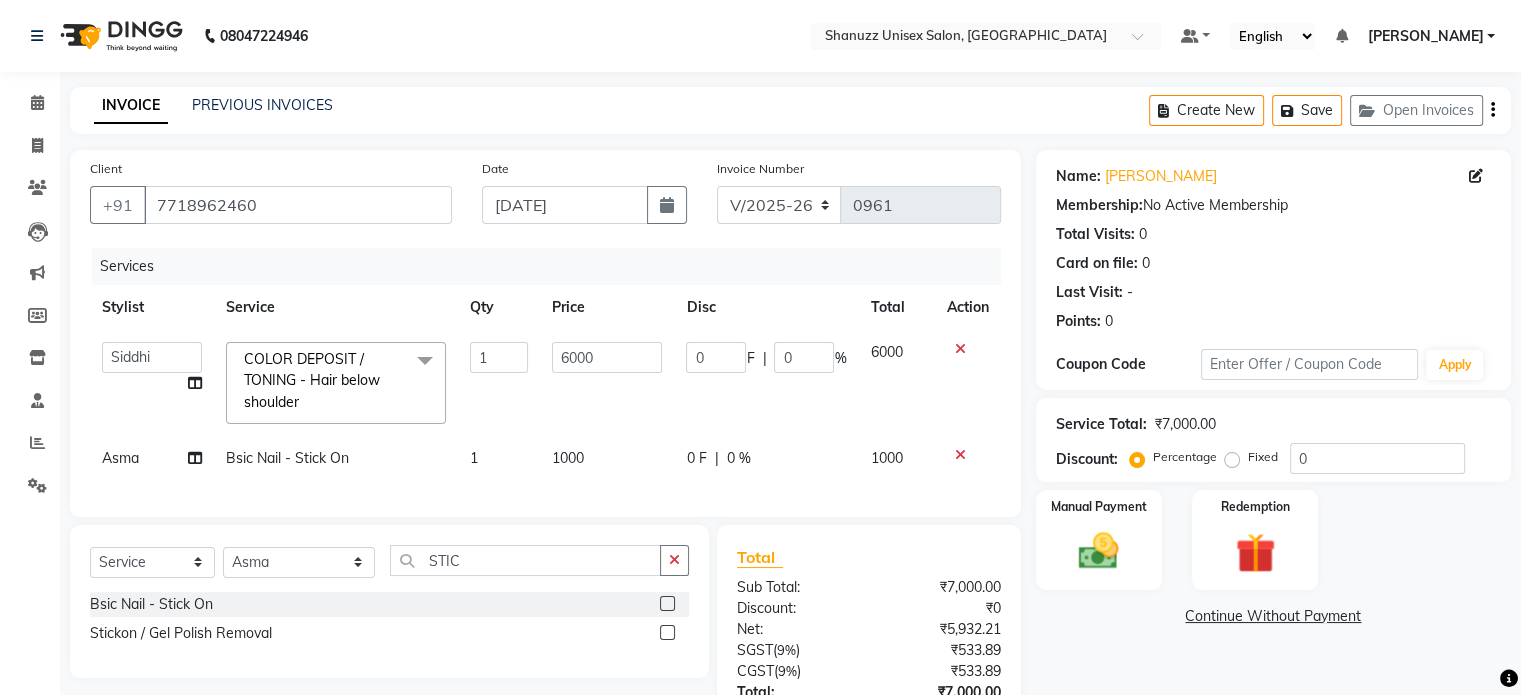 scroll, scrollTop: 169, scrollLeft: 0, axis: vertical 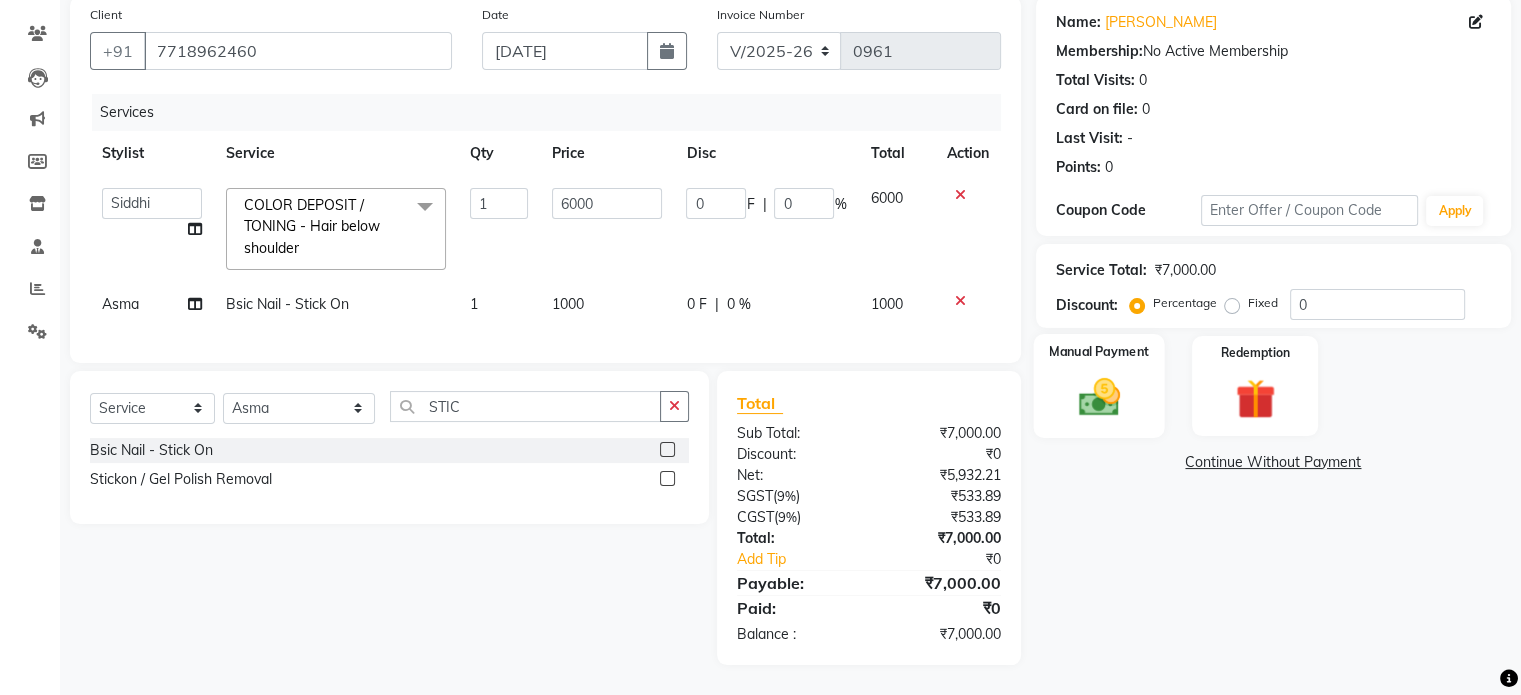 click 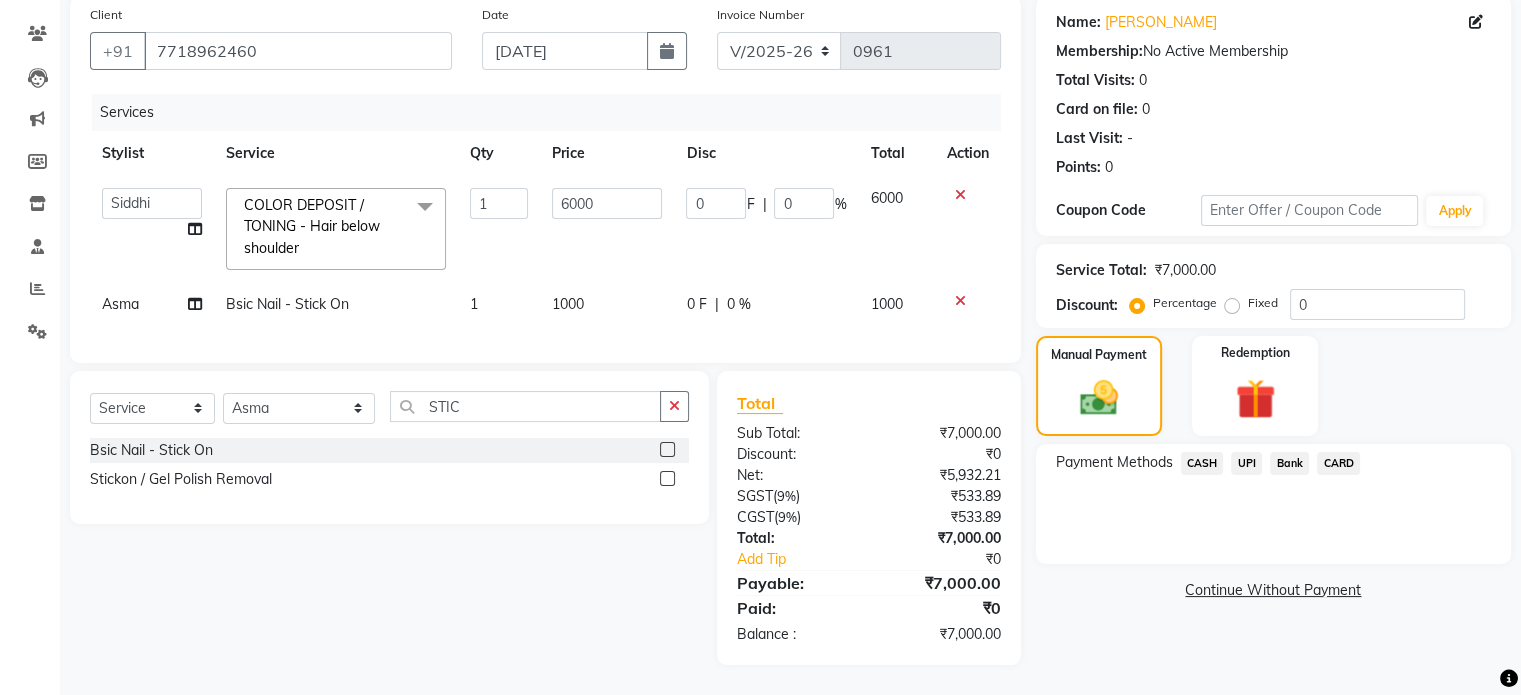 click on "UPI" 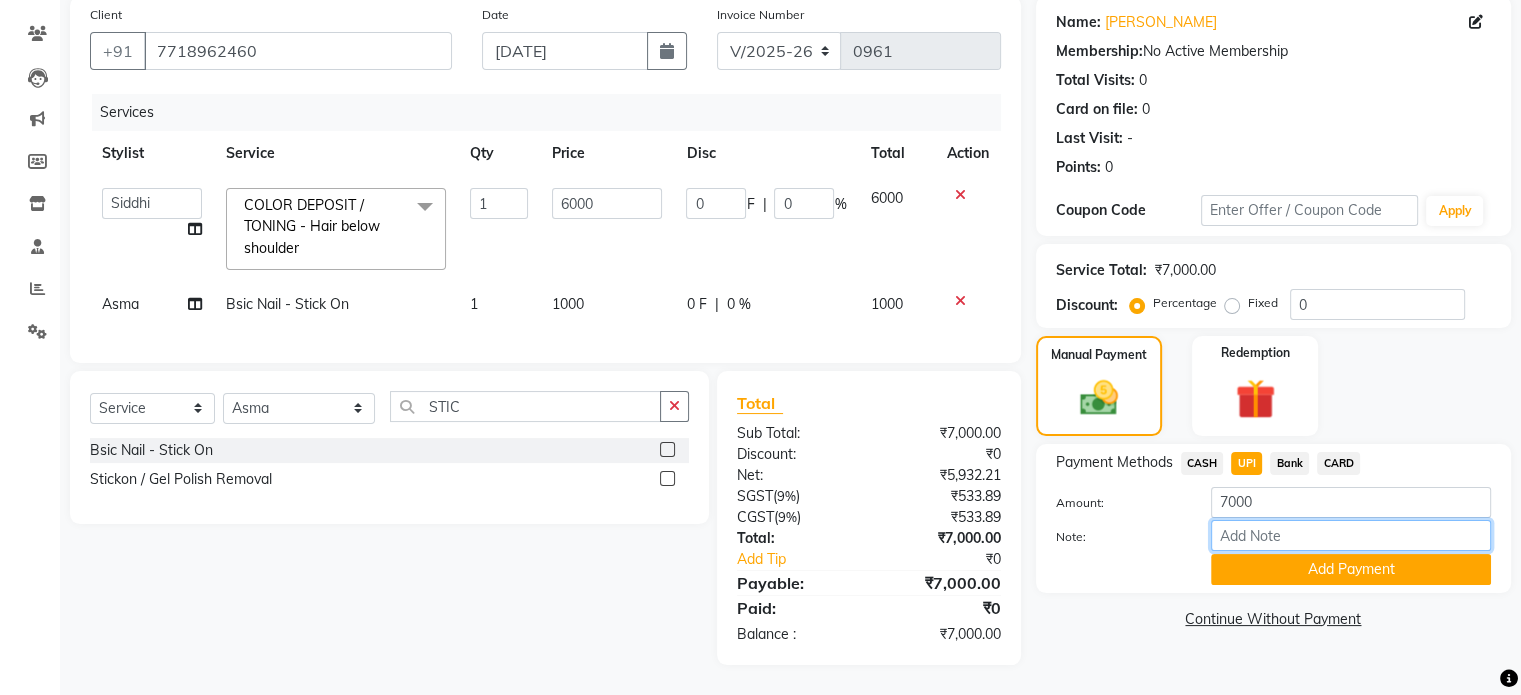 click on "Note:" at bounding box center [1351, 535] 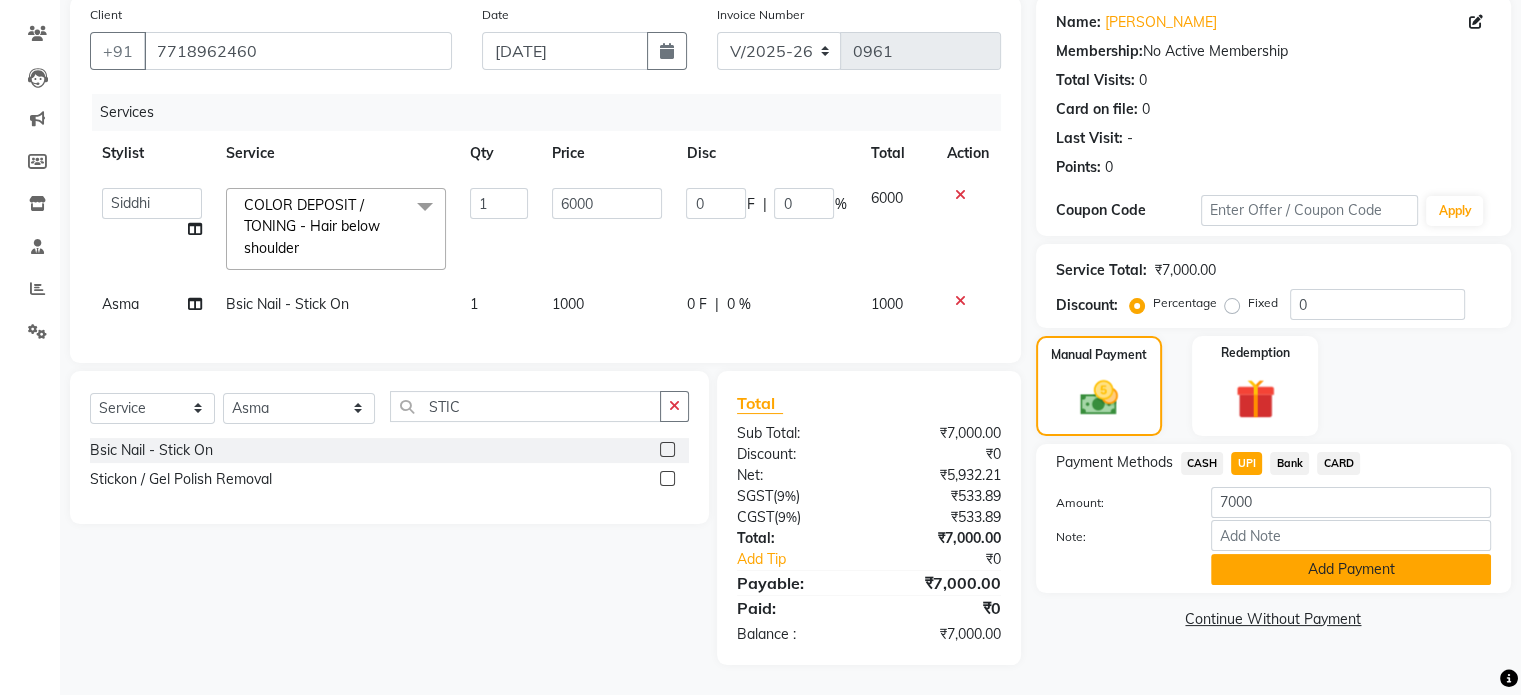 click on "Add Payment" 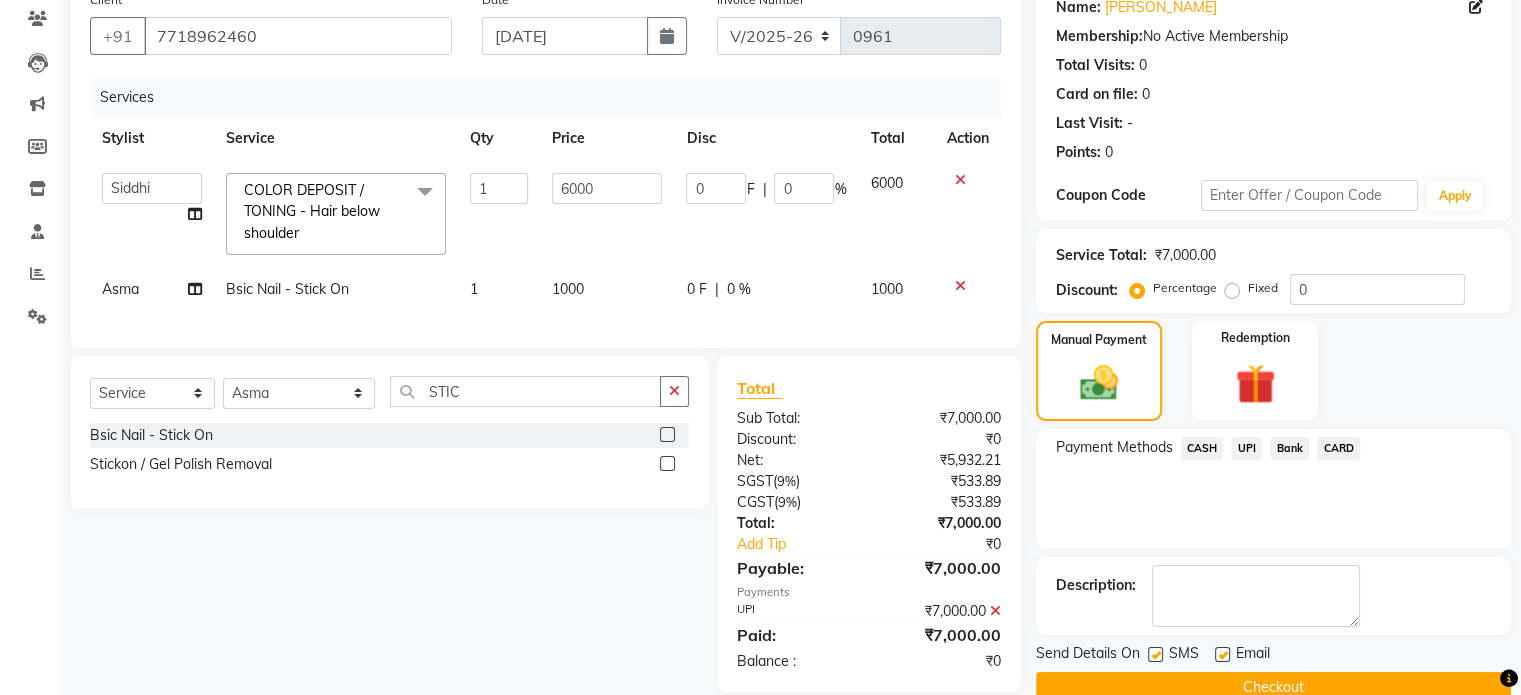 click 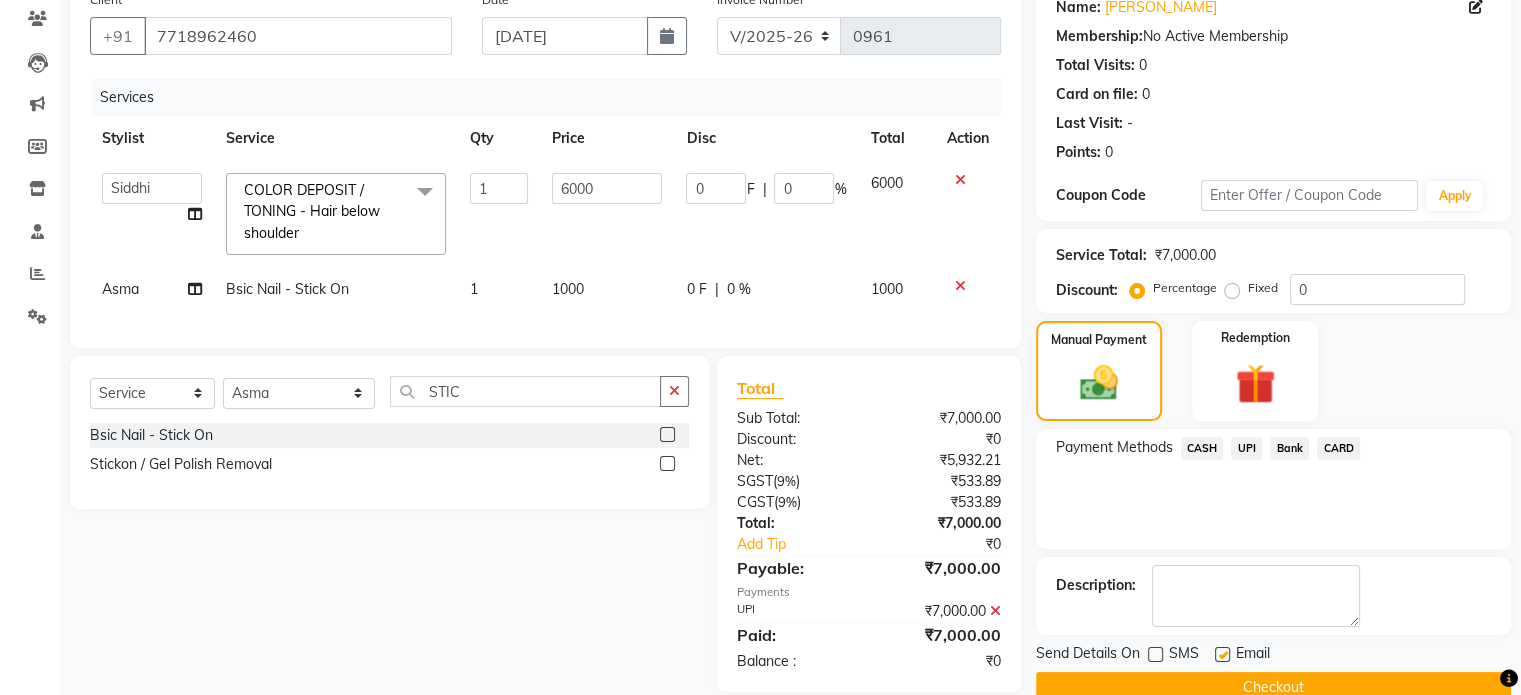 click 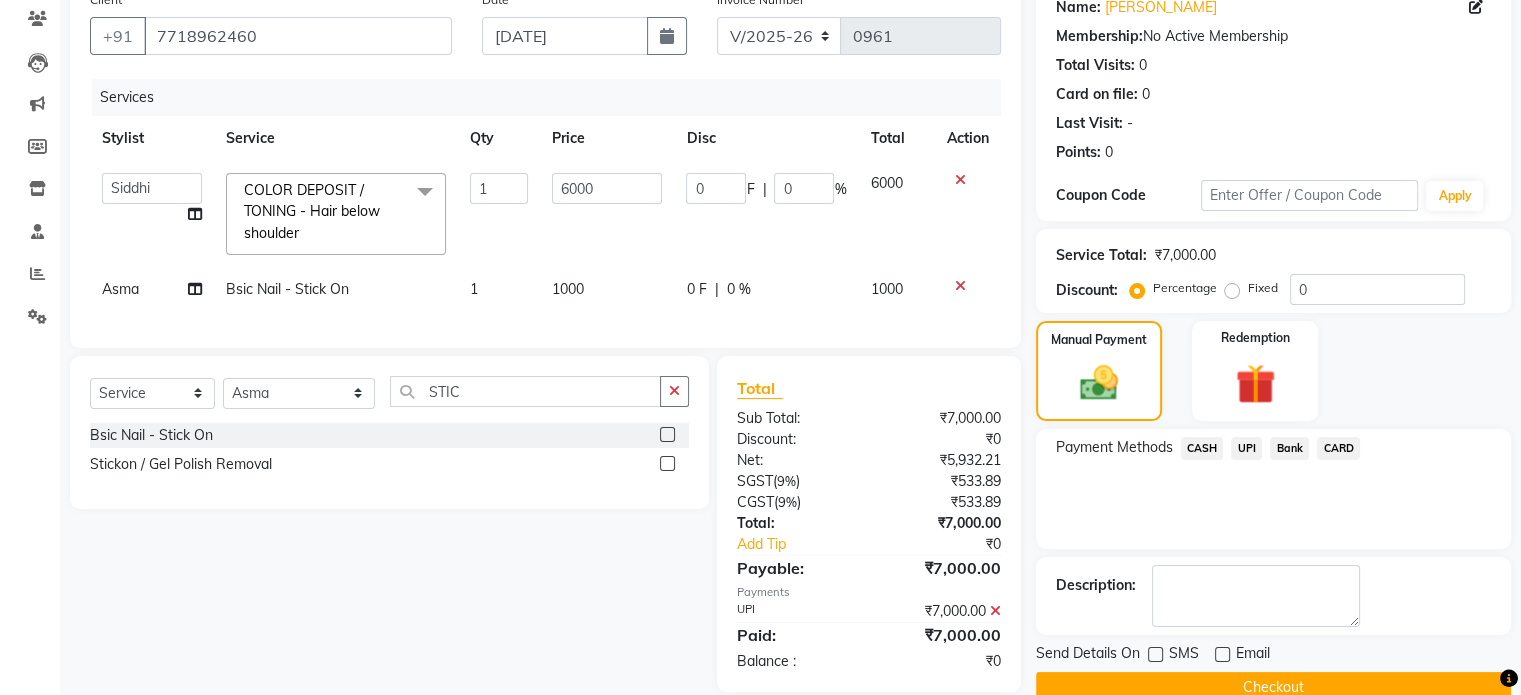 scroll, scrollTop: 211, scrollLeft: 0, axis: vertical 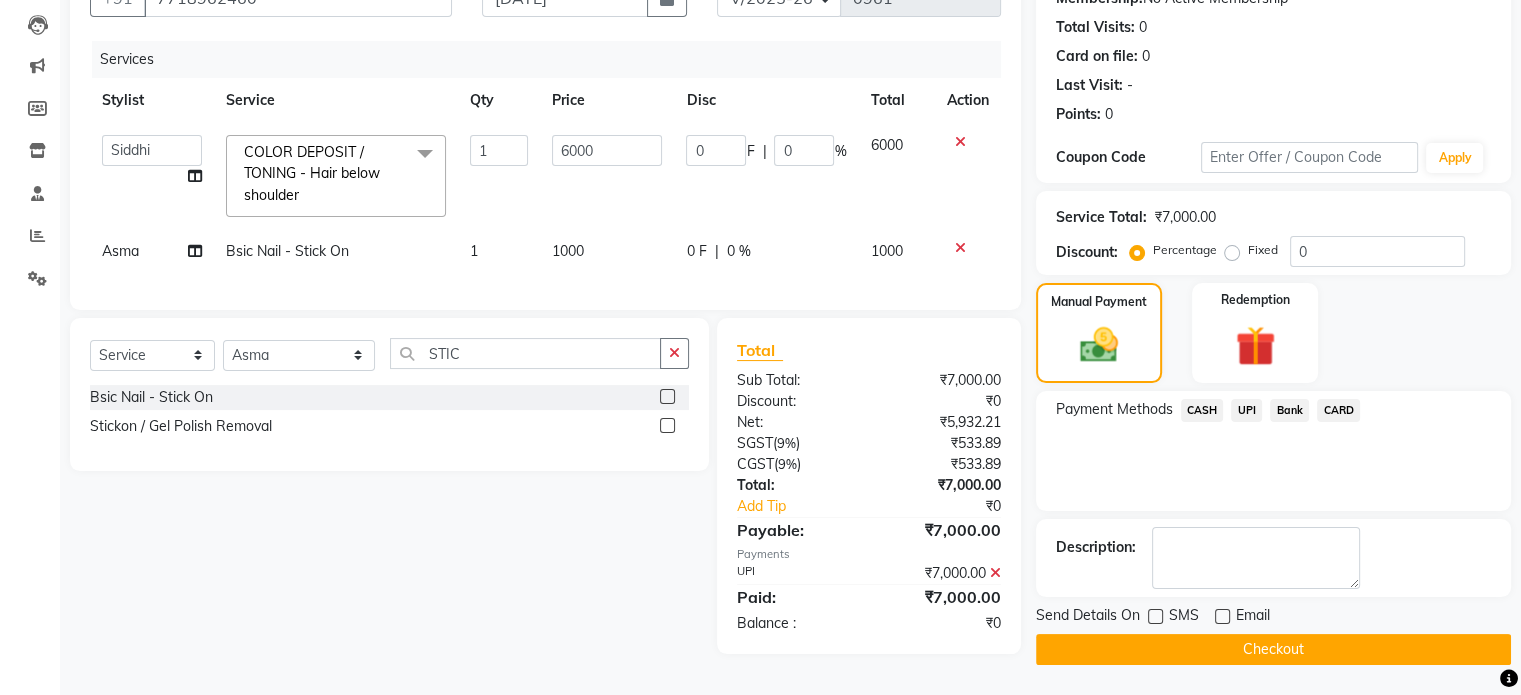 click on "Checkout" 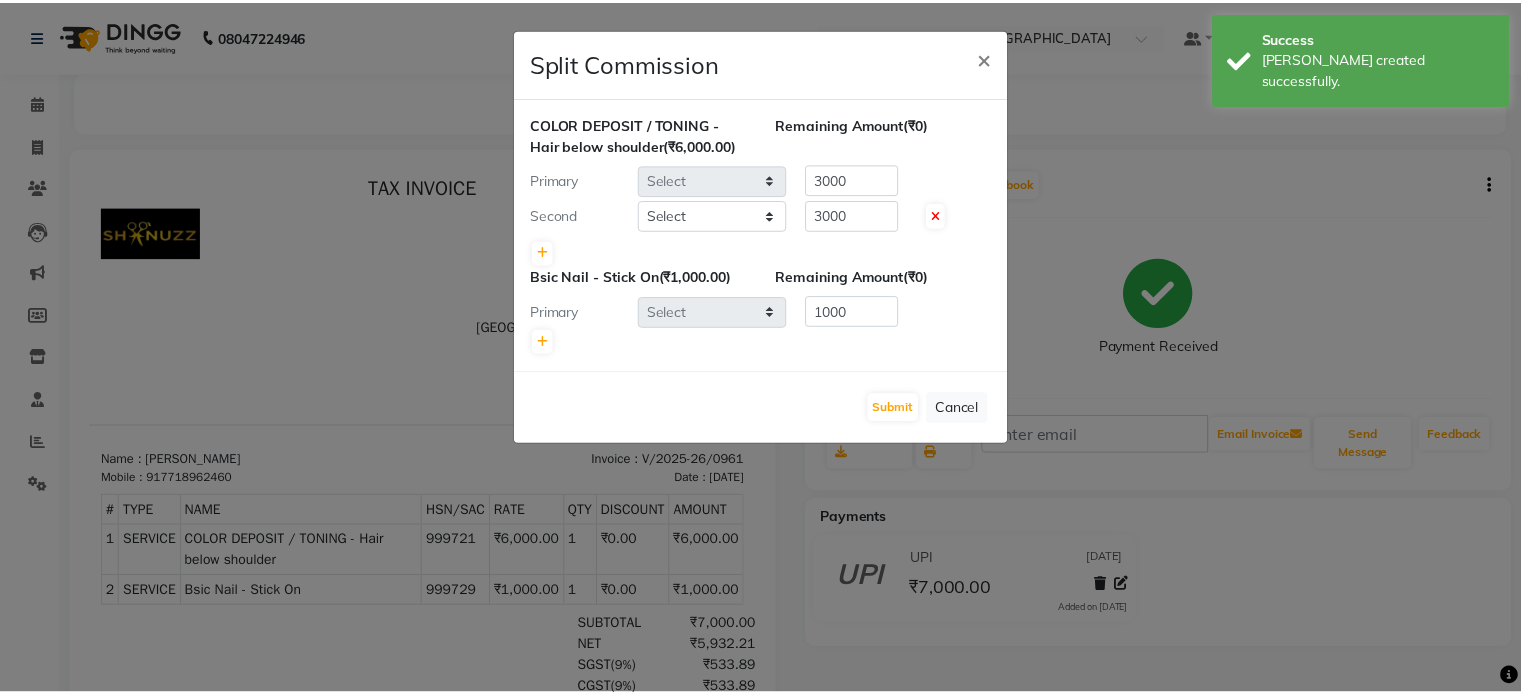 scroll, scrollTop: 0, scrollLeft: 0, axis: both 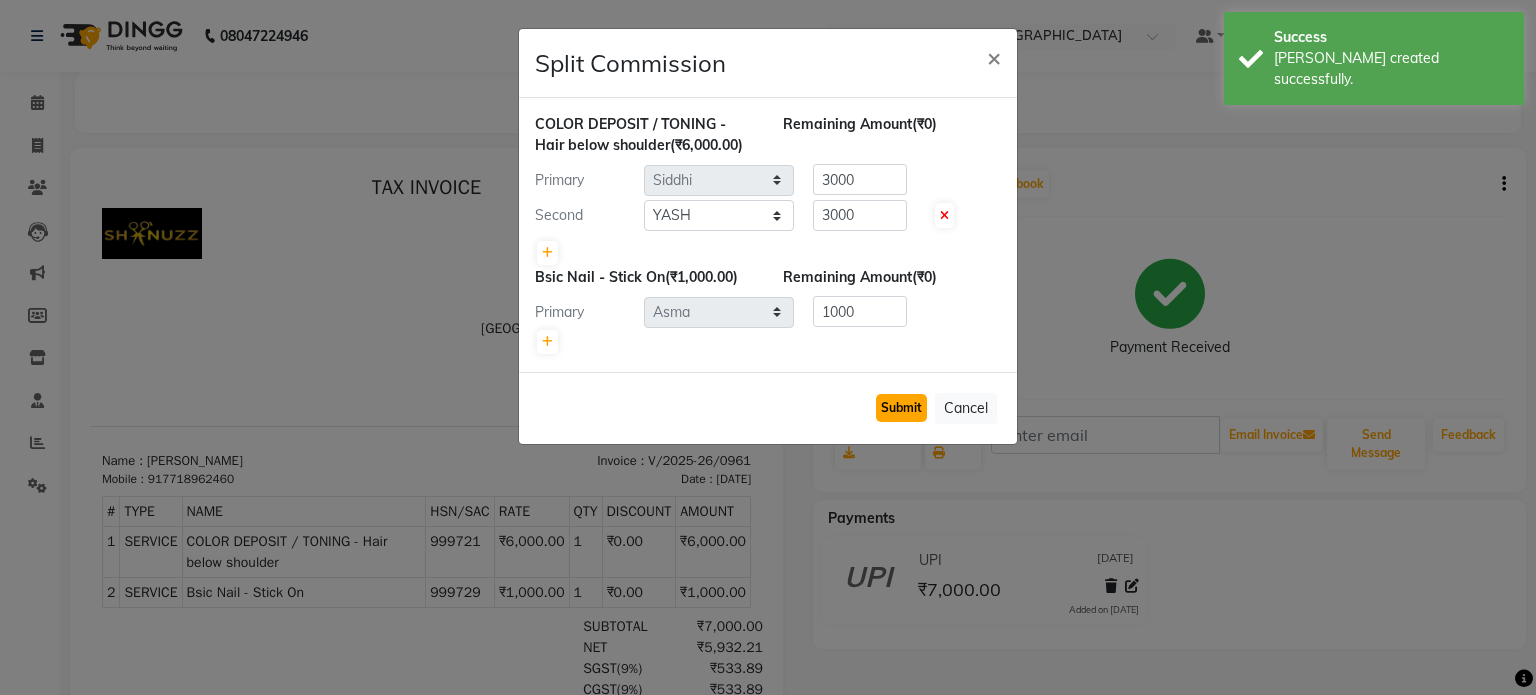 click on "Submit" 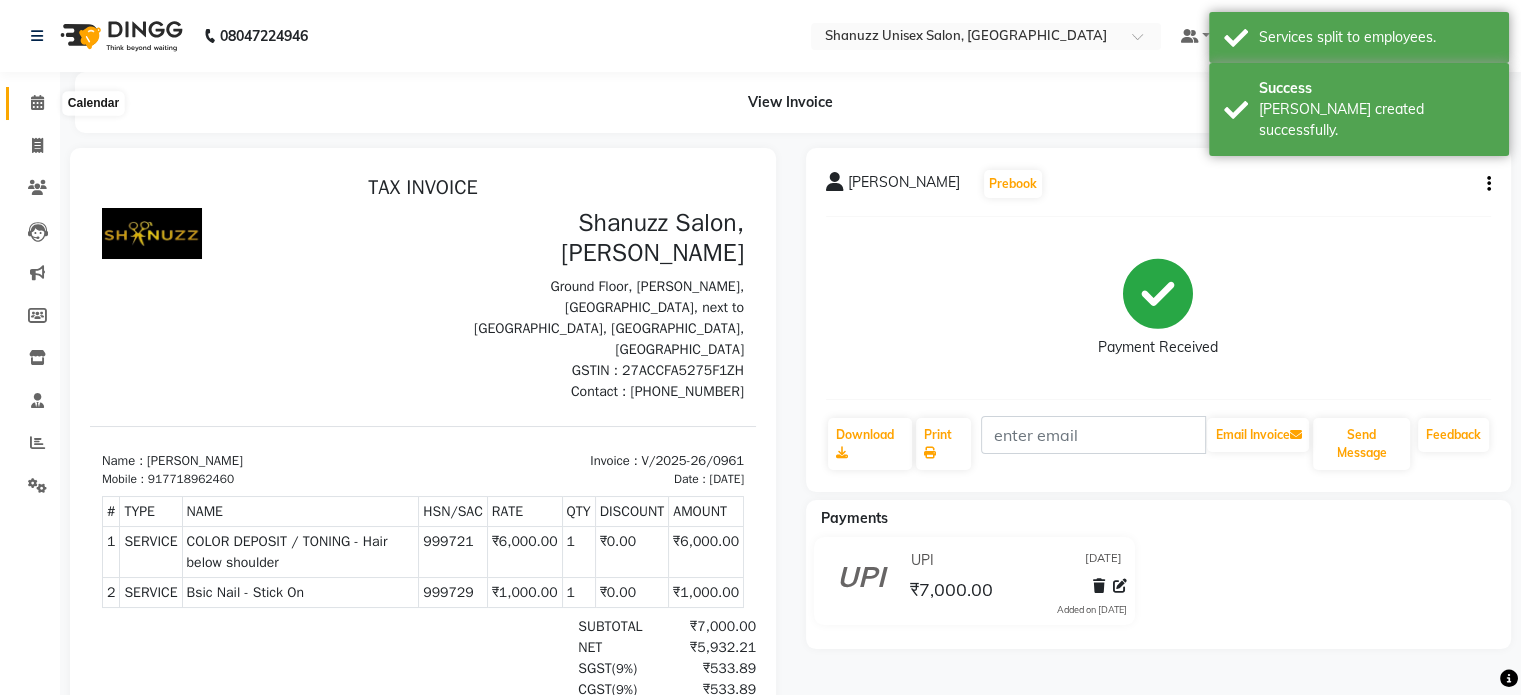 click 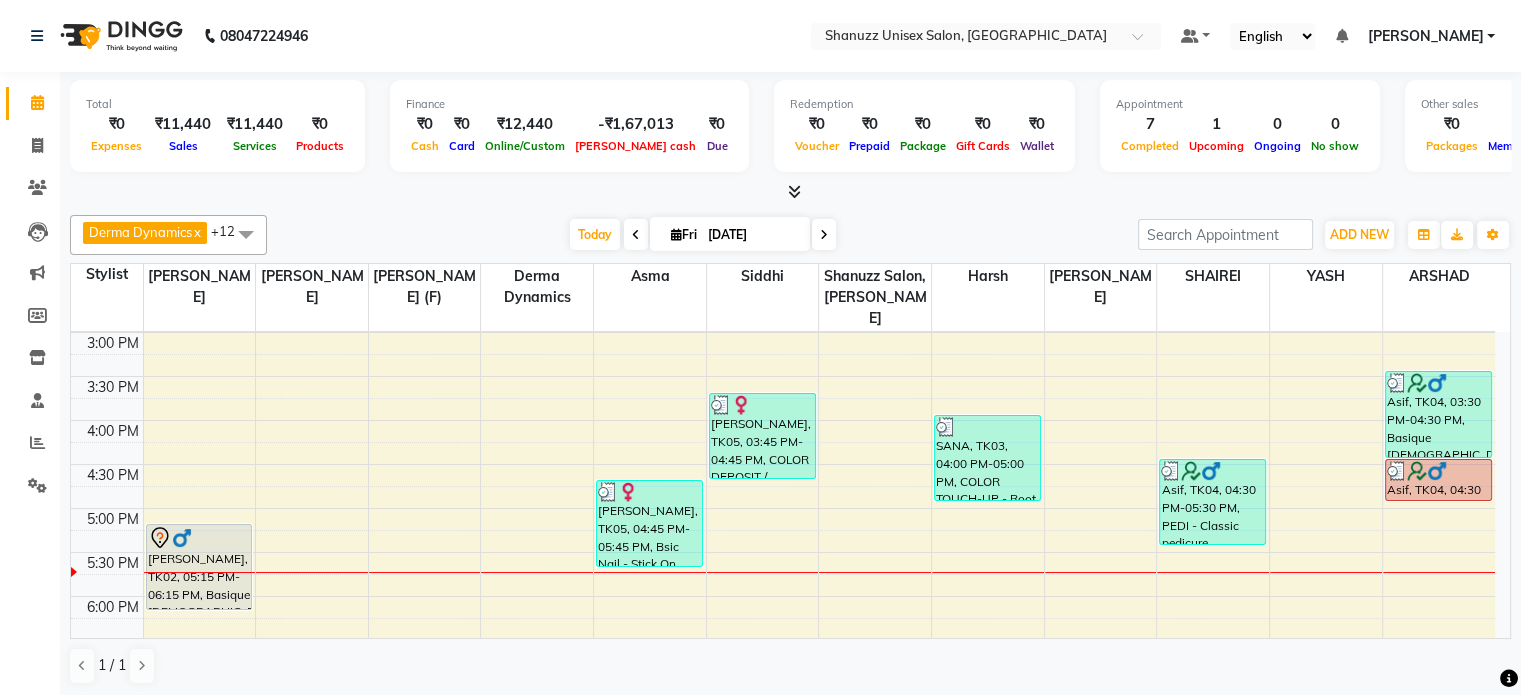 scroll, scrollTop: 498, scrollLeft: 0, axis: vertical 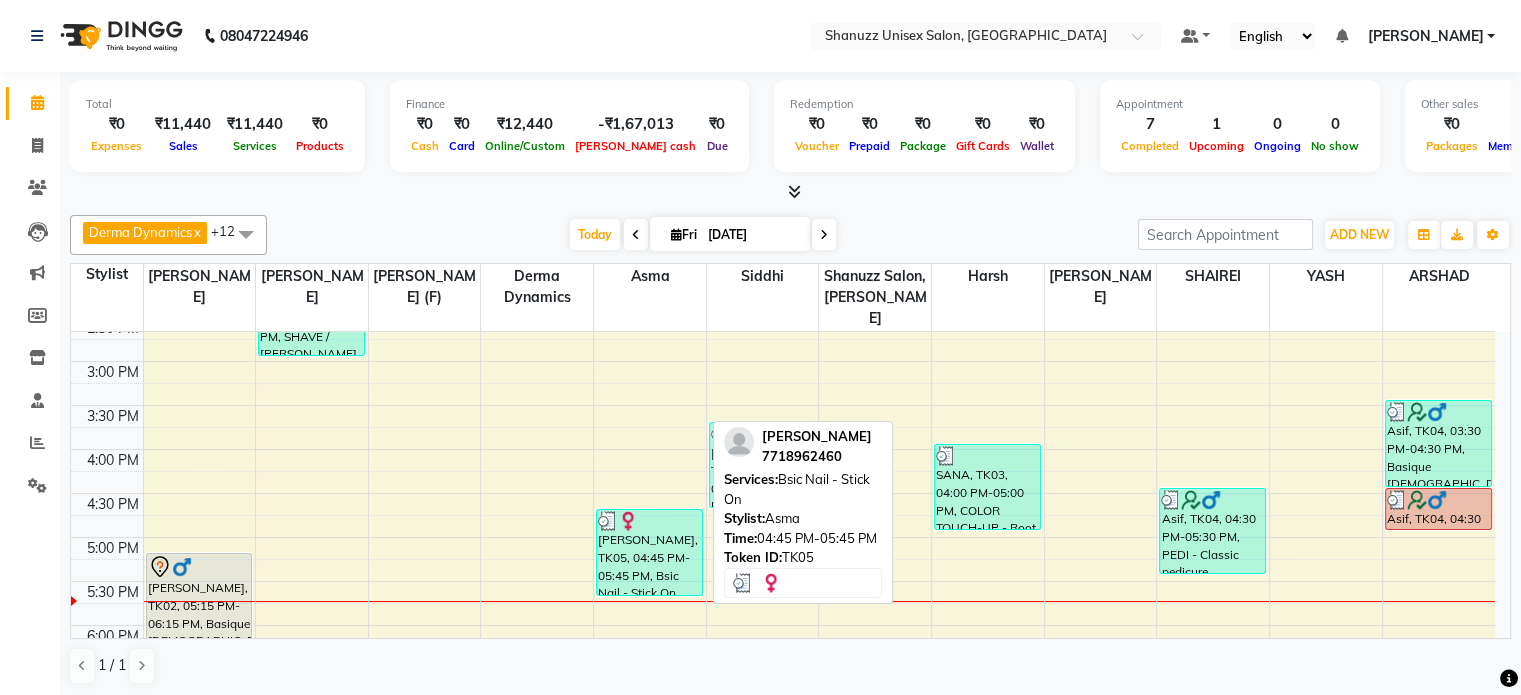 click on "[PERSON_NAME], TK05, 04:45 PM-05:45 PM, Bsic Nail - Stick On" at bounding box center [649, 552] 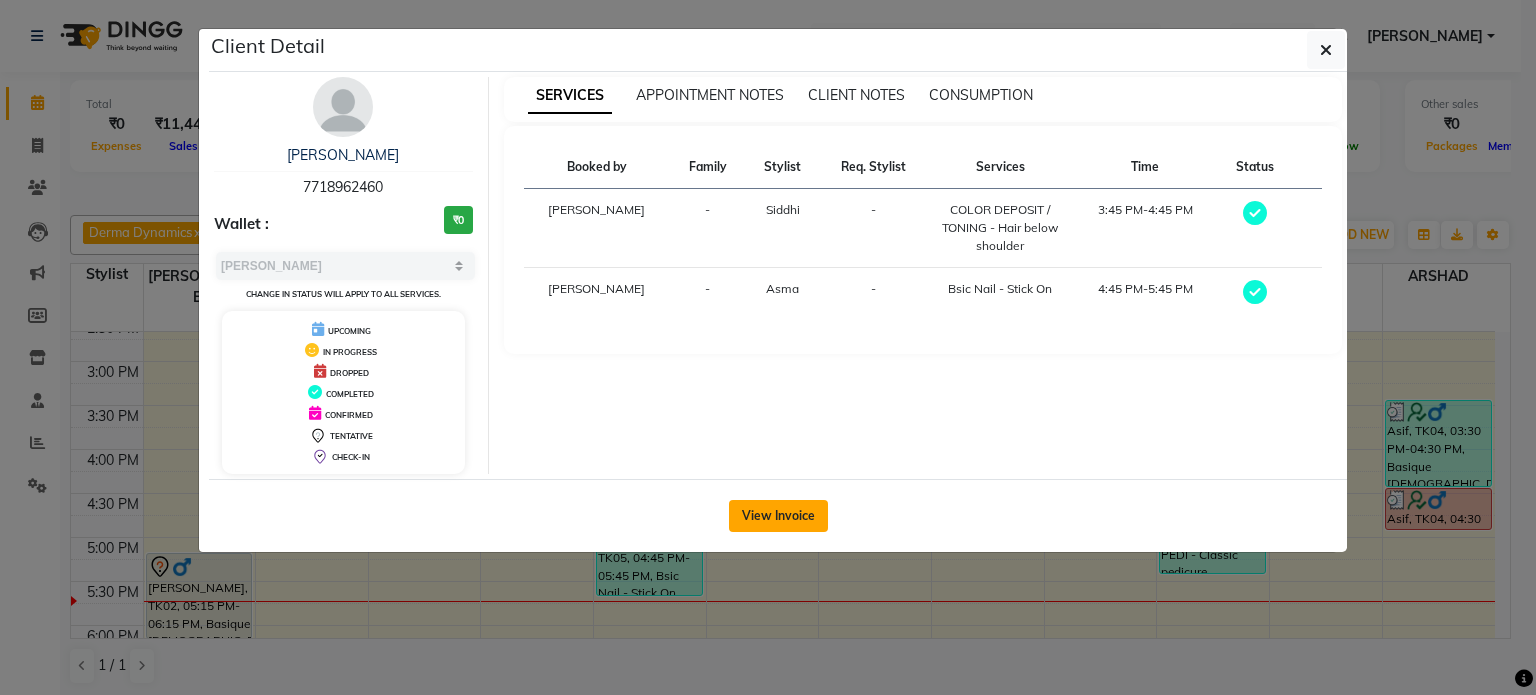 click on "View Invoice" 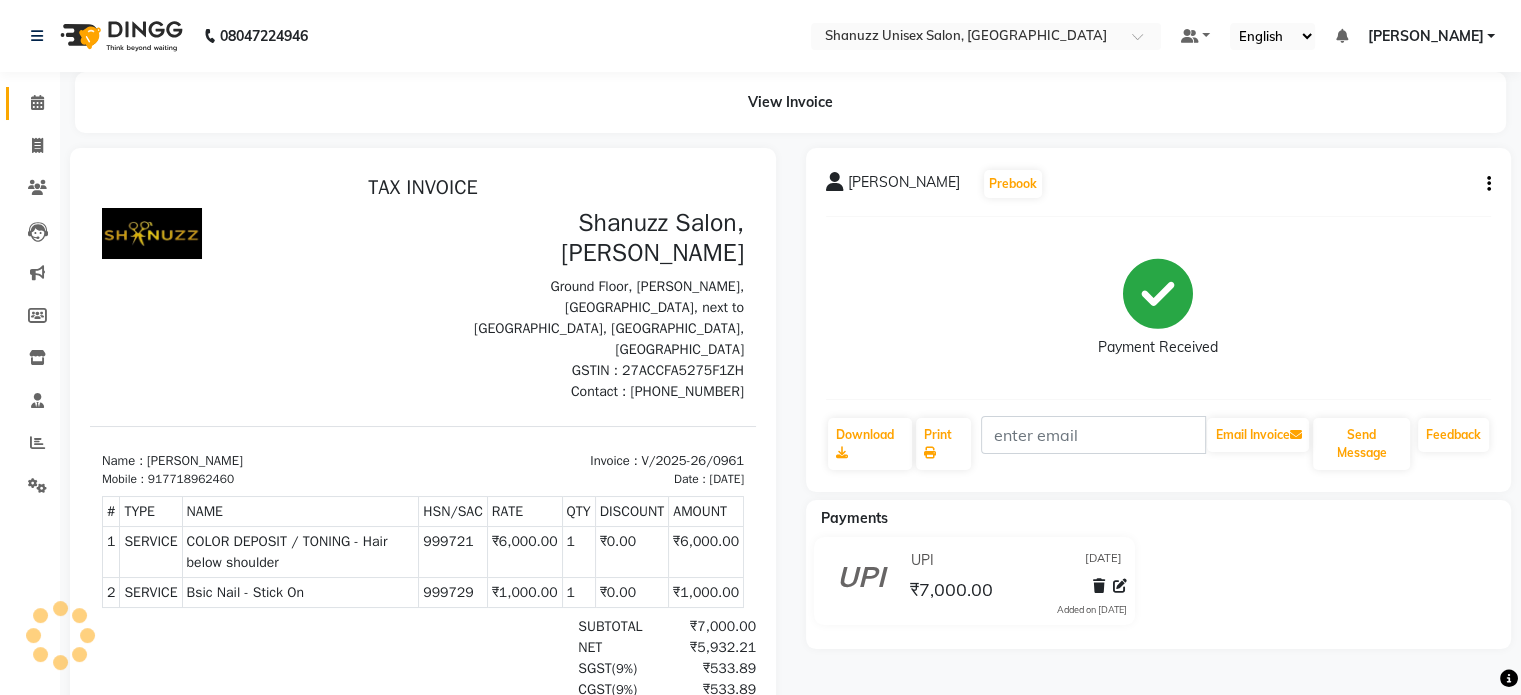 scroll, scrollTop: 0, scrollLeft: 0, axis: both 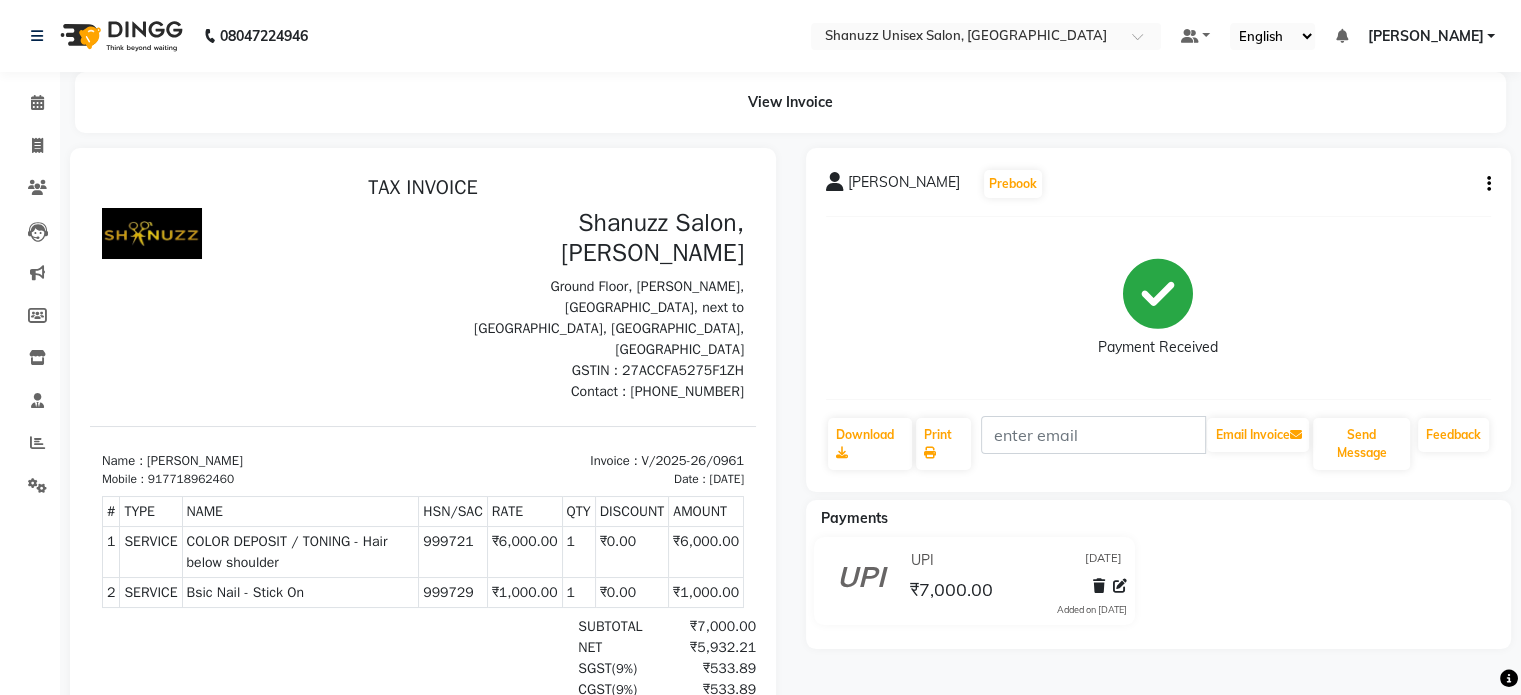 click 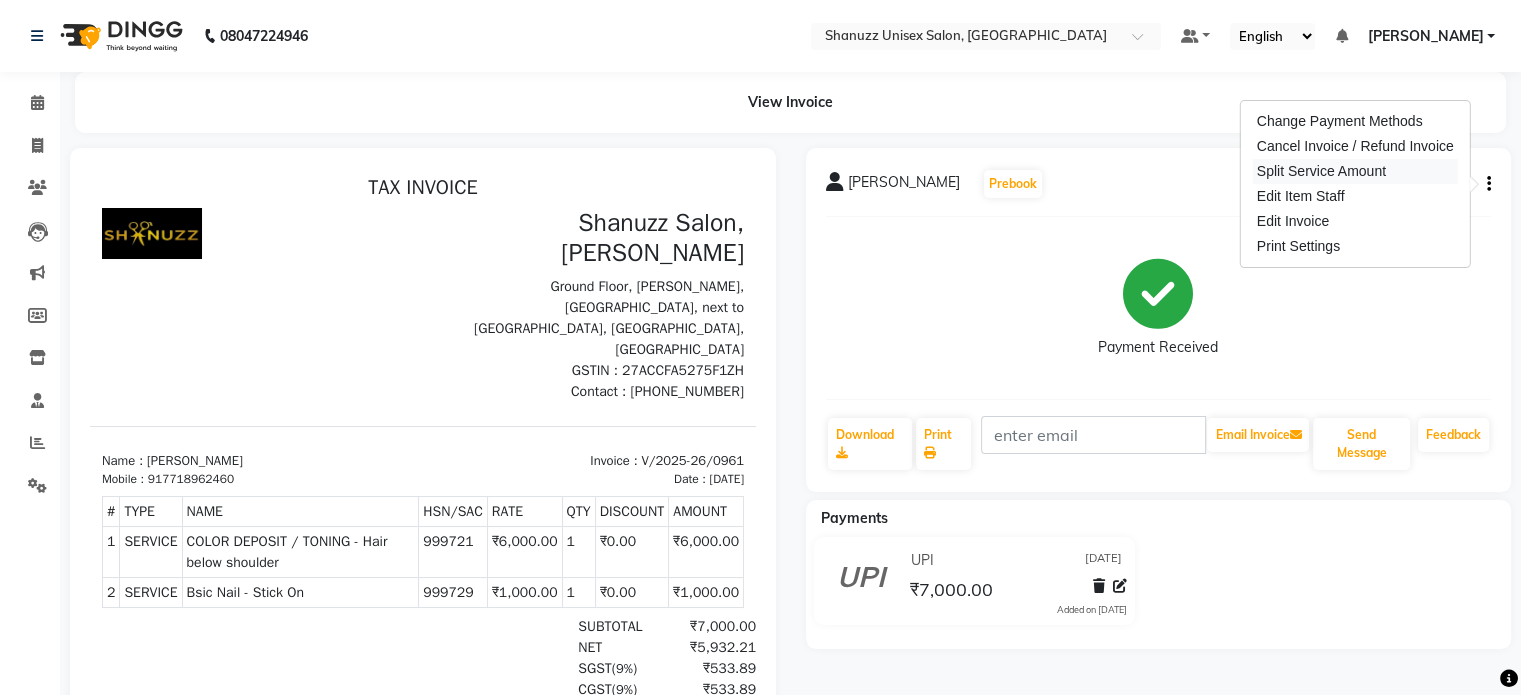 click on "Split Service Amount" at bounding box center (1355, 171) 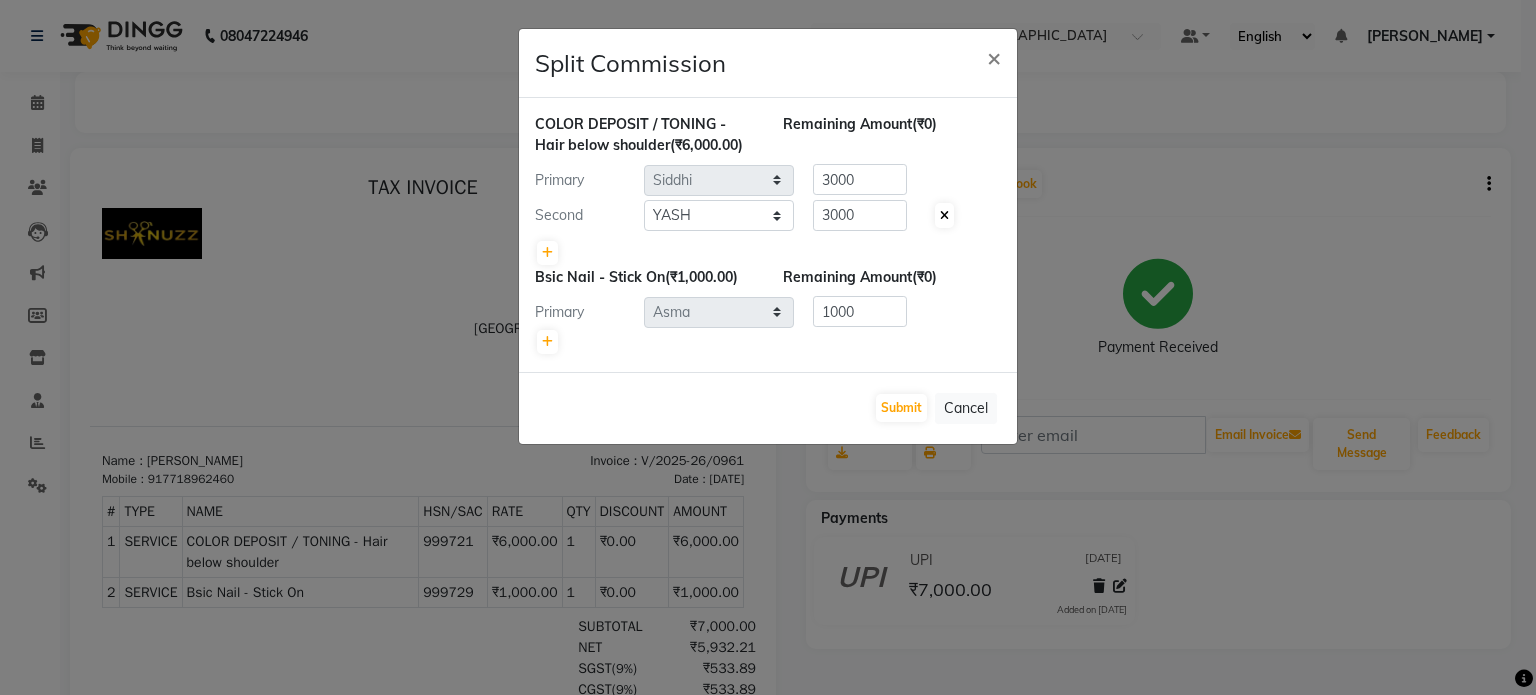 click 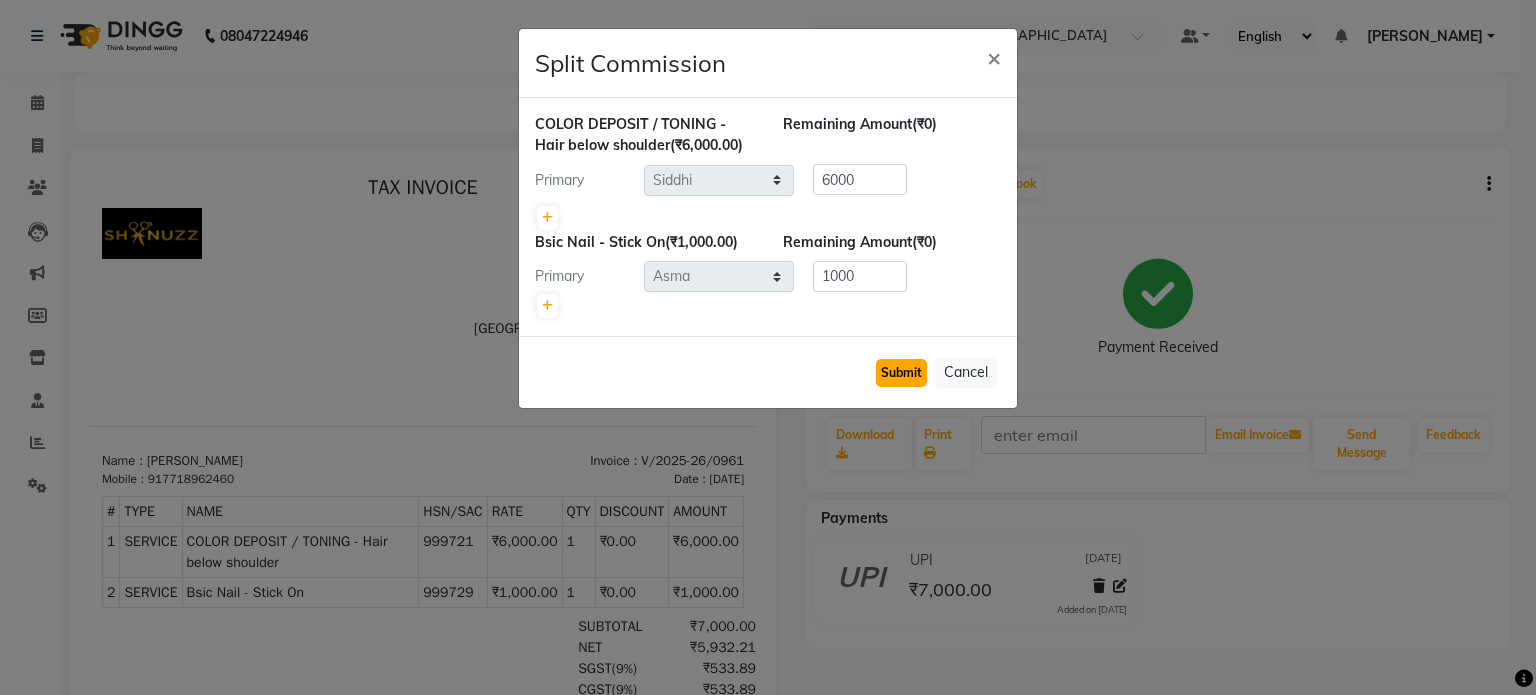 click on "Submit" 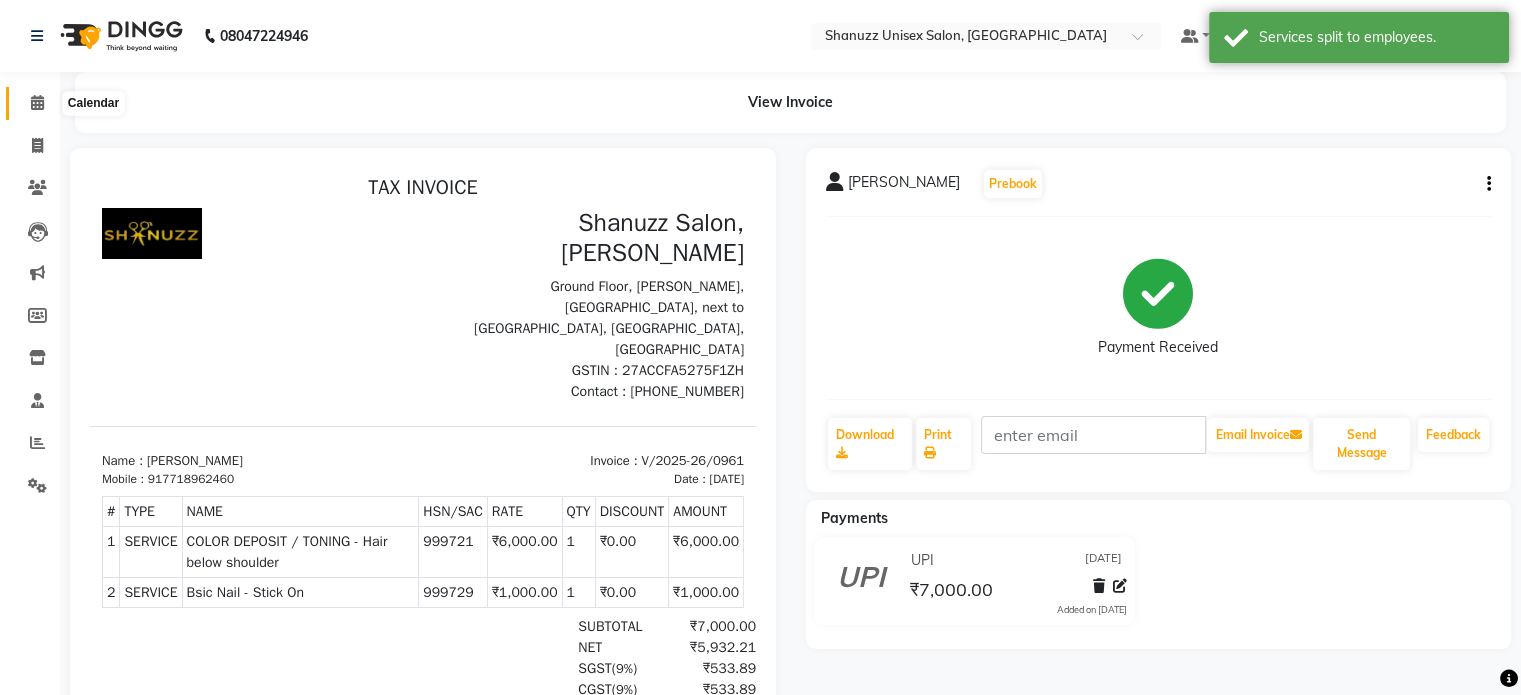 click 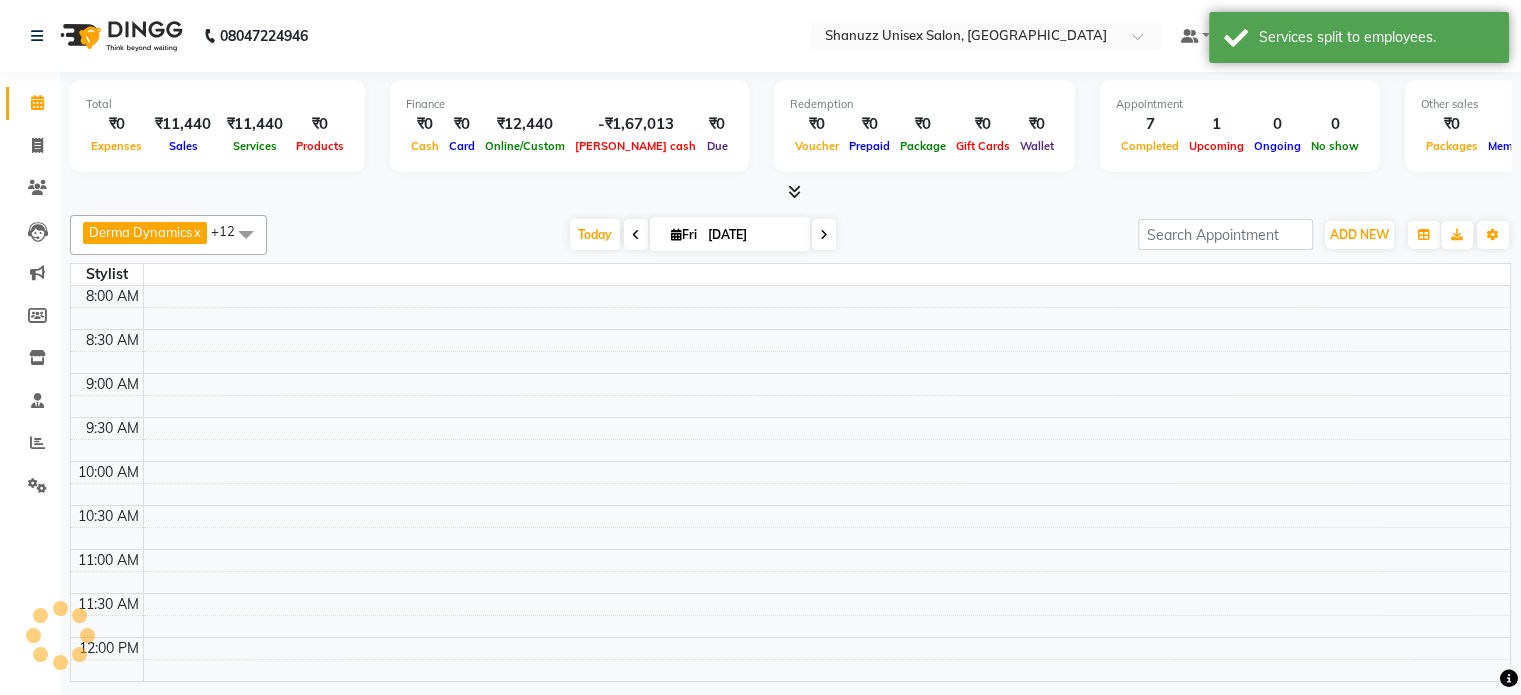 scroll, scrollTop: 0, scrollLeft: 0, axis: both 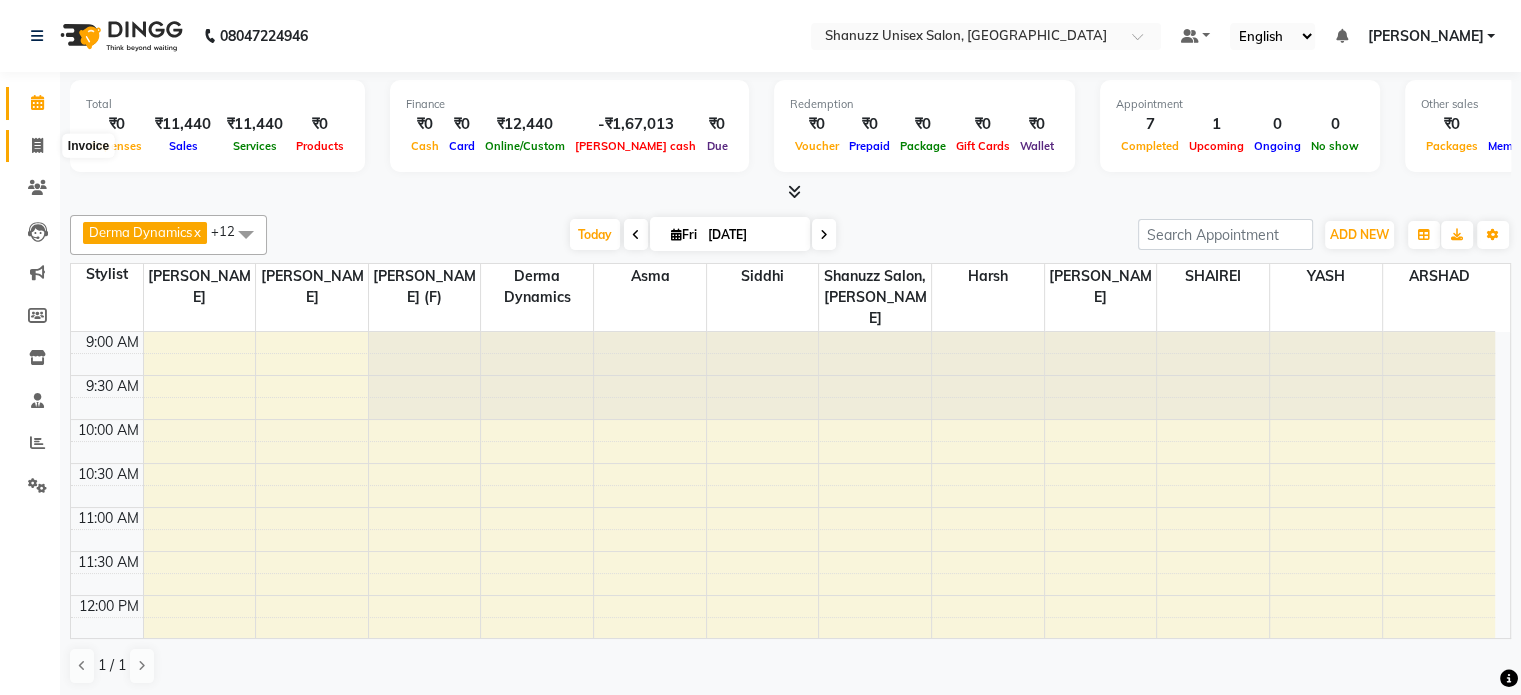 click 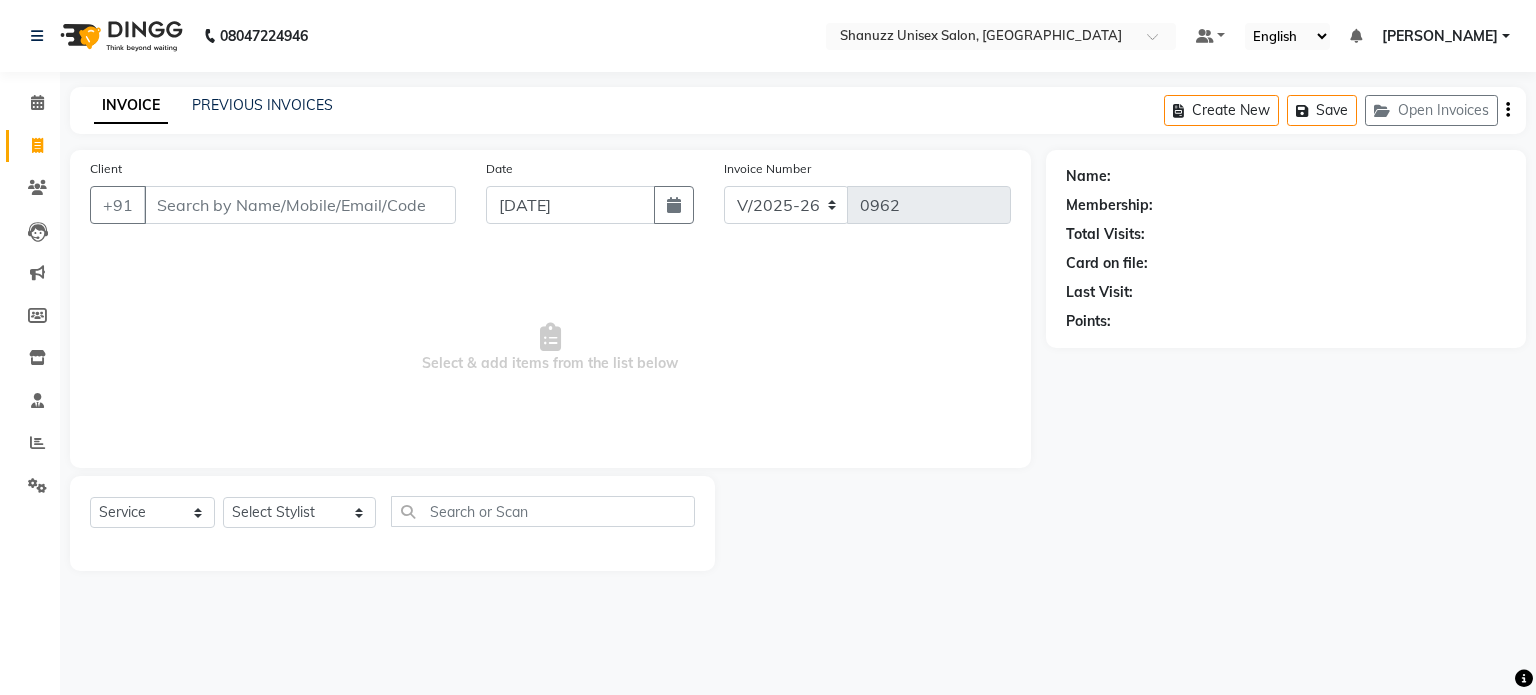 click on "Client" at bounding box center [300, 205] 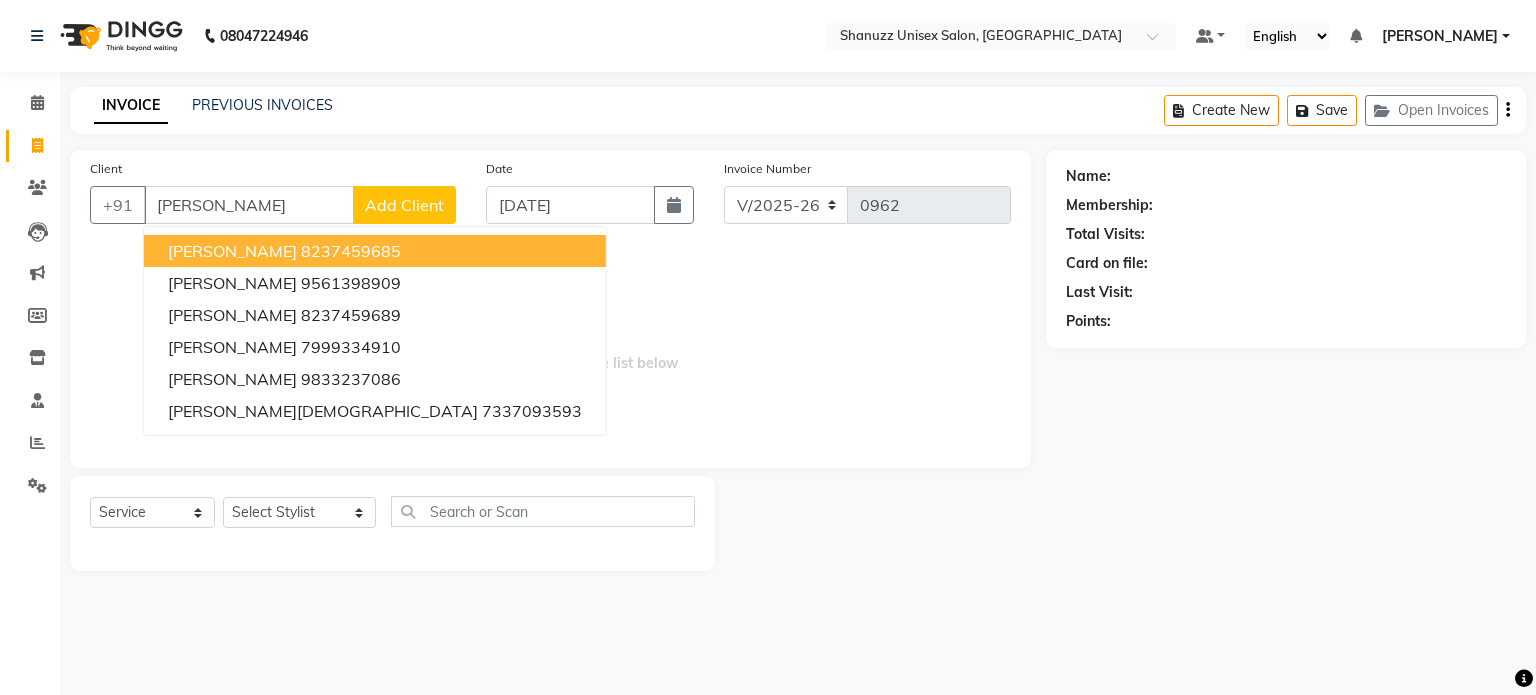click on "[PERSON_NAME]" at bounding box center (249, 205) 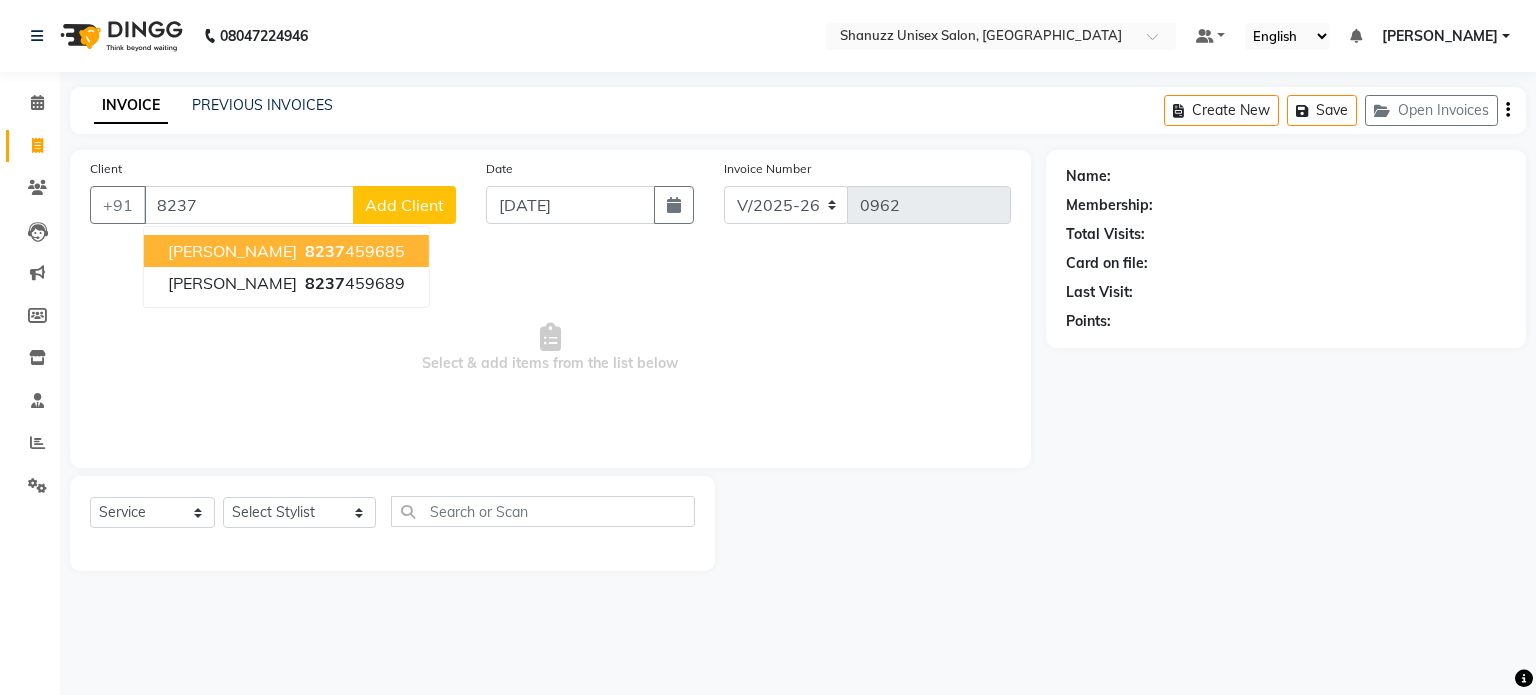 click on "8237 459685" at bounding box center (353, 251) 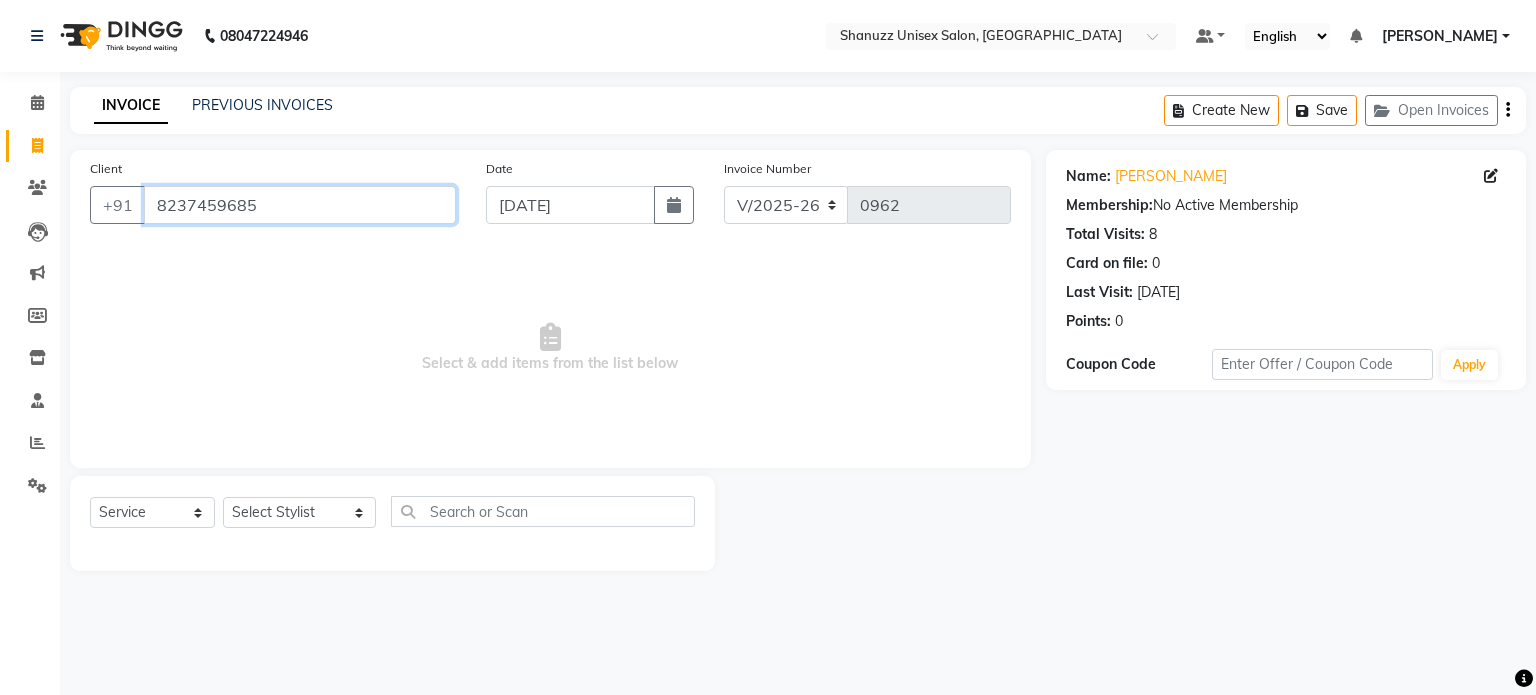 click on "8237459685" at bounding box center [300, 205] 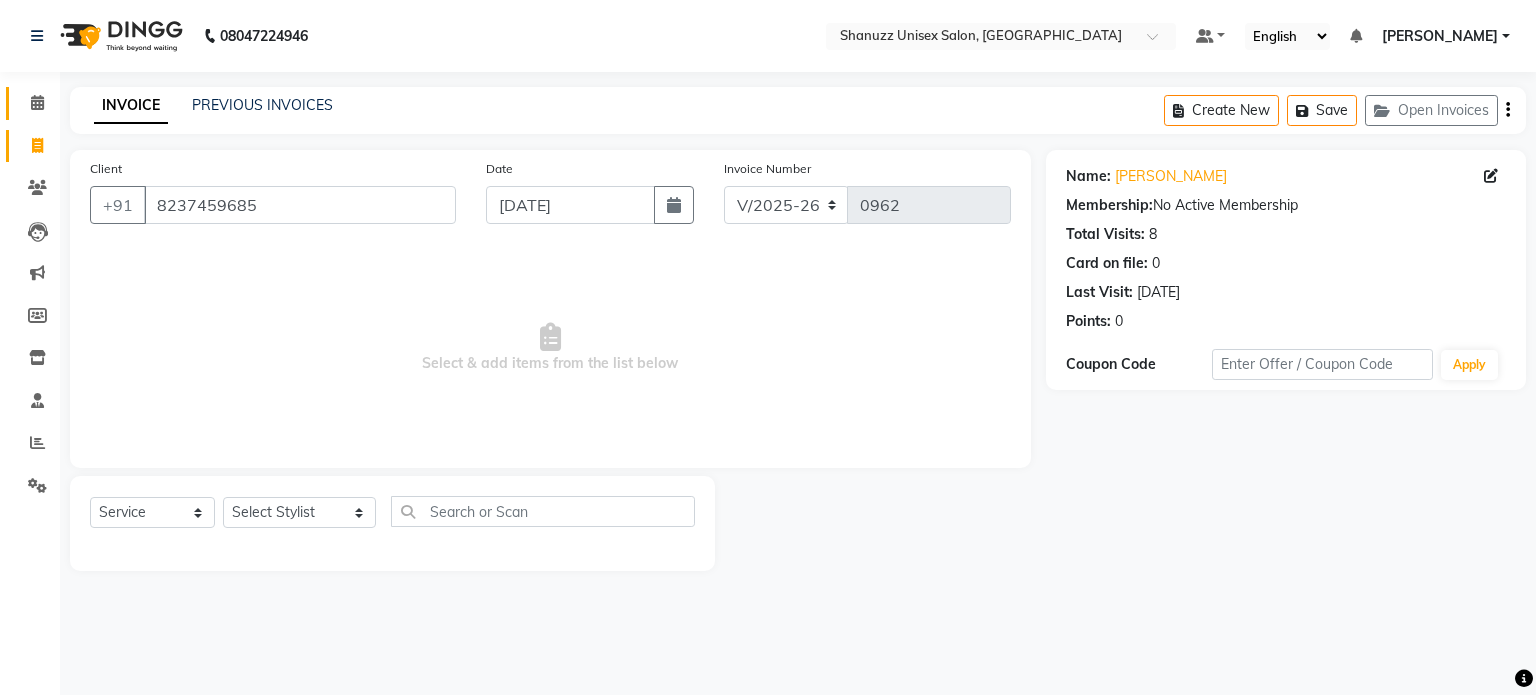 click on "Calendar" 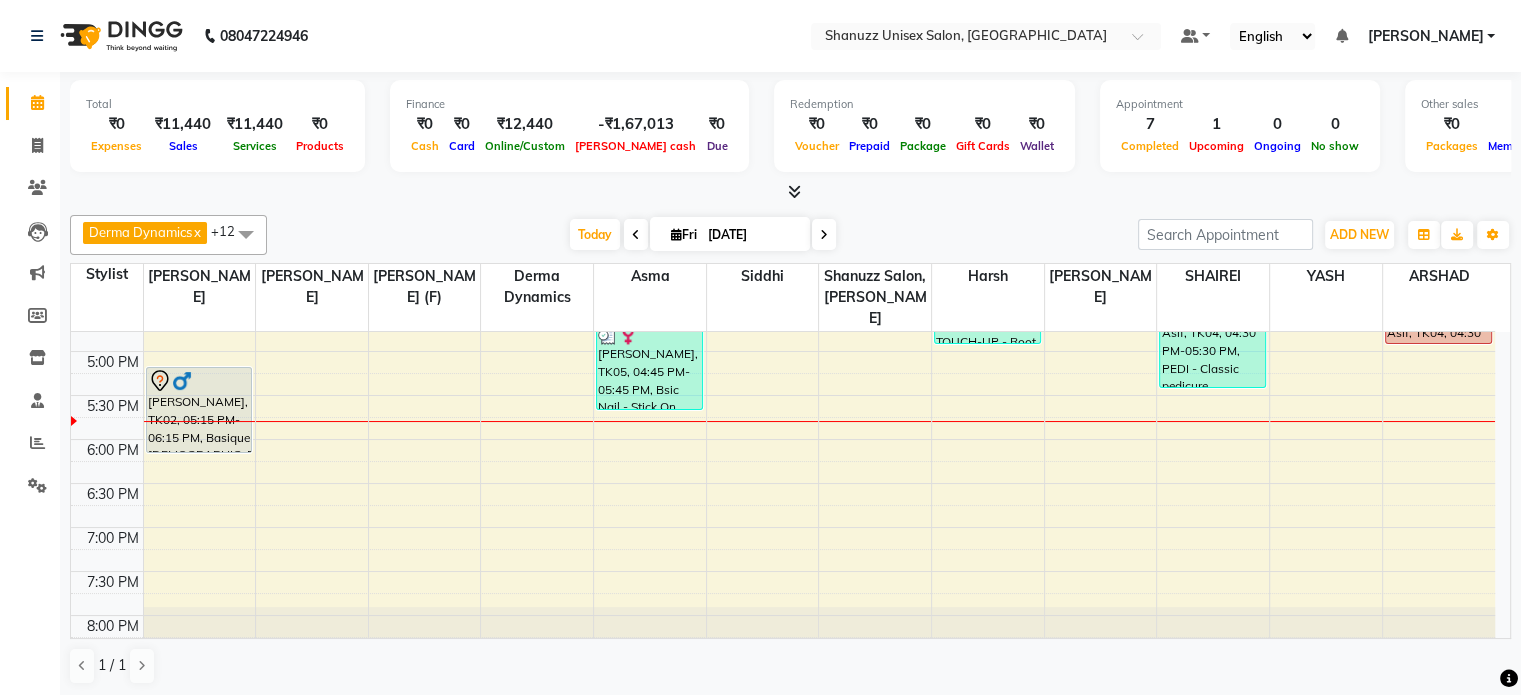 scroll, scrollTop: 692, scrollLeft: 0, axis: vertical 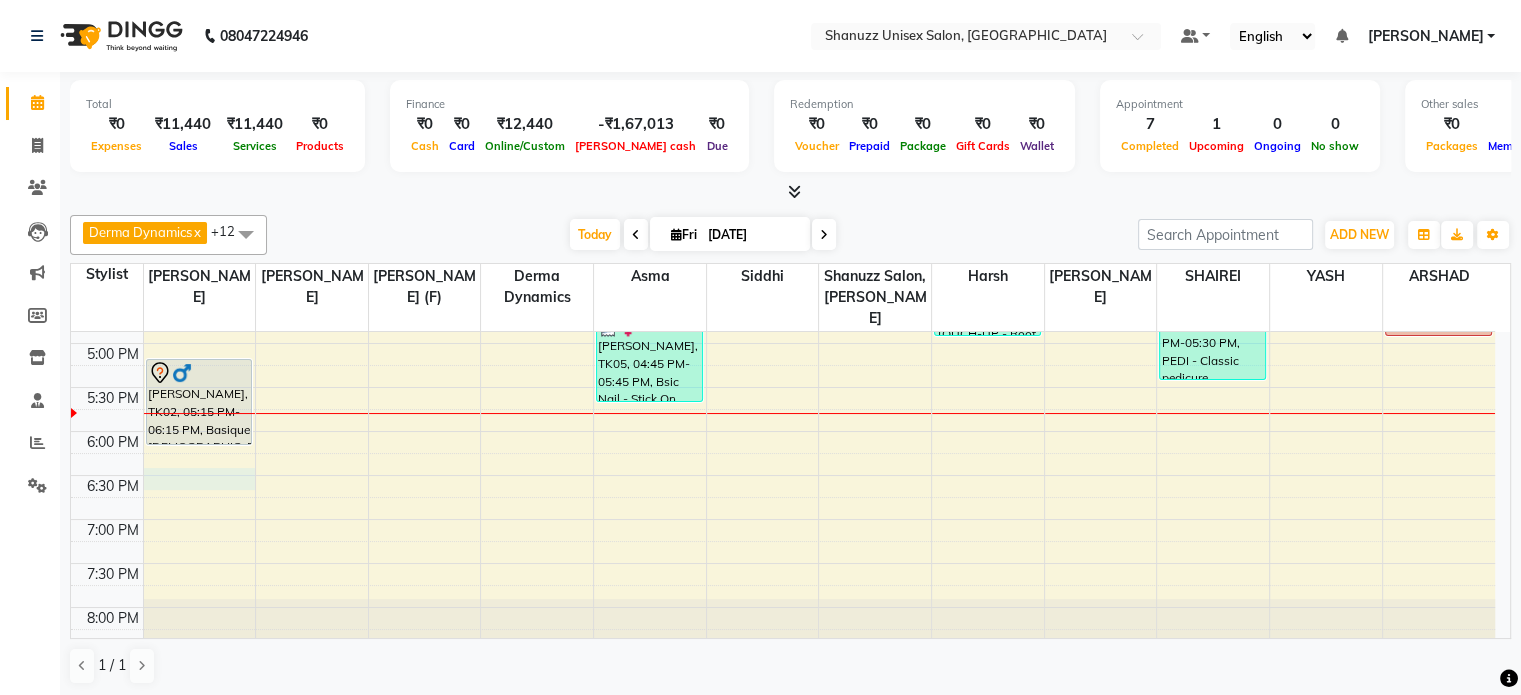 click on "9:00 AM 9:30 AM 10:00 AM 10:30 AM 11:00 AM 11:30 AM 12:00 PM 12:30 PM 1:00 PM 1:30 PM 2:00 PM 2:30 PM 3:00 PM 3:30 PM 4:00 PM 4:30 PM 5:00 PM 5:30 PM 6:00 PM 6:30 PM 7:00 PM 7:30 PM 8:00 PM 8:30 PM             [PERSON_NAME], TK02, 05:15 PM-06:15 PM, Basique [DEMOGRAPHIC_DATA] Haircut - By Seasoned Hairdresser (10+ Years of Experience)     SANDEEP, TK01, 01:00 PM-02:00 PM, Basique [DEMOGRAPHIC_DATA] Haircut - By Seasoned Hairdresser (10+ Years of Experience)     SANDEEP, TK01, 02:00 PM-03:00 PM, SHAVE / [PERSON_NAME] TRIM - By Seasoned Hairdresser (10+ Years of Experience)     [PERSON_NAME], TK05, 04:45 PM-05:45 PM, Bsic Nail - Stick On     [PERSON_NAME], TK05, 03:45 PM-04:45 PM, COLOR DEPOSIT / TONING  - Hair below shoulder     SANDEEP, TK01, 01:00 PM-02:00 PM, Basique [DEMOGRAPHIC_DATA] Haircut - By Seasoned Hairdresser (10+ Years of Experience)     SANA, TK03, 04:00 PM-05:00 PM, COLOR TOUCH-UP - Root Touch-up (upto 2-inch growth)     Asif, TK04, 04:30 PM-05:30 PM, PEDI - Classic pedicure" at bounding box center [783, 167] 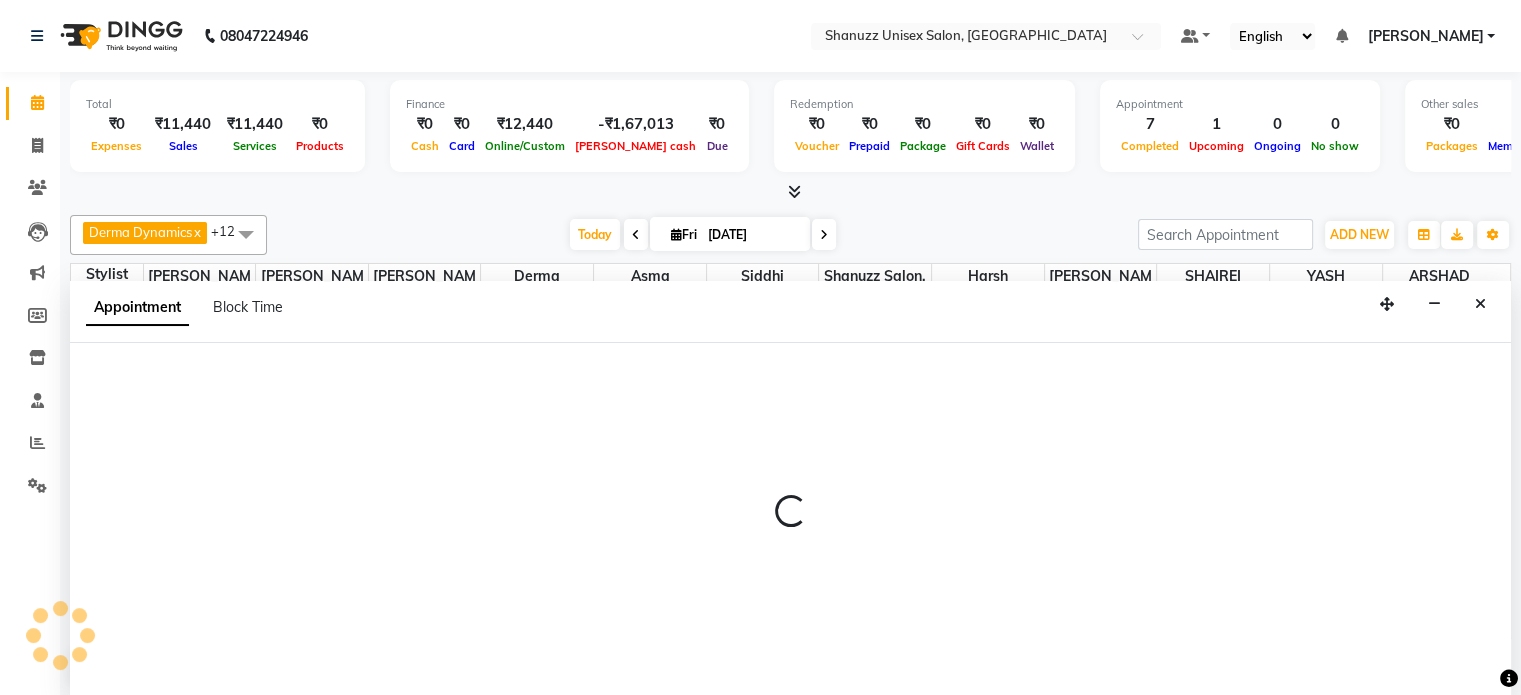scroll, scrollTop: 0, scrollLeft: 0, axis: both 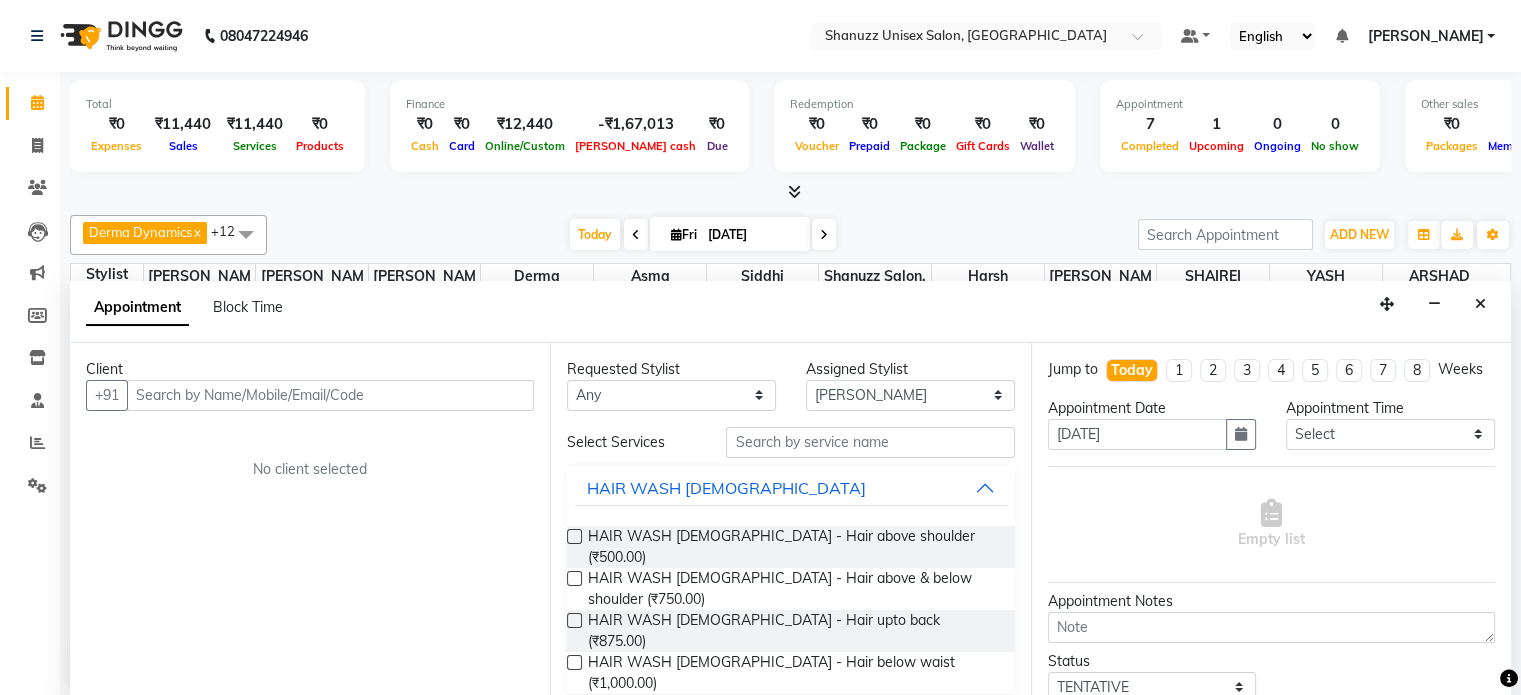 click at bounding box center [330, 395] 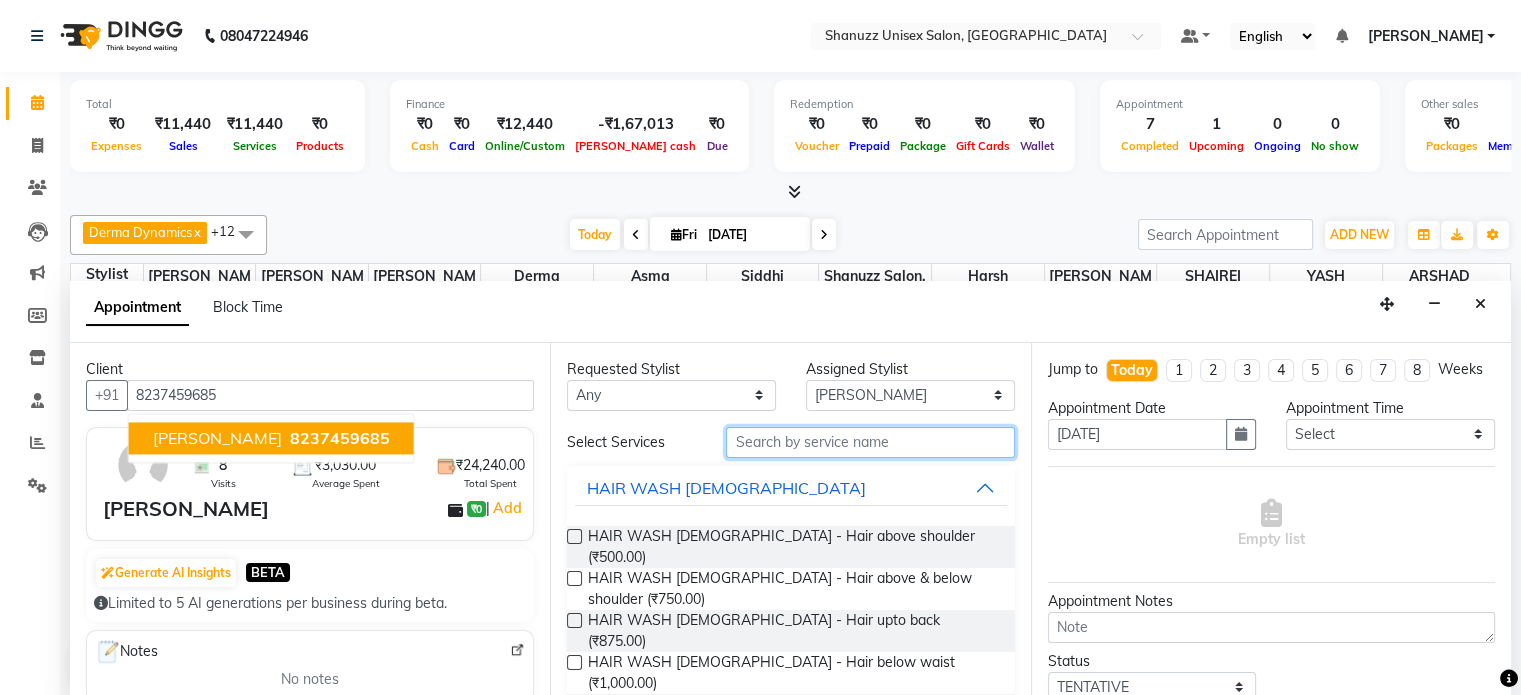 click at bounding box center [870, 442] 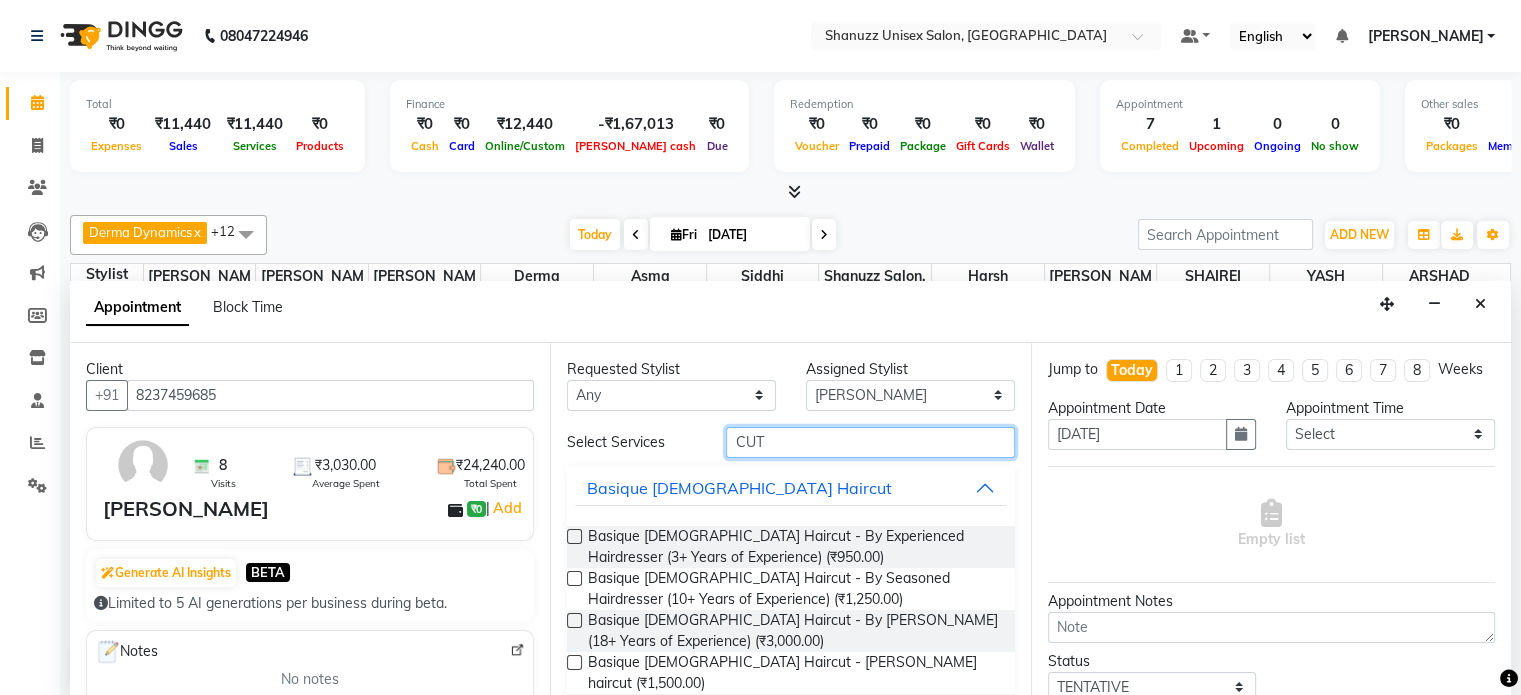 scroll, scrollTop: 148, scrollLeft: 0, axis: vertical 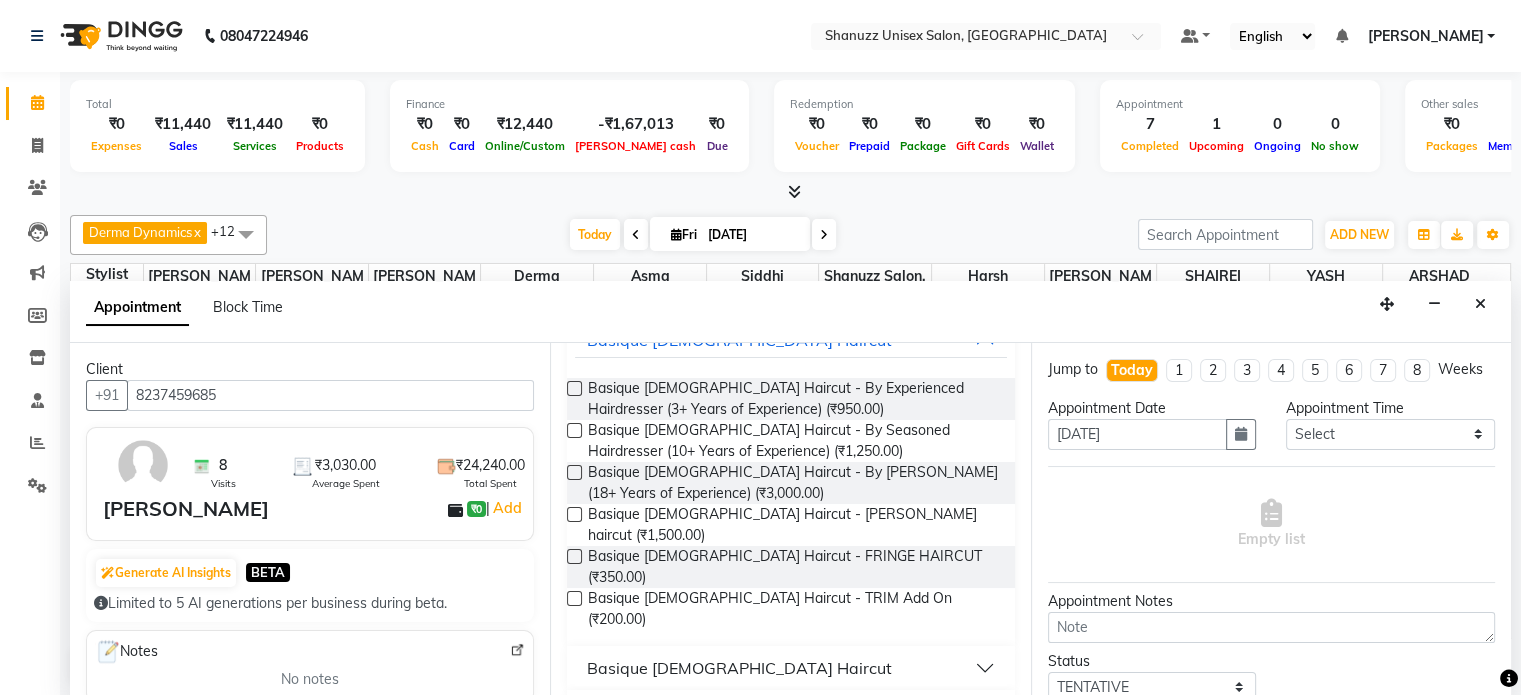 click on "Basique [DEMOGRAPHIC_DATA] Haircut" at bounding box center [739, 668] 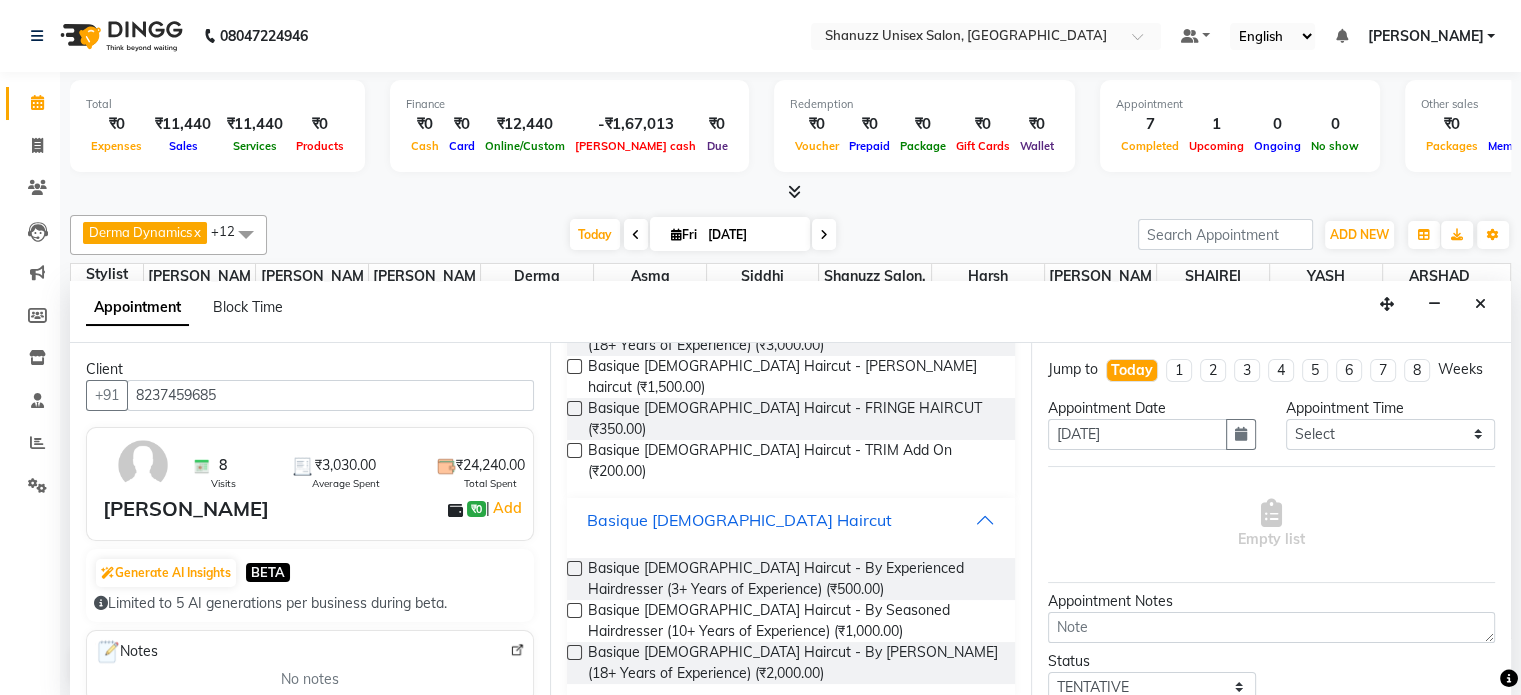 scroll, scrollTop: 306, scrollLeft: 0, axis: vertical 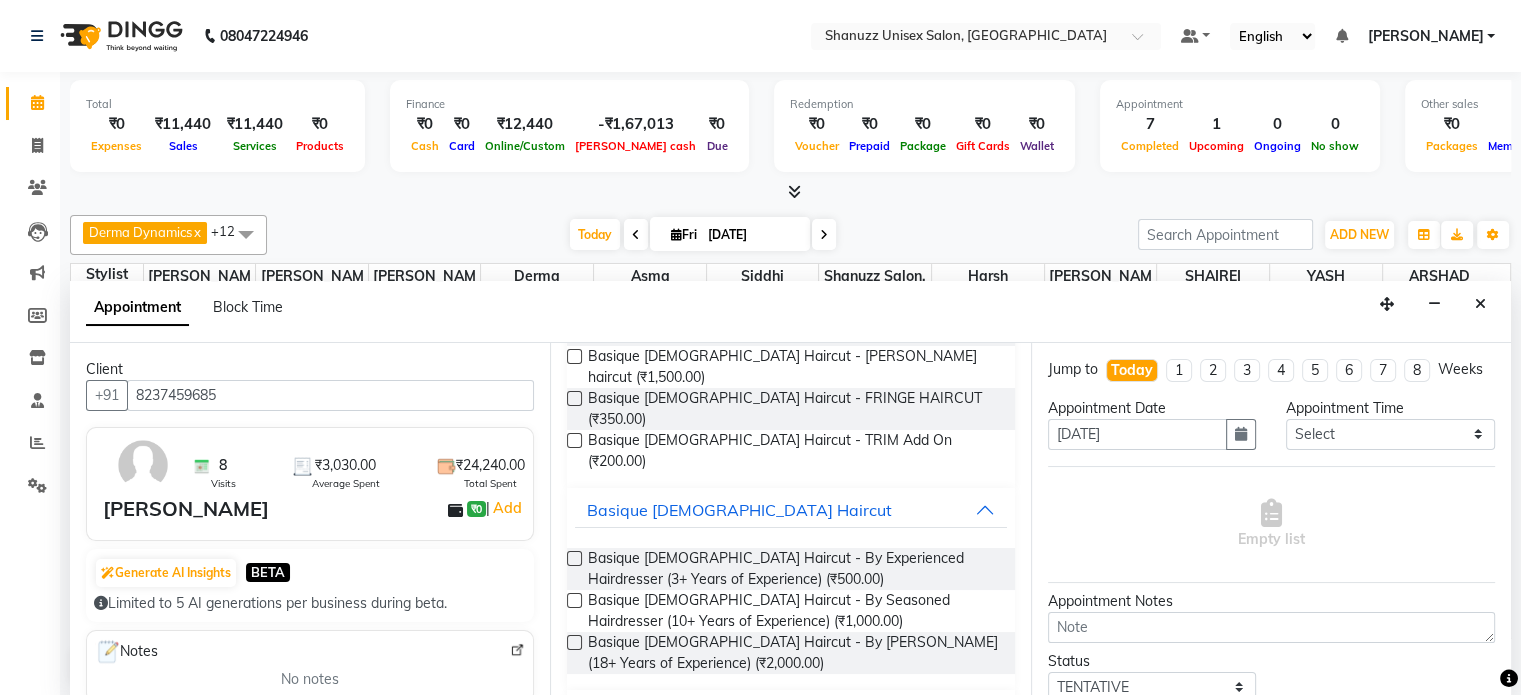 click at bounding box center [574, 600] 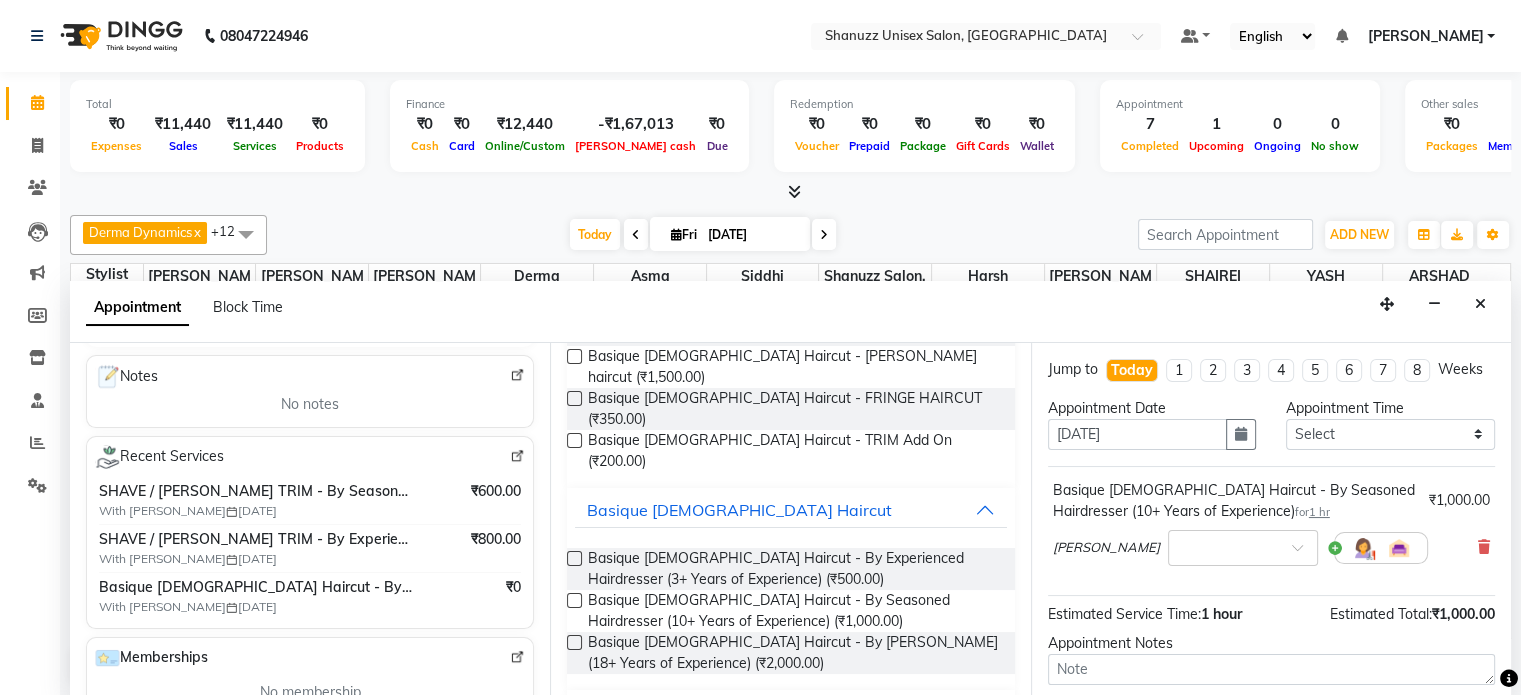scroll, scrollTop: 280, scrollLeft: 0, axis: vertical 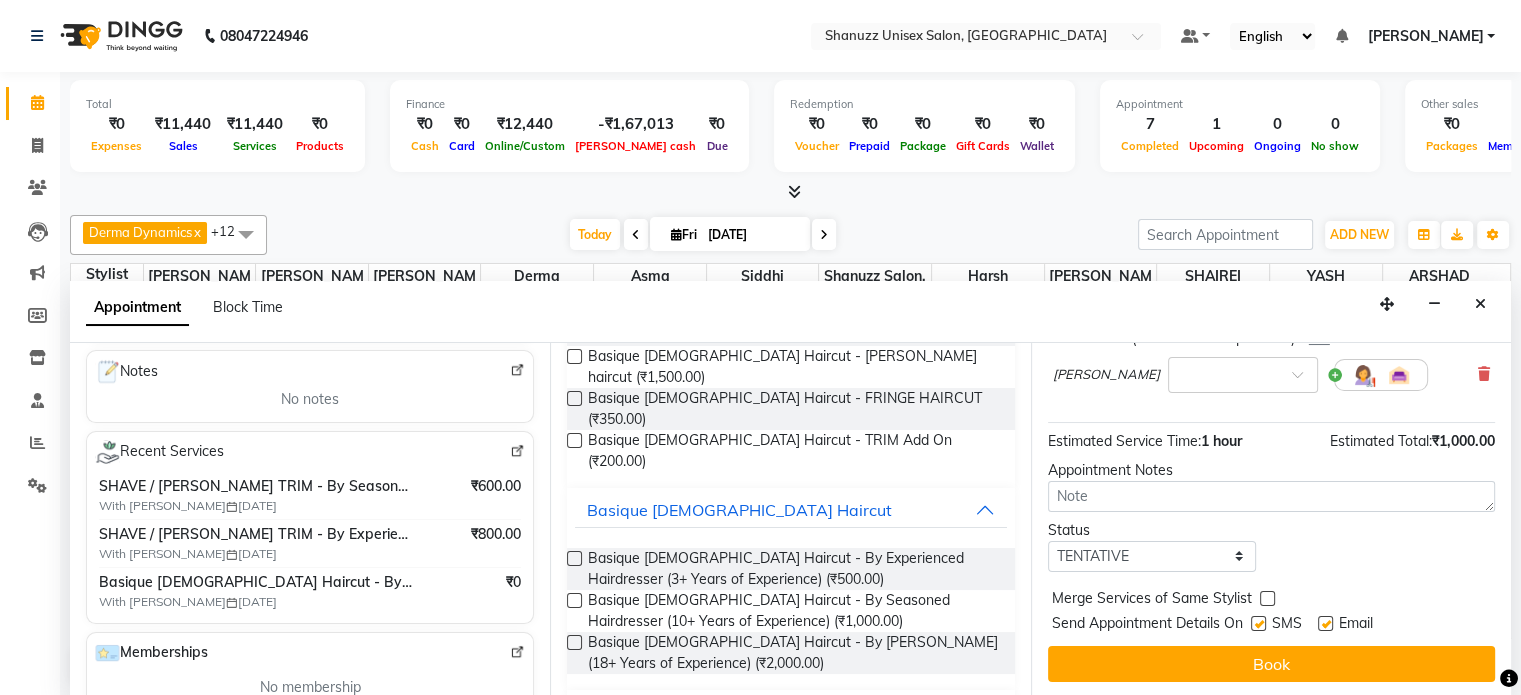 click at bounding box center [1258, 623] 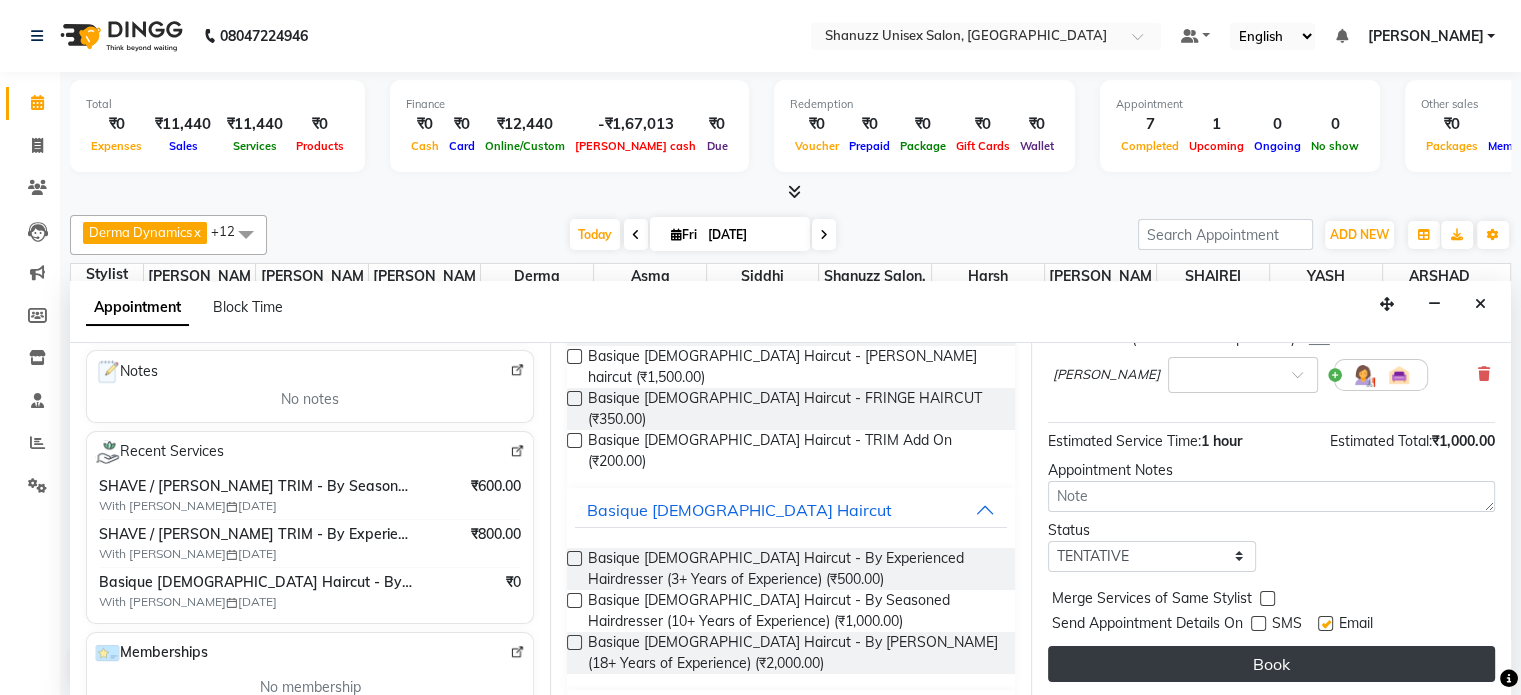 click on "Book" at bounding box center (1271, 664) 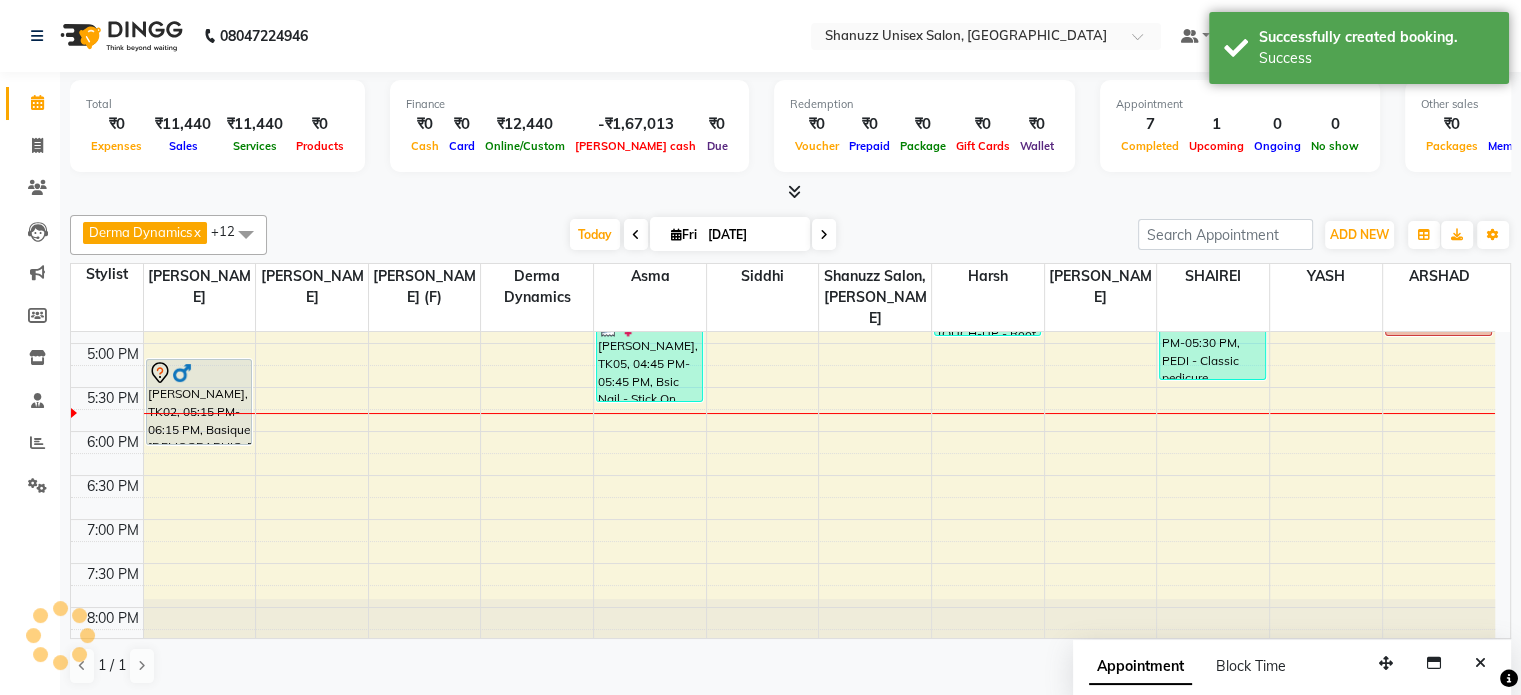 scroll, scrollTop: 0, scrollLeft: 0, axis: both 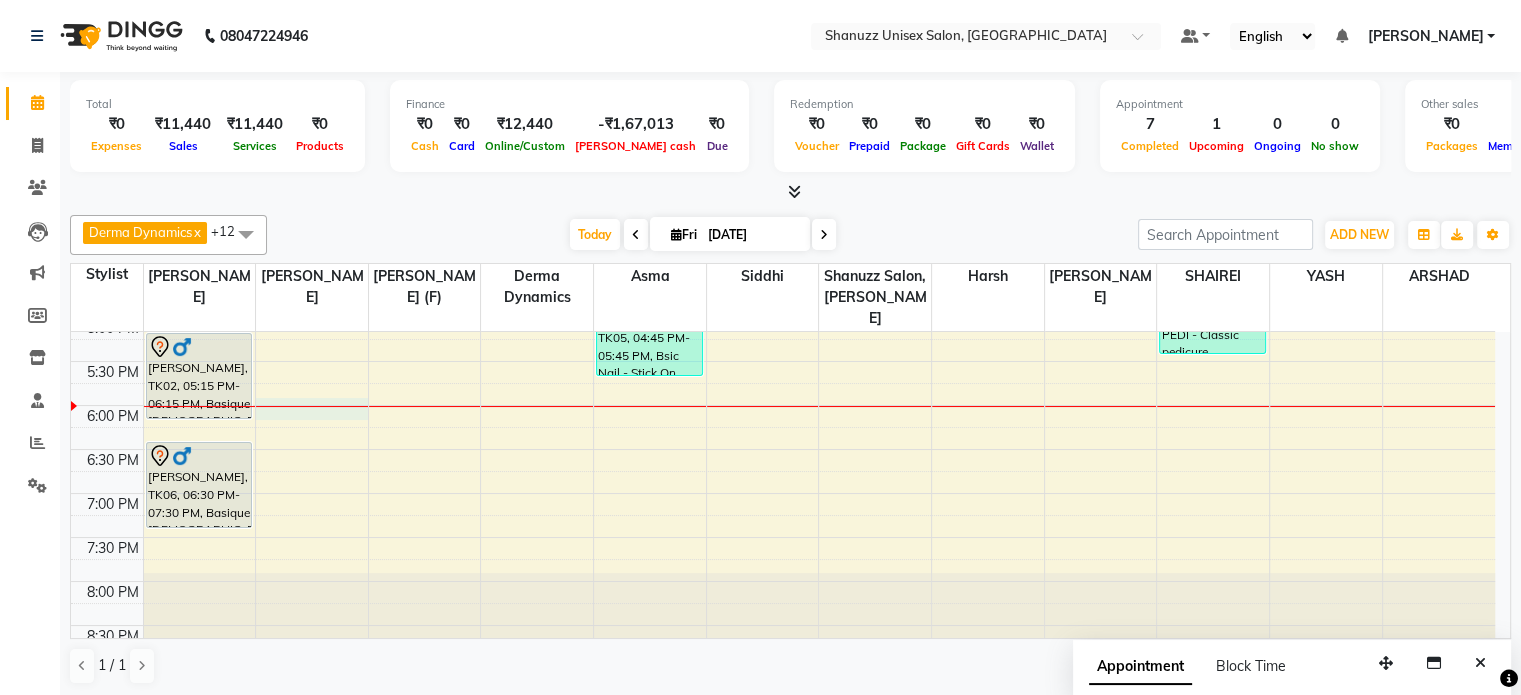 click on "9:00 AM 9:30 AM 10:00 AM 10:30 AM 11:00 AM 11:30 AM 12:00 PM 12:30 PM 1:00 PM 1:30 PM 2:00 PM 2:30 PM 3:00 PM 3:30 PM 4:00 PM 4:30 PM 5:00 PM 5:30 PM 6:00 PM 6:30 PM 7:00 PM 7:30 PM 8:00 PM 8:30 PM             [PERSON_NAME], TK02, 05:15 PM-06:15 PM, Basique [DEMOGRAPHIC_DATA] Haircut - By Seasoned Hairdresser (10+ Years of Experience)             [PERSON_NAME], TK06, 06:30 PM-07:30 PM, Basique [DEMOGRAPHIC_DATA] Haircut - By Seasoned Hairdresser (10+ Years of Experience)     SANDEEP, TK01, 01:00 PM-02:00 PM, Basique [DEMOGRAPHIC_DATA] Haircut - By Seasoned Hairdresser (10+ Years of Experience)     SANDEEP, TK01, 02:00 PM-03:00 PM, SHAVE / [PERSON_NAME] TRIM - By Seasoned Hairdresser (10+ Years of Experience)     [PERSON_NAME], TK05, 04:45 PM-05:45 PM, Bsic Nail - Stick On     [PERSON_NAME], TK05, 03:45 PM-04:45 PM, COLOR DEPOSIT / TONING  - Hair below shoulder     SANDEEP, TK01, 01:00 PM-02:00 PM, Basique [DEMOGRAPHIC_DATA] Haircut - By Seasoned Hairdresser (10+ Years of Experience)     [GEOGRAPHIC_DATA], TK03, 04:00 PM-05:00 PM, COLOR TOUCH-UP - Root Touch-up (upto 2-inch growth)" at bounding box center (783, 141) 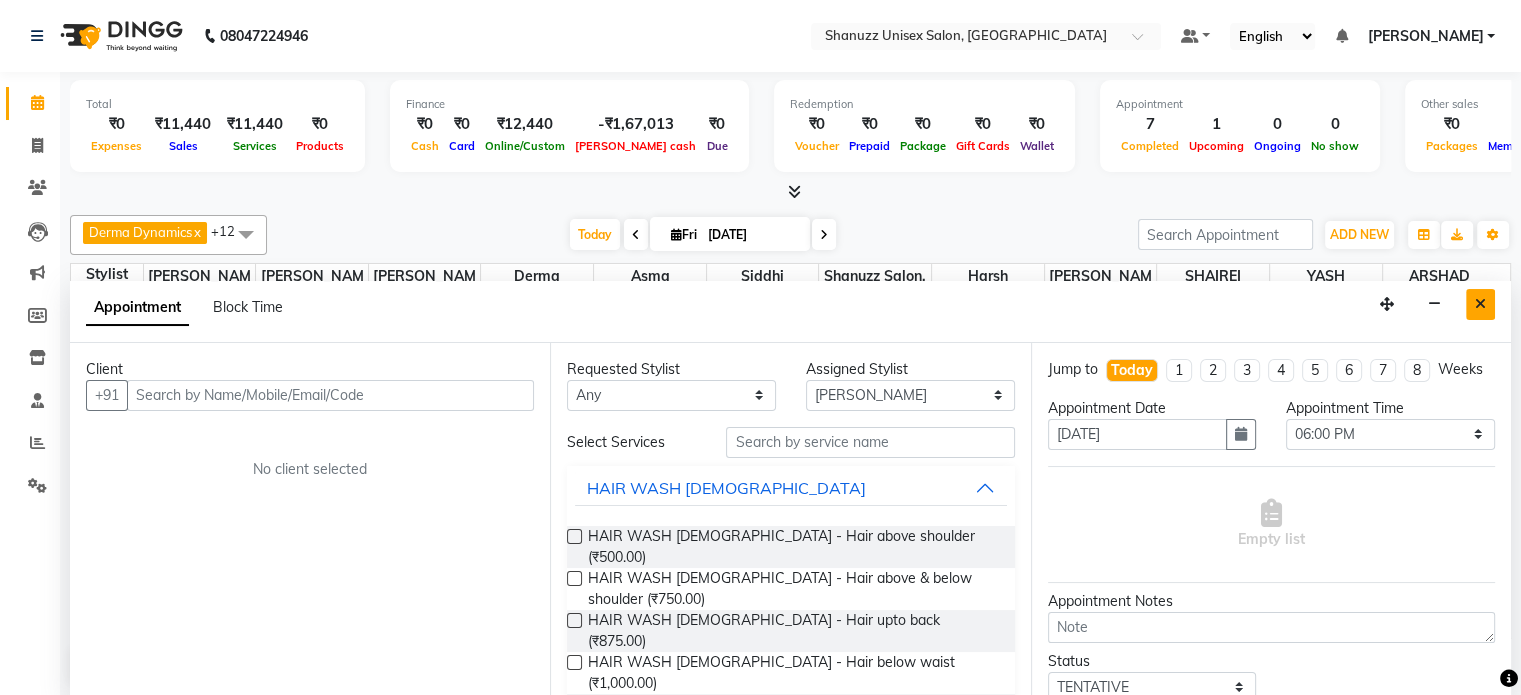 click at bounding box center (1480, 304) 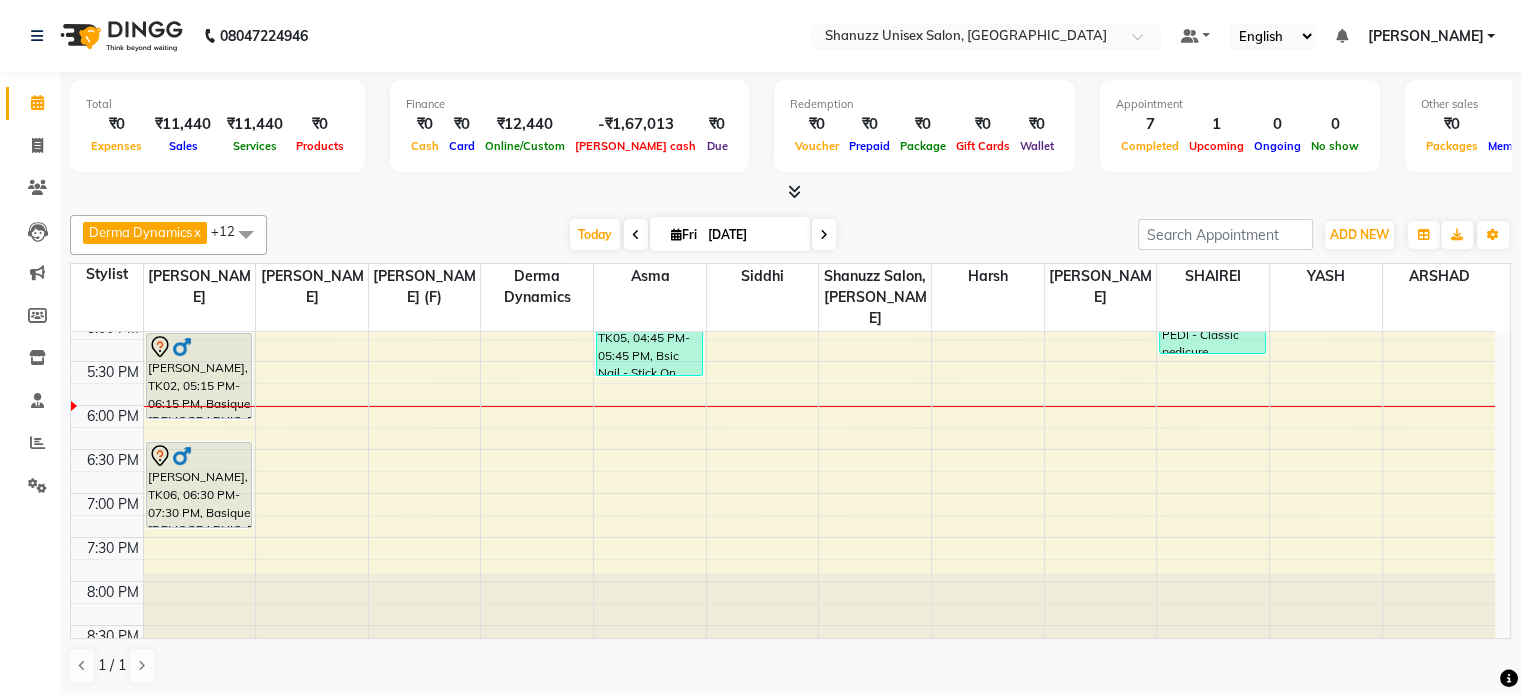 click on "[DATE]" at bounding box center [752, 235] 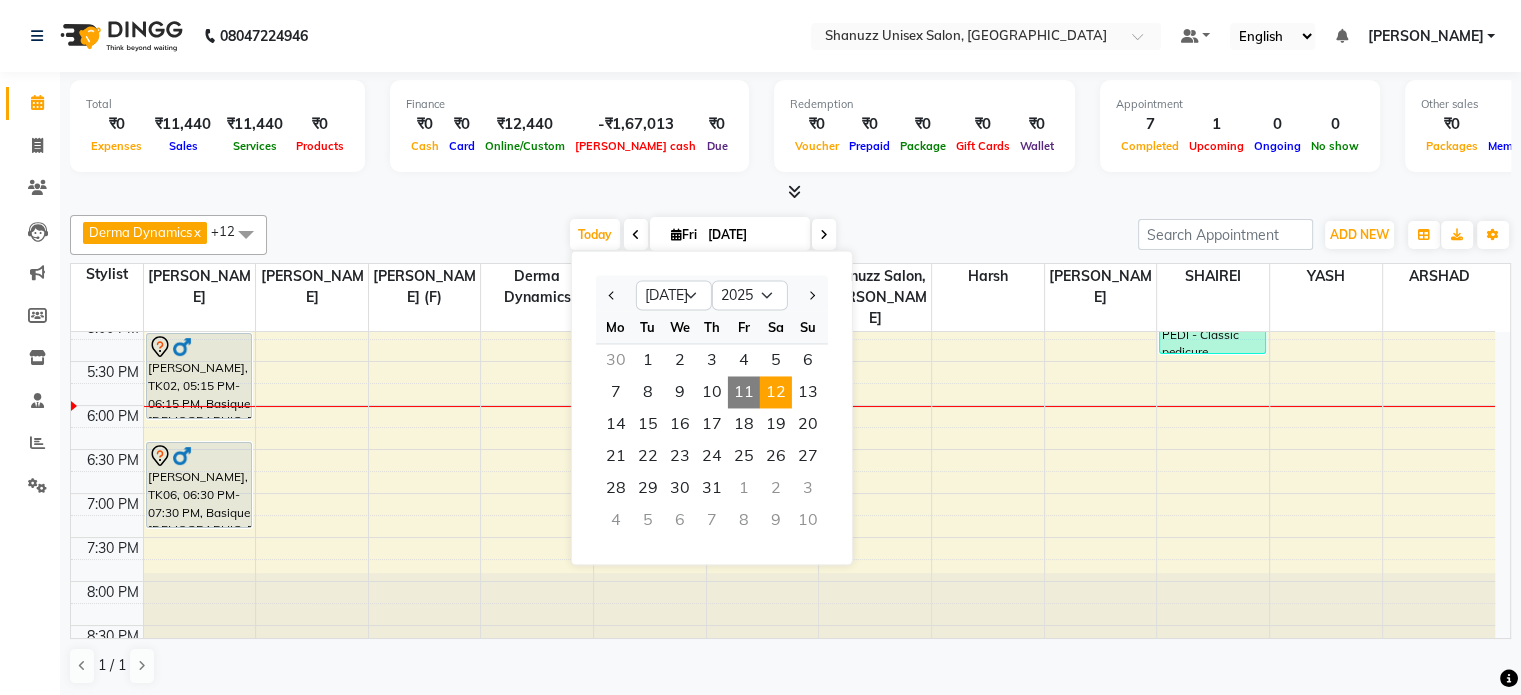 click on "12" at bounding box center (776, 392) 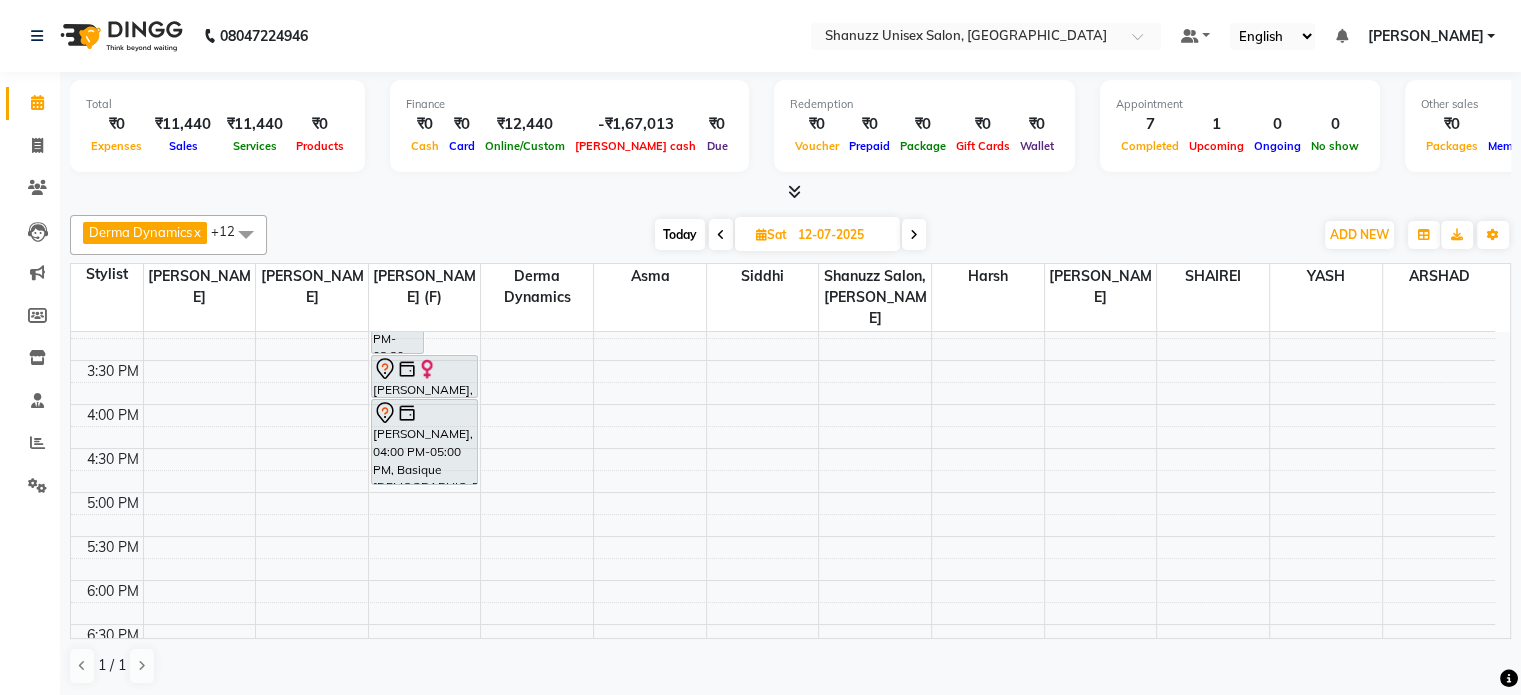 scroll, scrollTop: 542, scrollLeft: 0, axis: vertical 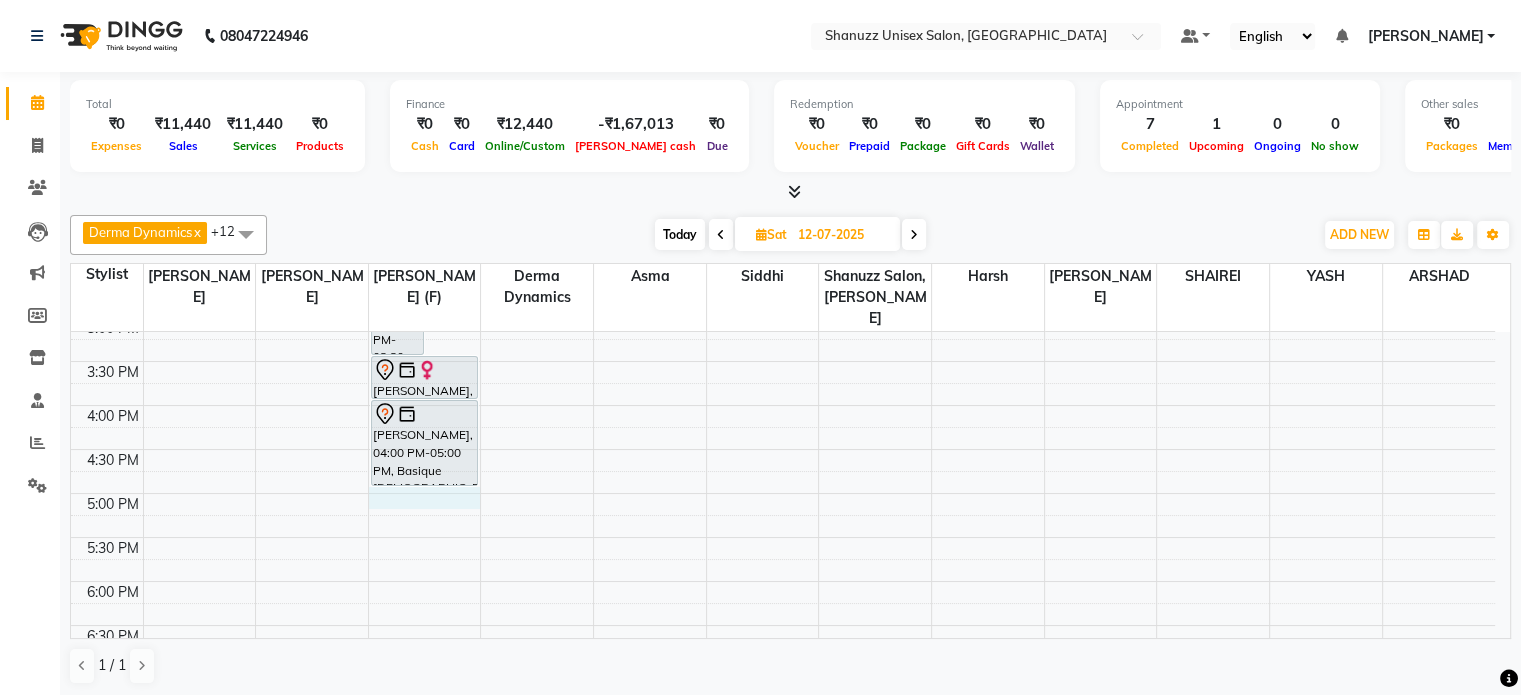 click on "9:00 AM 9:30 AM 10:00 AM 10:30 AM 11:00 AM 11:30 AM 12:00 PM 12:30 PM 1:00 PM 1:30 PM 2:00 PM 2:30 PM 3:00 PM 3:30 PM 4:00 PM 4:30 PM 5:00 PM 5:30 PM 6:00 PM 6:30 PM 7:00 PM 7:30 PM 8:00 PM 8:30 PM             [PERSON_NAME] [PERSON_NAME], 01:00 PM-02:30 PM, Basique [DEMOGRAPHIC_DATA] Haircut - By [PERSON_NAME] (18+ Years of Experience)             [PERSON_NAME] HODAVADEKAR, 02:00 PM-03:00 PM, Basique [DEMOGRAPHIC_DATA] Haircut - By [PERSON_NAME] (18+ Years of Experience)             [PERSON_NAME], 02:30 PM-03:30 PM, GLOBAL COLOR + HIGHLIGHTS  - Hair upto back             [GEOGRAPHIC_DATA], 03:30 PM-04:00 PM, CONSULTATION             [PERSON_NAME], 04:00 PM-05:00 PM, Basique [DEMOGRAPHIC_DATA] Haircut - By [PERSON_NAME] (18+ Years of Experience)" at bounding box center [783, 317] 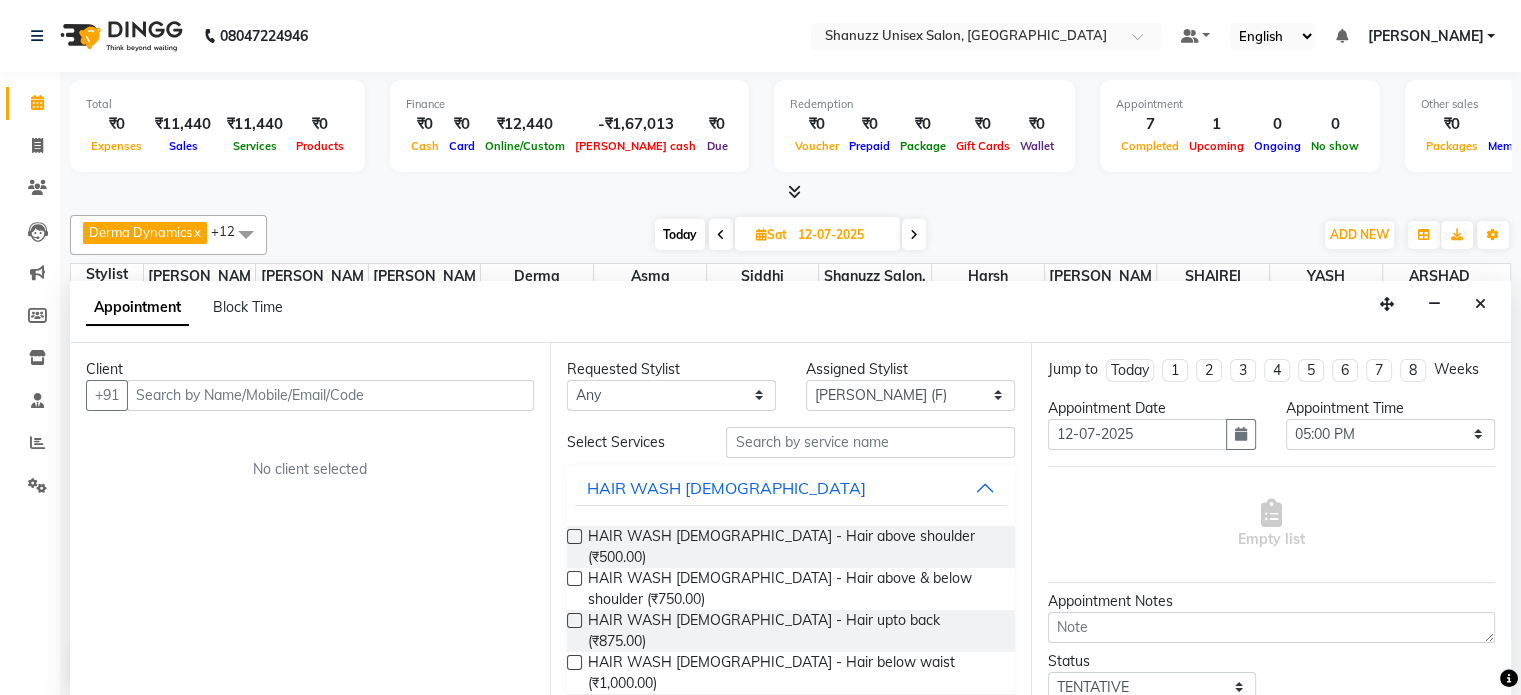 click at bounding box center (330, 395) 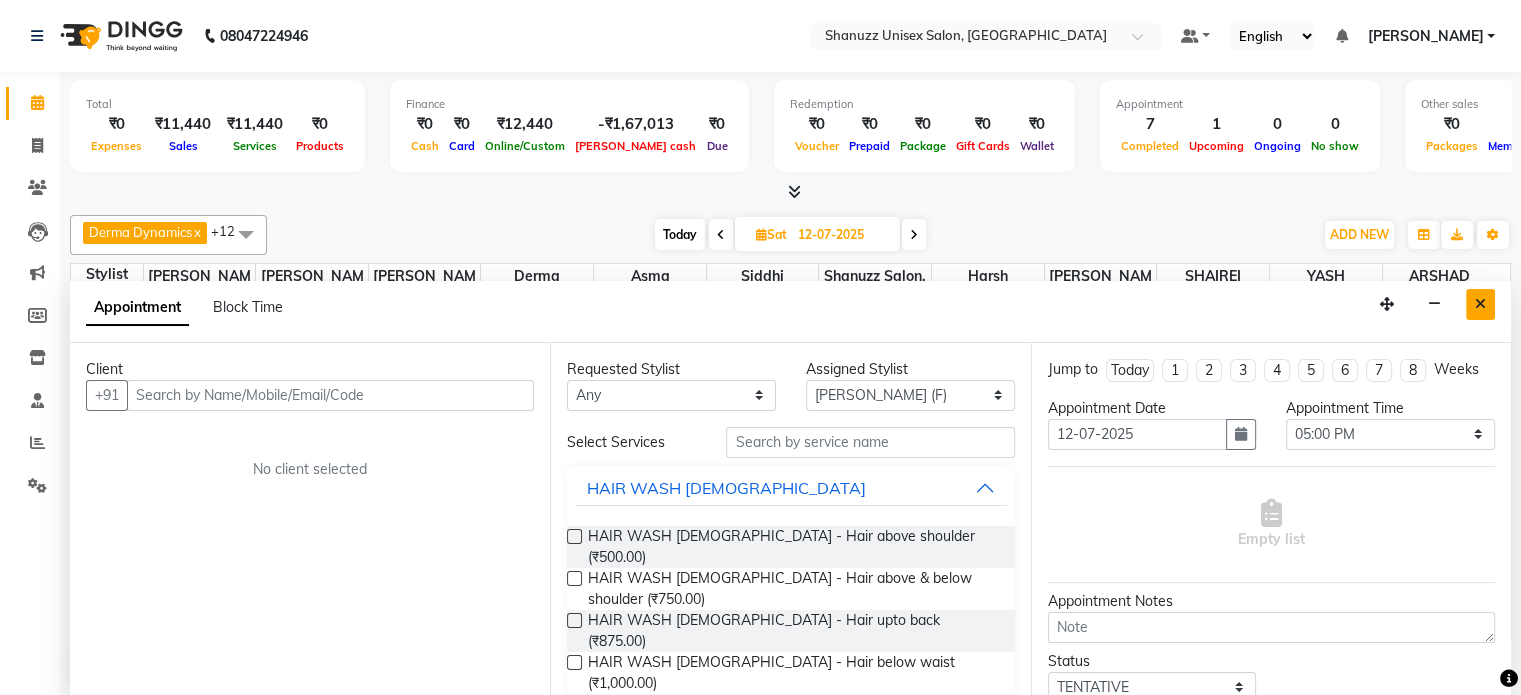 click at bounding box center [1480, 304] 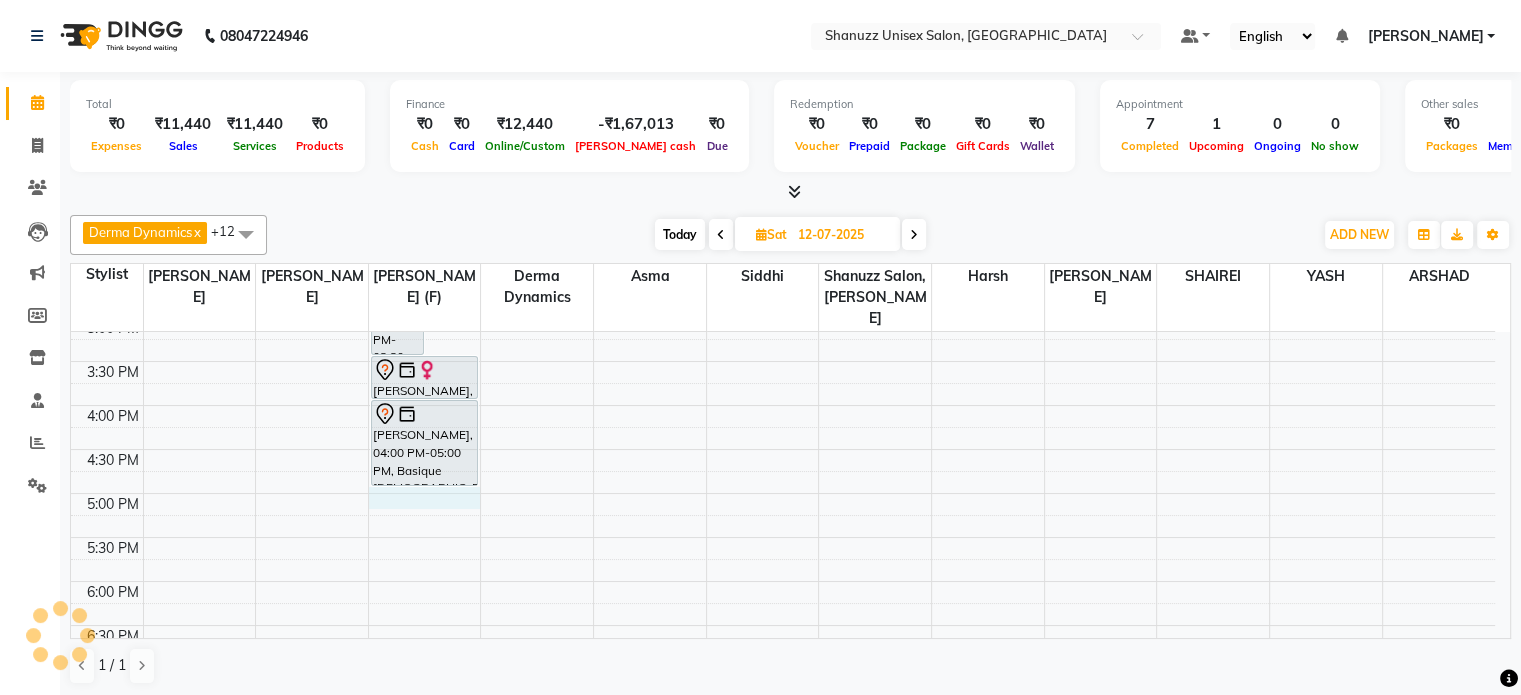click on "9:00 AM 9:30 AM 10:00 AM 10:30 AM 11:00 AM 11:30 AM 12:00 PM 12:30 PM 1:00 PM 1:30 PM 2:00 PM 2:30 PM 3:00 PM 3:30 PM 4:00 PM 4:30 PM 5:00 PM 5:30 PM 6:00 PM 6:30 PM 7:00 PM 7:30 PM 8:00 PM 8:30 PM             [PERSON_NAME] [PERSON_NAME], 01:00 PM-02:30 PM, Basique [DEMOGRAPHIC_DATA] Haircut - By [PERSON_NAME] (18+ Years of Experience)             [PERSON_NAME] HODAVADEKAR, 02:00 PM-03:00 PM, Basique [DEMOGRAPHIC_DATA] Haircut - By [PERSON_NAME] (18+ Years of Experience)             [PERSON_NAME], 02:30 PM-03:30 PM, GLOBAL COLOR + HIGHLIGHTS  - Hair upto back             [GEOGRAPHIC_DATA], 03:30 PM-04:00 PM, CONSULTATION             [PERSON_NAME], 04:00 PM-05:00 PM, Basique [DEMOGRAPHIC_DATA] Haircut - By [PERSON_NAME] (18+ Years of Experience)" at bounding box center [783, 317] 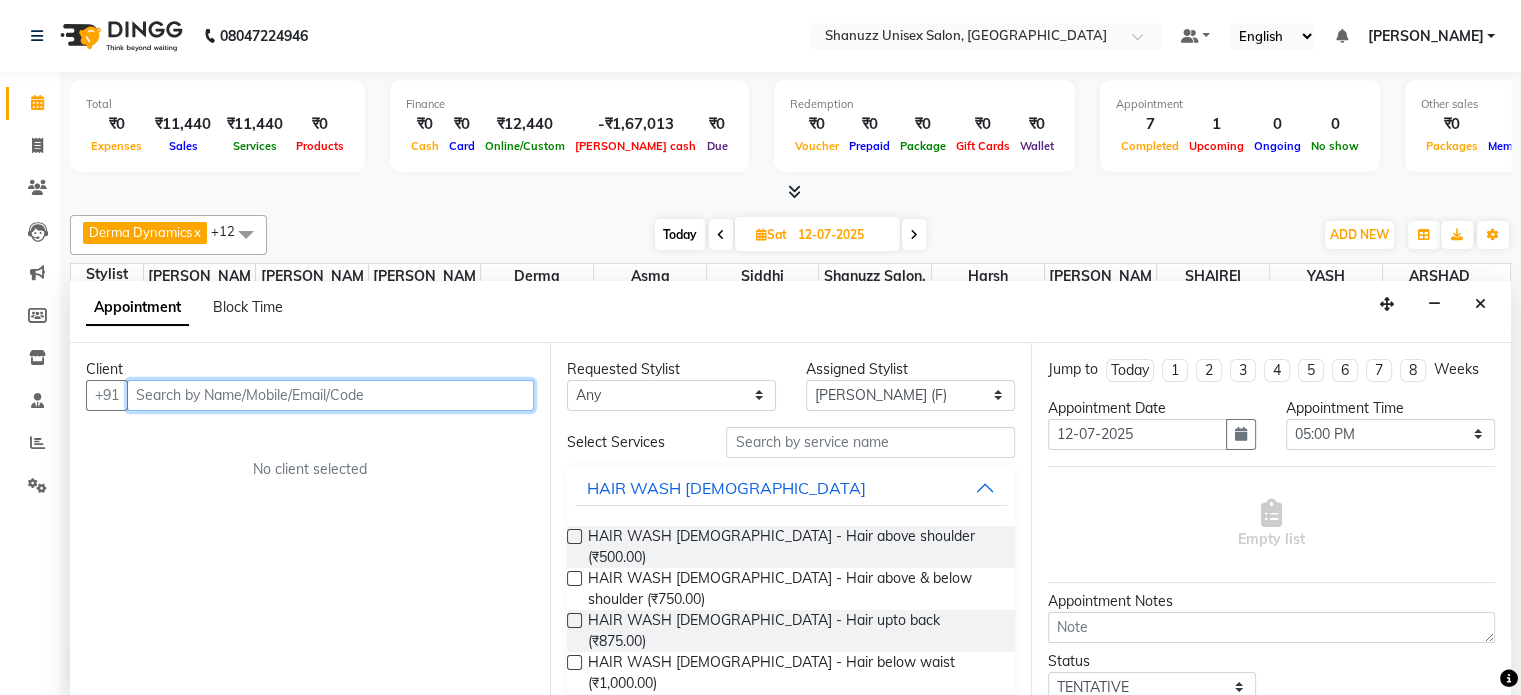 click at bounding box center [330, 395] 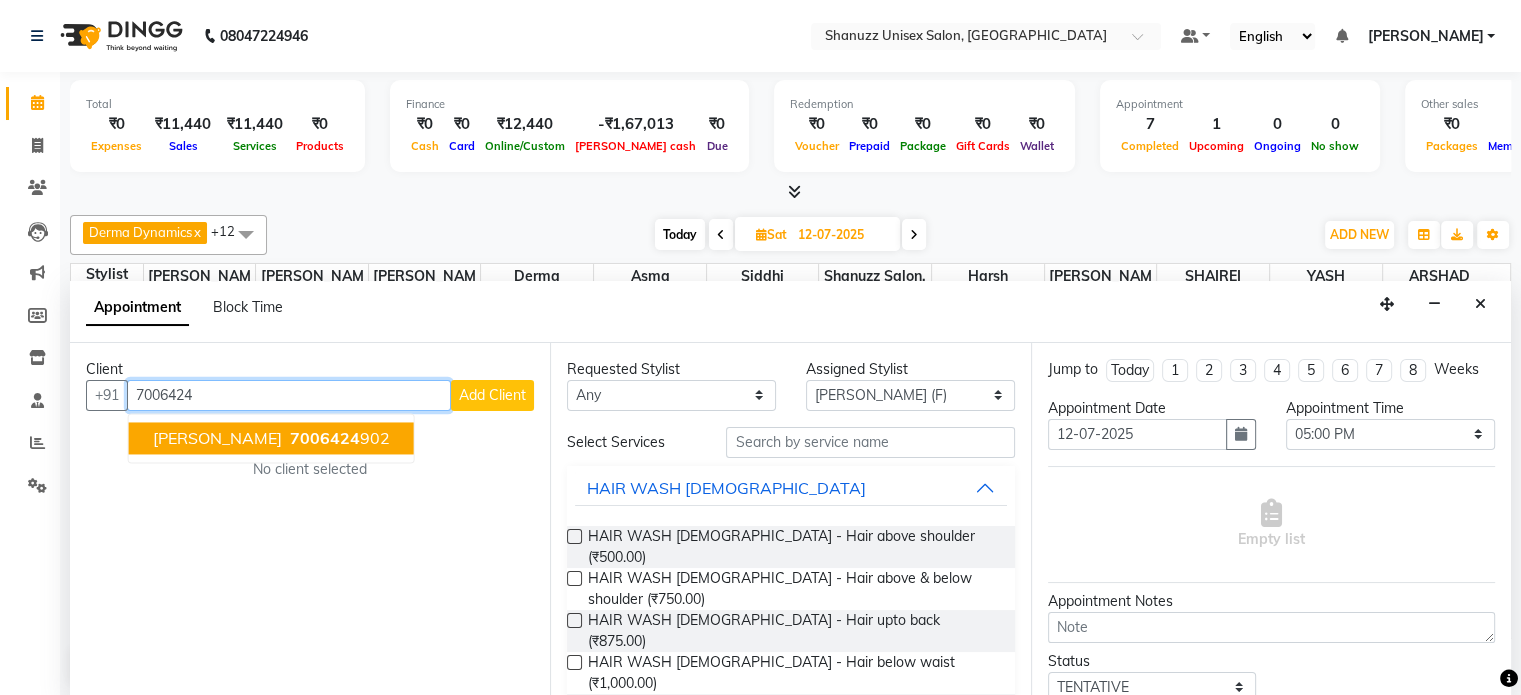 click on "[PERSON_NAME]" at bounding box center [217, 438] 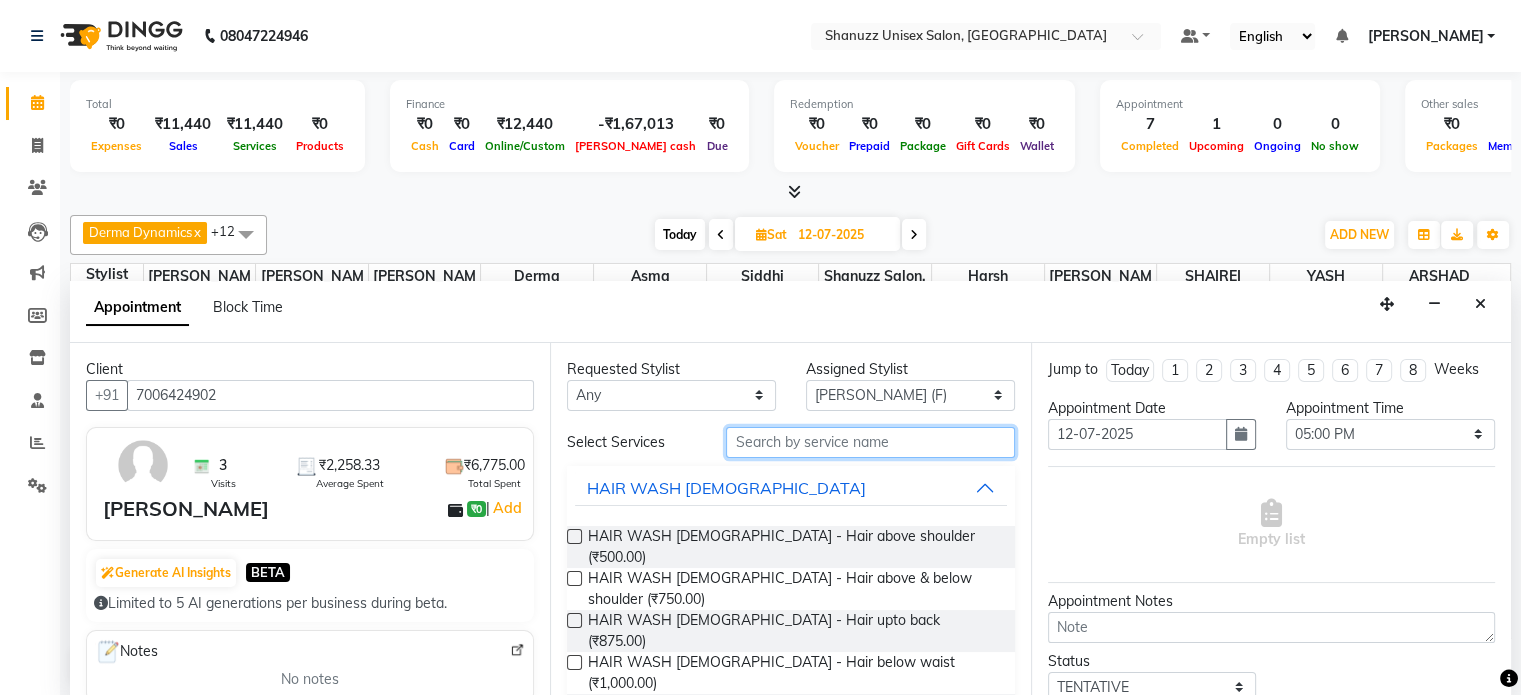 click at bounding box center [870, 442] 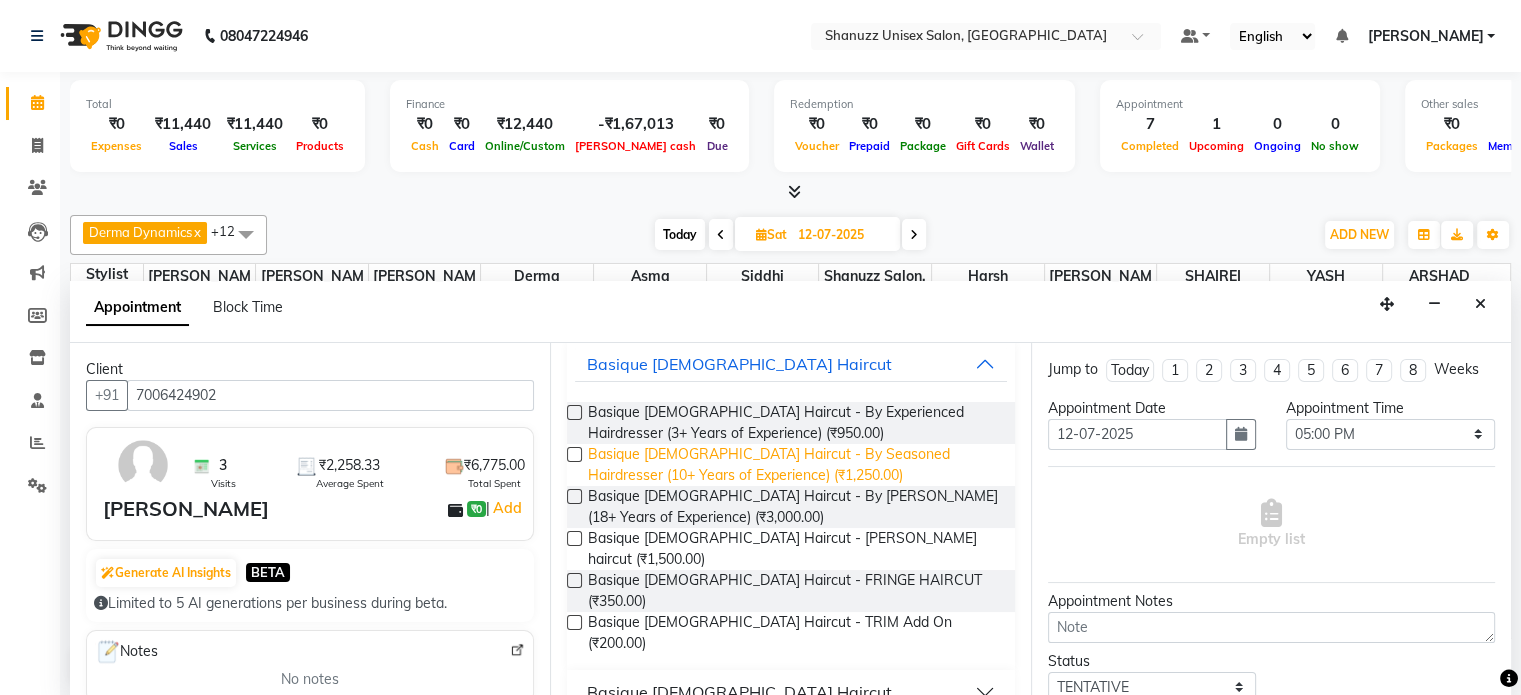 scroll, scrollTop: 148, scrollLeft: 0, axis: vertical 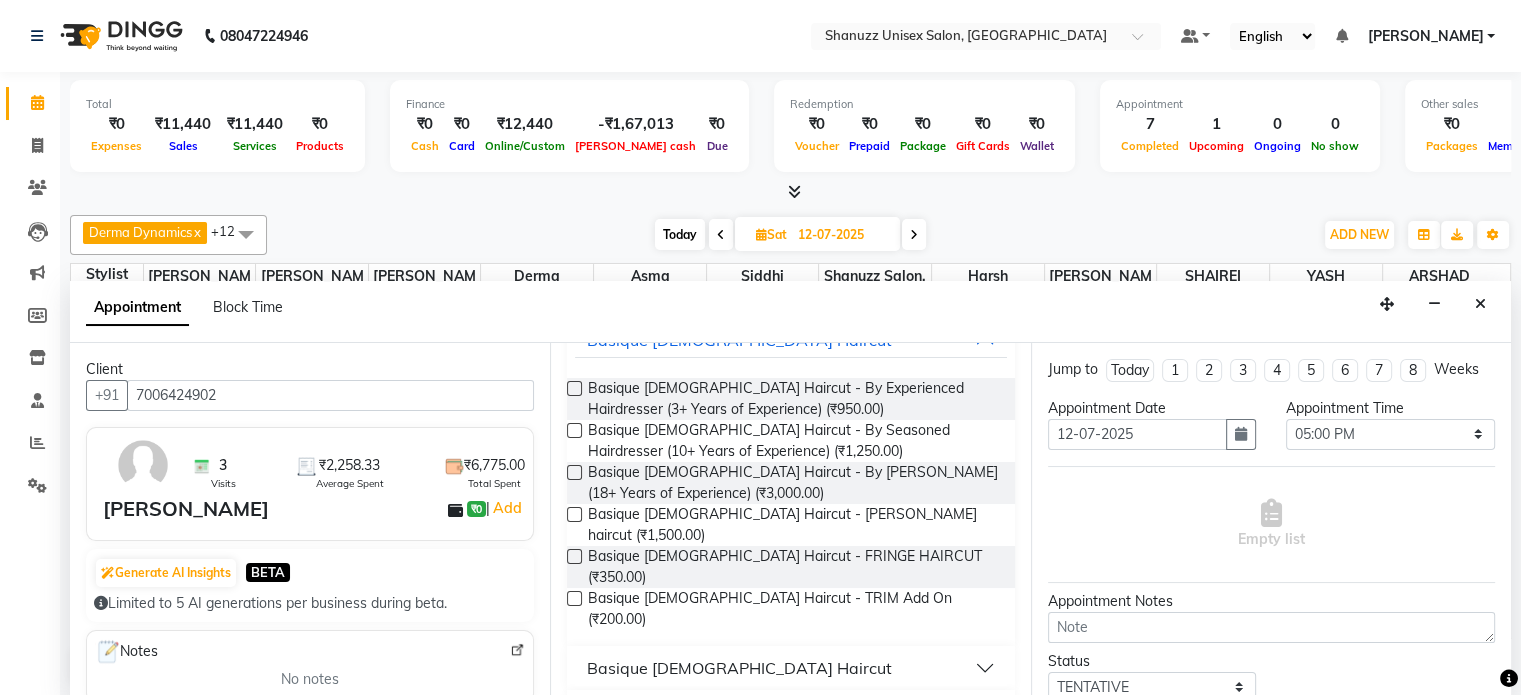 click on "Basique [DEMOGRAPHIC_DATA] Haircut" at bounding box center [739, 668] 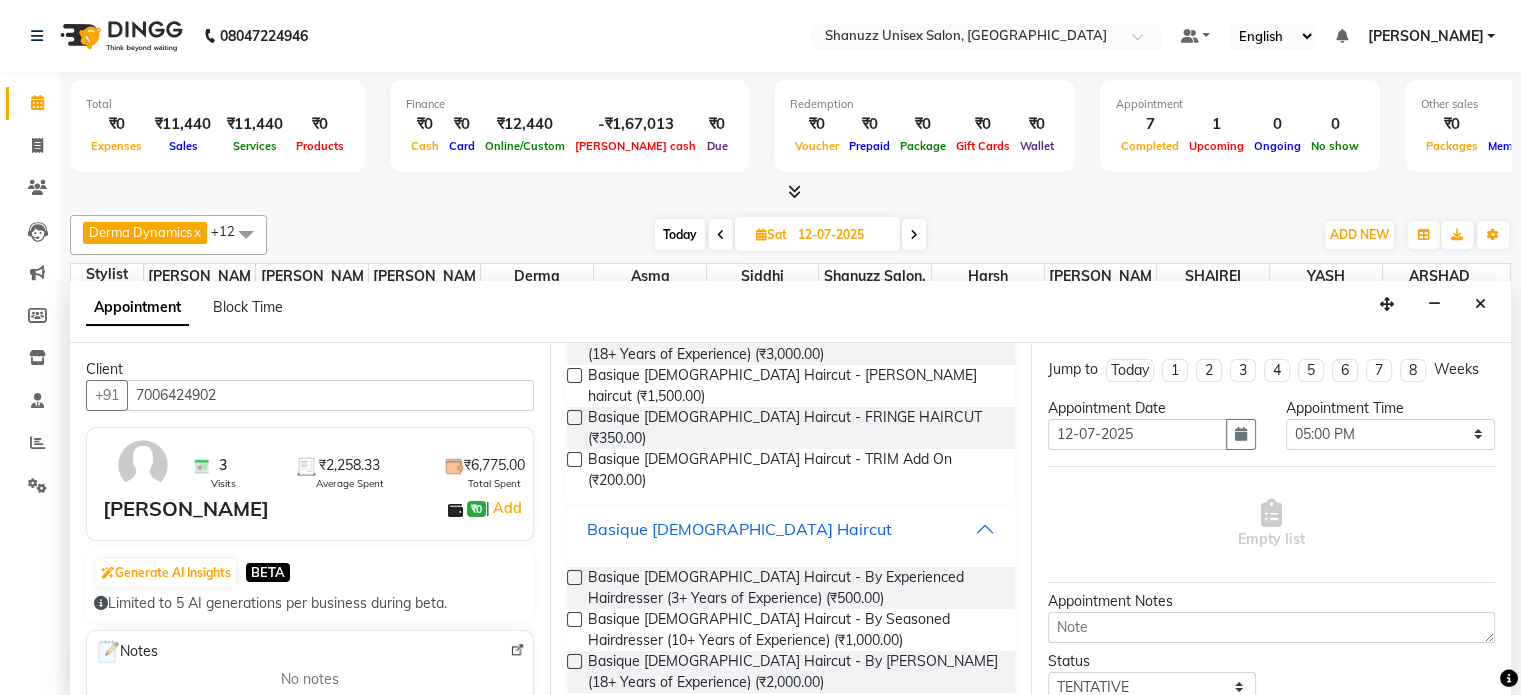scroll, scrollTop: 288, scrollLeft: 0, axis: vertical 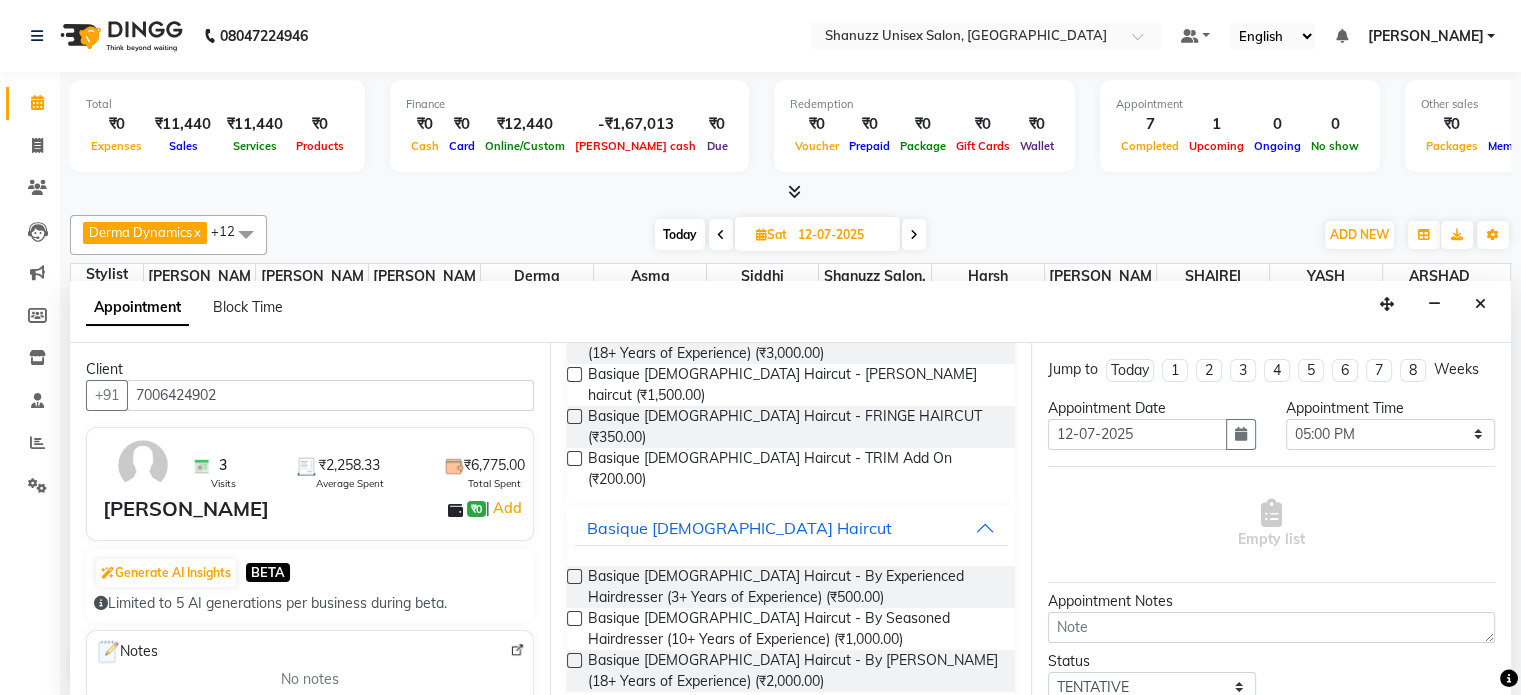 click at bounding box center [574, 660] 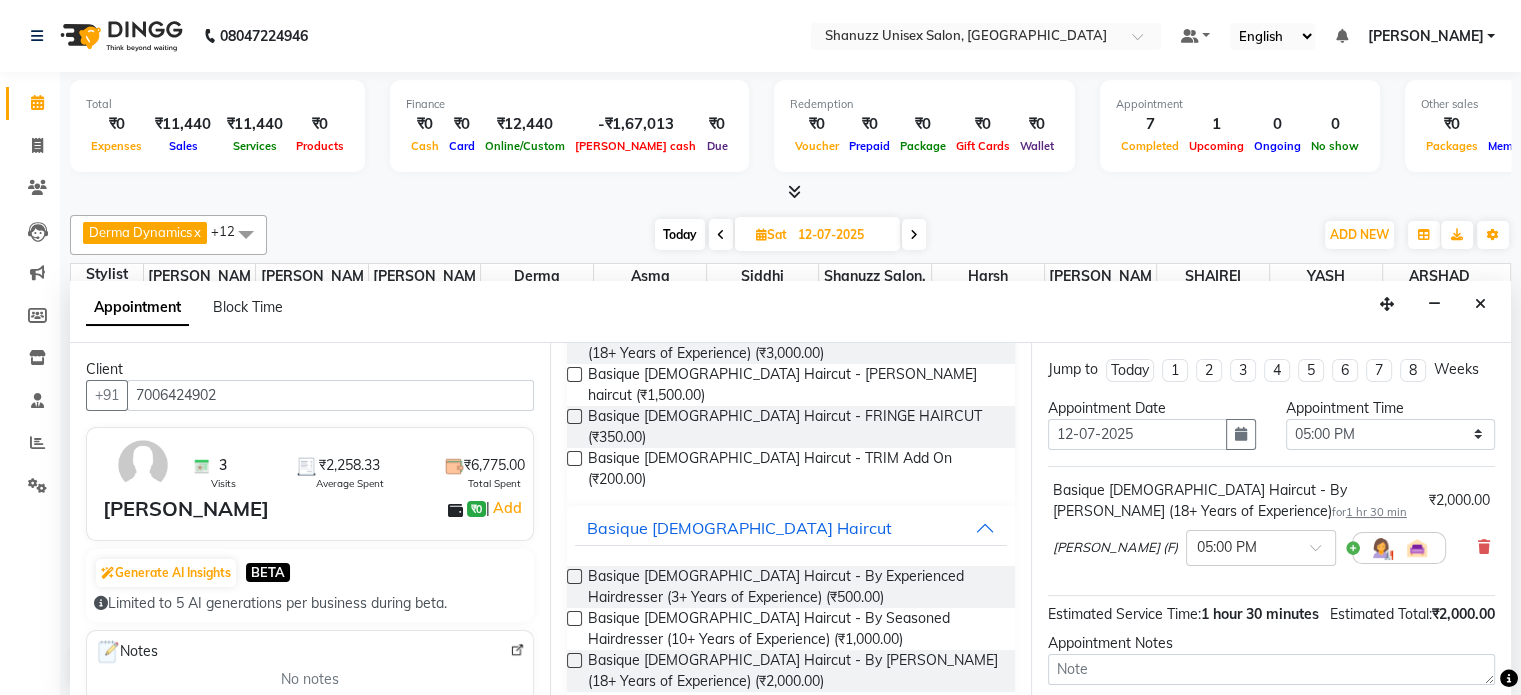 scroll, scrollTop: 192, scrollLeft: 0, axis: vertical 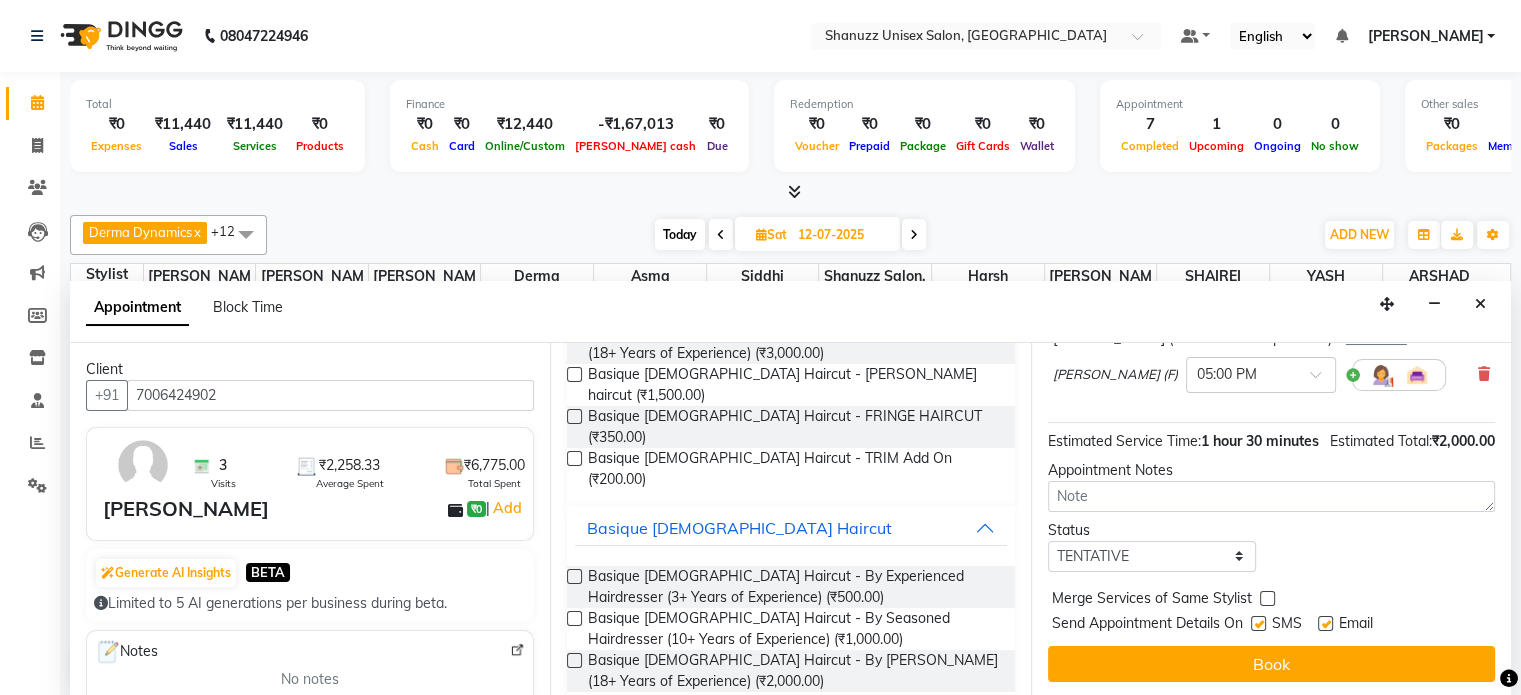 click at bounding box center [1258, 623] 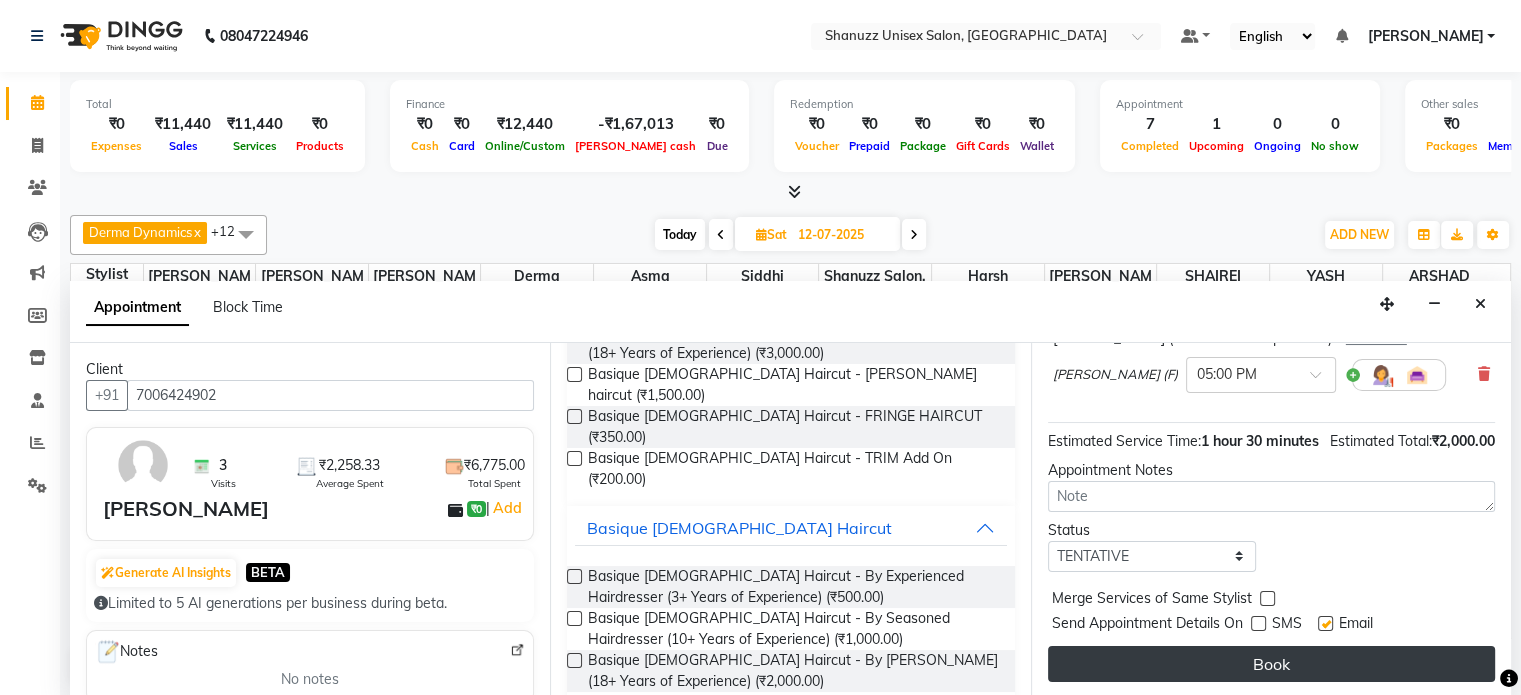 click on "Book" at bounding box center [1271, 664] 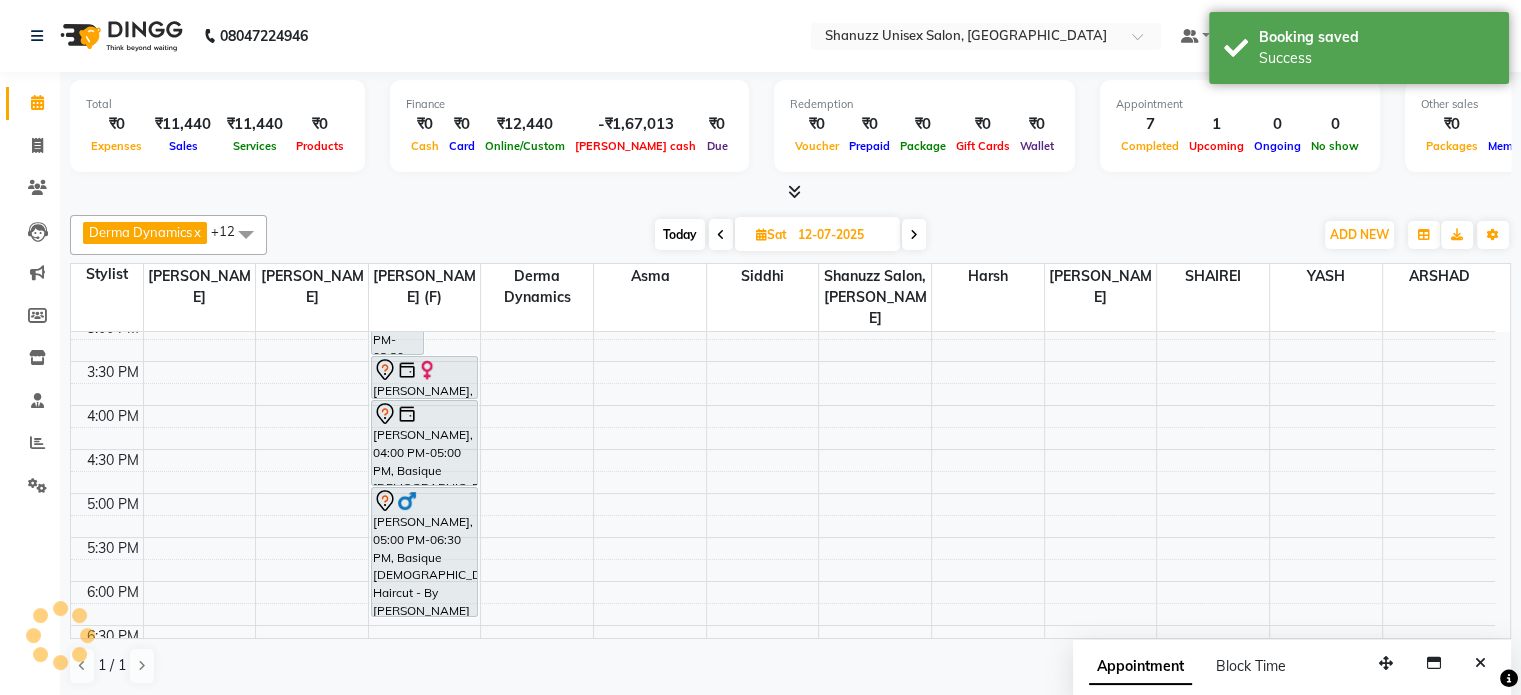scroll, scrollTop: 0, scrollLeft: 0, axis: both 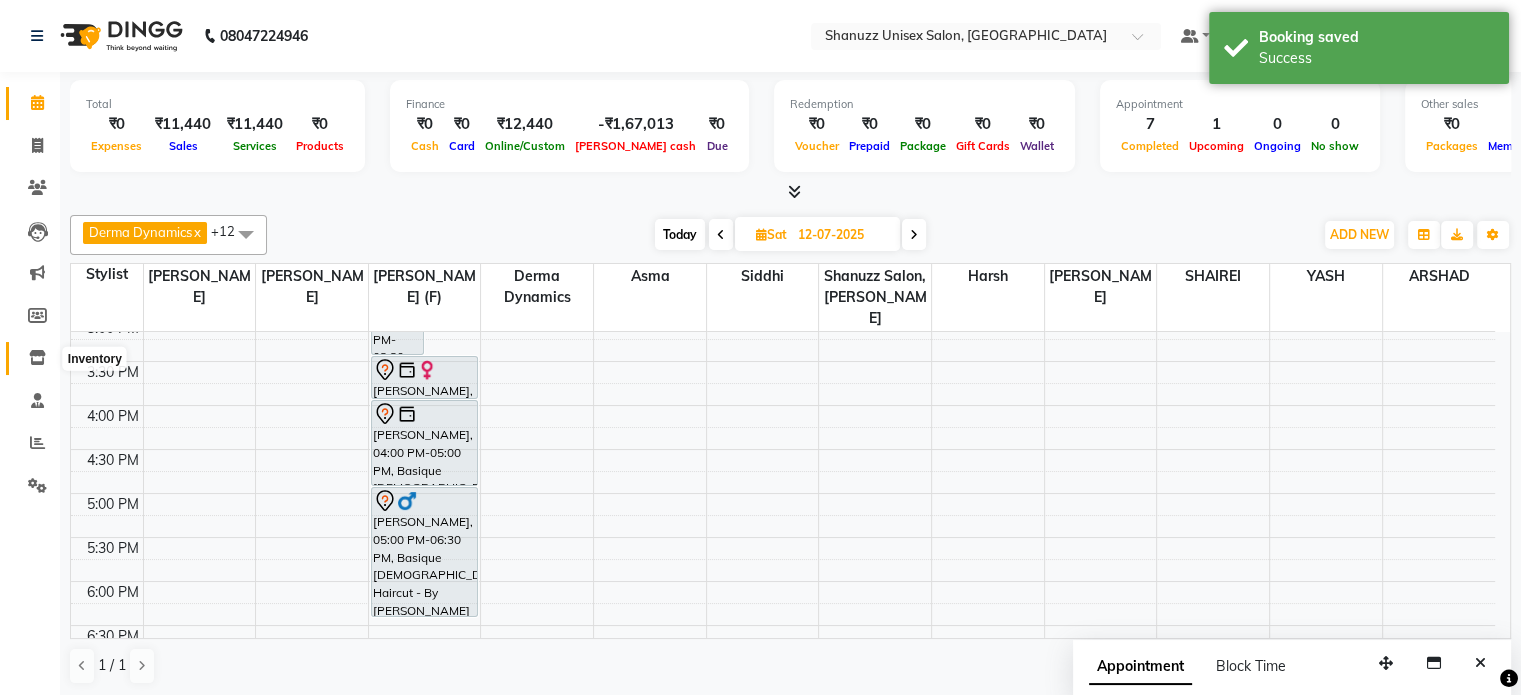 click 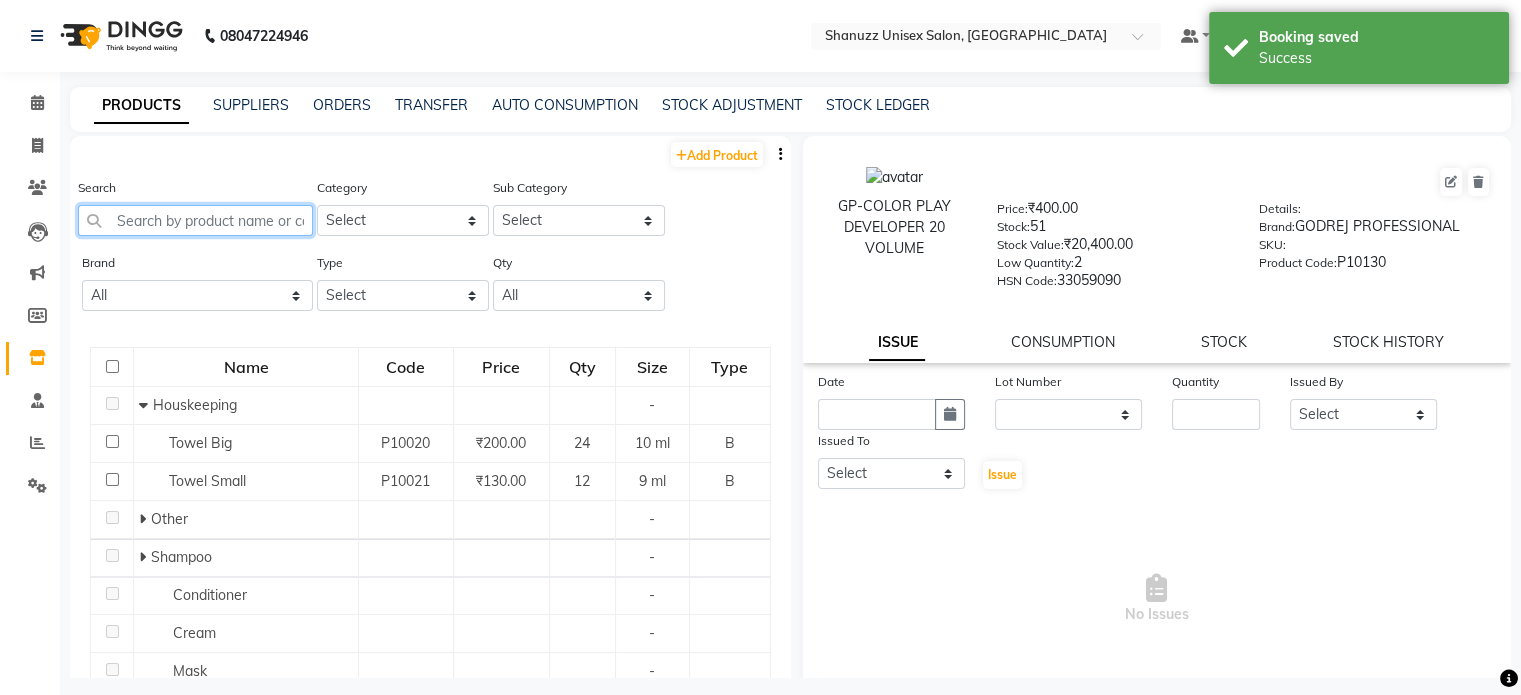 click 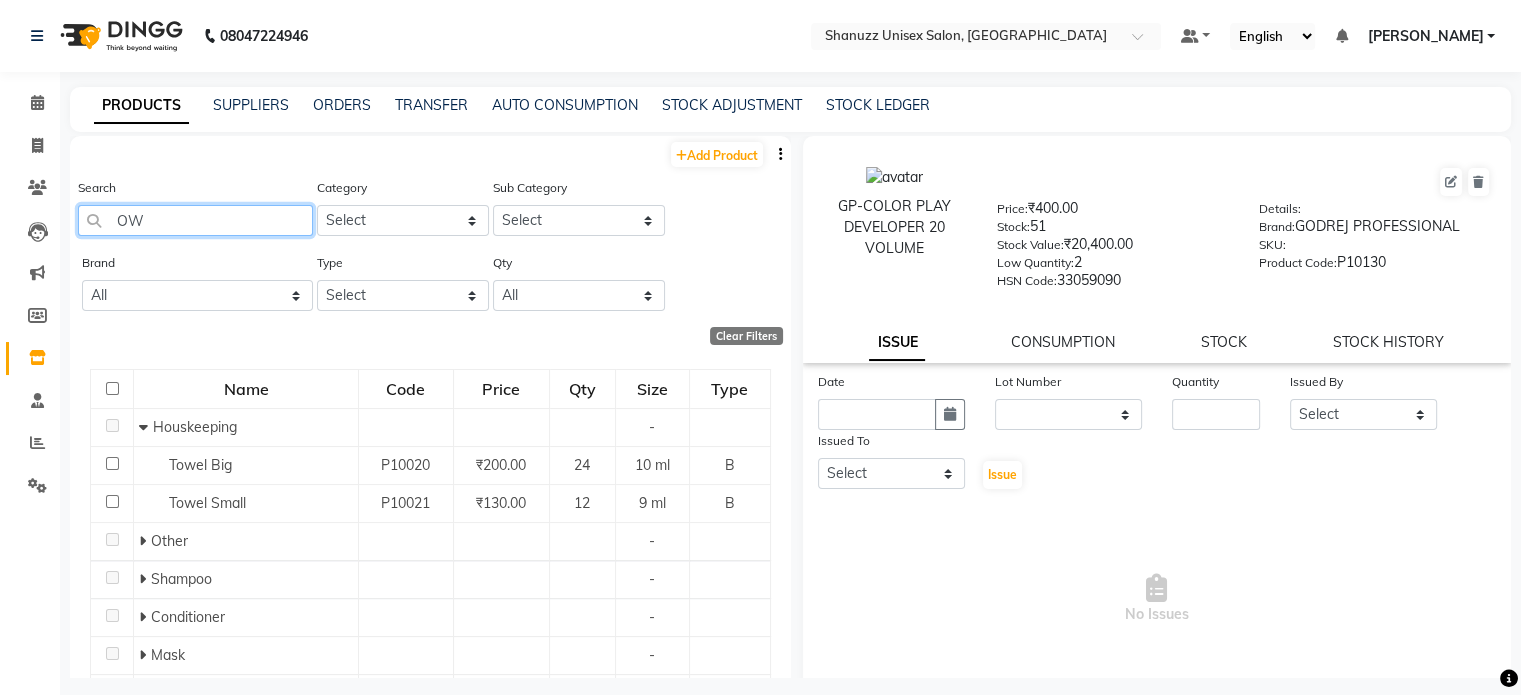 click on "OW" 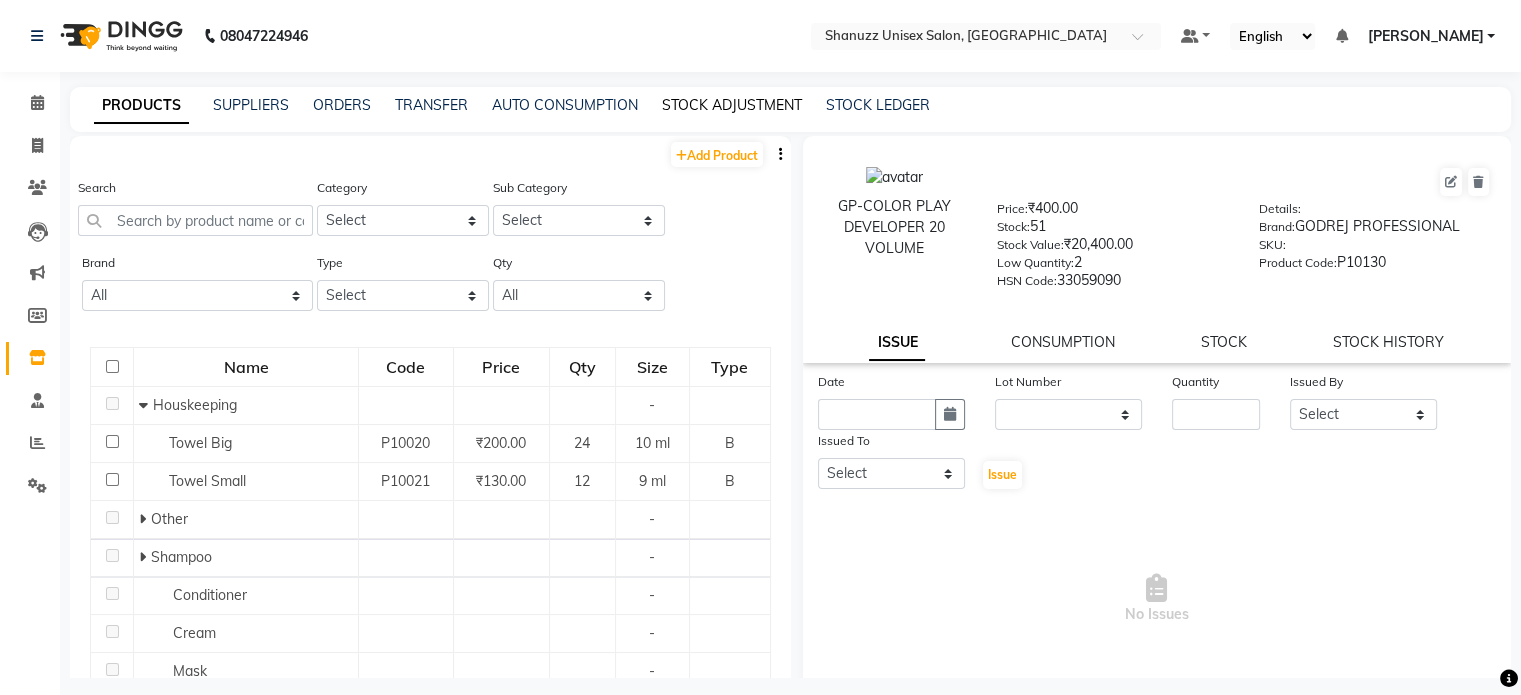 click on "STOCK ADJUSTMENT" 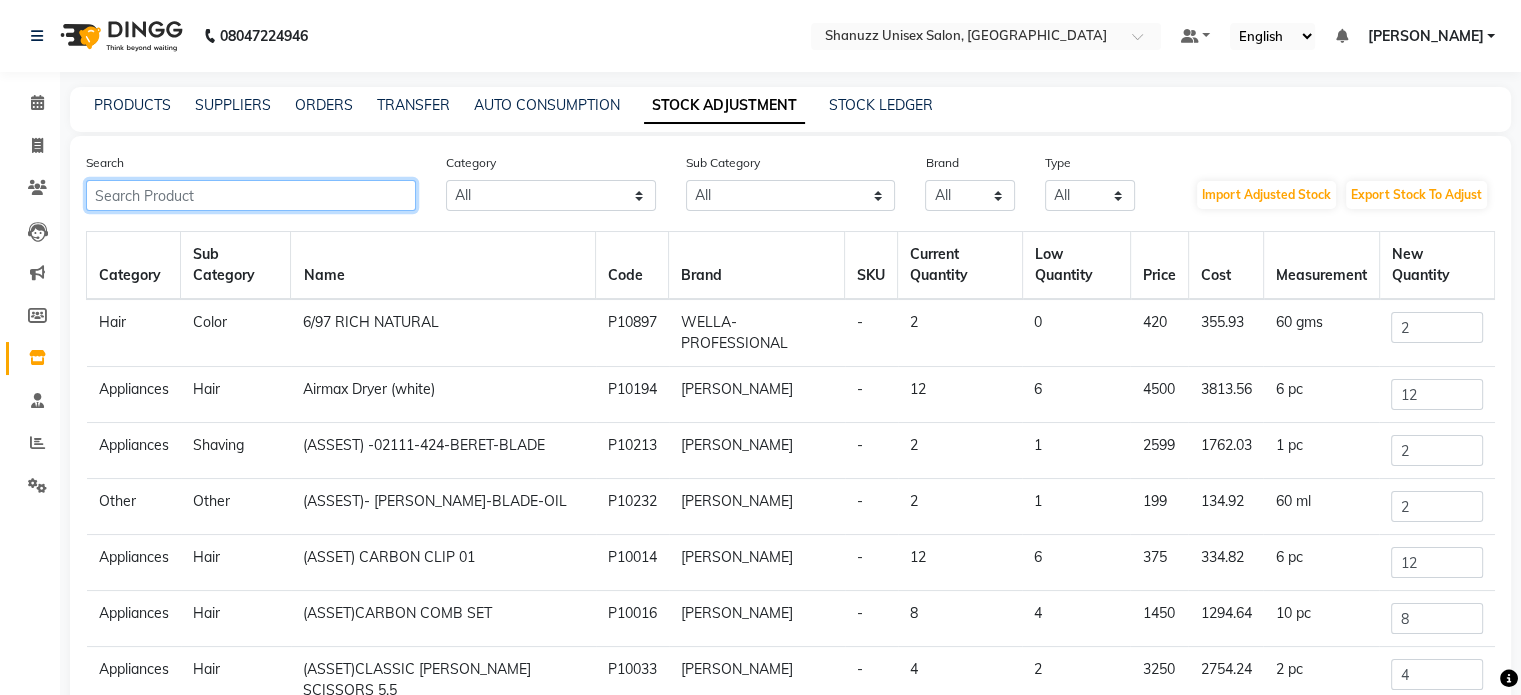 click 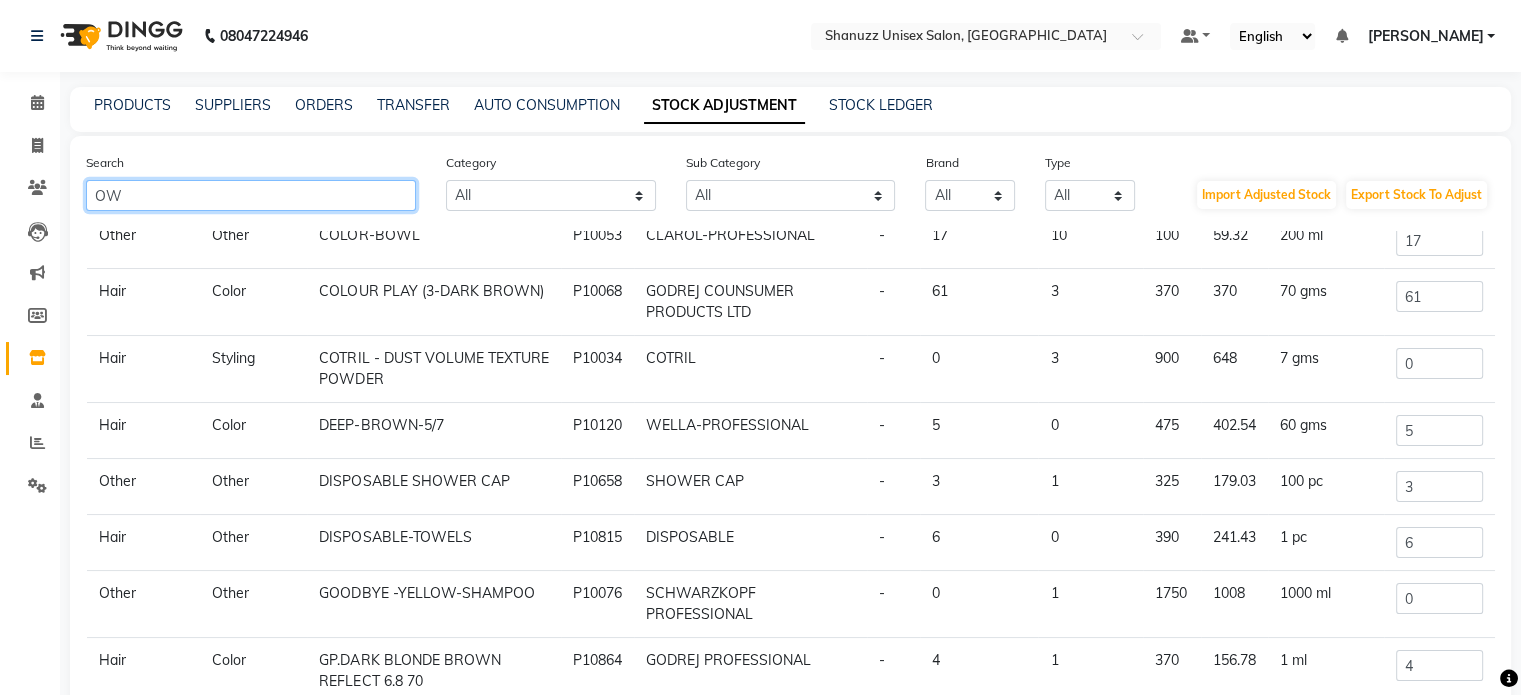 scroll, scrollTop: 208, scrollLeft: 0, axis: vertical 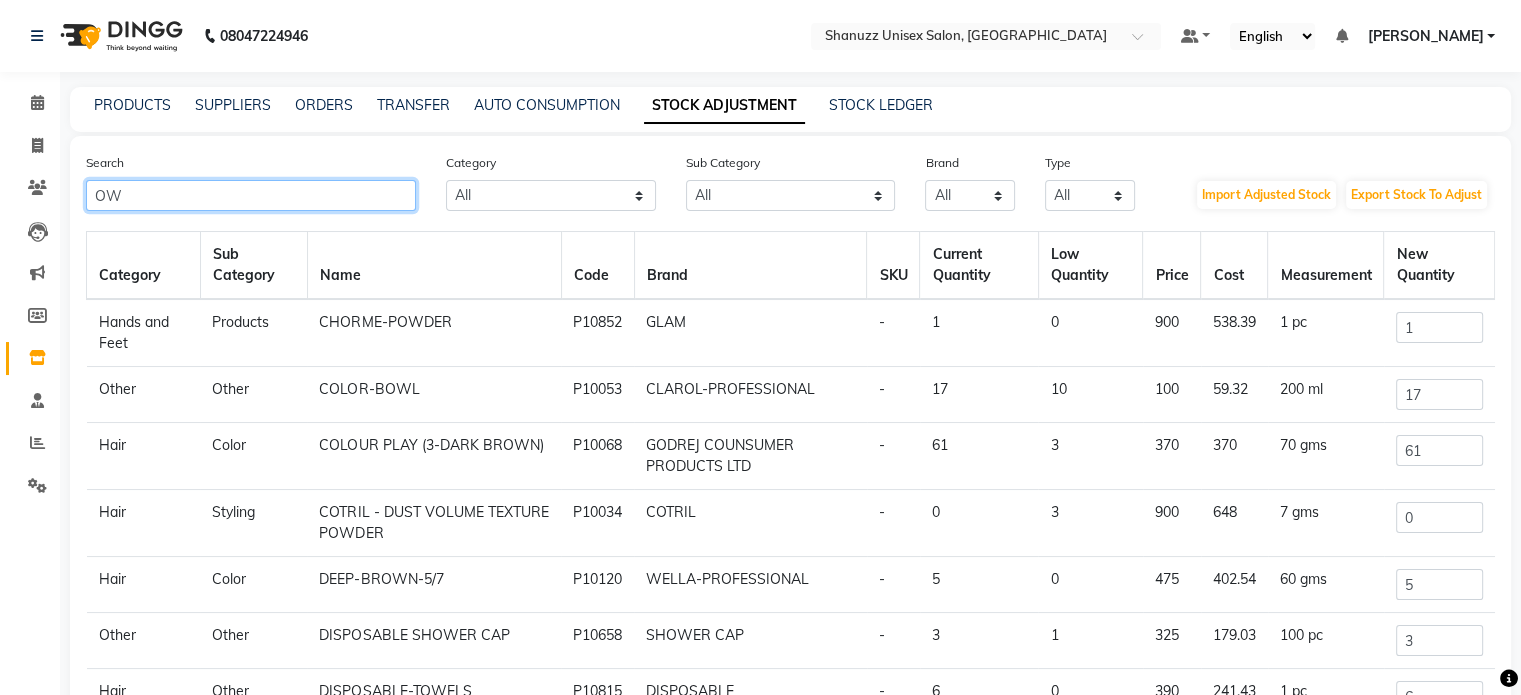 click on "OW" 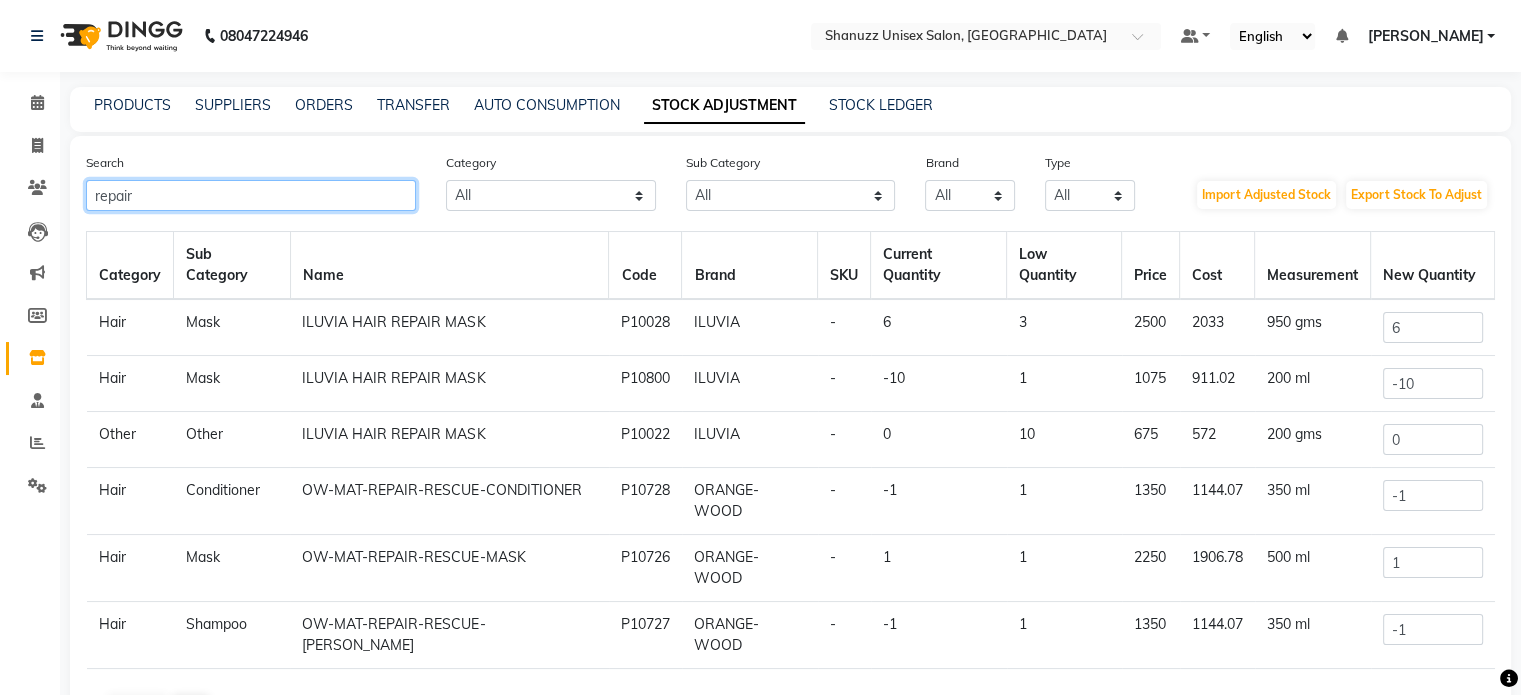 scroll, scrollTop: 76, scrollLeft: 0, axis: vertical 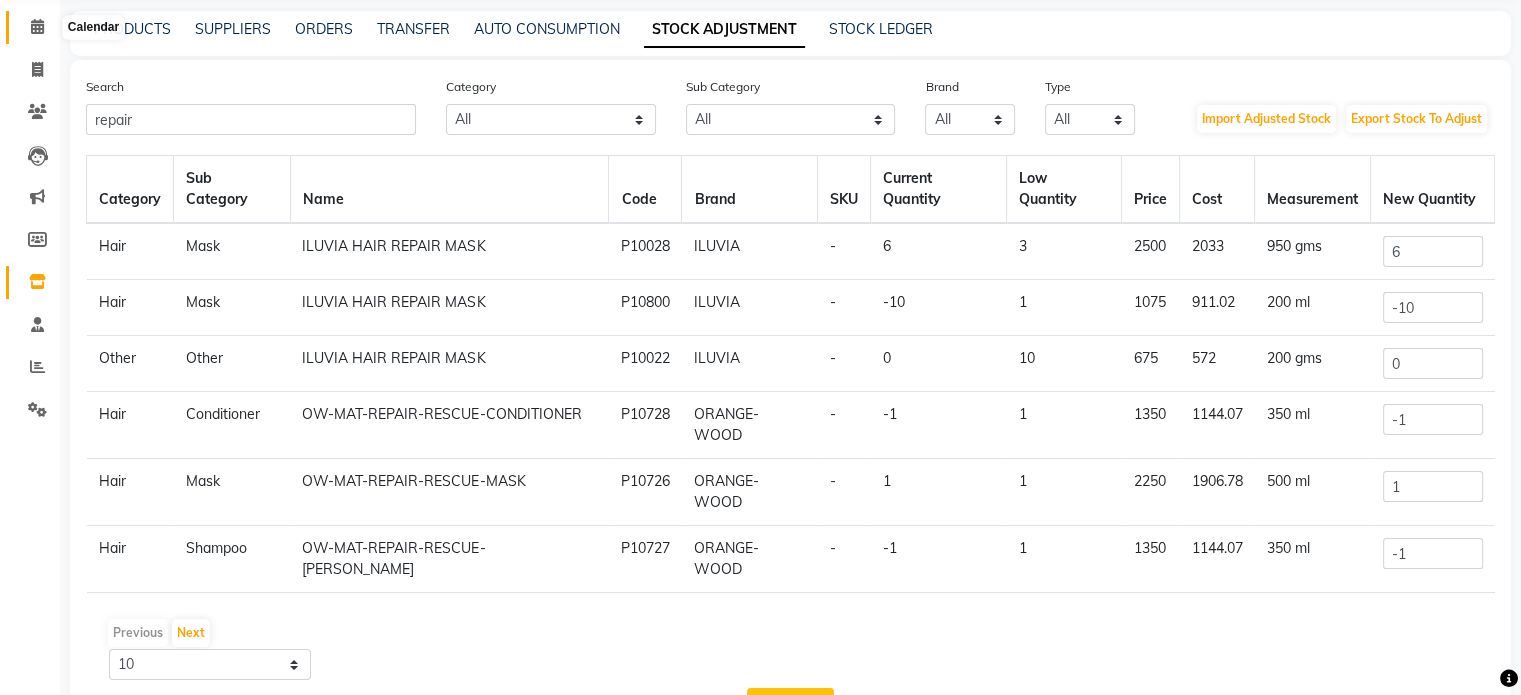 click 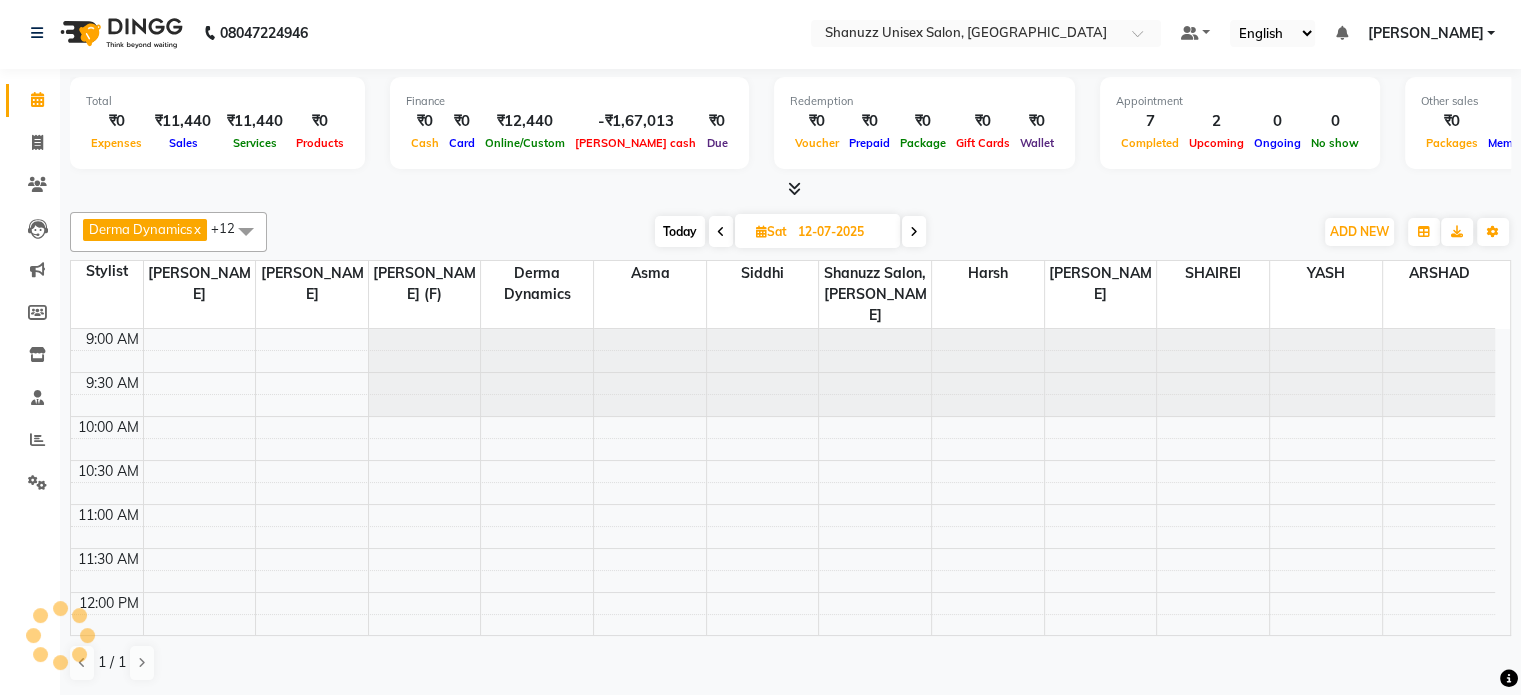 scroll, scrollTop: 0, scrollLeft: 0, axis: both 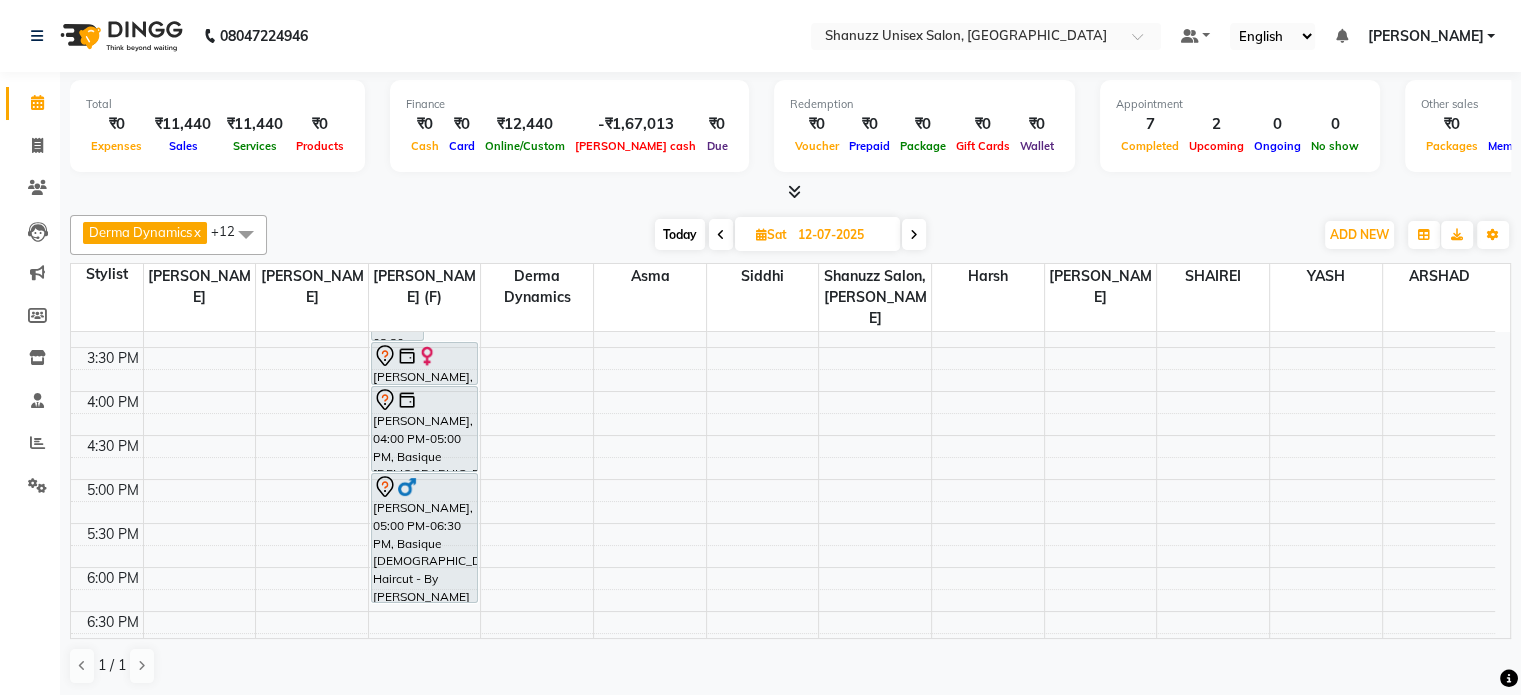 click on "Today" at bounding box center [680, 234] 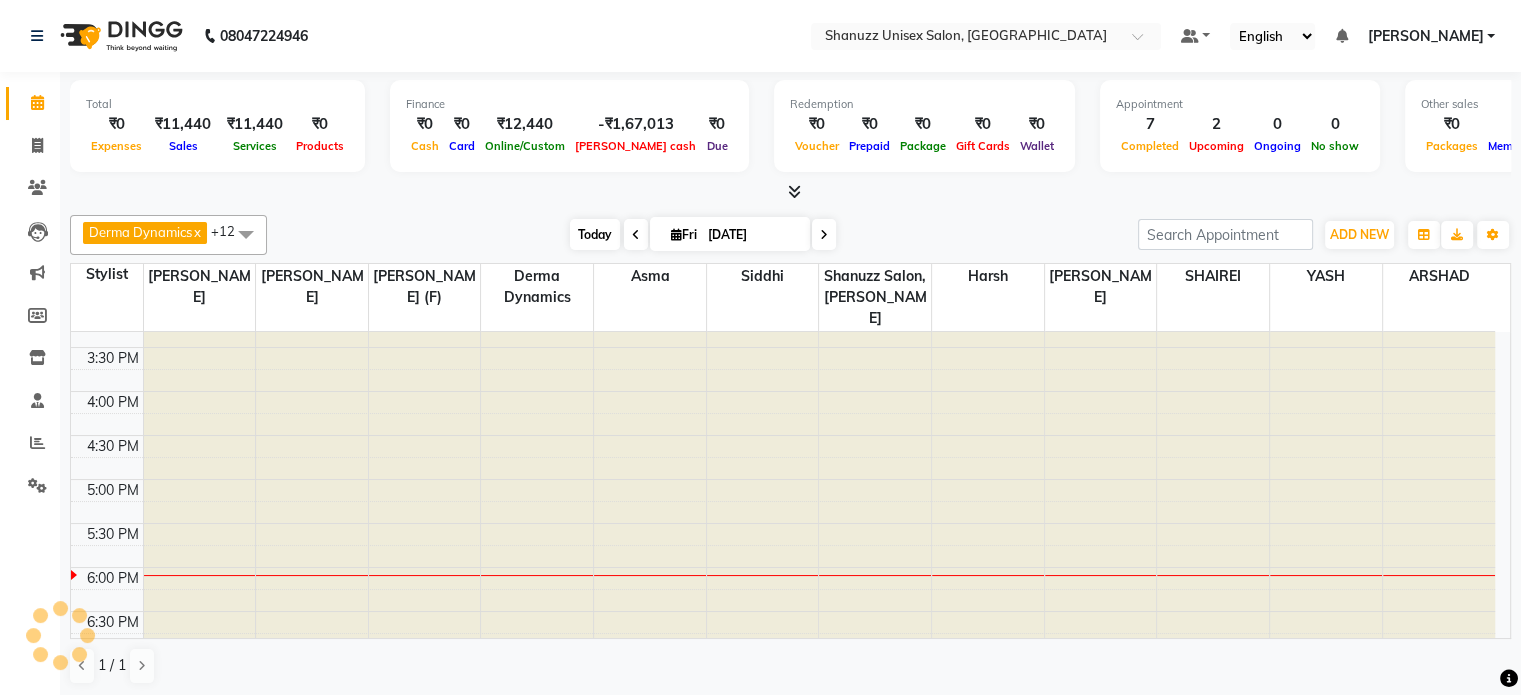 scroll, scrollTop: 719, scrollLeft: 0, axis: vertical 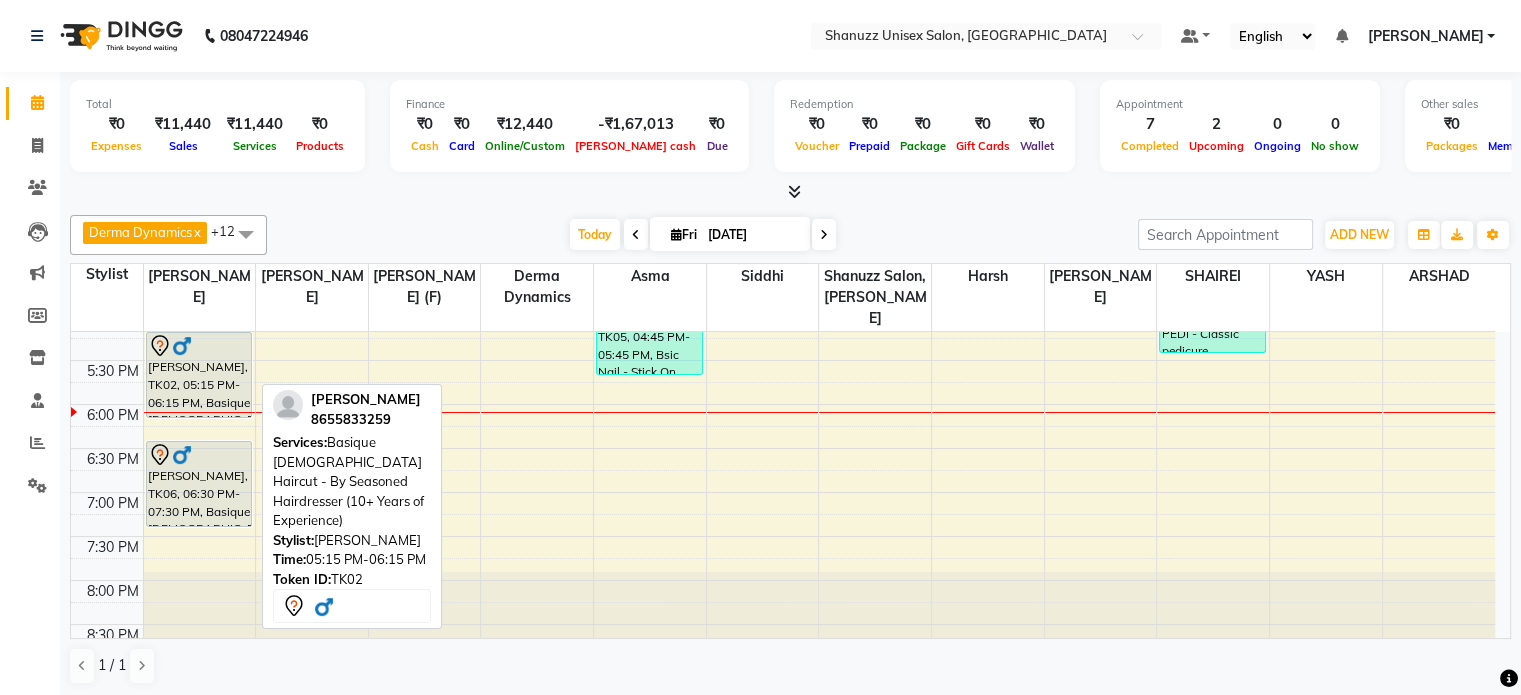 click on "[PERSON_NAME], TK02, 05:15 PM-06:15 PM, Basique [DEMOGRAPHIC_DATA] Haircut - By Seasoned Hairdresser (10+ Years of Experience)" at bounding box center (199, 375) 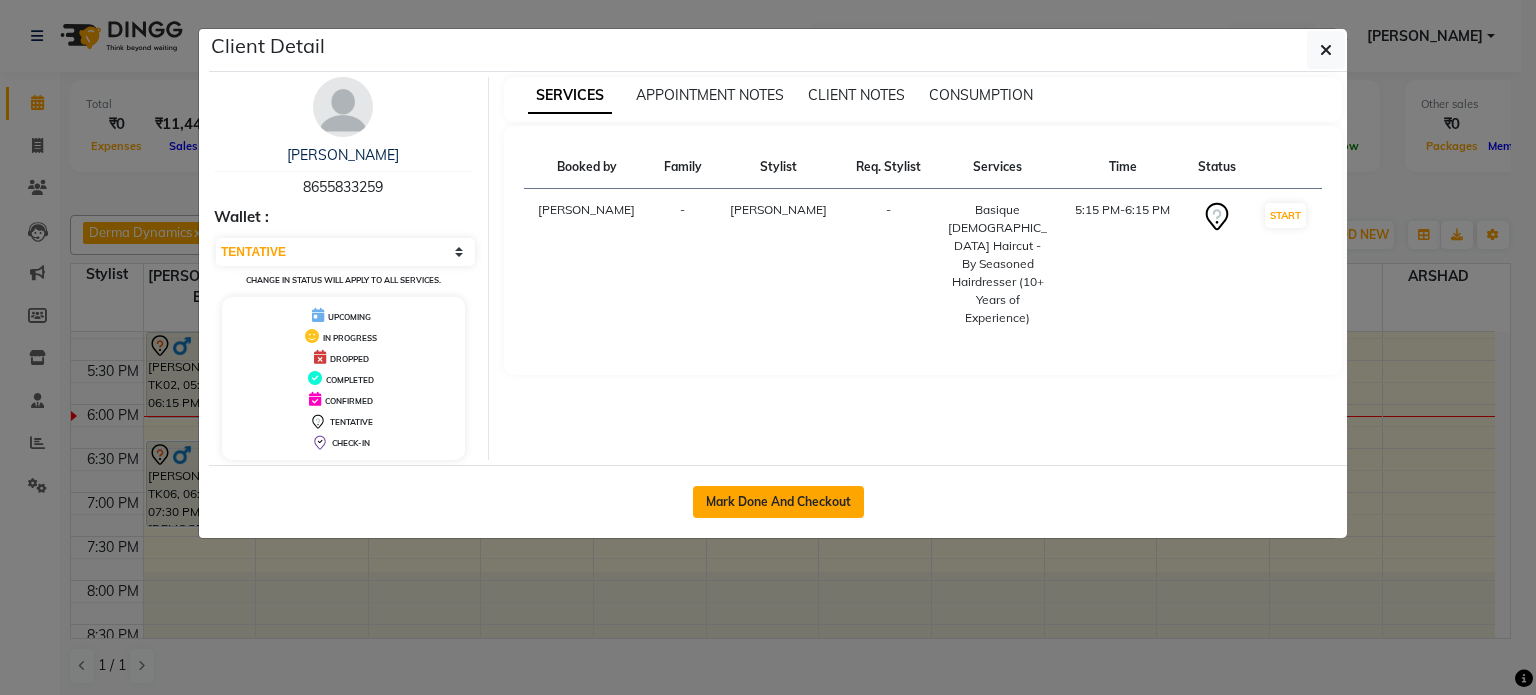 click on "Mark Done And Checkout" 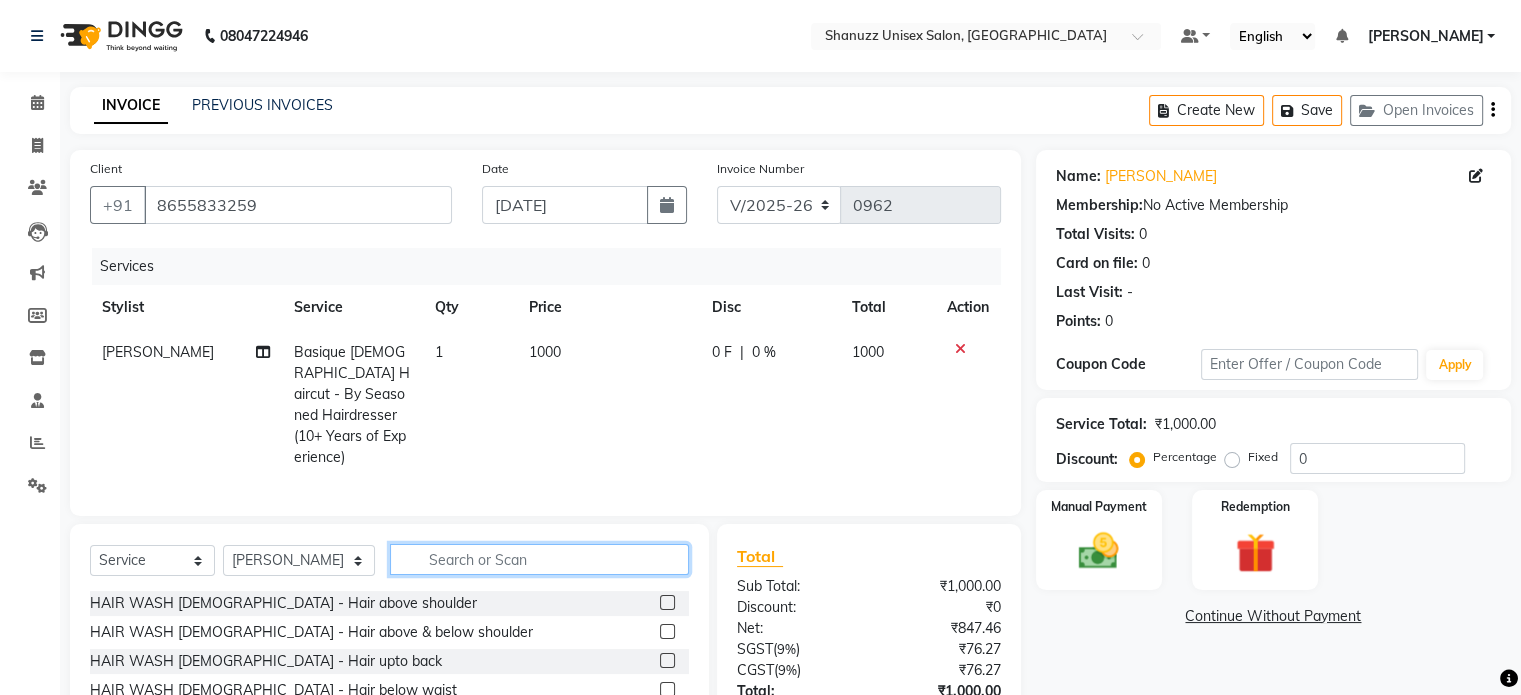 click 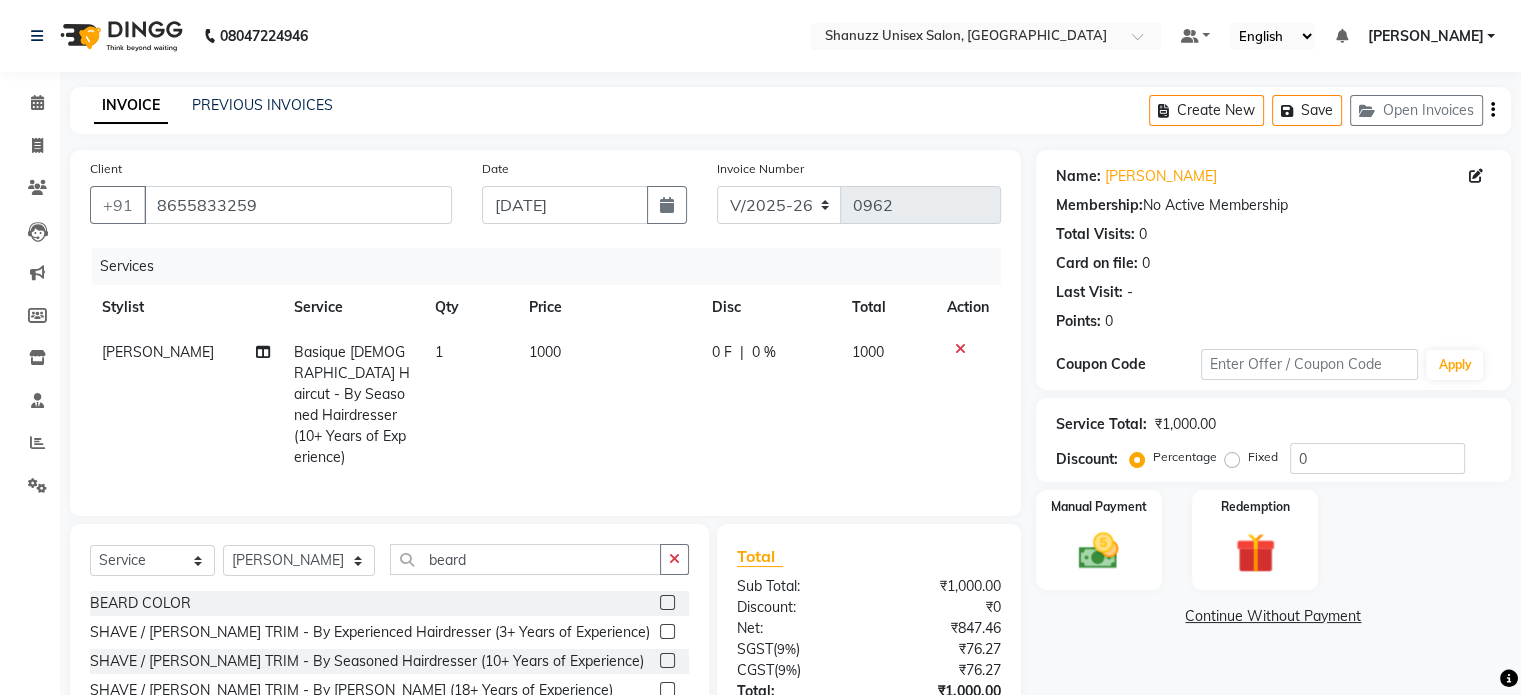 click 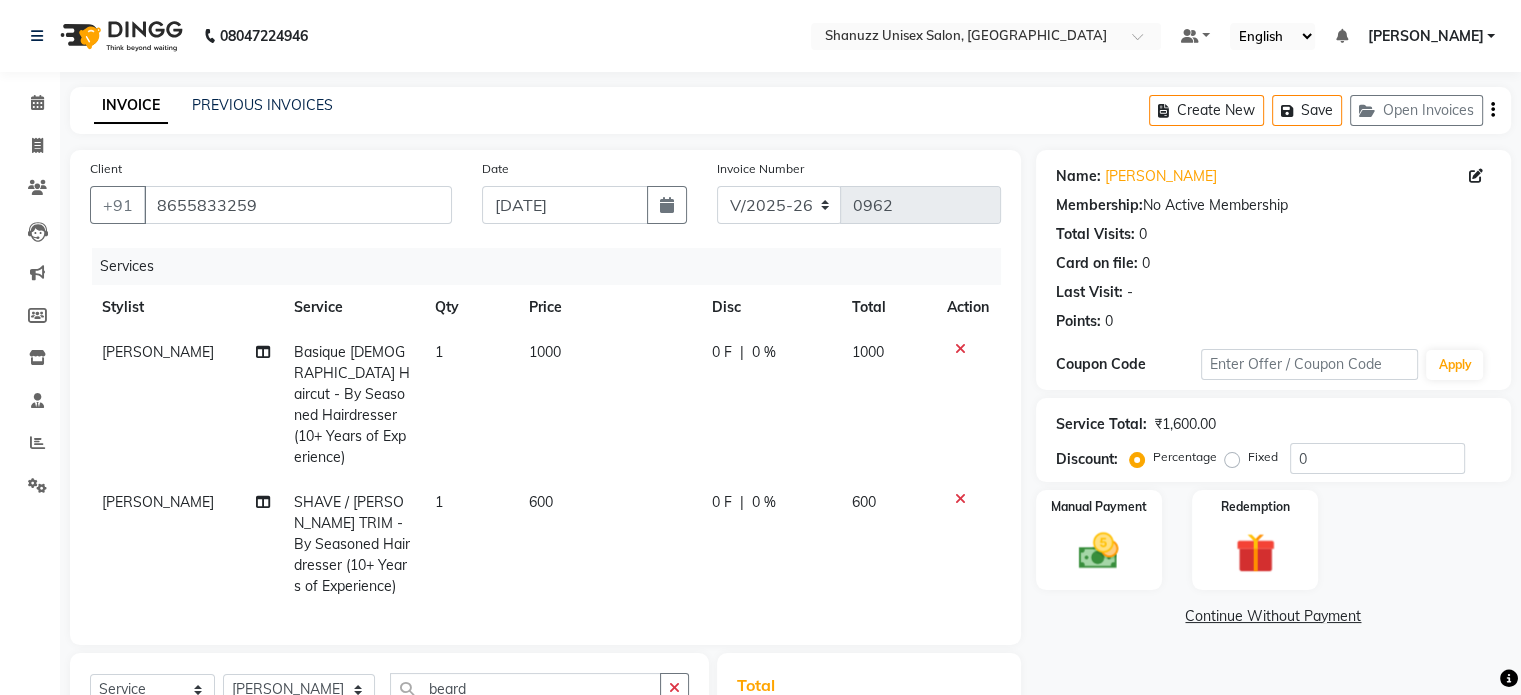 scroll, scrollTop: 276, scrollLeft: 0, axis: vertical 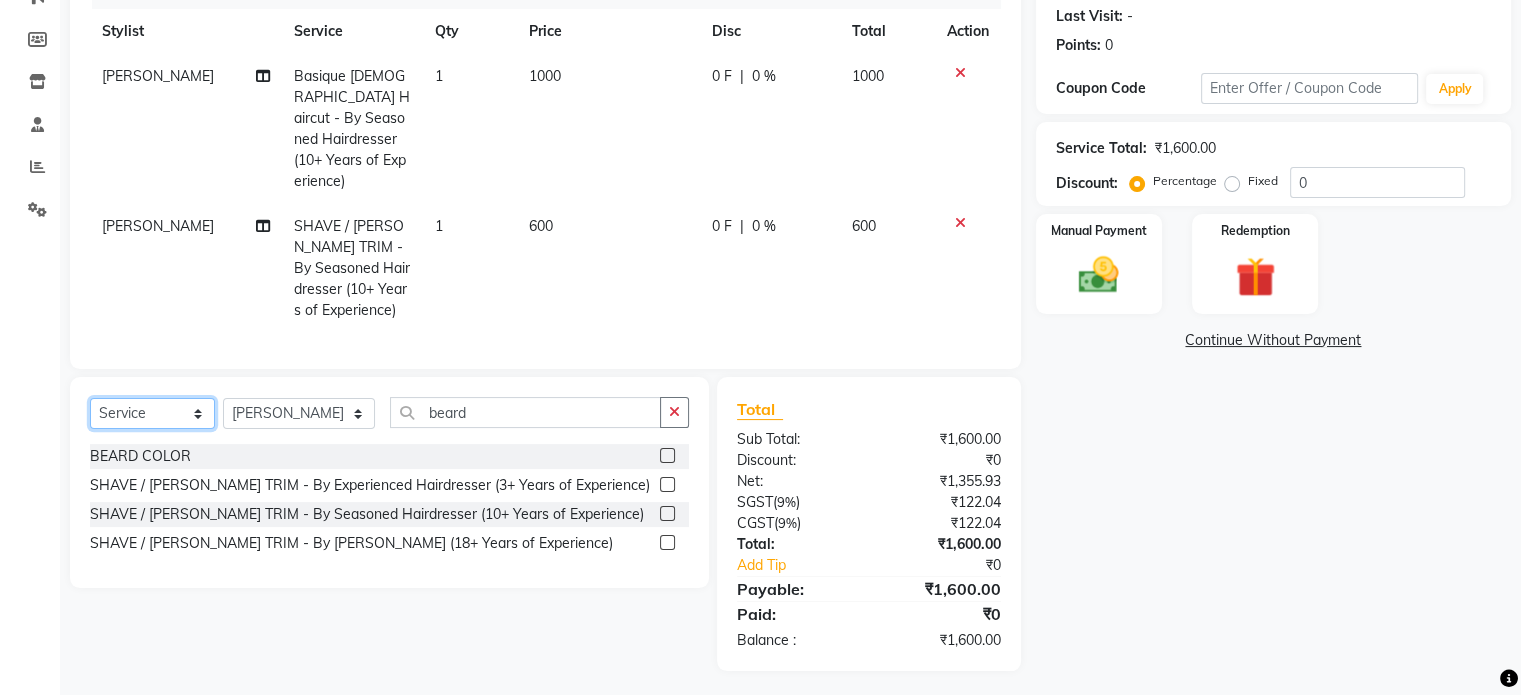 click on "Select  Service  Product  Membership  Package Voucher Prepaid Gift Card" 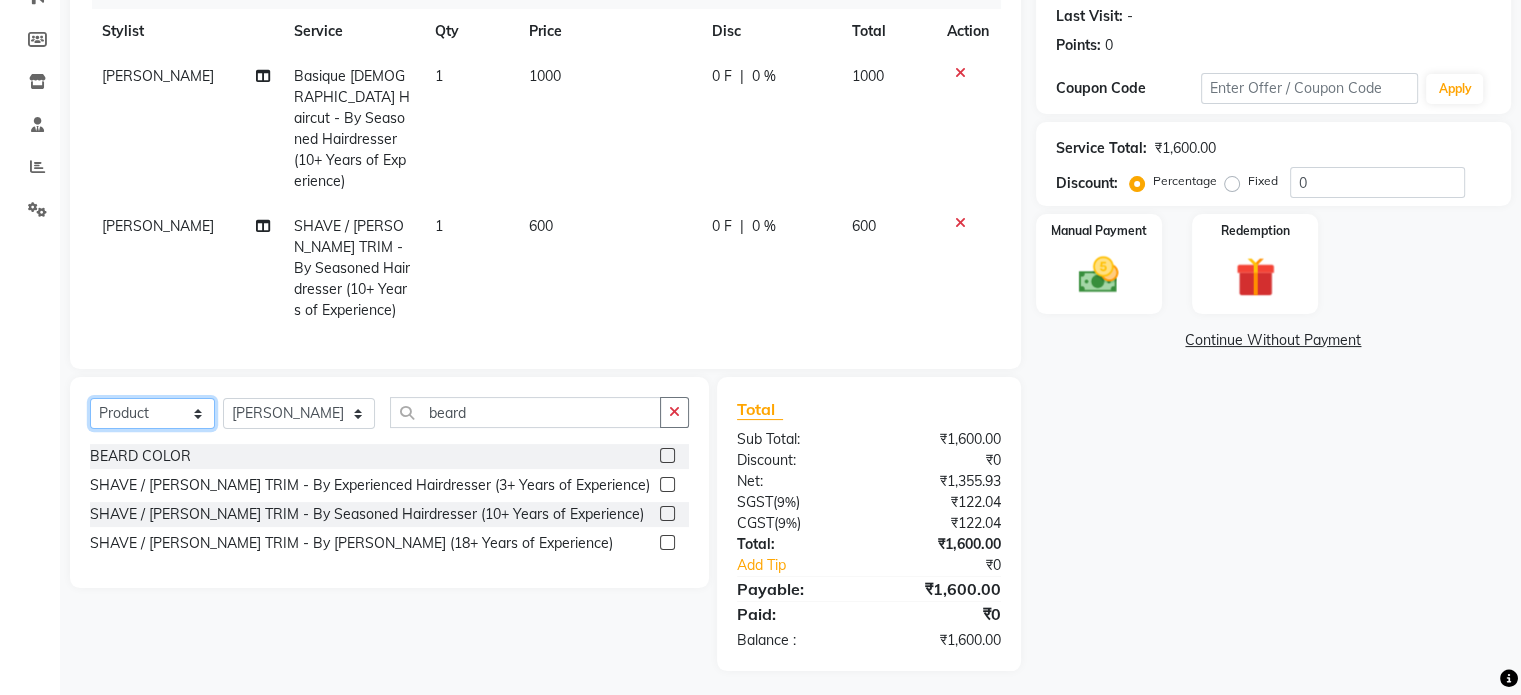click on "Select  Service  Product  Membership  Package Voucher Prepaid Gift Card" 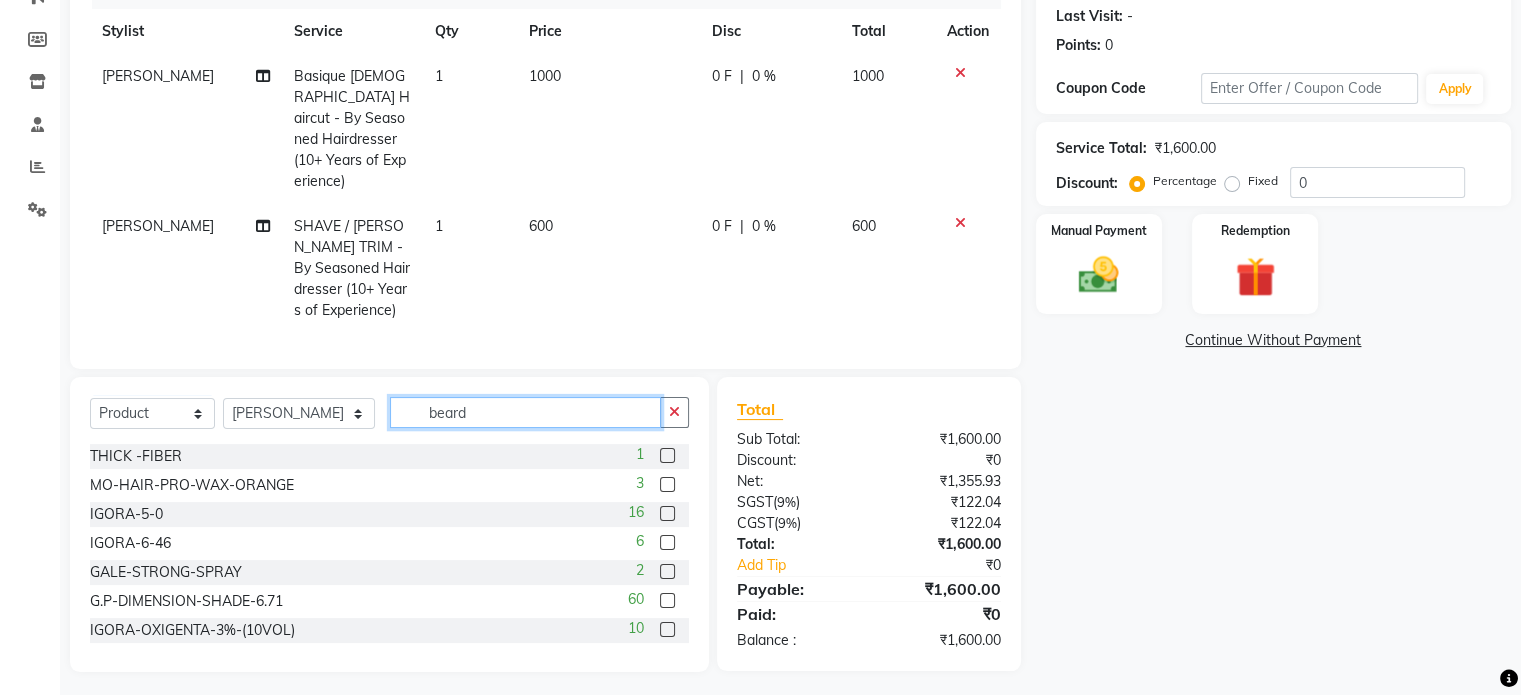 click on "beard" 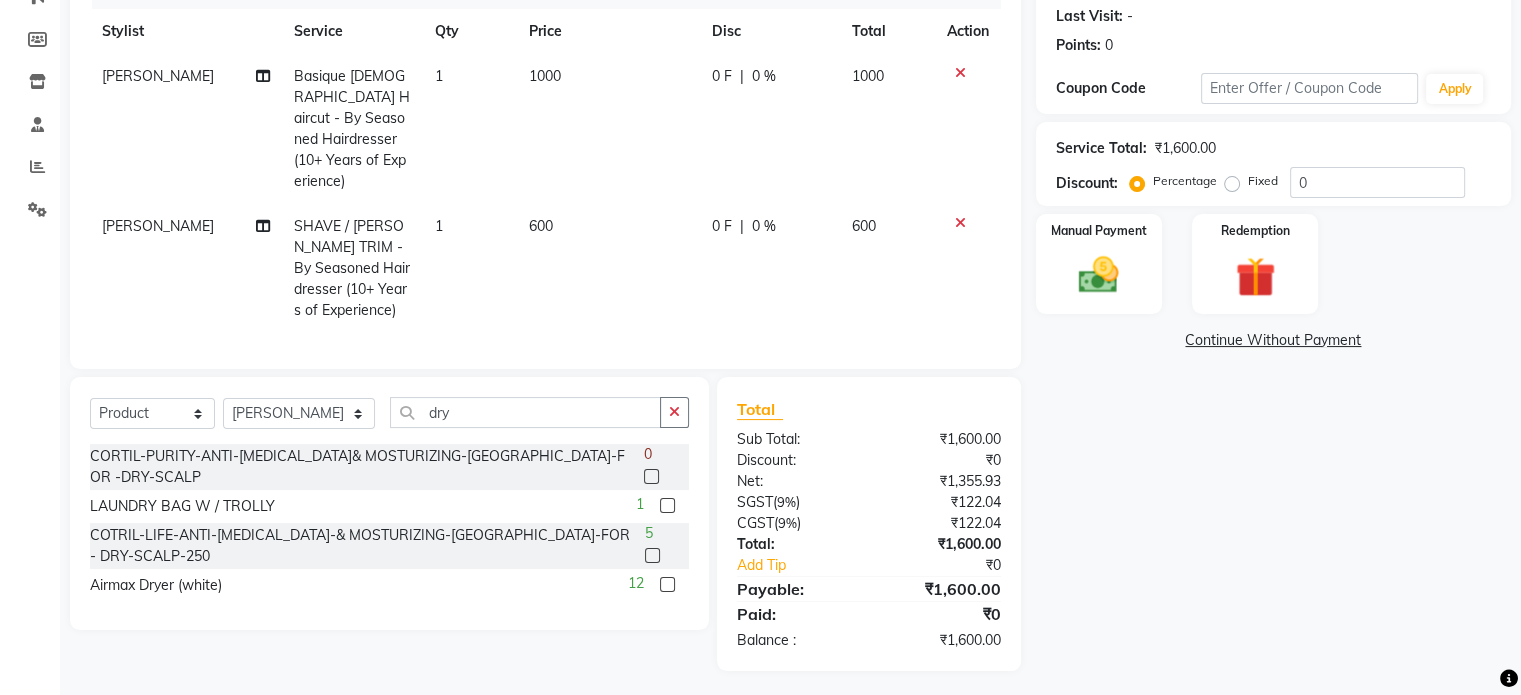 click 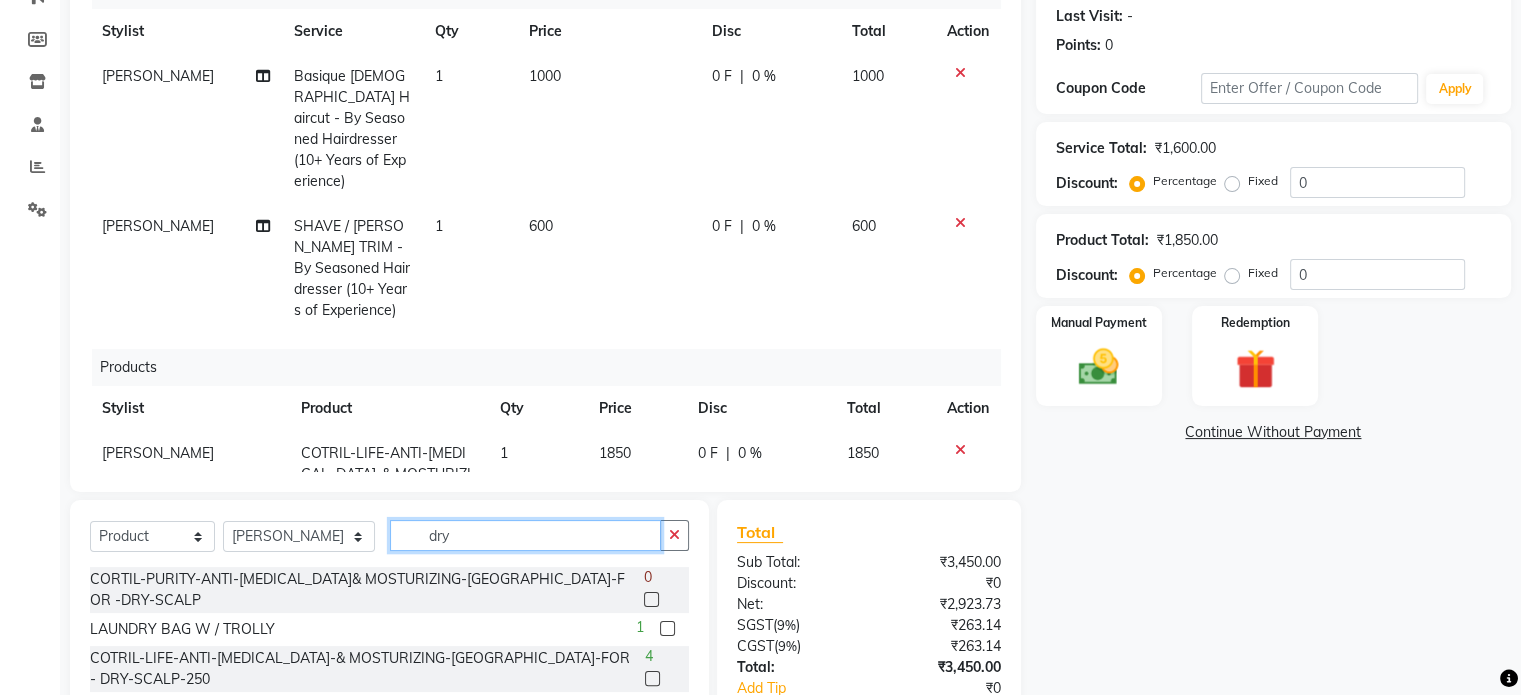 click on "dry" 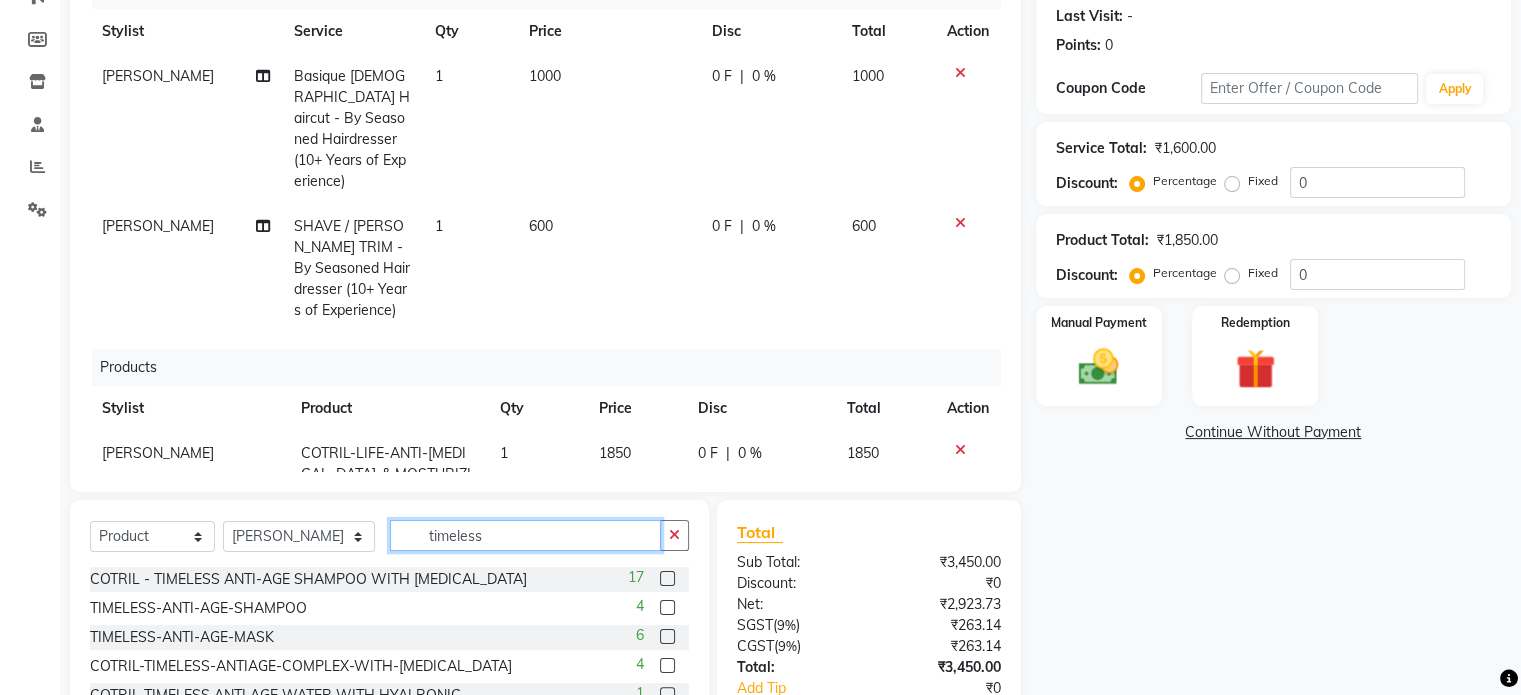 scroll, scrollTop: 3, scrollLeft: 0, axis: vertical 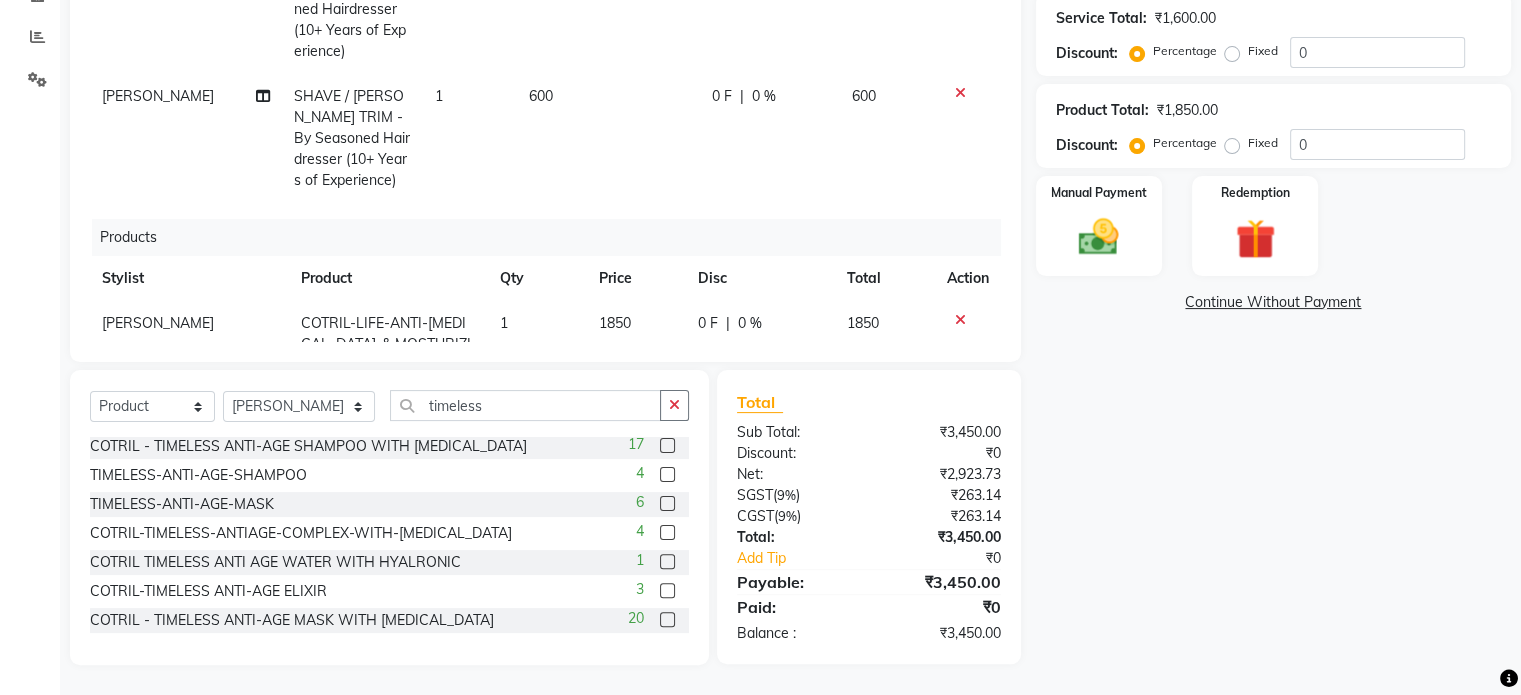 click 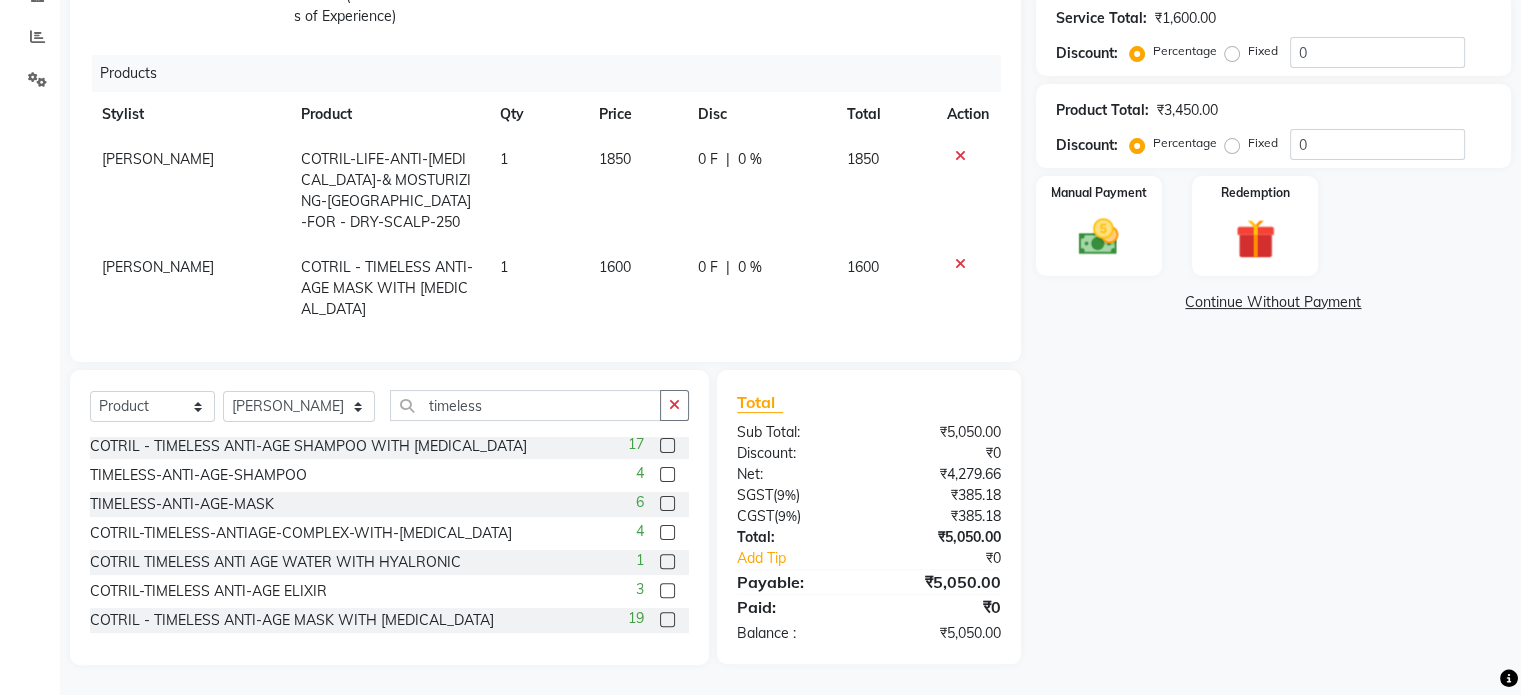 scroll, scrollTop: 164, scrollLeft: 0, axis: vertical 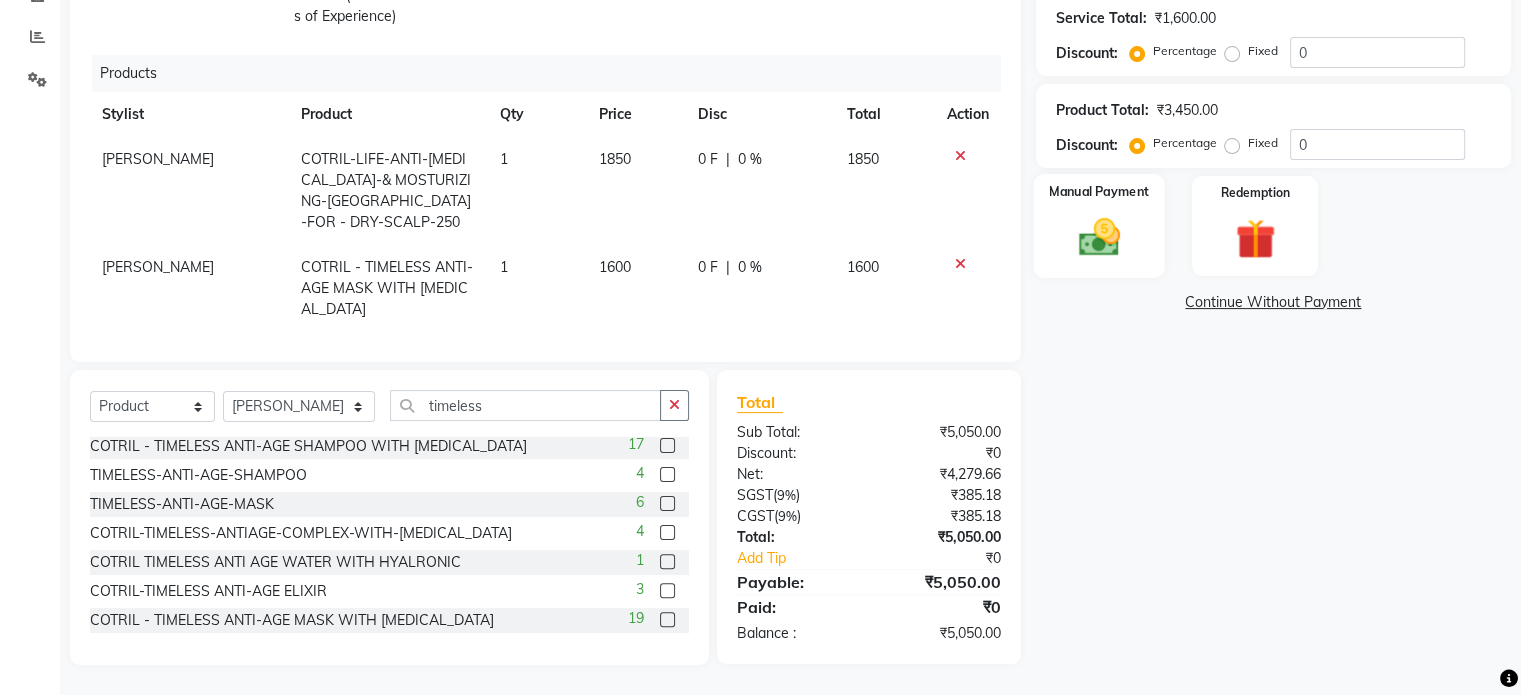 click on "Manual Payment" 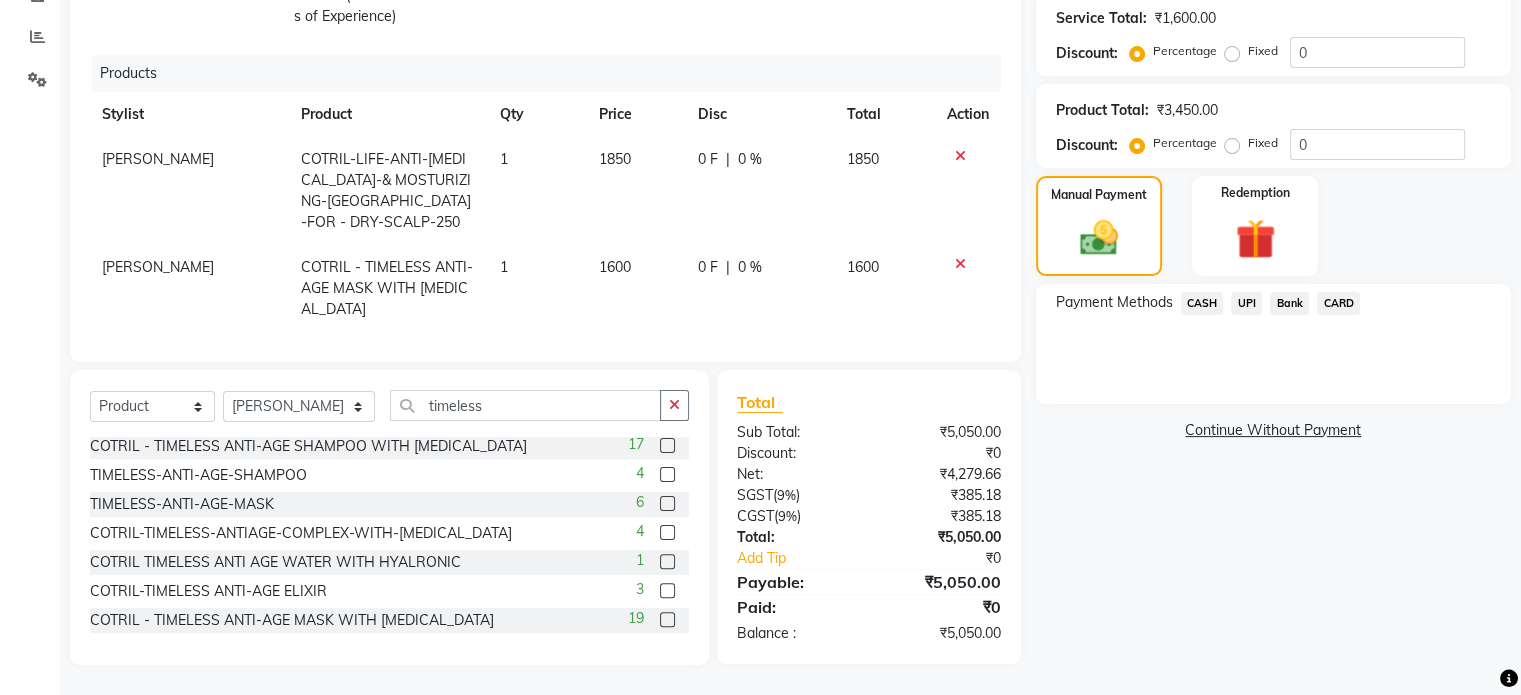 click on "CARD" 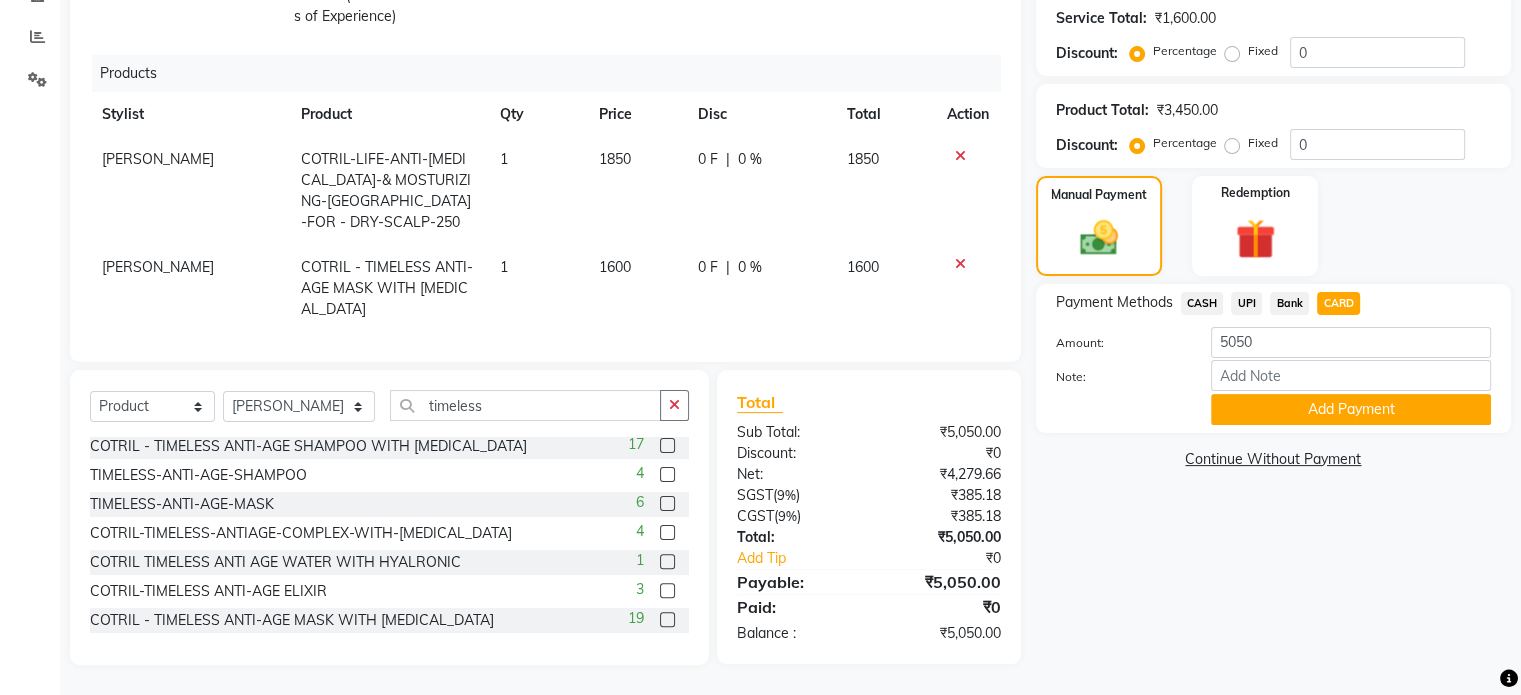 click on "Note:" 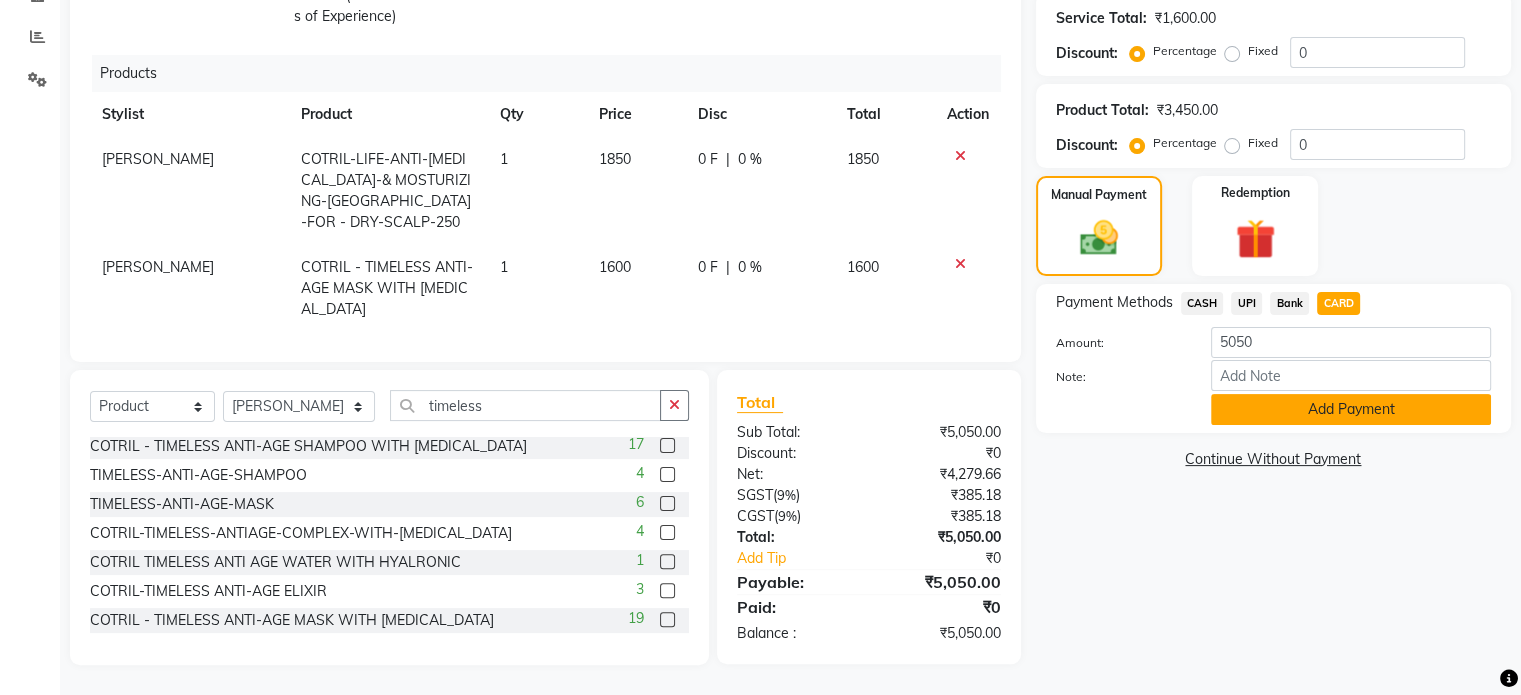 click on "Add Payment" 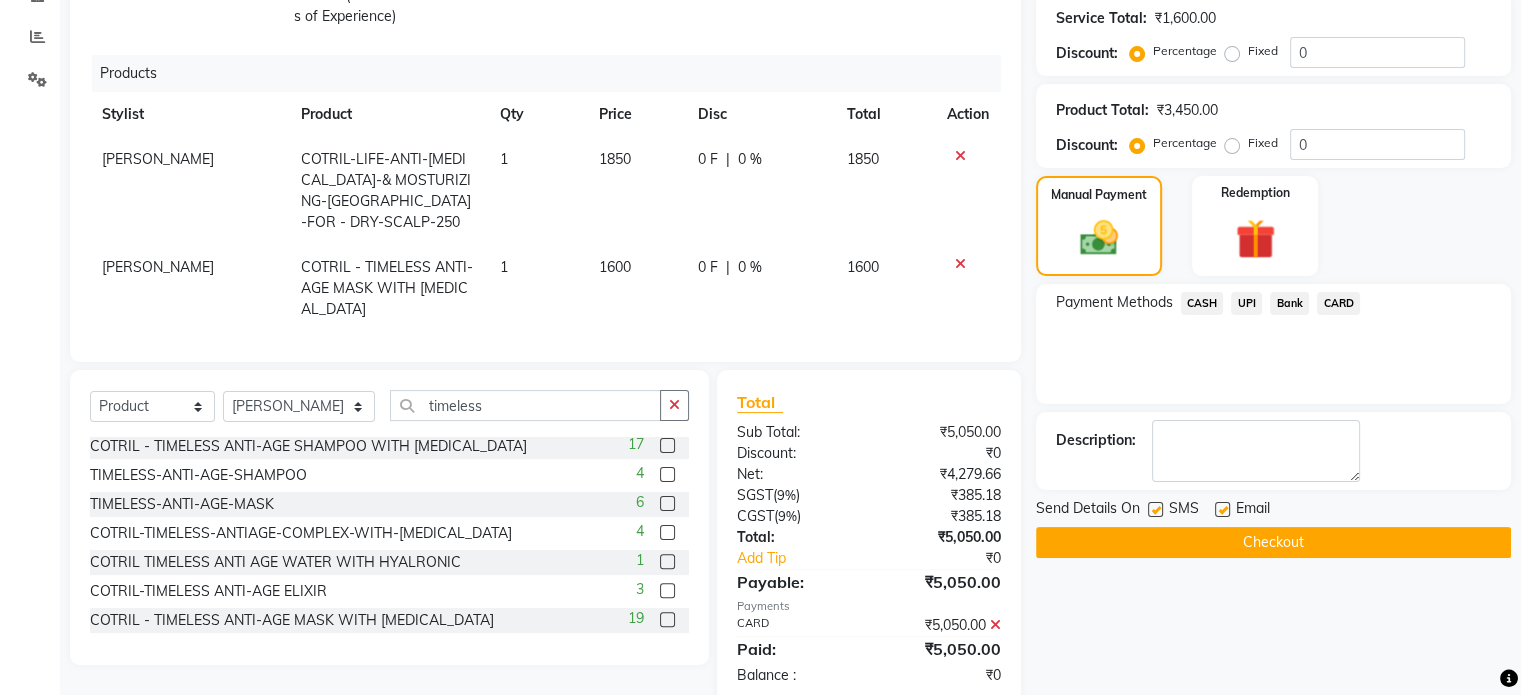 click 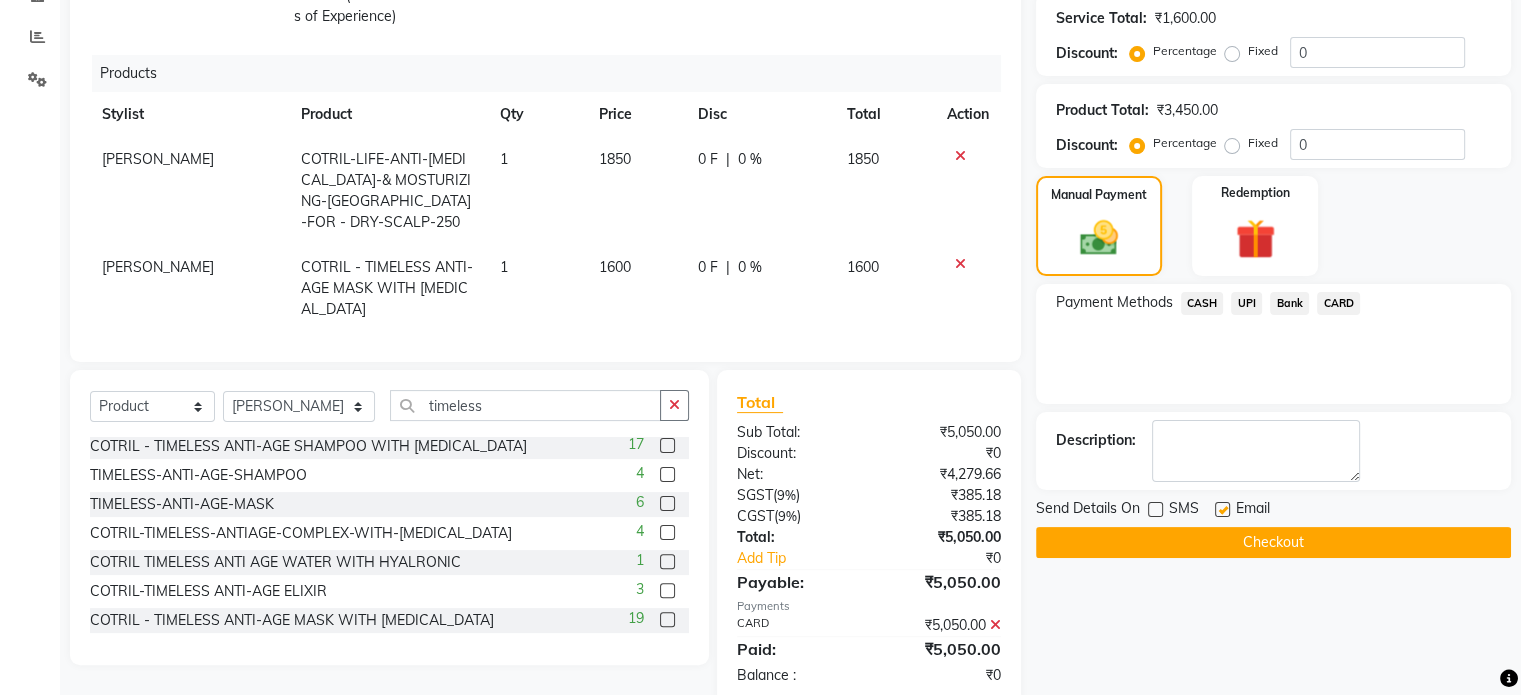 click on "Checkout" 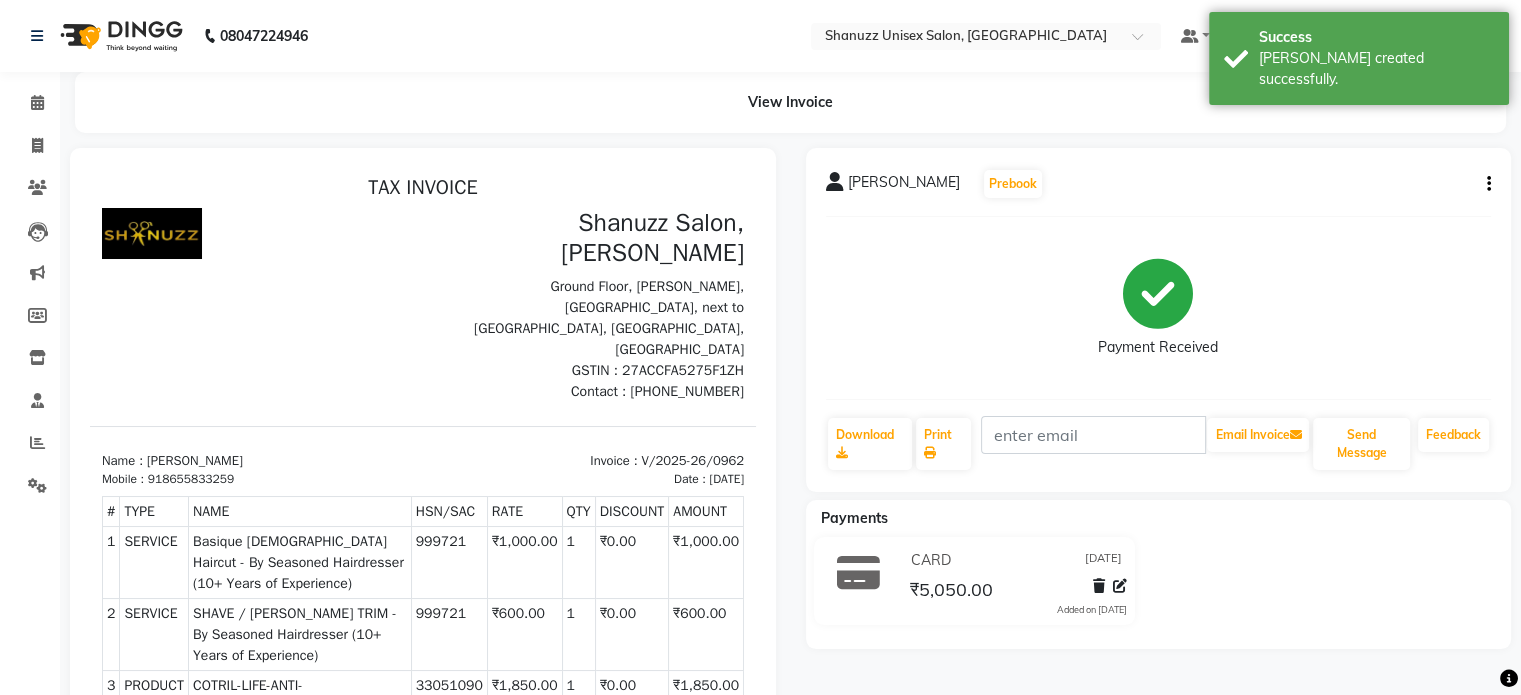 scroll, scrollTop: 0, scrollLeft: 0, axis: both 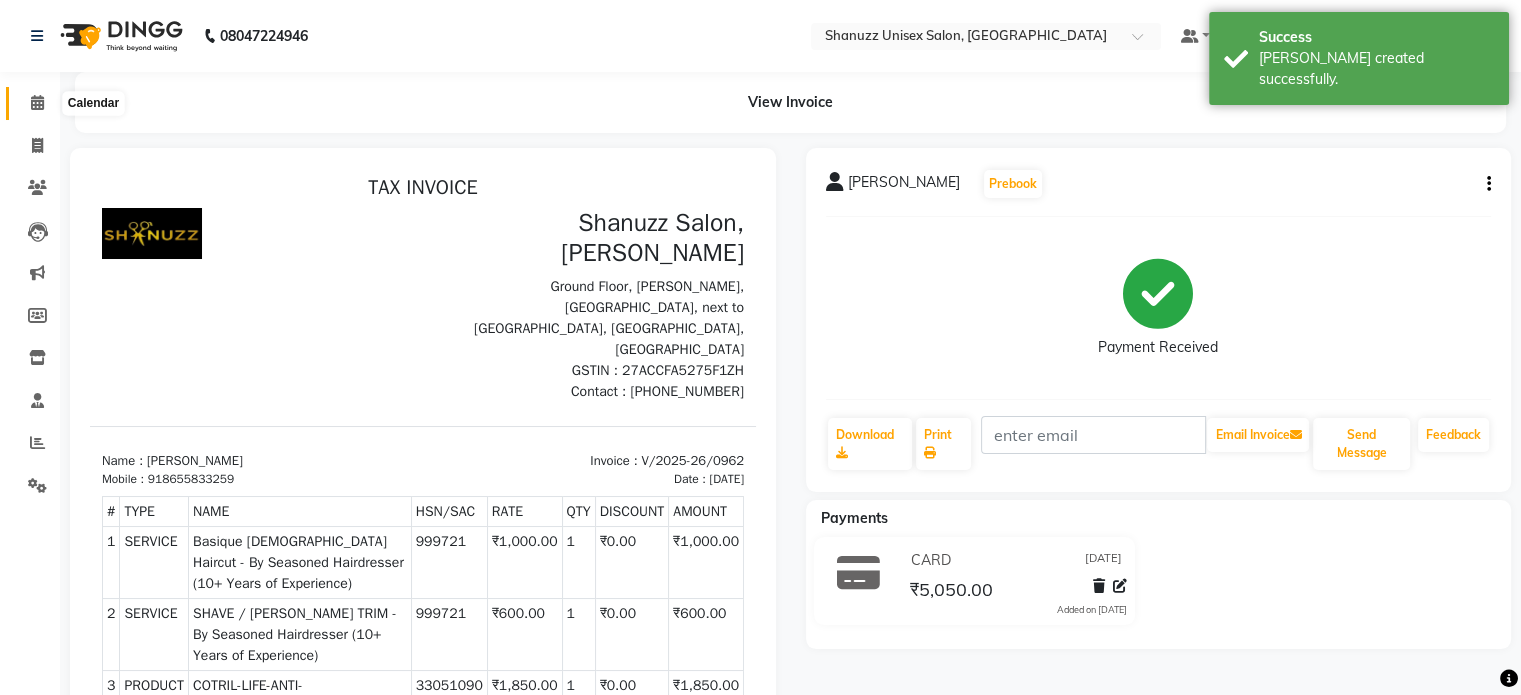 click 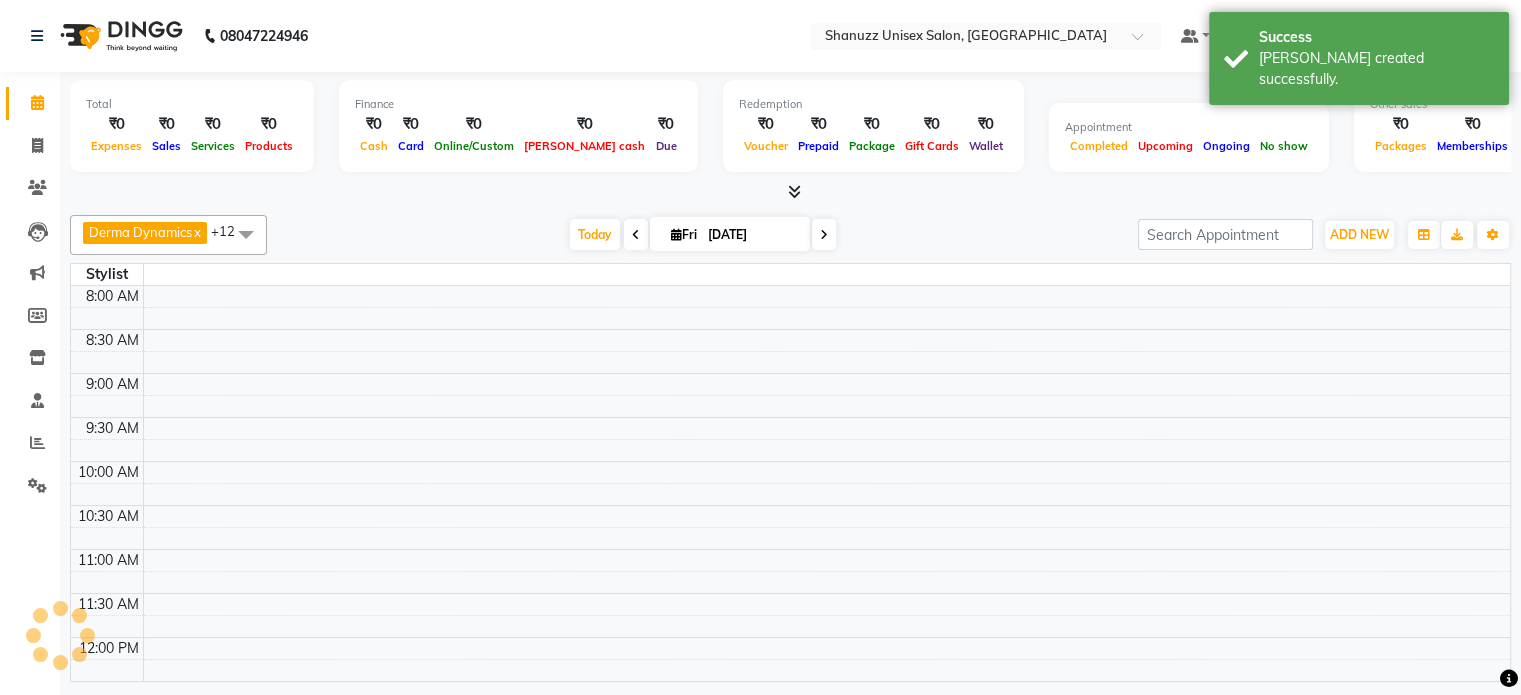 scroll, scrollTop: 0, scrollLeft: 0, axis: both 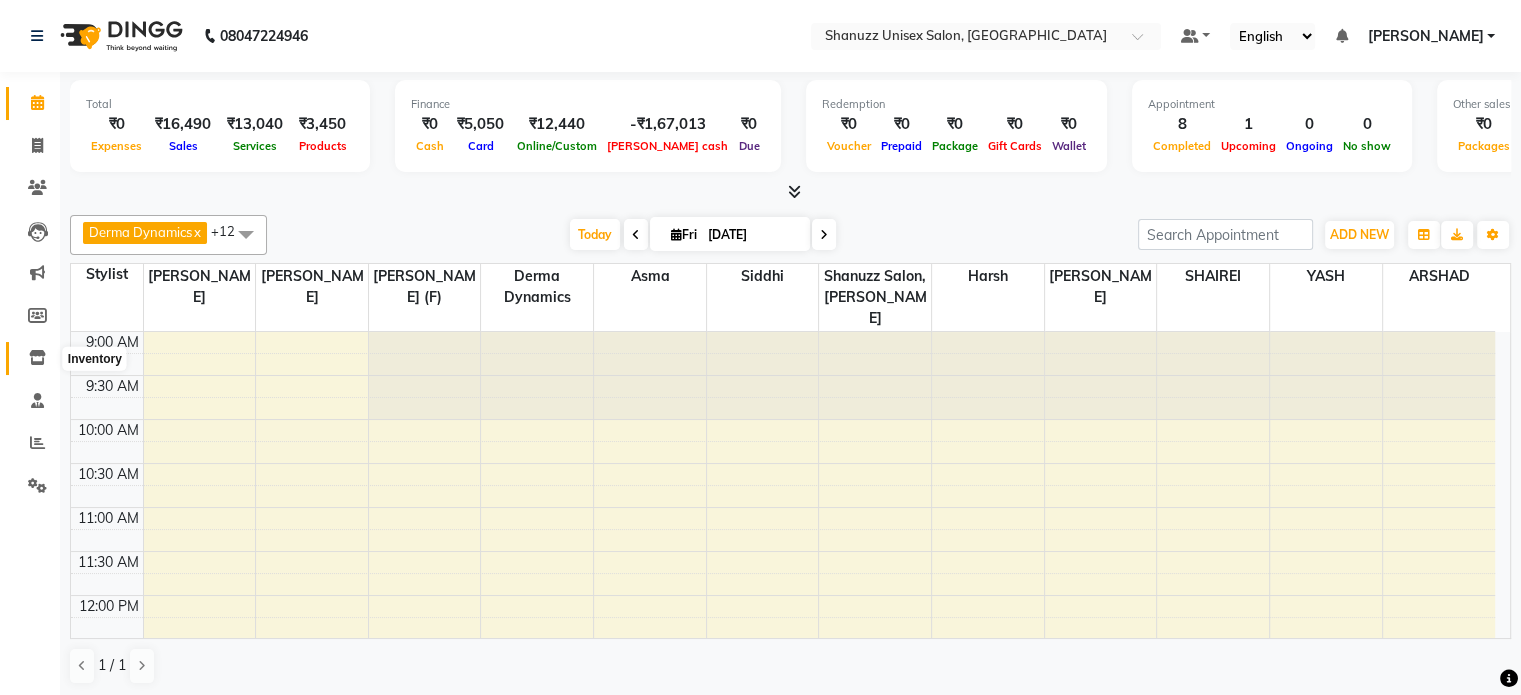click 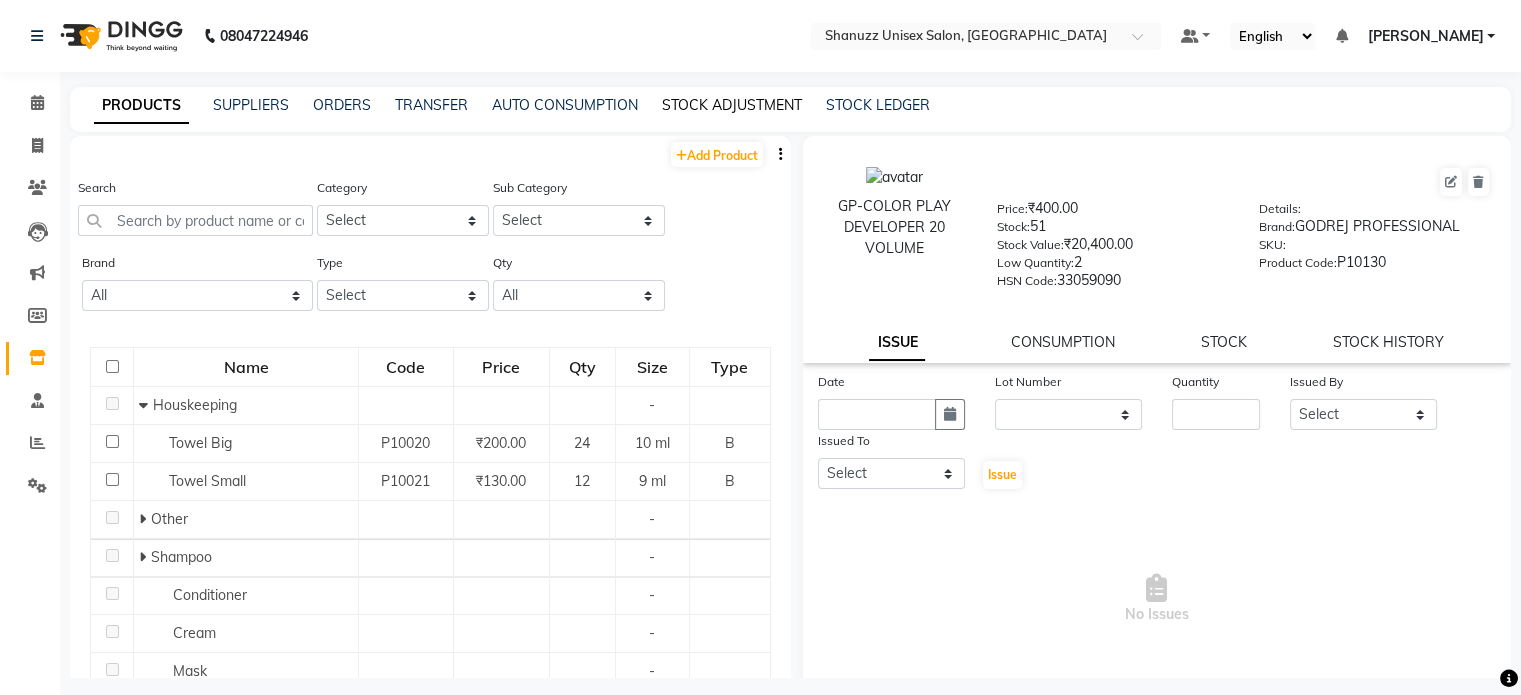 click on "STOCK ADJUSTMENT" 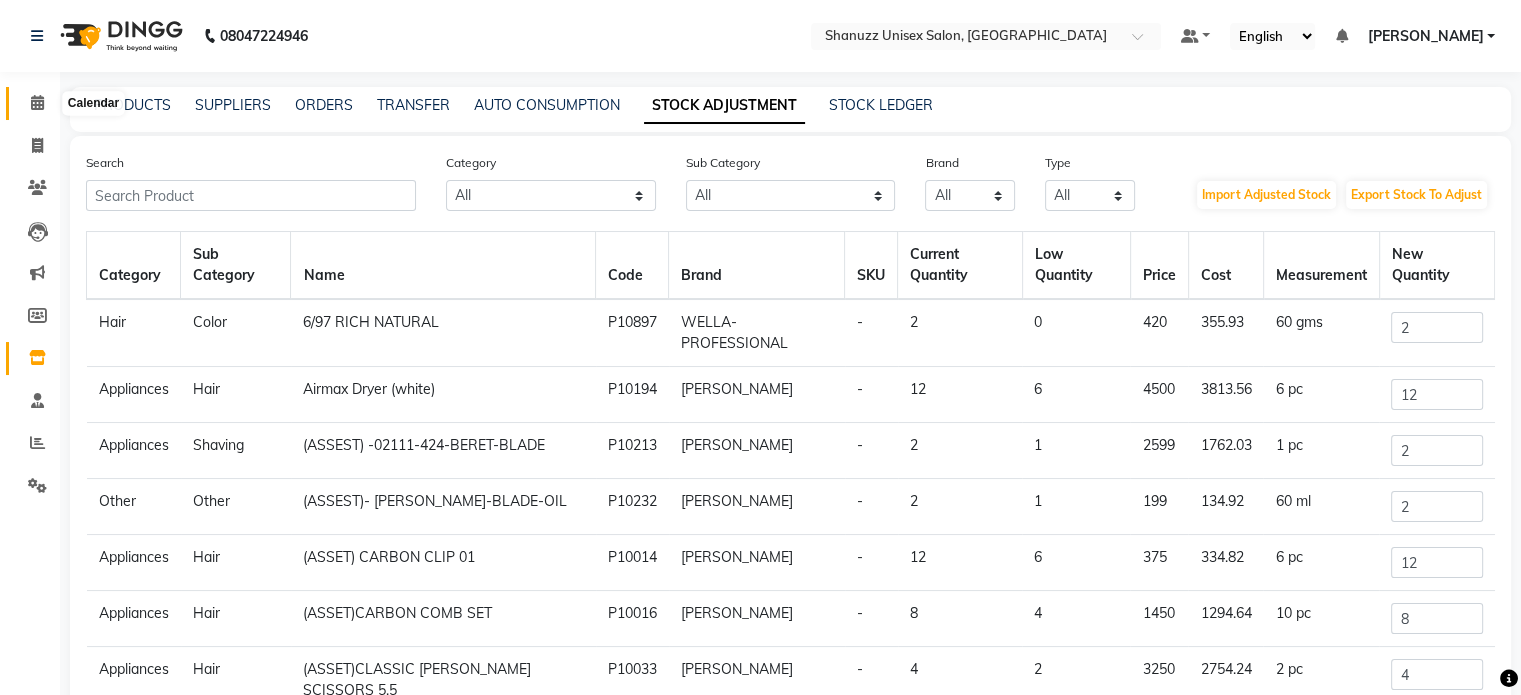 click 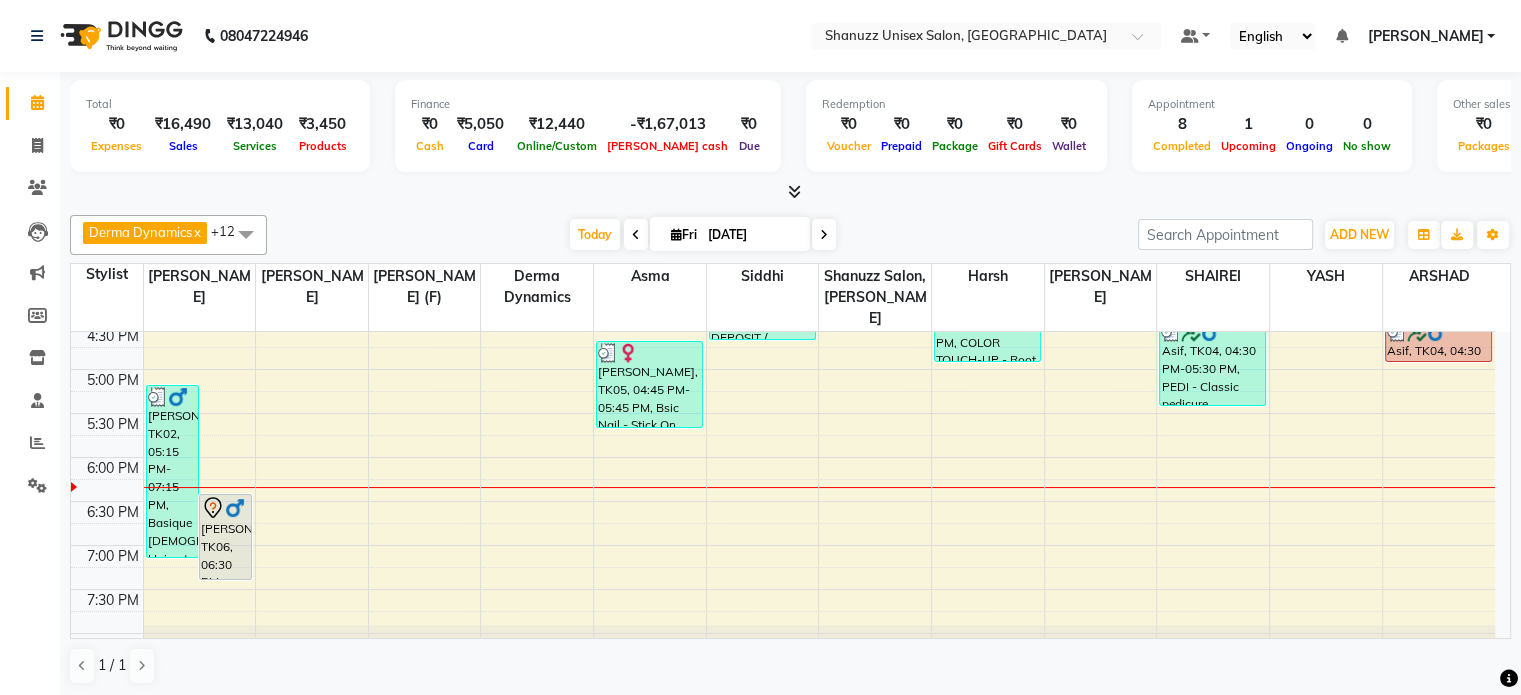 scroll, scrollTop: 664, scrollLeft: 0, axis: vertical 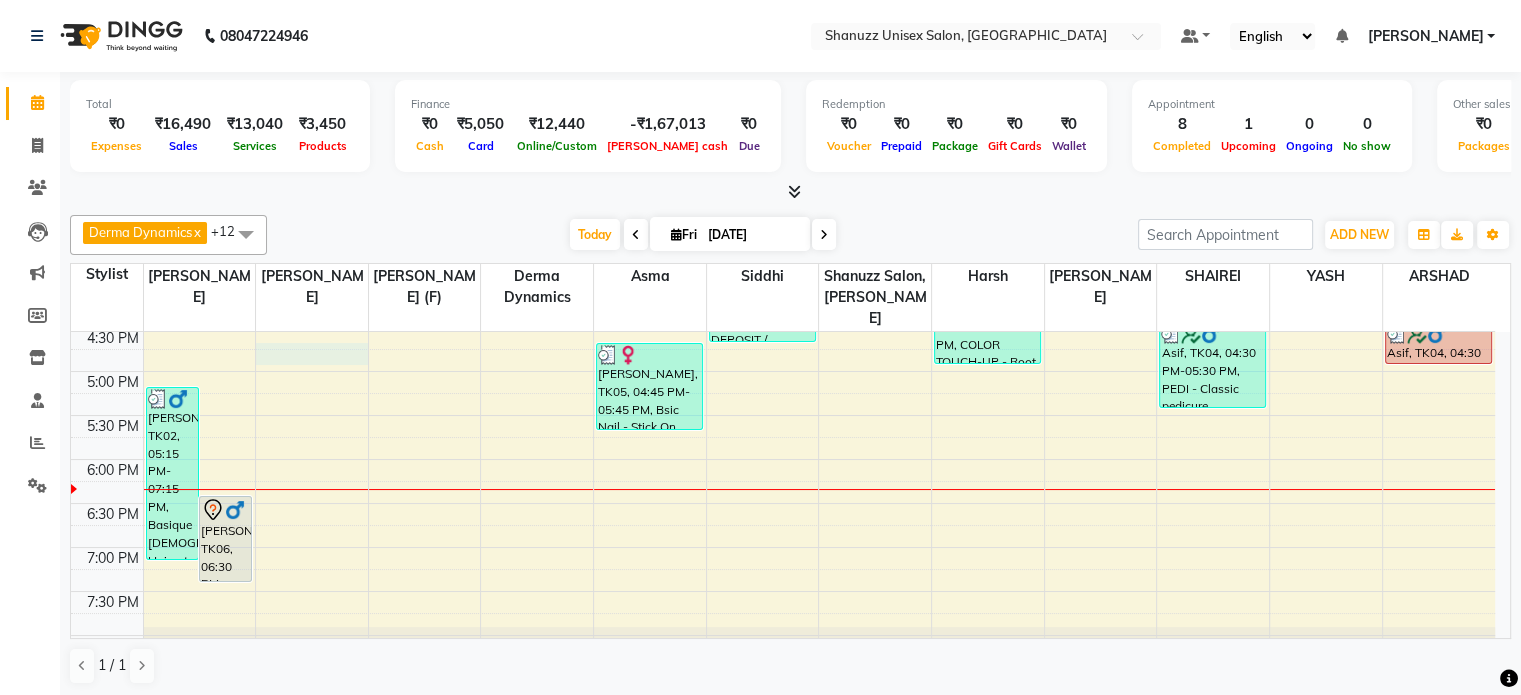 click on "9:00 AM 9:30 AM 10:00 AM 10:30 AM 11:00 AM 11:30 AM 12:00 PM 12:30 PM 1:00 PM 1:30 PM 2:00 PM 2:30 PM 3:00 PM 3:30 PM 4:00 PM 4:30 PM 5:00 PM 5:30 PM 6:00 PM 6:30 PM 7:00 PM 7:30 PM 8:00 PM 8:30 PM     ADESH PILANKAR, TK02, 05:15 PM-07:15 PM, Basique MALE Haircut - By Seasoned Hairdresser (10+ Years of Experience),SHAVE / BEARD TRIM - By Seasoned Hairdresser (10+ Years of Experience)             VIVEK, TK06, 06:30 PM-07:30 PM, Basique MALE Haircut - By Seasoned Hairdresser (10+ Years of Experience)     SANDEEP, TK01, 01:00 PM-02:00 PM, Basique MALE Haircut - By Seasoned Hairdresser (10+ Years of Experience)     SANDEEP, TK01, 02:00 PM-03:00 PM, SHAVE / BEARD TRIM - By Seasoned Hairdresser (10+ Years of Experience)     ARSHIYA, TK05, 04:45 PM-05:45 PM, Bsic Nail - Stick On     ARSHIYA, TK05, 03:45 PM-04:45 PM, COLOR DEPOSIT / TONING  - Hair below shoulder     SANDEEP, TK01, 01:00 PM-02:00 PM, Basique MALE Haircut - By Seasoned Hairdresser (10+ Years of Experience)" at bounding box center (783, 195) 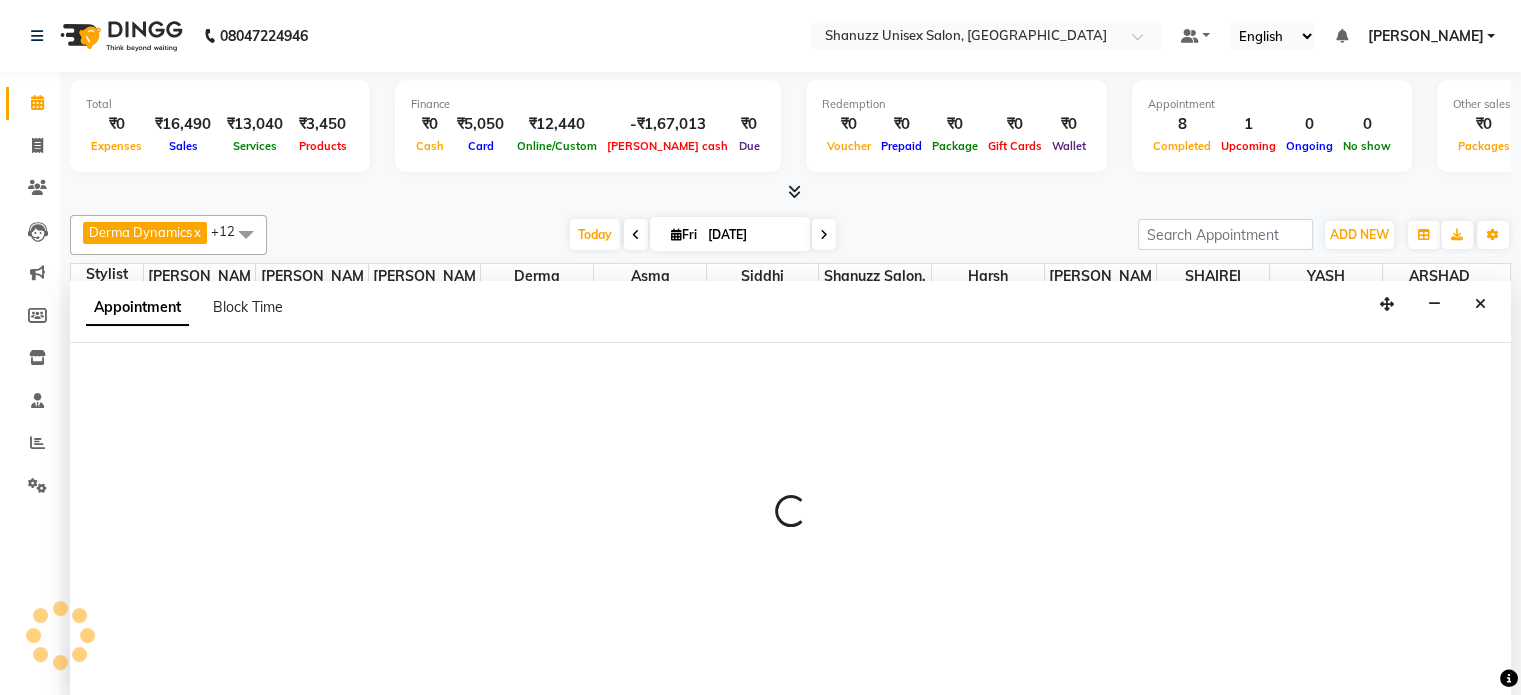 scroll, scrollTop: 0, scrollLeft: 0, axis: both 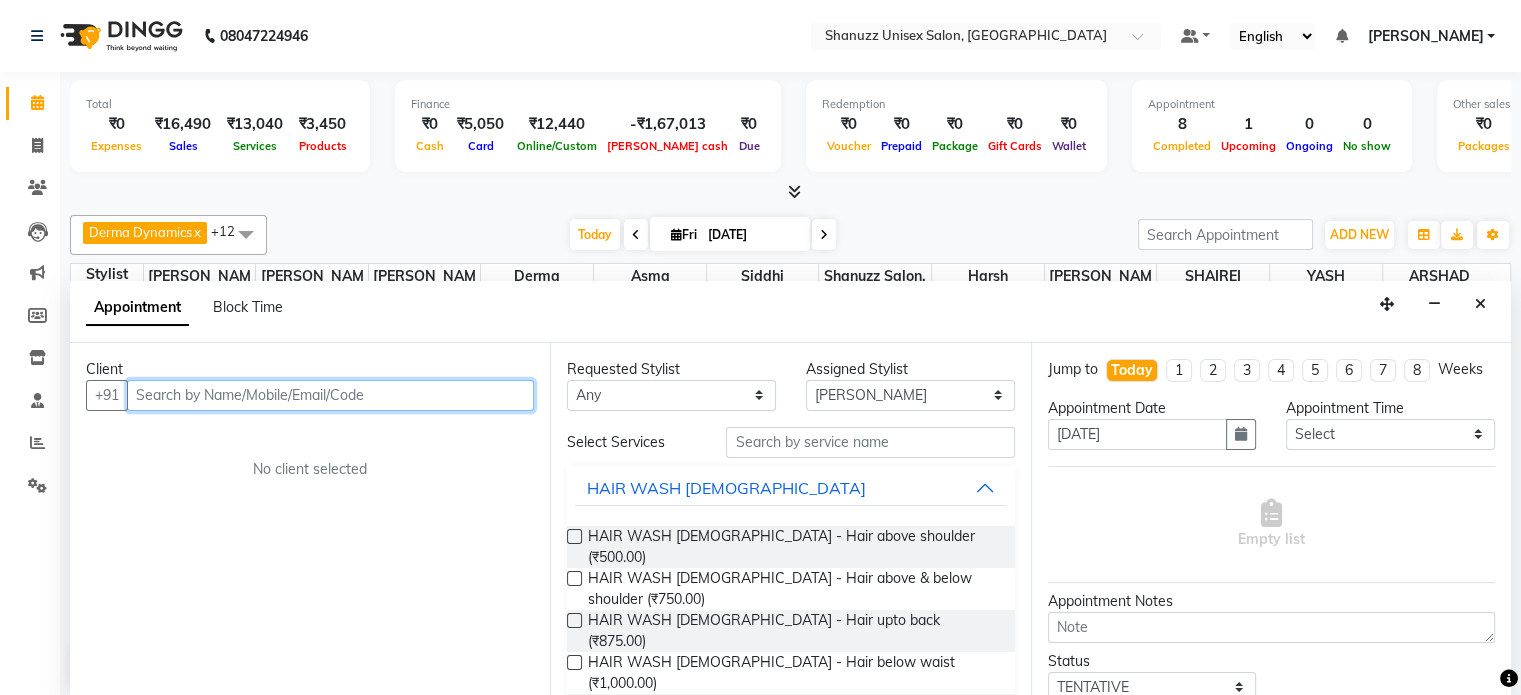 click at bounding box center [330, 395] 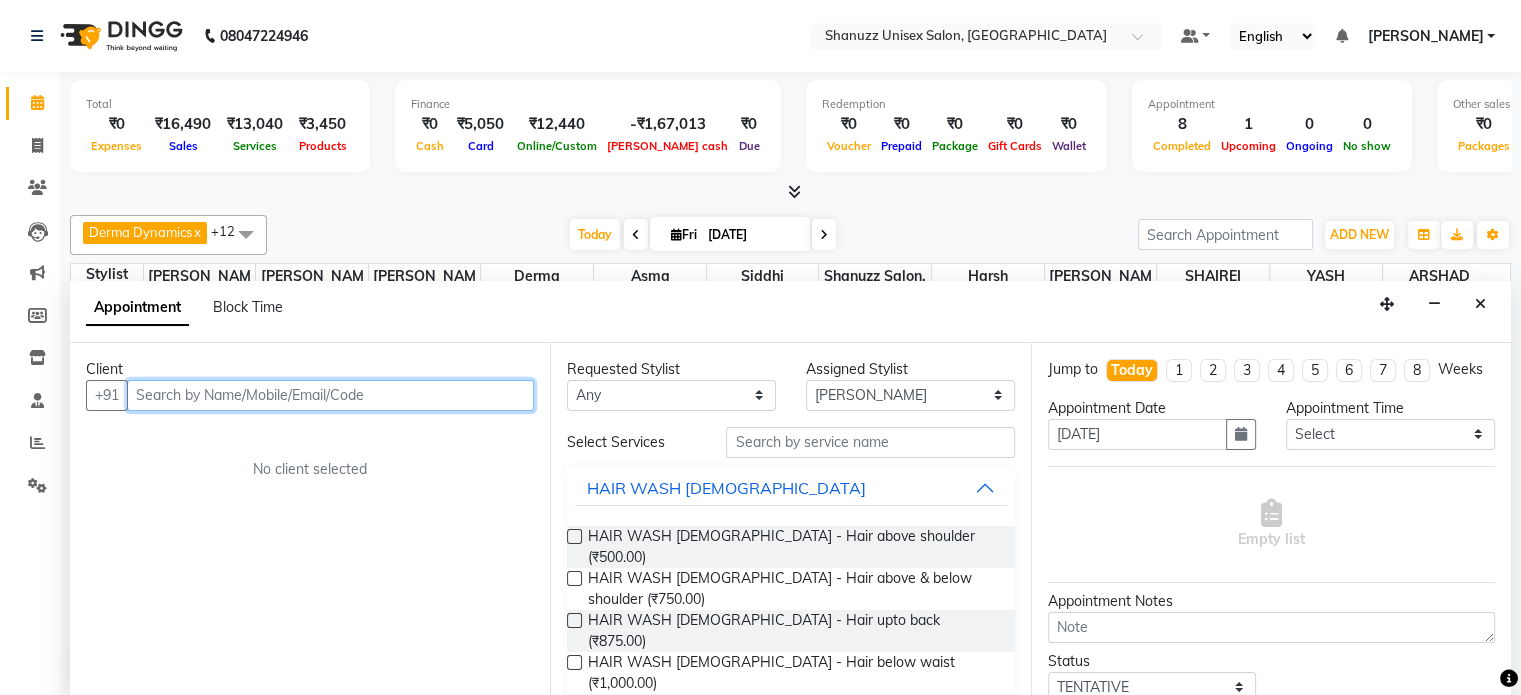 click at bounding box center [330, 395] 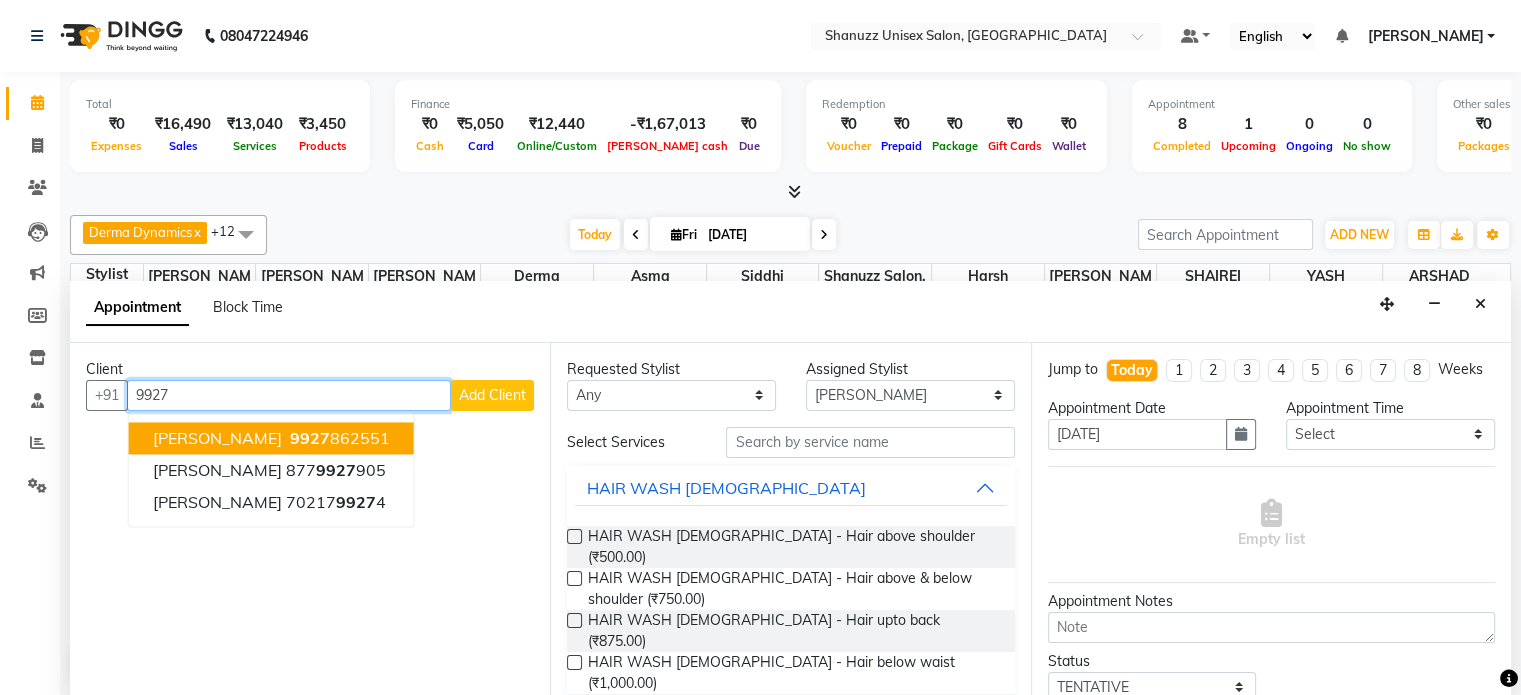 click on "Diwakar Malik" at bounding box center (217, 438) 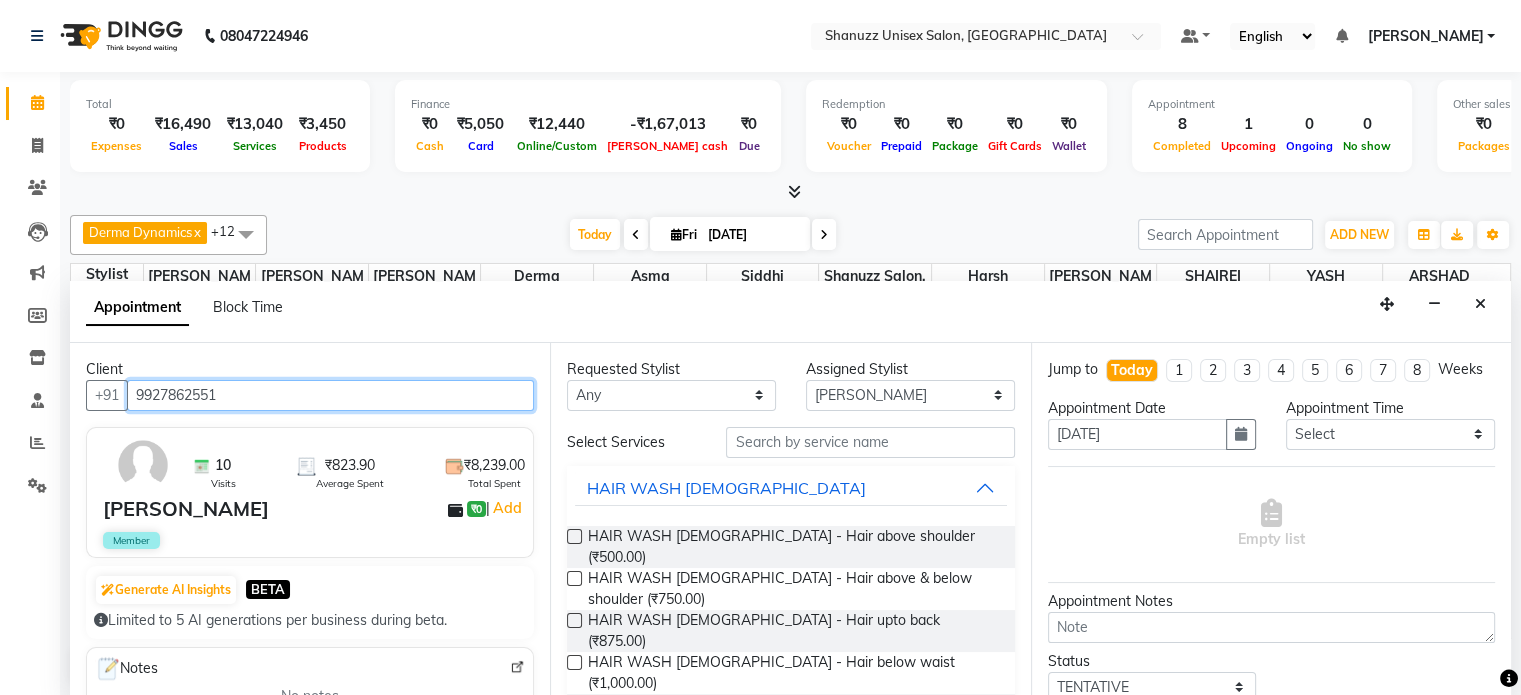 type on "9927862551" 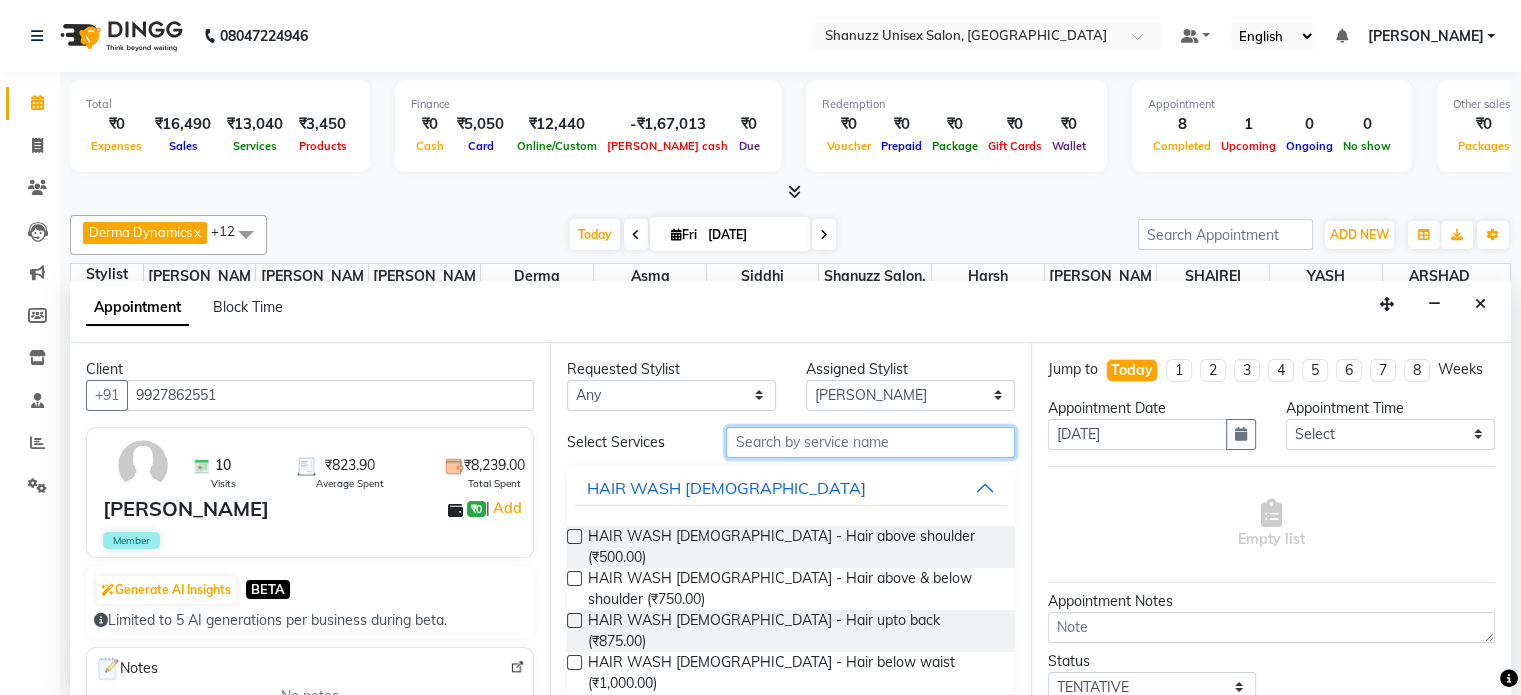click at bounding box center [870, 442] 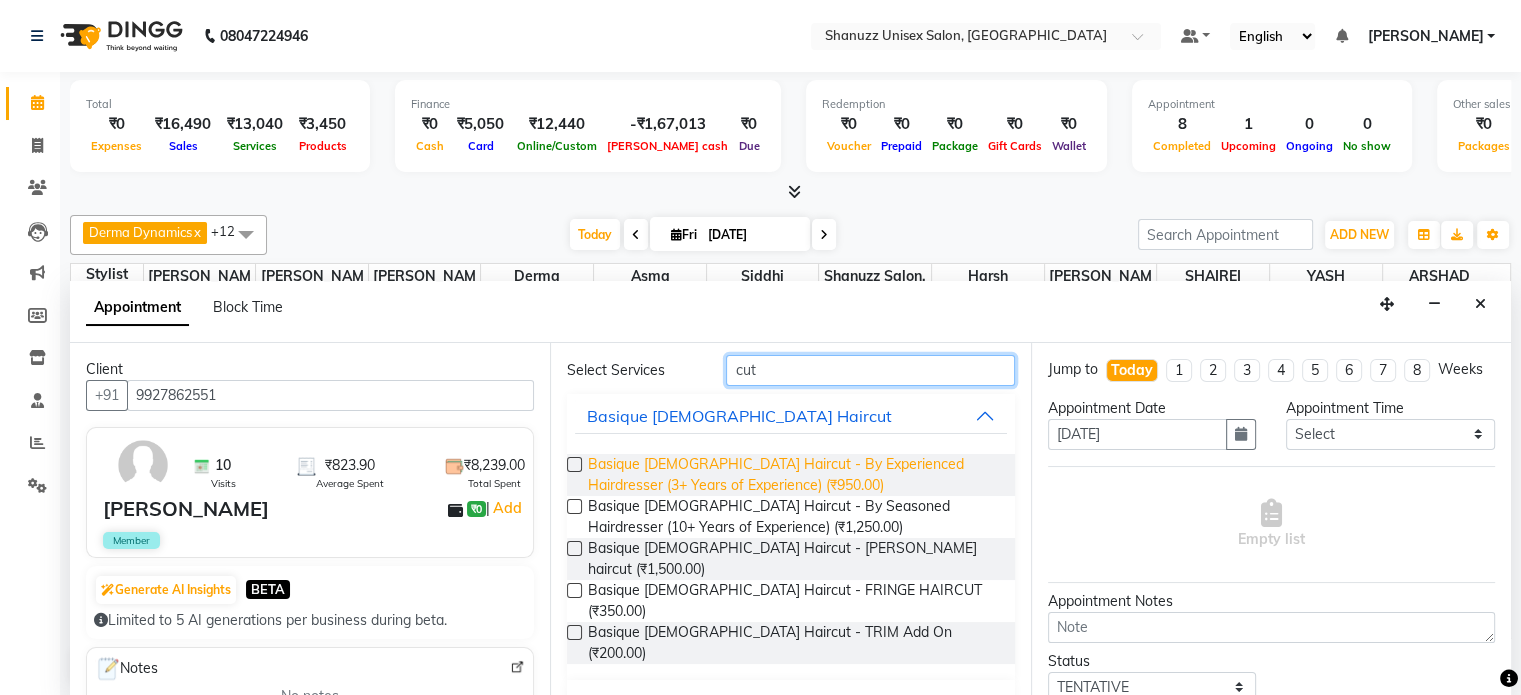 scroll, scrollTop: 74, scrollLeft: 0, axis: vertical 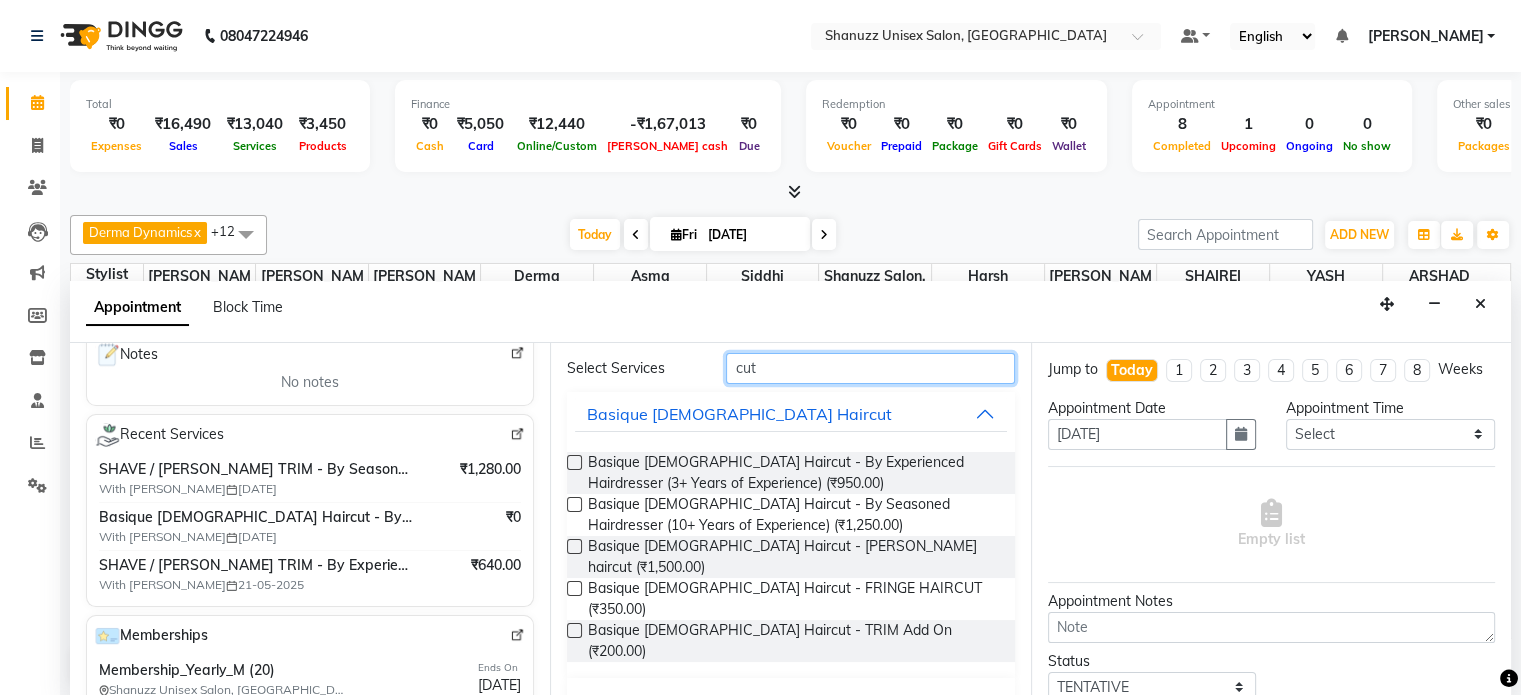 click on "cut" at bounding box center [870, 368] 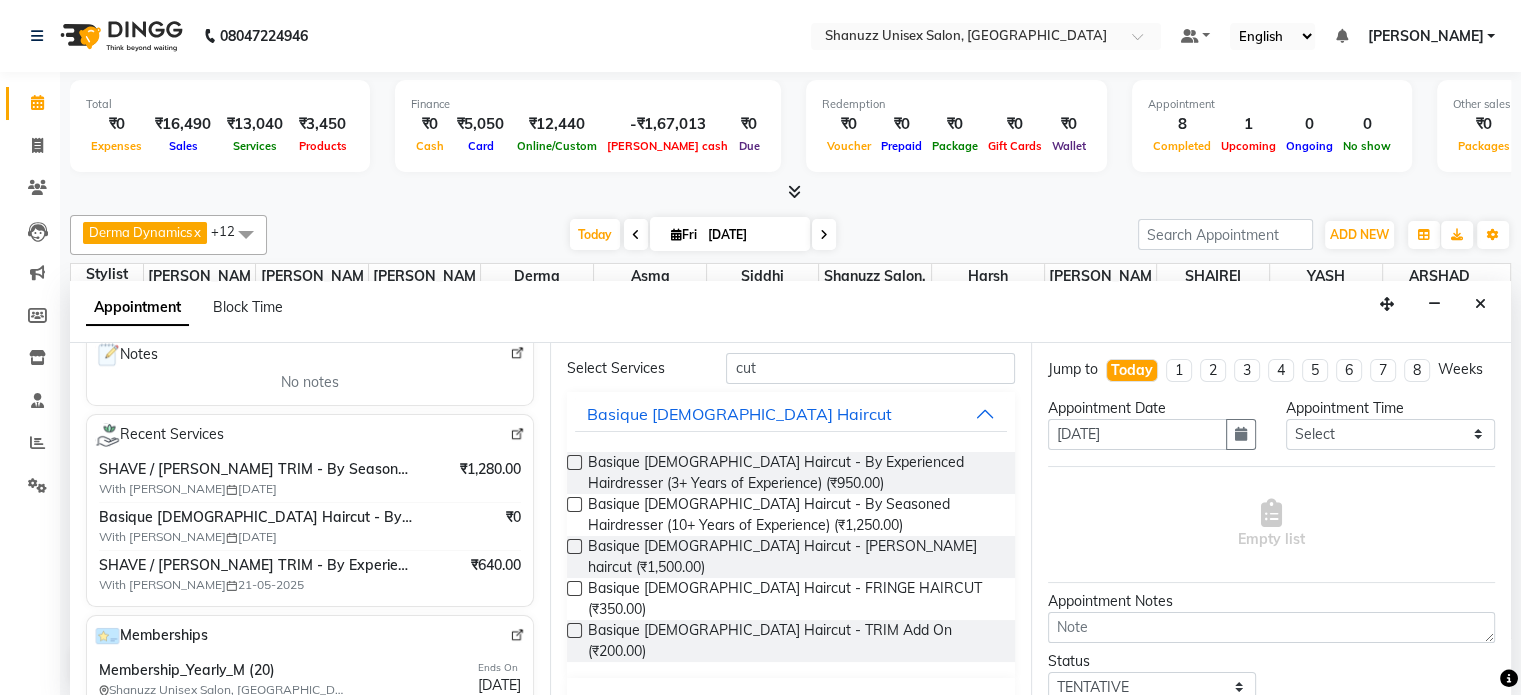 click on "Basique [DEMOGRAPHIC_DATA] Haircut" at bounding box center (739, 700) 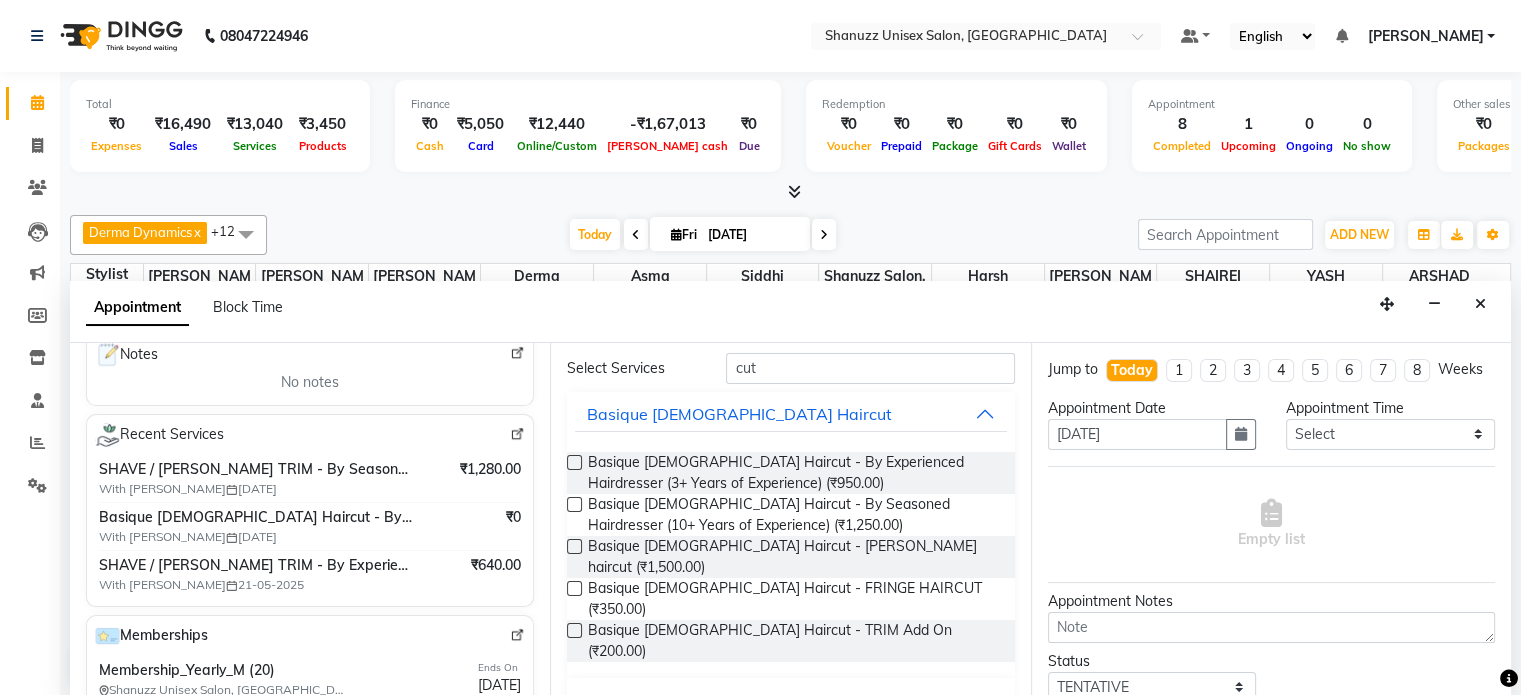 scroll, scrollTop: 222, scrollLeft: 0, axis: vertical 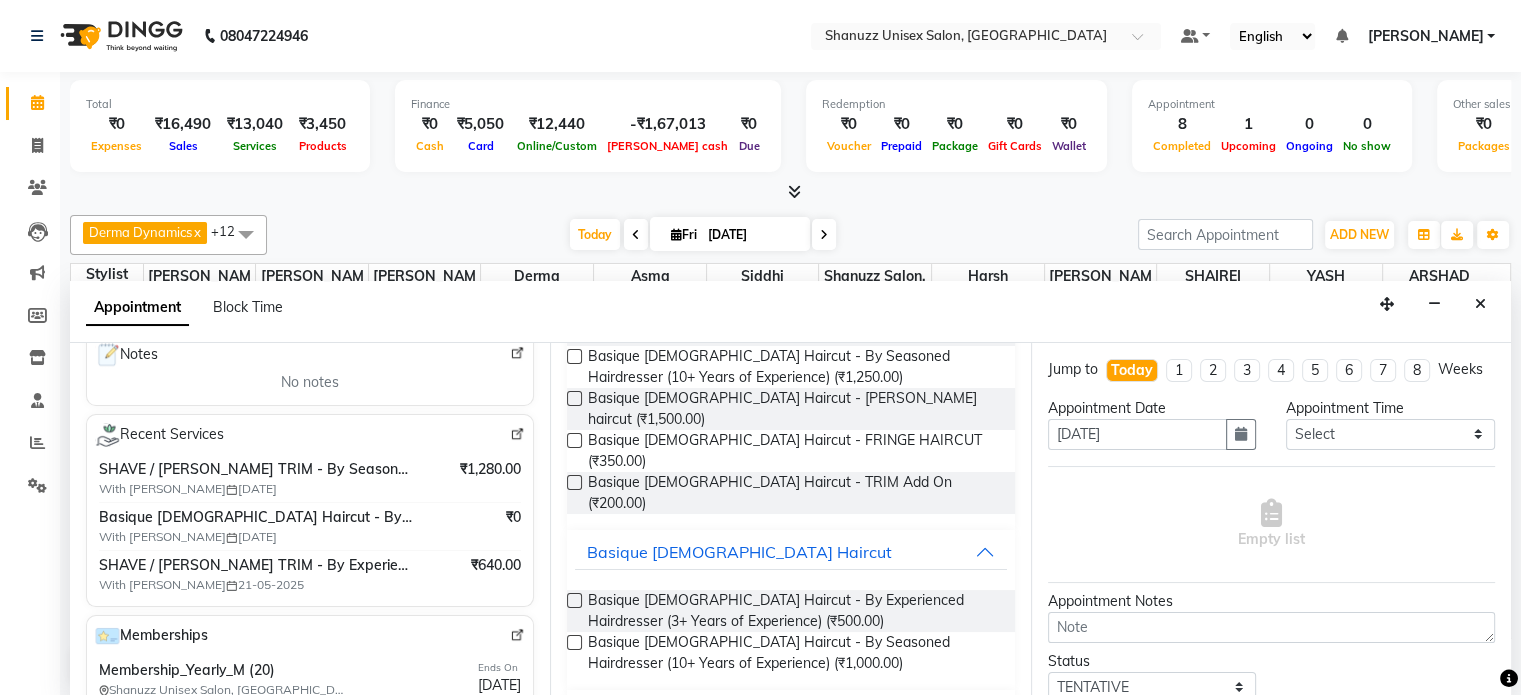 click at bounding box center (574, 642) 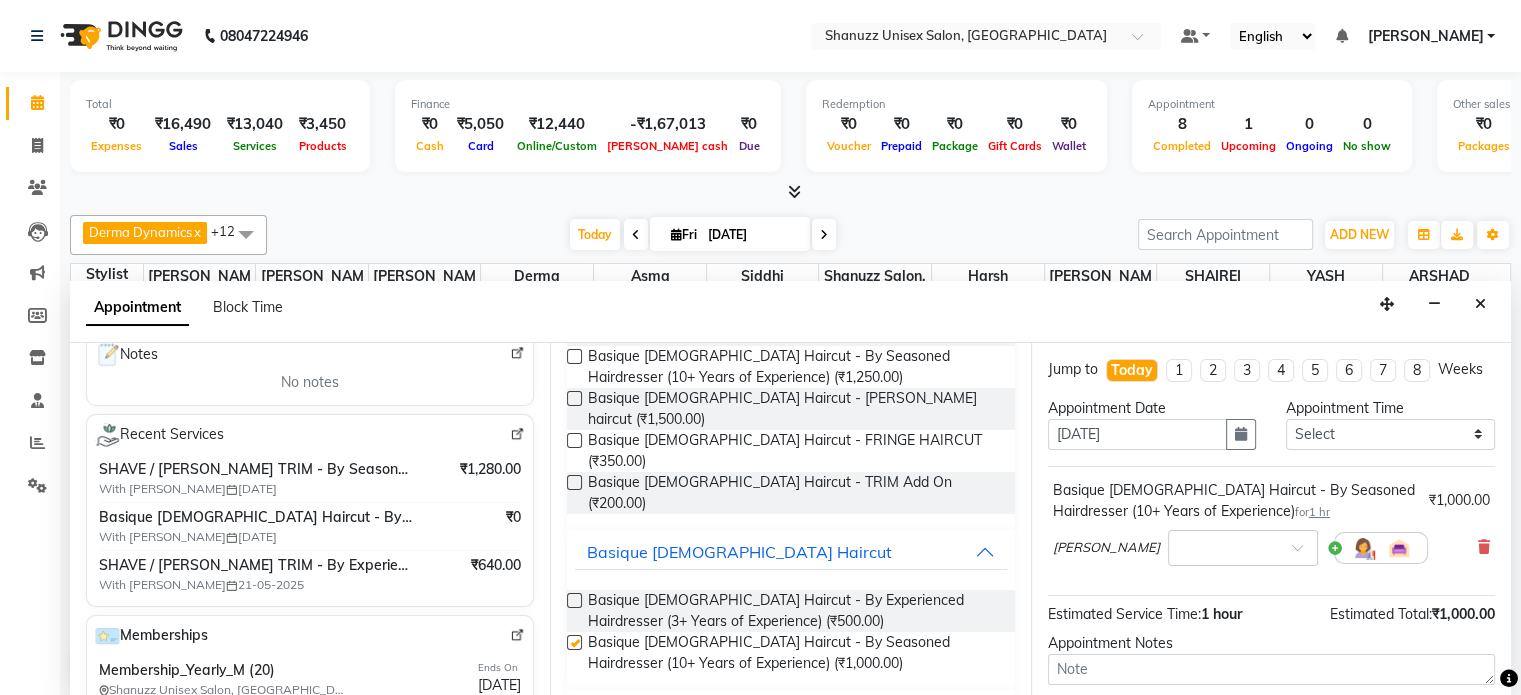 checkbox on "false" 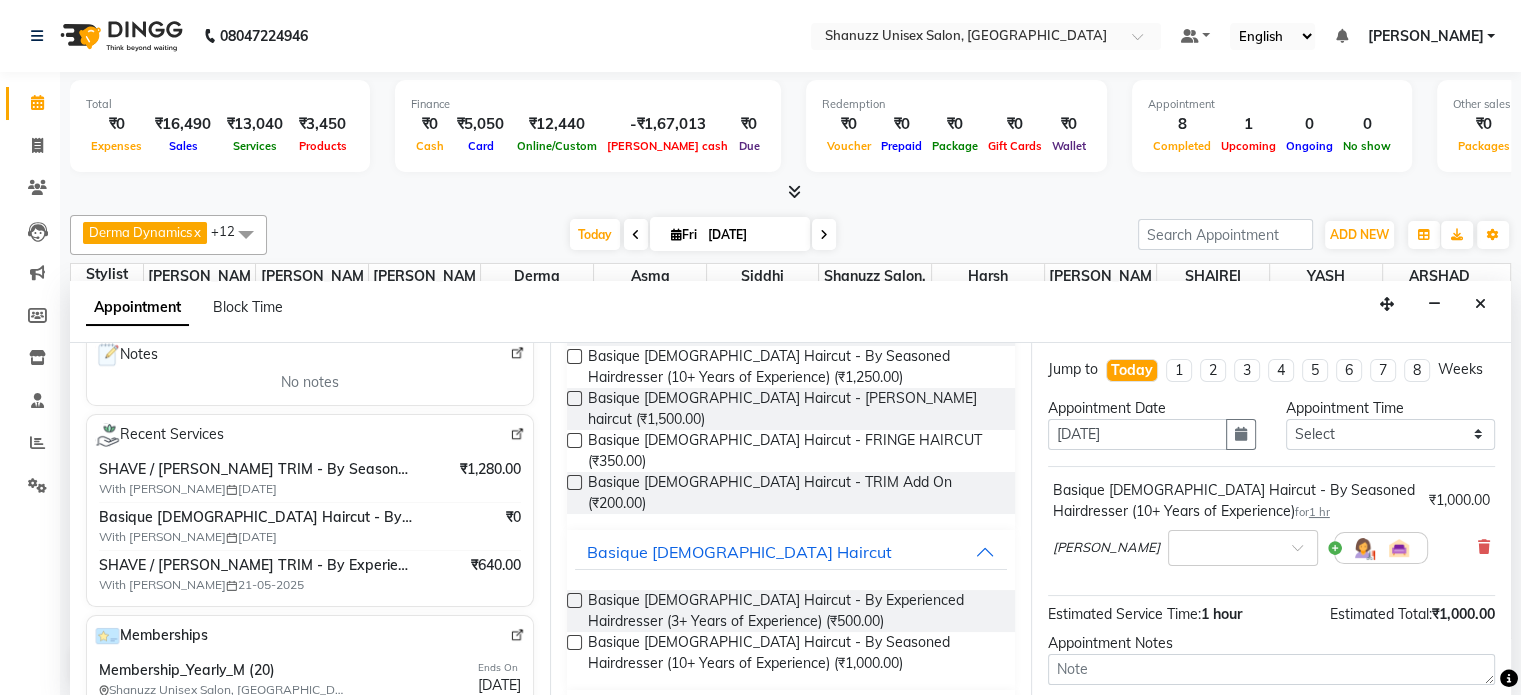 scroll, scrollTop: 0, scrollLeft: 0, axis: both 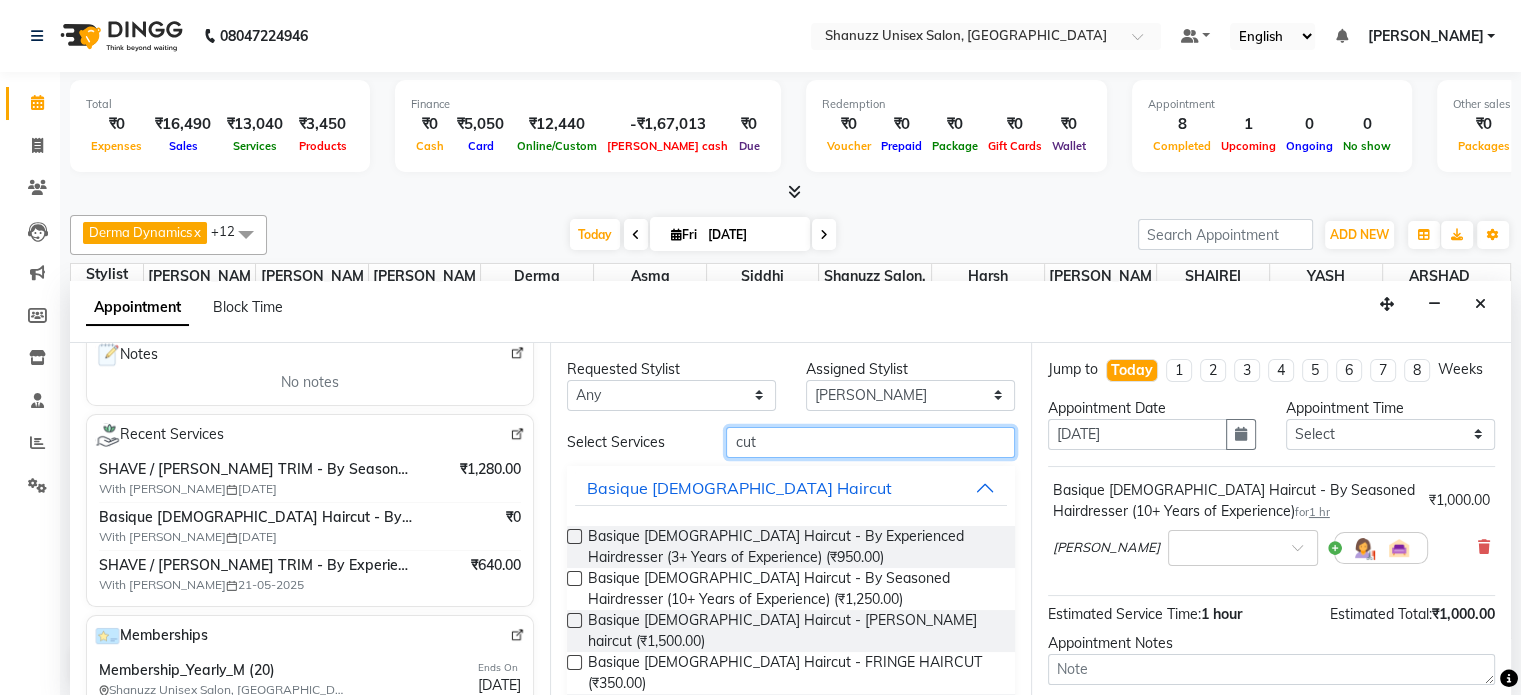 click on "cut" at bounding box center (870, 442) 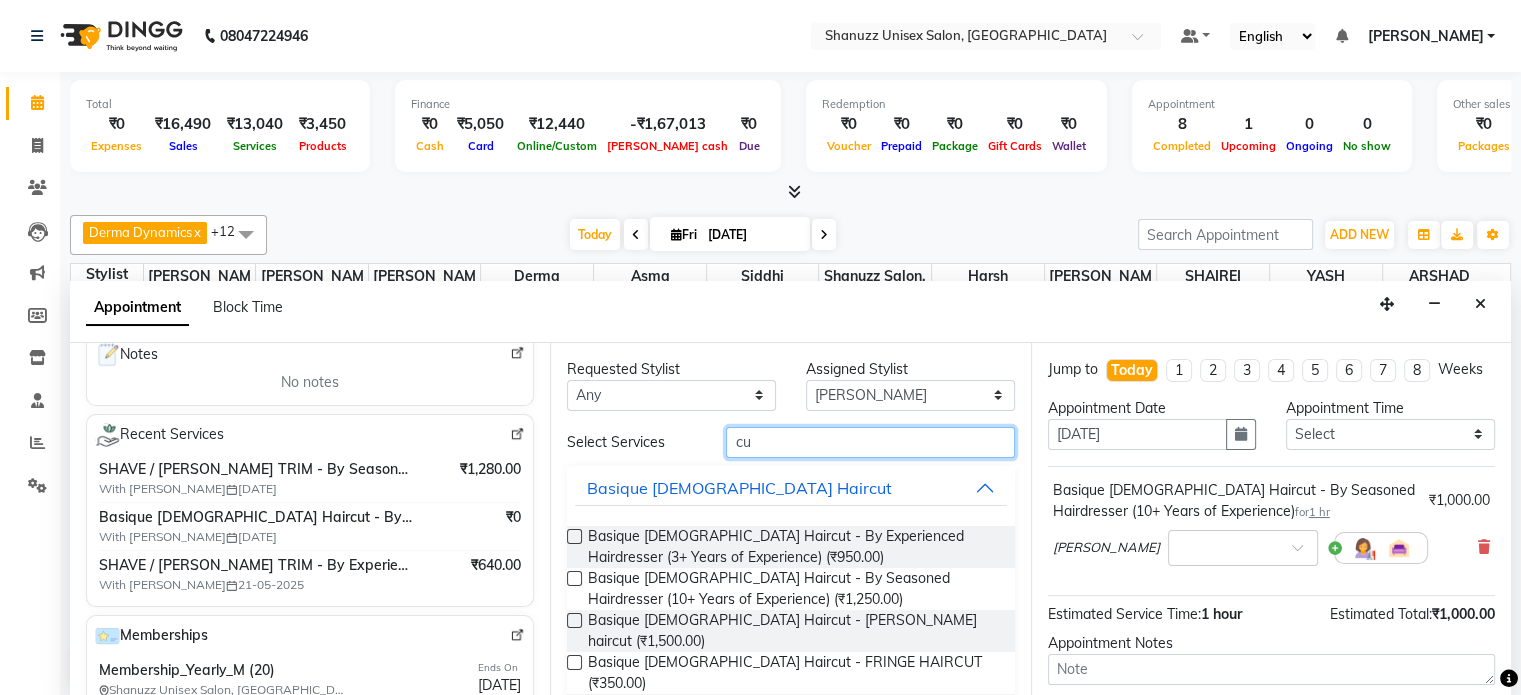 type on "c" 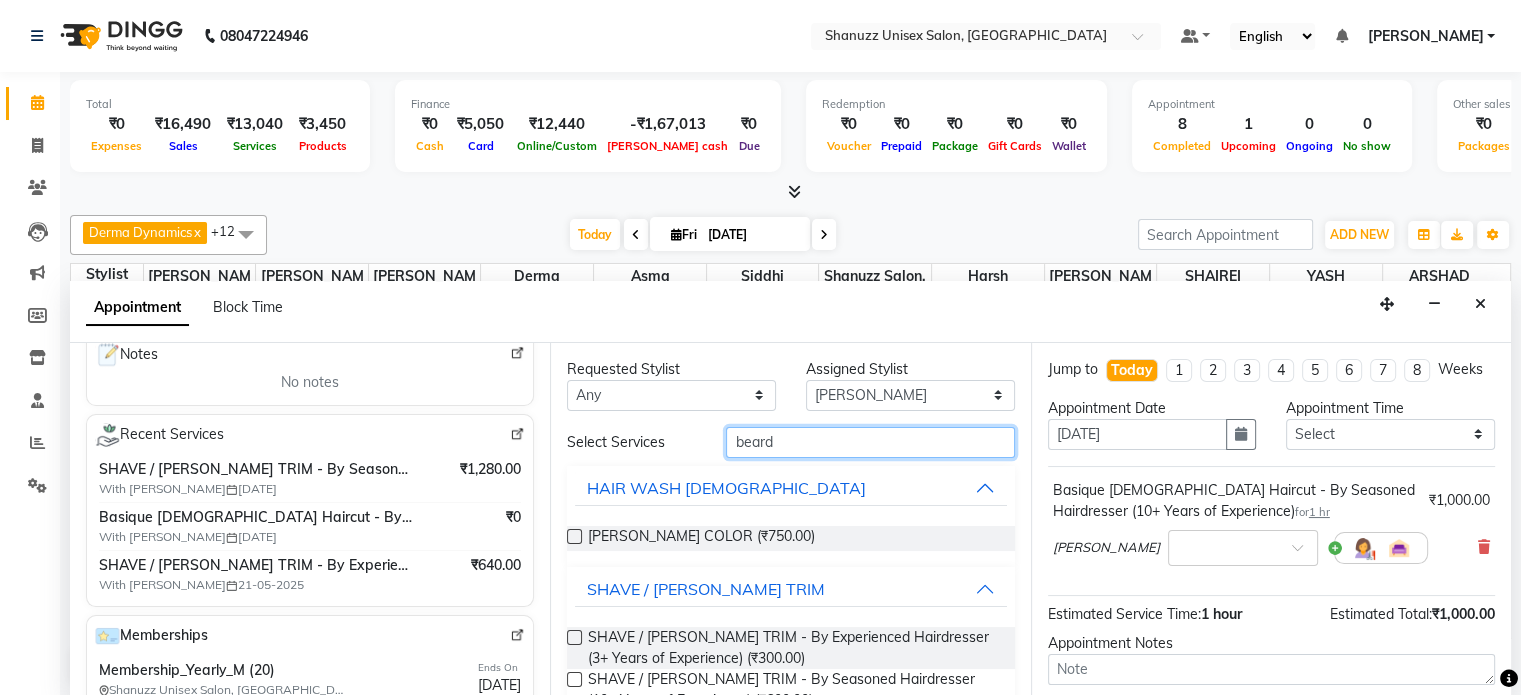 scroll, scrollTop: 44, scrollLeft: 0, axis: vertical 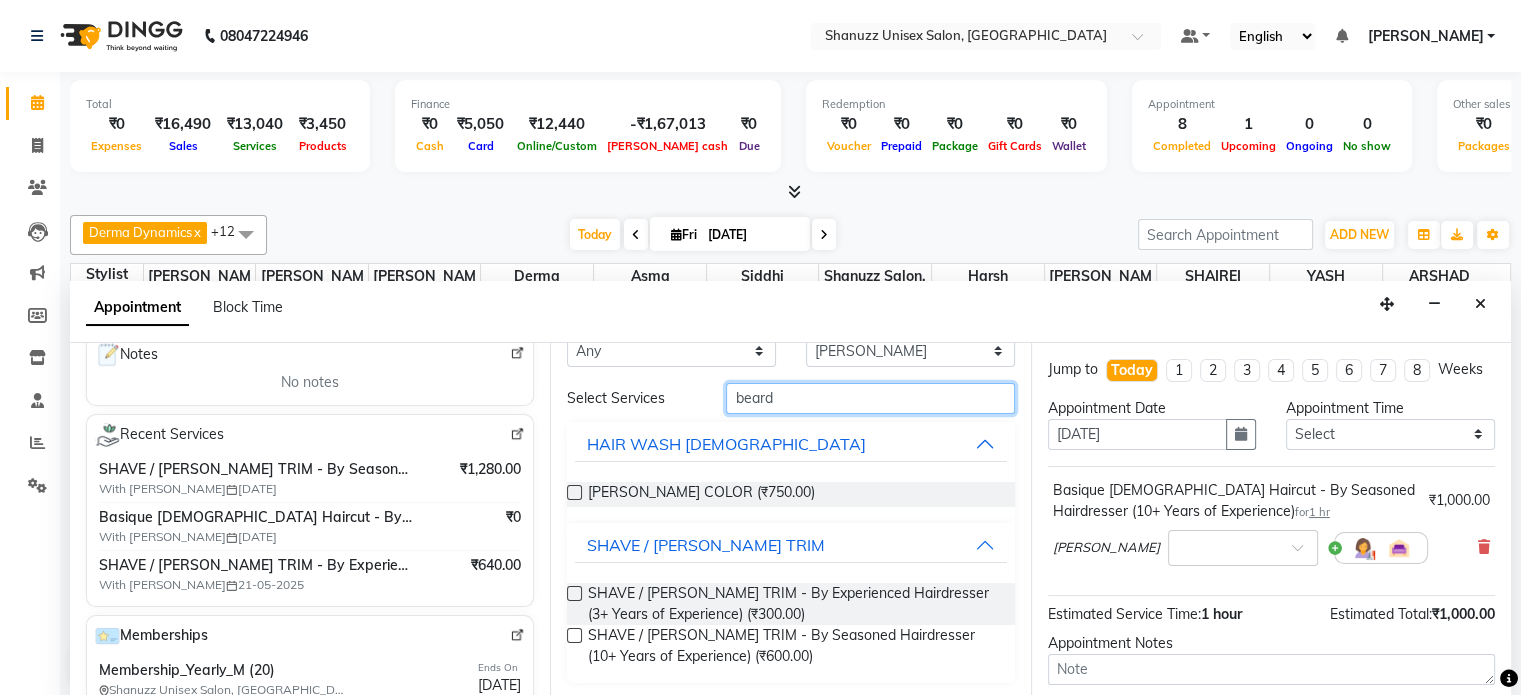 type on "beard" 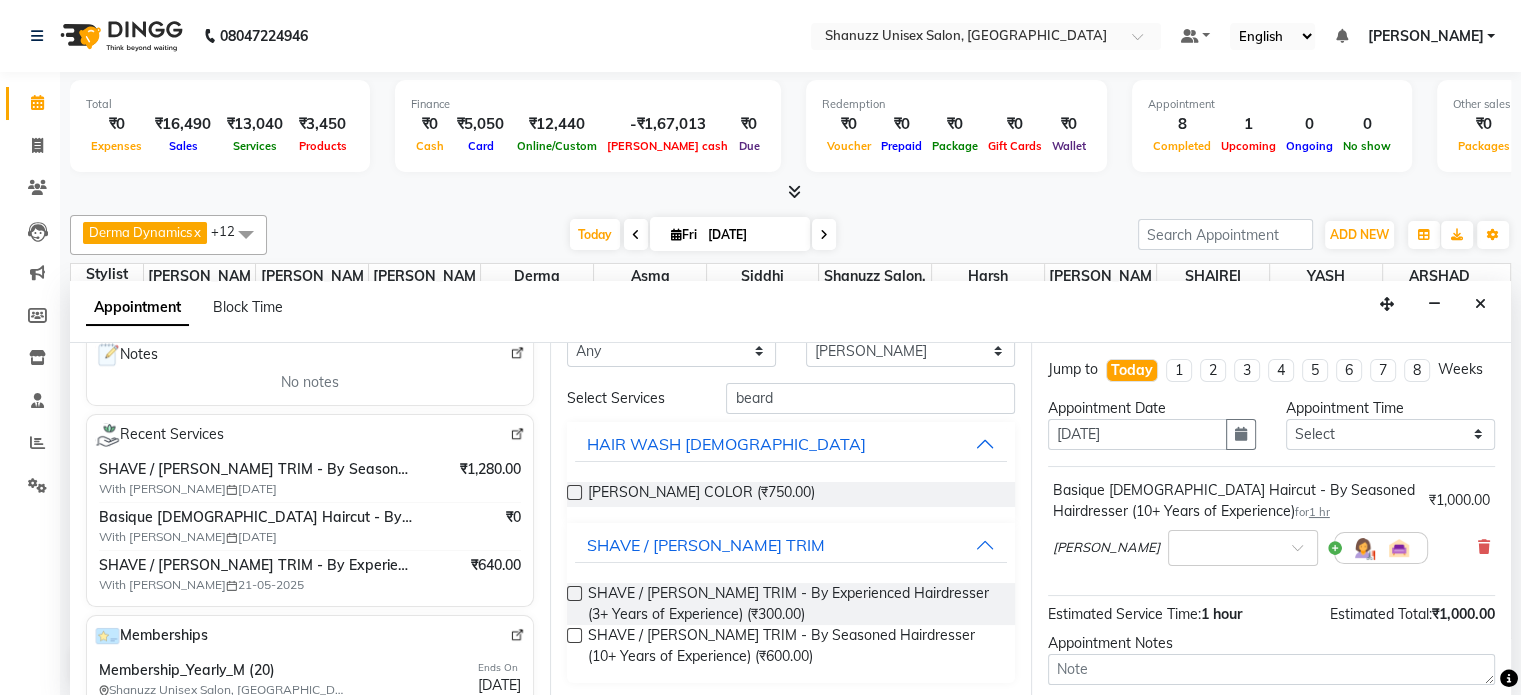 click at bounding box center [574, 635] 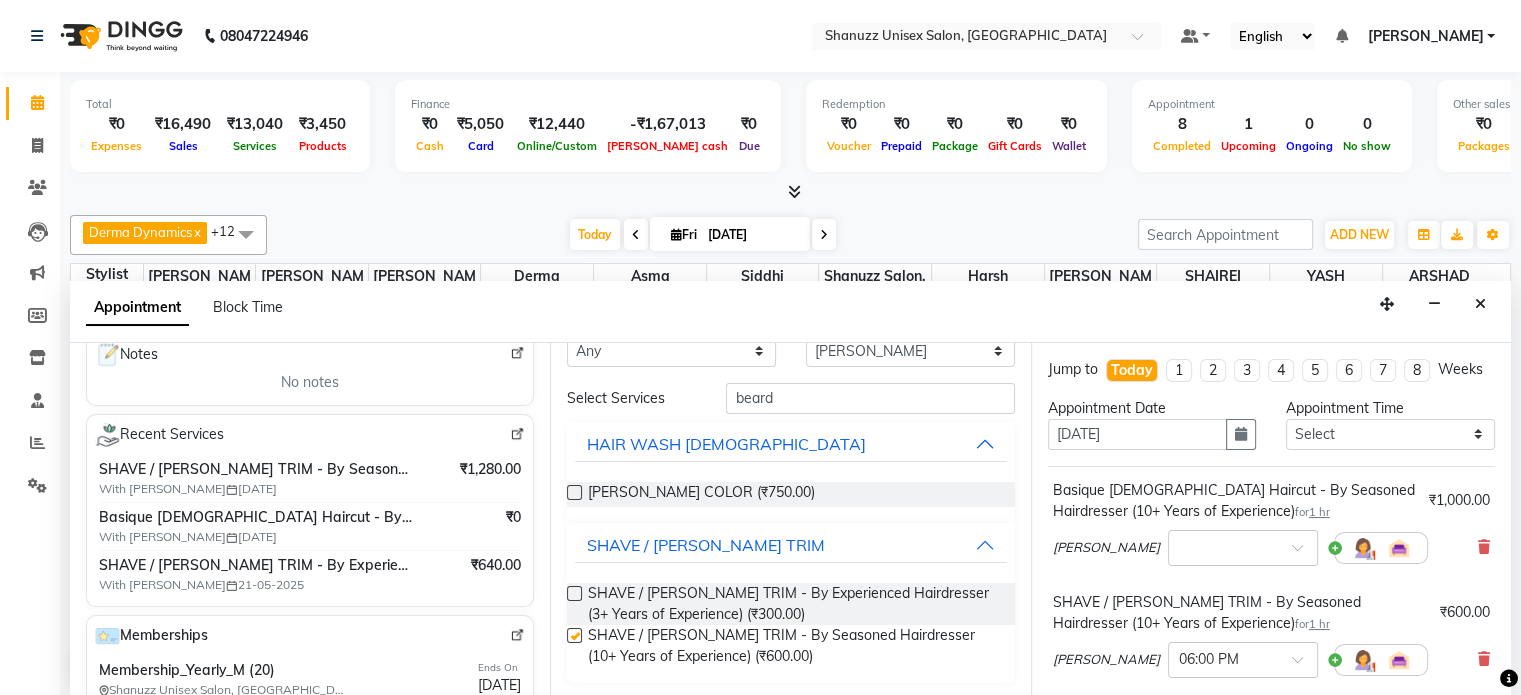 checkbox on "false" 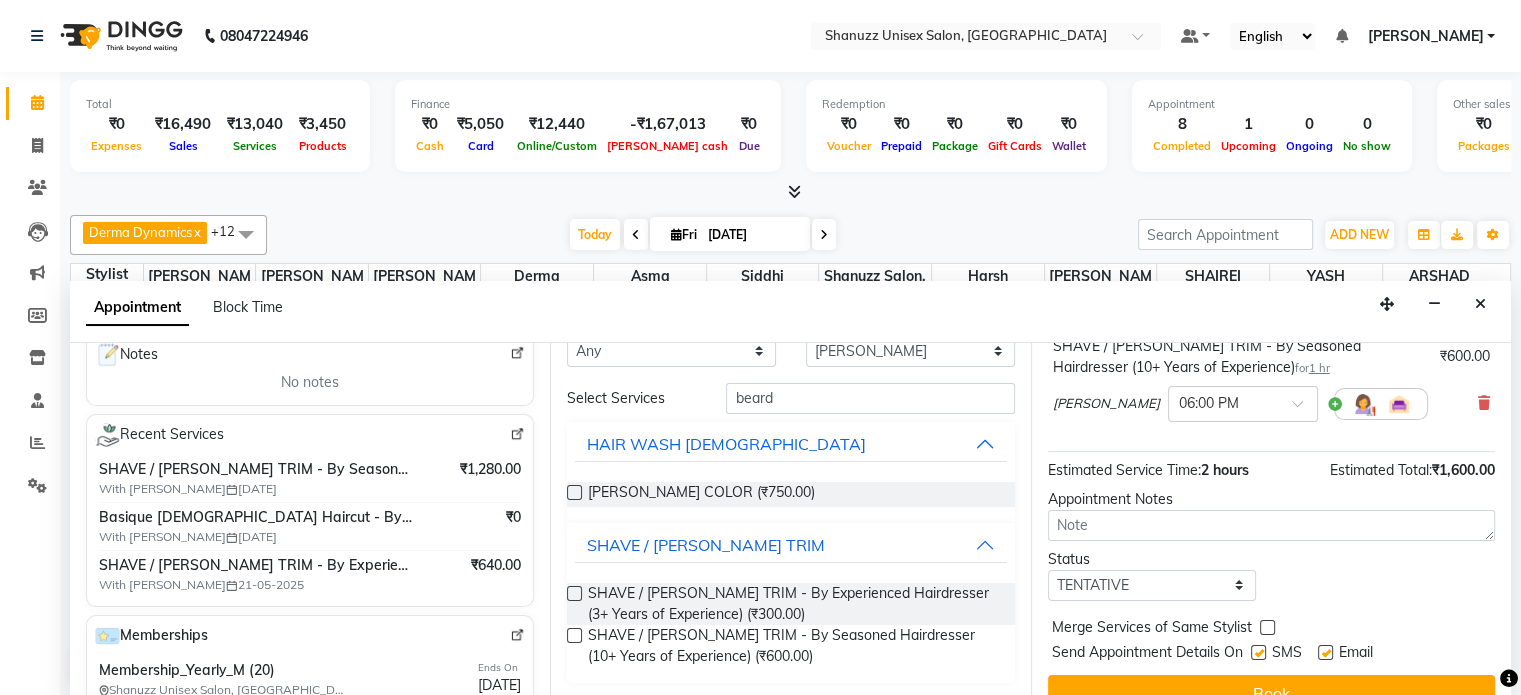 scroll, scrollTop: 303, scrollLeft: 0, axis: vertical 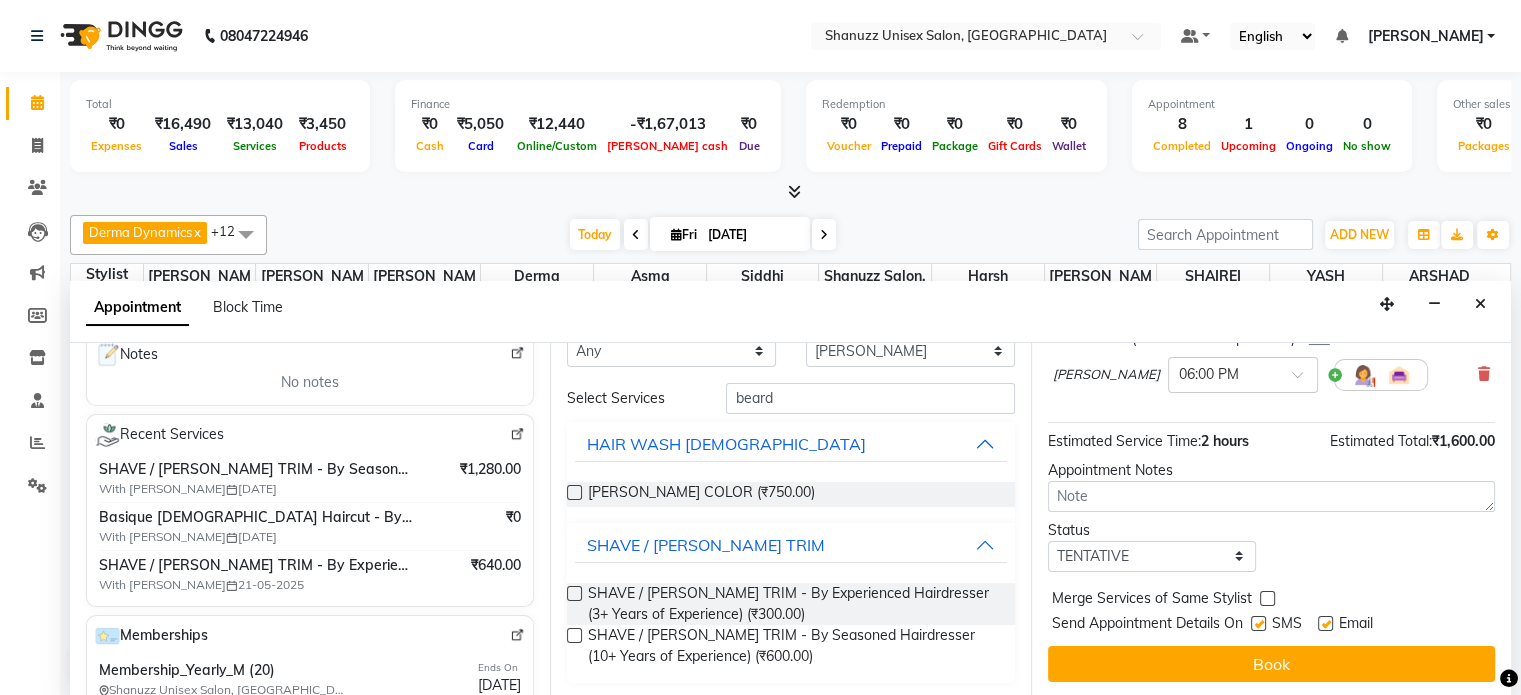 click at bounding box center (1258, 623) 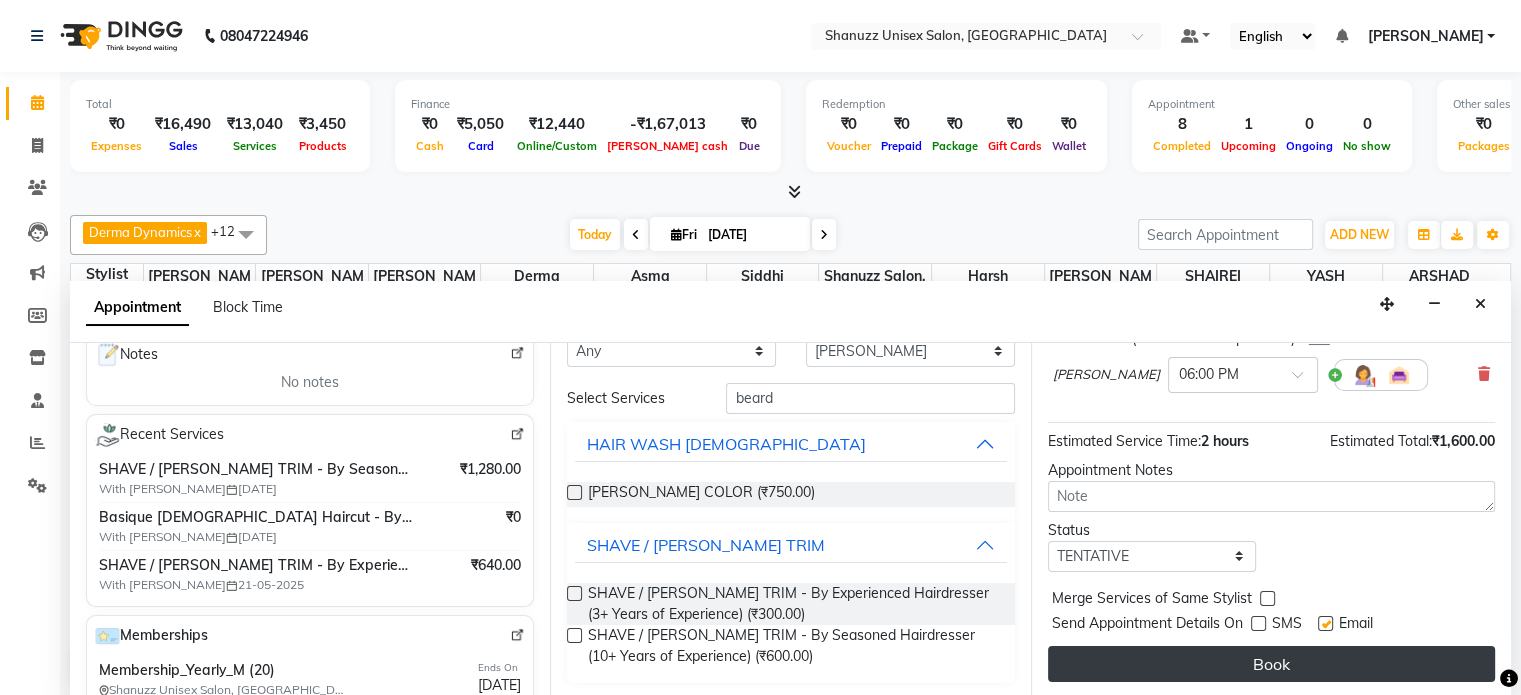 click on "Book" at bounding box center [1271, 664] 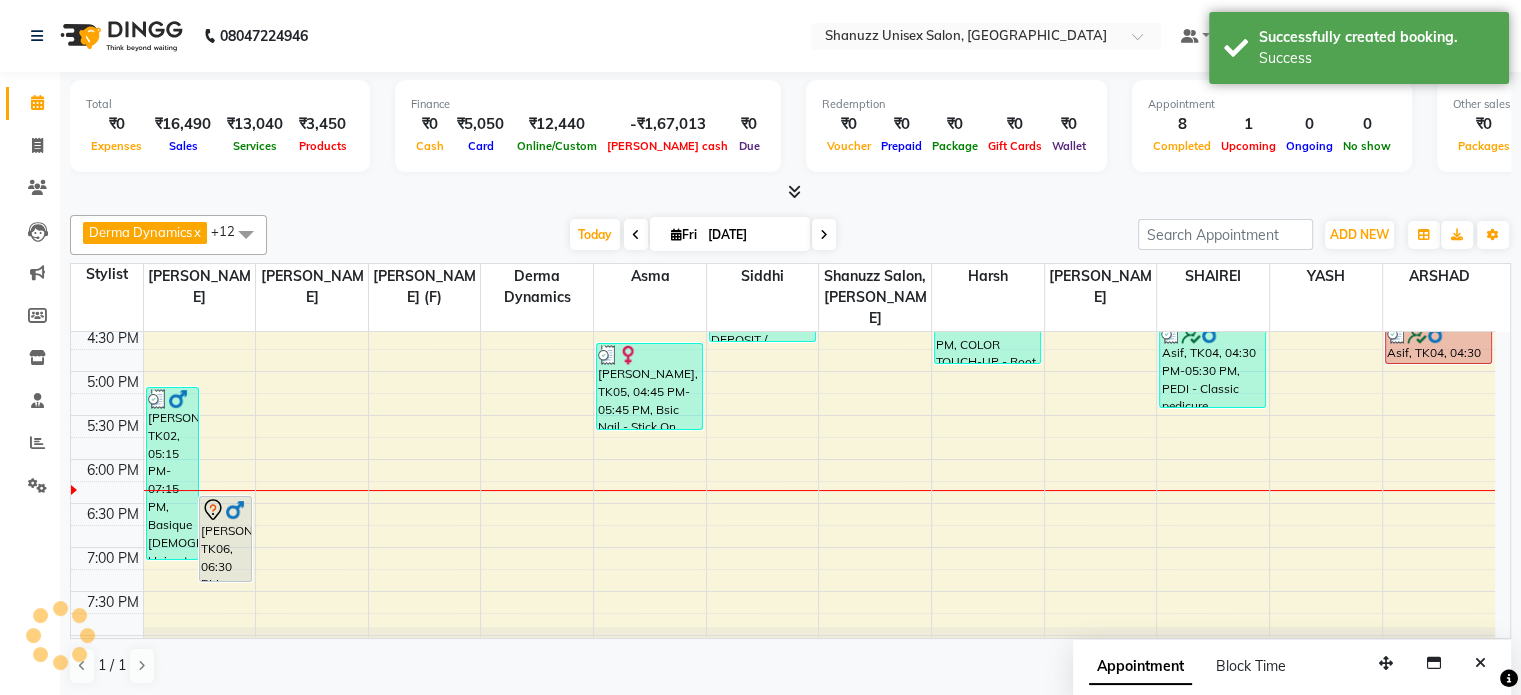 scroll, scrollTop: 0, scrollLeft: 0, axis: both 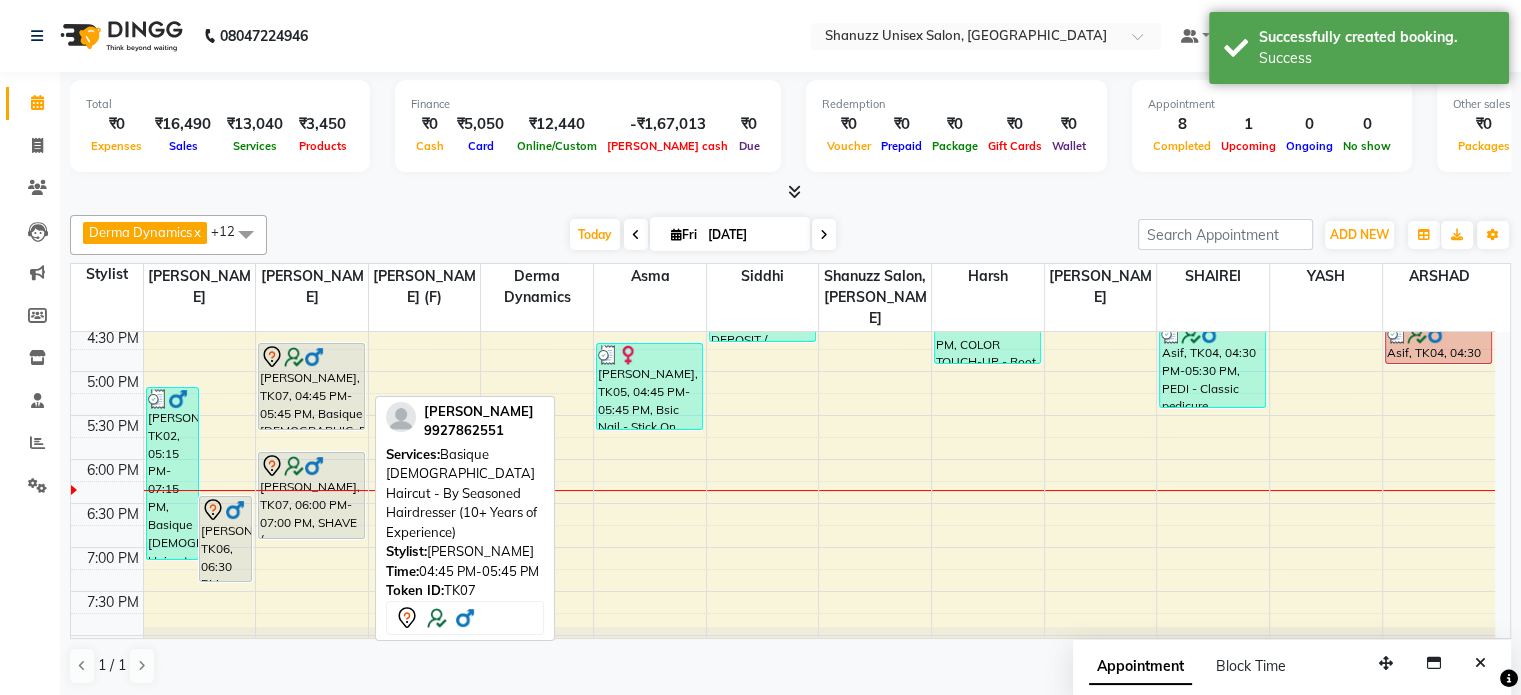 click at bounding box center (311, 357) 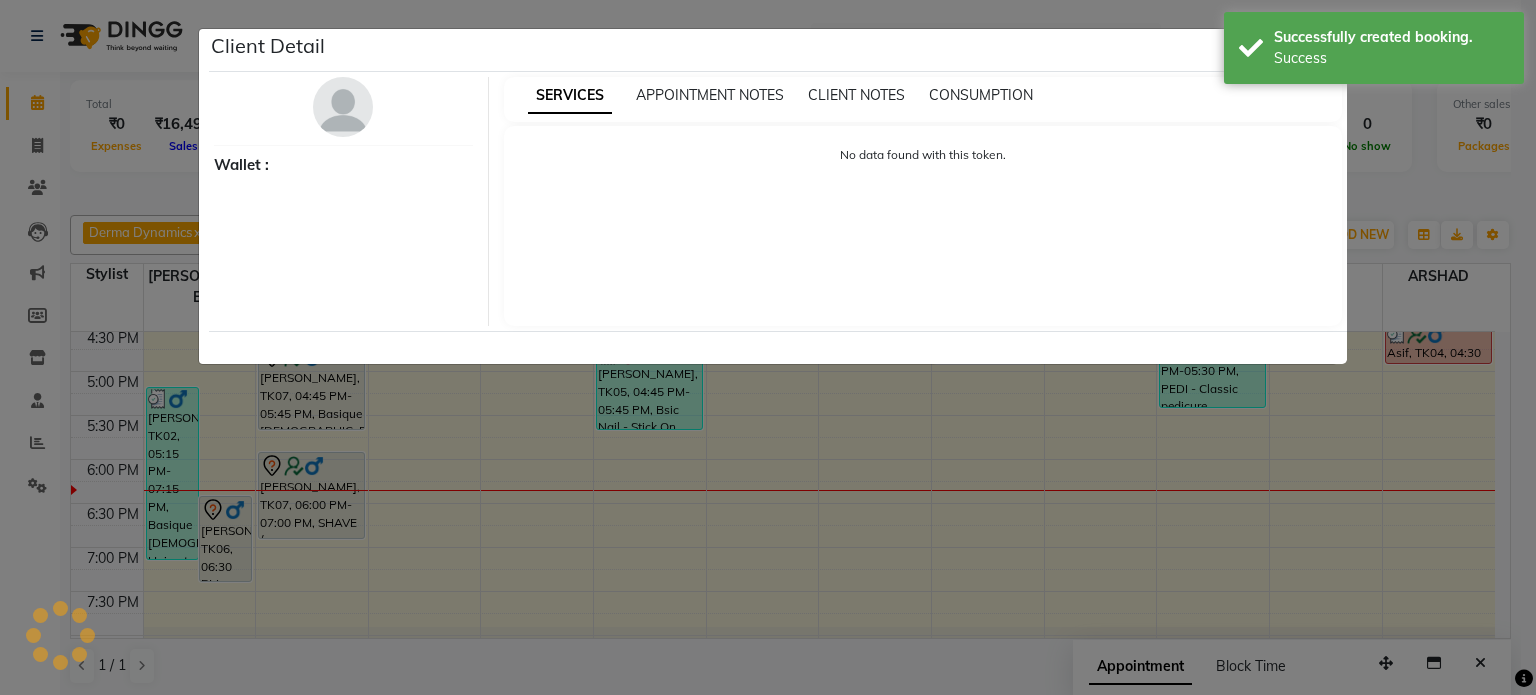 select on "7" 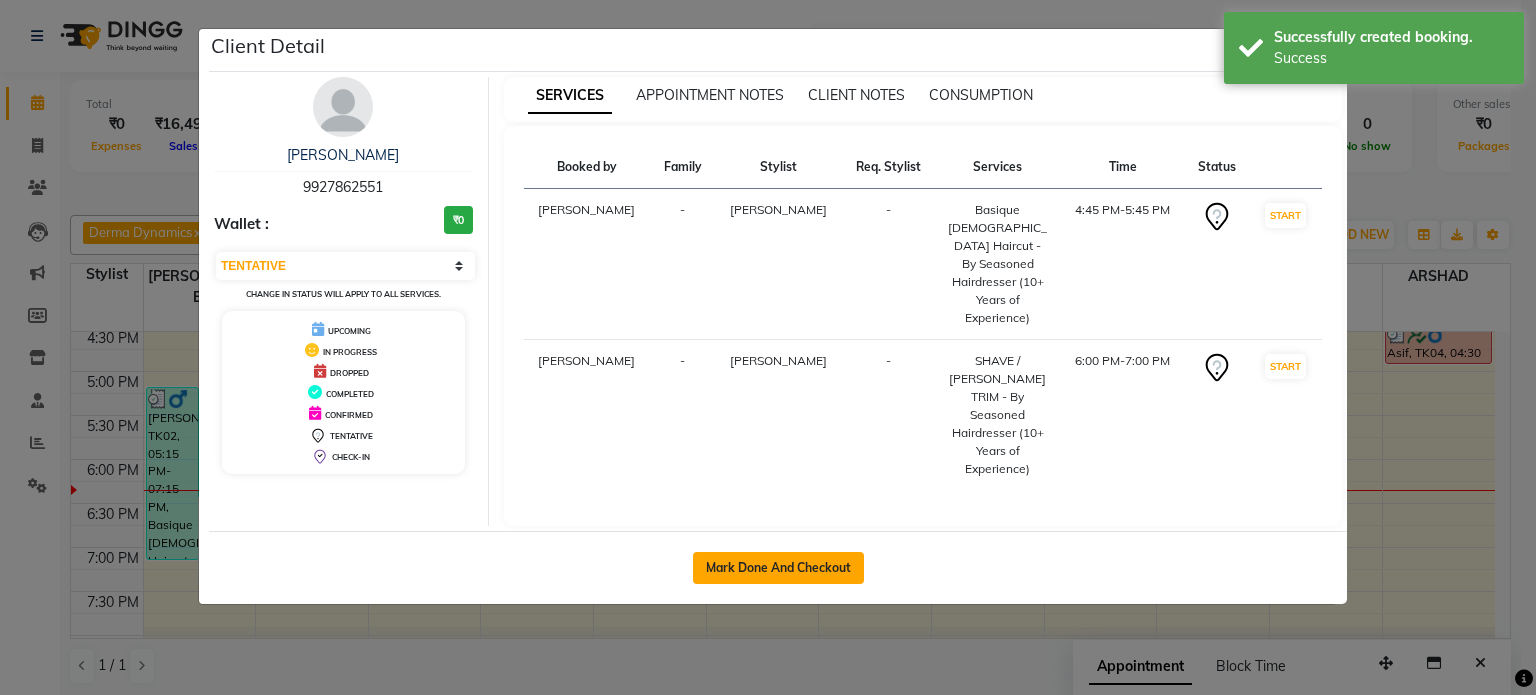 click on "Mark Done And Checkout" 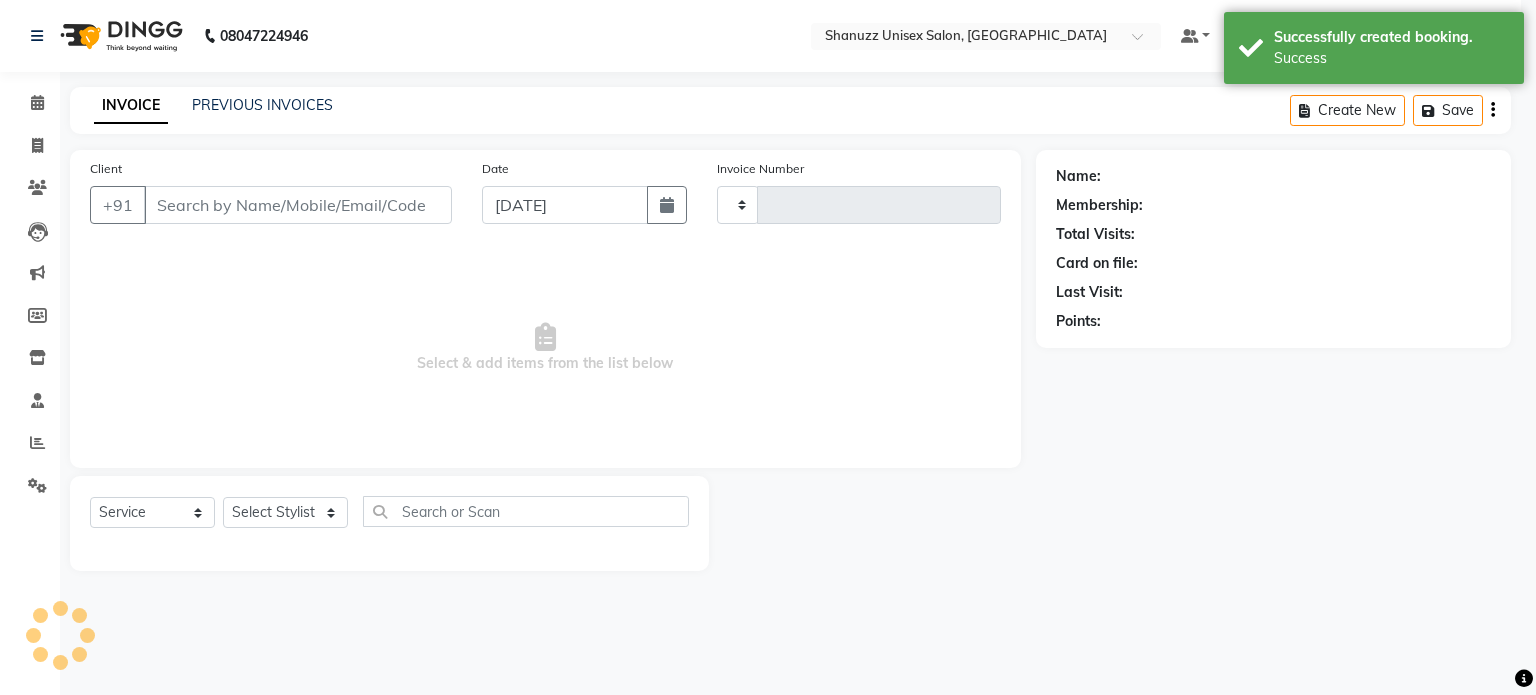 type on "0963" 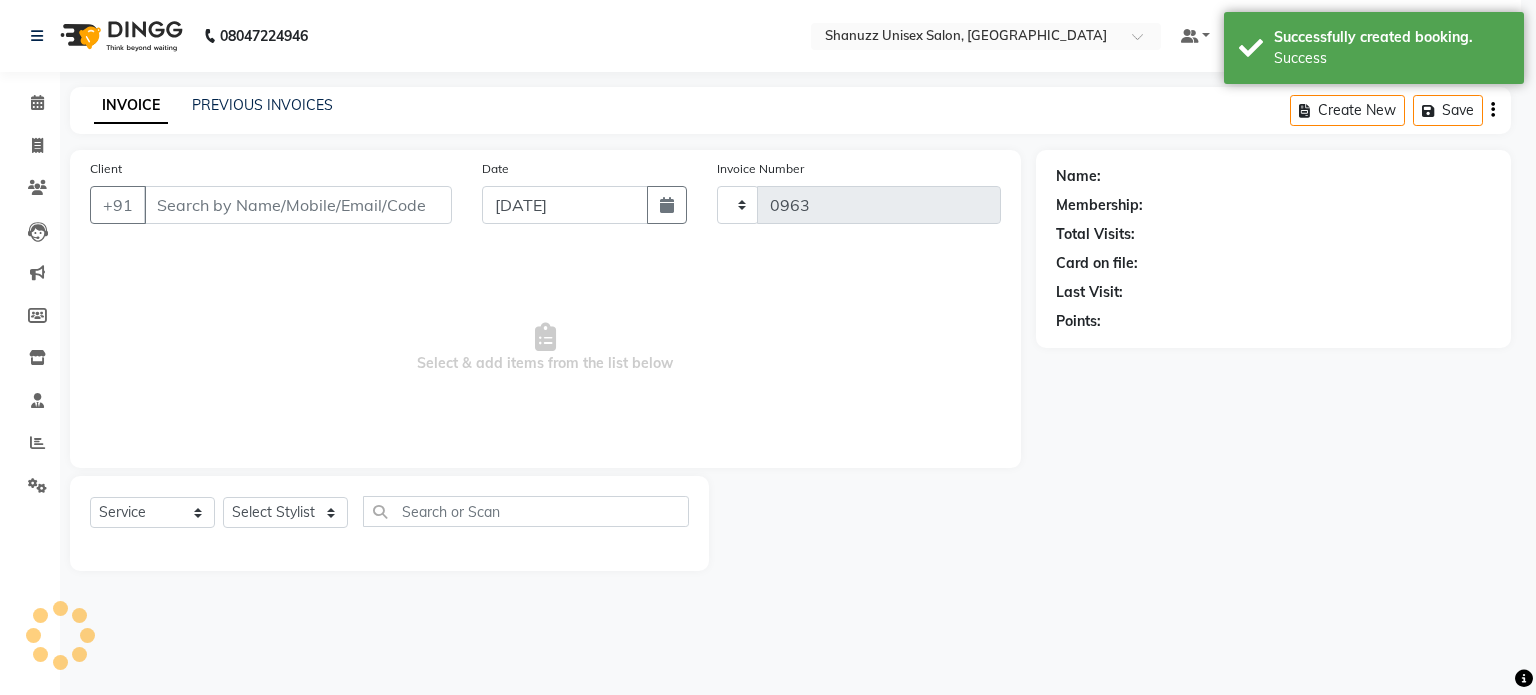 select on "7102" 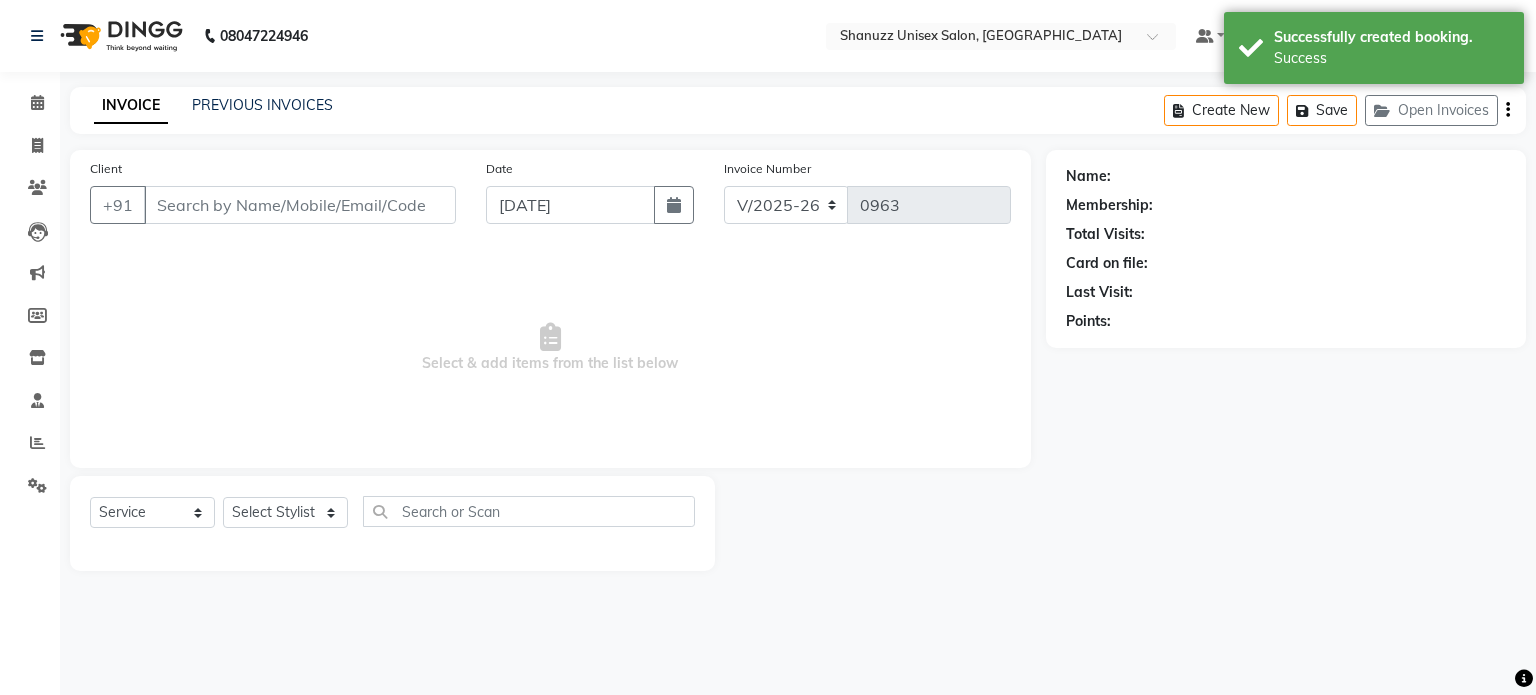 type on "9927862551" 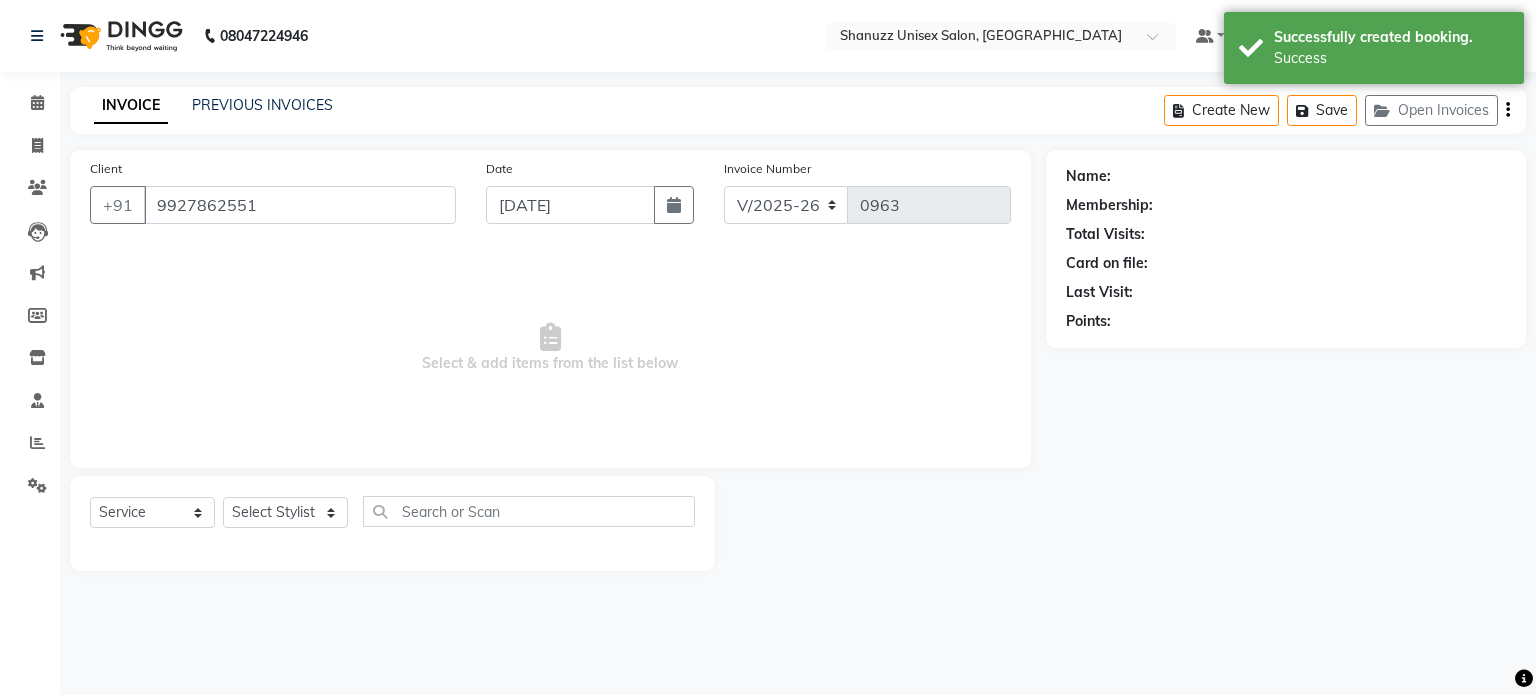 select on "59236" 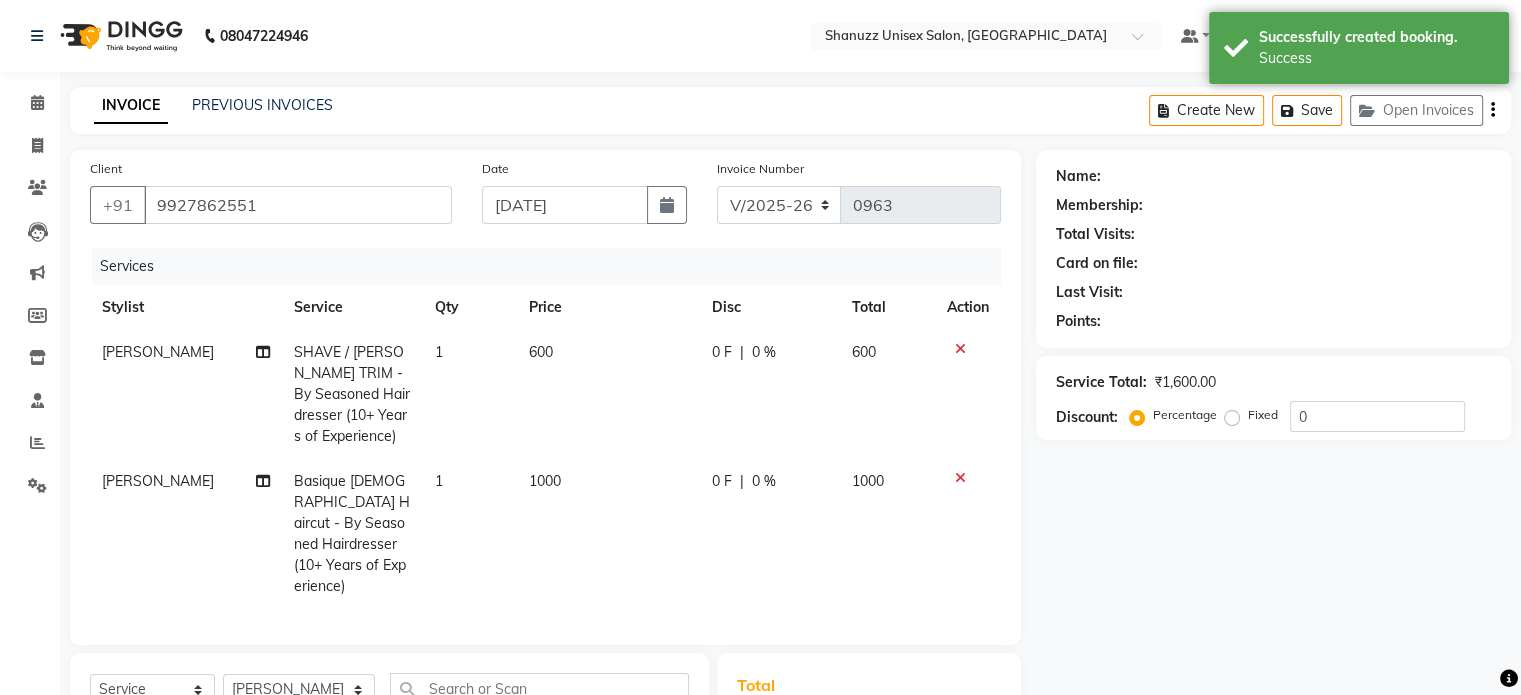 select on "1: Object" 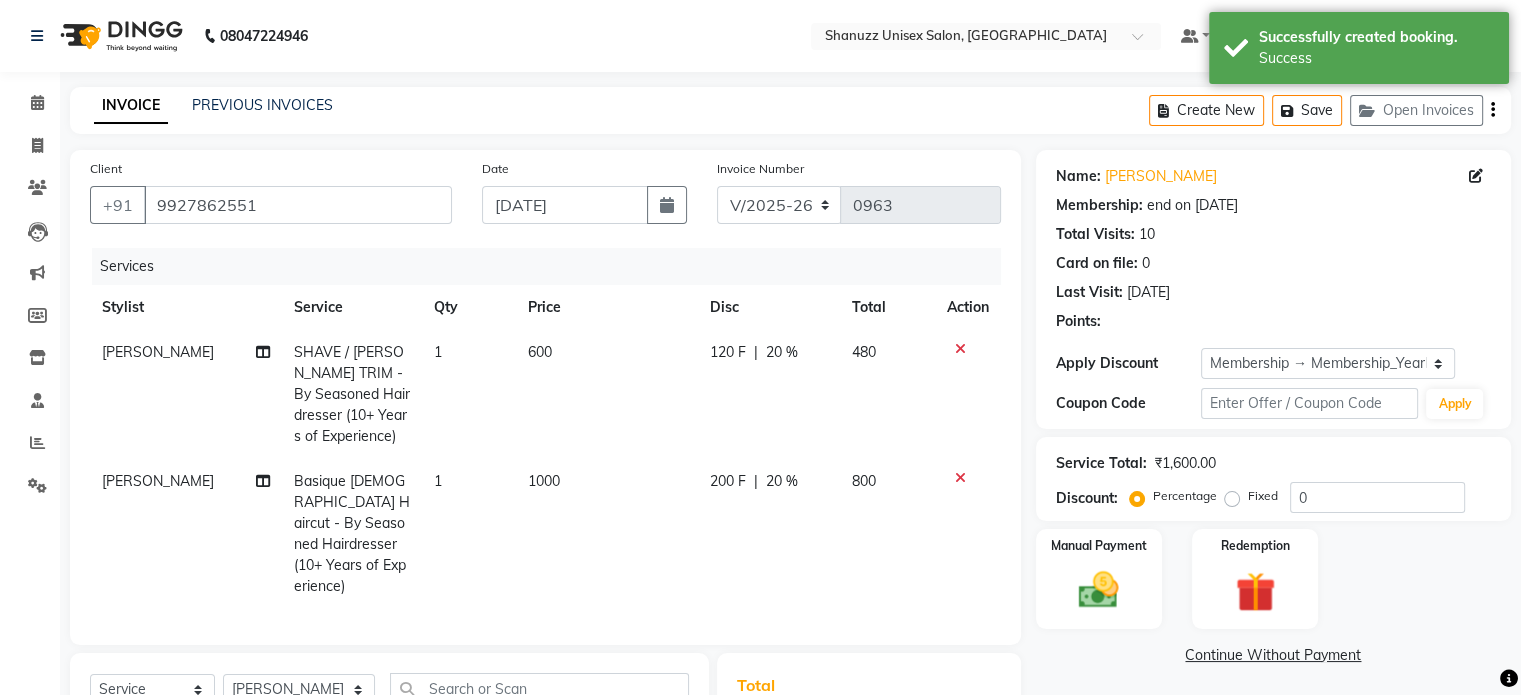 type on "20" 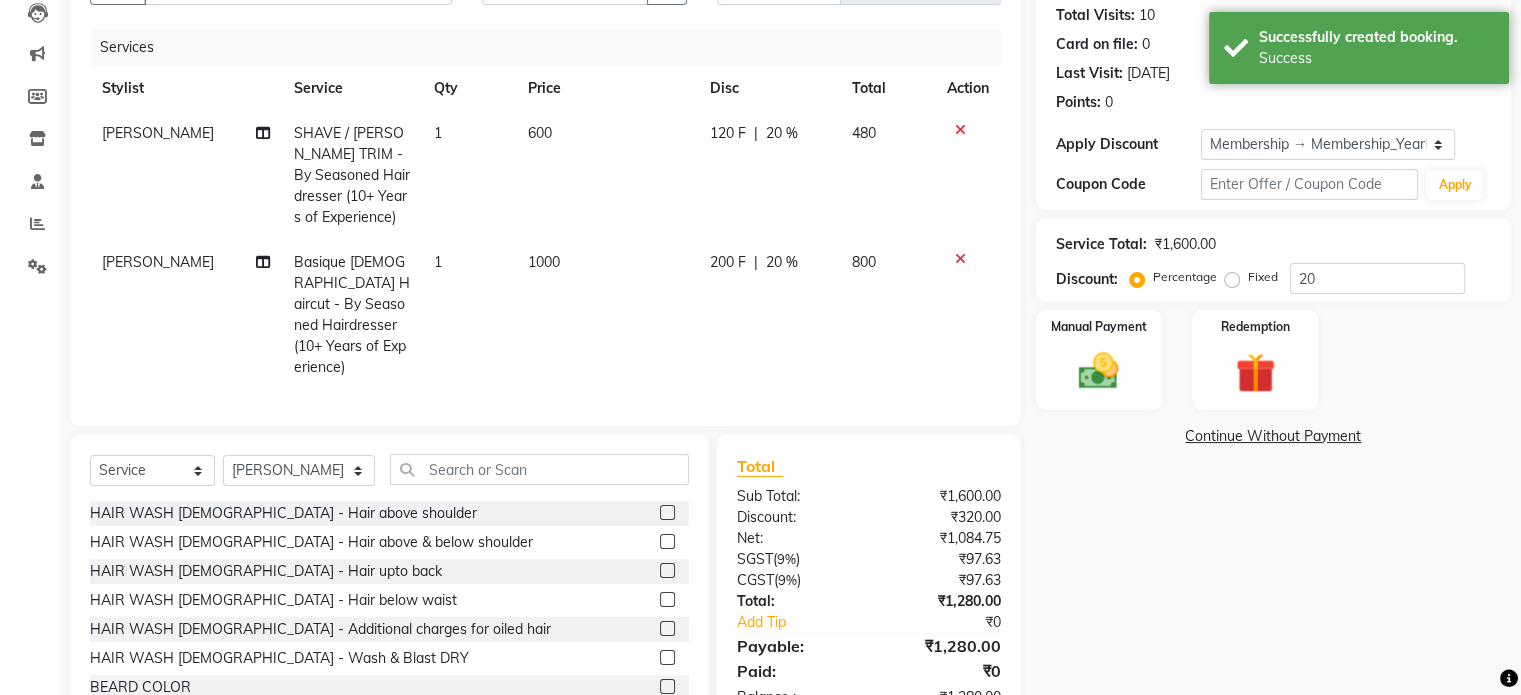 scroll, scrollTop: 277, scrollLeft: 0, axis: vertical 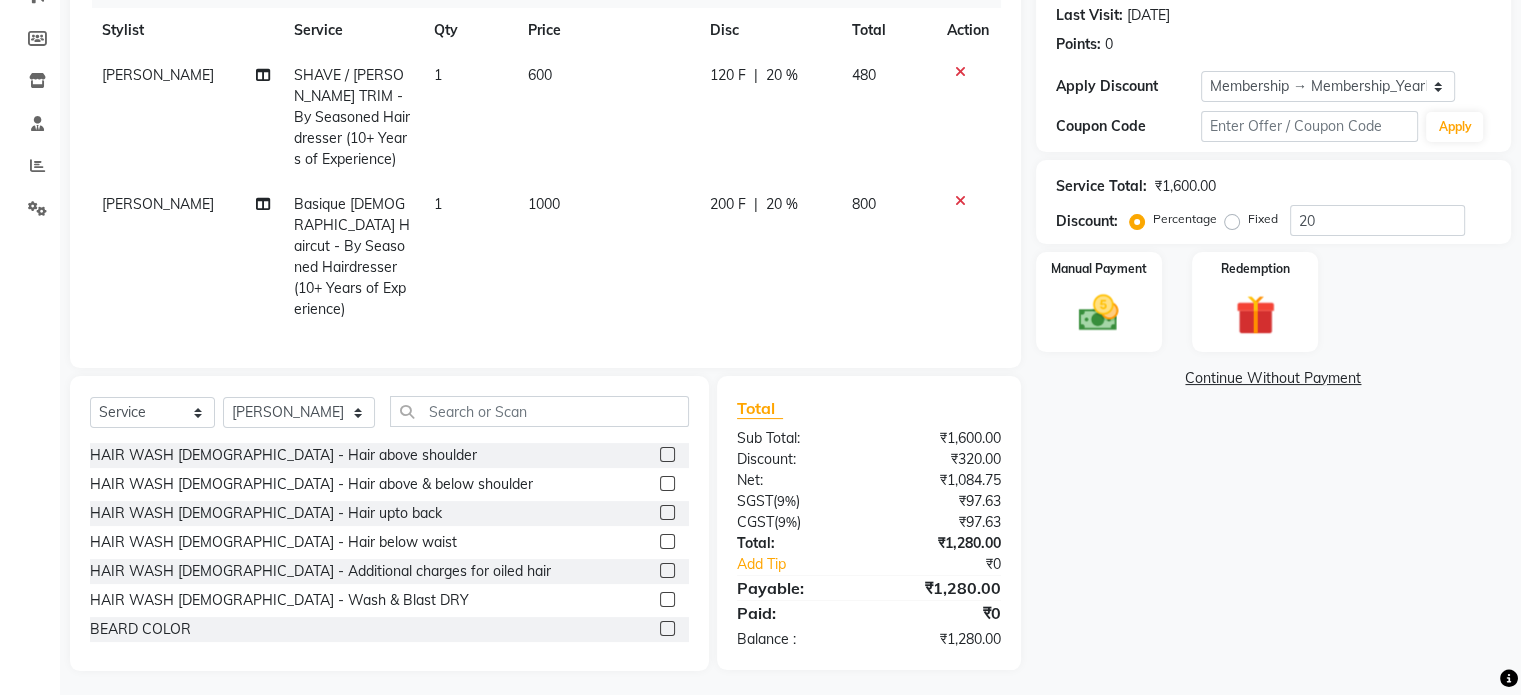click 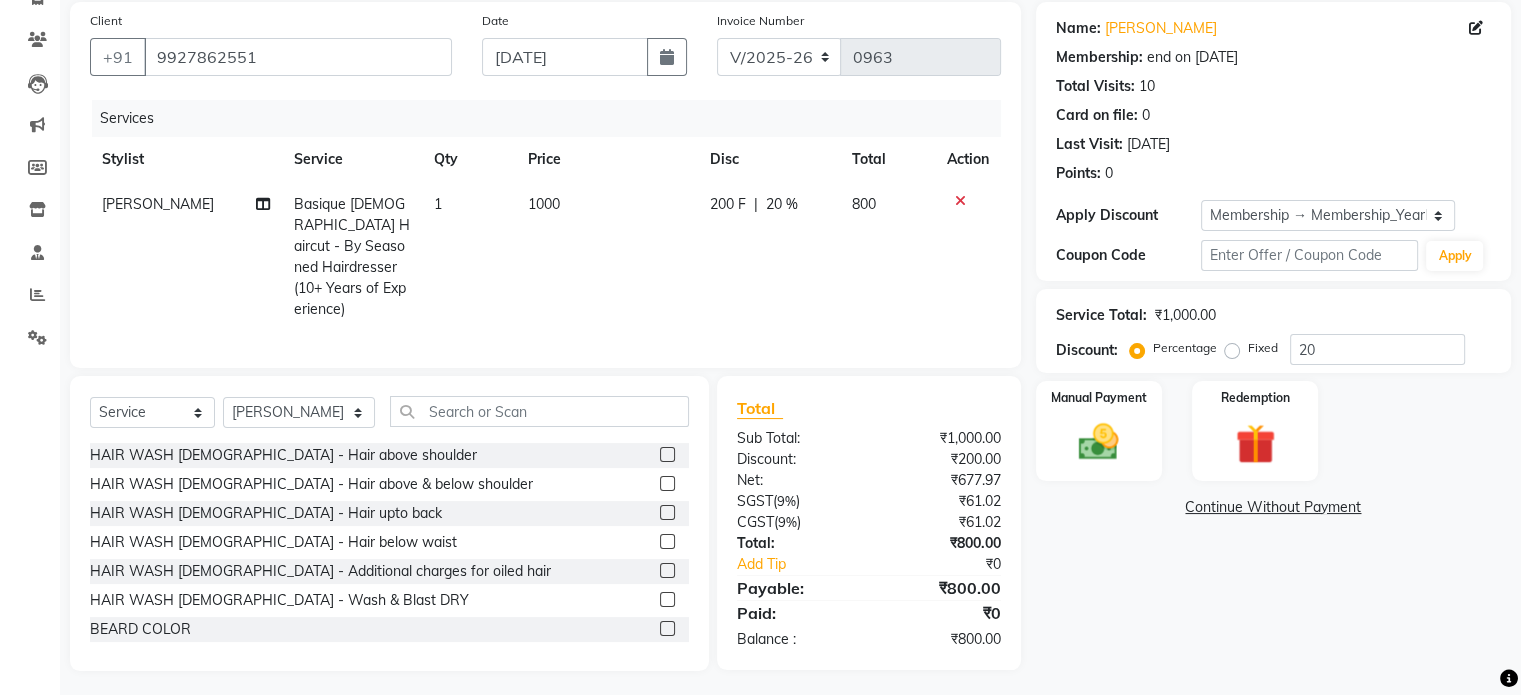 click 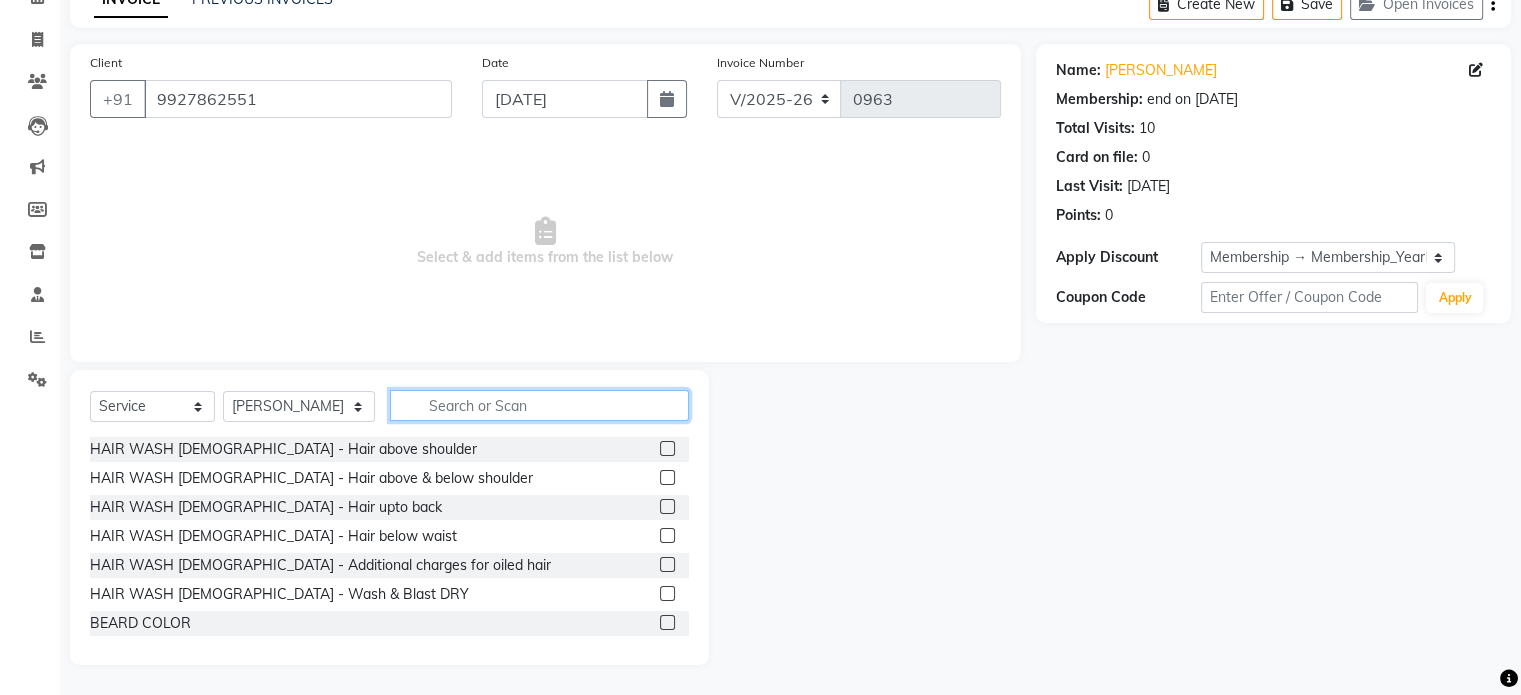 click 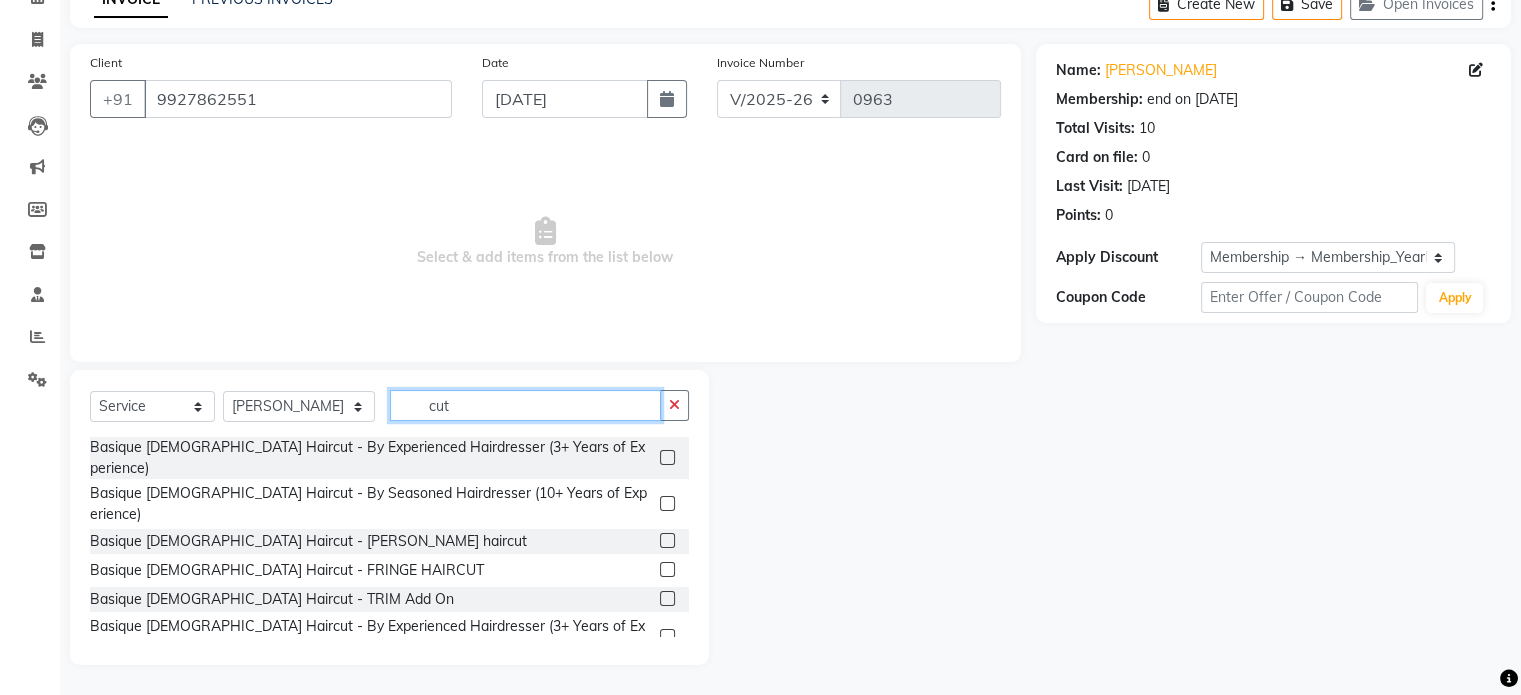 scroll, scrollTop: 60, scrollLeft: 0, axis: vertical 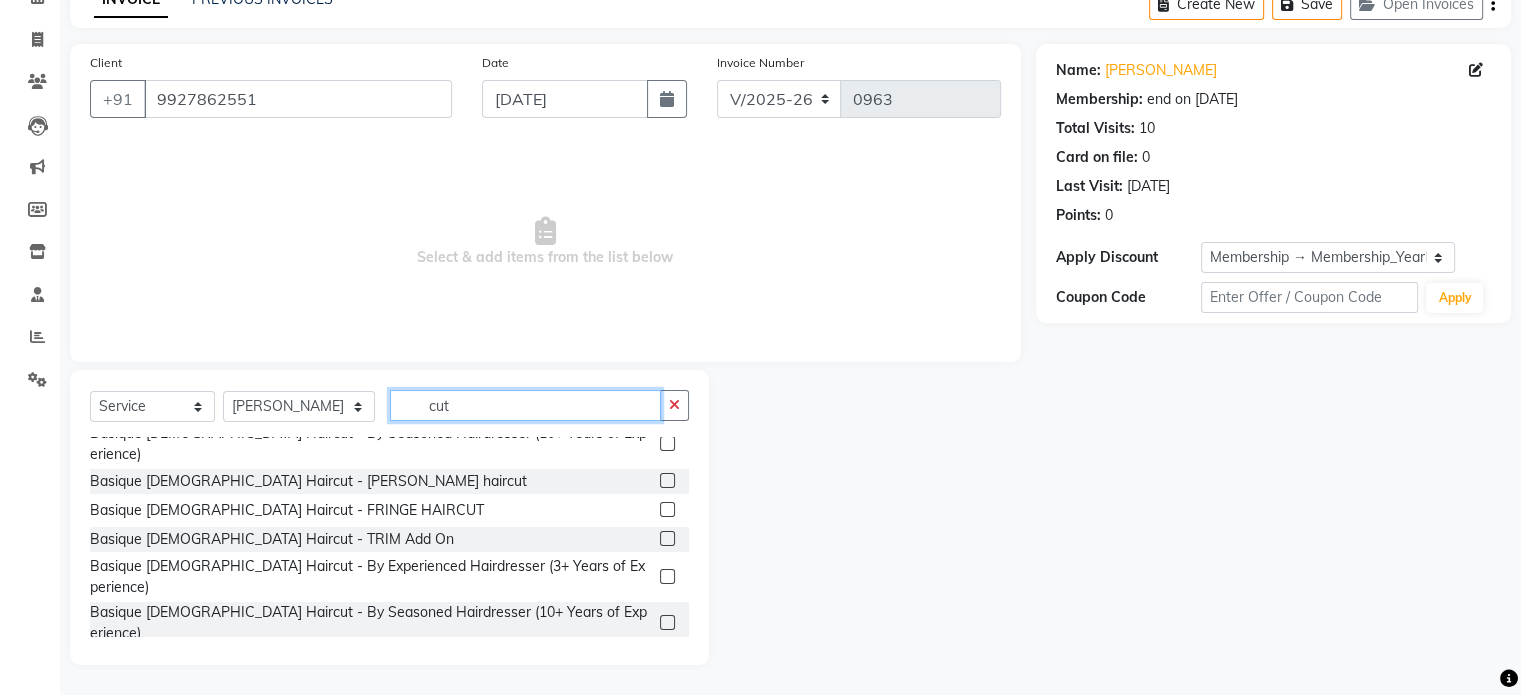 type on "cut" 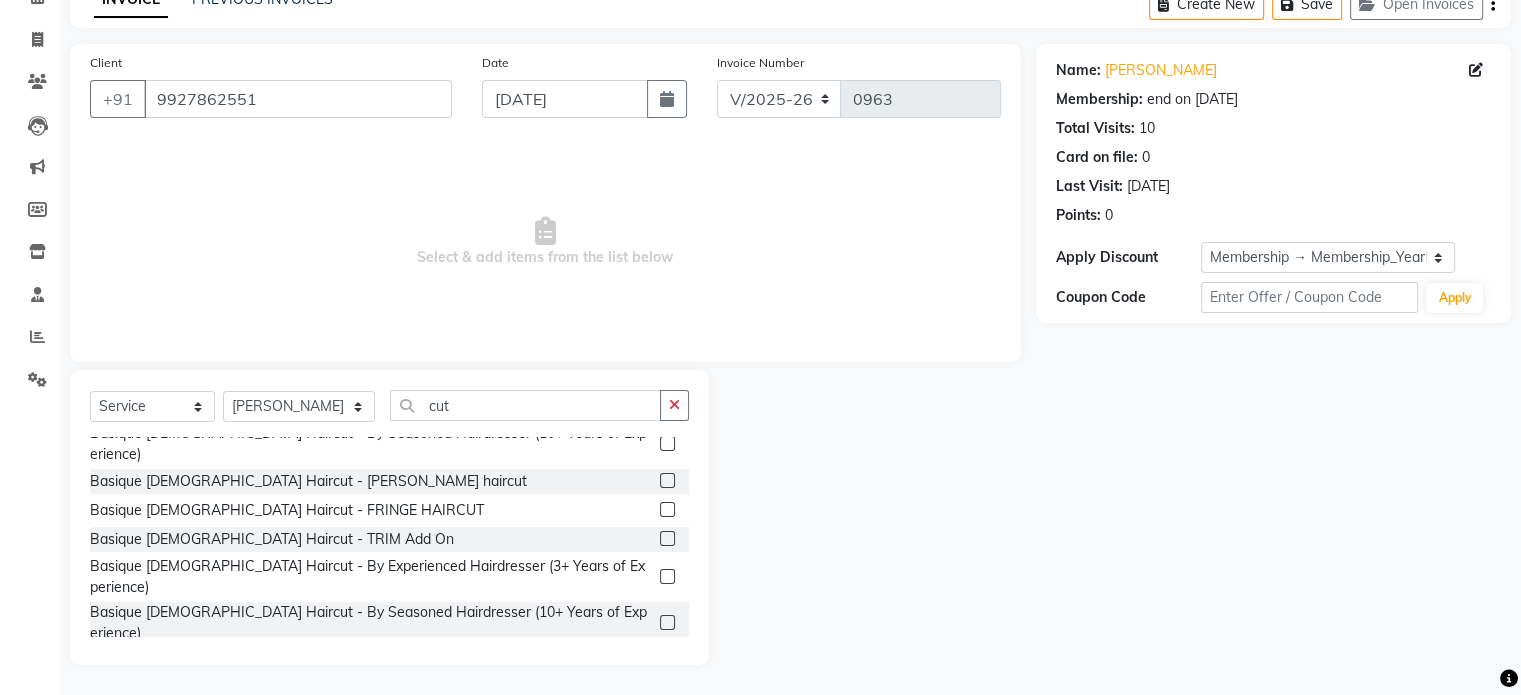 click 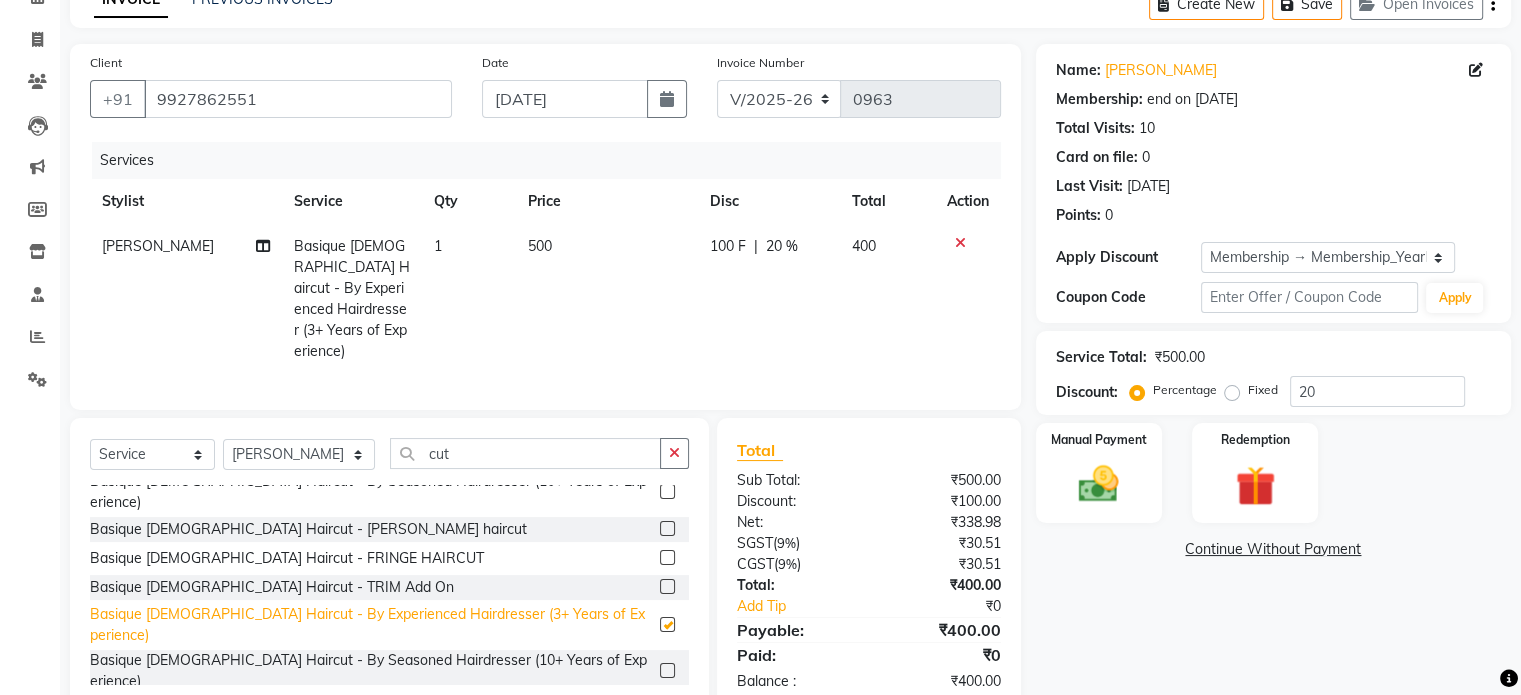 checkbox on "false" 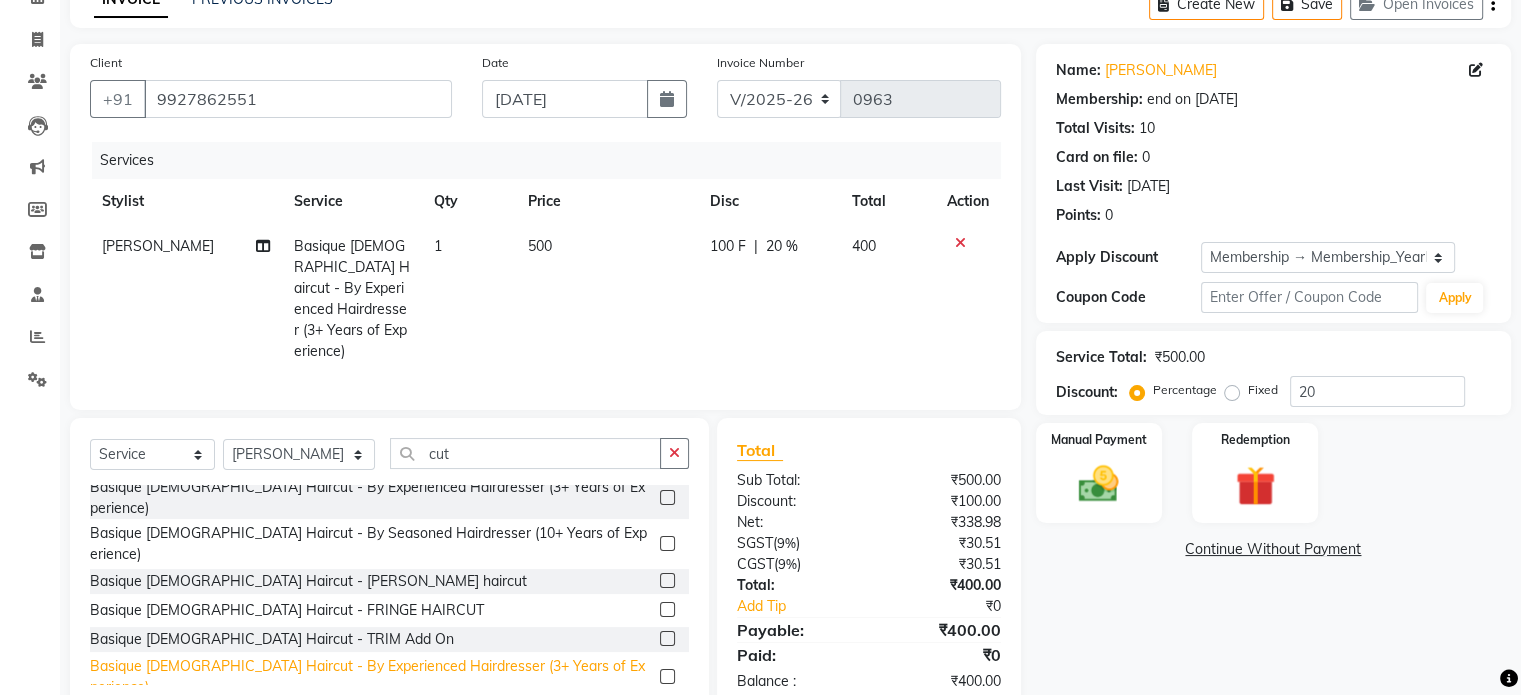 scroll, scrollTop: 0, scrollLeft: 0, axis: both 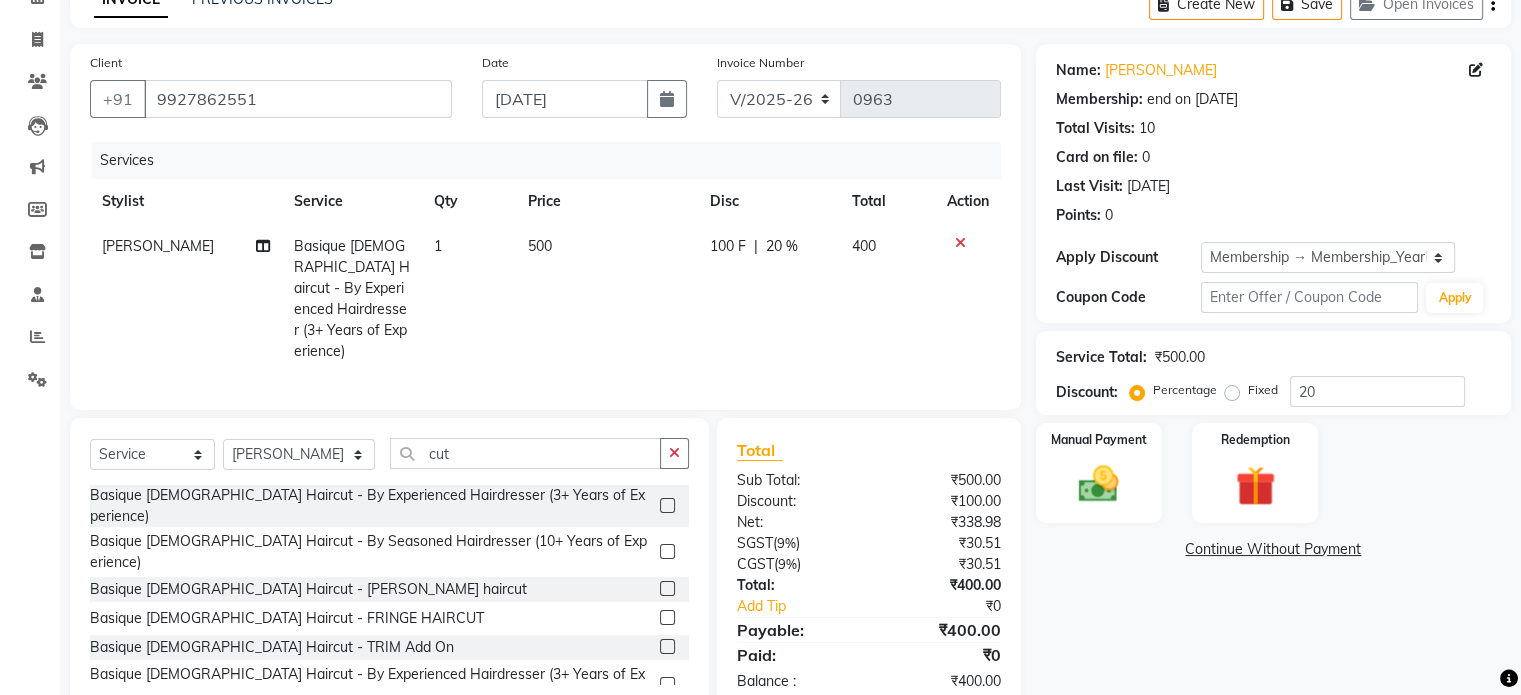 click 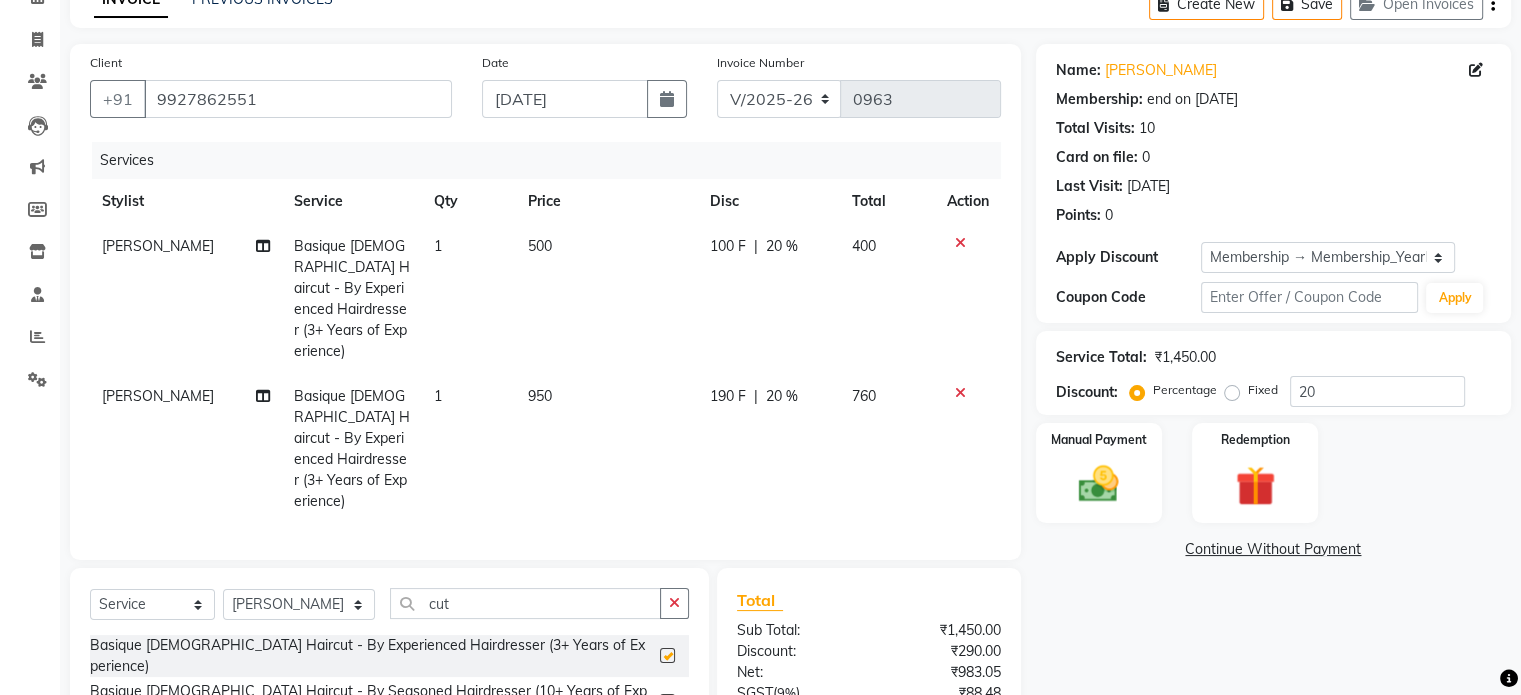 checkbox on "false" 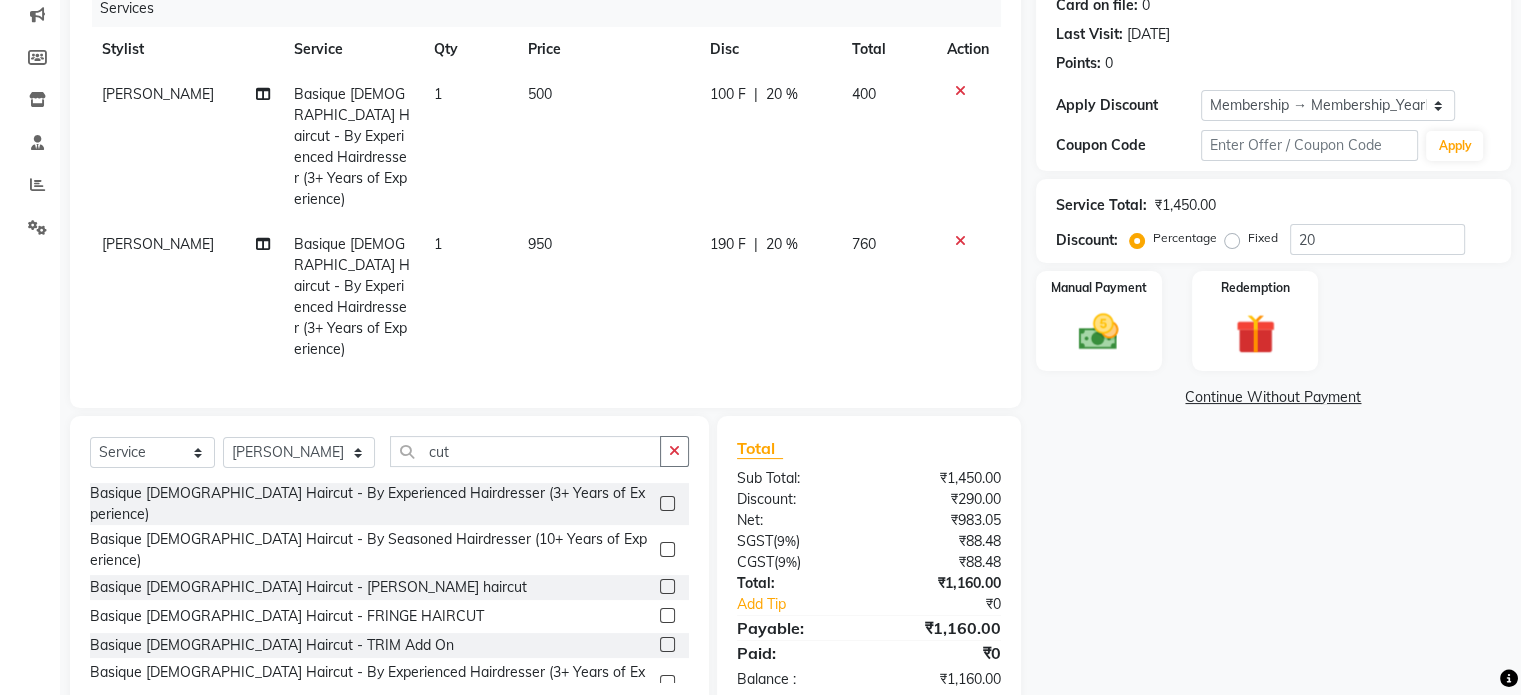 scroll, scrollTop: 263, scrollLeft: 0, axis: vertical 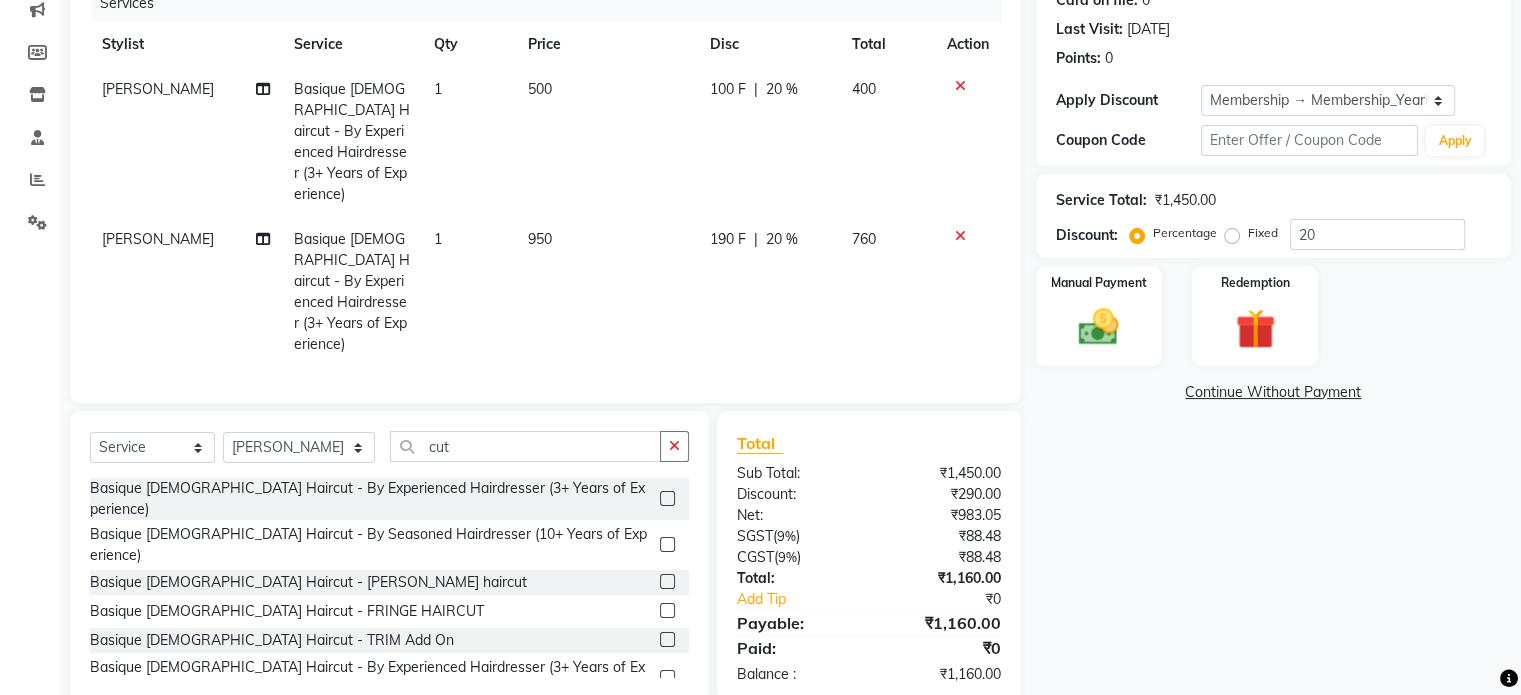 click 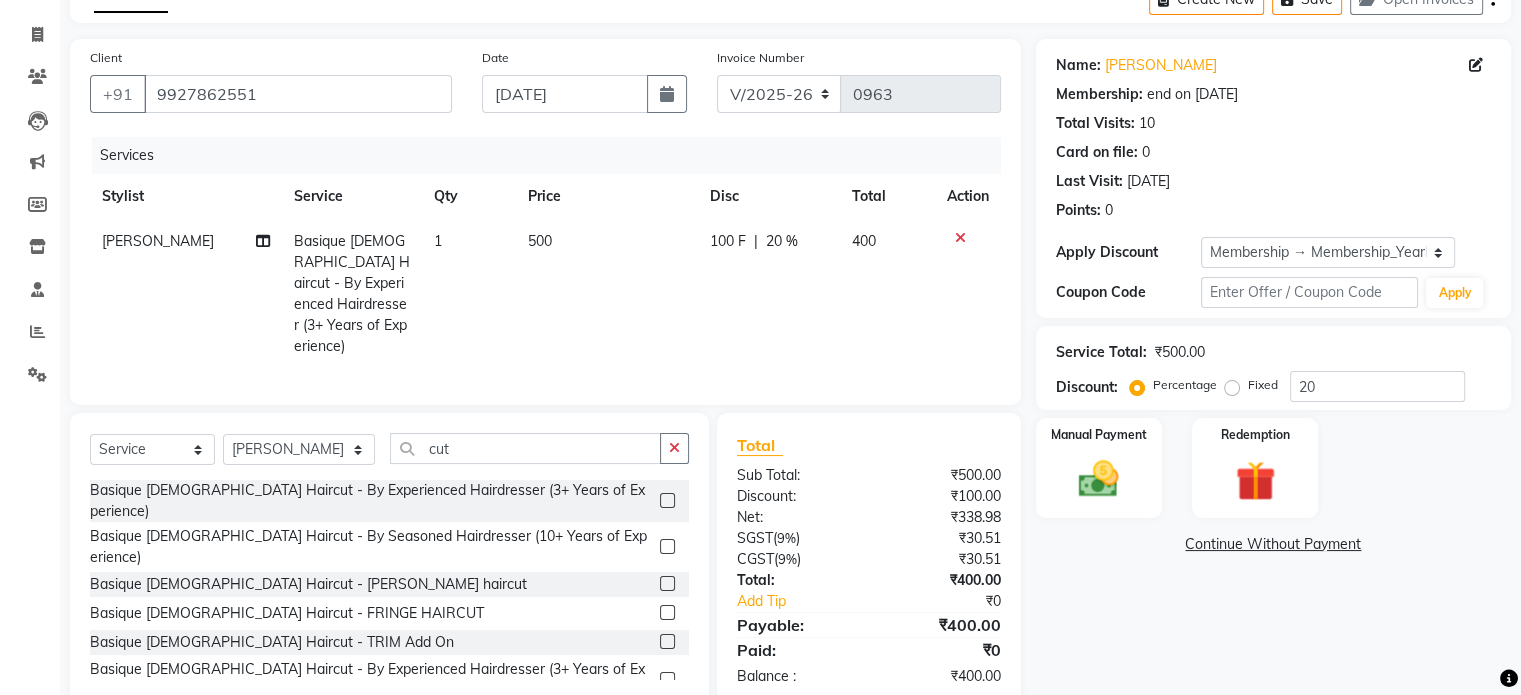 scroll, scrollTop: 148, scrollLeft: 0, axis: vertical 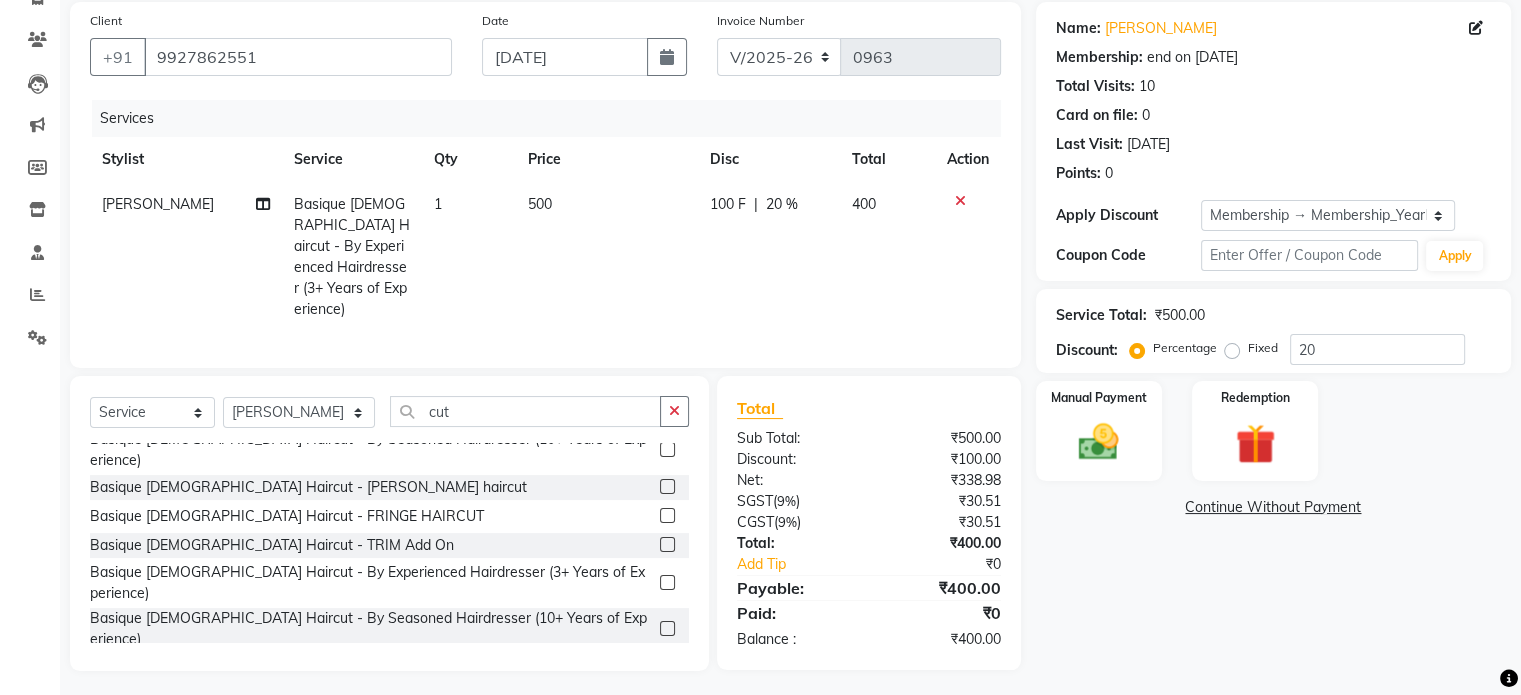 click 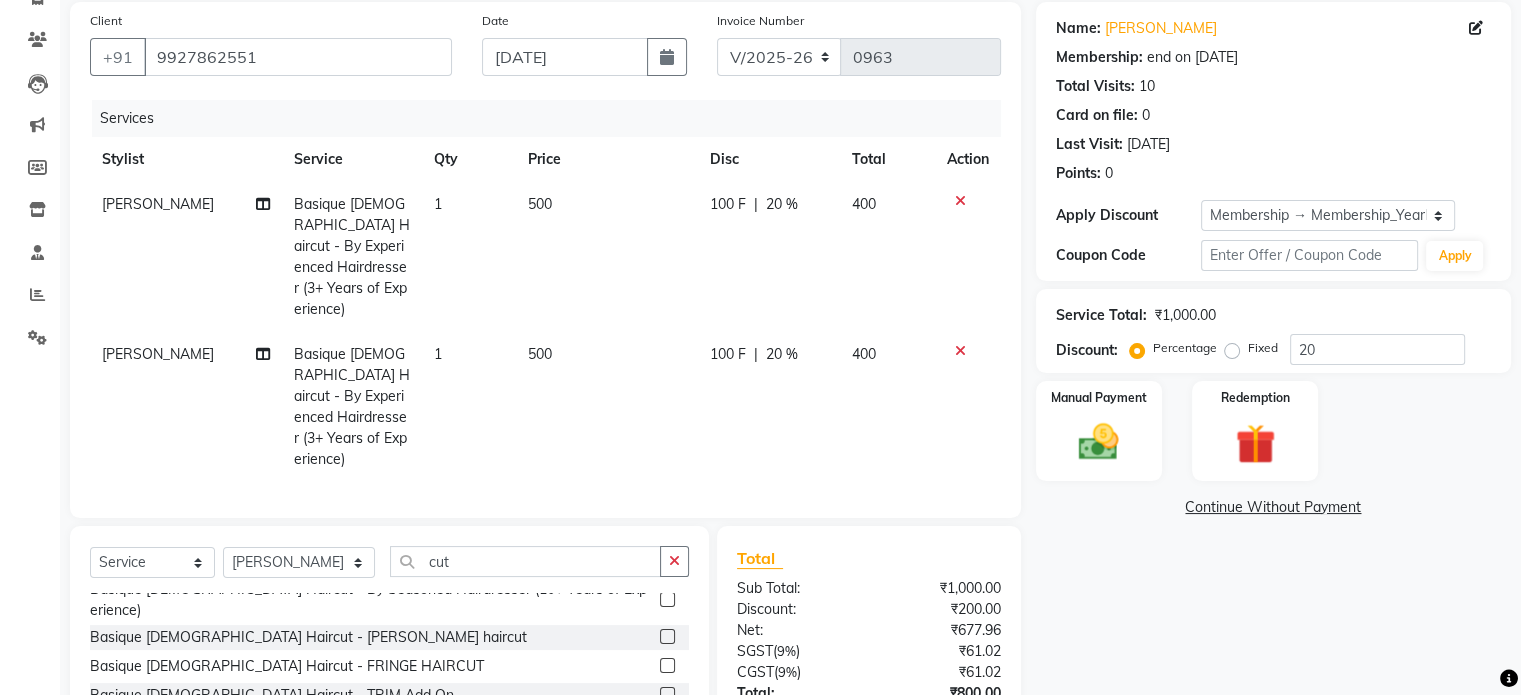 checkbox on "false" 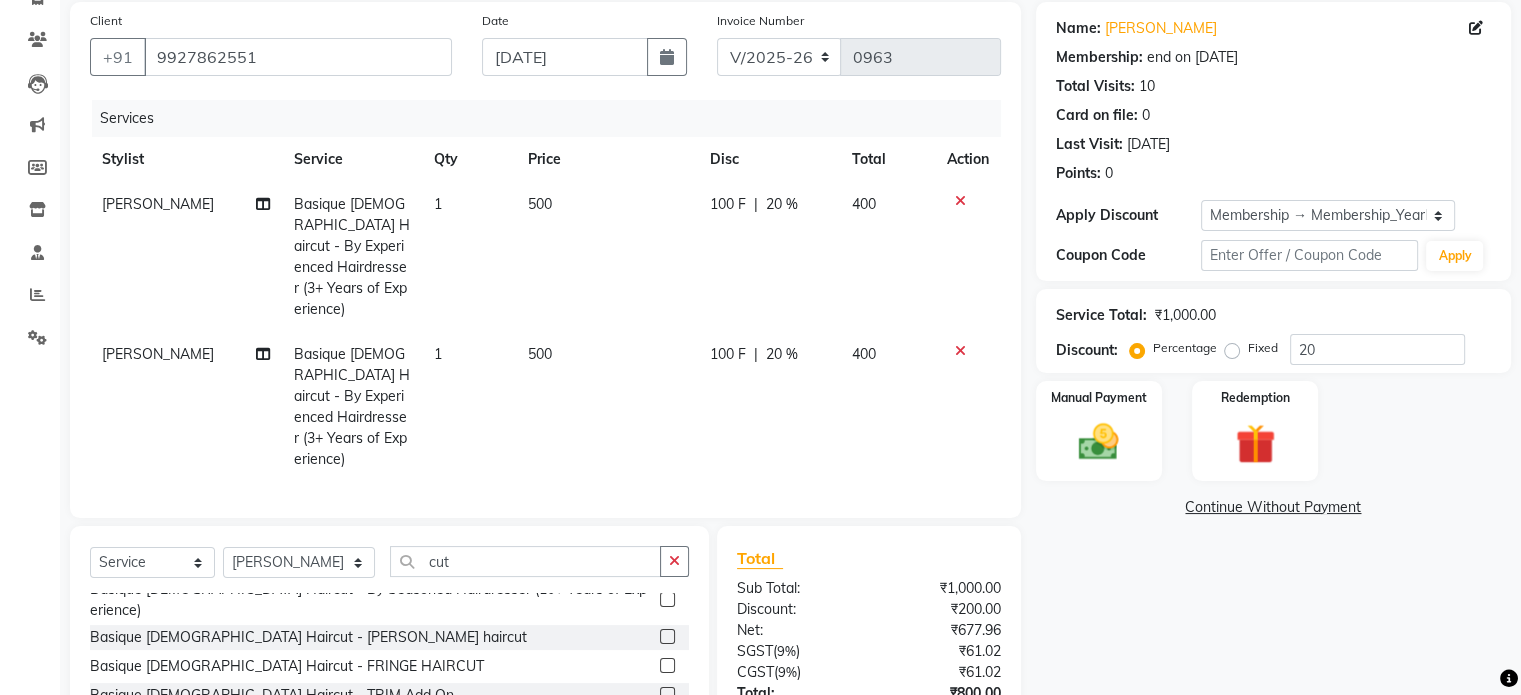 click 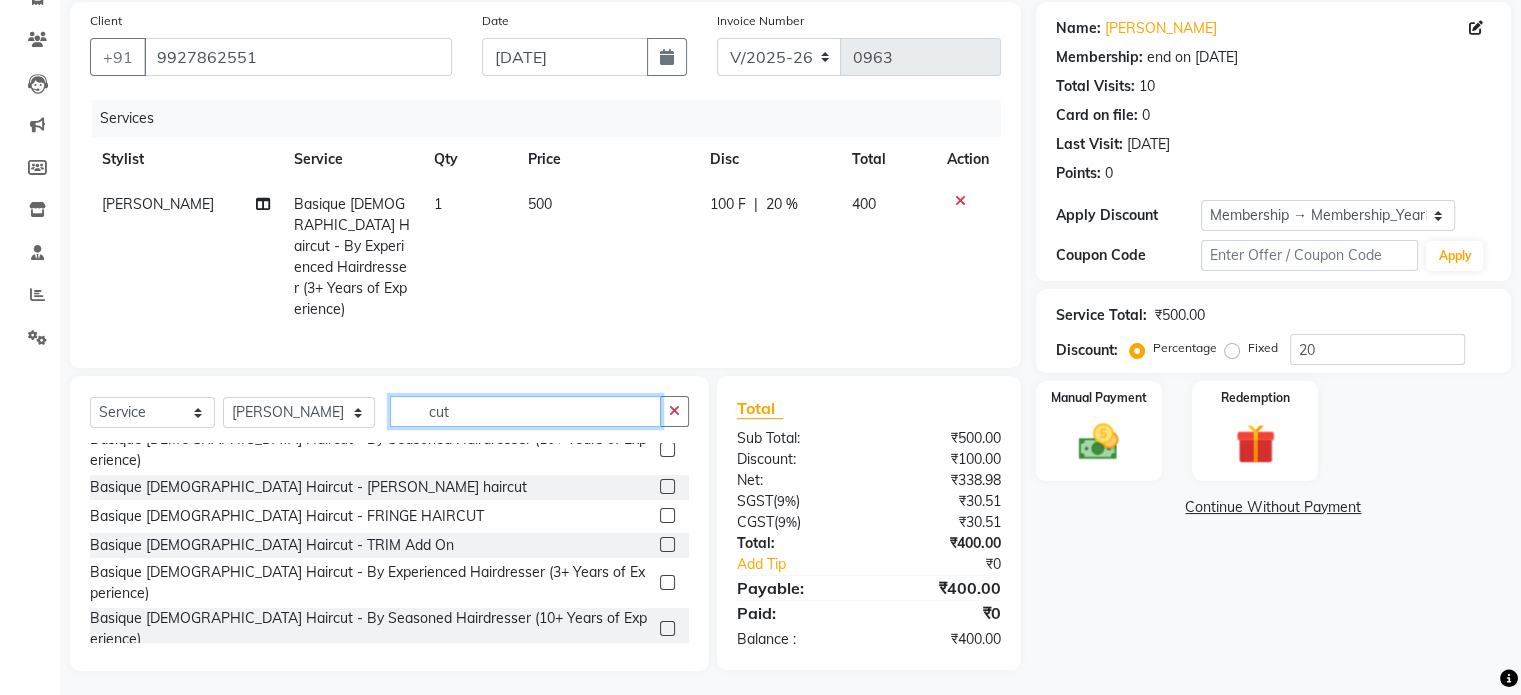 click on "cut" 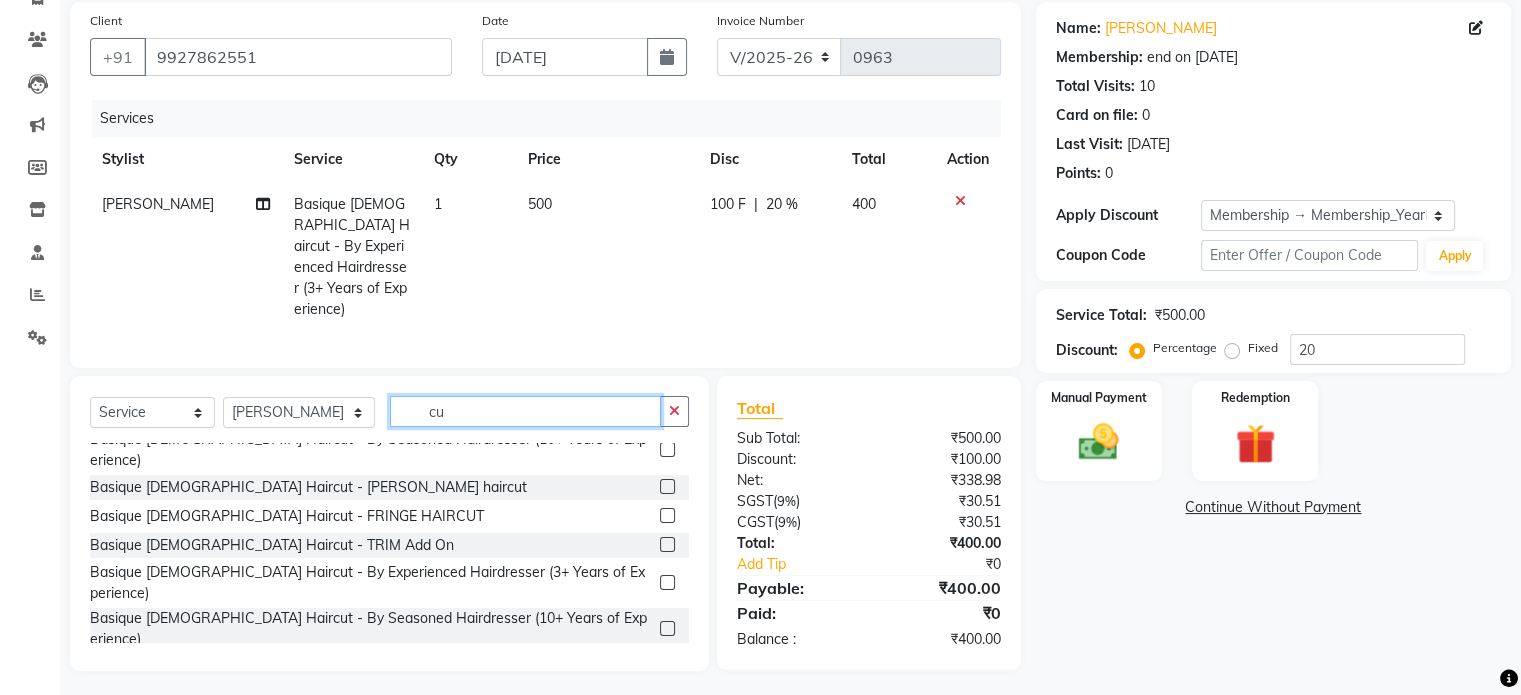 type on "c" 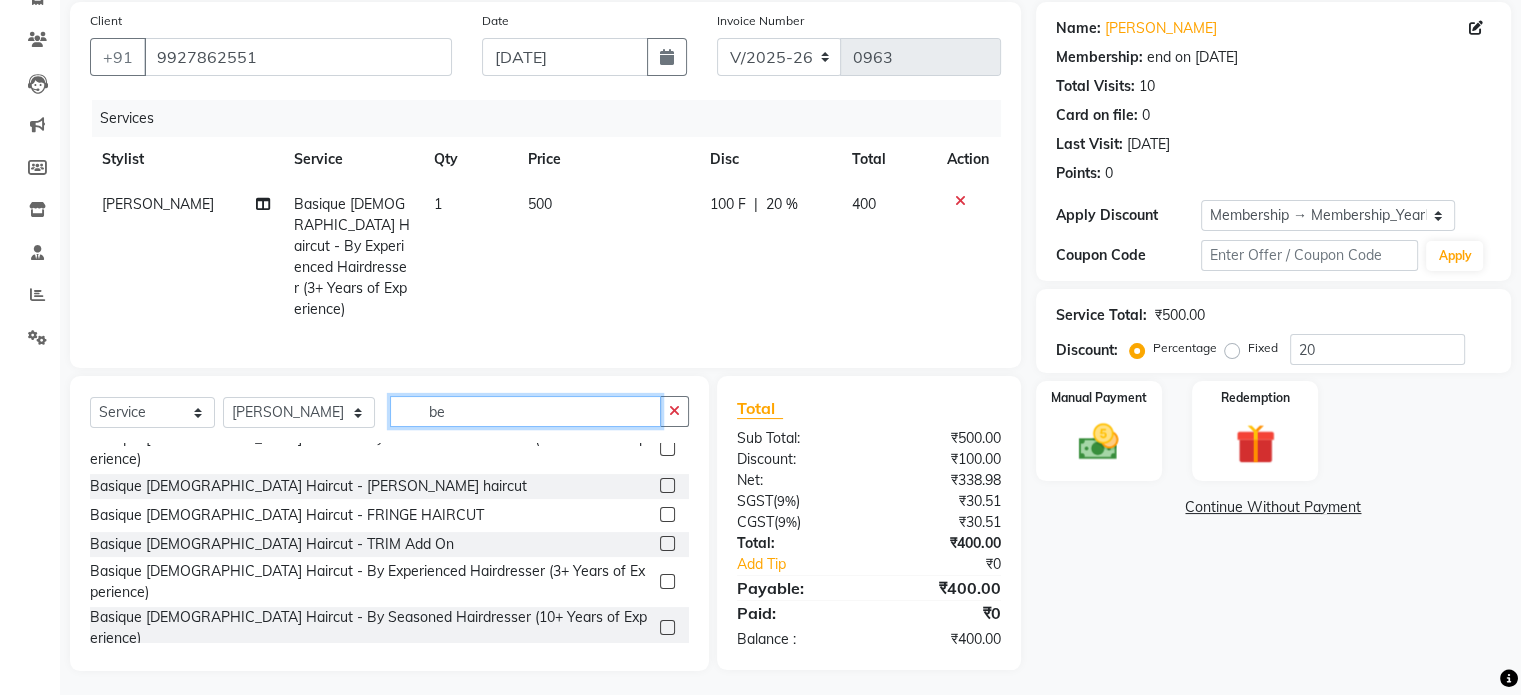 scroll, scrollTop: 0, scrollLeft: 0, axis: both 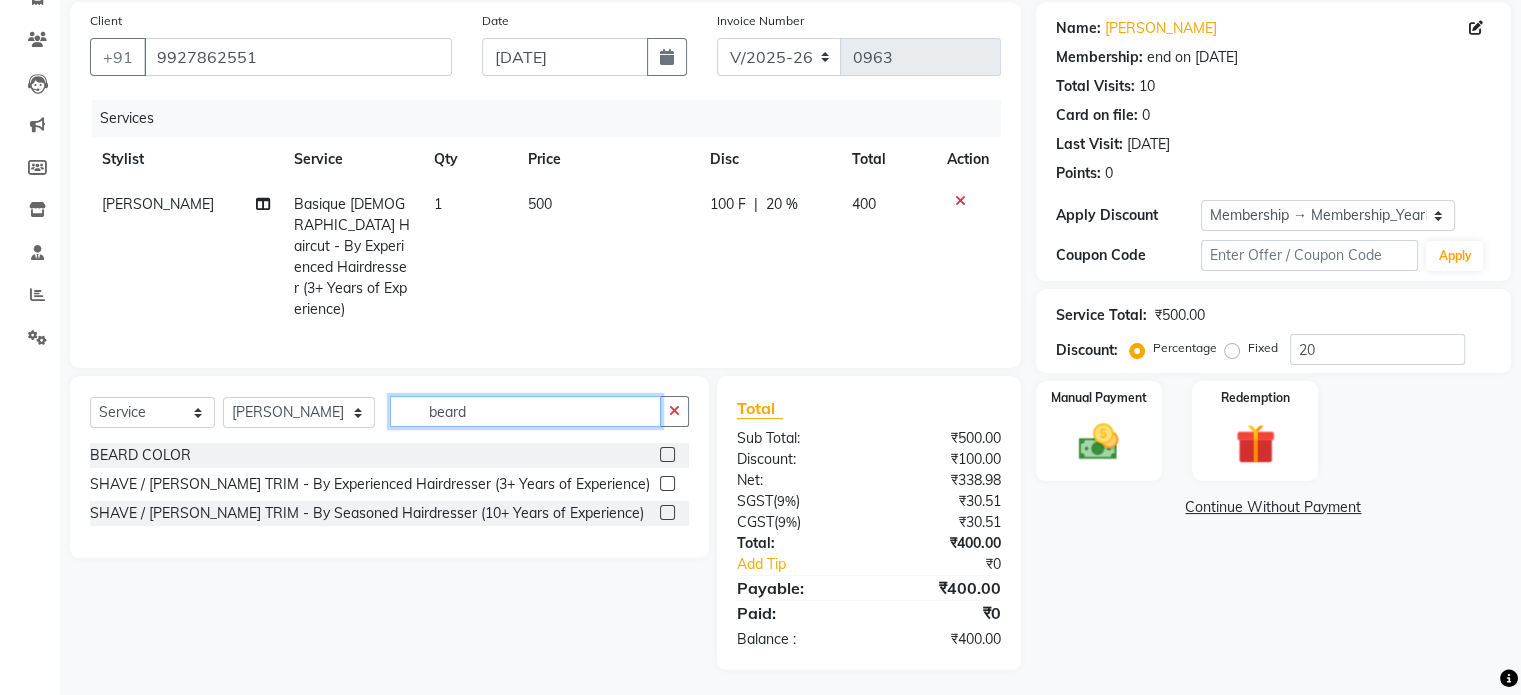 type on "beard" 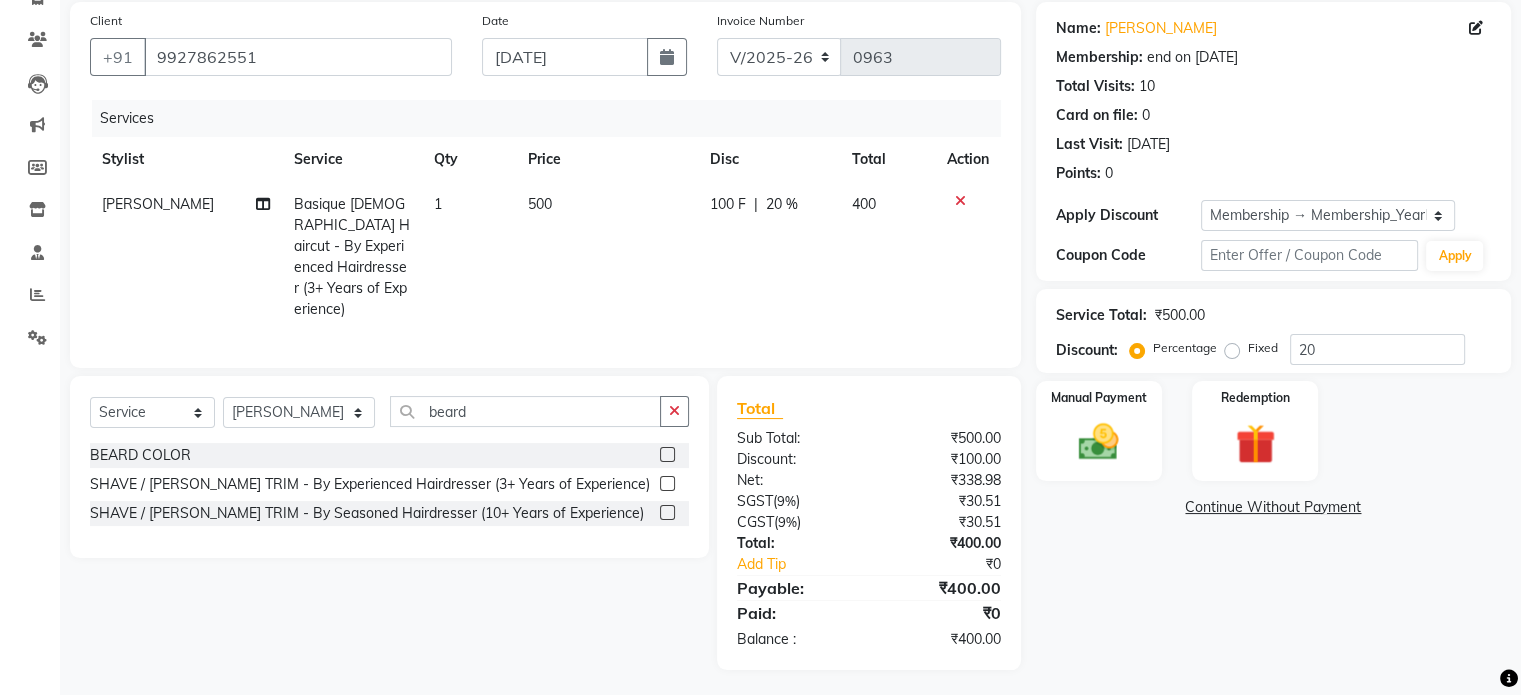 click 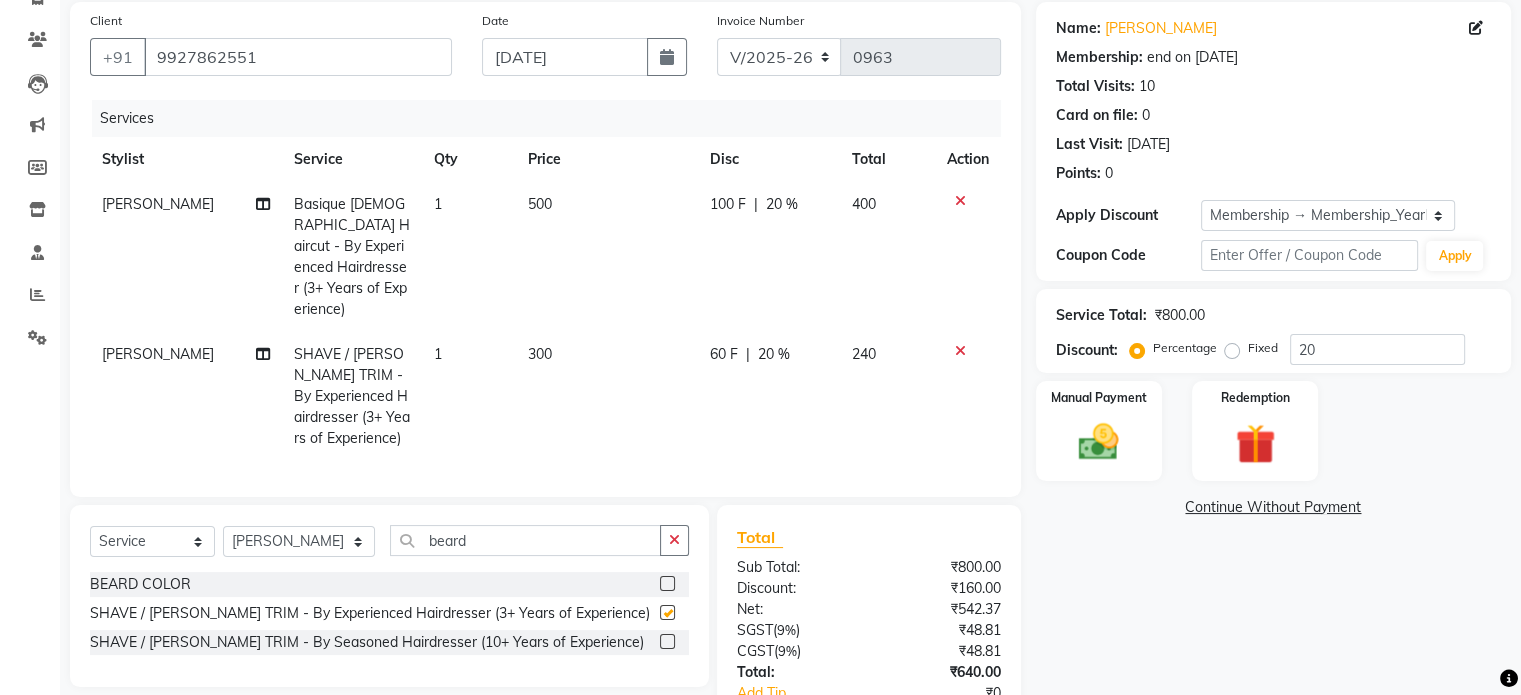 checkbox on "false" 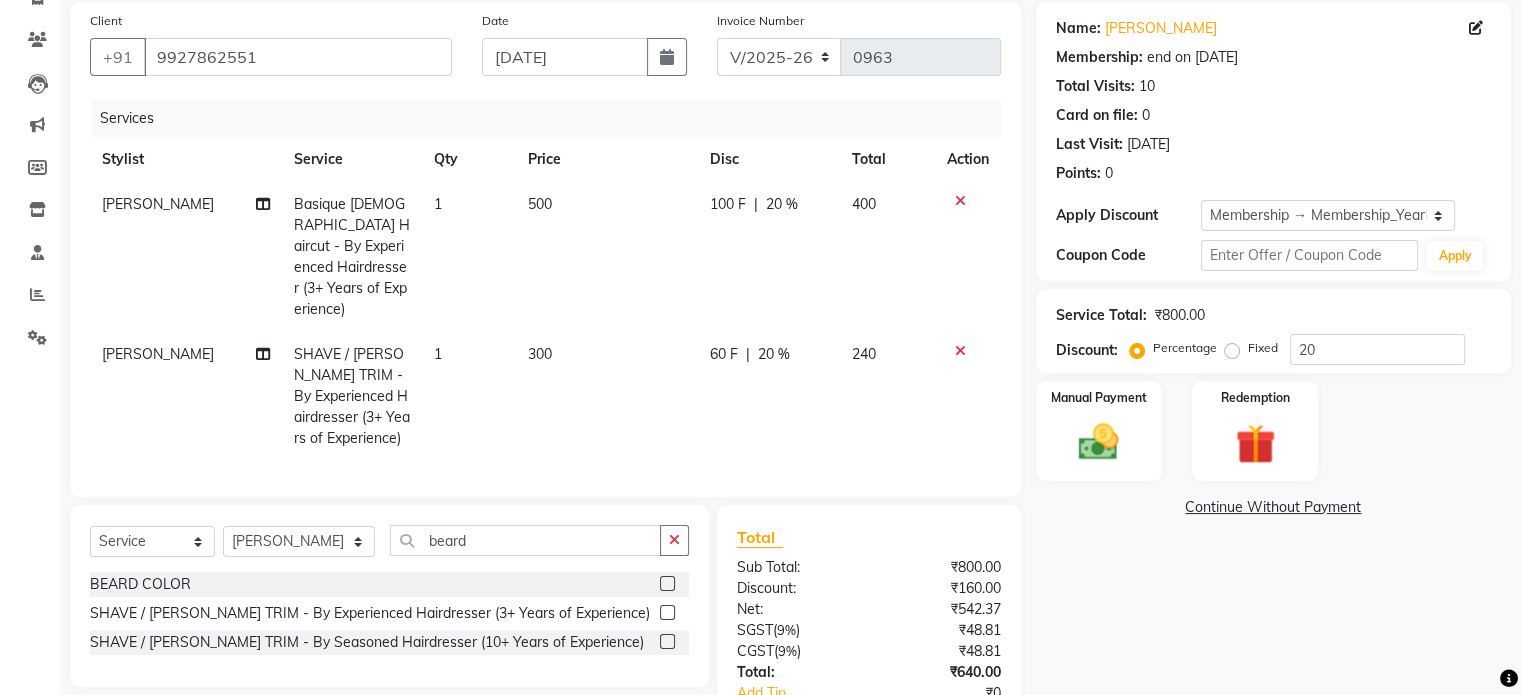 scroll, scrollTop: 276, scrollLeft: 0, axis: vertical 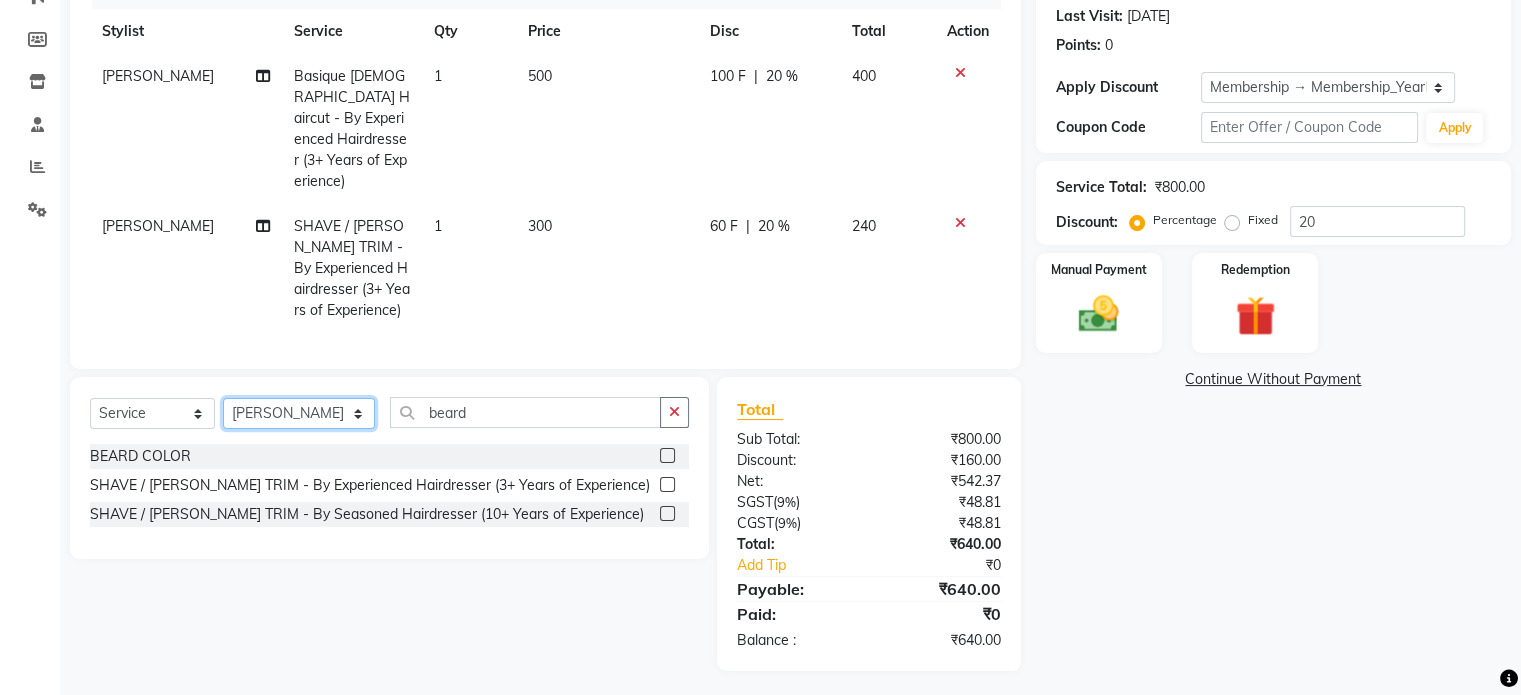 click on "Select Stylist [PERSON_NAME] Dynamics [PERSON_NAME] ([GEOGRAPHIC_DATA]) [PERSON_NAME] Harsh [PERSON_NAME] Mohd [PERSON_NAME] [PERSON_NAME] Rohan  [PERSON_NAME] Motha [PERSON_NAME] (D) [PERSON_NAME] SHAIREI [PERSON_NAME] Sir (F) [PERSON_NAME] ([PERSON_NAME] Salon, Andheri Siddhi  [PERSON_NAME]  [PERSON_NAME] [PERSON_NAME] YASH" 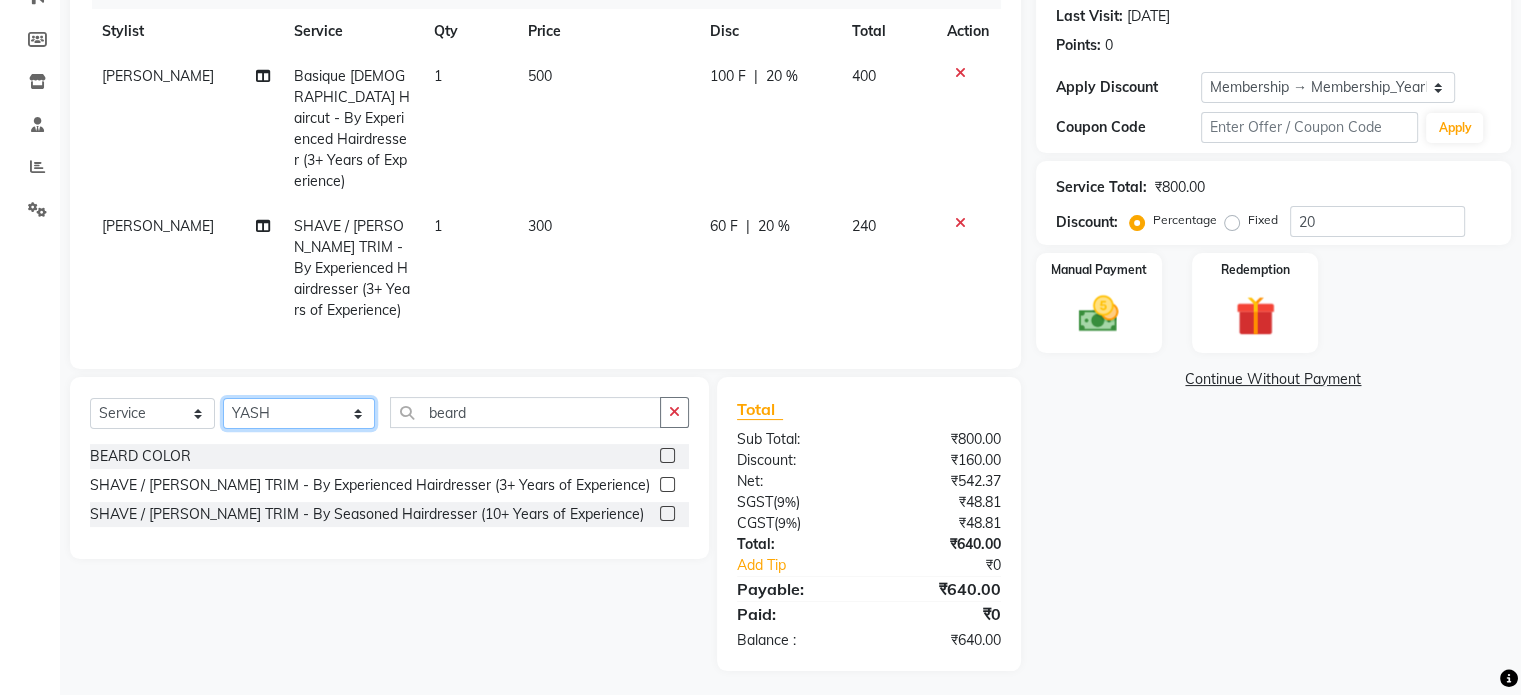 click on "Select Stylist [PERSON_NAME] Dynamics [PERSON_NAME] ([GEOGRAPHIC_DATA]) [PERSON_NAME] Harsh [PERSON_NAME] Mohd [PERSON_NAME] [PERSON_NAME] Rohan  [PERSON_NAME] Motha [PERSON_NAME] (D) [PERSON_NAME] SHAIREI [PERSON_NAME] Sir (F) [PERSON_NAME] ([PERSON_NAME] Salon, Andheri Siddhi  [PERSON_NAME]  [PERSON_NAME] [PERSON_NAME] YASH" 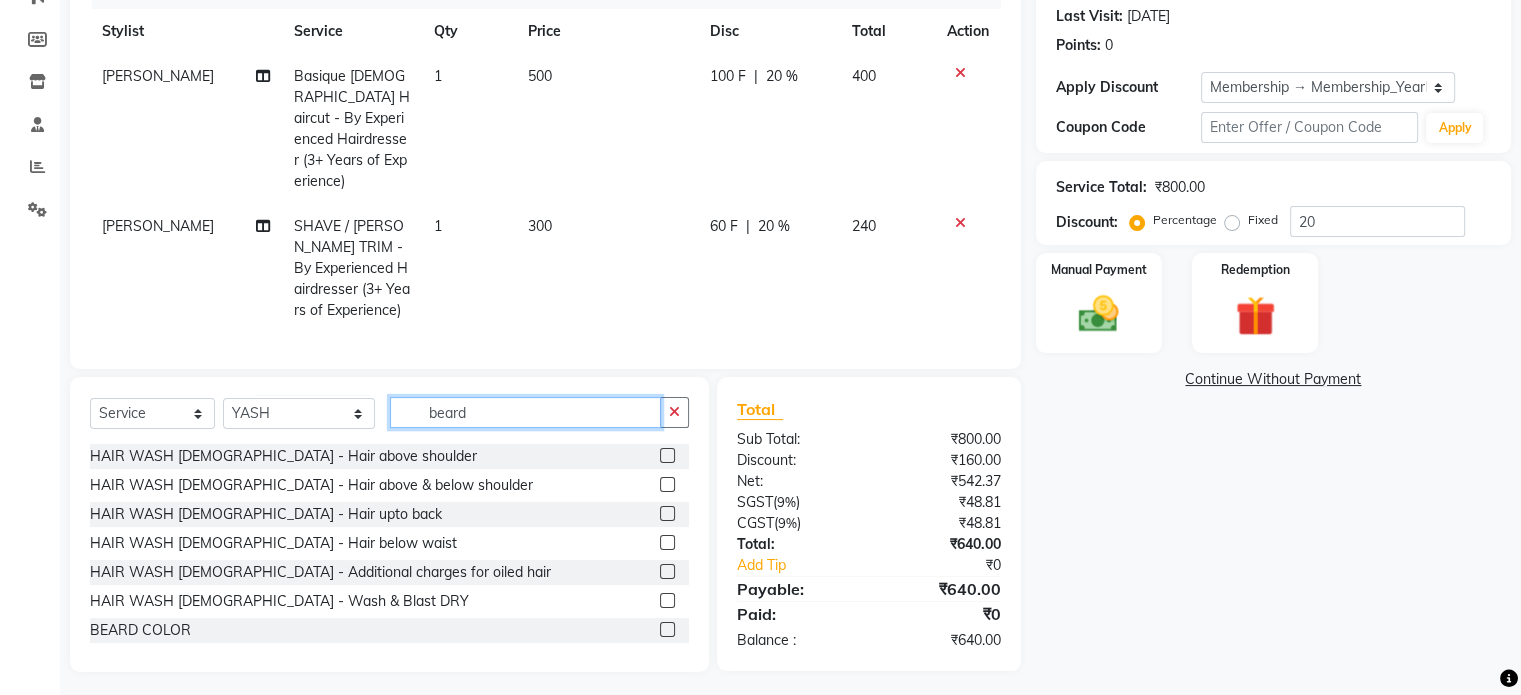 click on "beard" 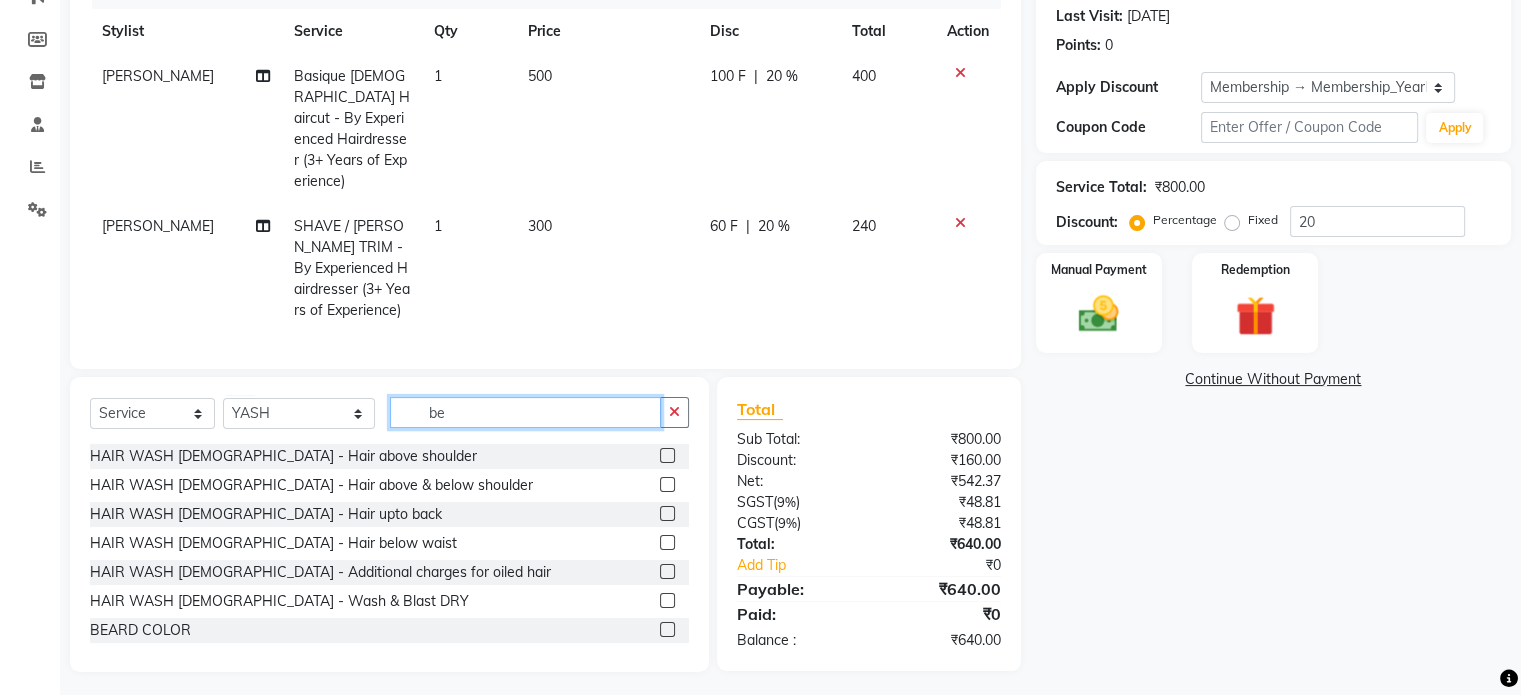 type on "b" 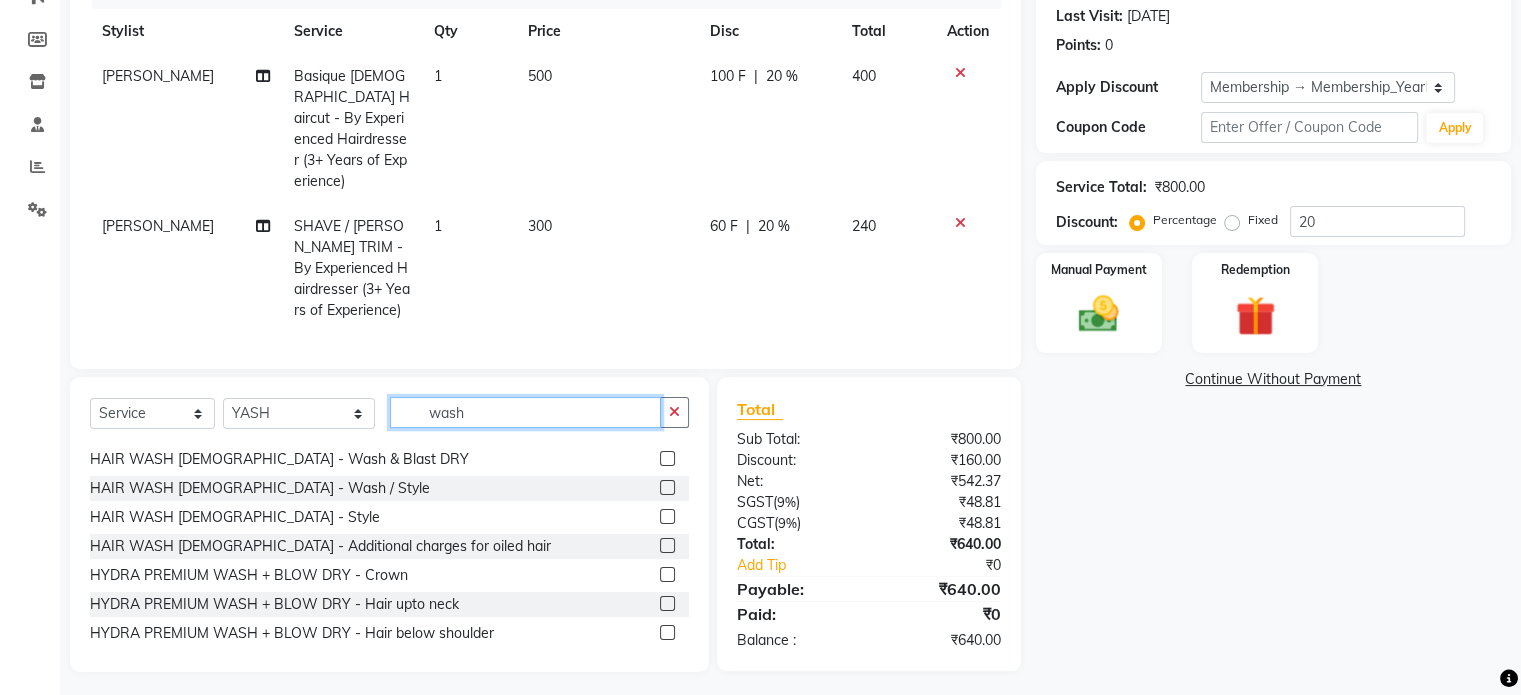 scroll, scrollTop: 0, scrollLeft: 0, axis: both 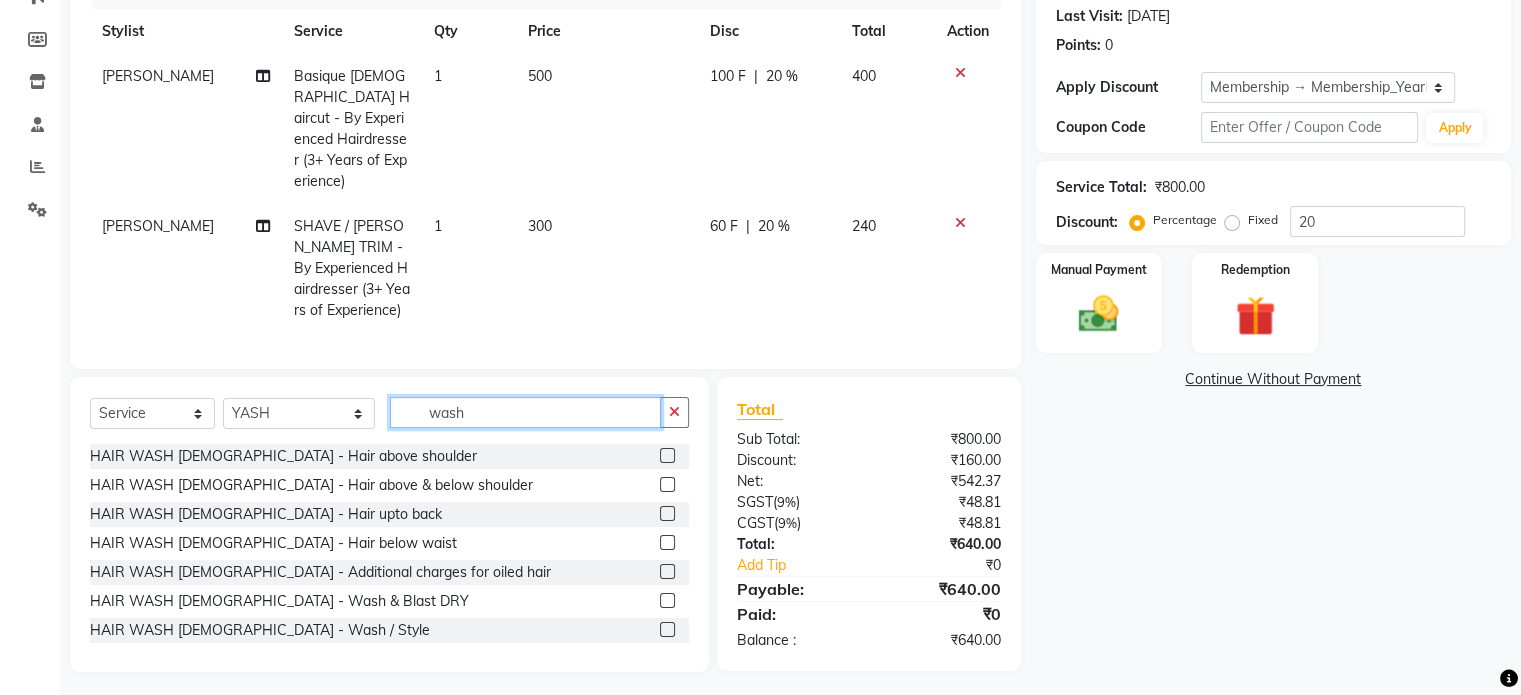 type on "wash" 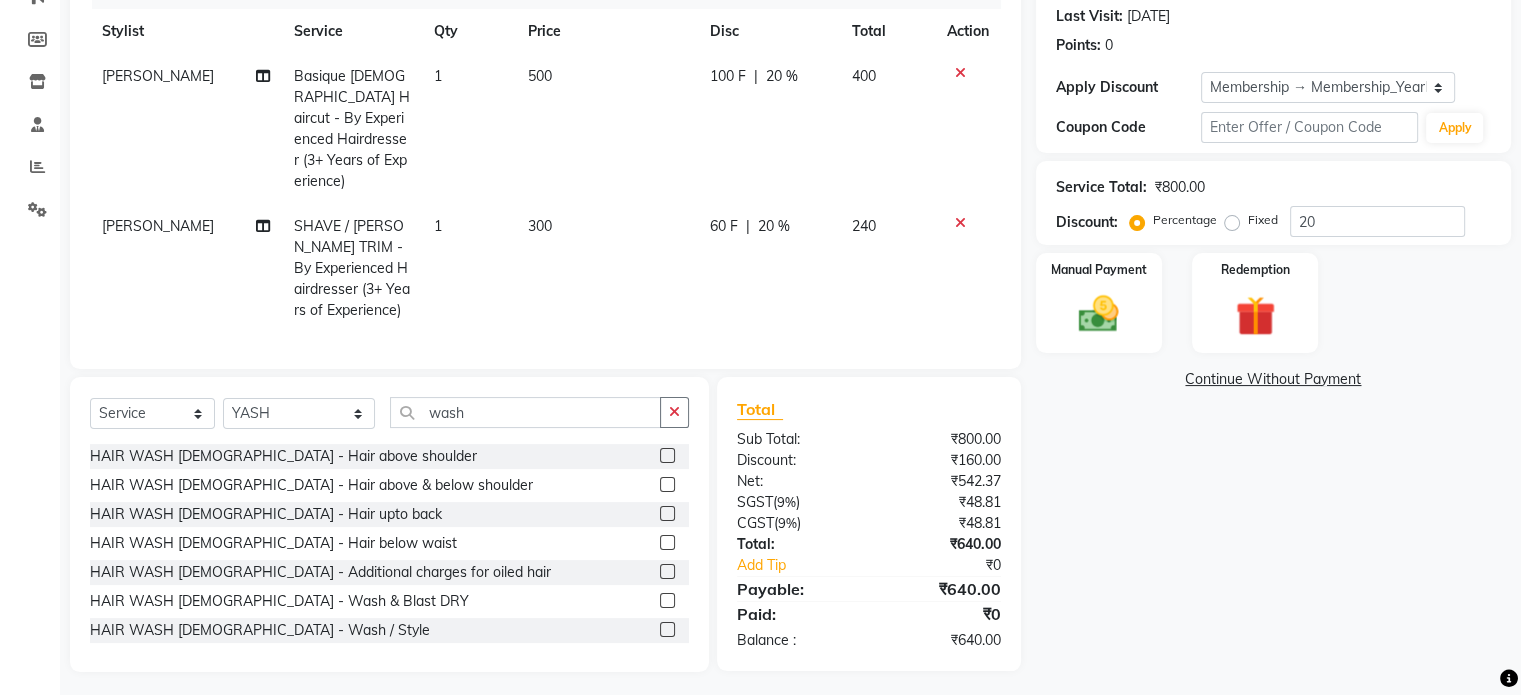 click 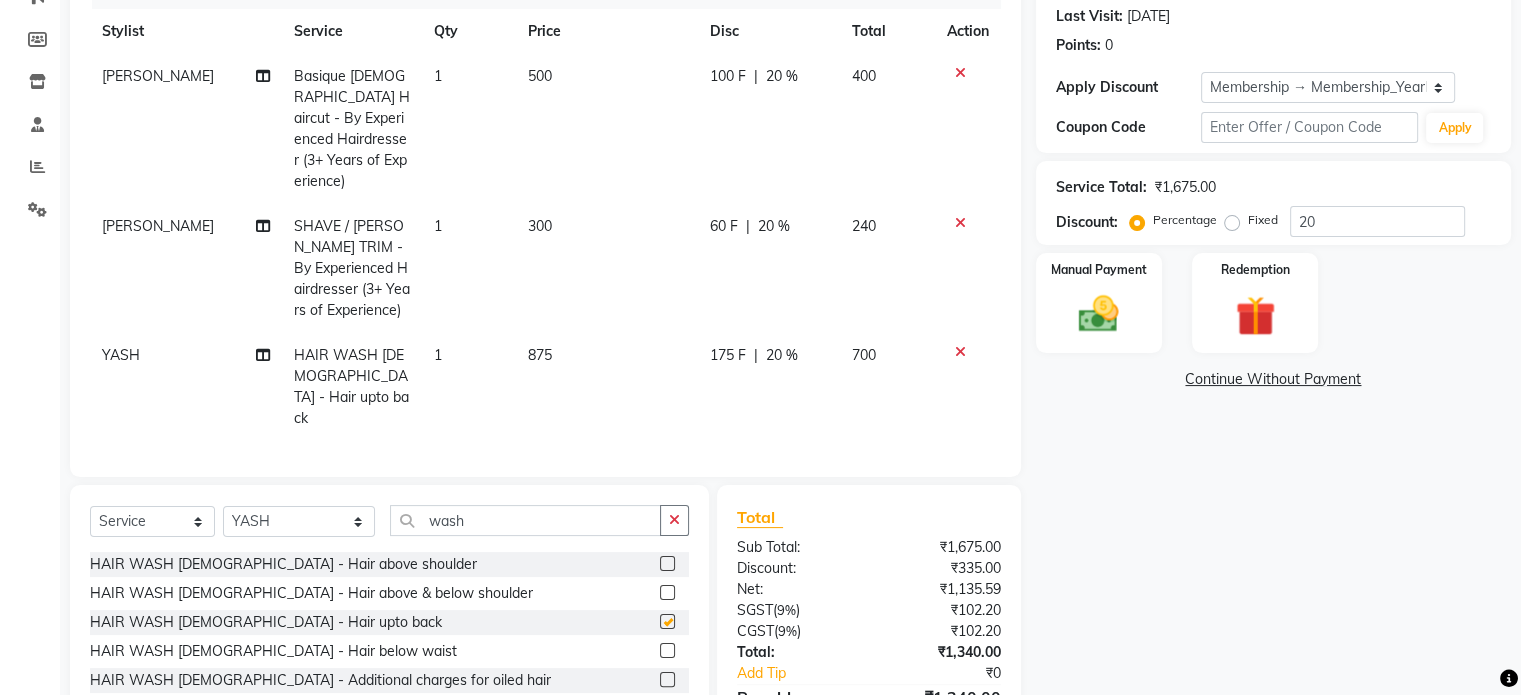 checkbox on "false" 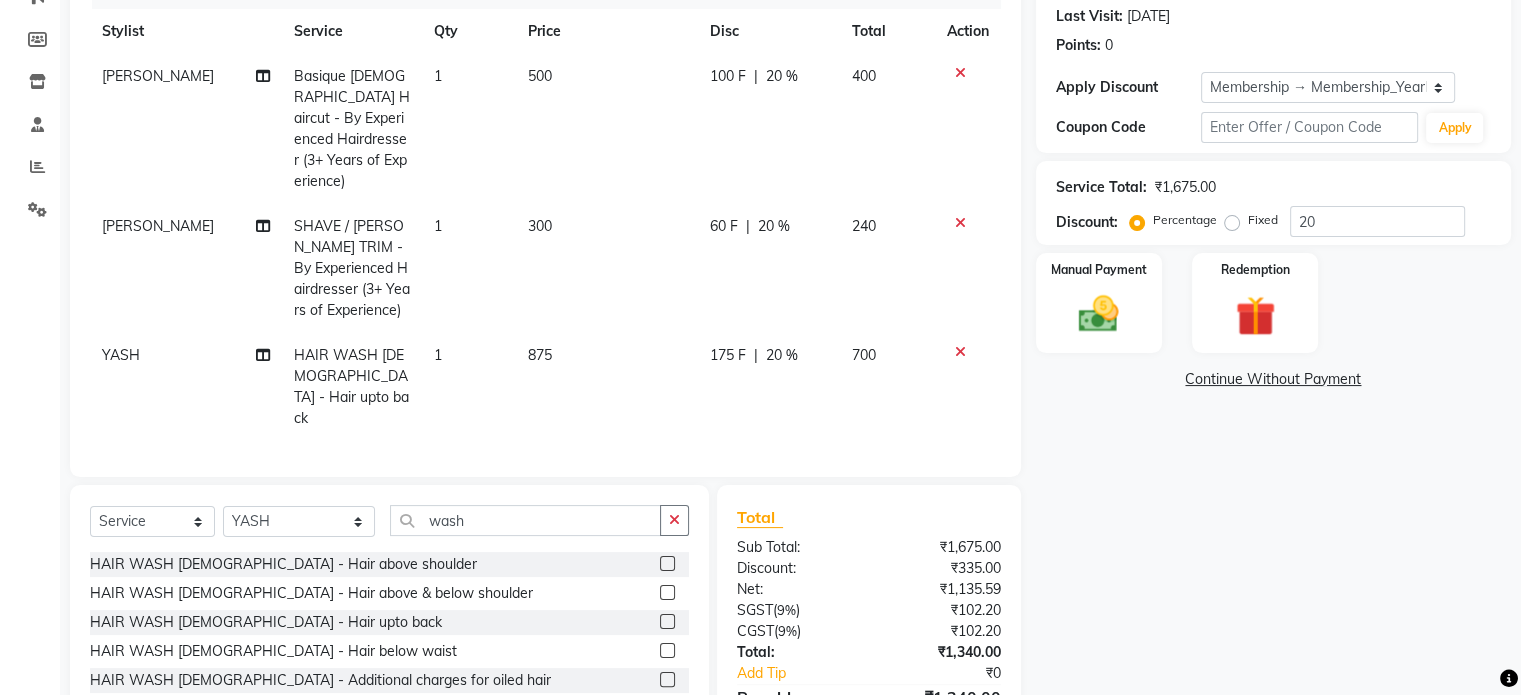click 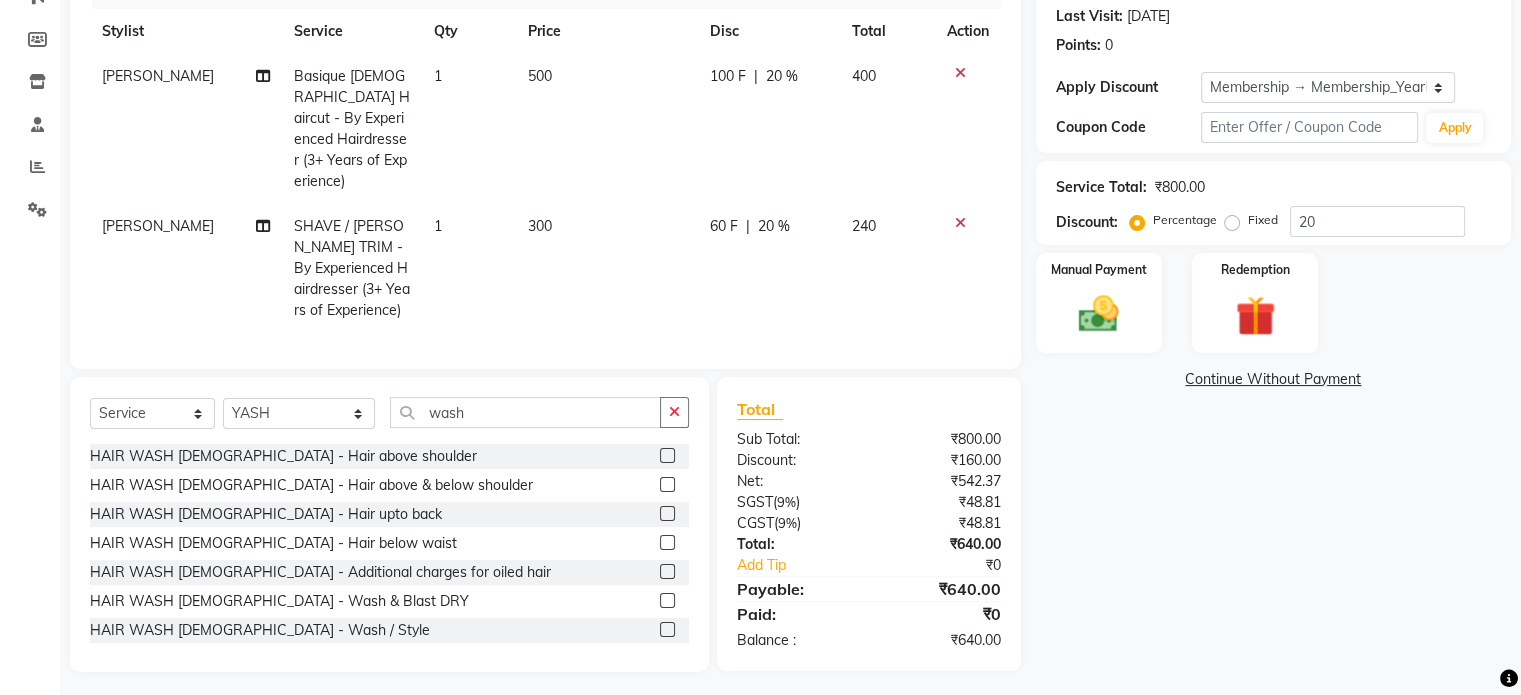 scroll, scrollTop: 248, scrollLeft: 0, axis: vertical 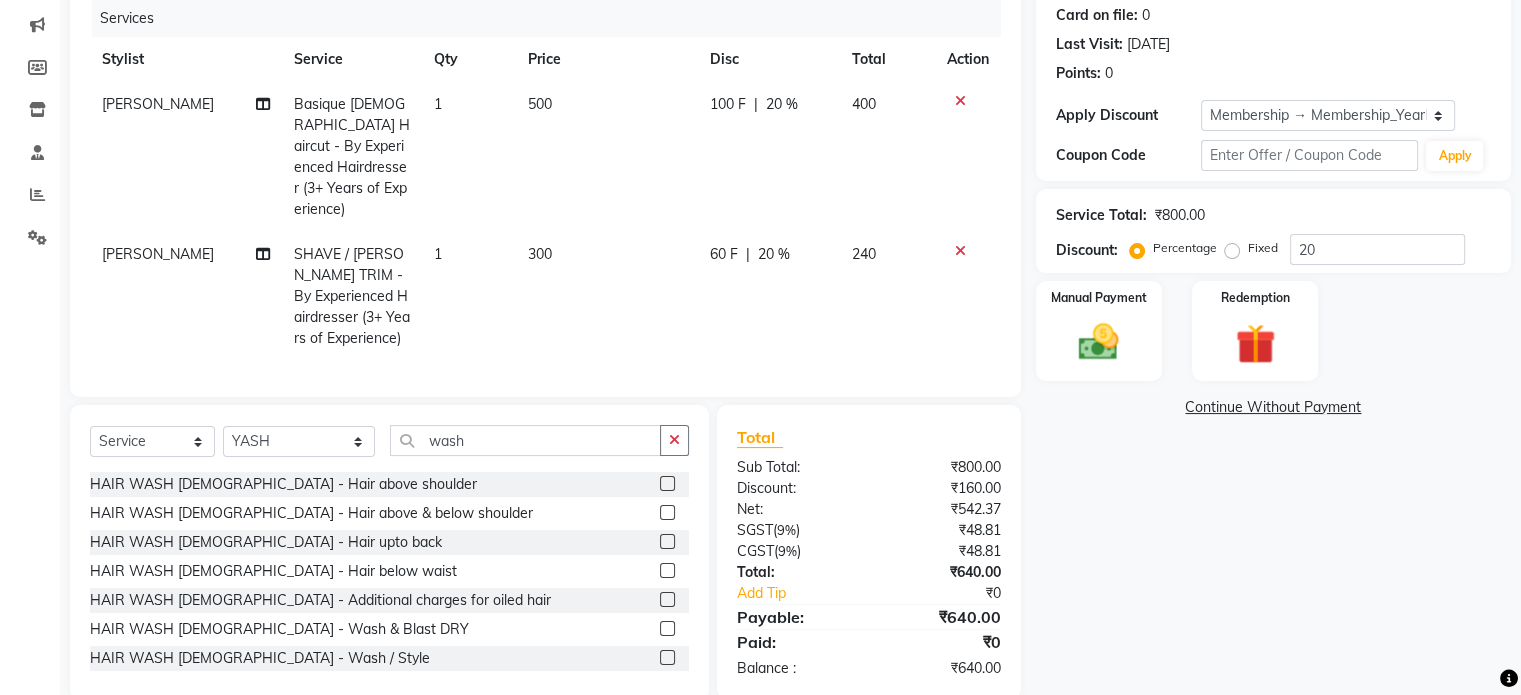 click 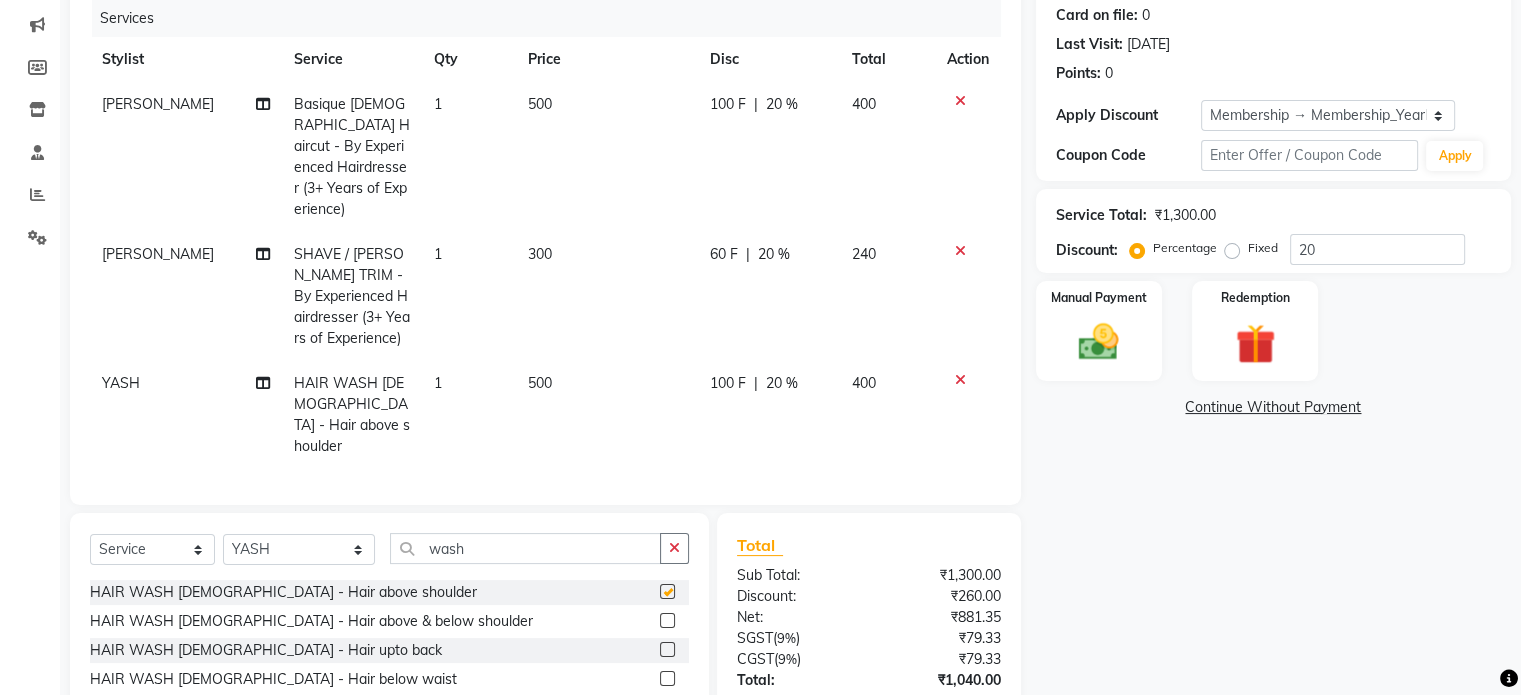 checkbox on "false" 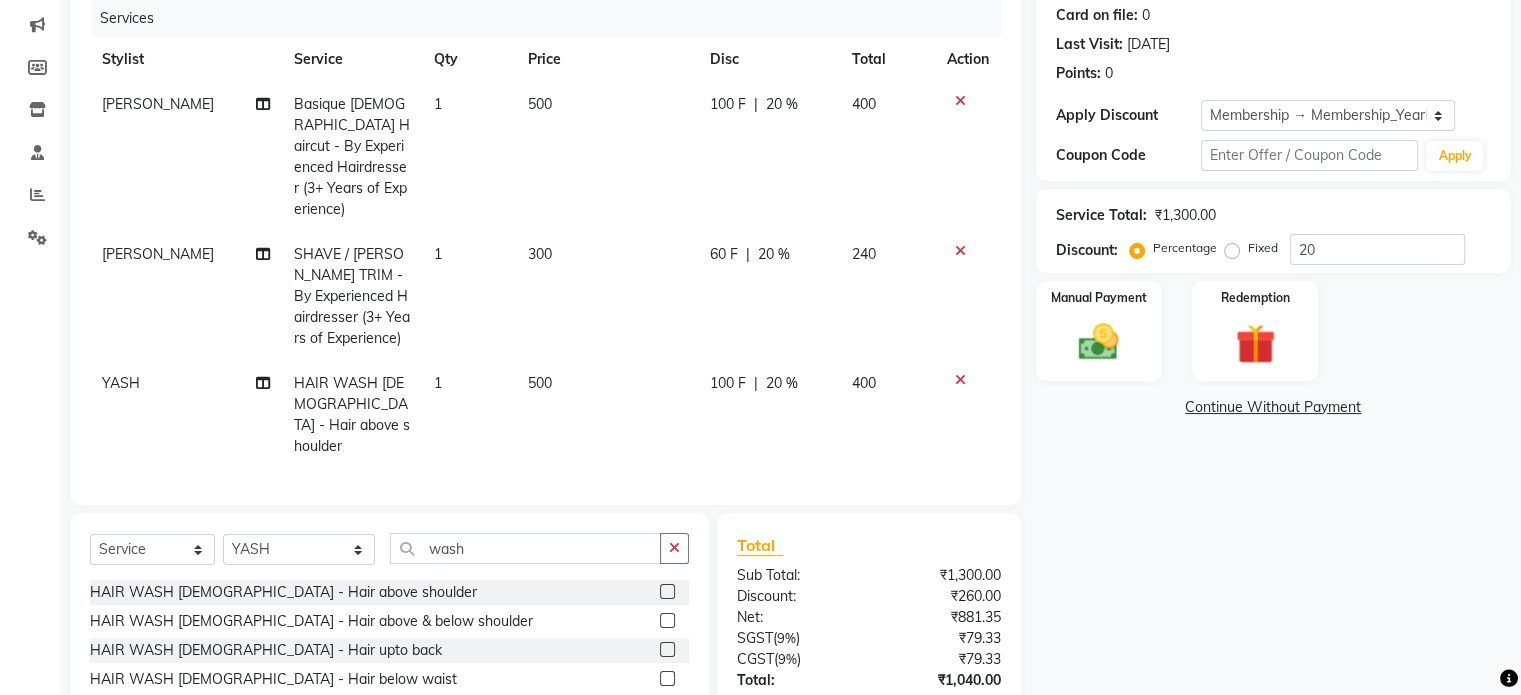 scroll, scrollTop: 341, scrollLeft: 0, axis: vertical 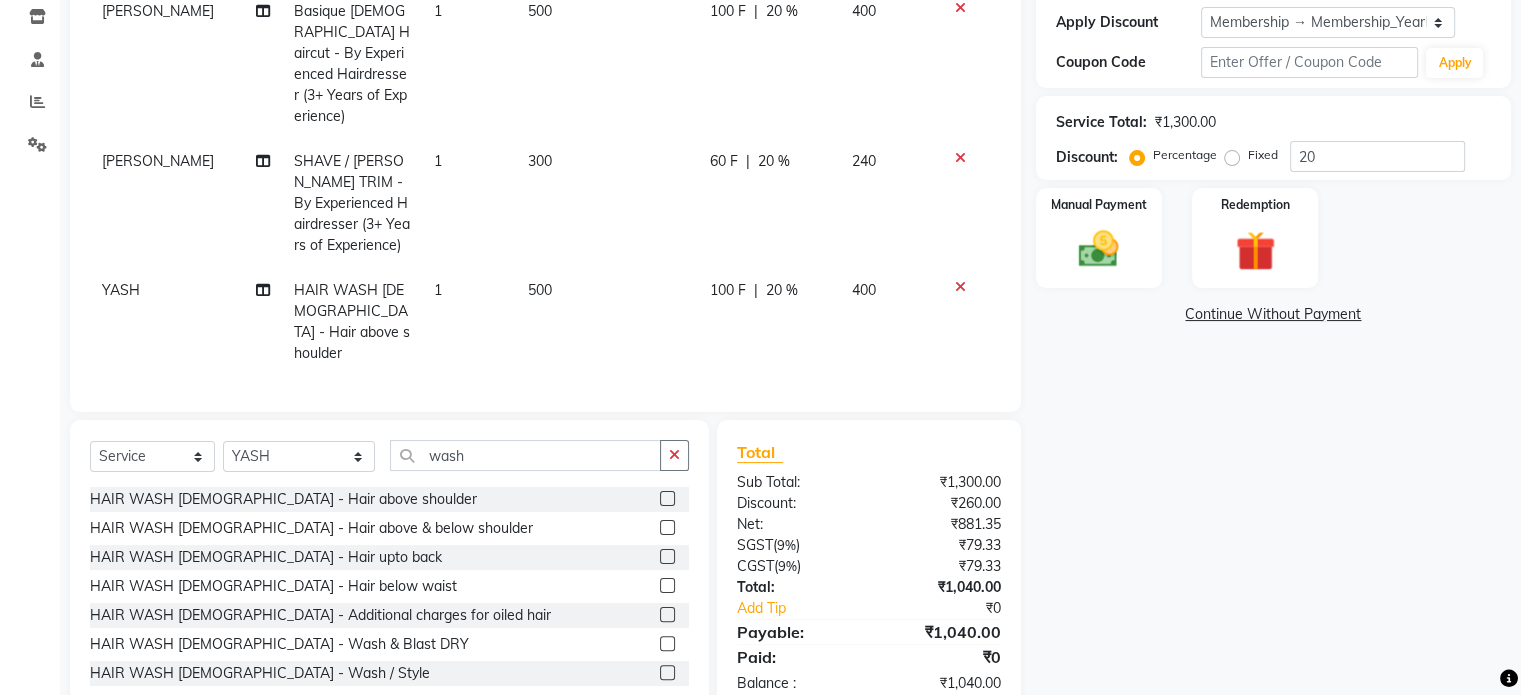 click 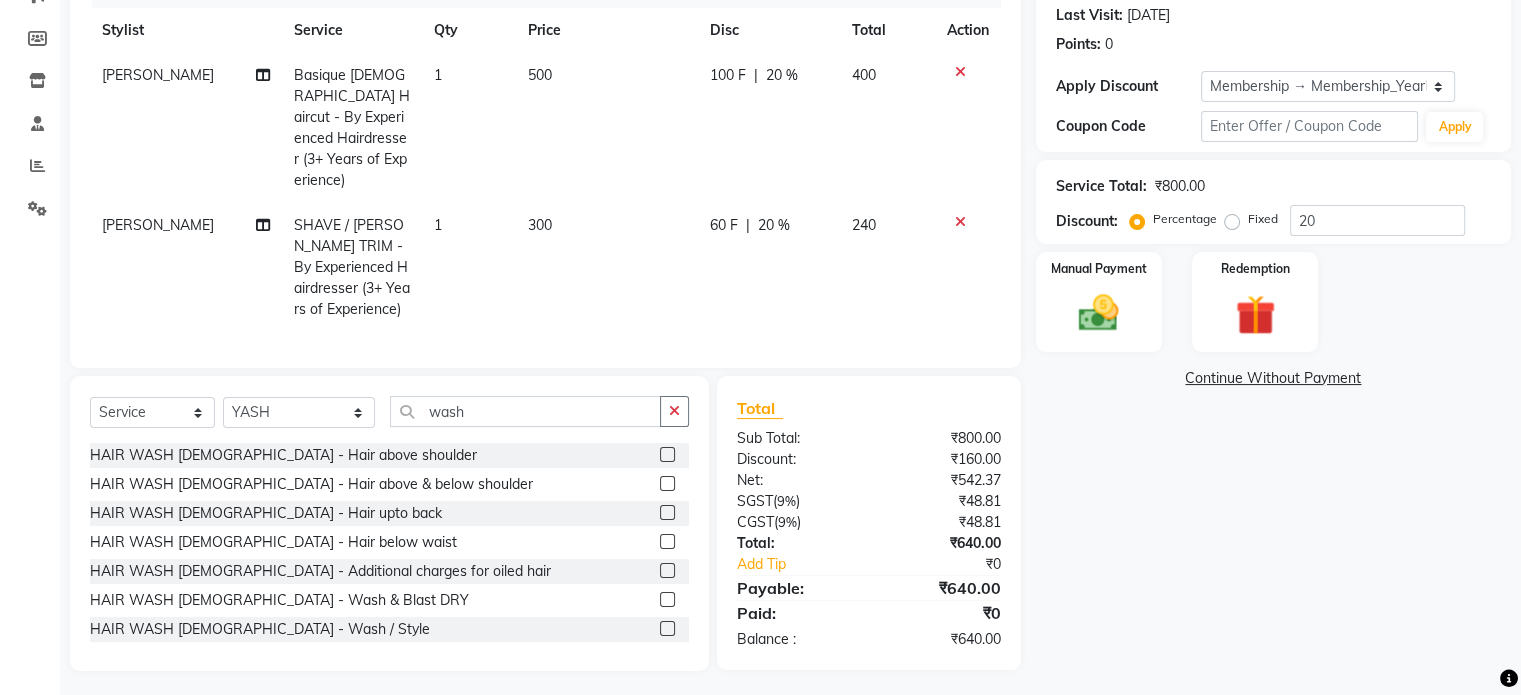 click 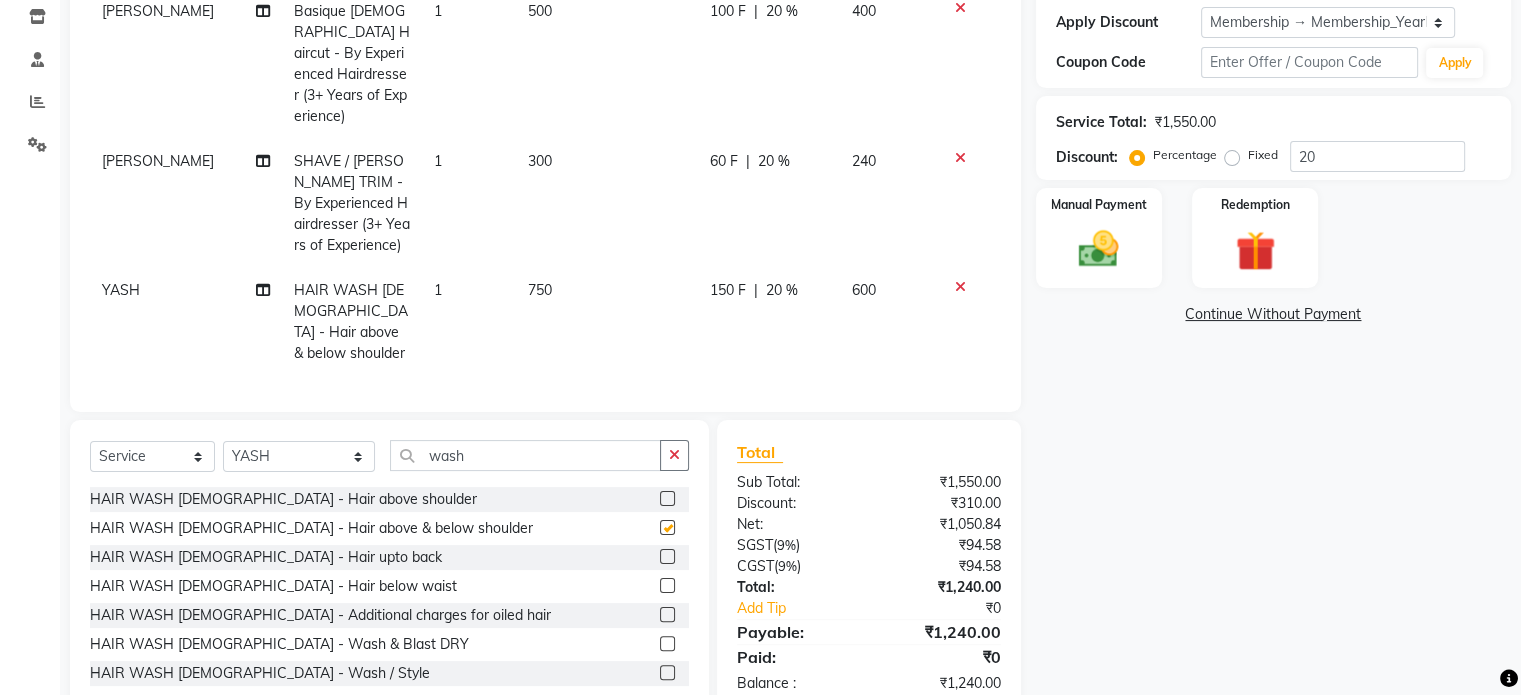 checkbox on "false" 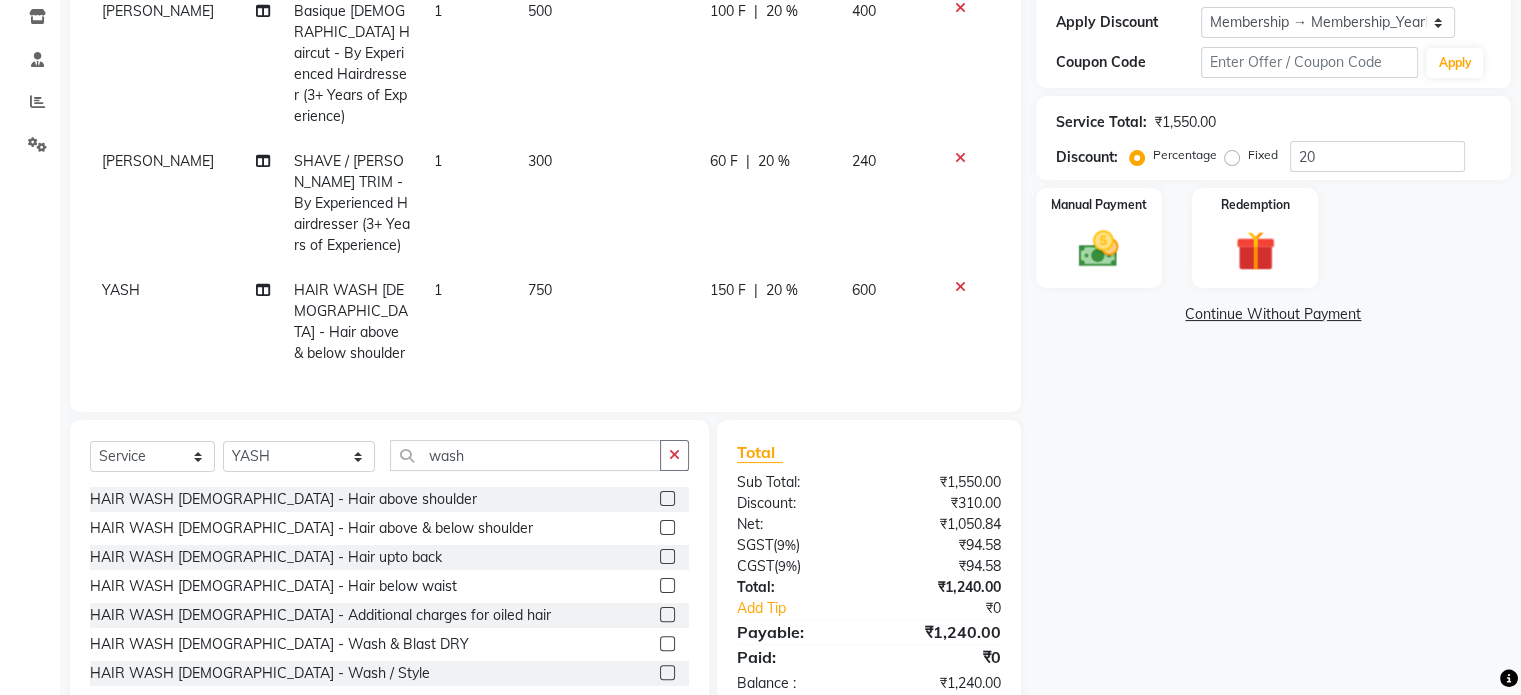 scroll, scrollTop: 364, scrollLeft: 0, axis: vertical 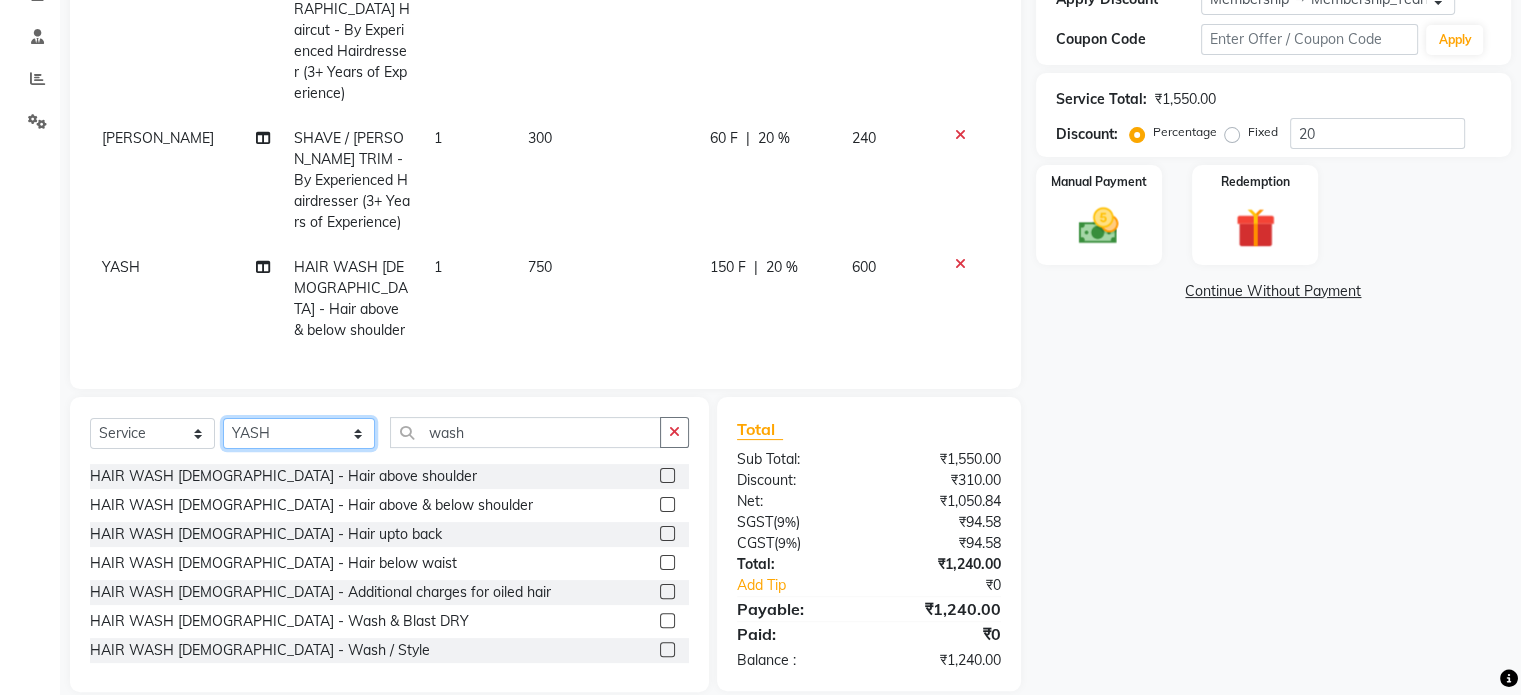 click on "Select Stylist [PERSON_NAME] Dynamics [PERSON_NAME] ([GEOGRAPHIC_DATA]) [PERSON_NAME] Harsh [PERSON_NAME] Mohd [PERSON_NAME] [PERSON_NAME] Rohan  [PERSON_NAME] Motha [PERSON_NAME] (D) [PERSON_NAME] SHAIREI [PERSON_NAME] Sir (F) [PERSON_NAME] ([PERSON_NAME] Salon, Andheri Siddhi  [PERSON_NAME]  [PERSON_NAME] [PERSON_NAME] YASH" 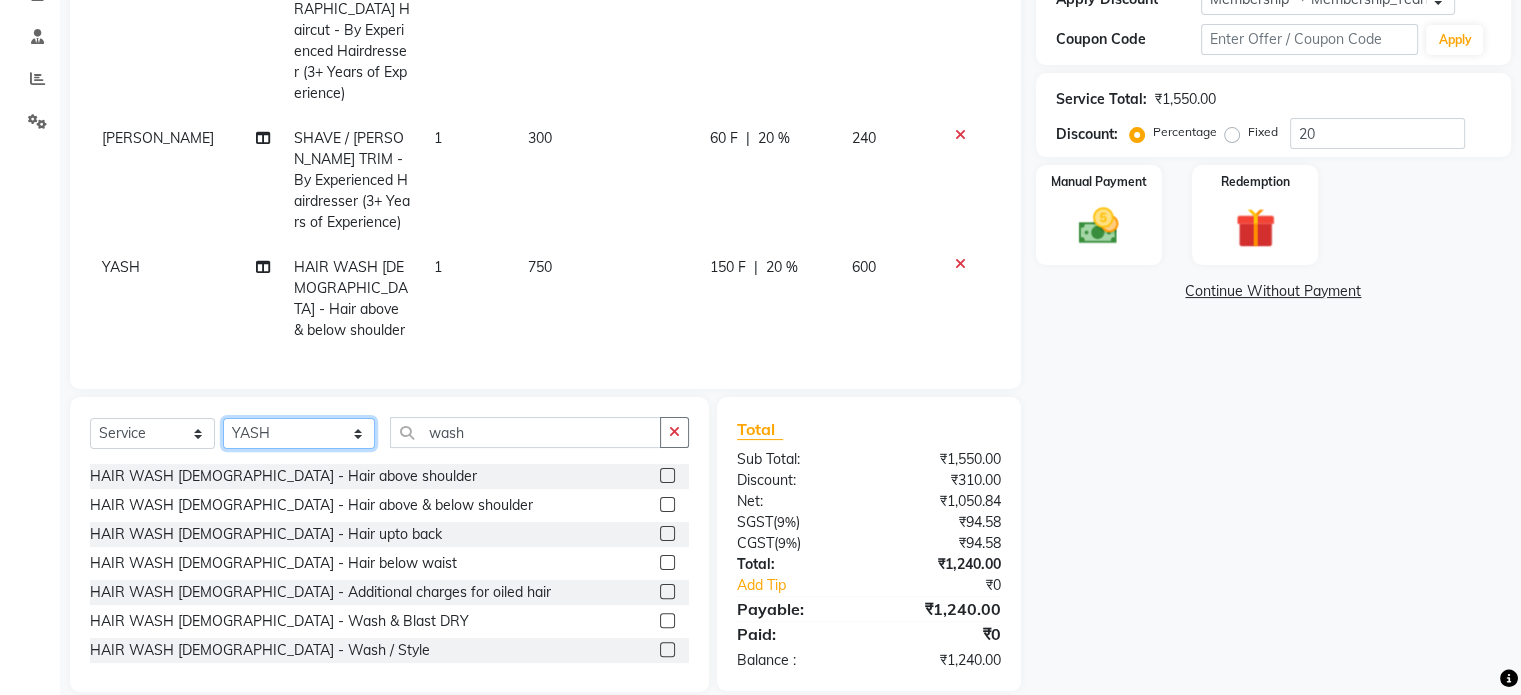 select on "61243" 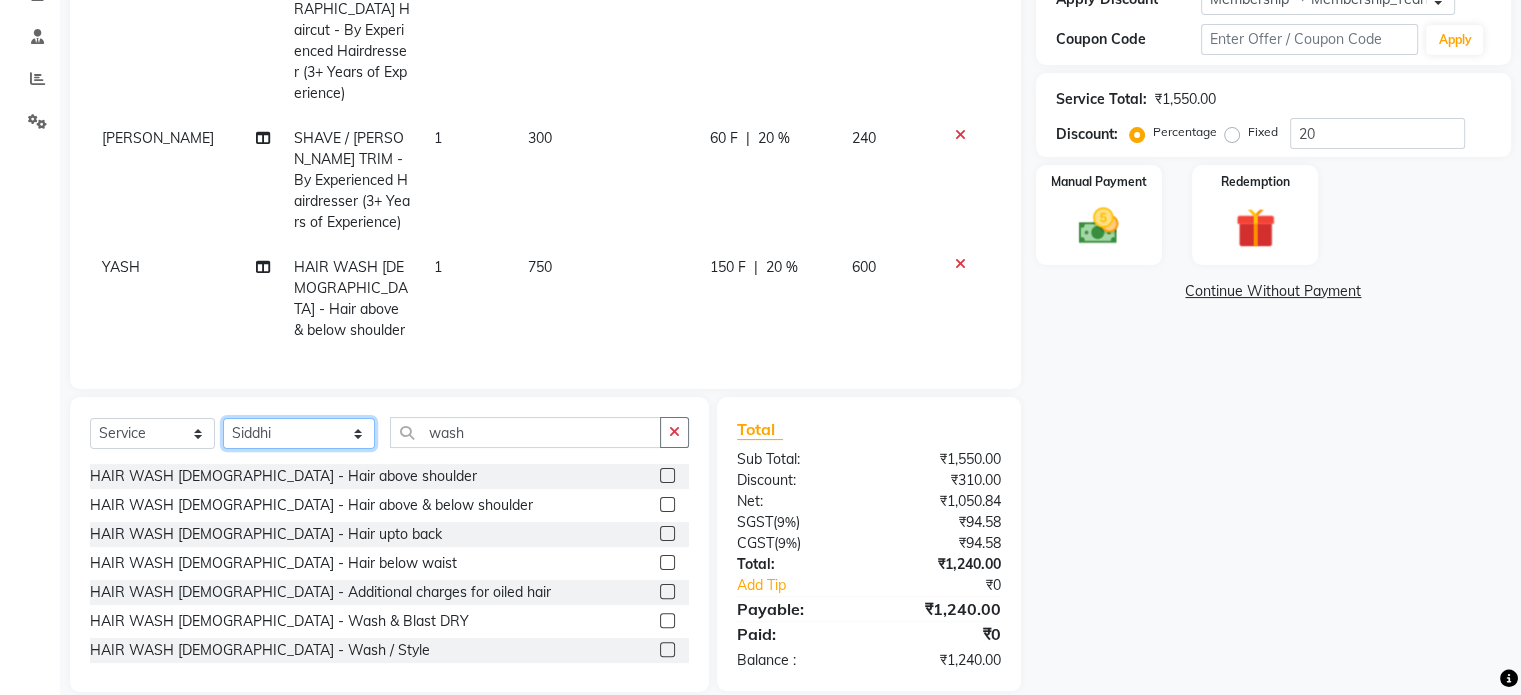 click on "Select Stylist [PERSON_NAME] Dynamics [PERSON_NAME] ([GEOGRAPHIC_DATA]) [PERSON_NAME] Harsh [PERSON_NAME] Mohd [PERSON_NAME] [PERSON_NAME] Rohan  [PERSON_NAME] Motha [PERSON_NAME] (D) [PERSON_NAME] SHAIREI [PERSON_NAME] Sir (F) [PERSON_NAME] ([PERSON_NAME] Salon, Andheri Siddhi  [PERSON_NAME]  [PERSON_NAME] [PERSON_NAME] YASH" 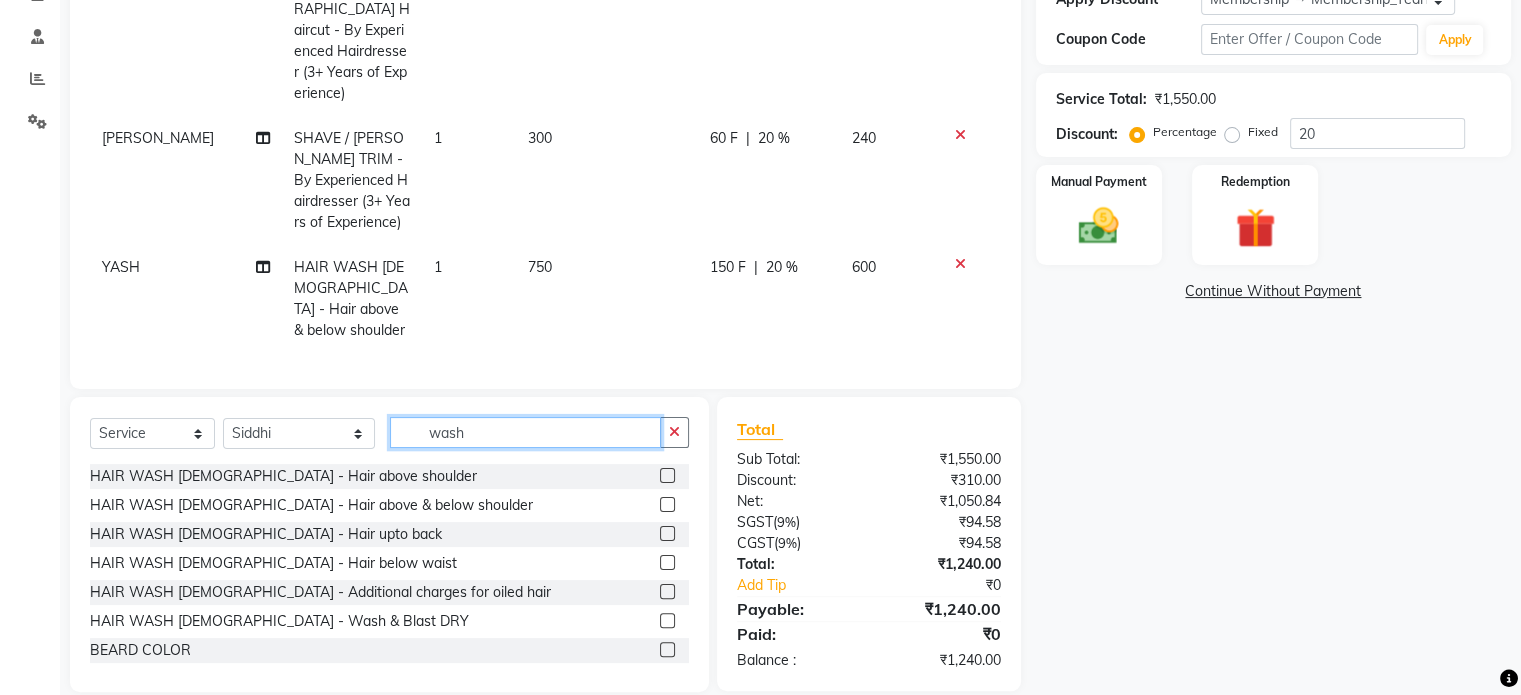 click on "wash" 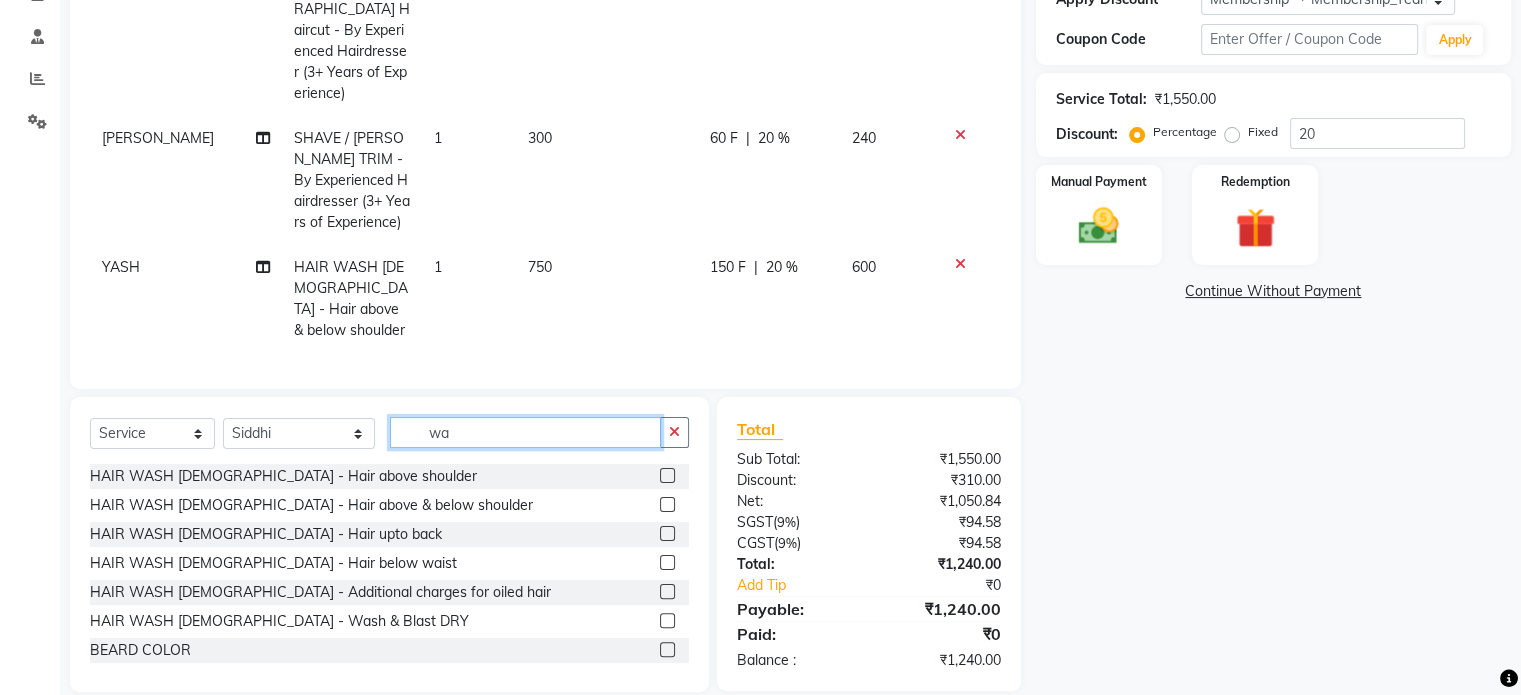 type on "w" 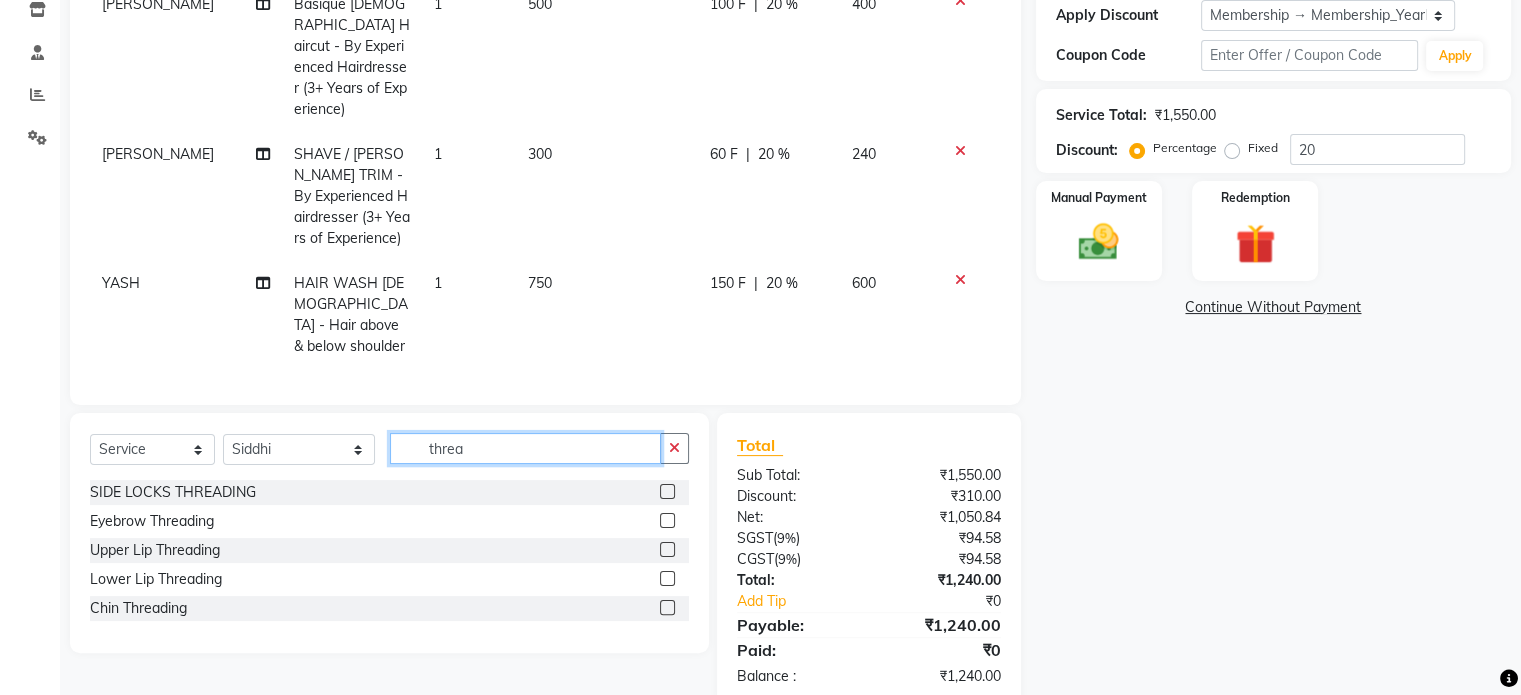 scroll, scrollTop: 350, scrollLeft: 0, axis: vertical 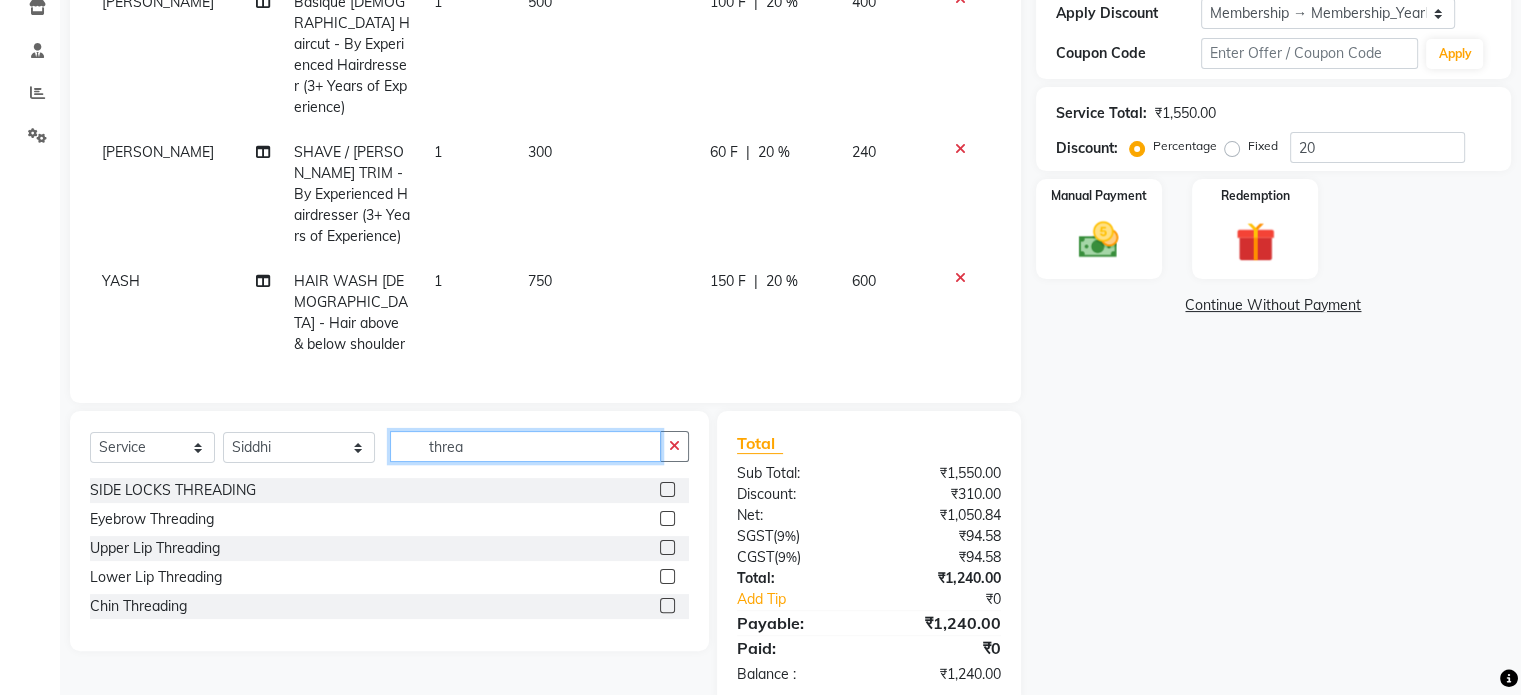 type on "threa" 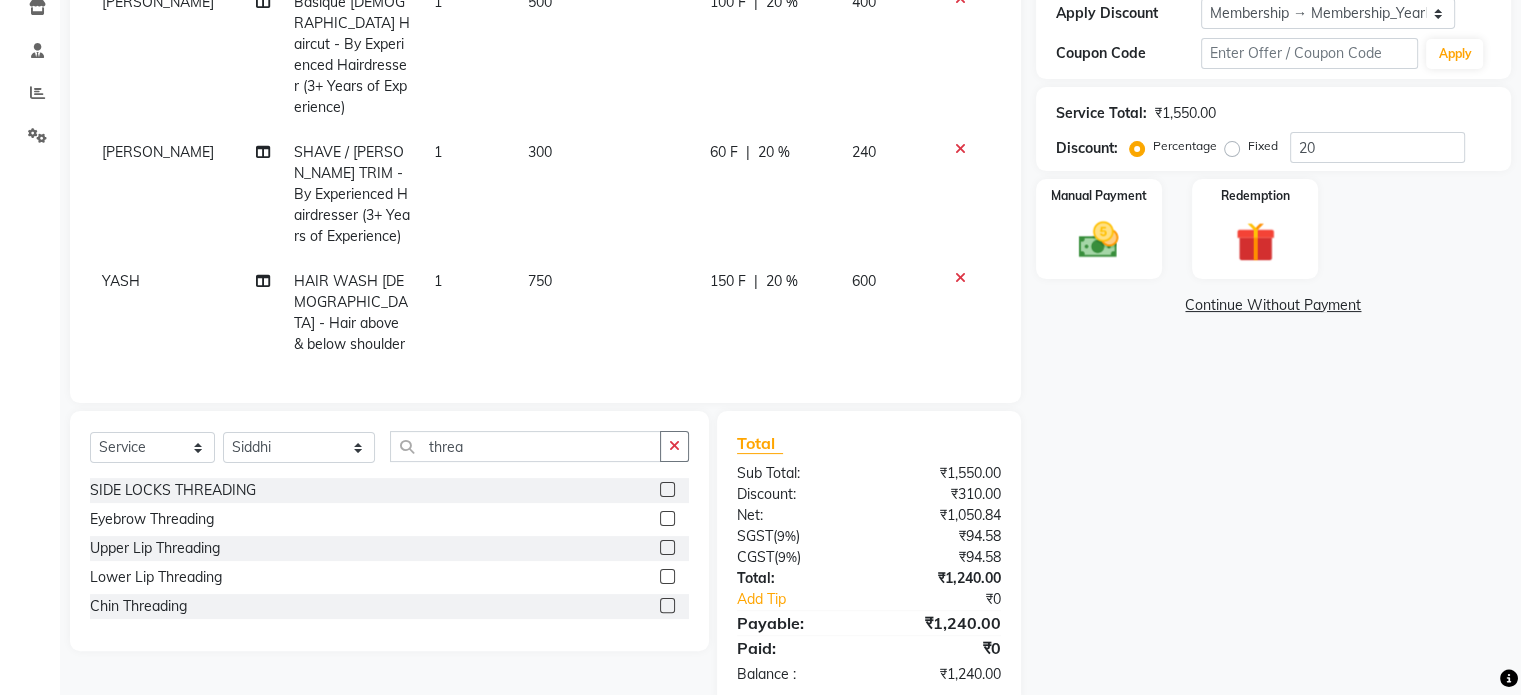 click 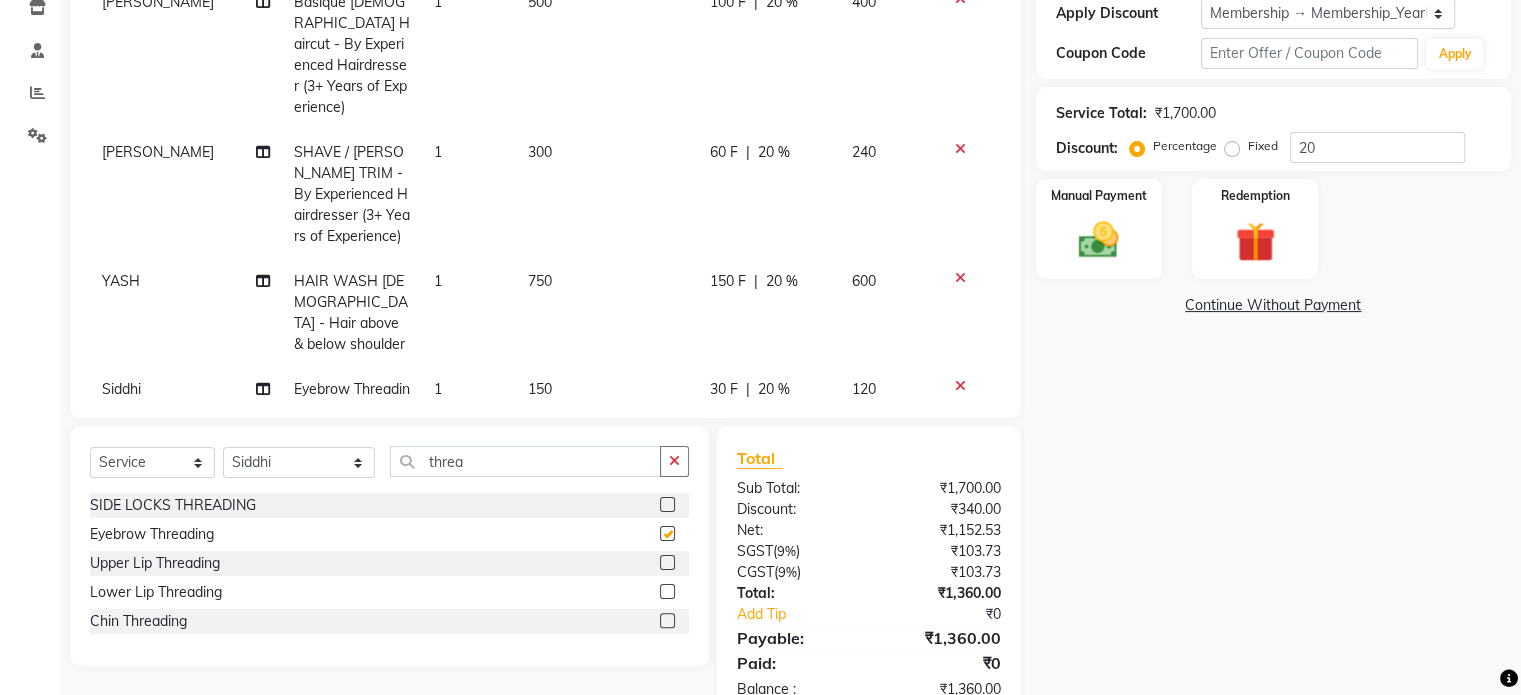 checkbox on "false" 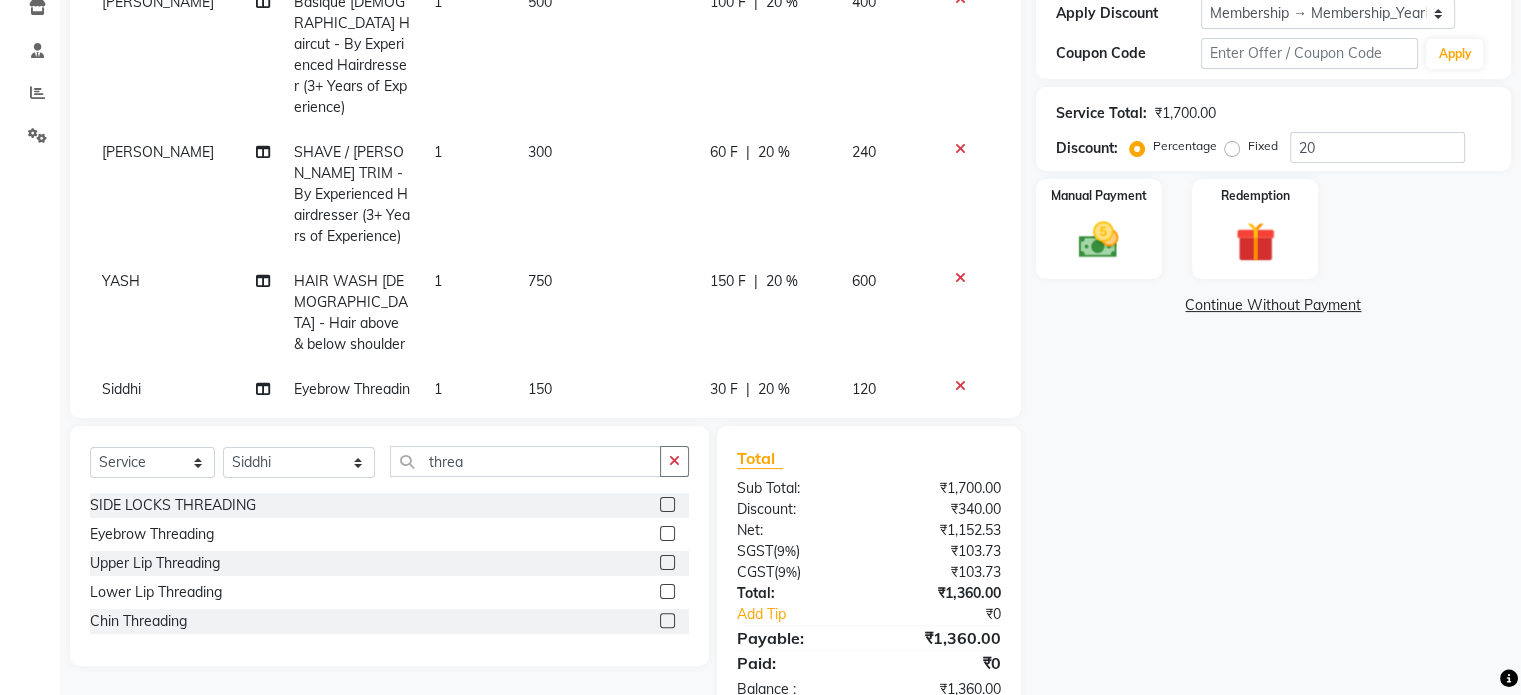click on "150" 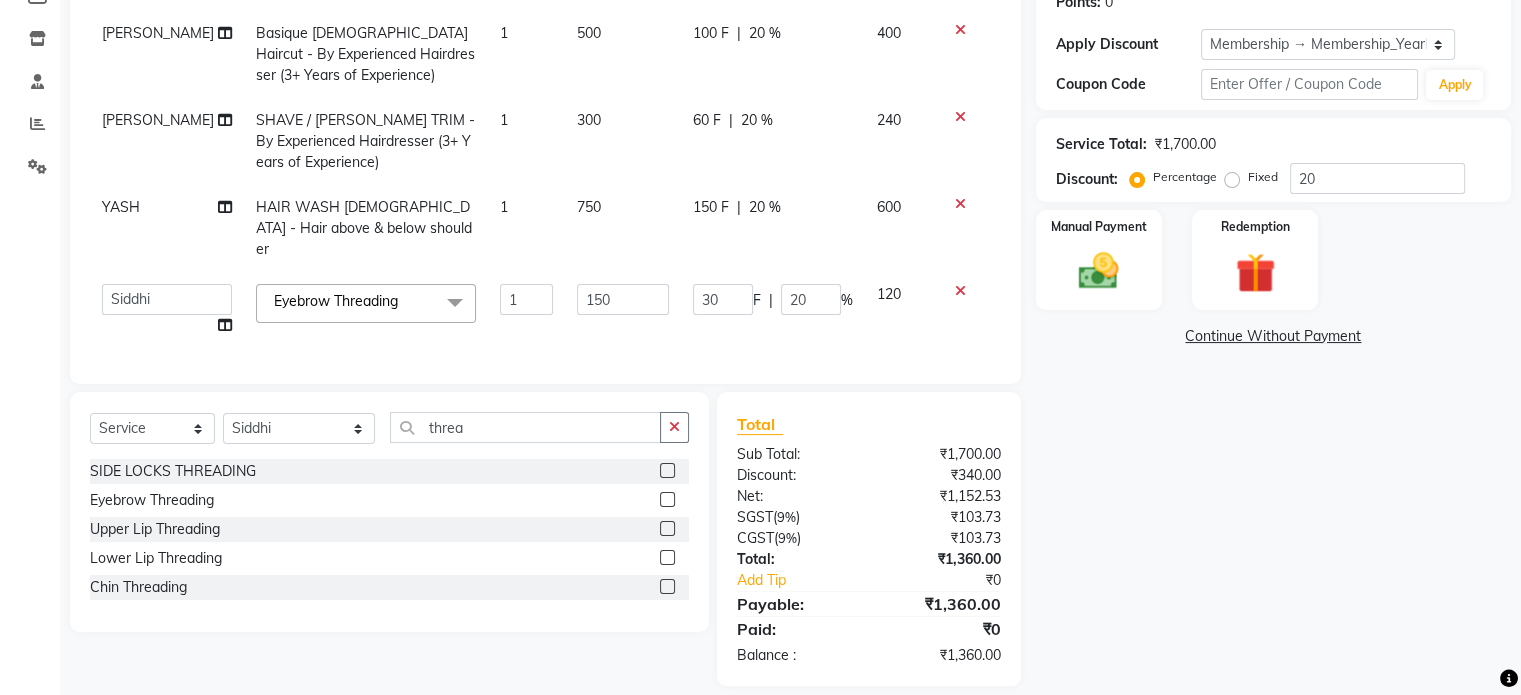 scroll, scrollTop: 334, scrollLeft: 0, axis: vertical 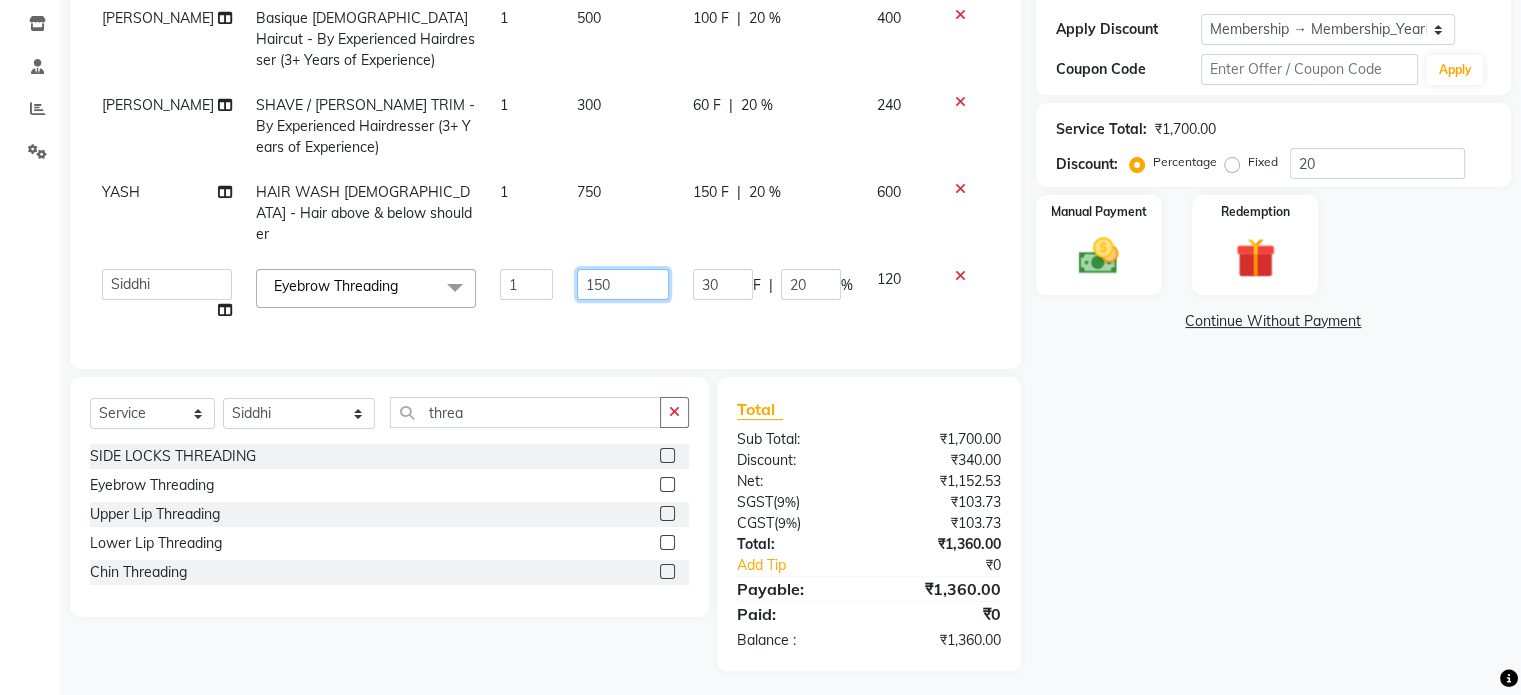 click on "150" 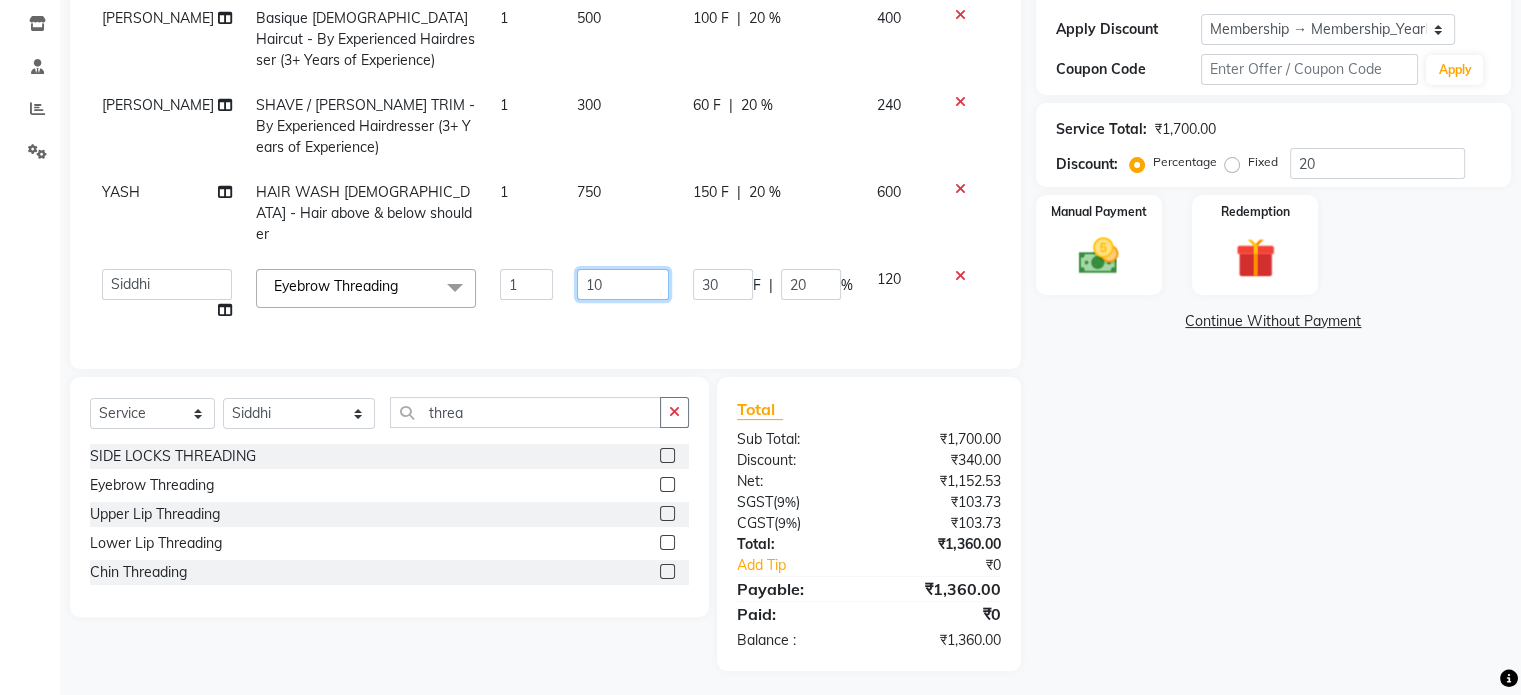type on "100" 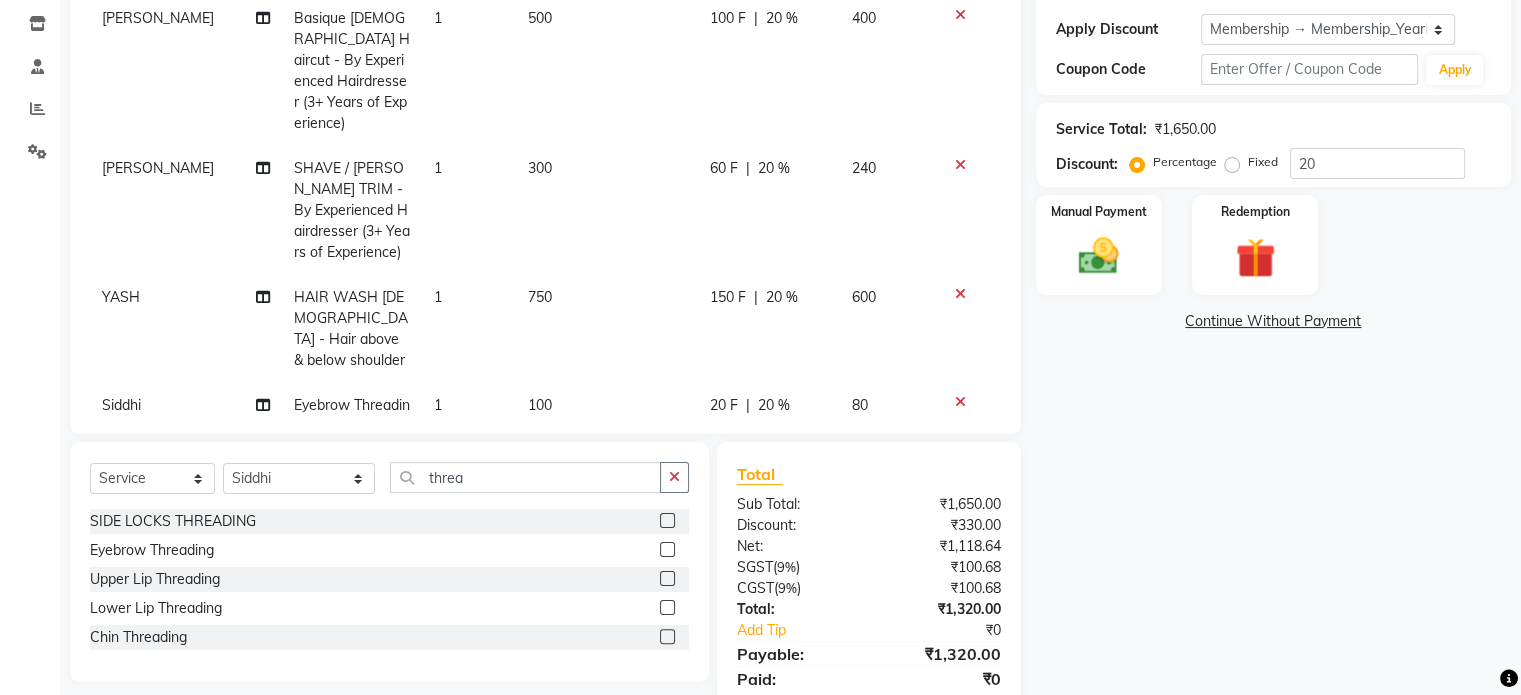click on "Adnan  Basique MALE Haircut - By Experienced Hairdresser (3+ Years of Experience) 1 500 100 F | 20 % 400 Adnan  SHAVE / BEARD TRIM - By Experienced Hairdresser (3+ Years of Experience) 1 300 60 F | 20 % 240 YASH   HAIR WASH FEMALE - Hair above & below shoulder 1 750 150 F | 20 % 600 Siddhi  Eyebrow Threading 1 100 20 F | 20 % 80" 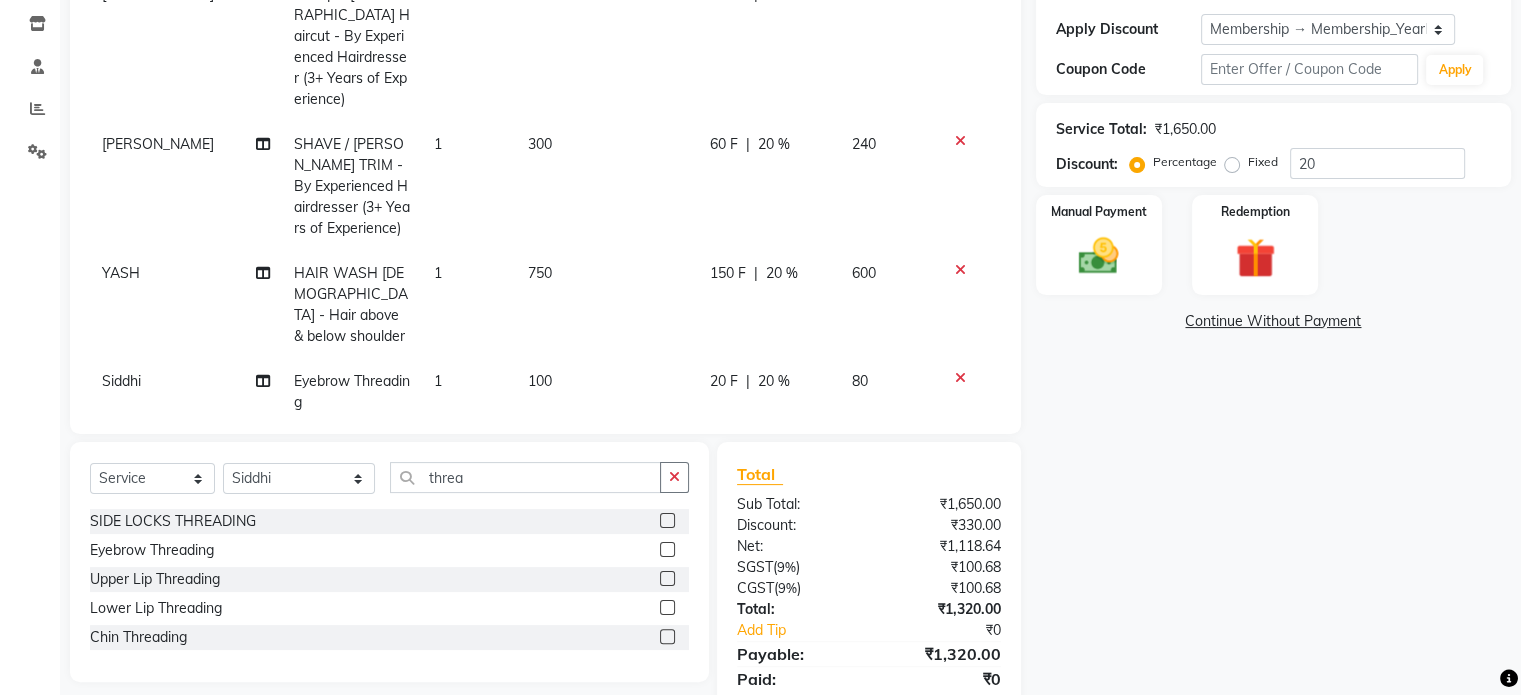 scroll, scrollTop: 405, scrollLeft: 0, axis: vertical 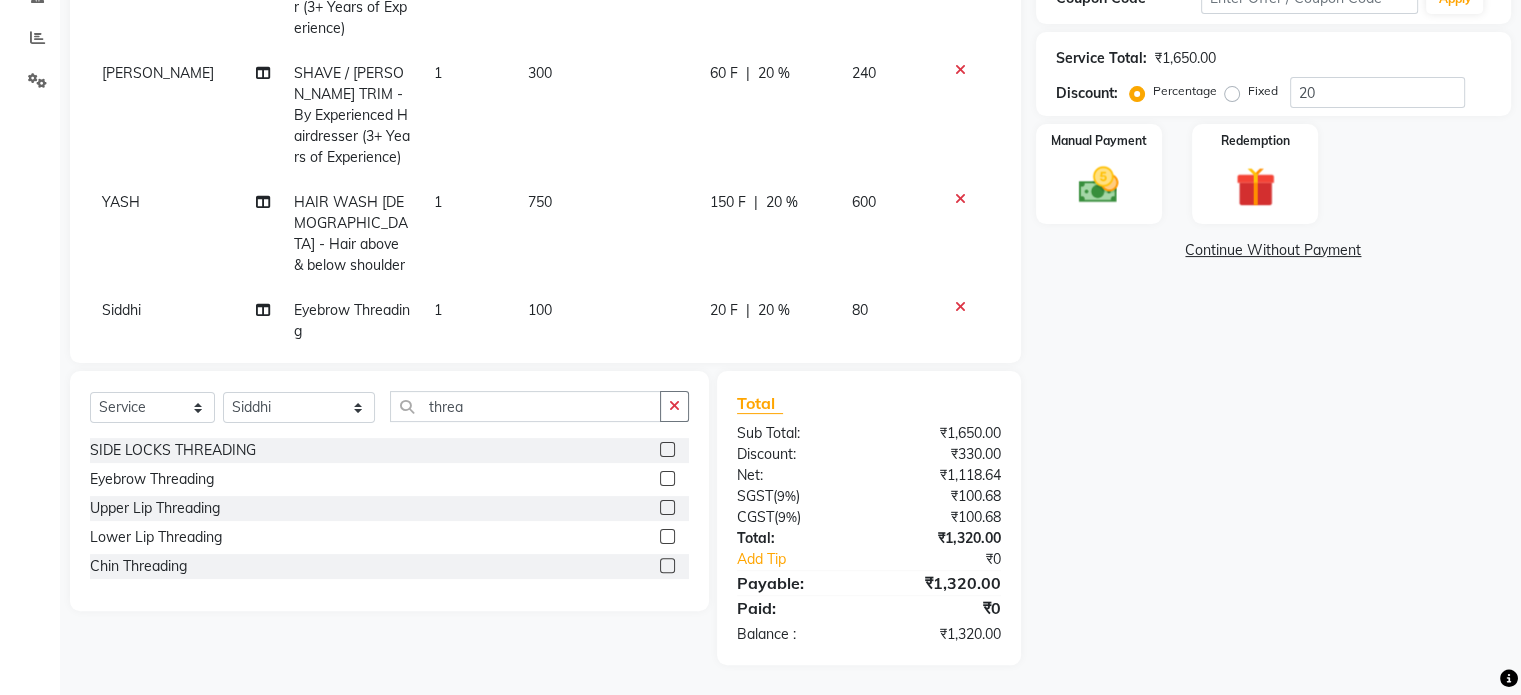click on "20 F" 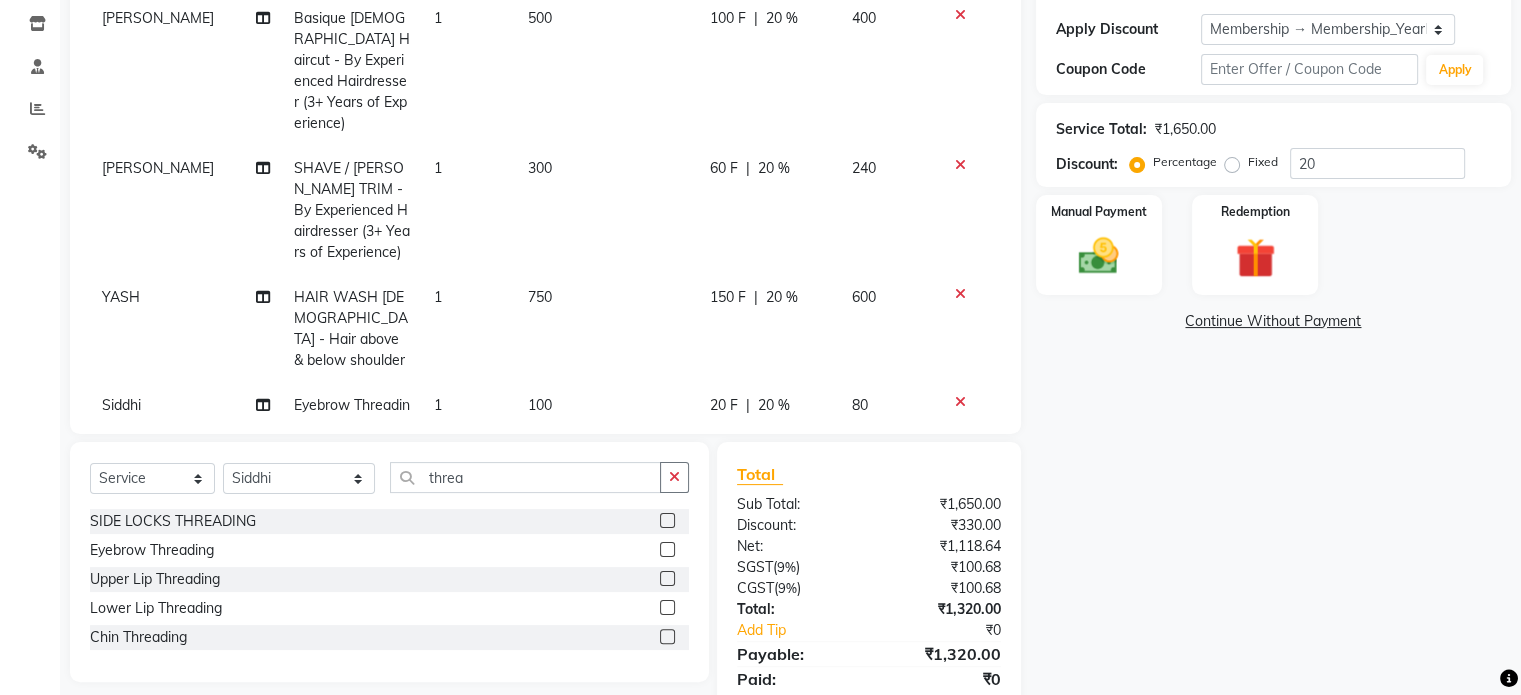 select on "61243" 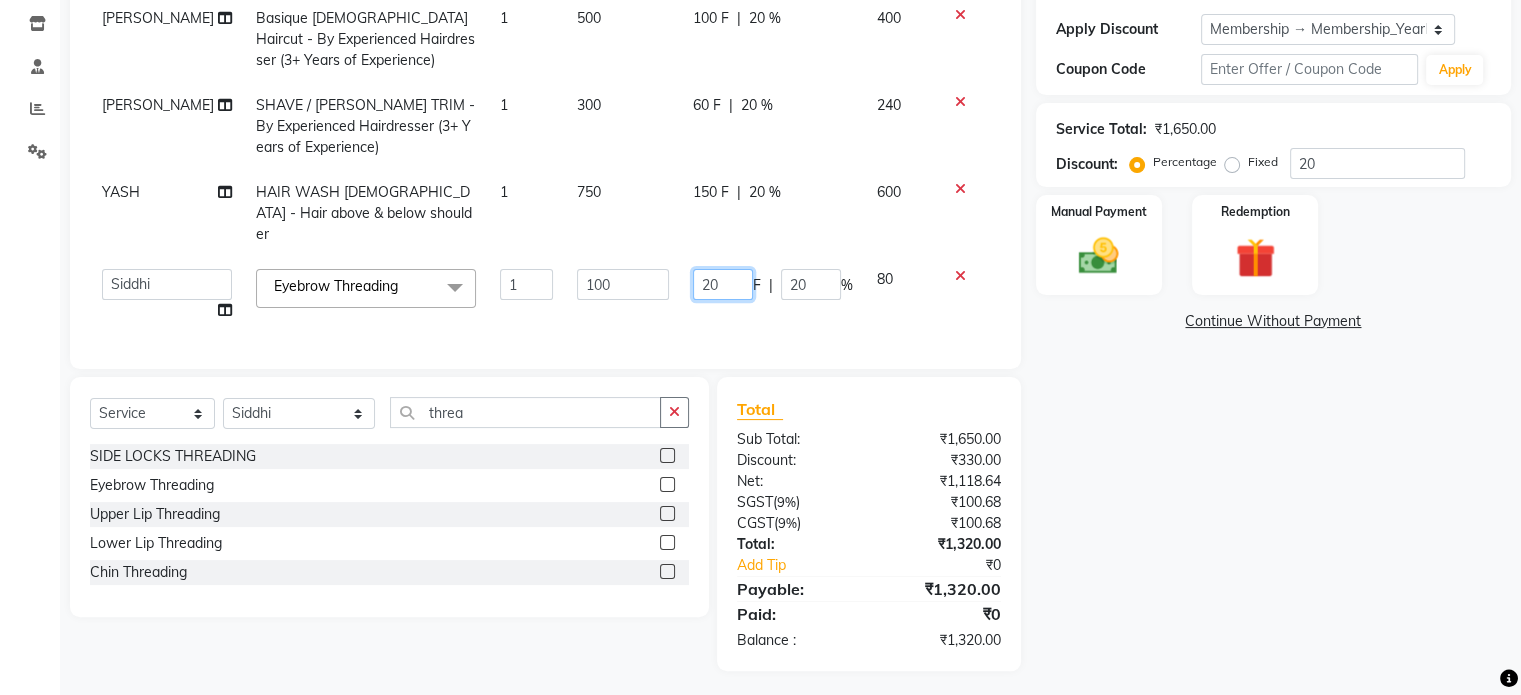 click on "20" 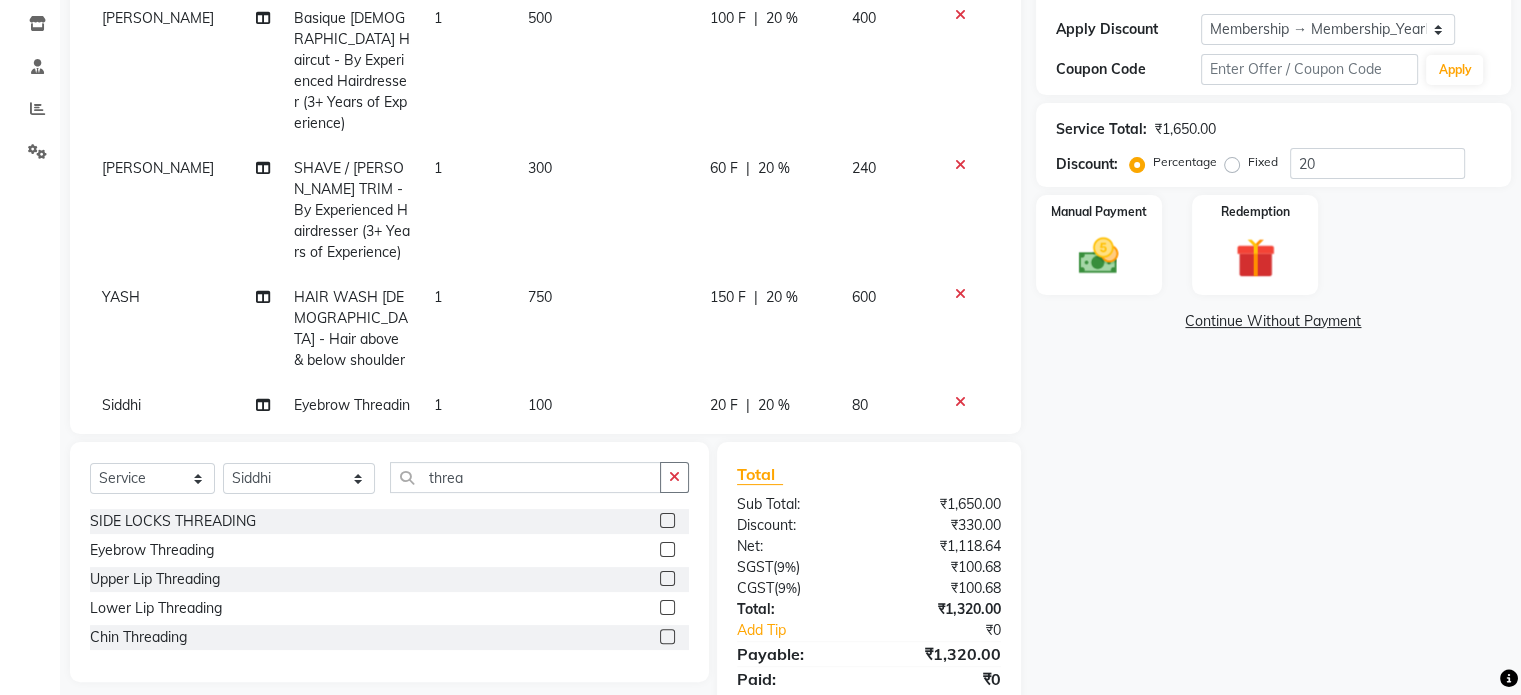 click on "Adnan  Basique MALE Haircut - By Experienced Hairdresser (3+ Years of Experience) 1 500 100 F | 20 % 400 Adnan  SHAVE / BEARD TRIM - By Experienced Hairdresser (3+ Years of Experience) 1 300 60 F | 20 % 240 YASH   HAIR WASH FEMALE - Hair above & below shoulder 1 750 150 F | 20 % 600 Siddhi  Eyebrow Threading 1 100 20 F | 20 % 80" 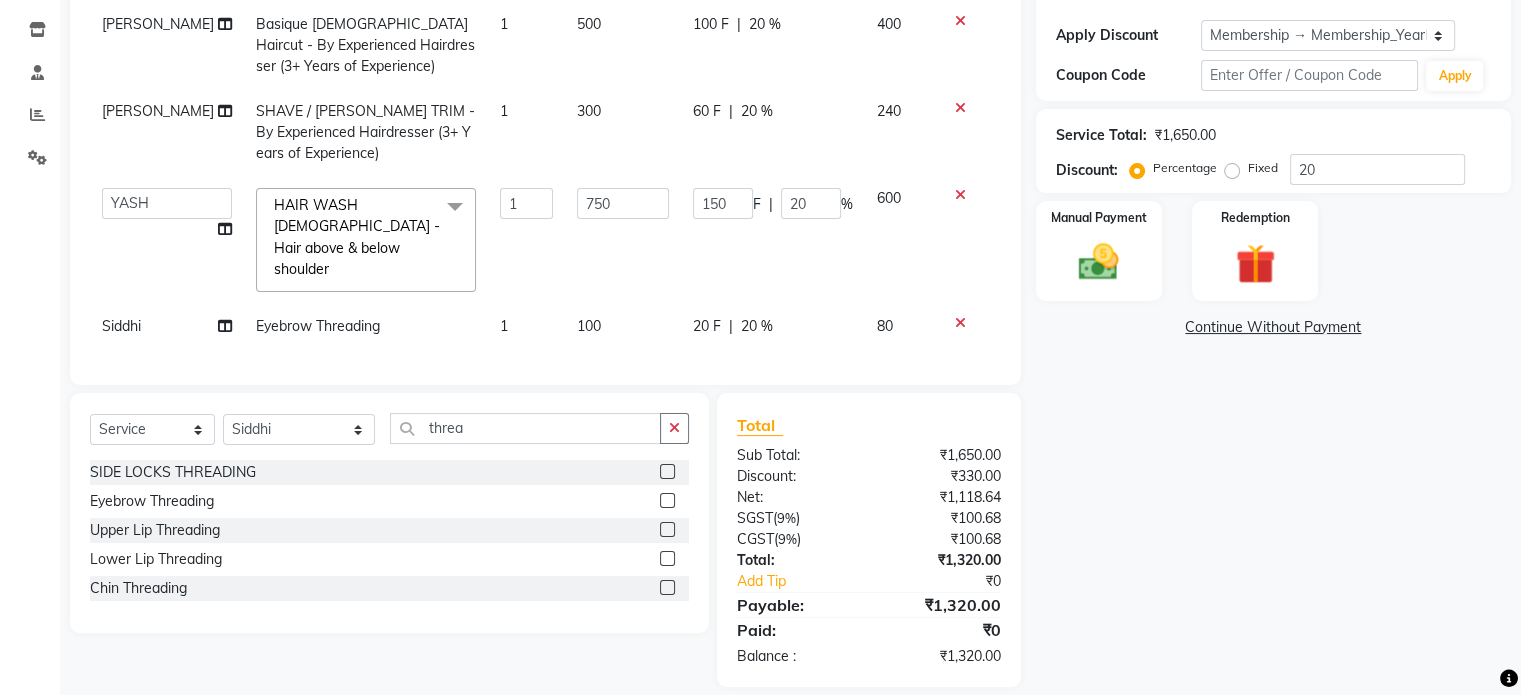 scroll, scrollTop: 334, scrollLeft: 0, axis: vertical 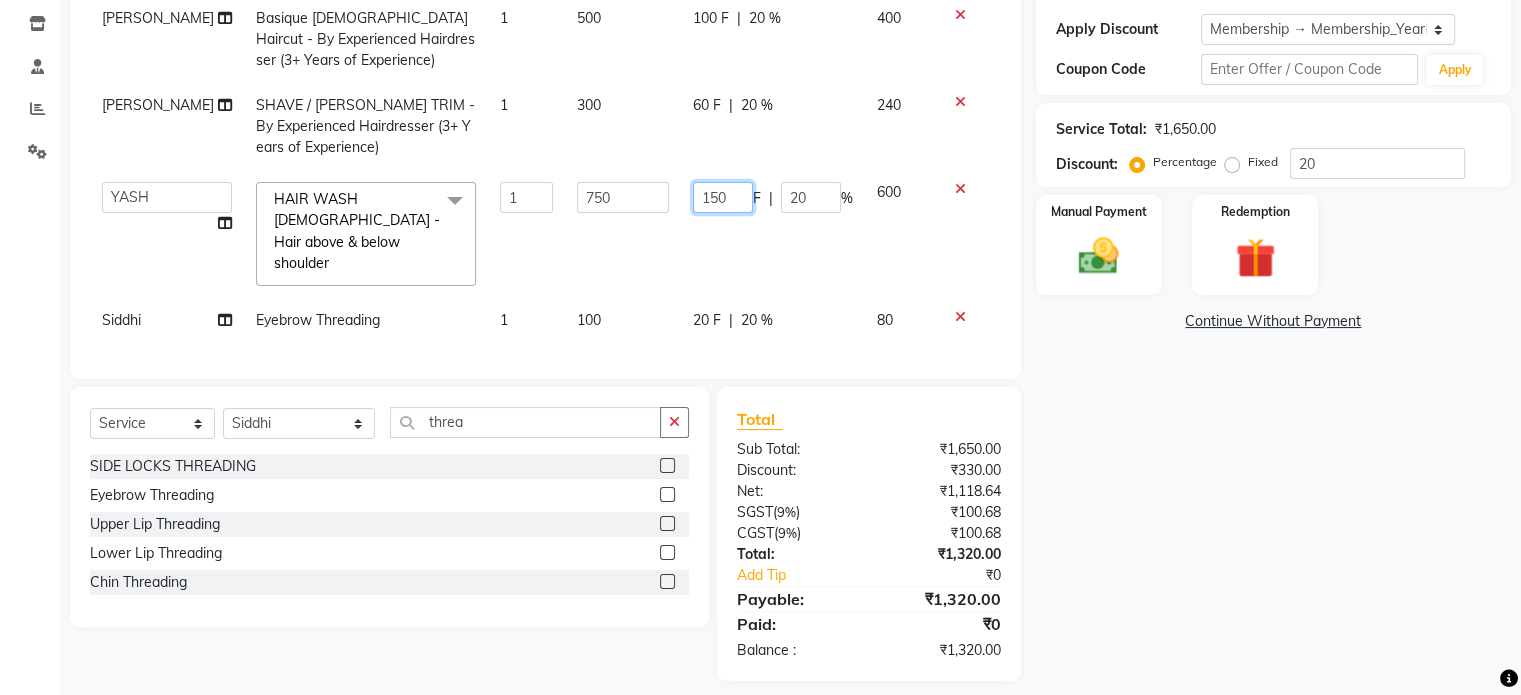 click on "150" 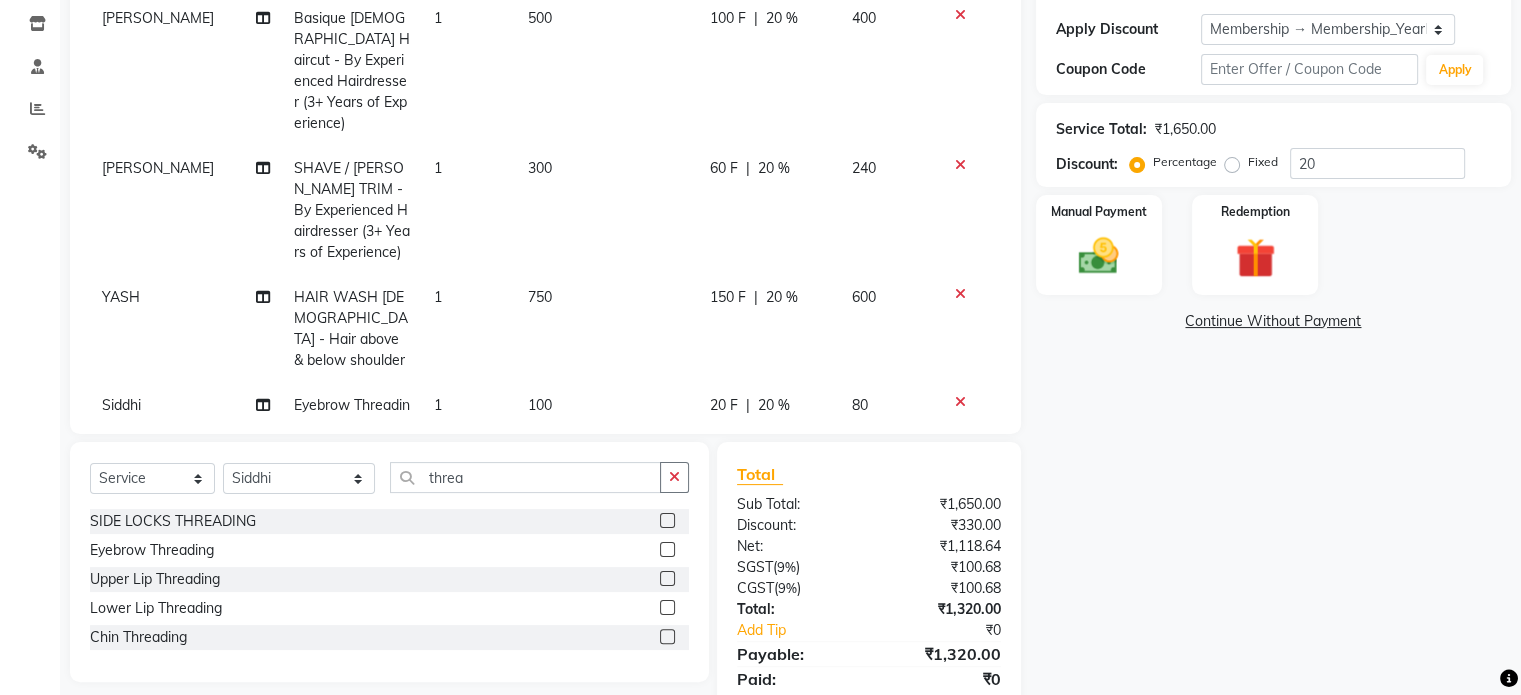 click on "Adnan  Basique MALE Haircut - By Experienced Hairdresser (3+ Years of Experience) 1 500 100 F | 20 % 400 Adnan  SHAVE / BEARD TRIM - By Experienced Hairdresser (3+ Years of Experience) 1 300 60 F | 20 % 240 YASH   HAIR WASH FEMALE - Hair above & below shoulder 1 750 150 F | 20 % 600 Siddhi  Eyebrow Threading 1 100 20 F | 20 % 80" 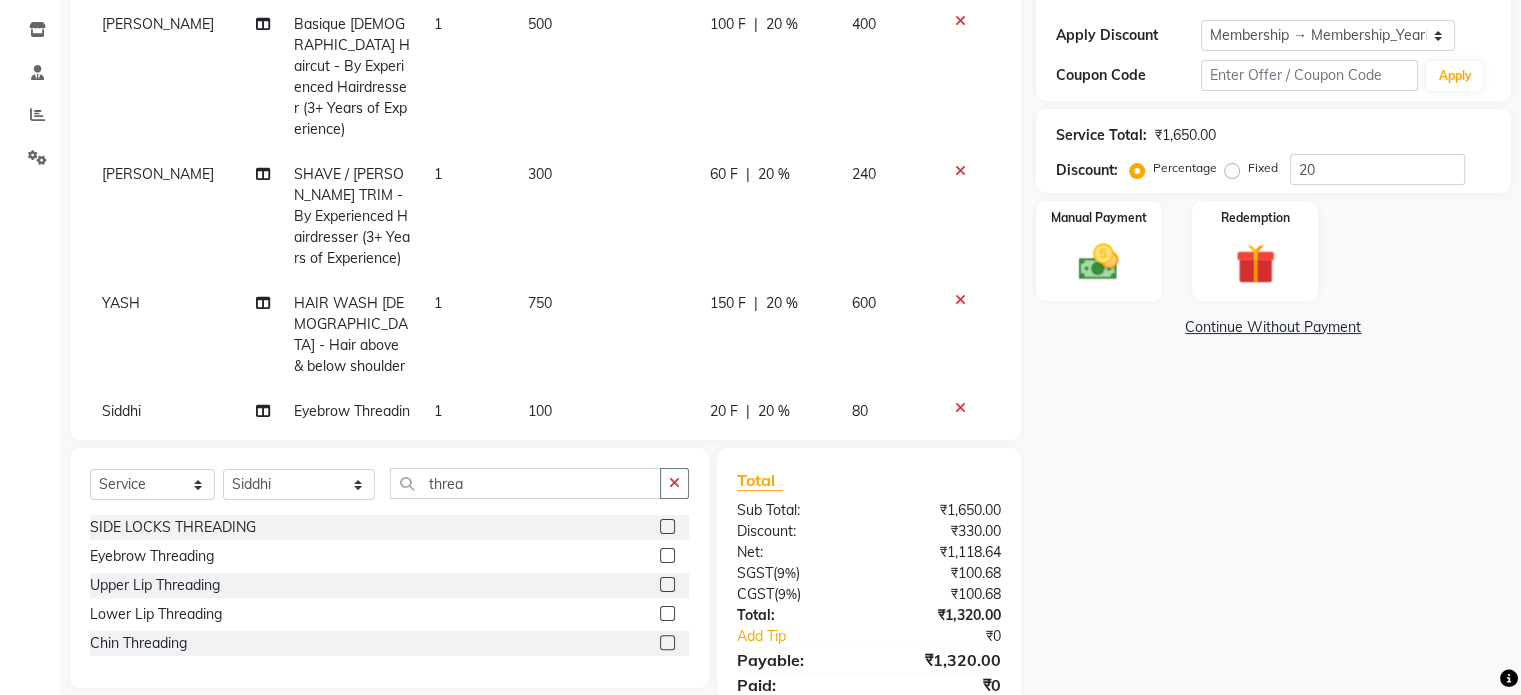 select on "84401" 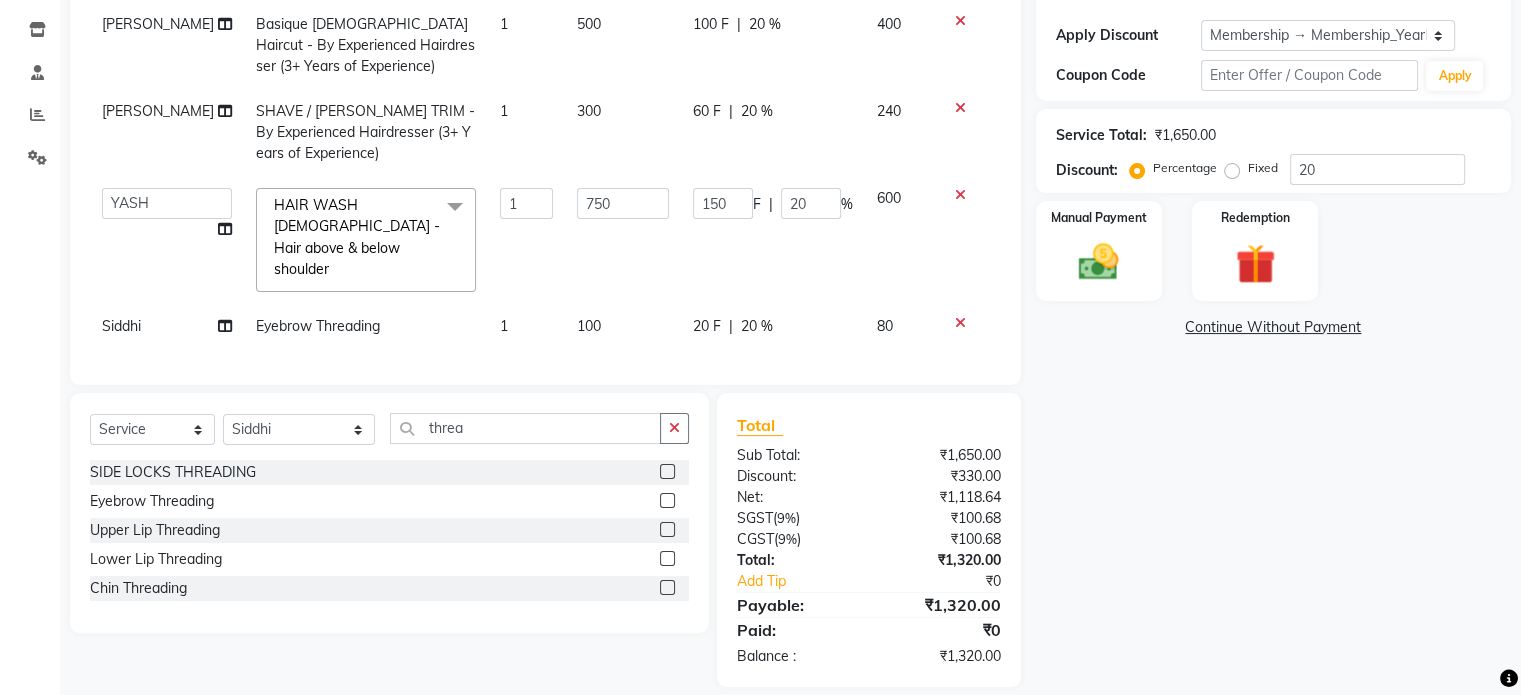 scroll, scrollTop: 334, scrollLeft: 0, axis: vertical 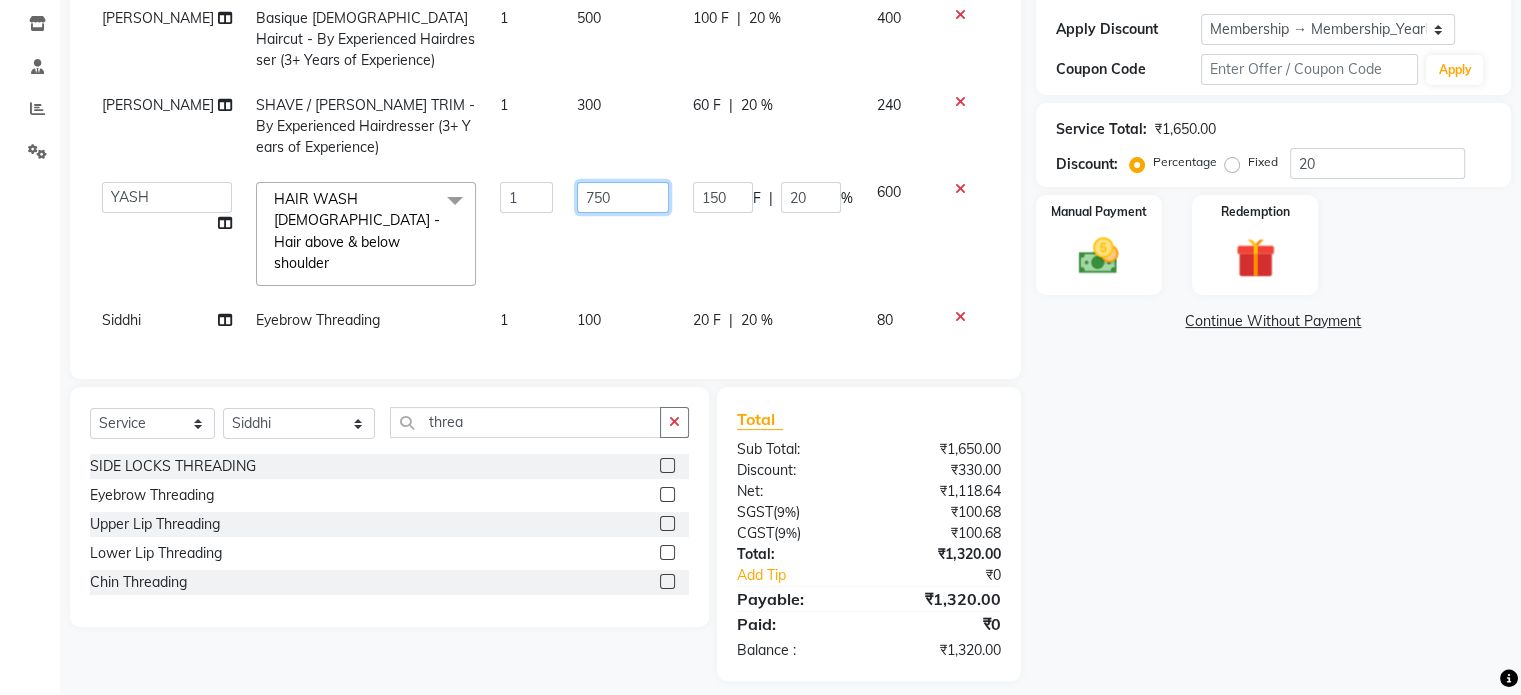 click on "750" 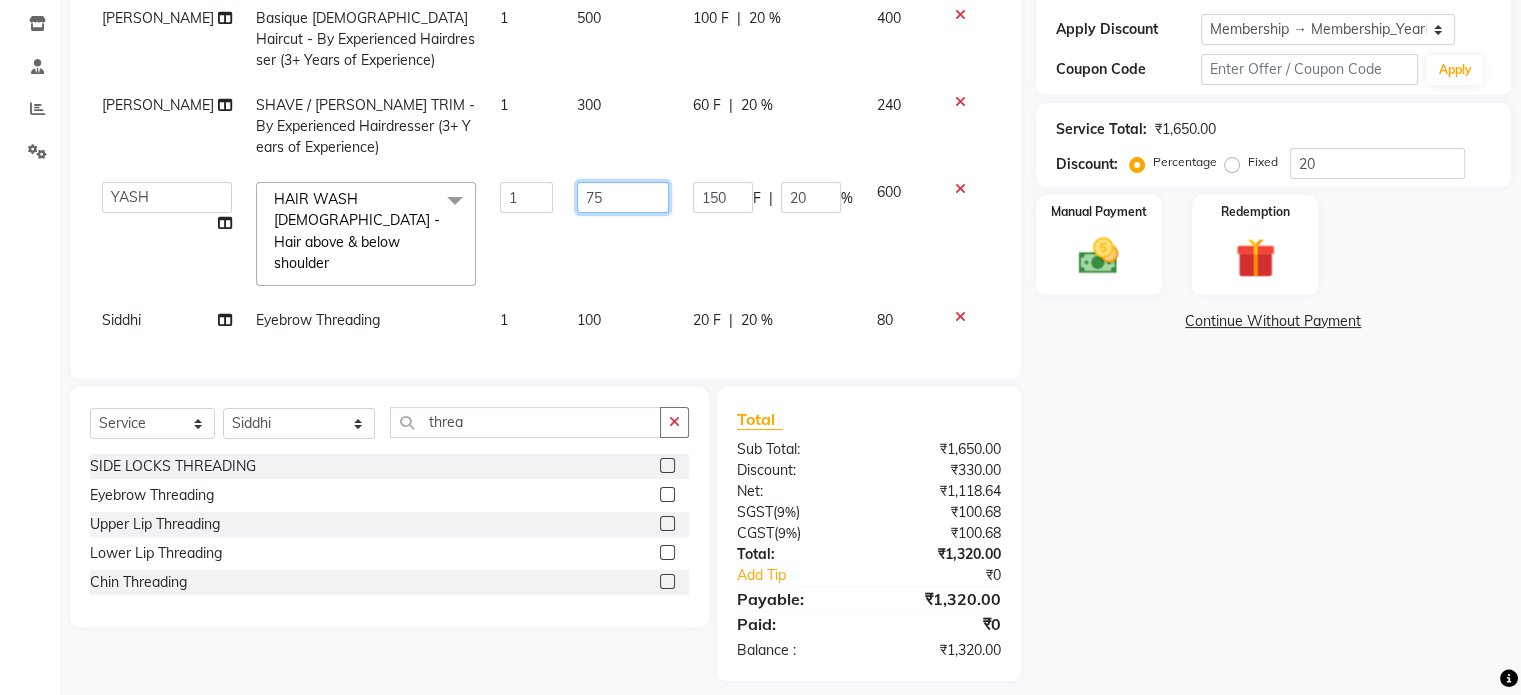 type on "7" 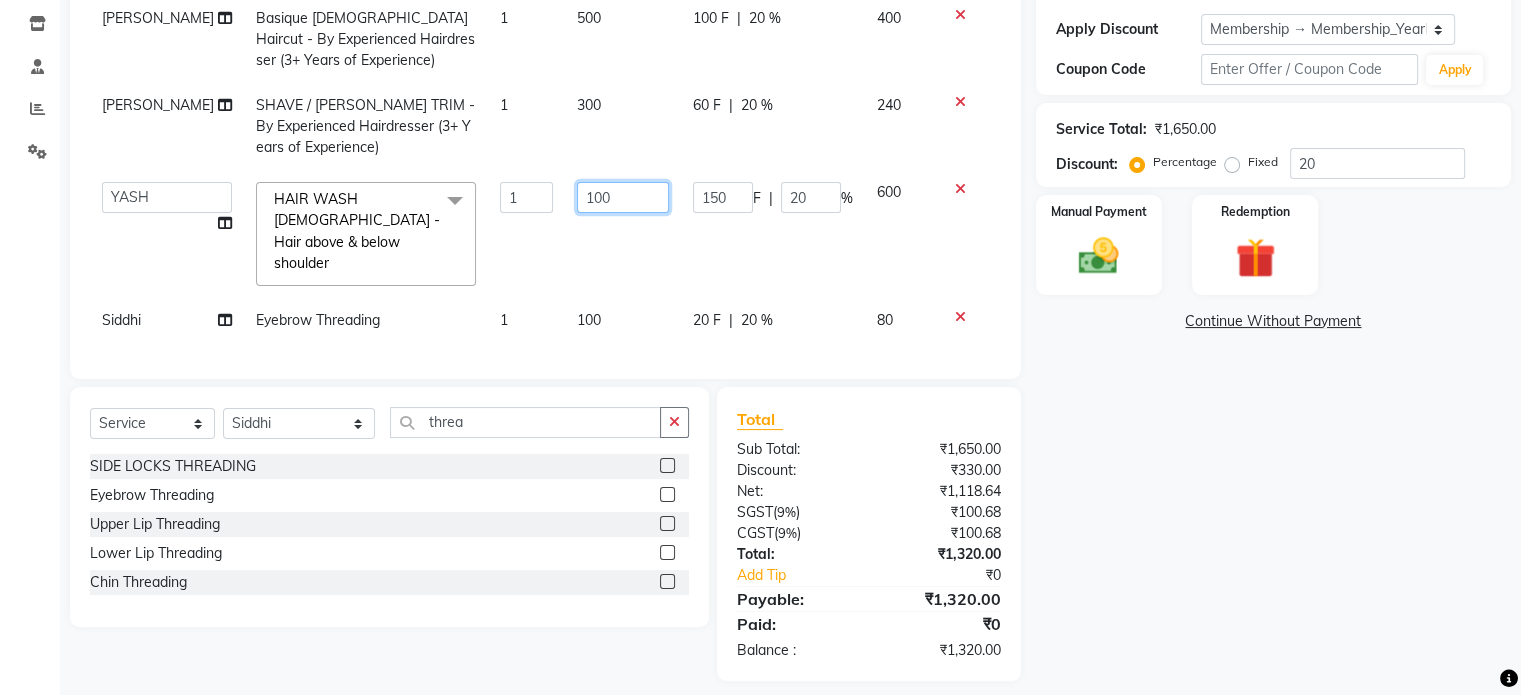 type on "1000" 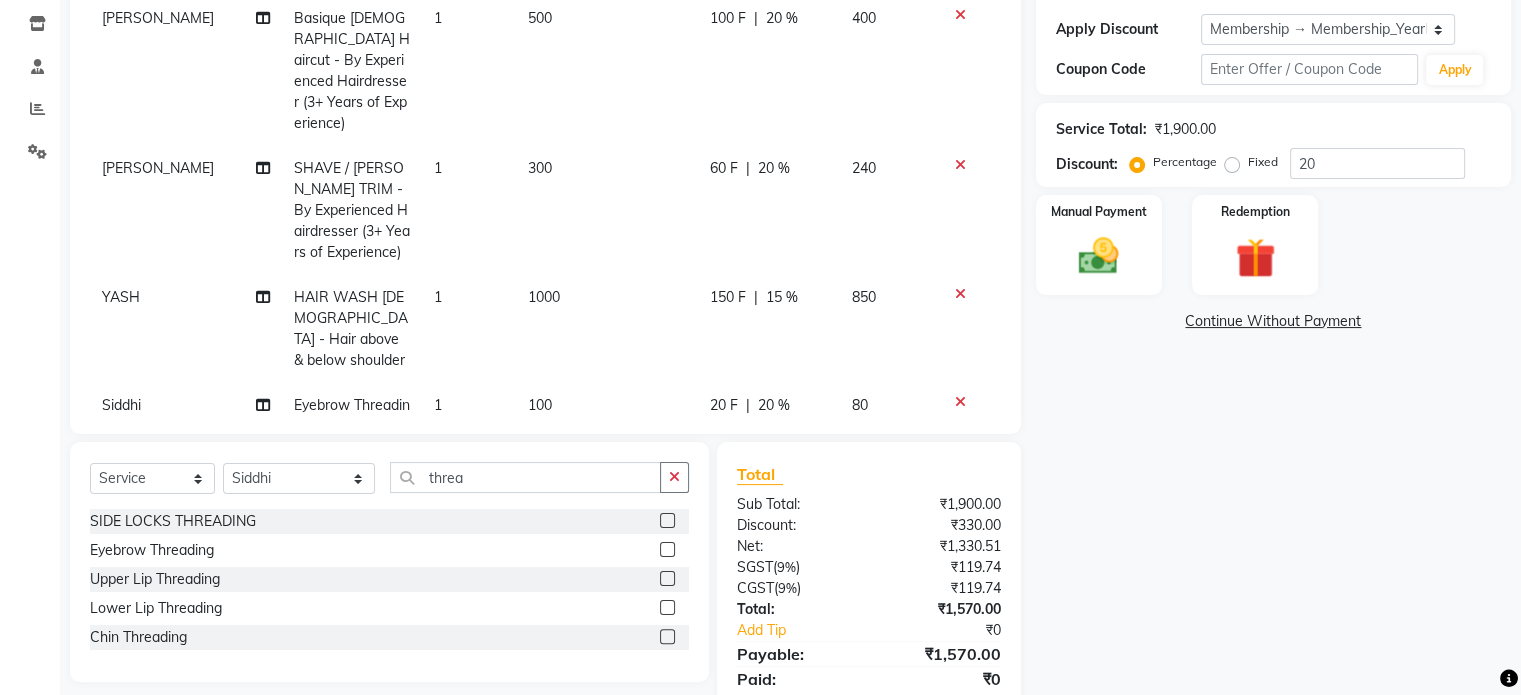 click on "Adnan  Basique MALE Haircut - By Experienced Hairdresser (3+ Years of Experience) 1 500 100 F | 20 % 400 Adnan  SHAVE / BEARD TRIM - By Experienced Hairdresser (3+ Years of Experience) 1 300 60 F | 20 % 240 YASH   HAIR WASH FEMALE - Hair above & below shoulder 1 1000 150 F | 15 % 850 Siddhi  Eyebrow Threading 1 100 20 F | 20 % 80" 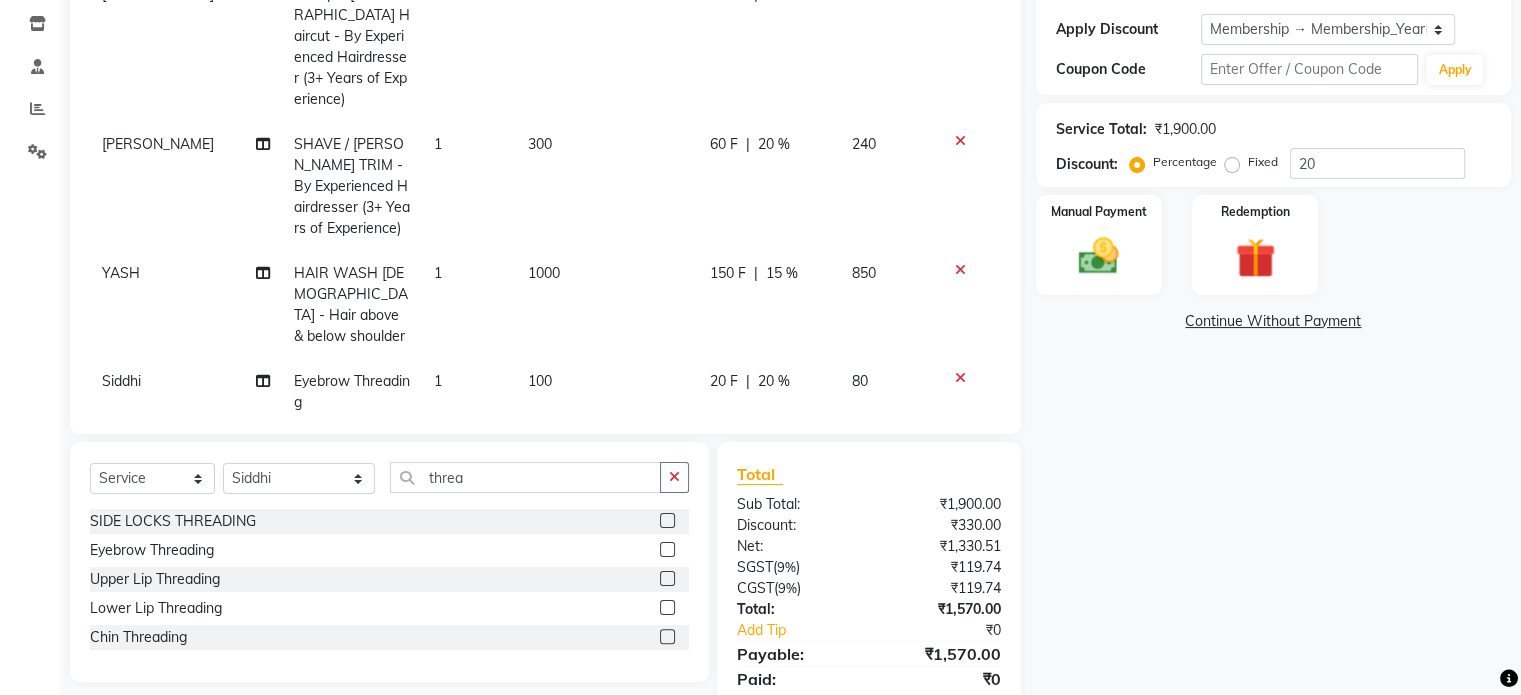 click on "150 F | 15 %" 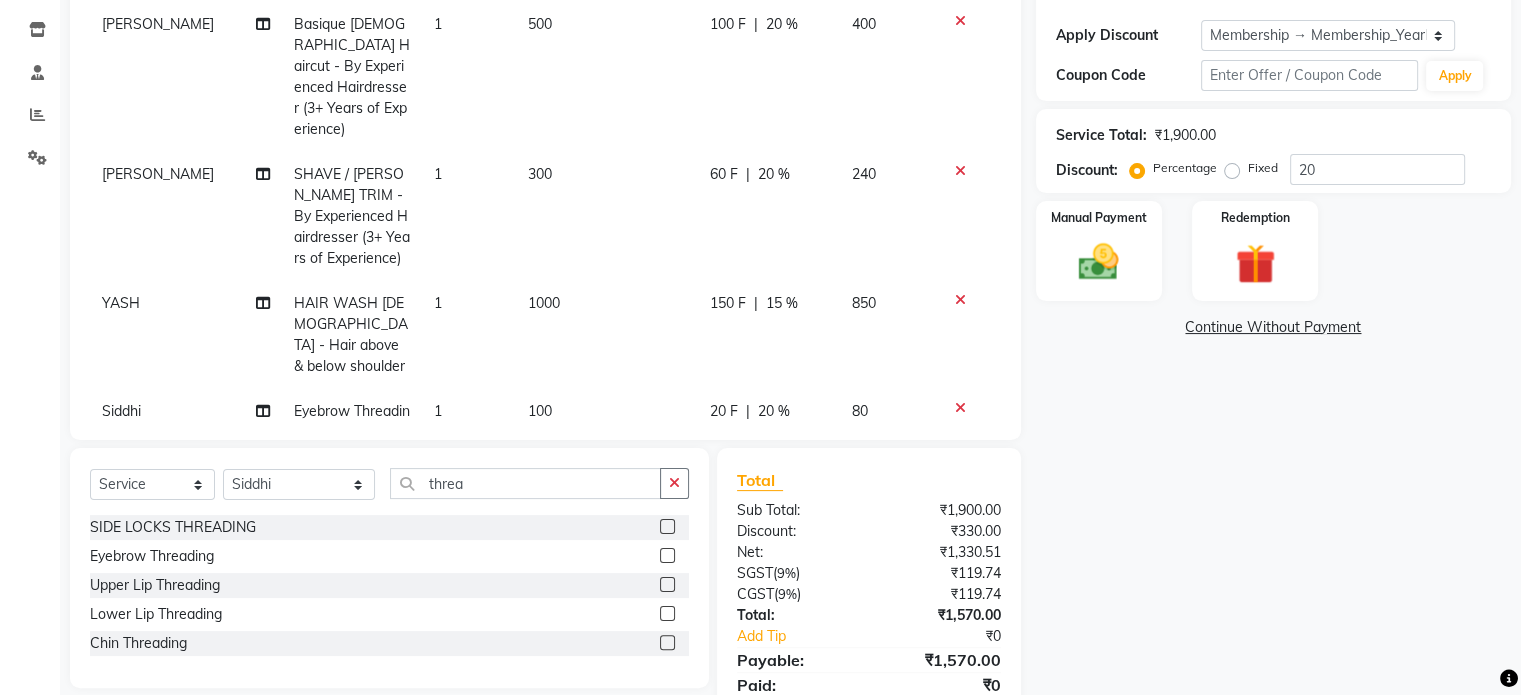 select on "84401" 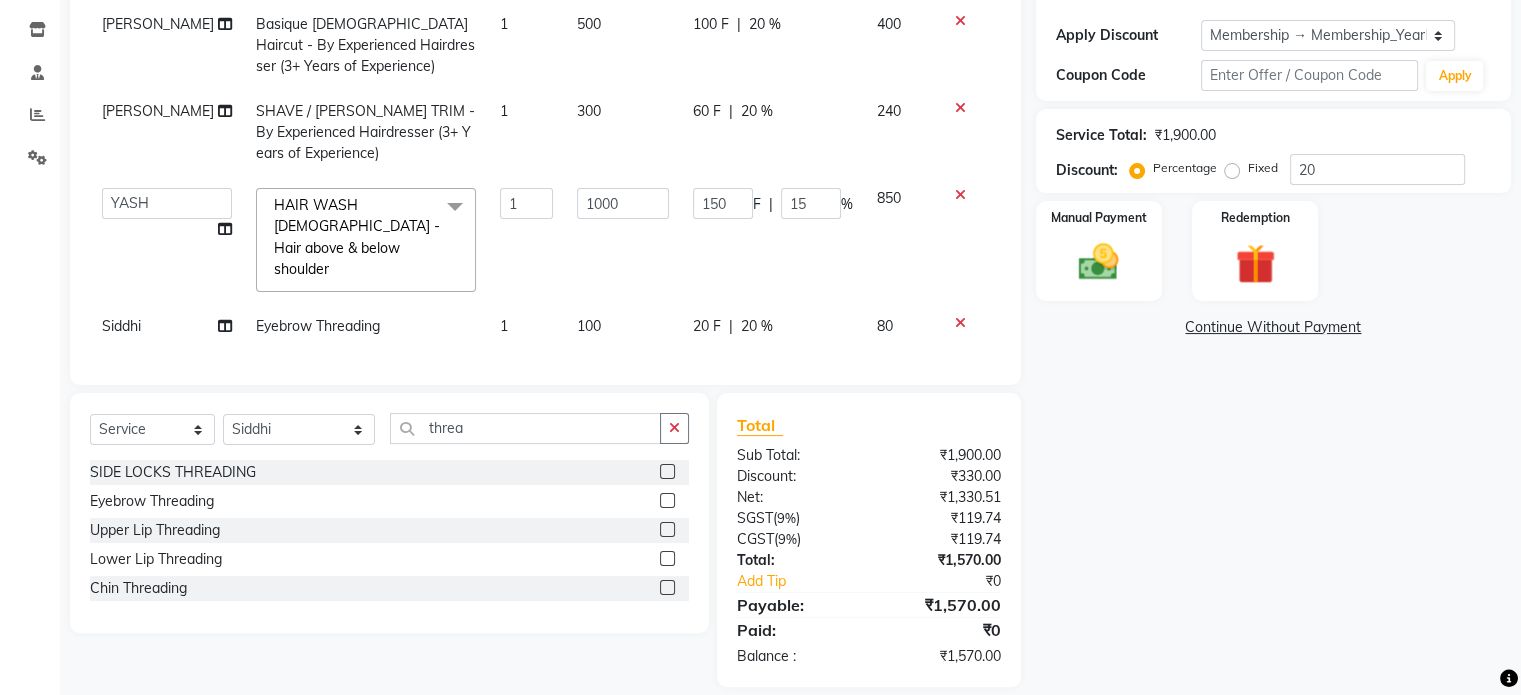 scroll, scrollTop: 334, scrollLeft: 0, axis: vertical 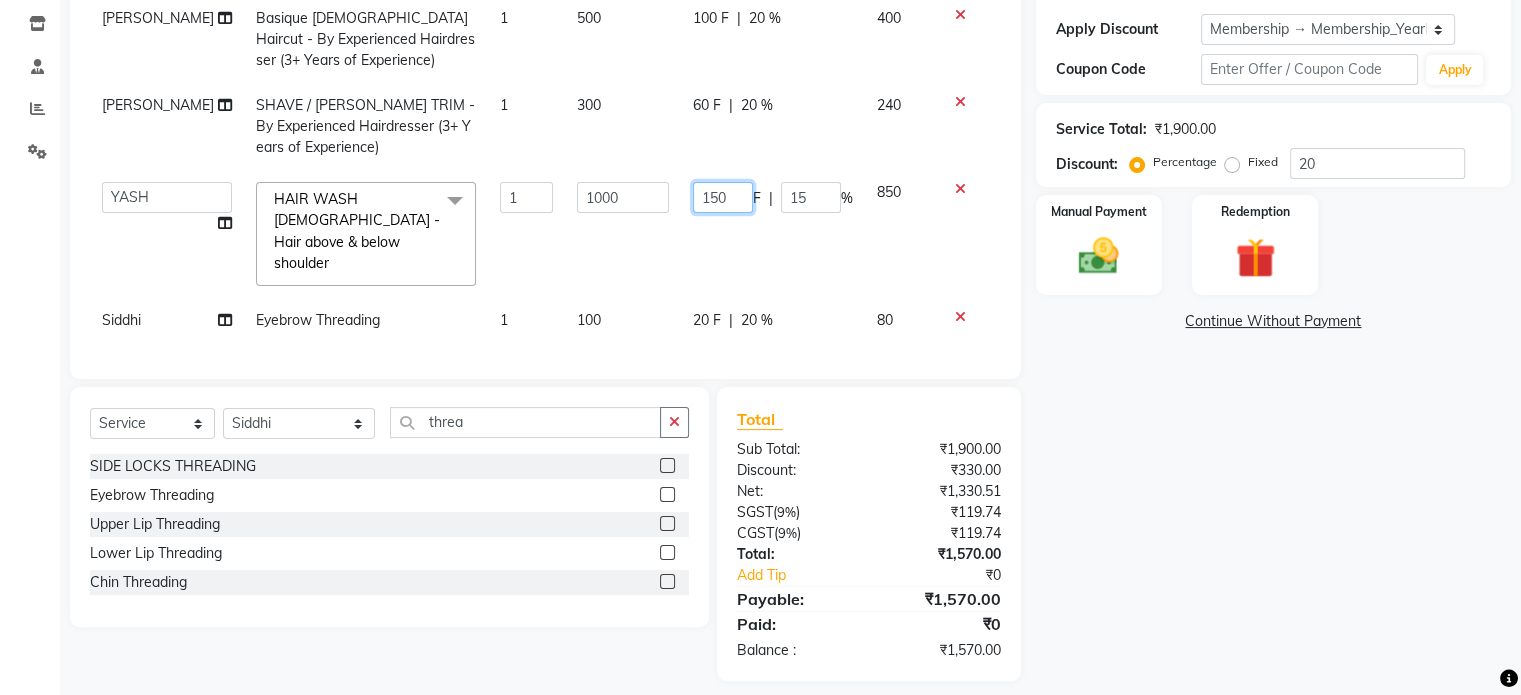 click on "150" 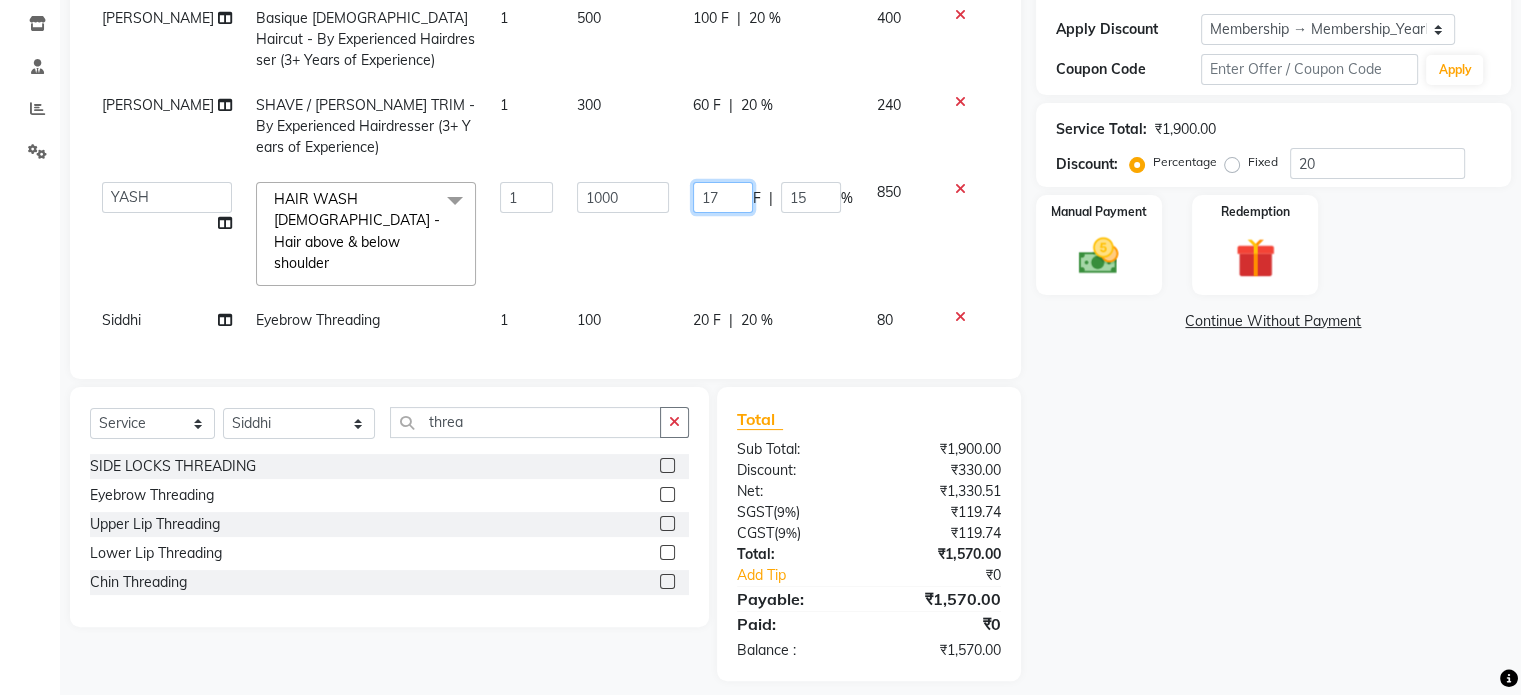 type on "170" 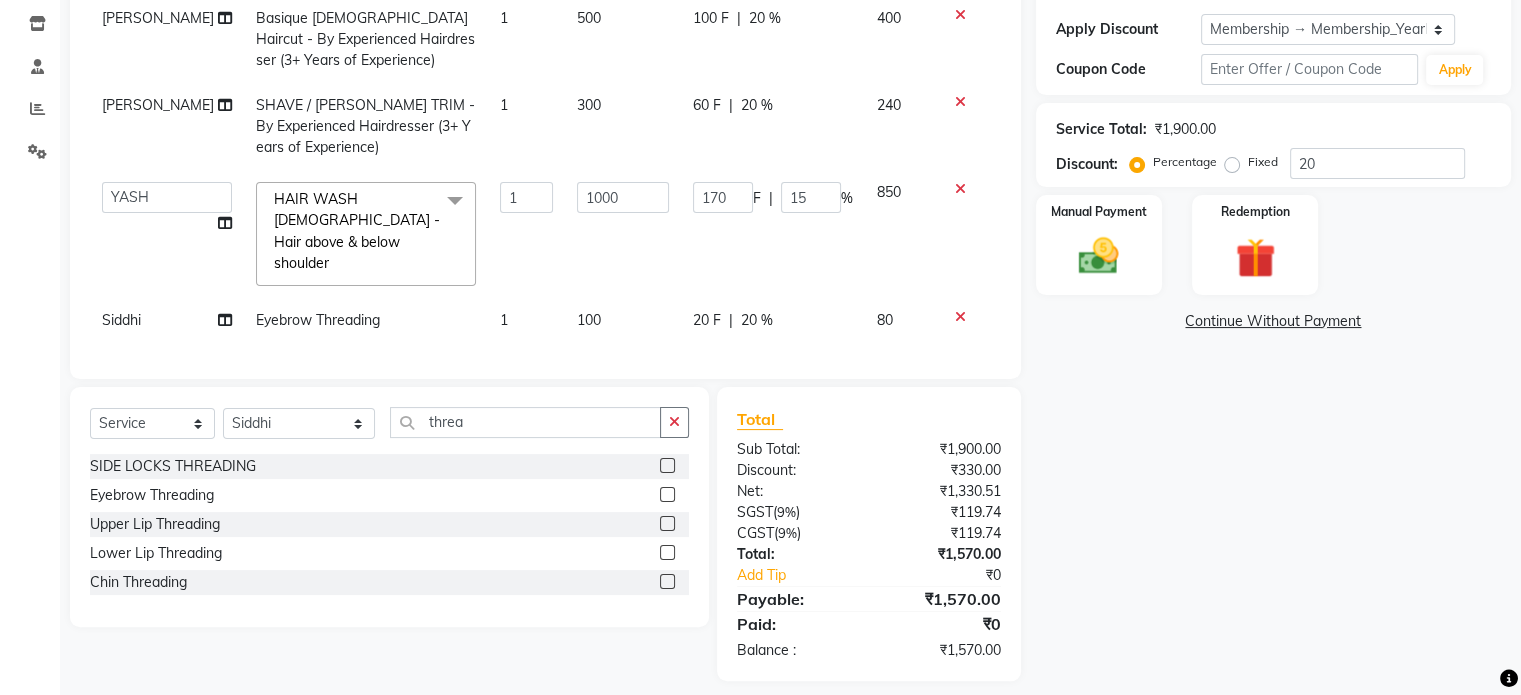 click on "Adnan  Basique MALE Haircut - By Experienced Hairdresser (3+ Years of Experience) 1 500 100 F | 20 % 400 Adnan  SHAVE / BEARD TRIM - By Experienced Hairdresser (3+ Years of Experience) 1 300 60 F | 20 % 240  Adnan    ARSHAD   Asma    Derma Dynamics   Devesh   Francis (MO)   Gufran Mansuri   Harsh   Mohd Faizan   Mohd Imran    Omkar   Osama Patel   Rohan    ROSHAN   Salvana Motha   SAM   Shahbaz (D)   Shahne Alam   SHAIREI   Shanu Sir (F)   Shanuzz (Oshiwara)   Shanuzz Salon, Andheri   Siddhi    SUBHASH    Tanishka Panchal   VARSHADA JUVALE   YASH    HAIR WASH FEMALE - Hair above & below shoulder  x HAIR WASH FEMALE - Hair above shoulder HAIR WASH FEMALE - Hair above & below shoulder HAIR WASH FEMALE - Hair upto back HAIR WASH FEMALE - Hair below waist HAIR WASH FEMALE - Additional charges for oiled hair HAIR WASH FEMALE - Wash & Blast DRY BEARD COLOR SIDE LOCKS THREADING PERMING  CONSULTATION HAIR WASH MALE - Wash / Style HAIR WASH MALE - Style HAIR WASH MALE - Additional charges for oiled hair BOTOX - CROWN" 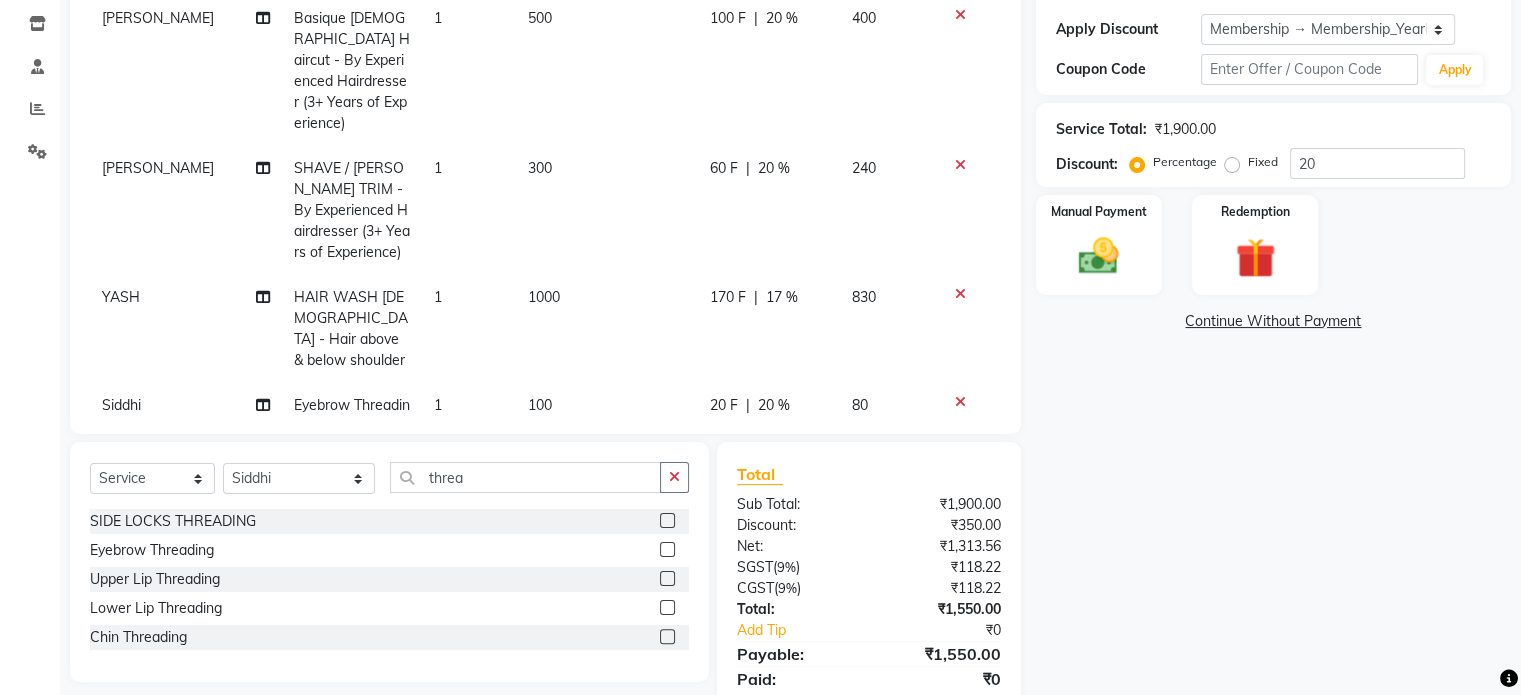 click on "170 F" 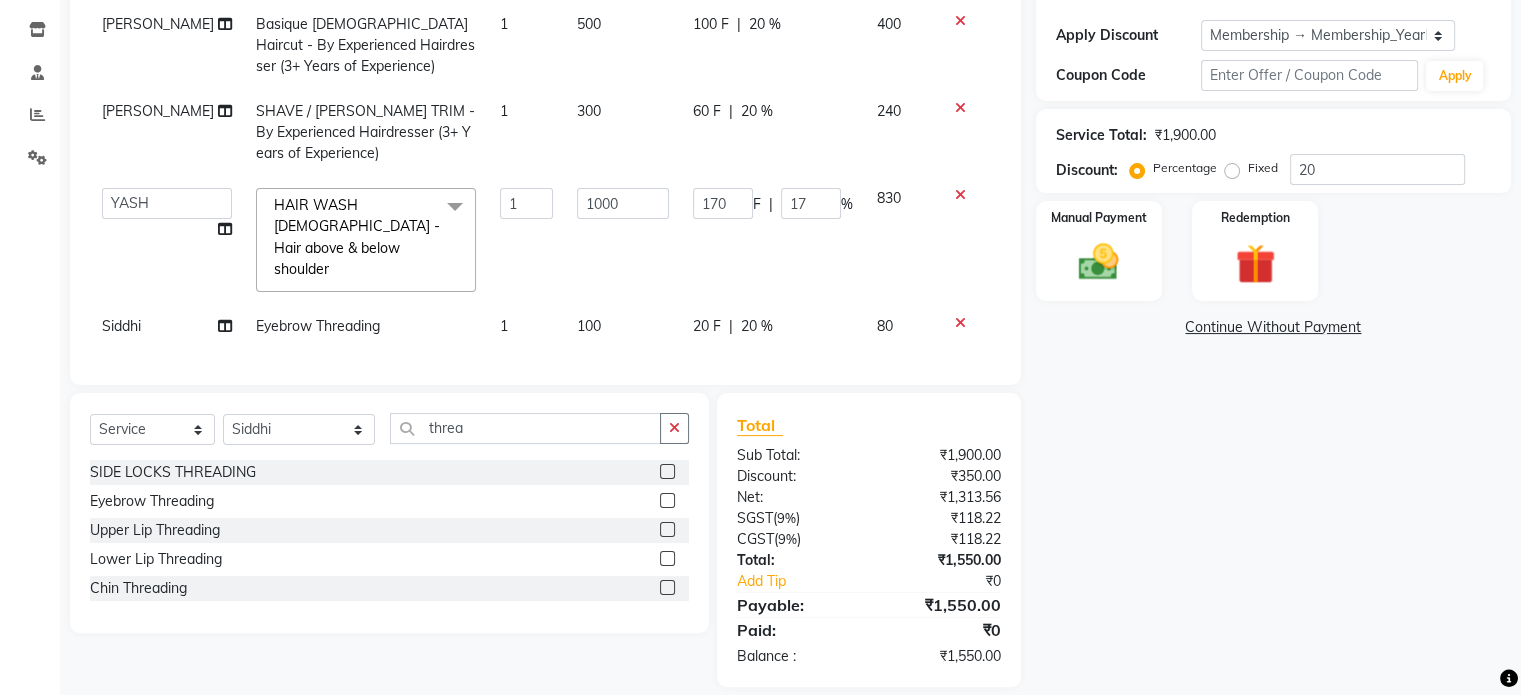 scroll, scrollTop: 334, scrollLeft: 0, axis: vertical 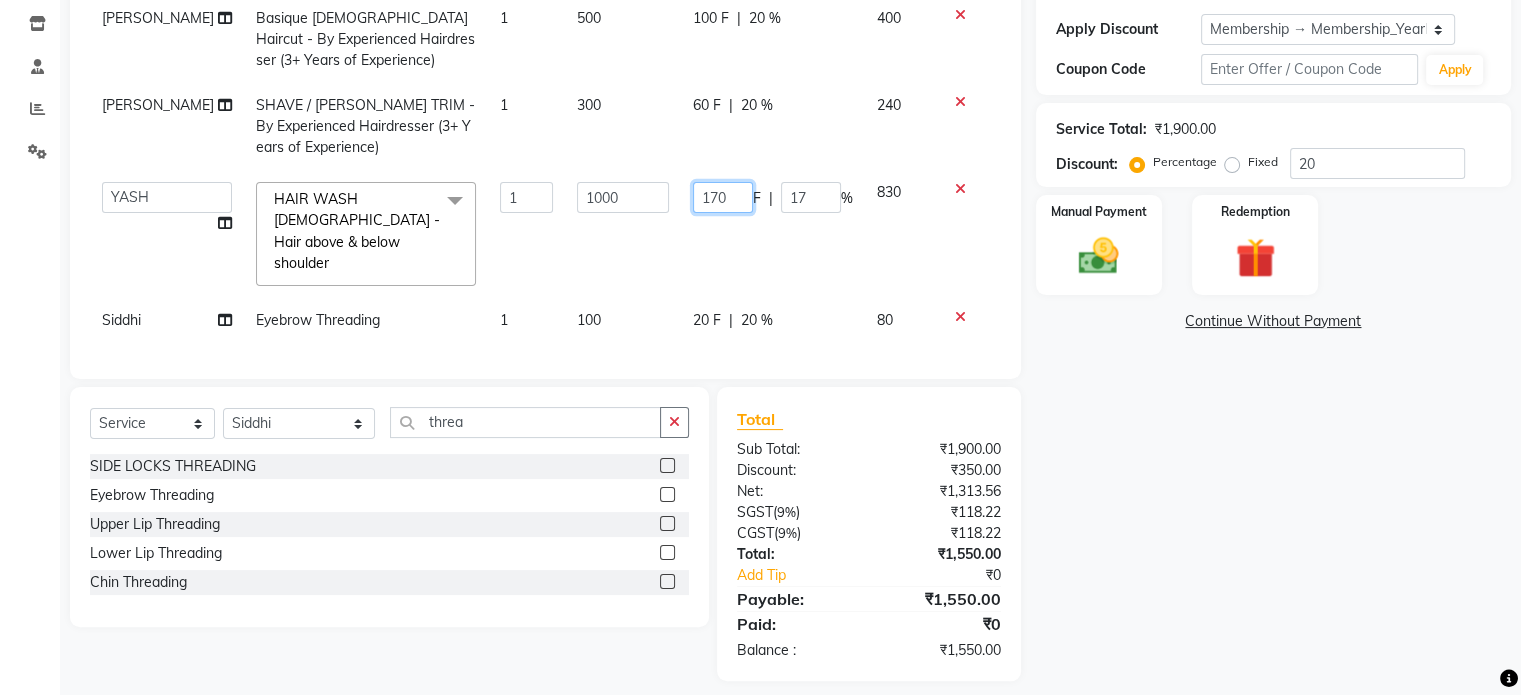 click on "170" 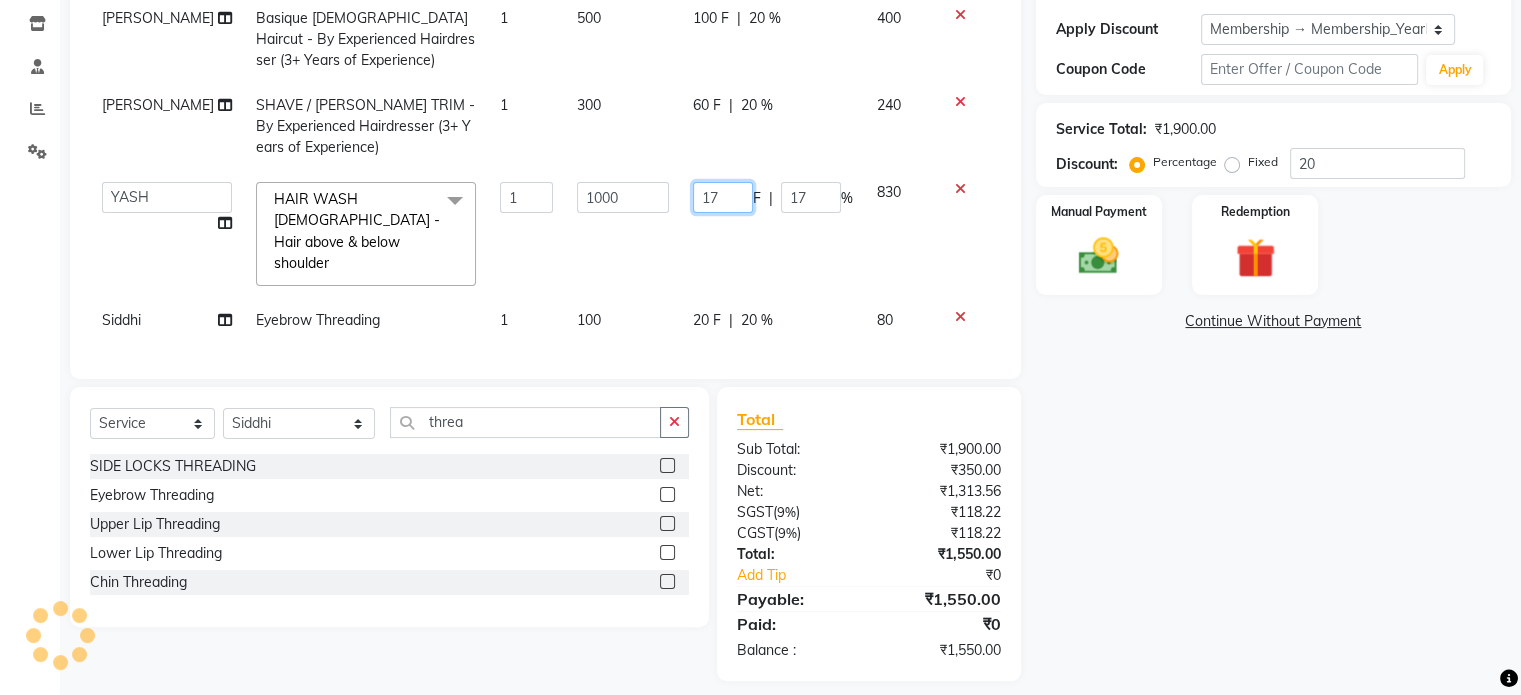 type on "1" 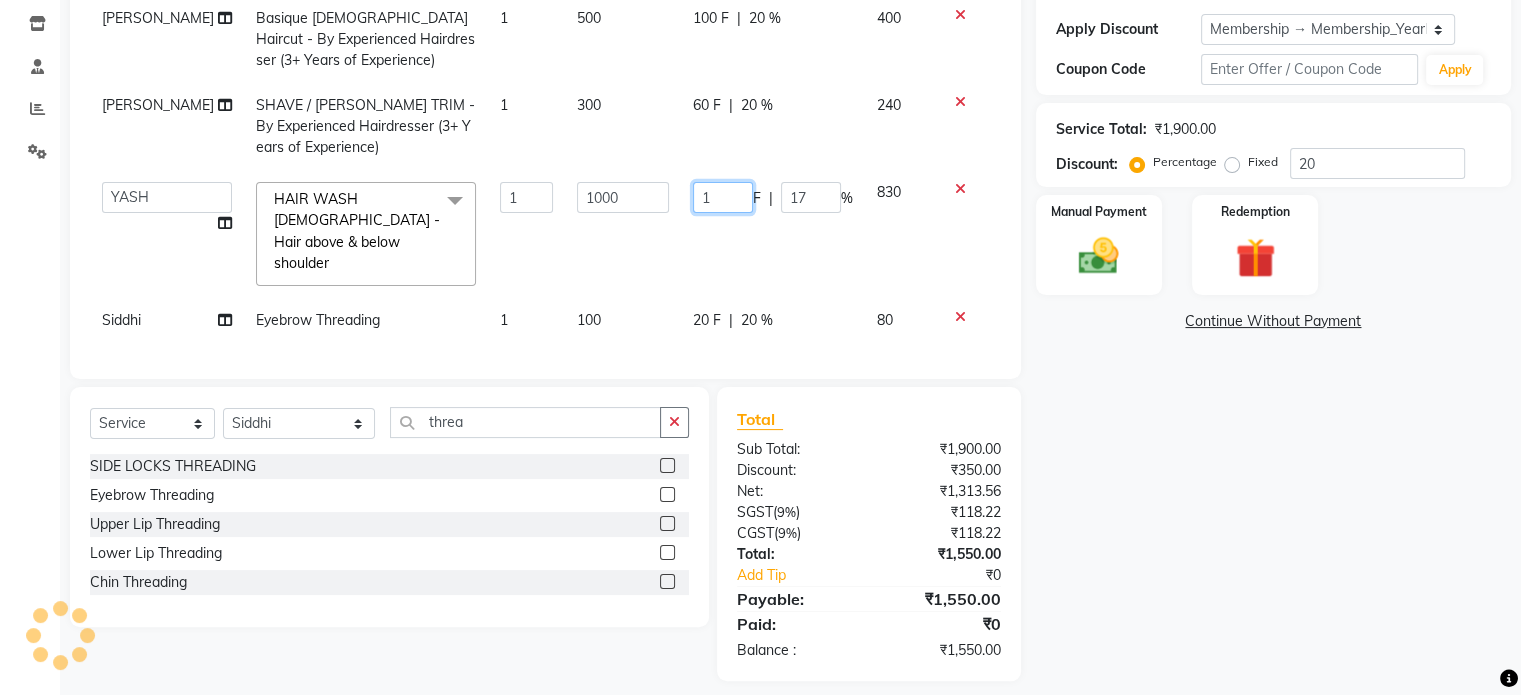 type 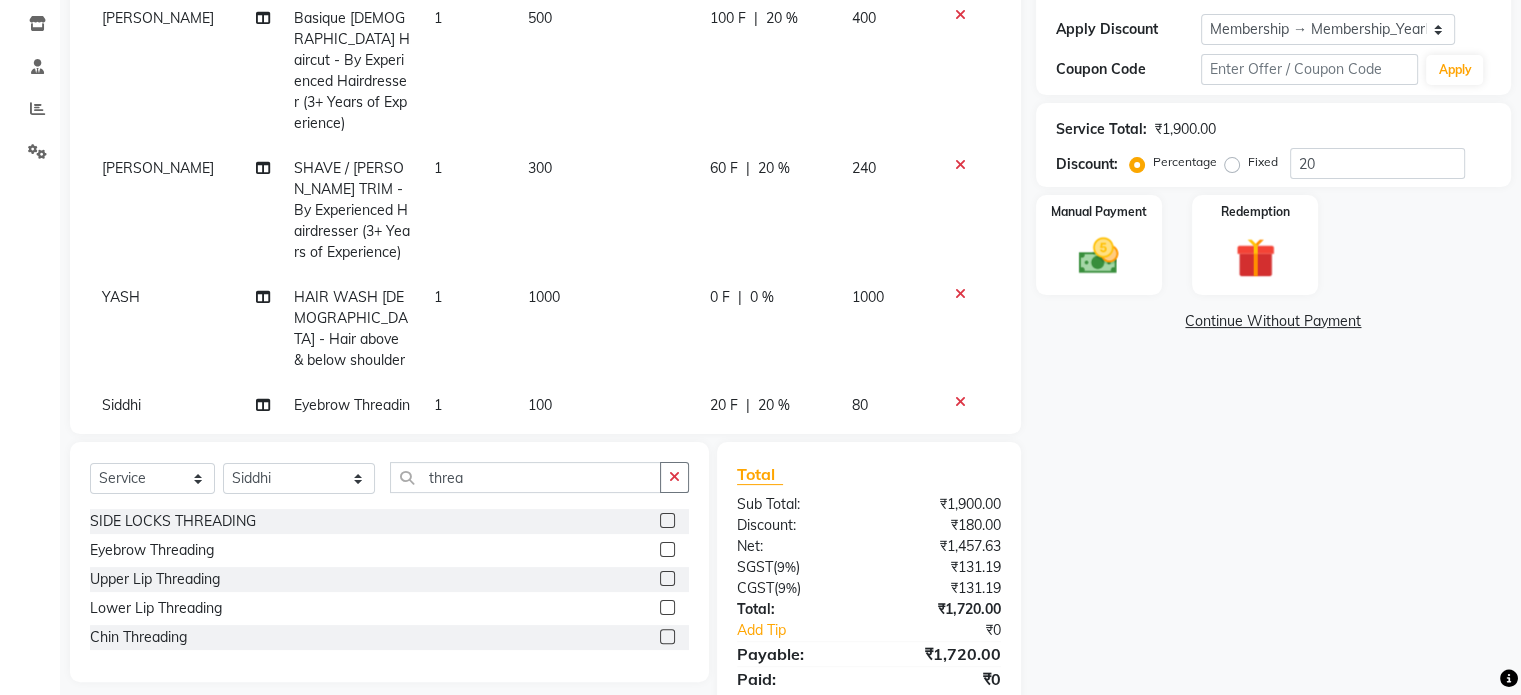 drag, startPoint x: 742, startPoint y: 266, endPoint x: 740, endPoint y: 287, distance: 21.095022 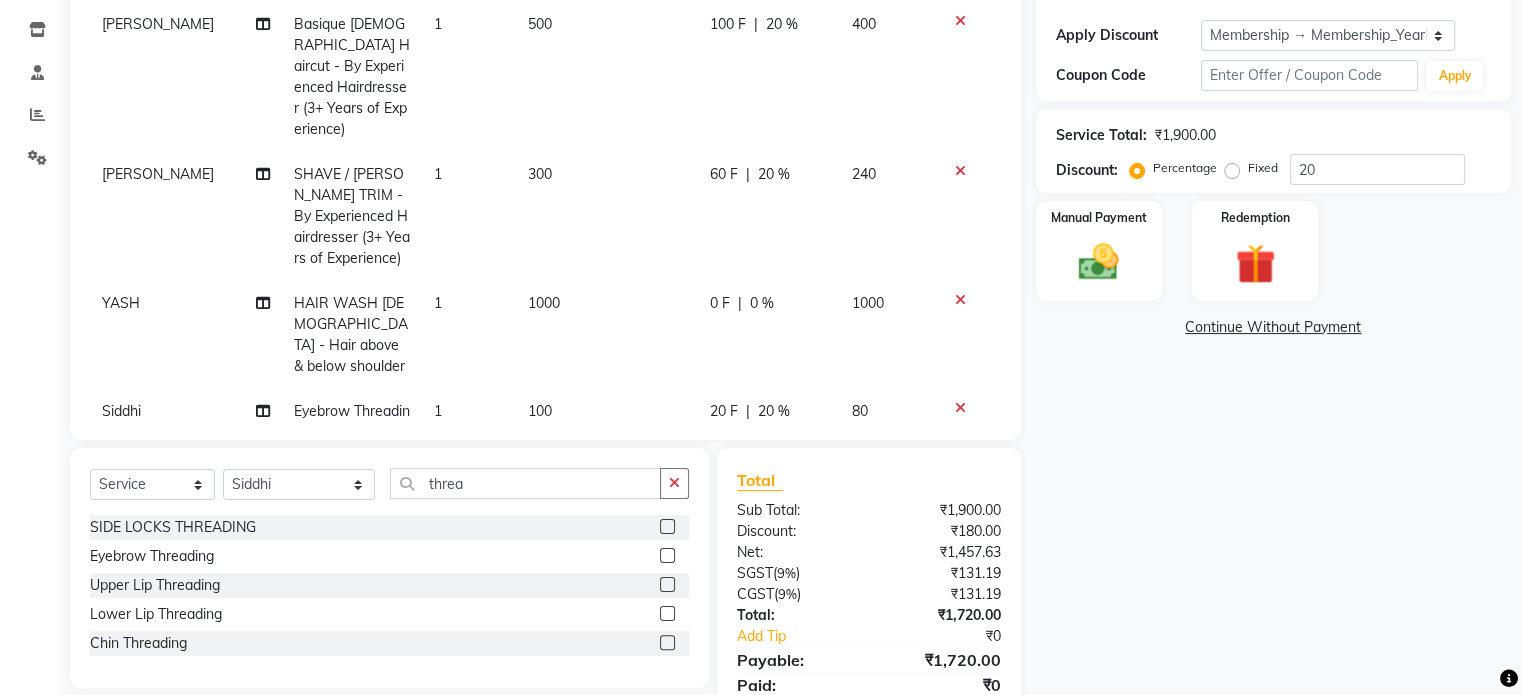 select on "84401" 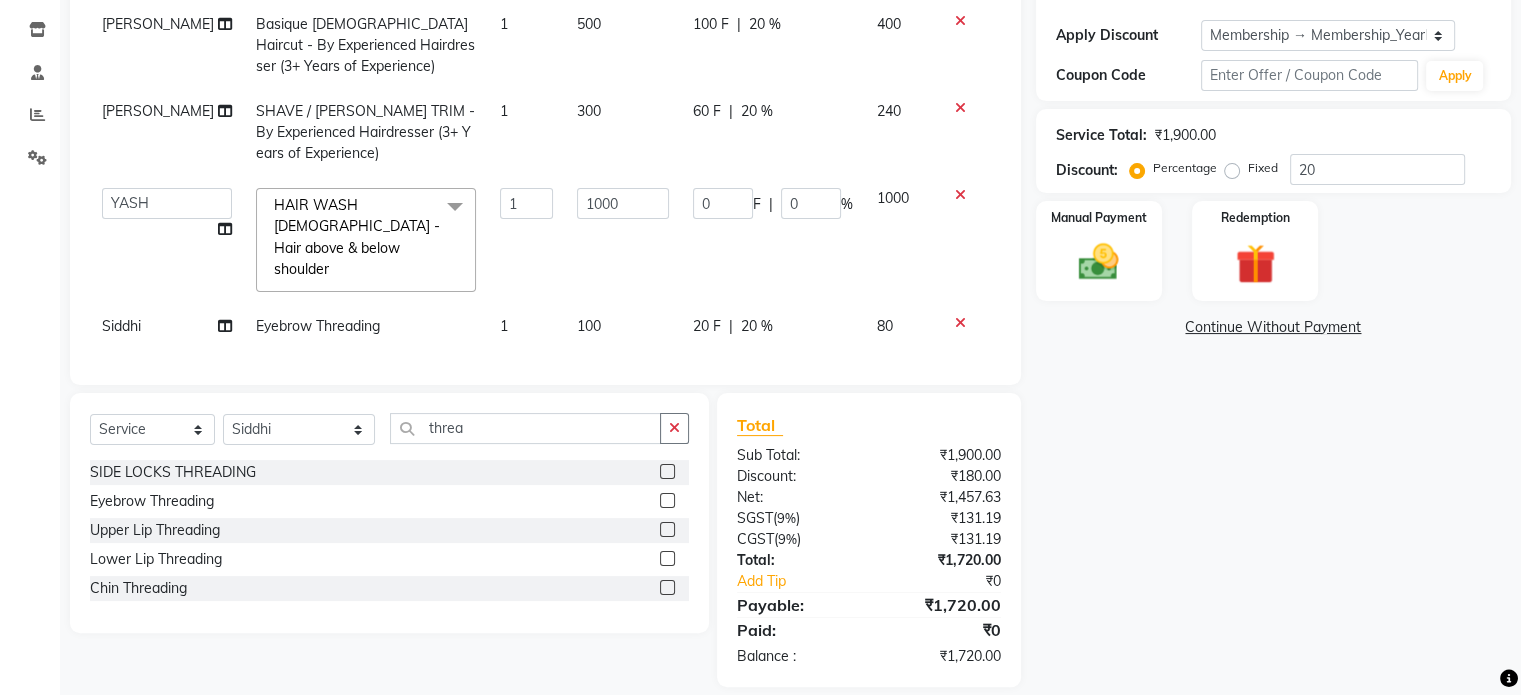 click on "20 F | 20 %" 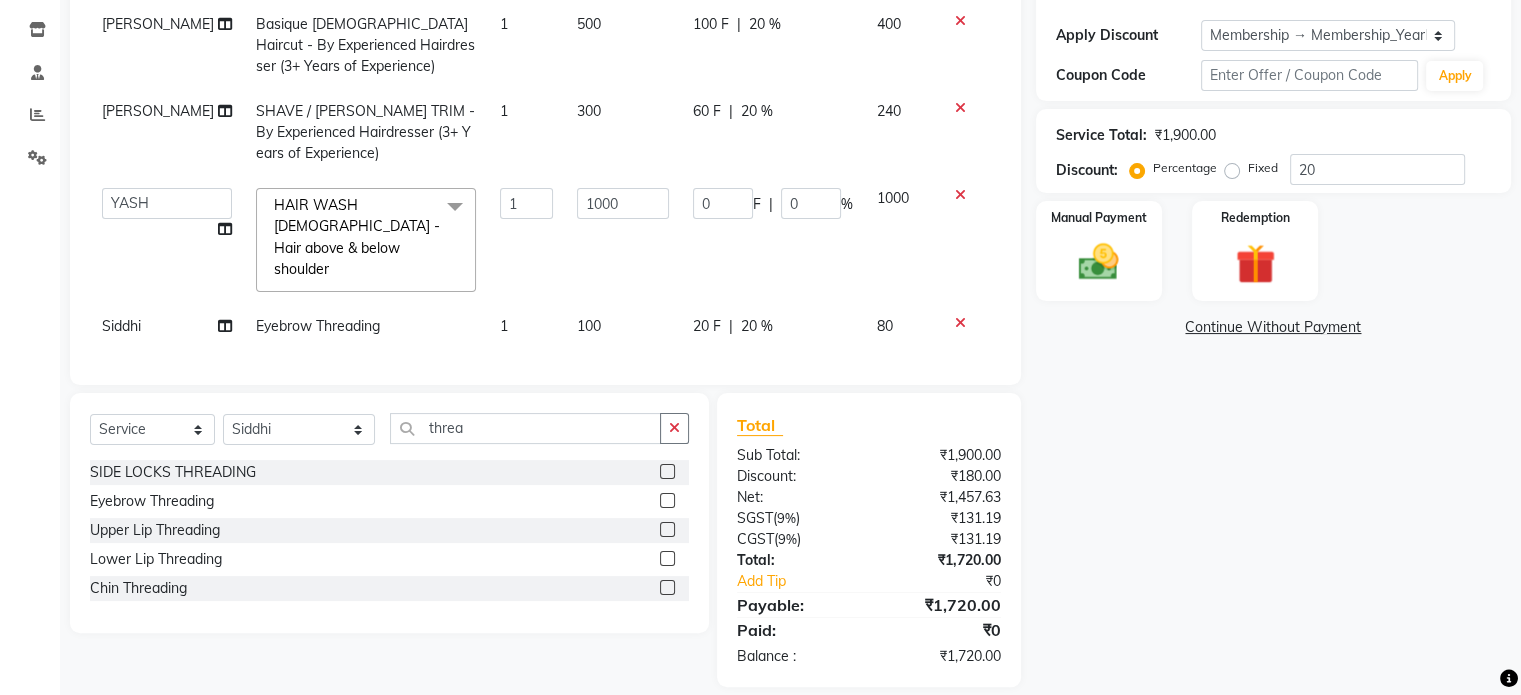 scroll, scrollTop: 334, scrollLeft: 0, axis: vertical 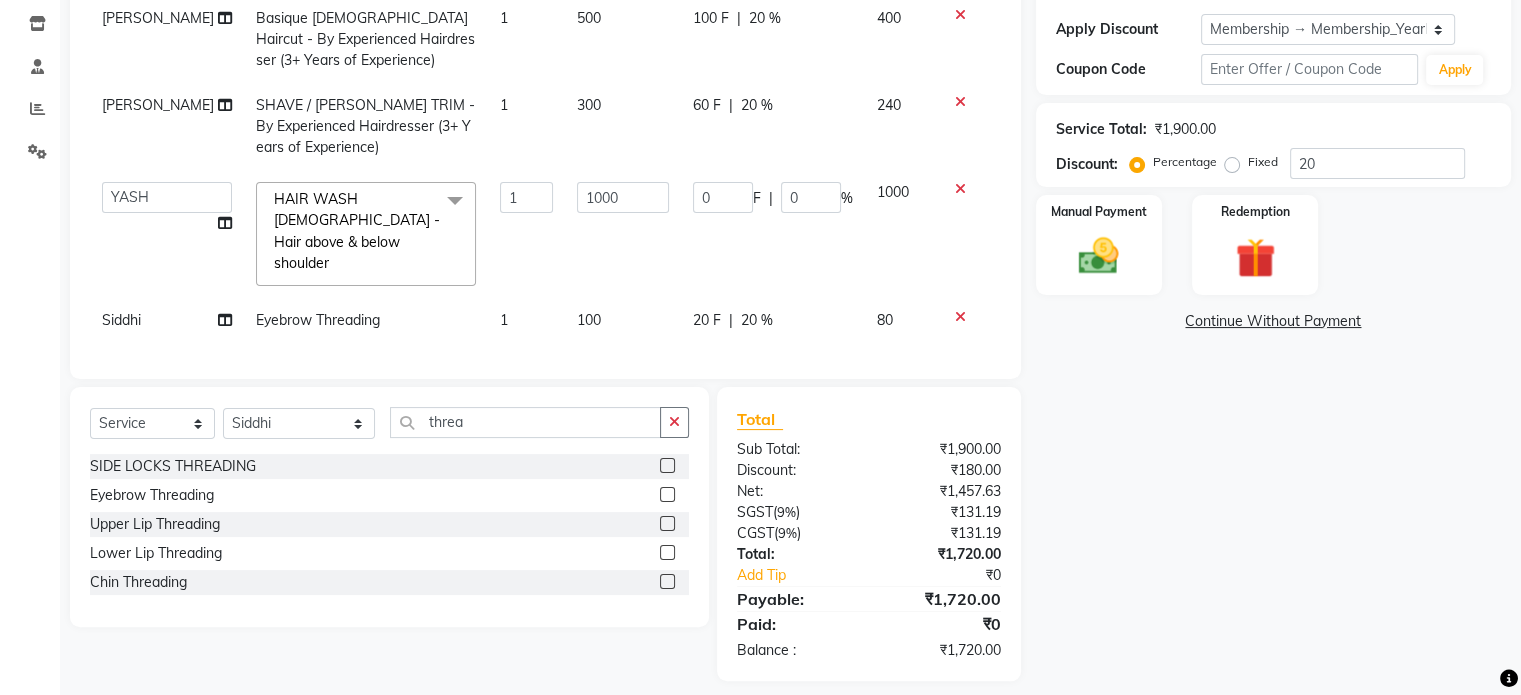 select on "61243" 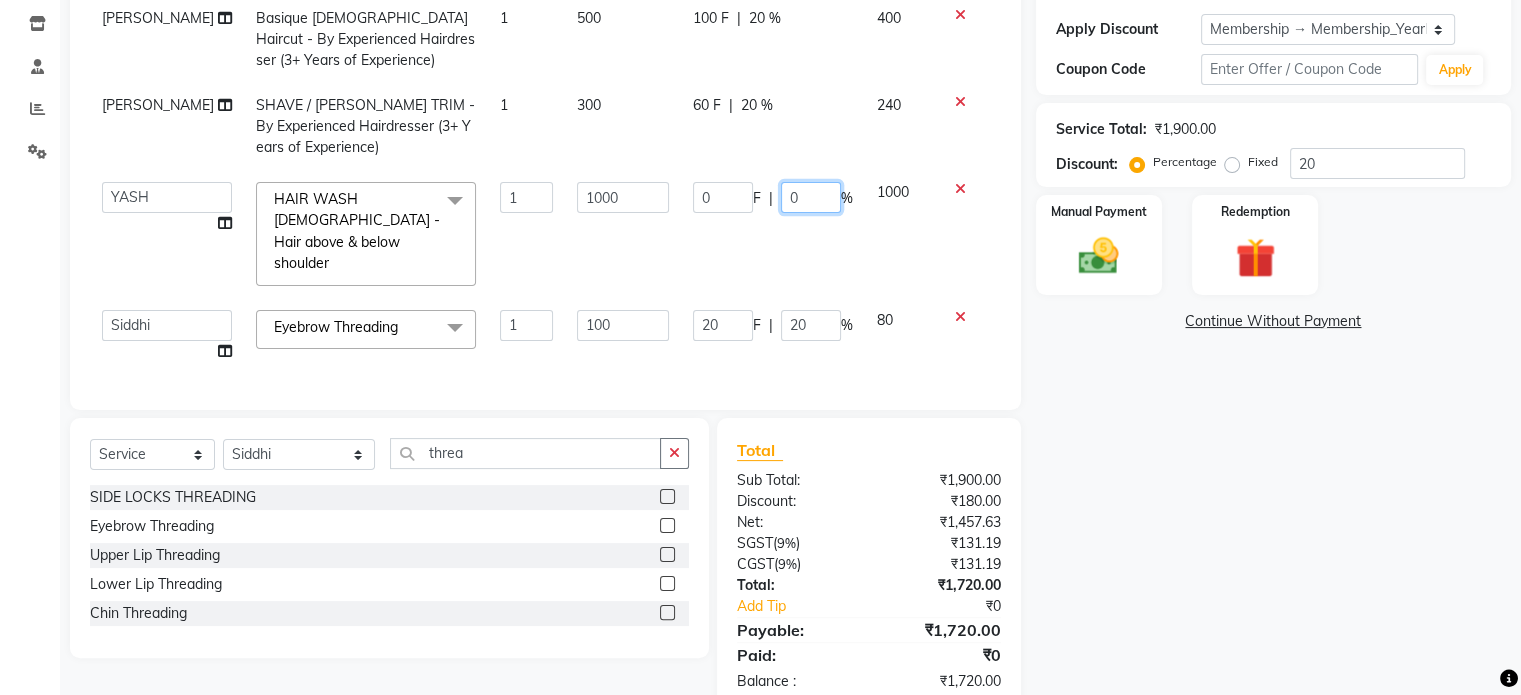 click on "0" 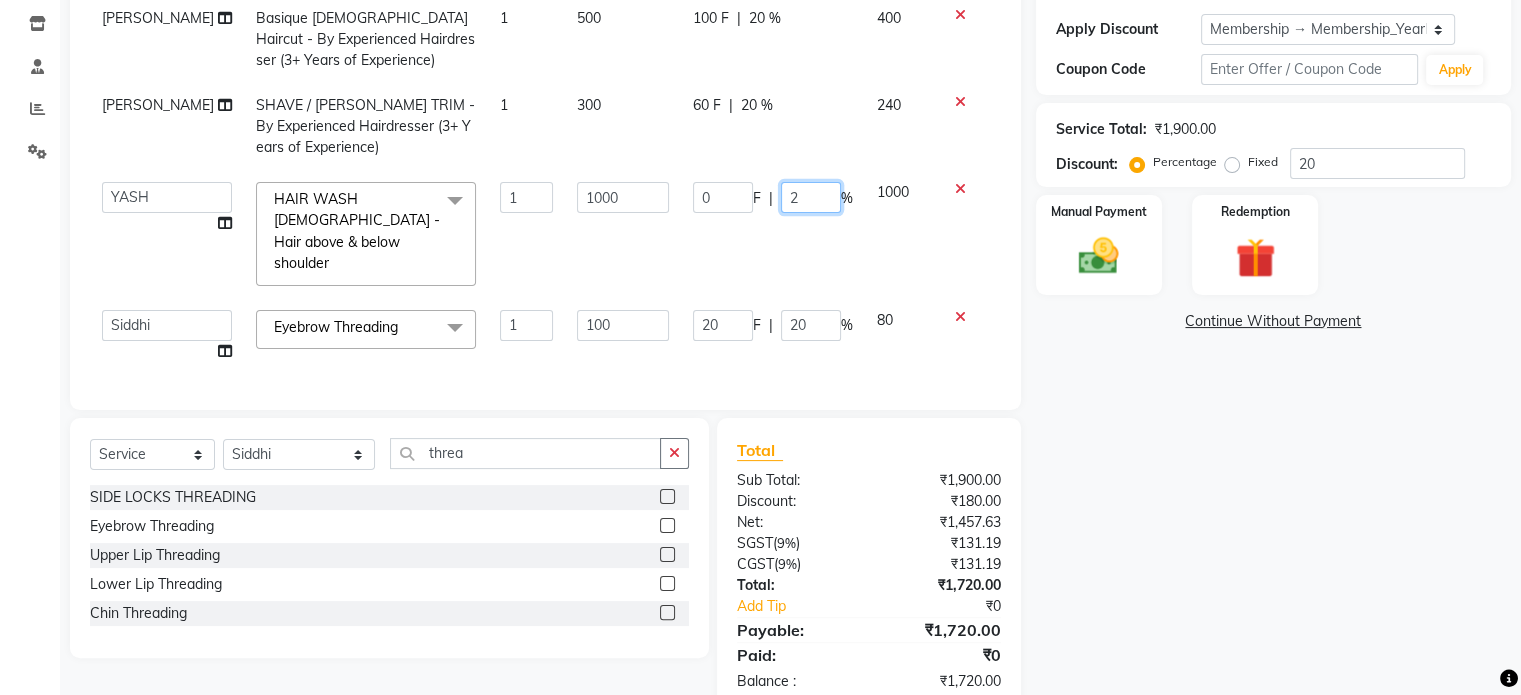 type on "20" 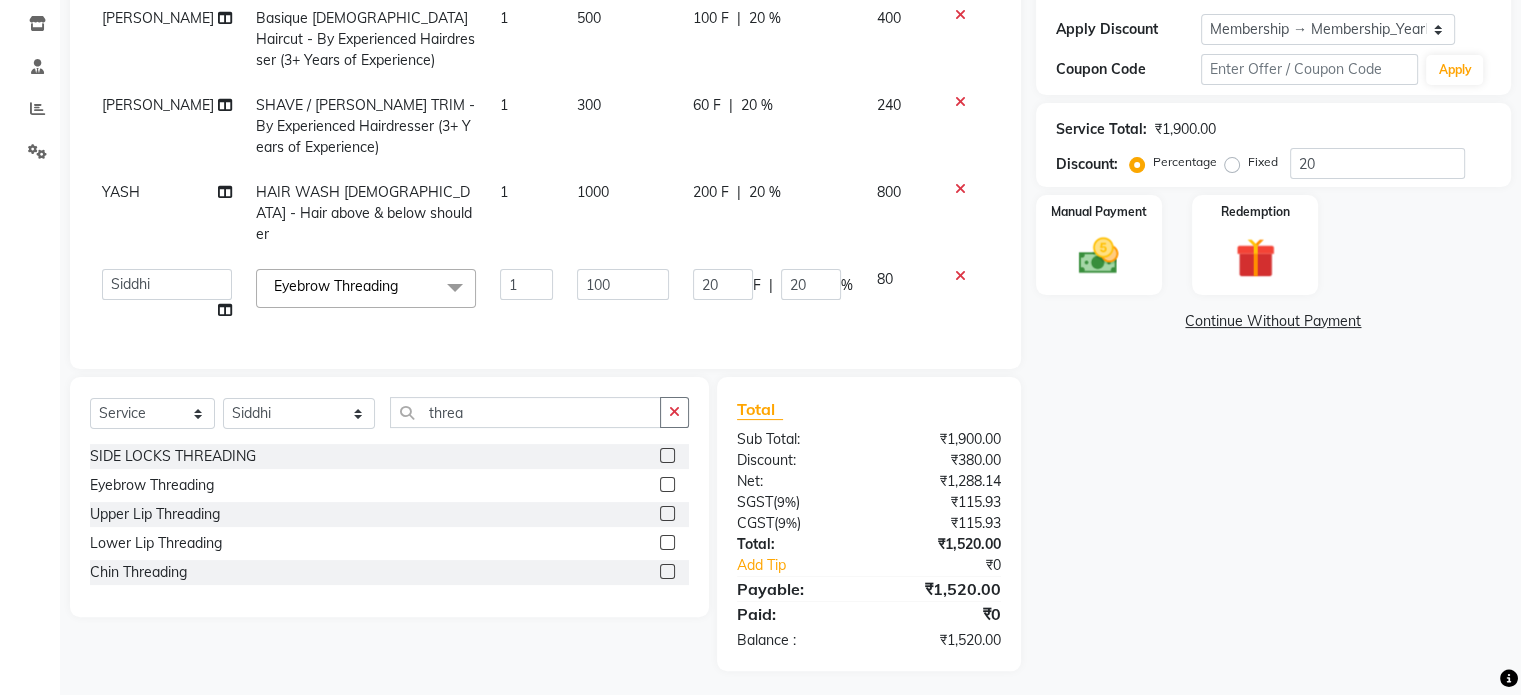 click on "Name: Diwakar Malik Membership: end on 18-12-2025 Total Visits:  10 Card on file:  0 Last Visit:   15-06-2025 Points:   0  Apply Discount Select Membership → Membership_Yearly_M (20) Coupon Code Apply Service Total:  ₹1,900.00  Discount:  Percentage   Fixed  20 Manual Payment Redemption  Continue Without Payment" 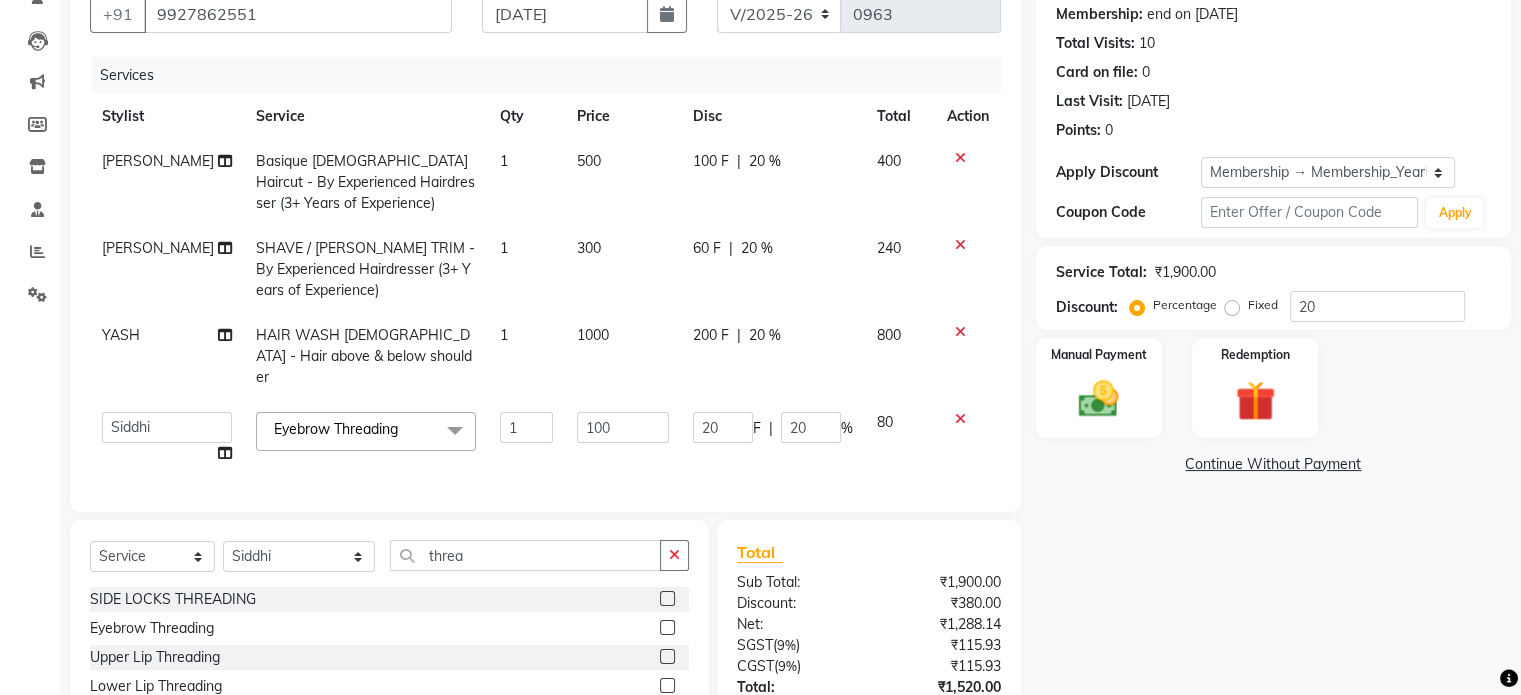 scroll, scrollTop: 192, scrollLeft: 0, axis: vertical 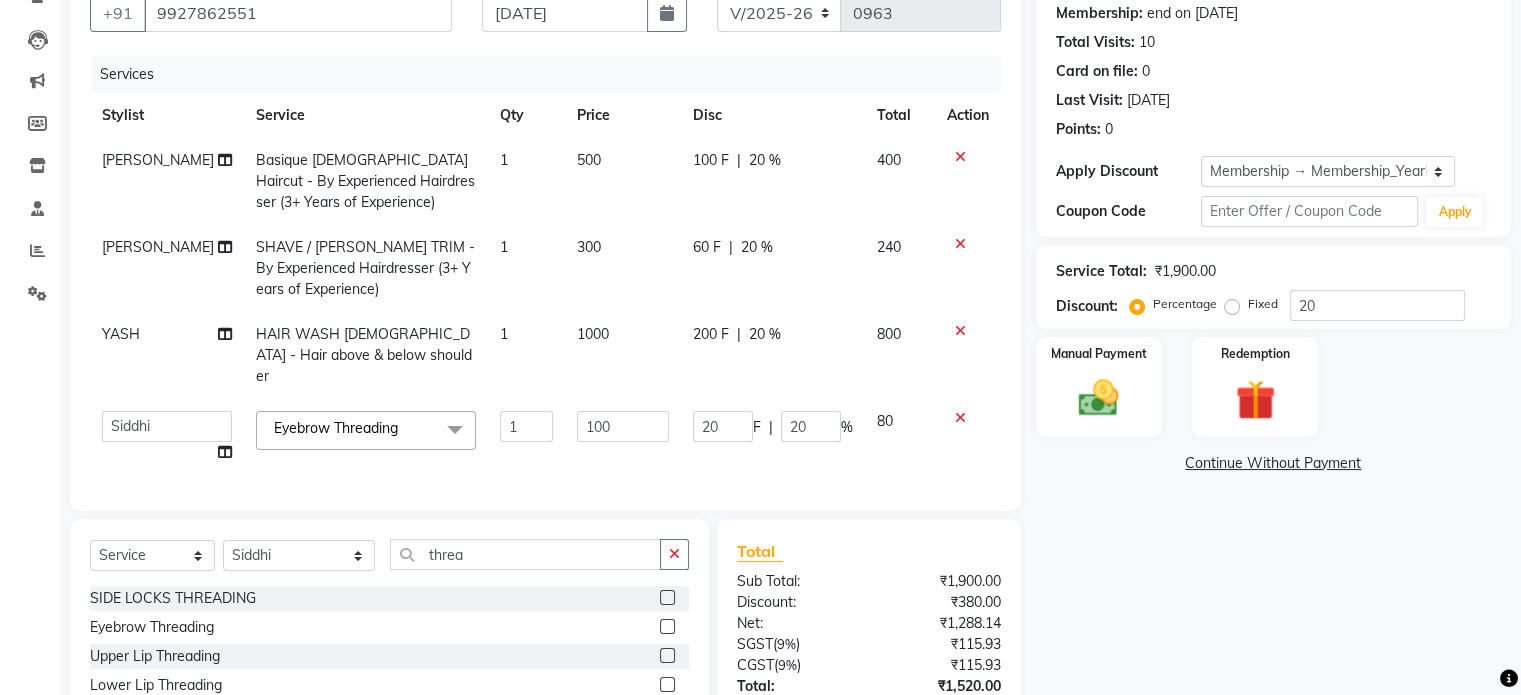 click on "60 F" 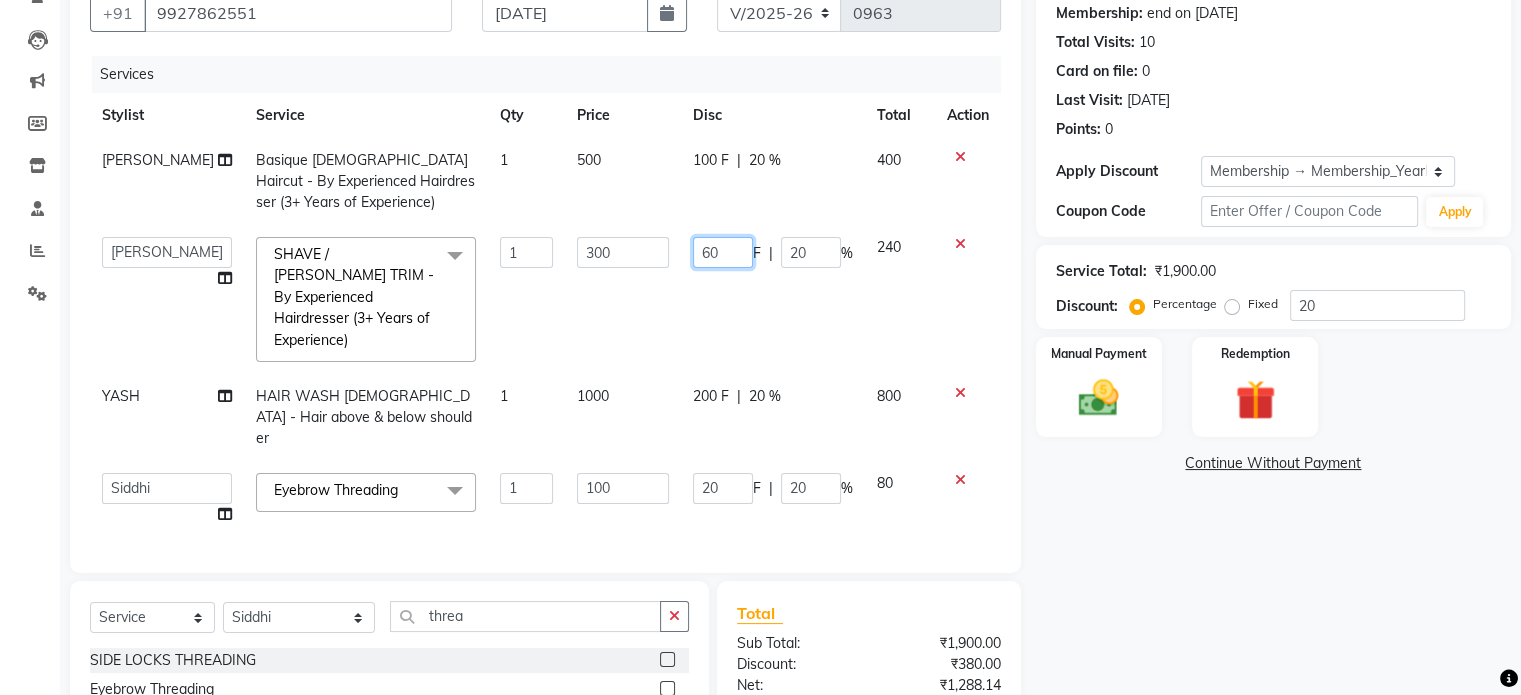 click on "60" 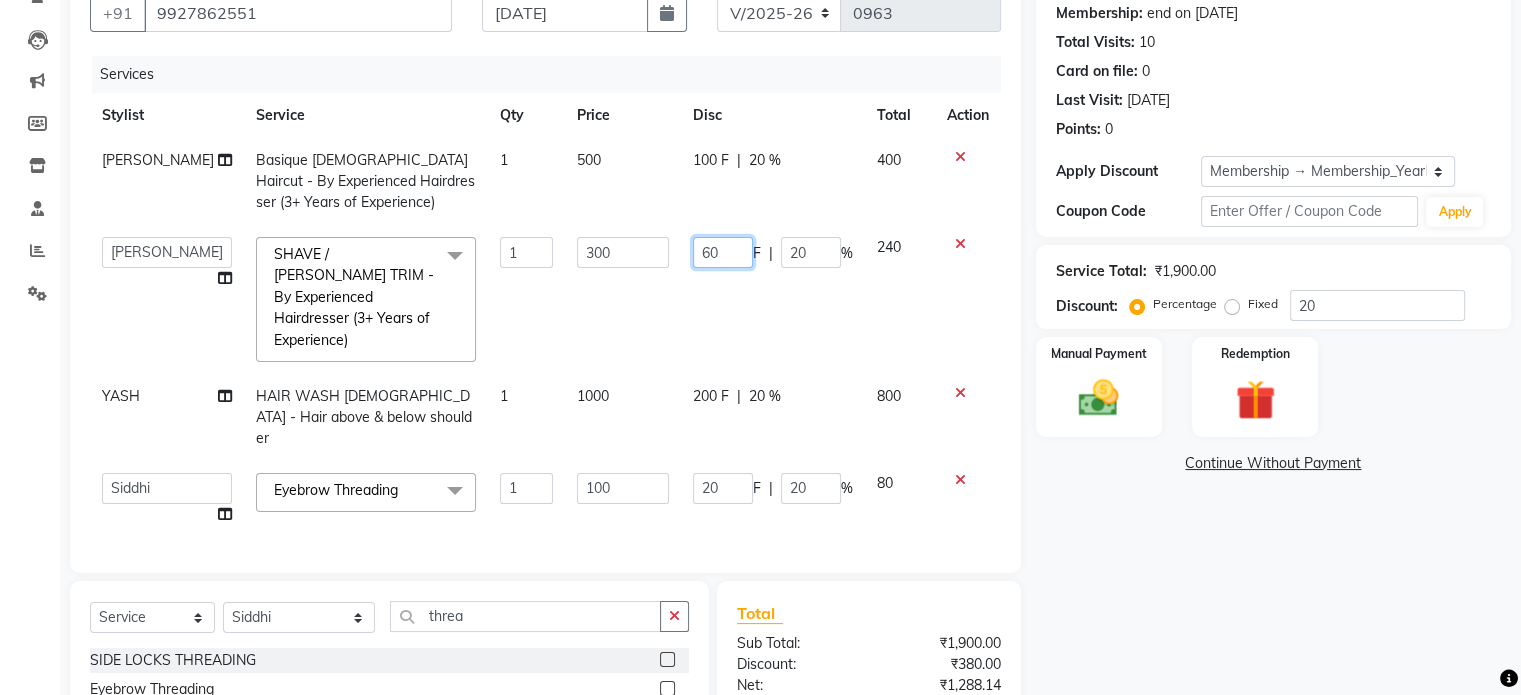 type on "6" 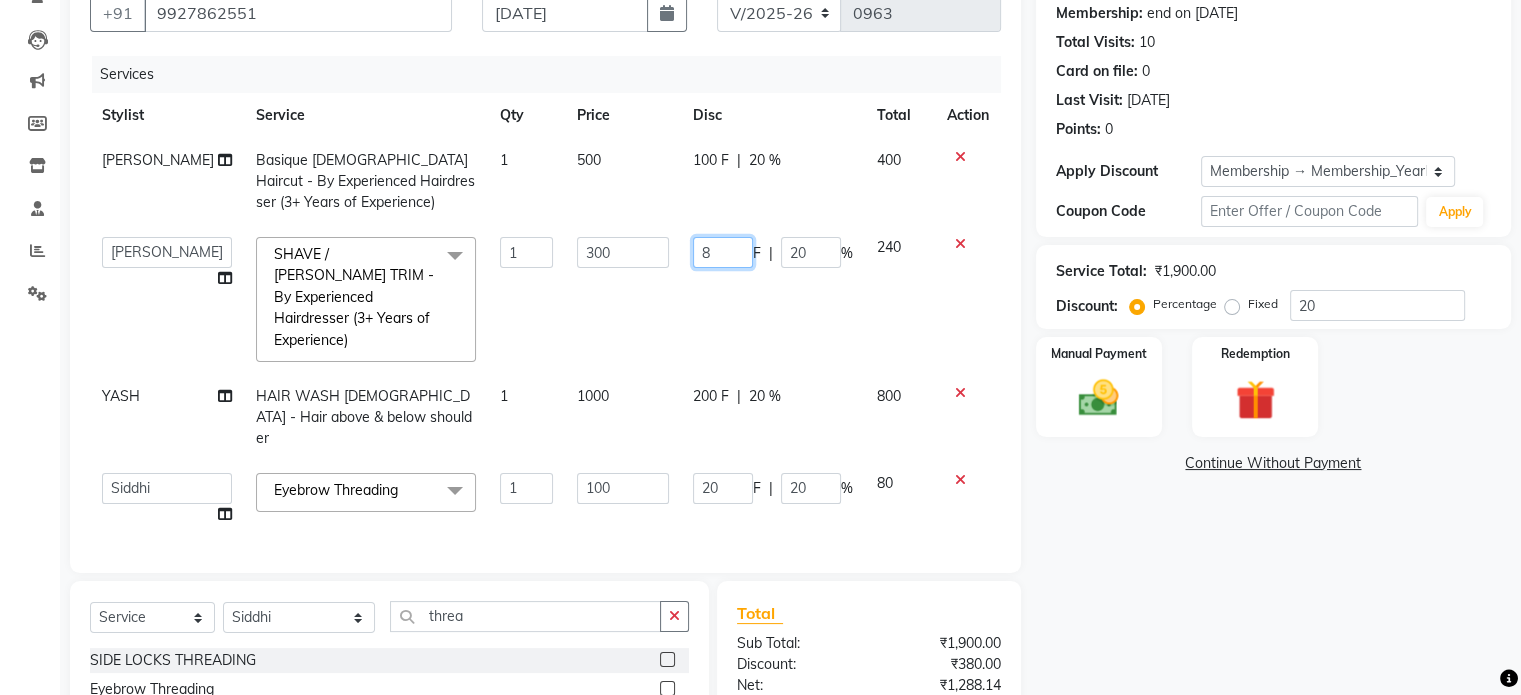 type on "80" 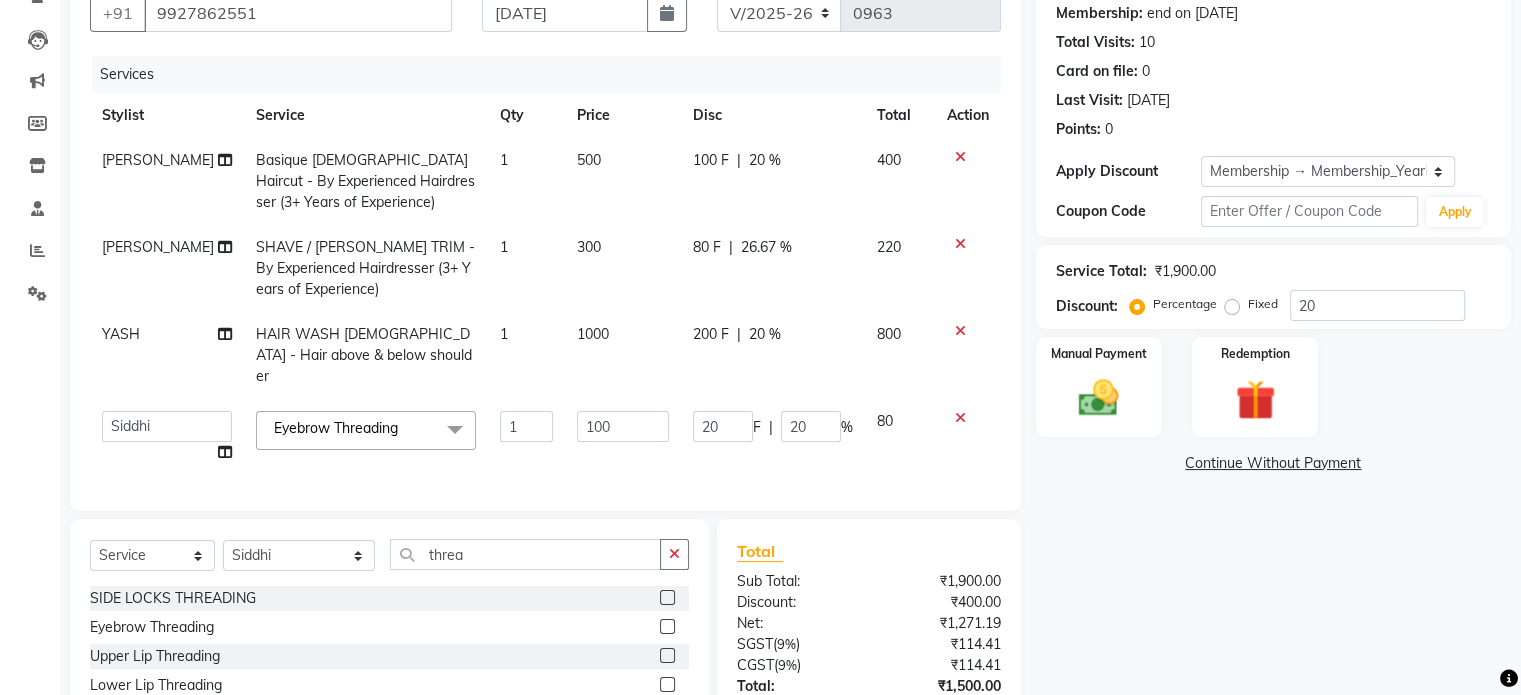 click on "80 F | 26.67 %" 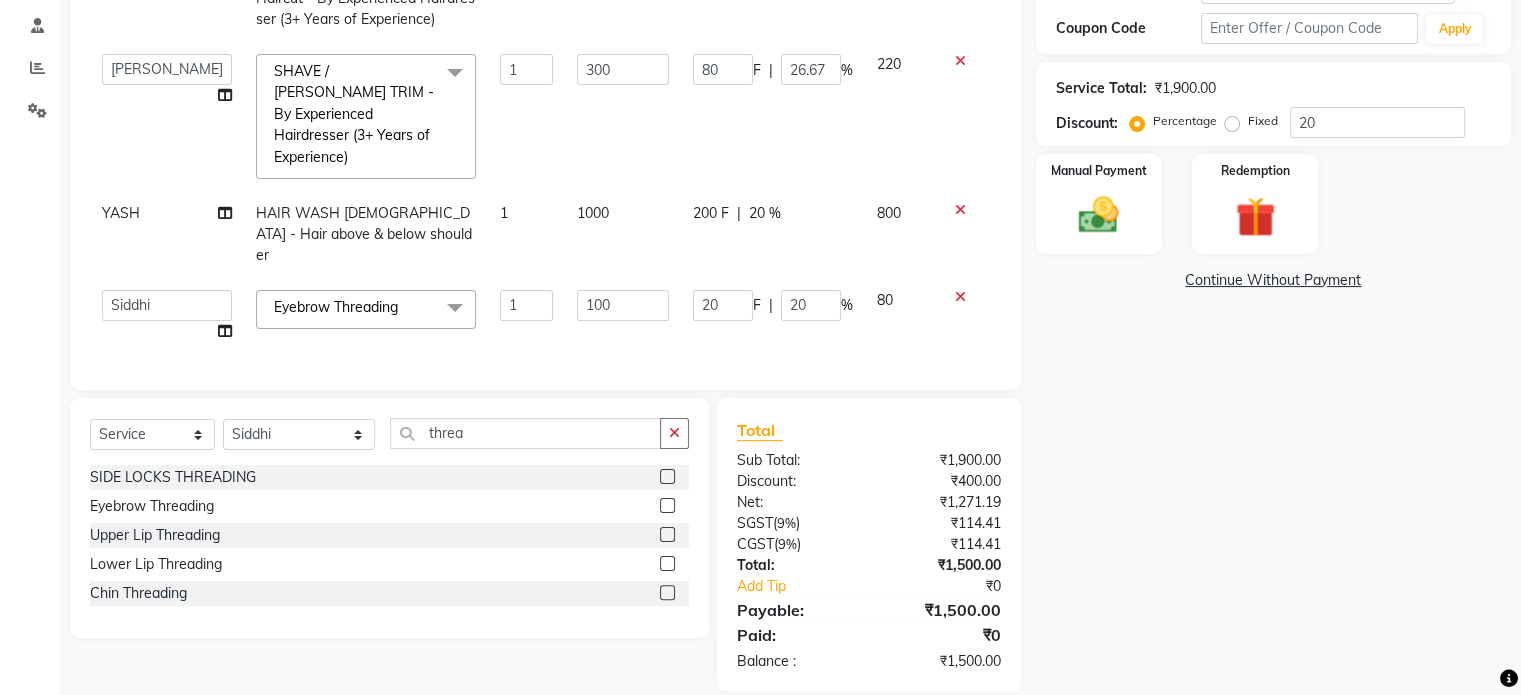 scroll, scrollTop: 374, scrollLeft: 0, axis: vertical 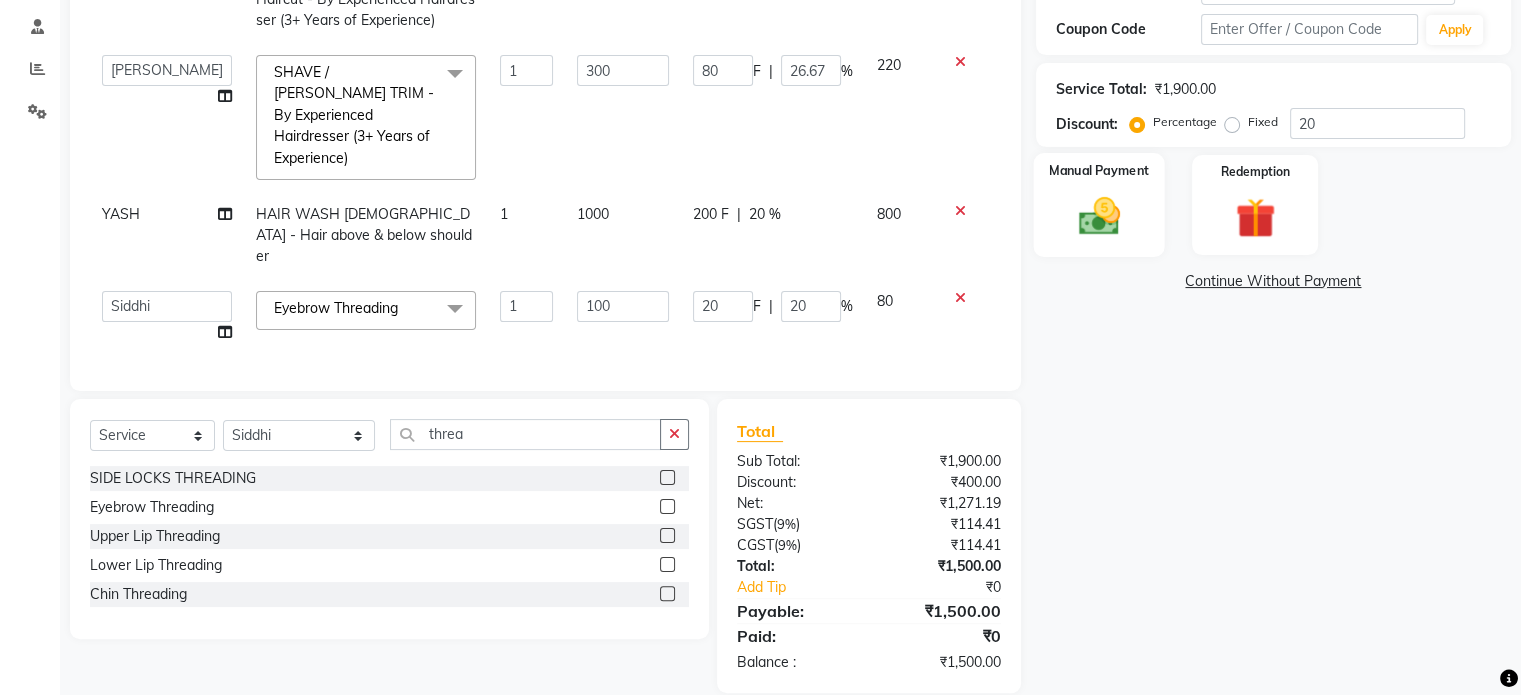 click 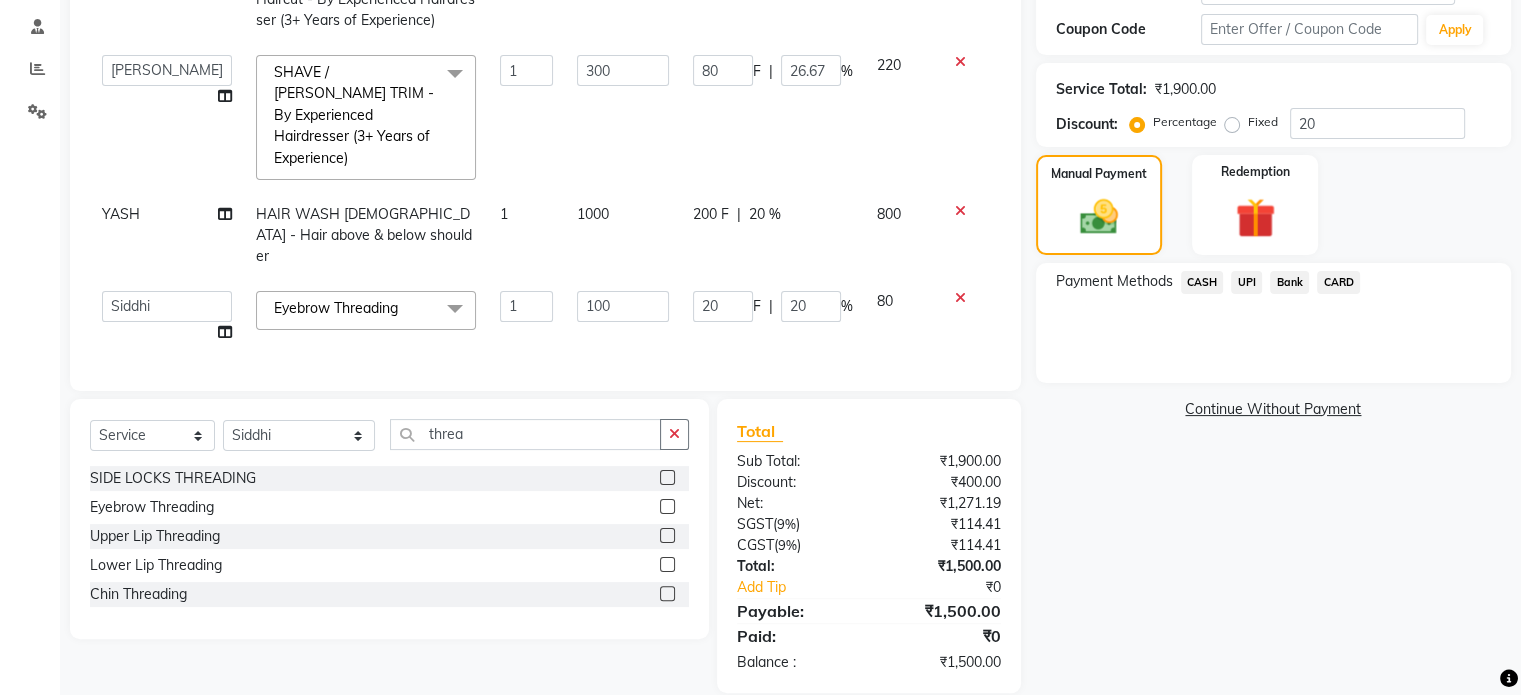 click on "CASH" 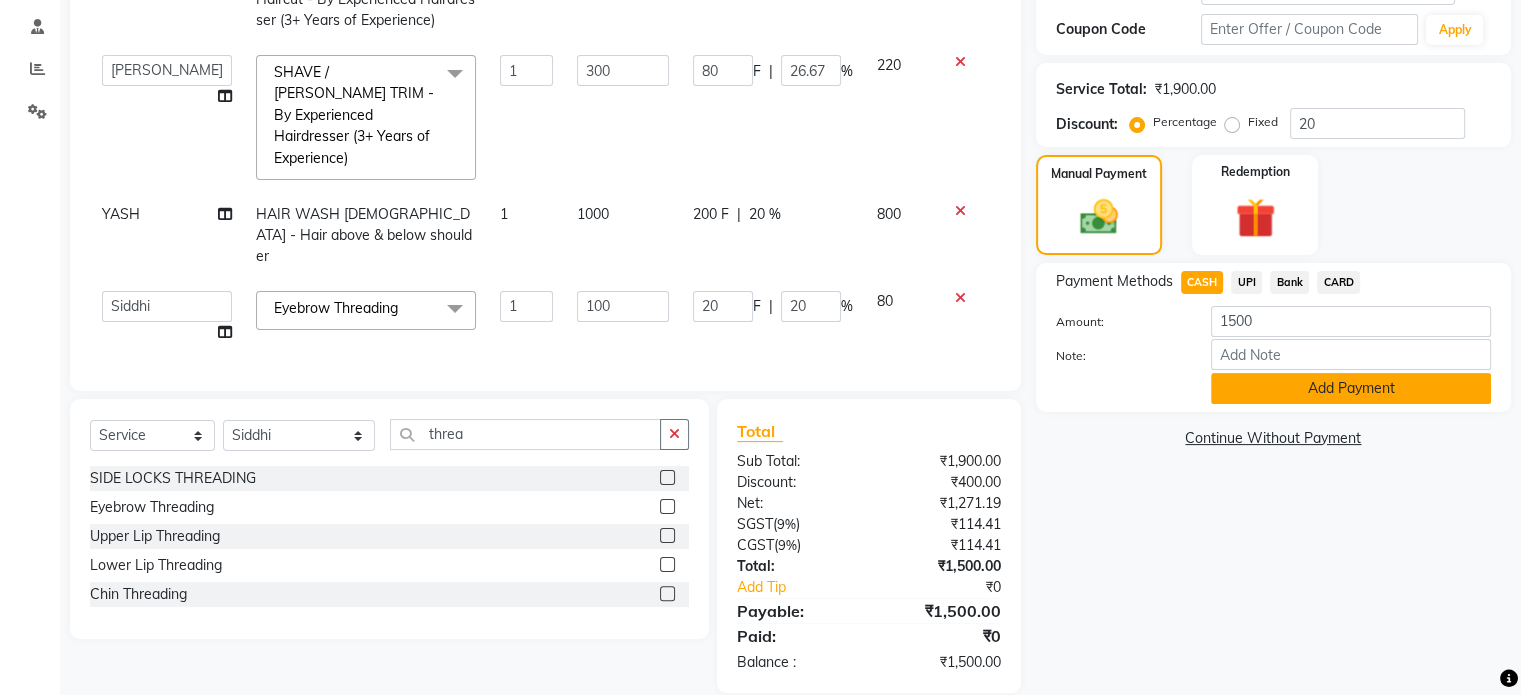 click on "Add Payment" 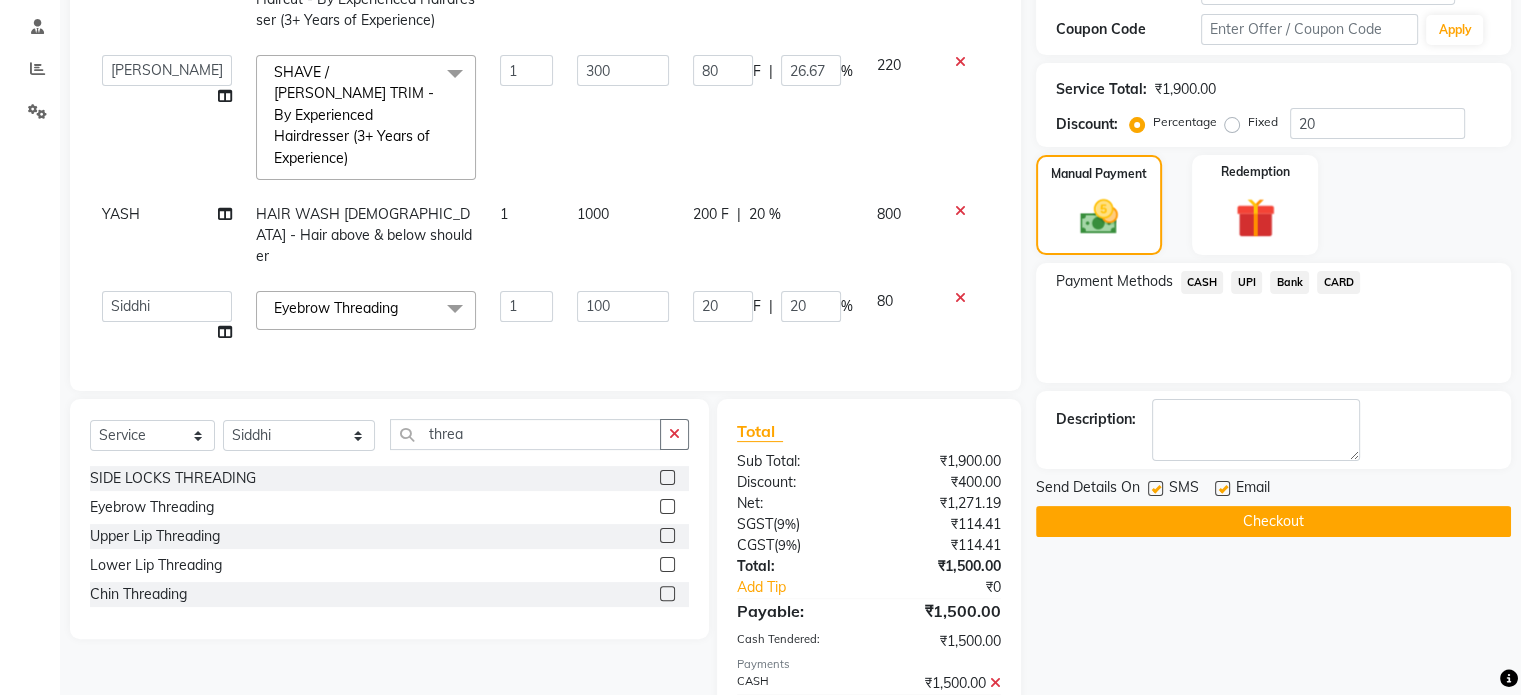 scroll, scrollTop: 445, scrollLeft: 0, axis: vertical 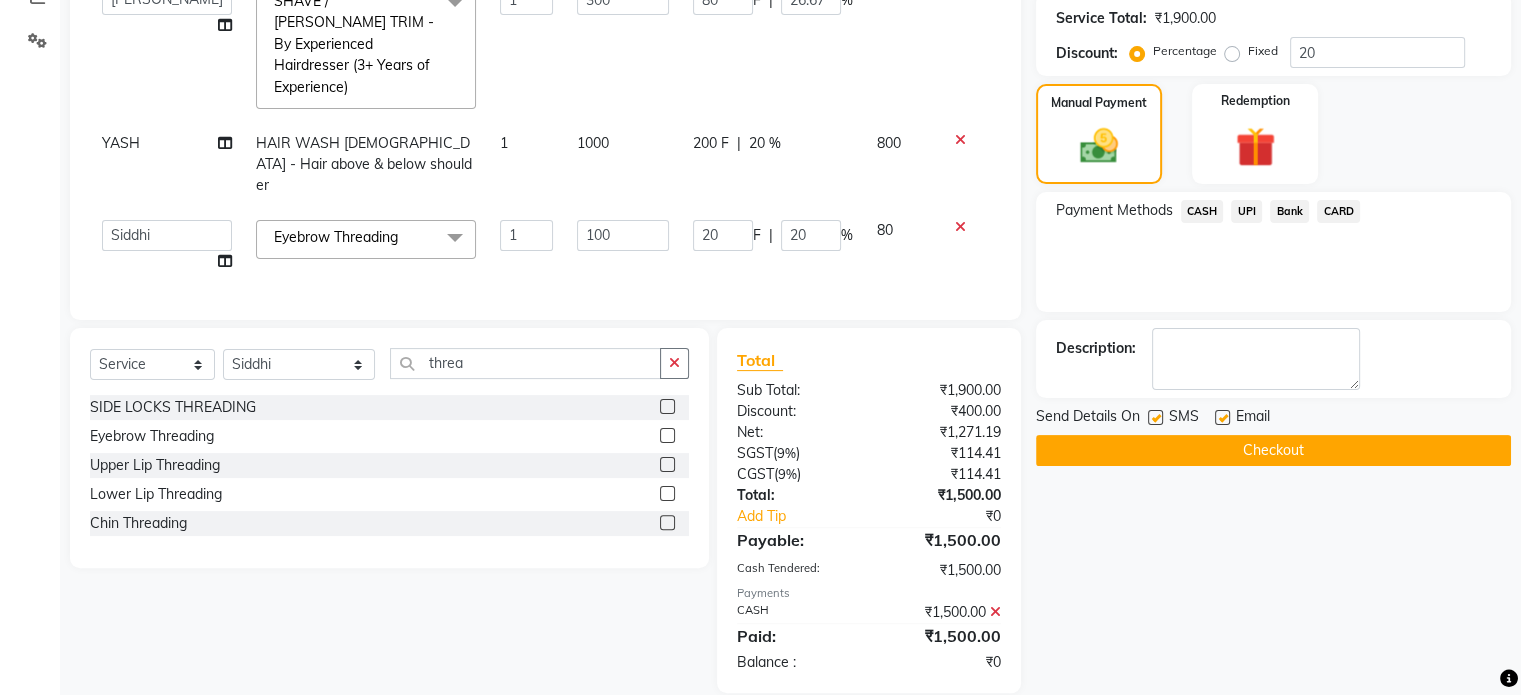 click 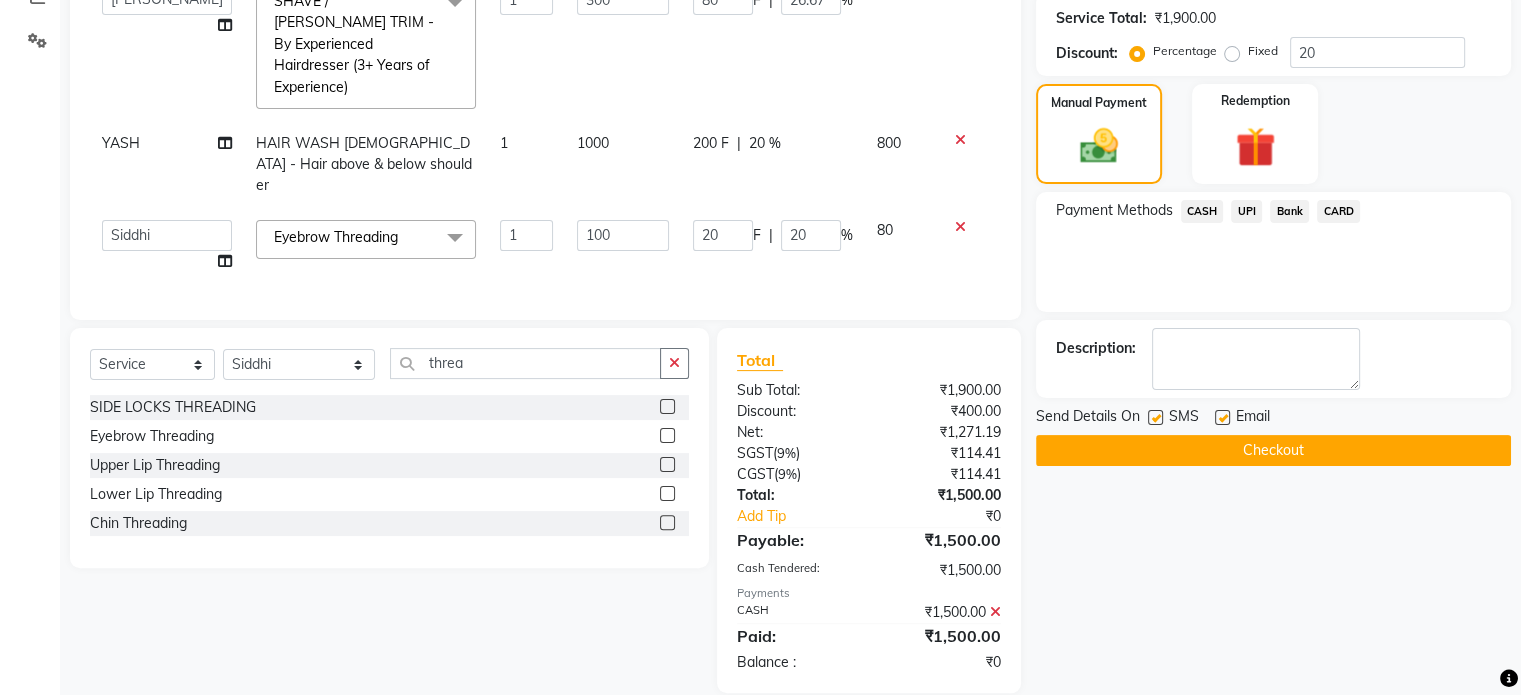 click at bounding box center [1154, 418] 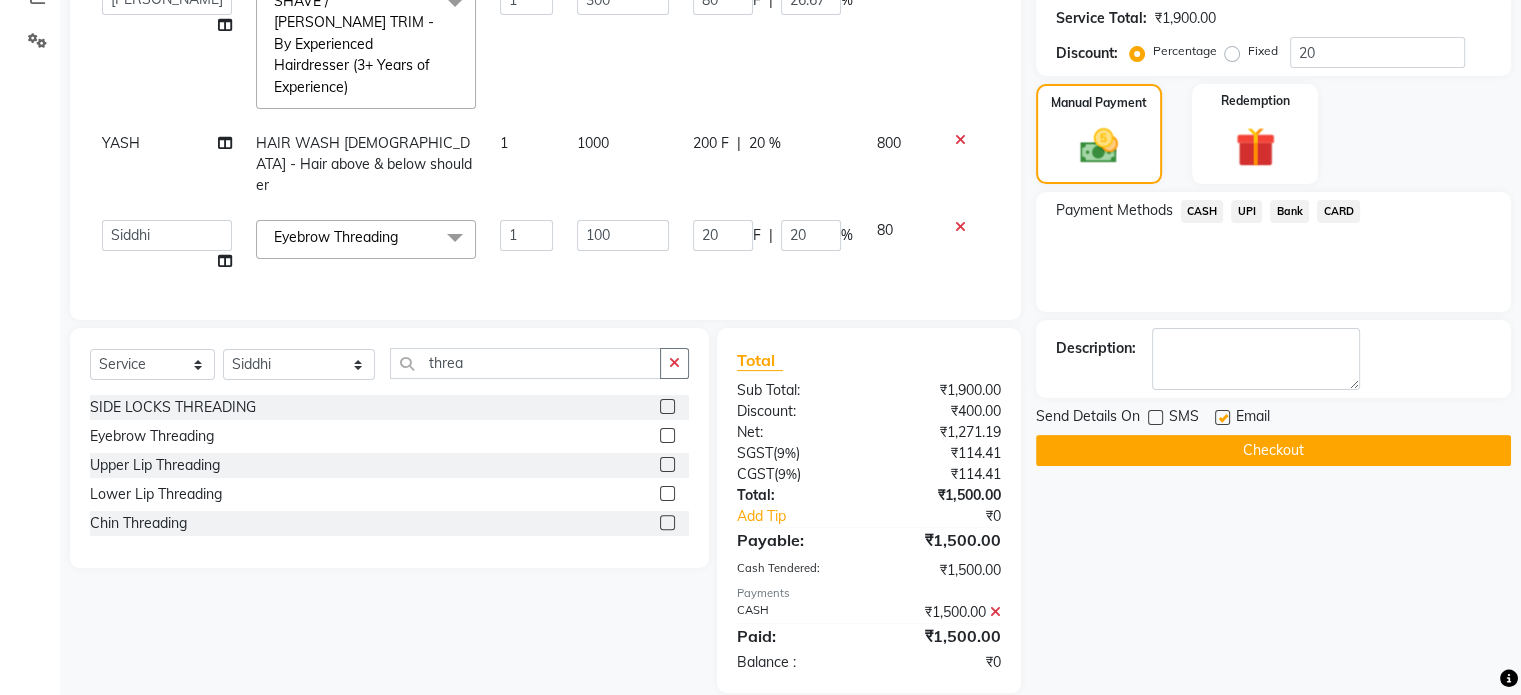 click on "Checkout" 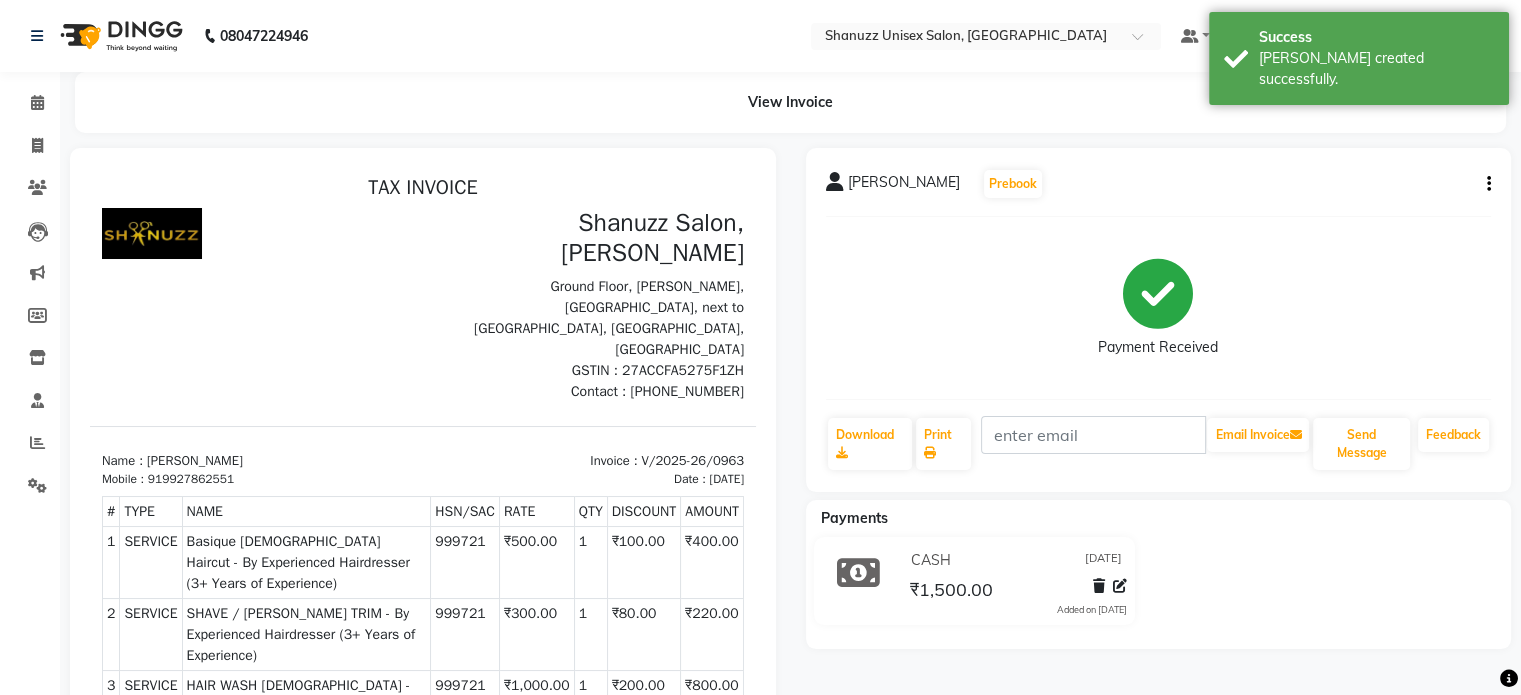 scroll, scrollTop: 0, scrollLeft: 0, axis: both 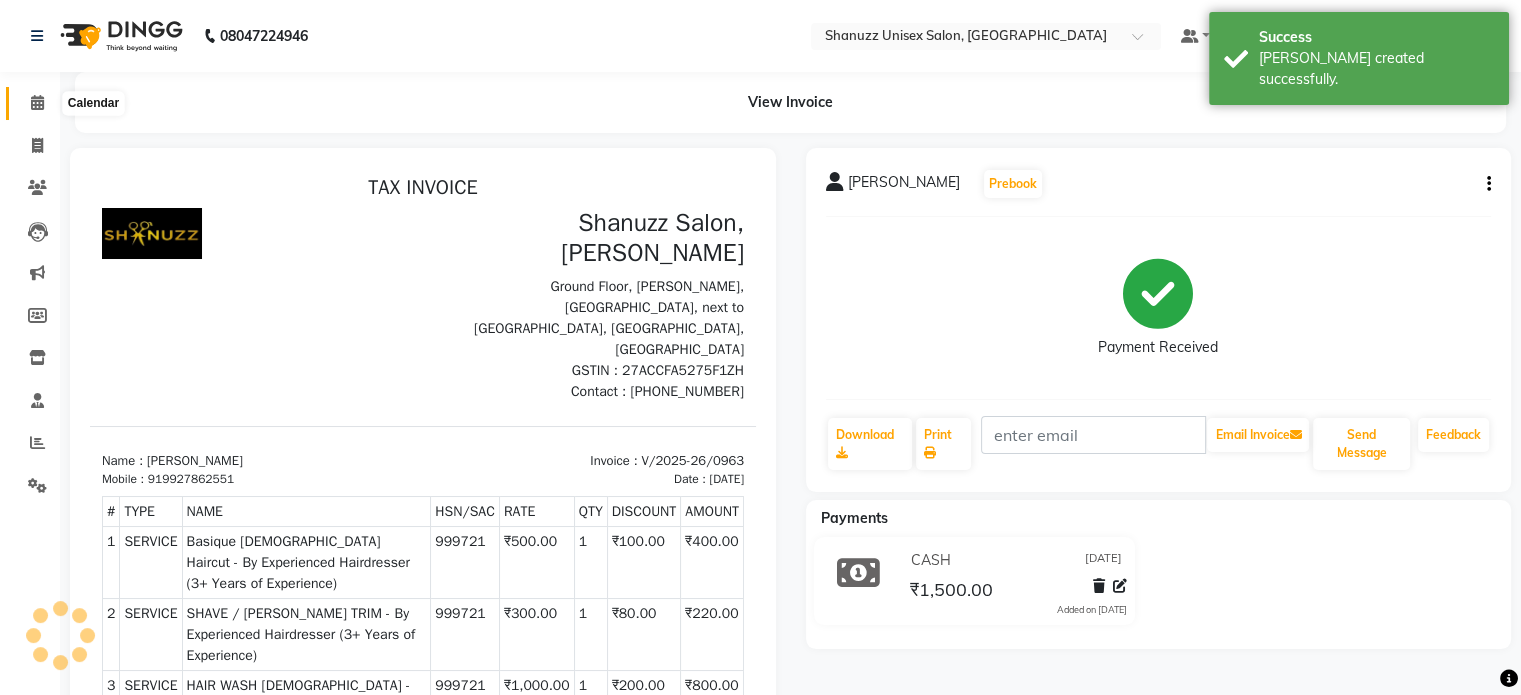click 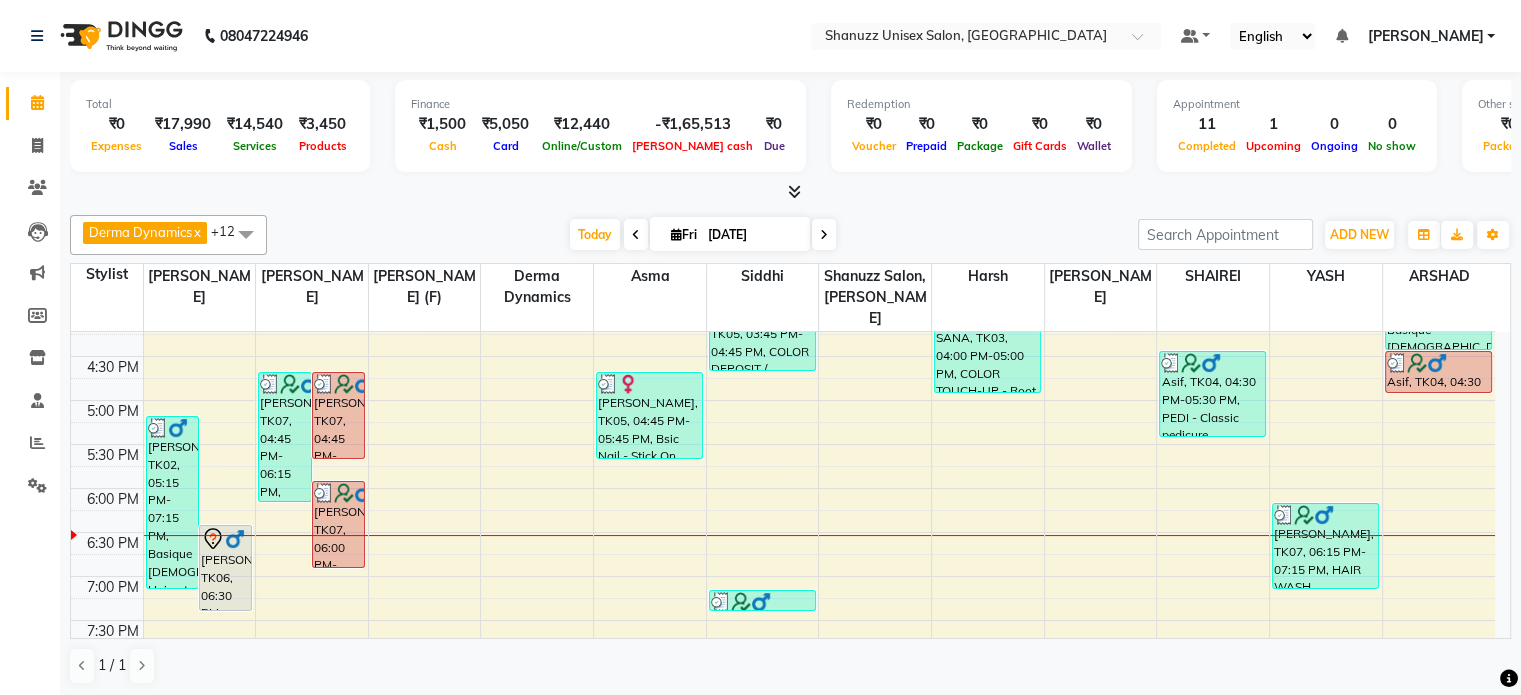 scroll, scrollTop: 630, scrollLeft: 0, axis: vertical 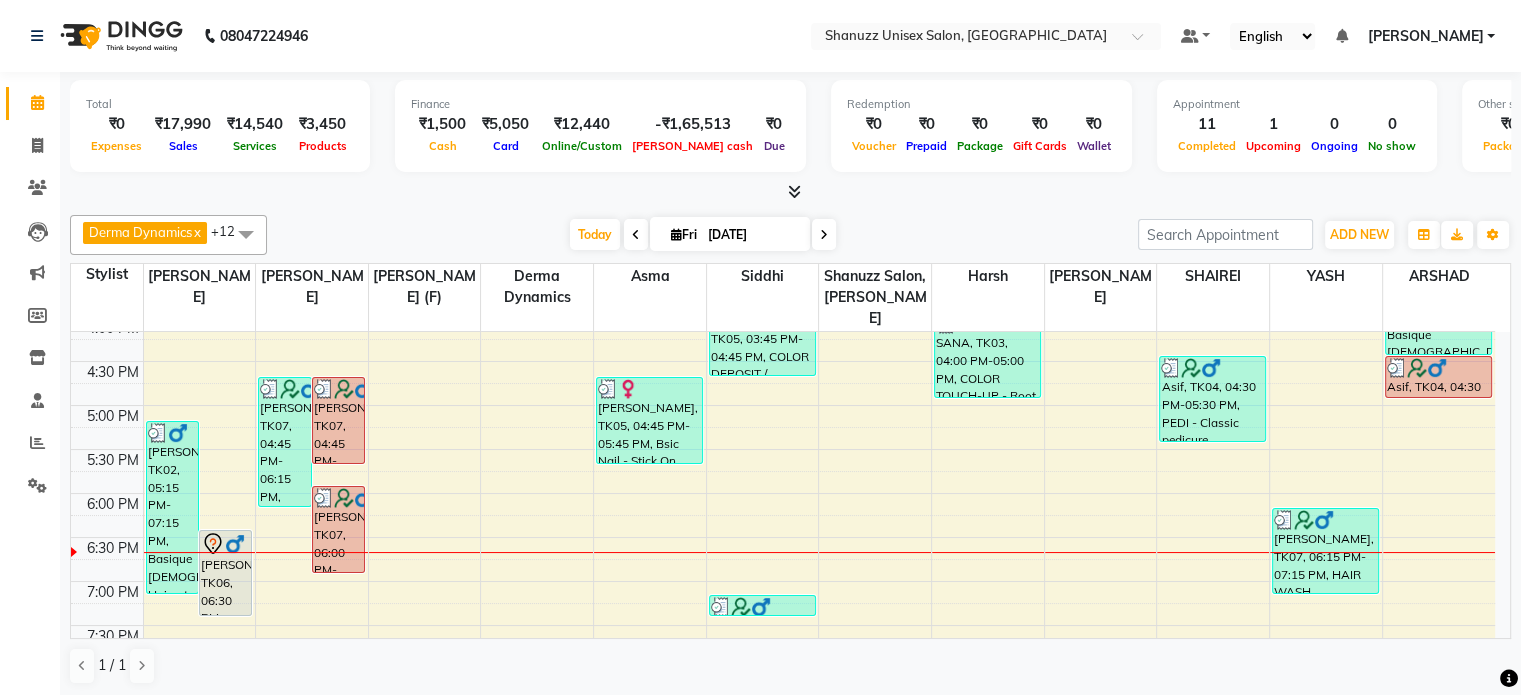 click at bounding box center [824, 235] 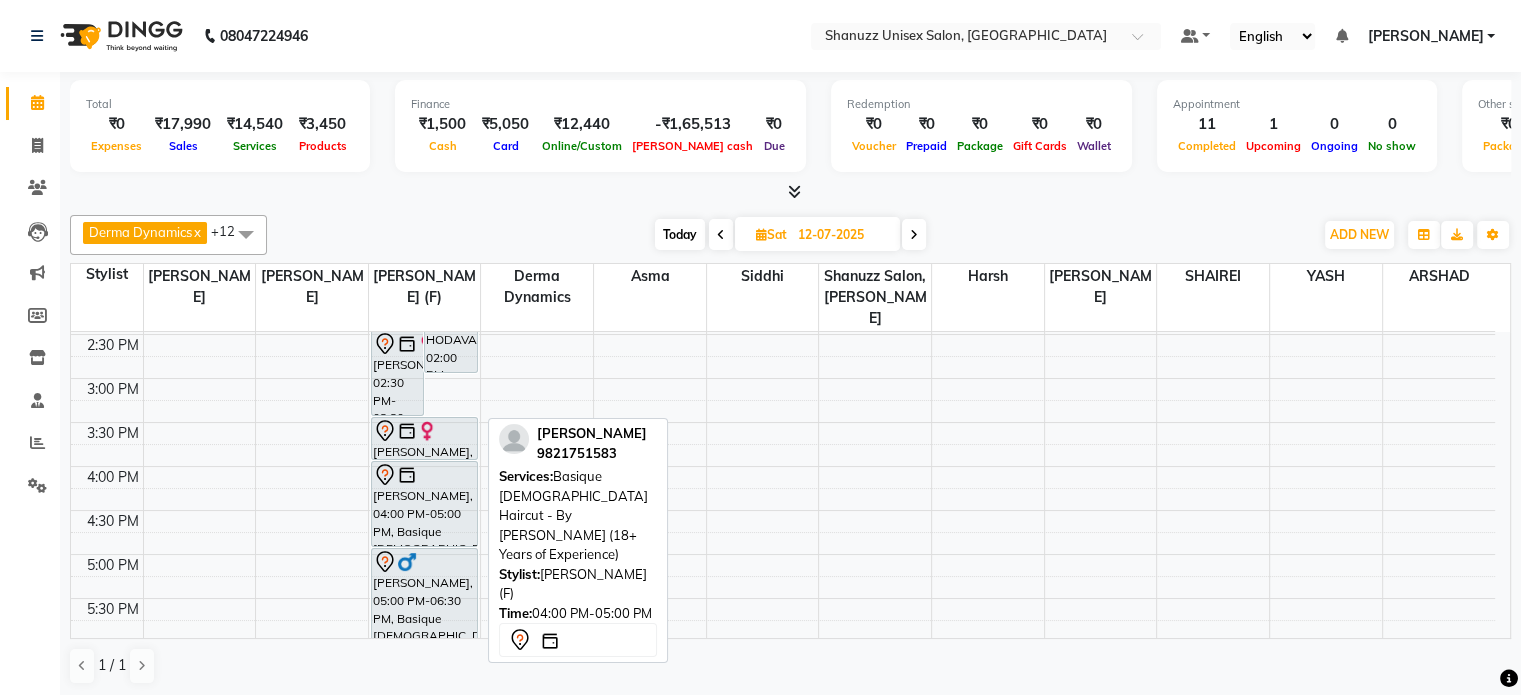 scroll, scrollTop: 480, scrollLeft: 0, axis: vertical 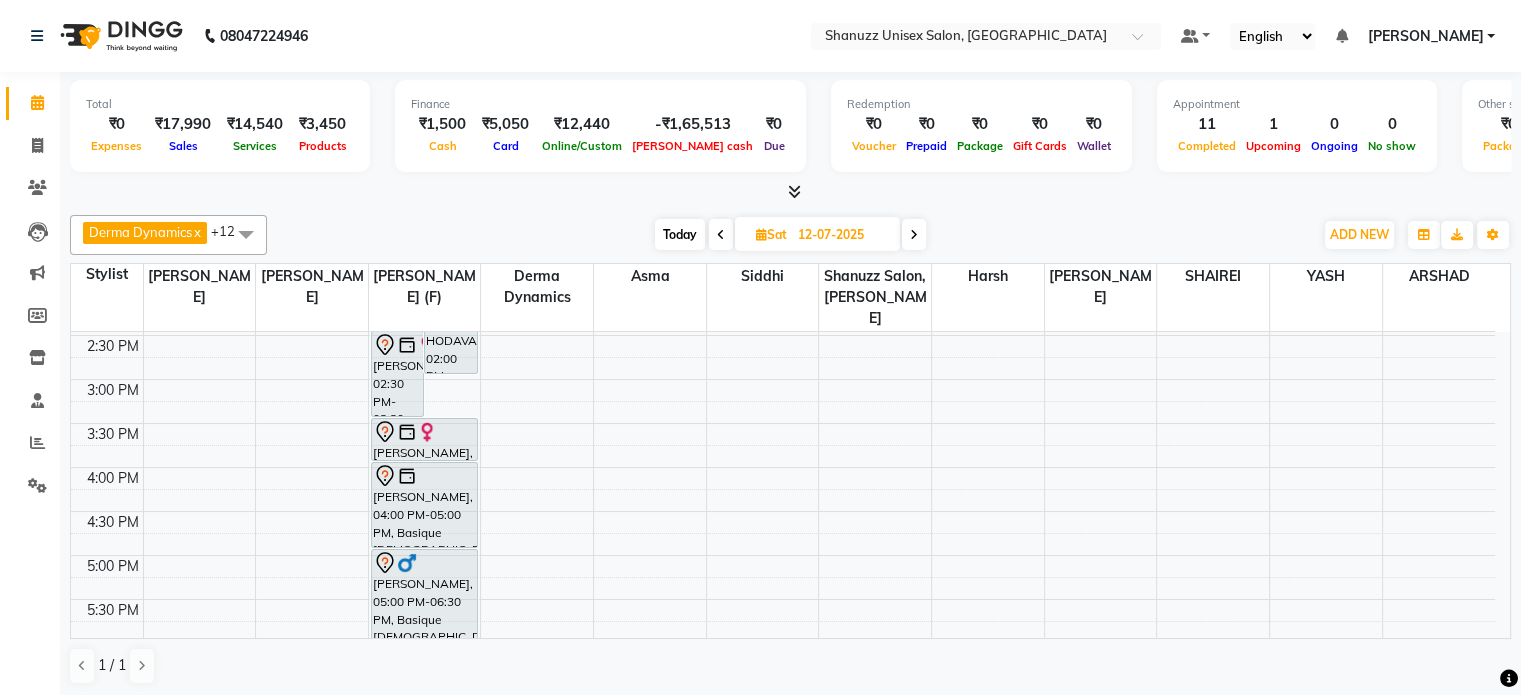 click at bounding box center [914, 234] 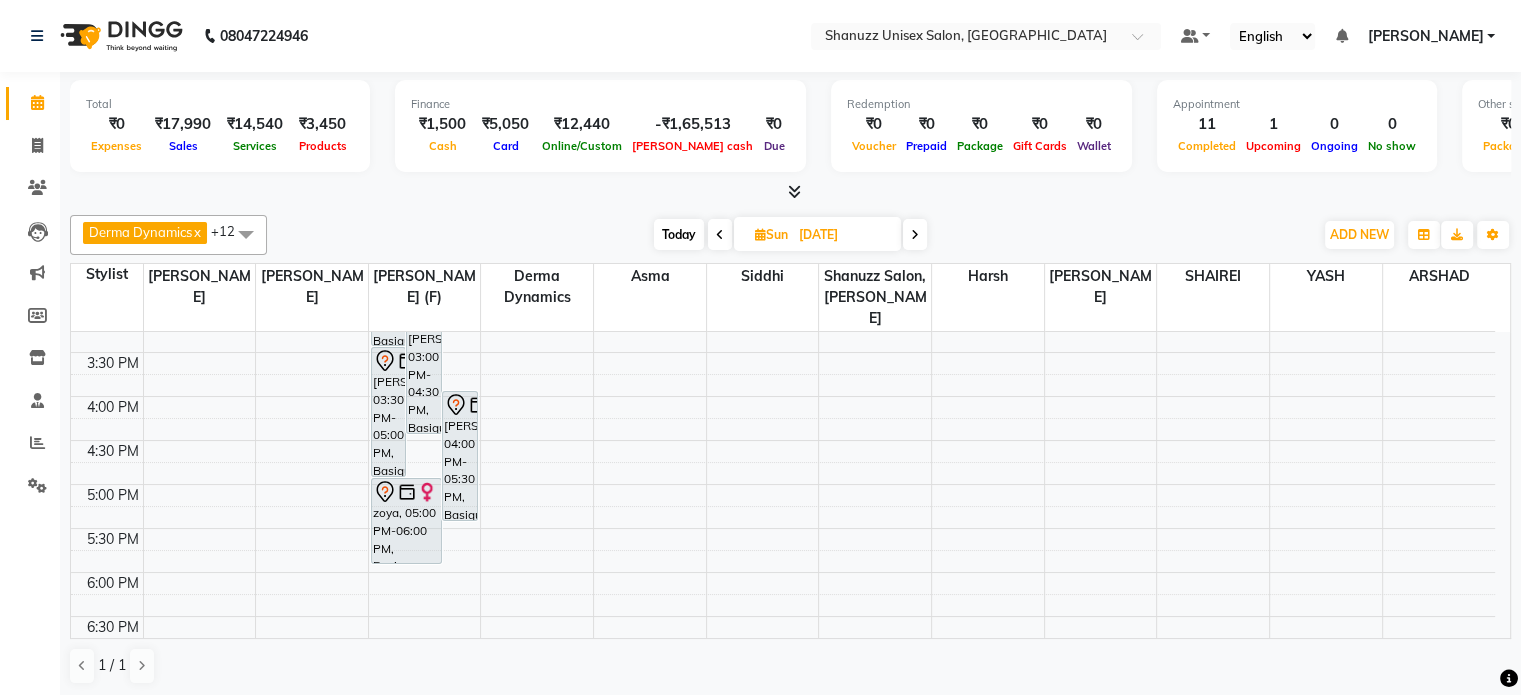 scroll, scrollTop: 553, scrollLeft: 0, axis: vertical 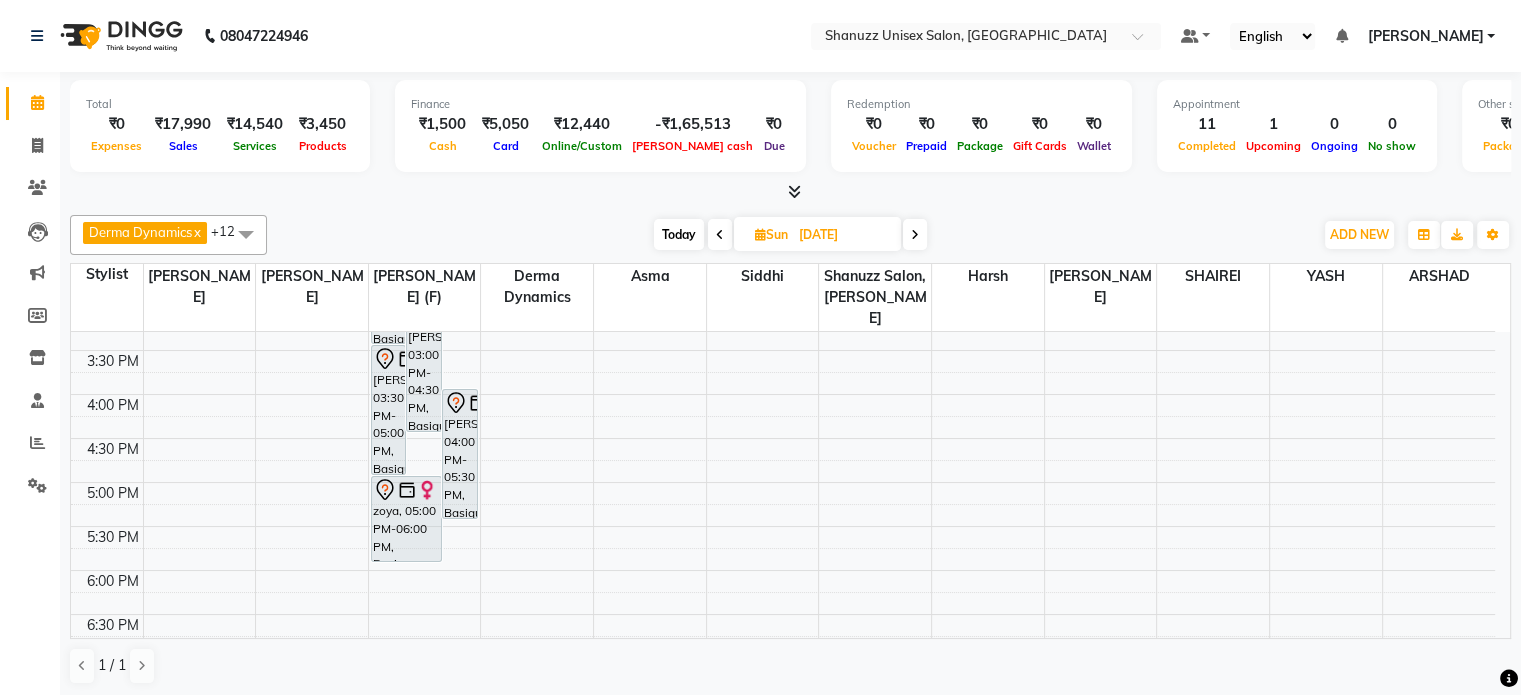 click at bounding box center [720, 235] 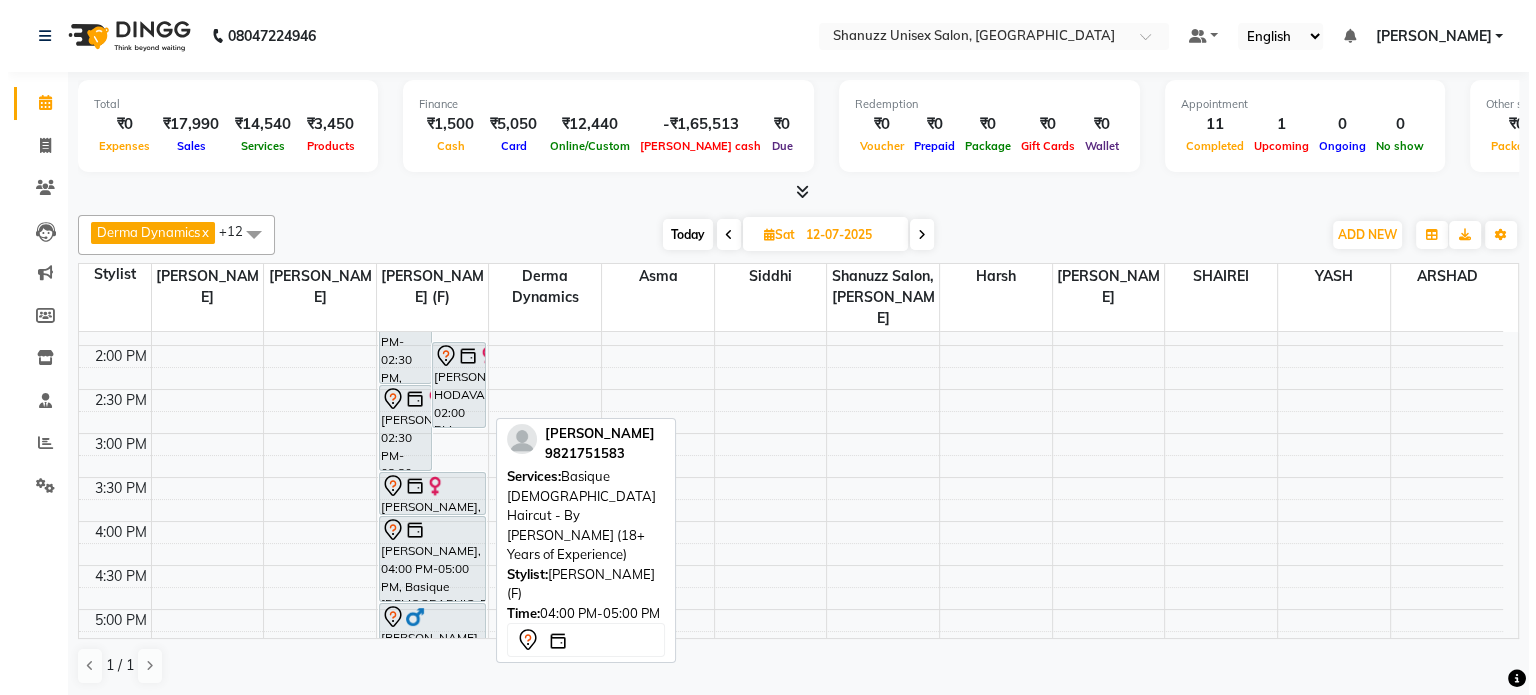 scroll, scrollTop: 464, scrollLeft: 0, axis: vertical 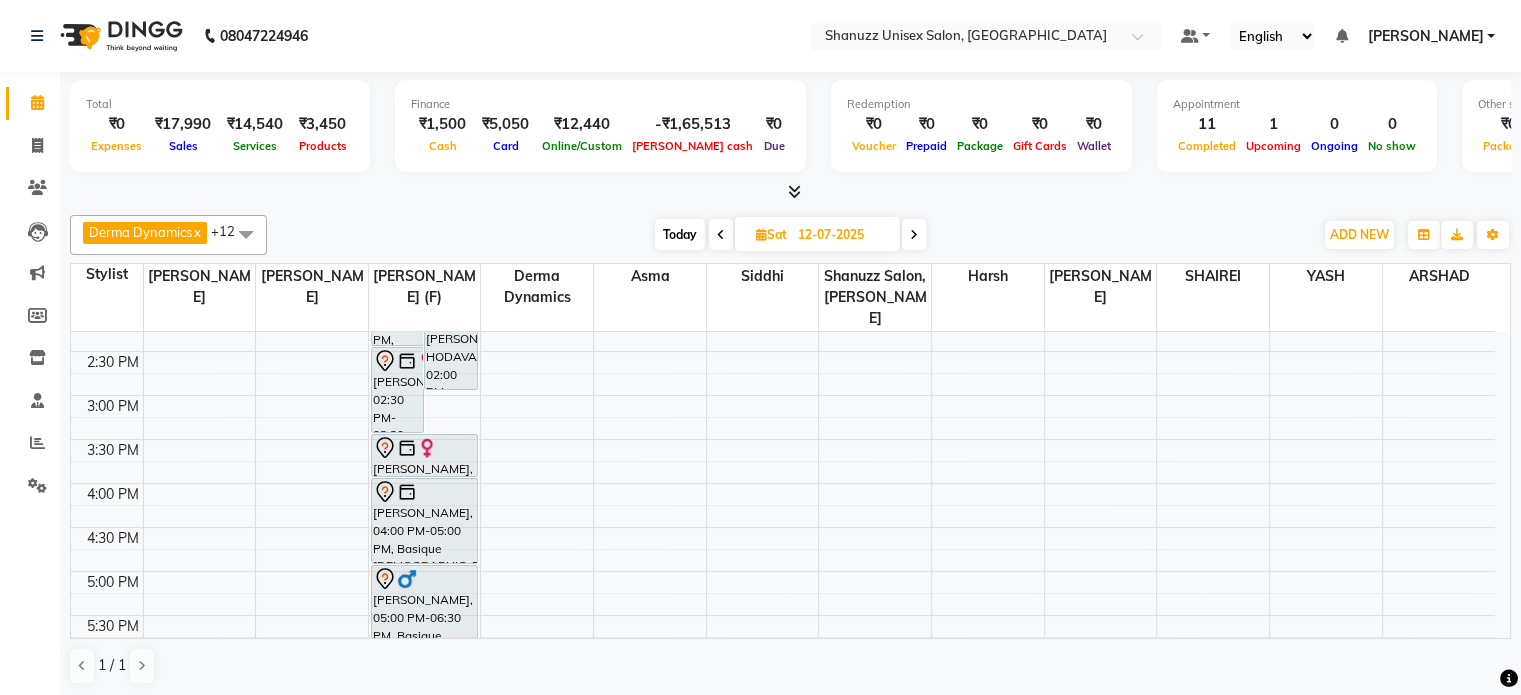 click on "[PERSON_NAME]" at bounding box center (1425, 36) 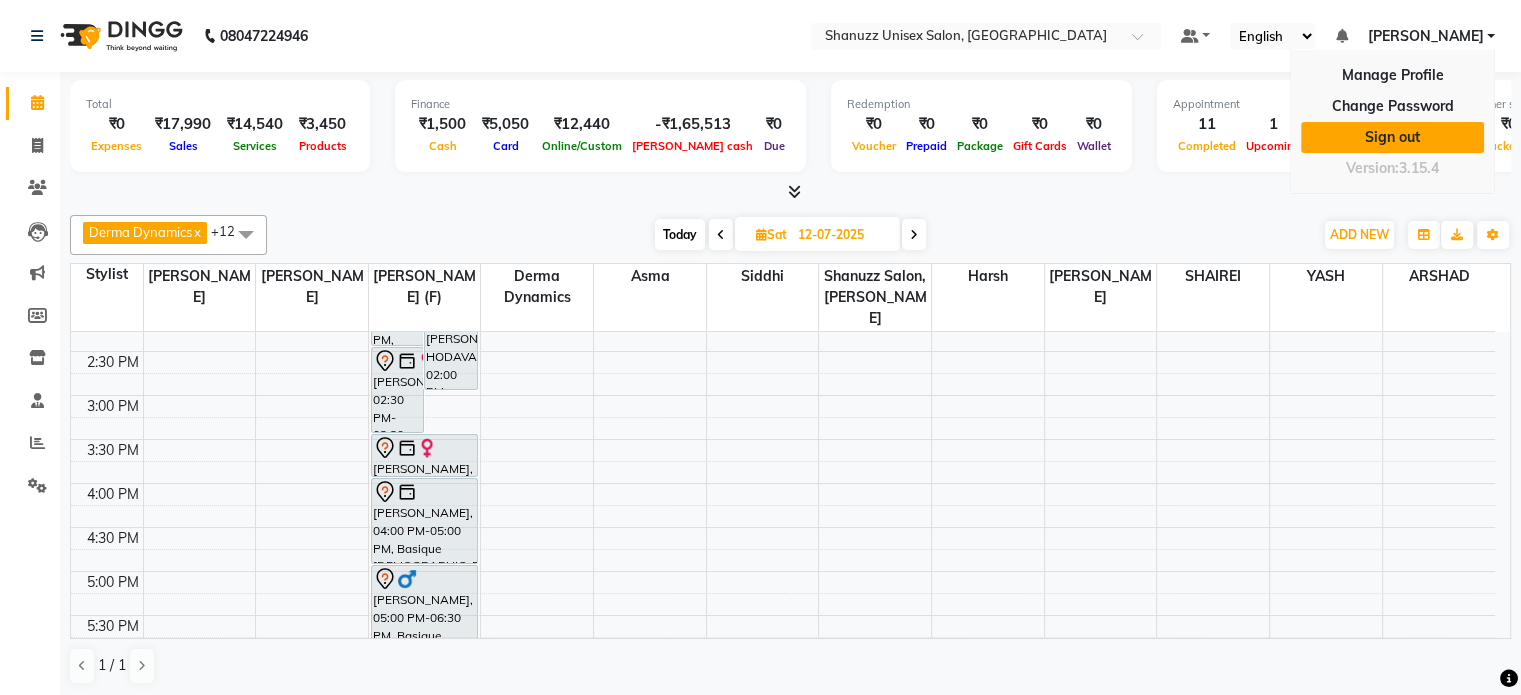 click on "Sign out" at bounding box center [1392, 137] 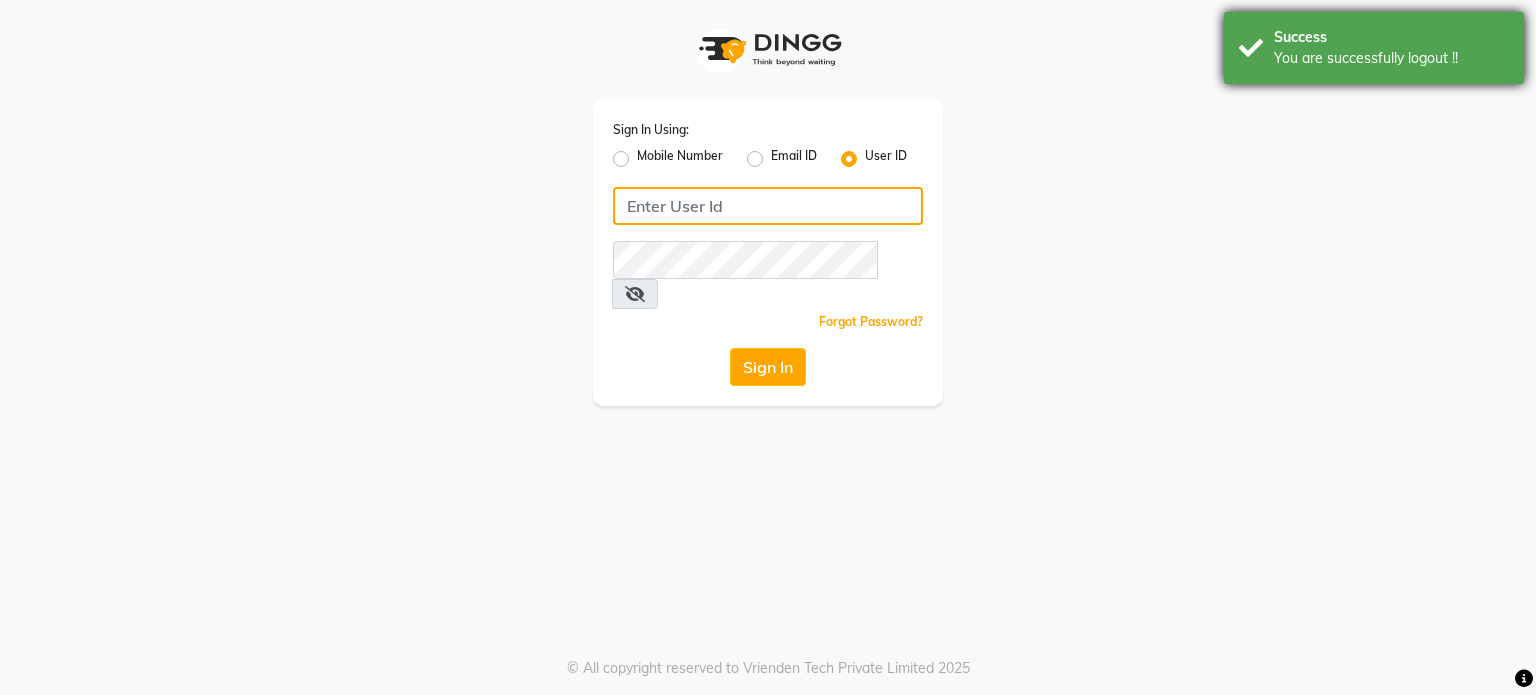 type on "shanuzz" 